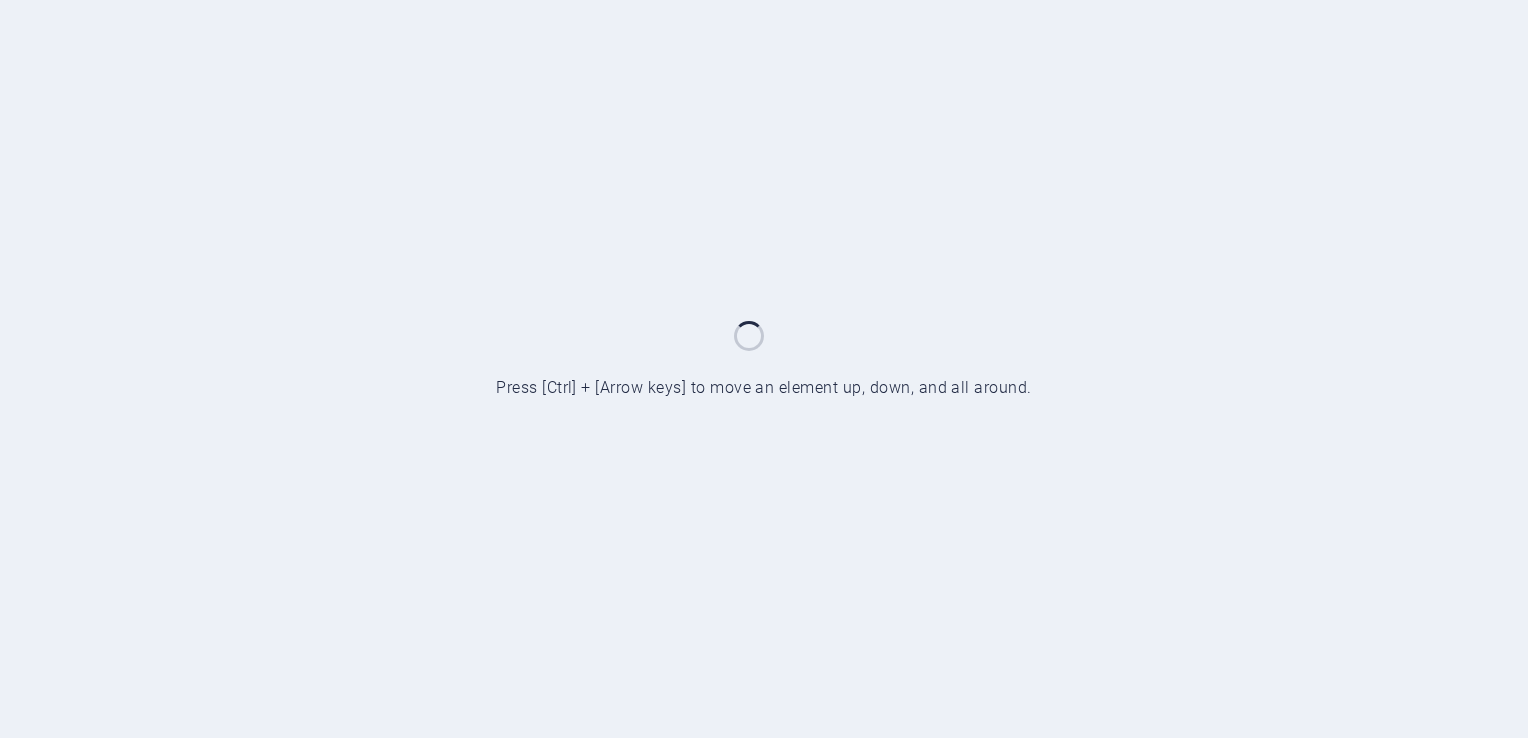 scroll, scrollTop: 0, scrollLeft: 0, axis: both 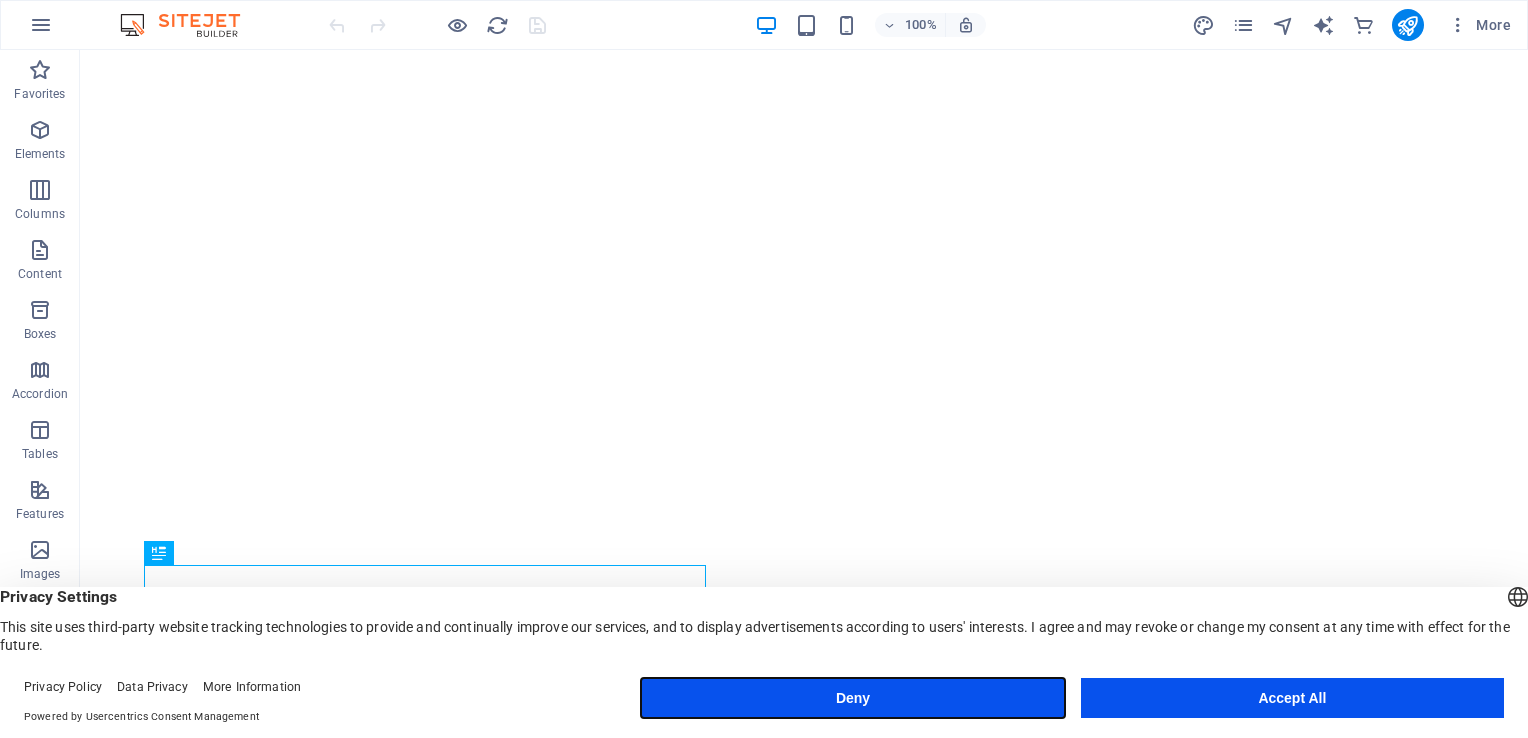 click on "Deny" at bounding box center [852, 698] 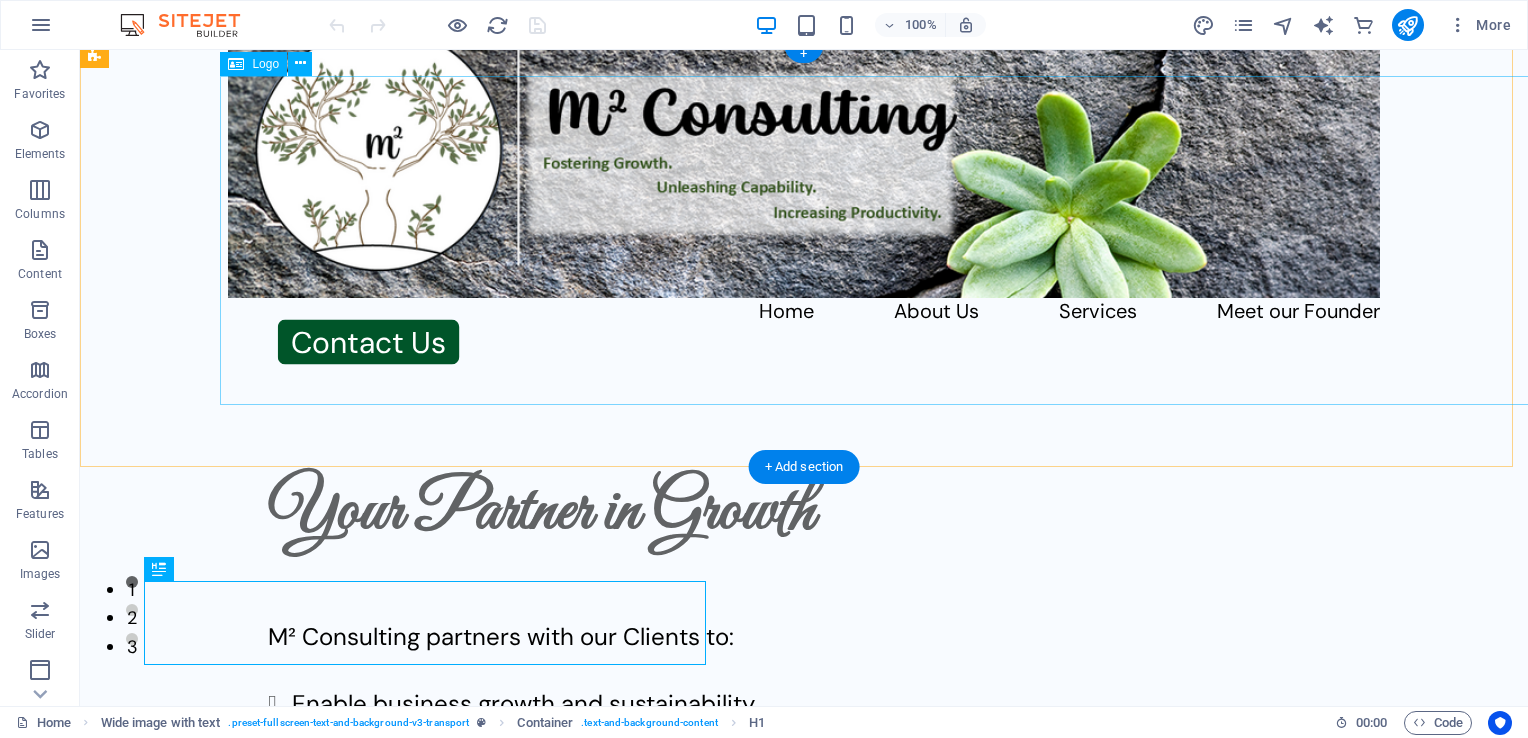 scroll, scrollTop: 100, scrollLeft: 0, axis: vertical 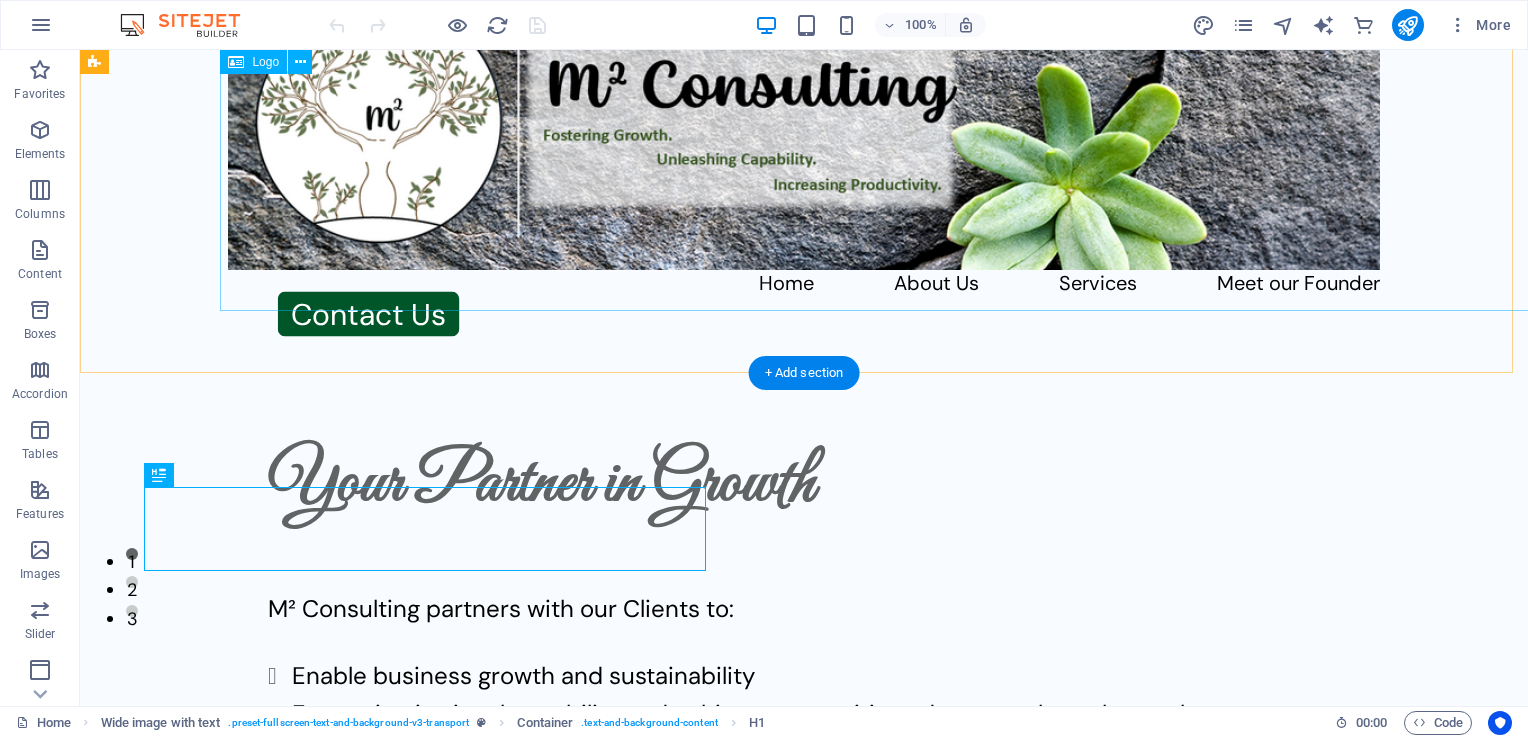 click at bounding box center (804, 126) 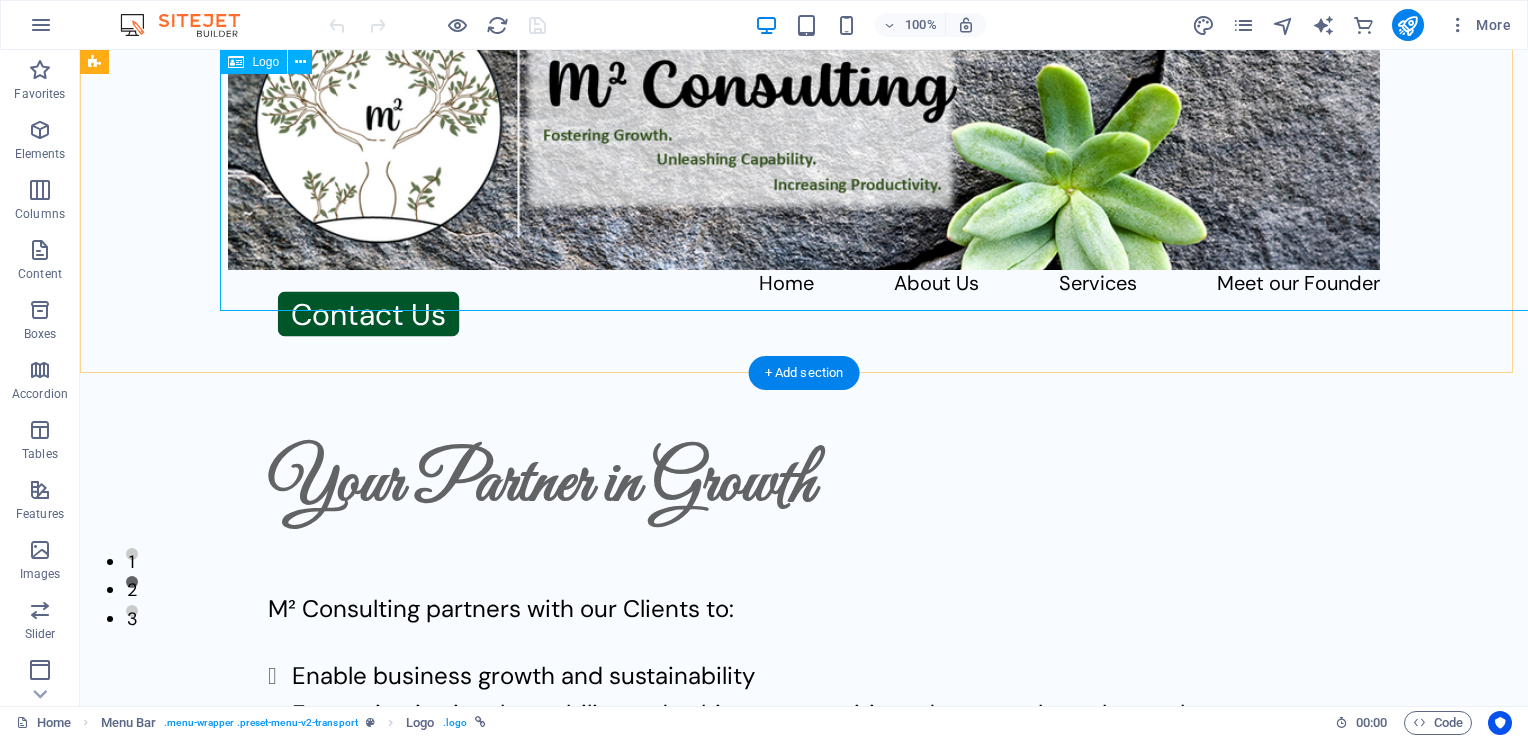 click at bounding box center (804, 126) 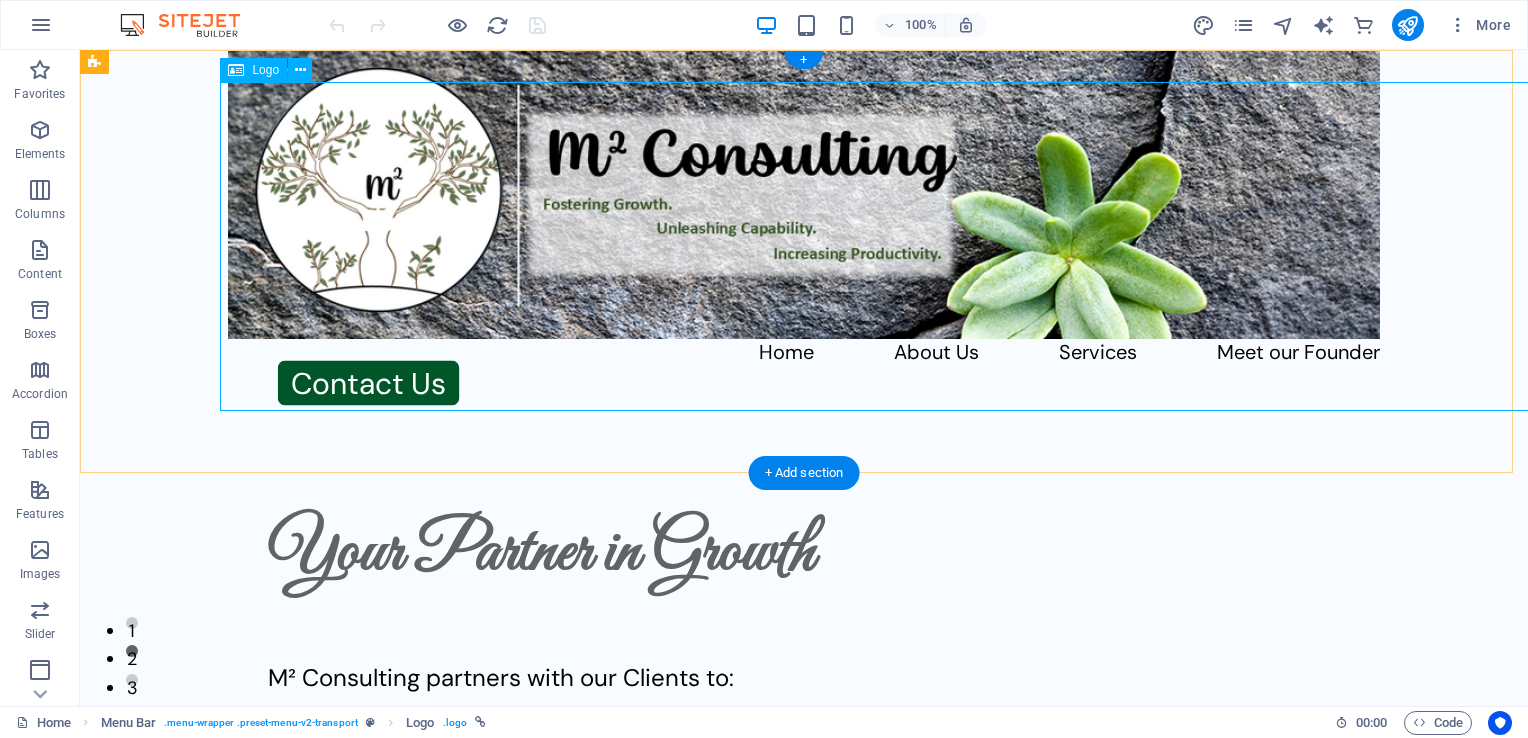 scroll, scrollTop: 0, scrollLeft: 0, axis: both 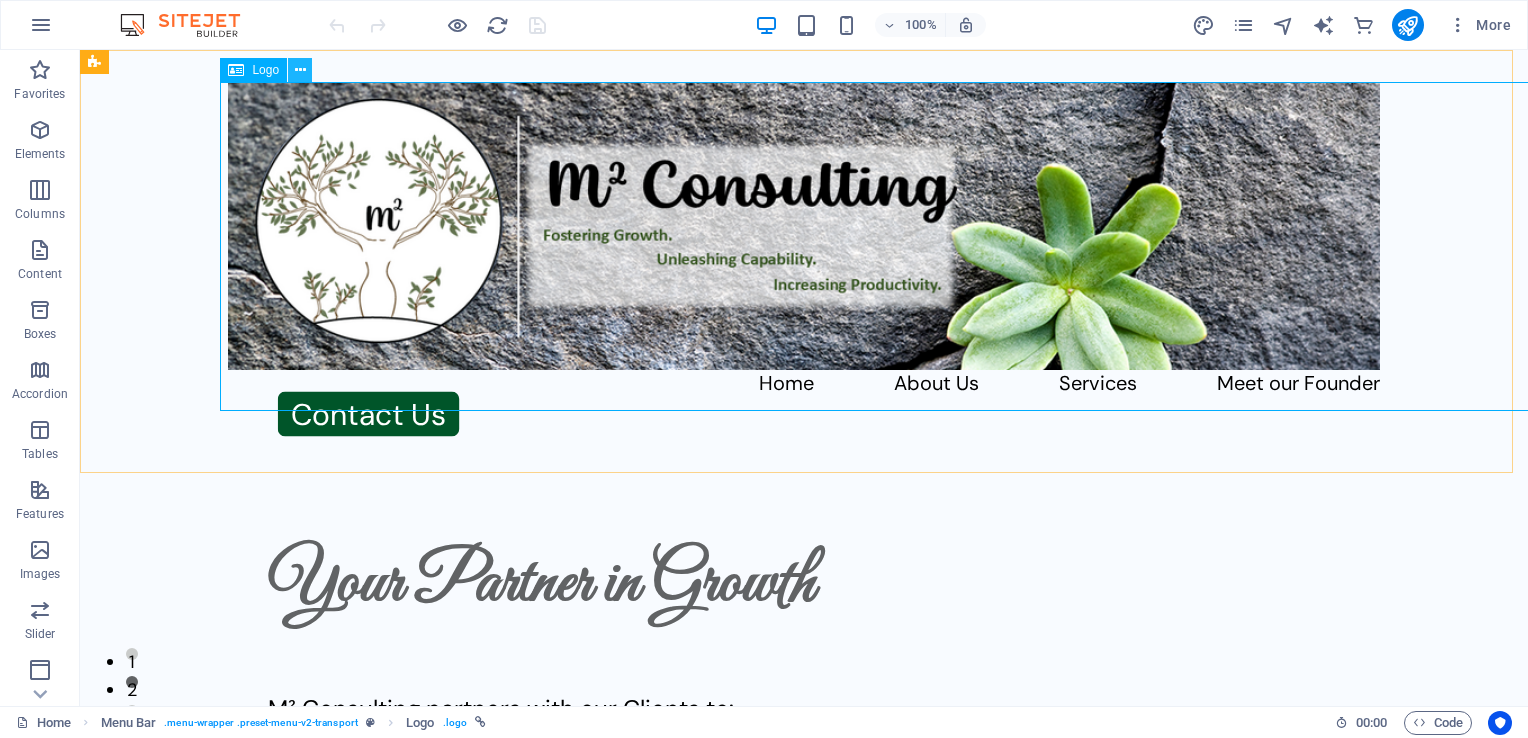 click at bounding box center [300, 70] 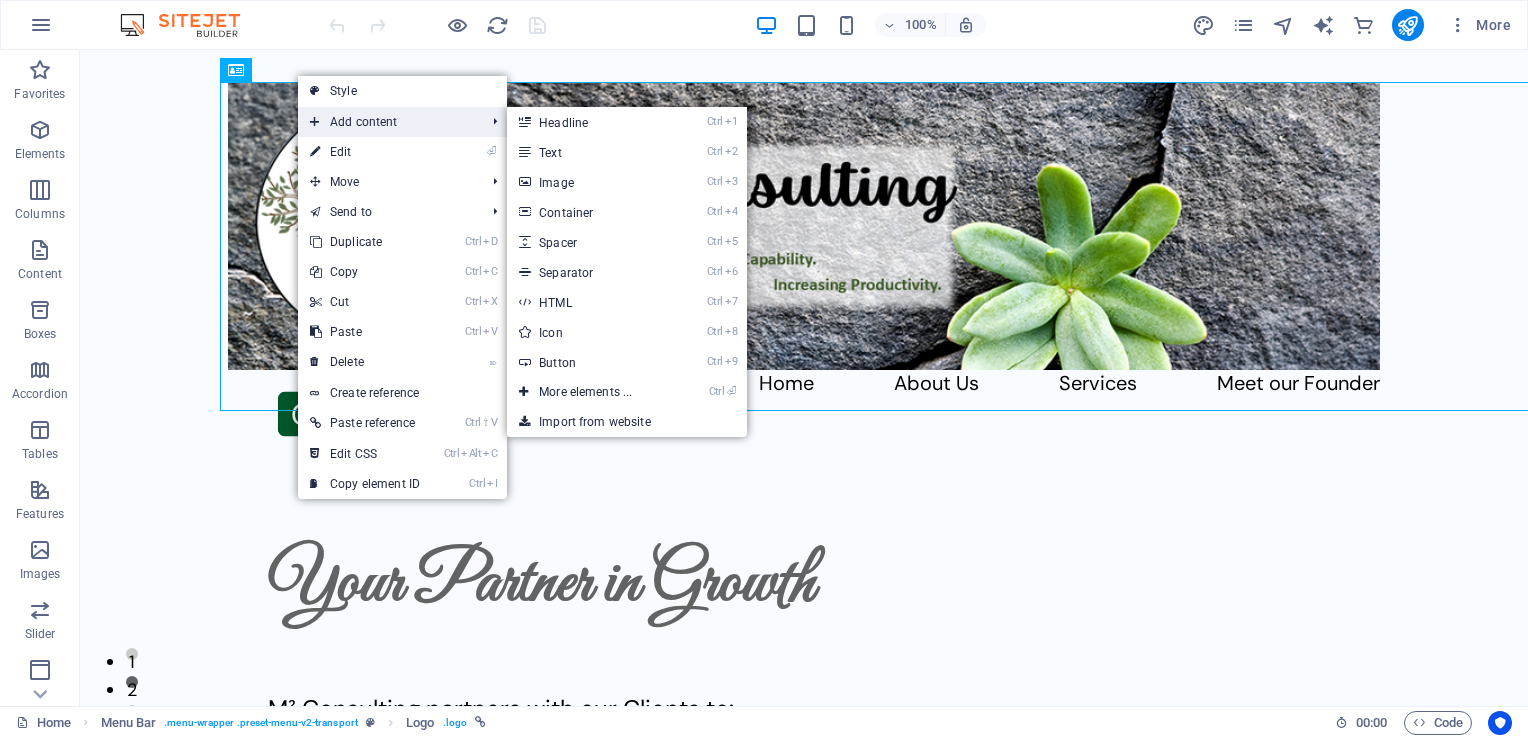 click on "Add content" at bounding box center [387, 122] 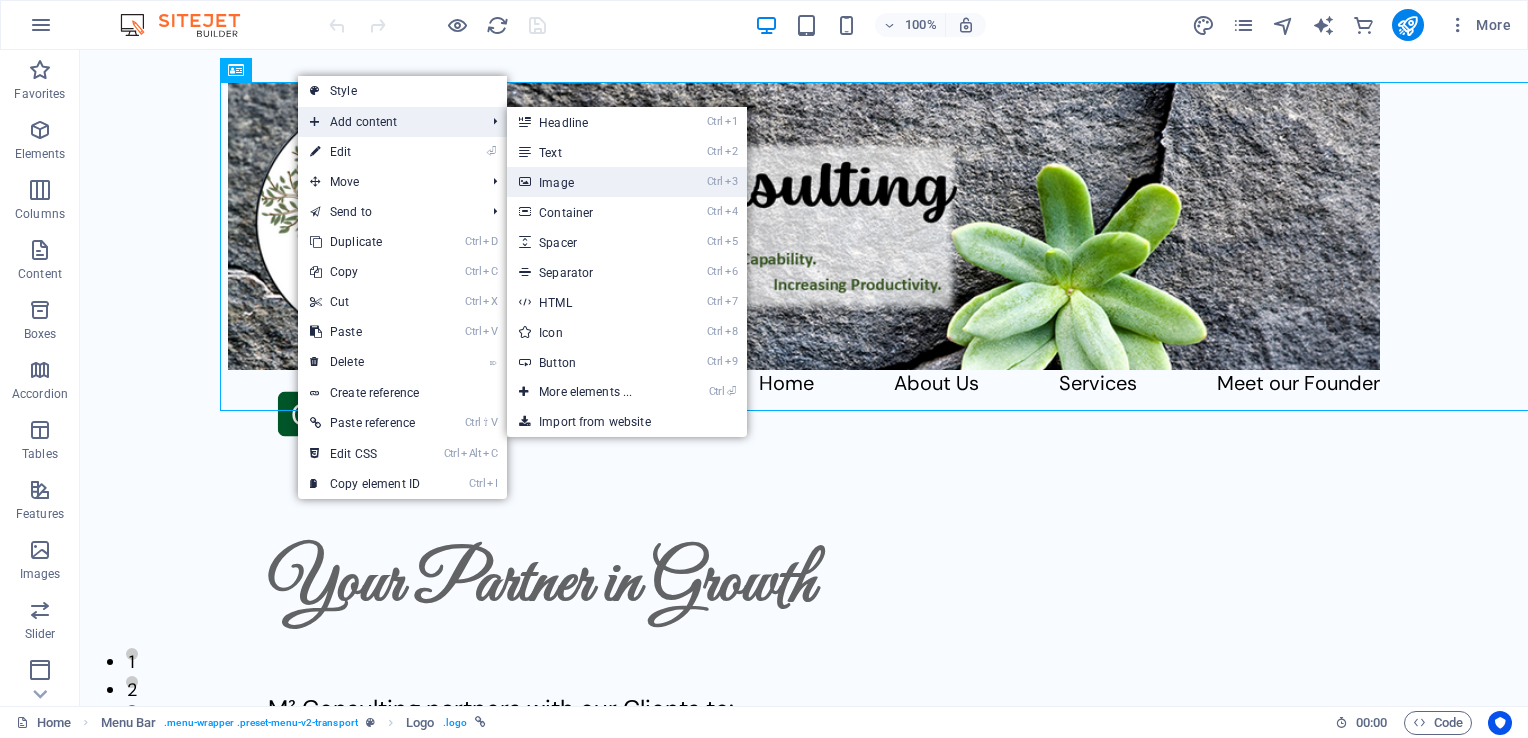 click on "Ctrl 3  Image" at bounding box center [589, 182] 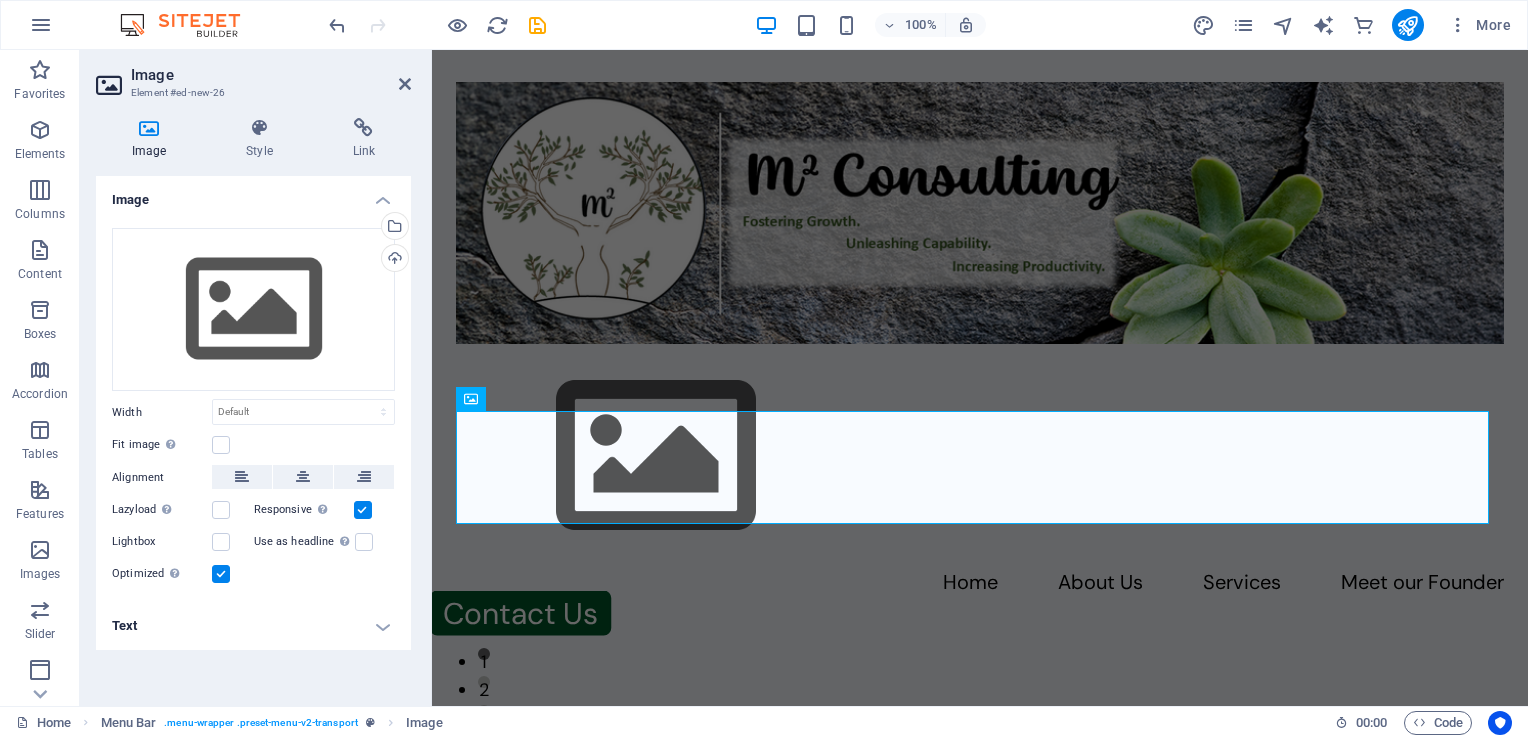 click on "Image" at bounding box center (153, 139) 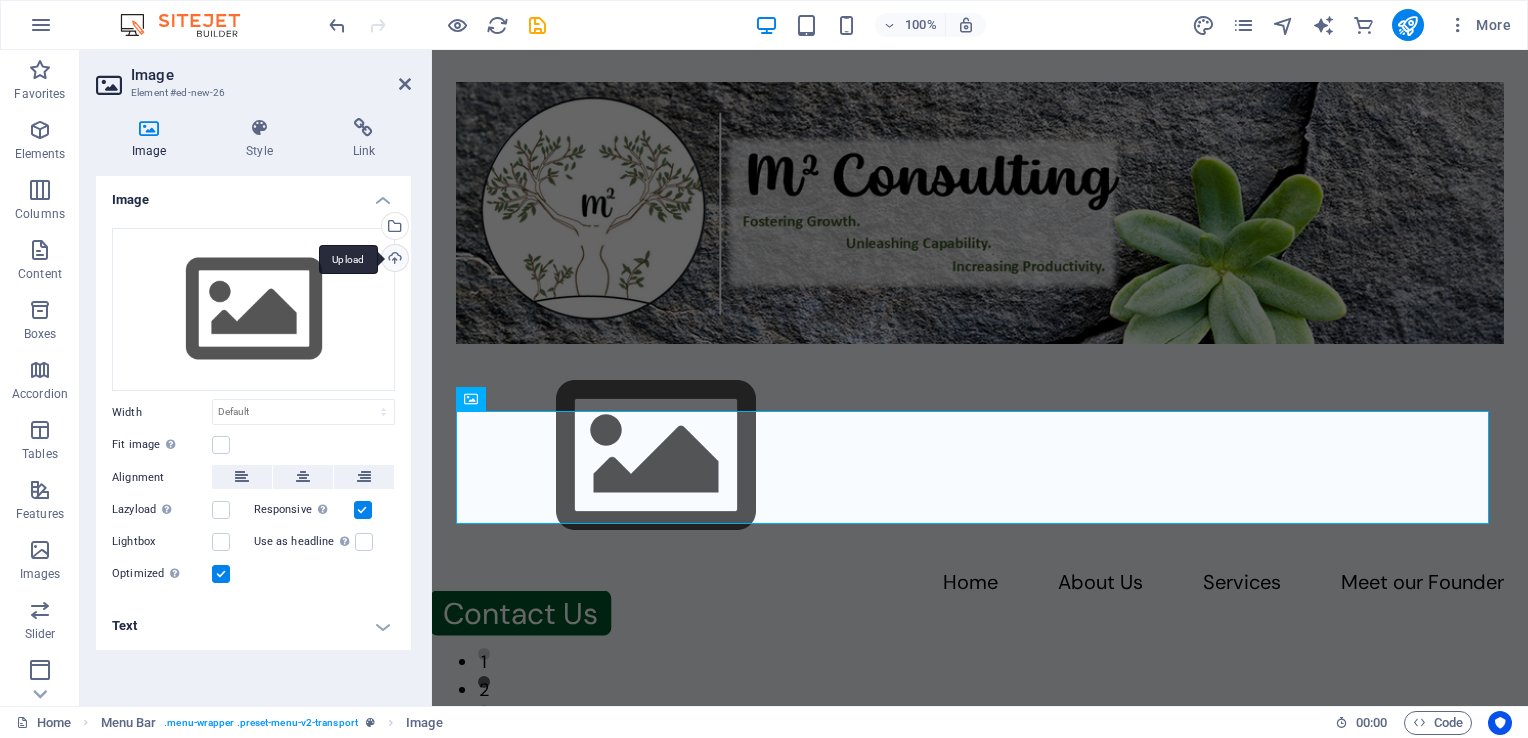 click on "Upload" at bounding box center [393, 260] 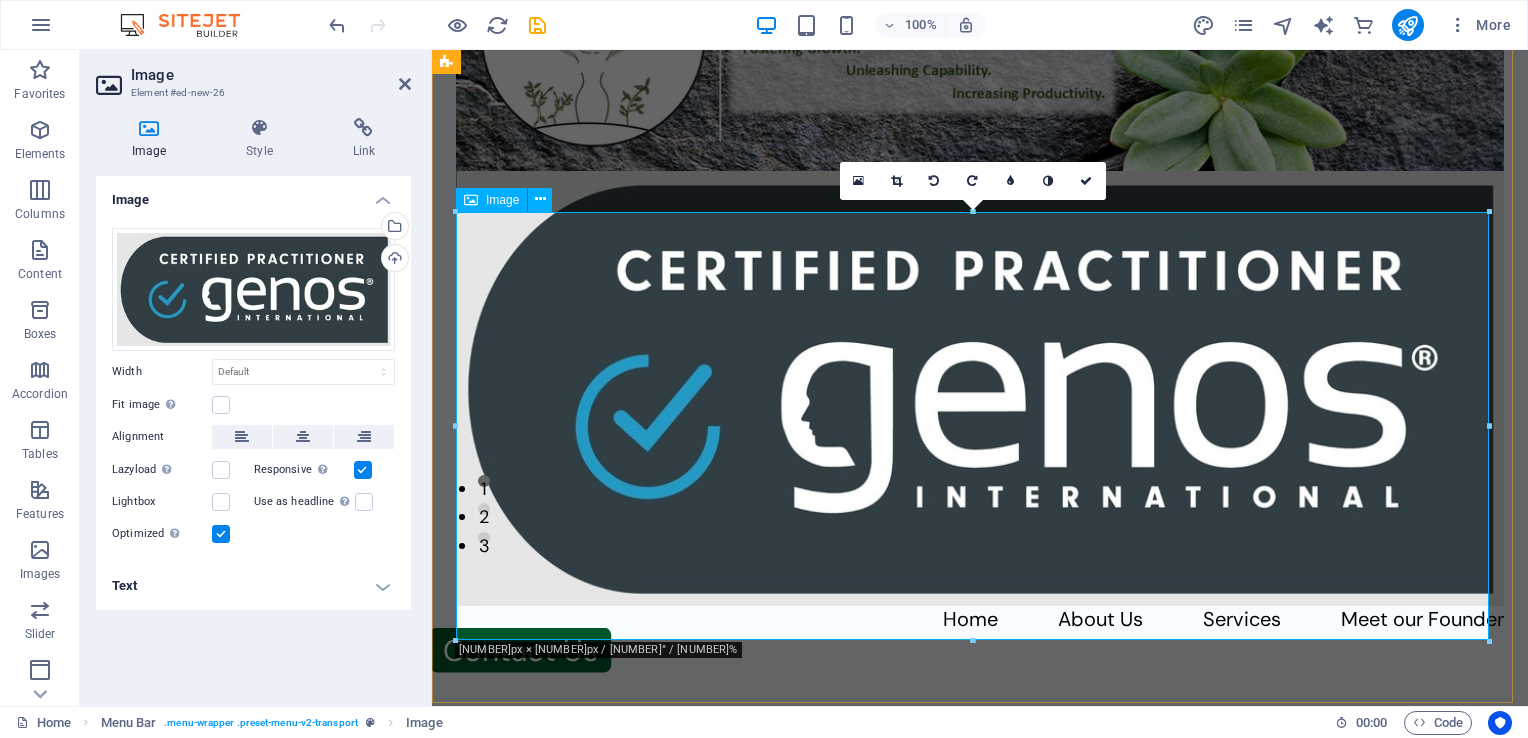 scroll, scrollTop: 200, scrollLeft: 0, axis: vertical 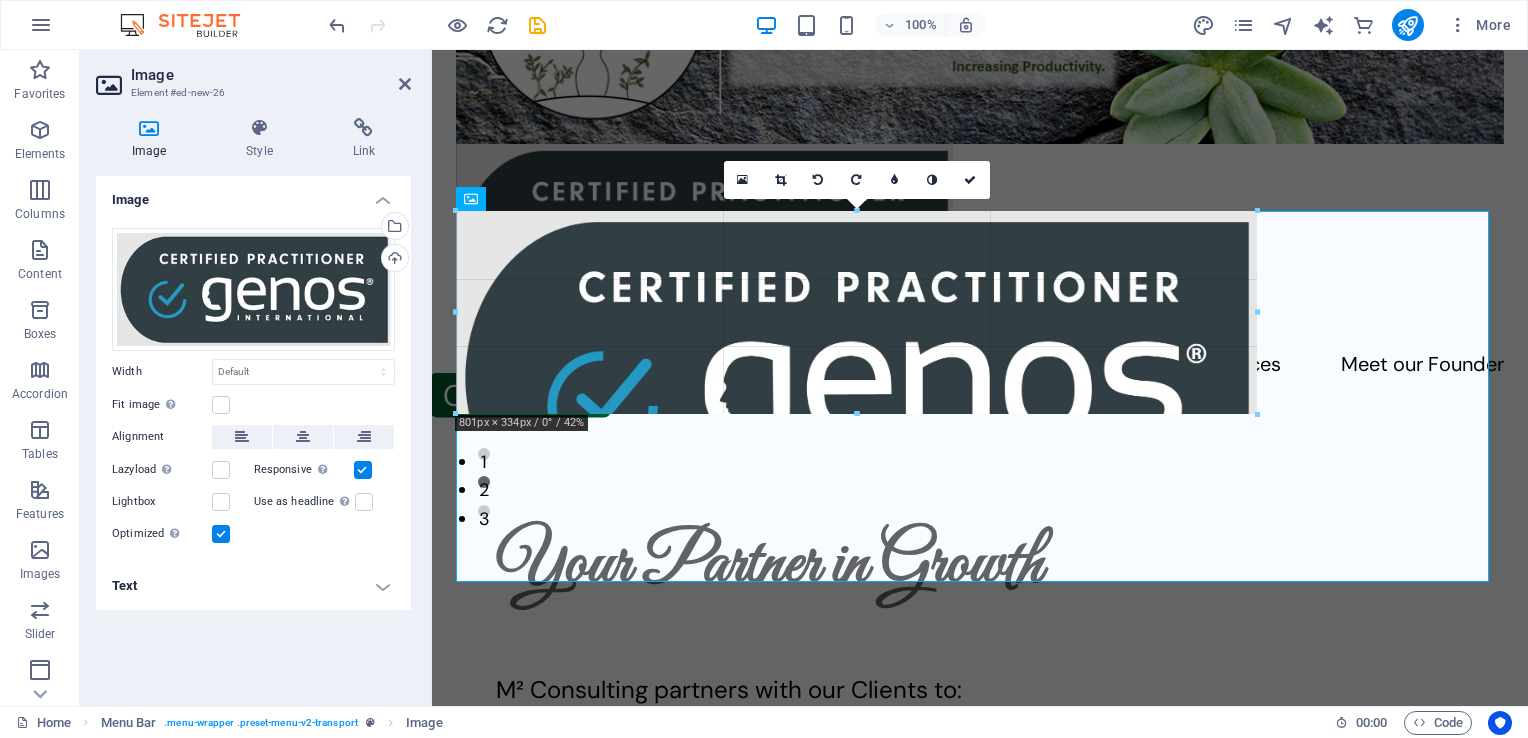 drag, startPoint x: 456, startPoint y: 638, endPoint x: 570, endPoint y: 316, distance: 341.58453 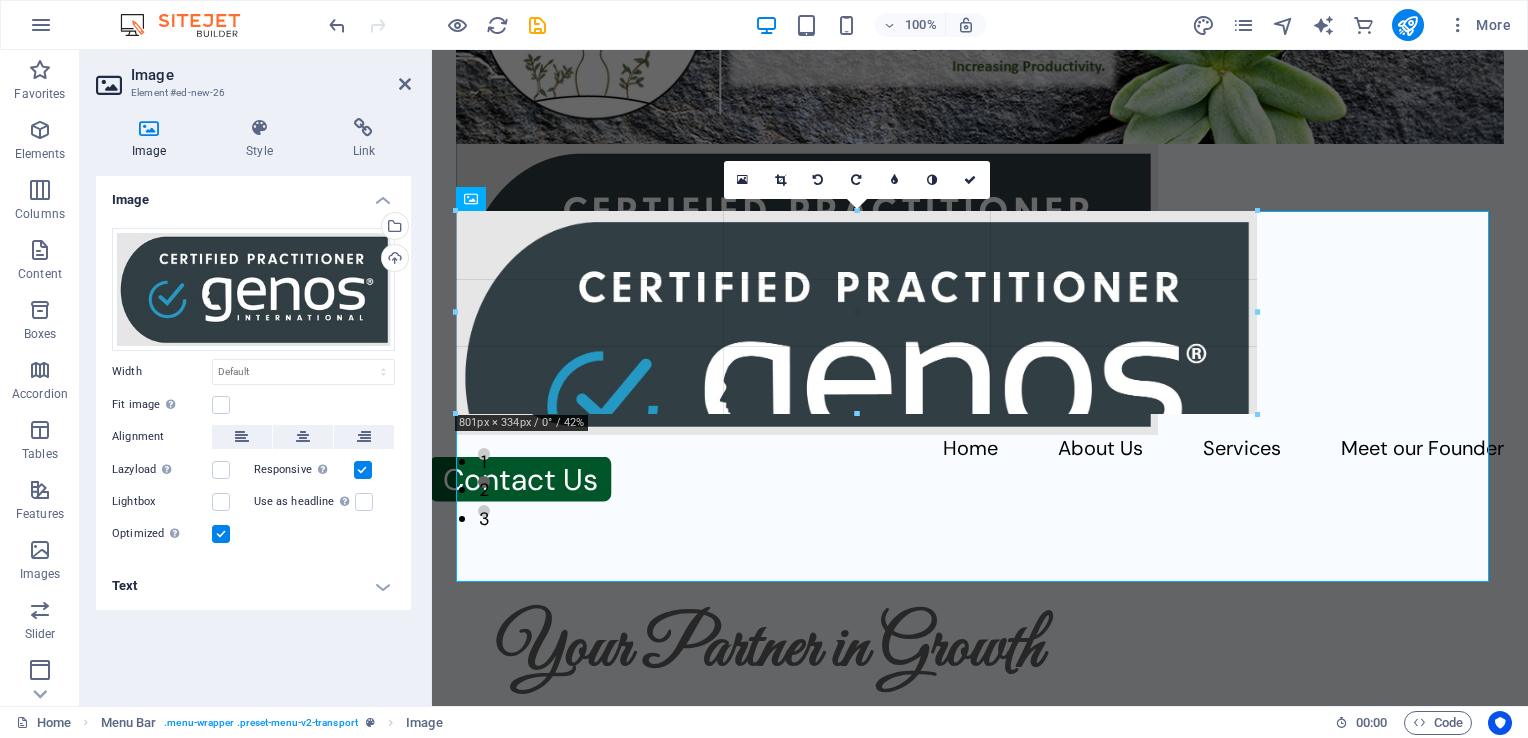 type on "702" 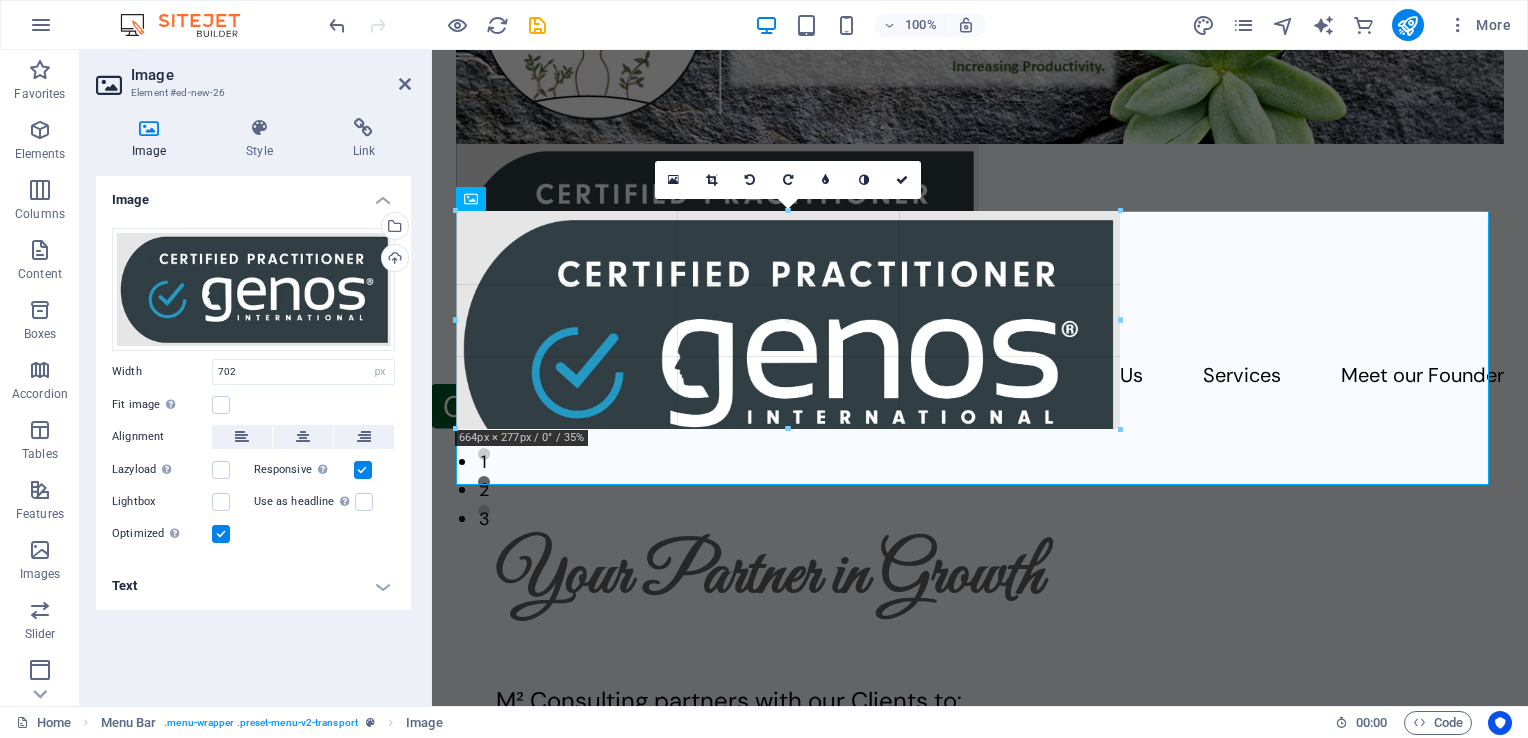 drag, startPoint x: 457, startPoint y: 501, endPoint x: 204, endPoint y: 308, distance: 318.21063 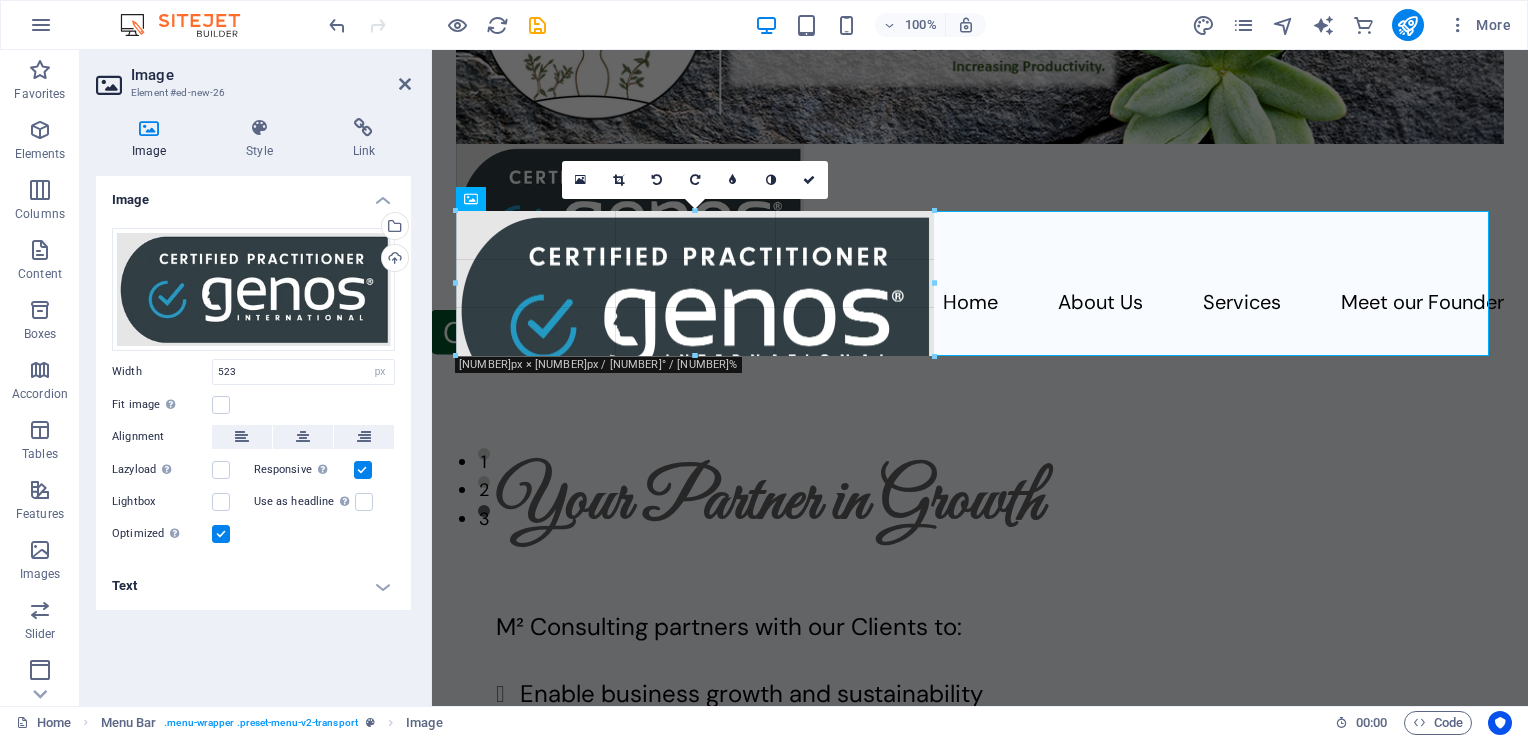 drag, startPoint x: 457, startPoint y: 428, endPoint x: 198, endPoint y: 264, distance: 306.55667 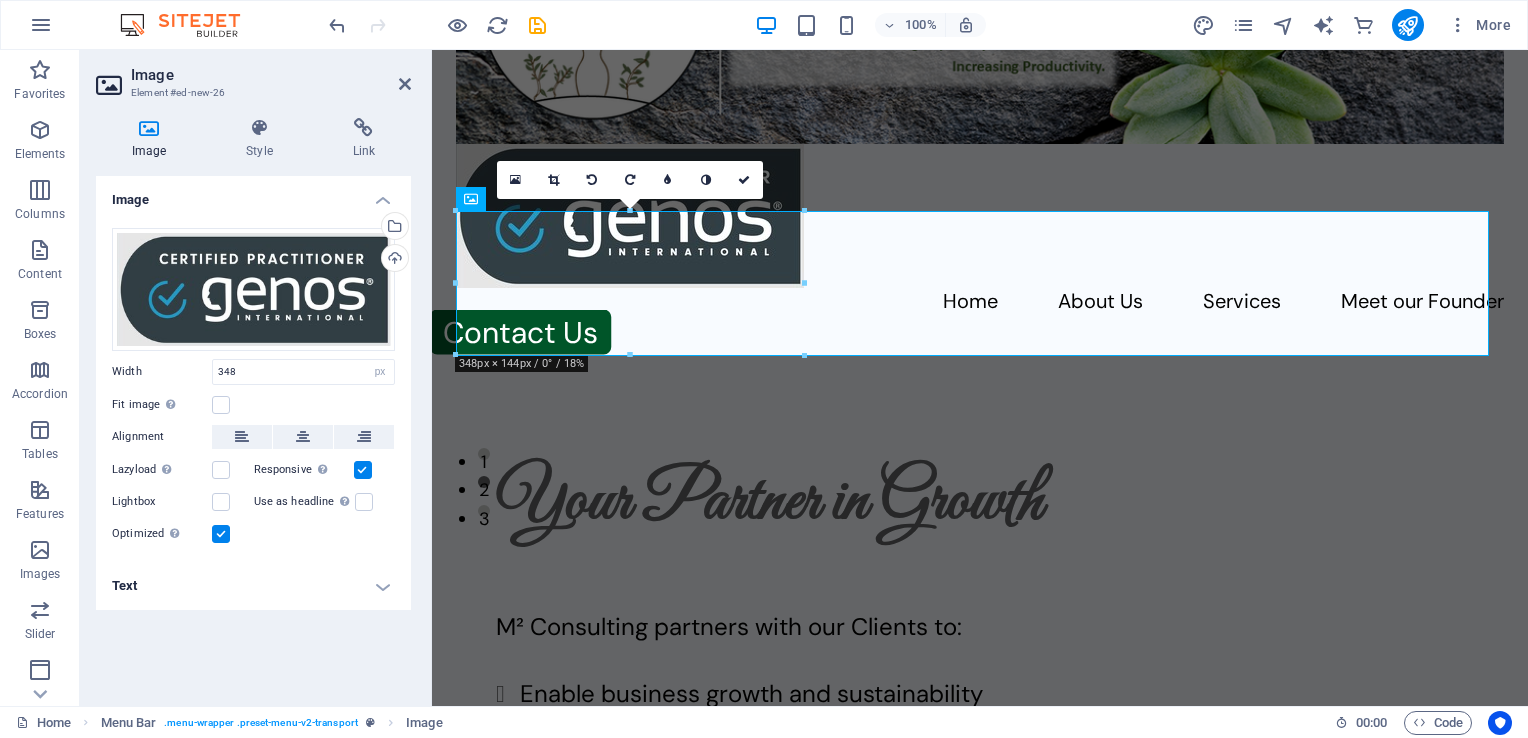 click on "16:10 16:9 4:3 1:1 1:2 0" at bounding box center (630, 180) 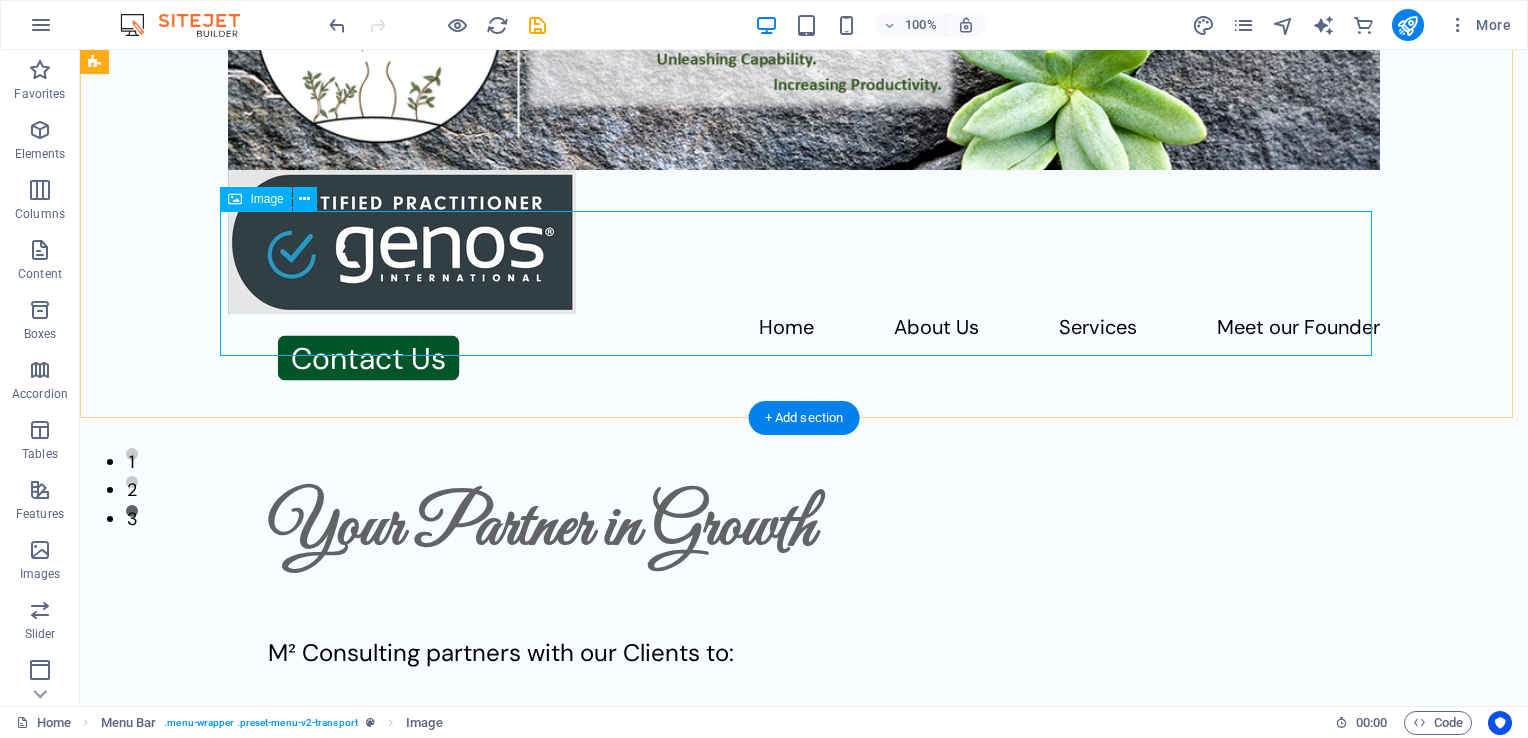 click at bounding box center [804, 242] 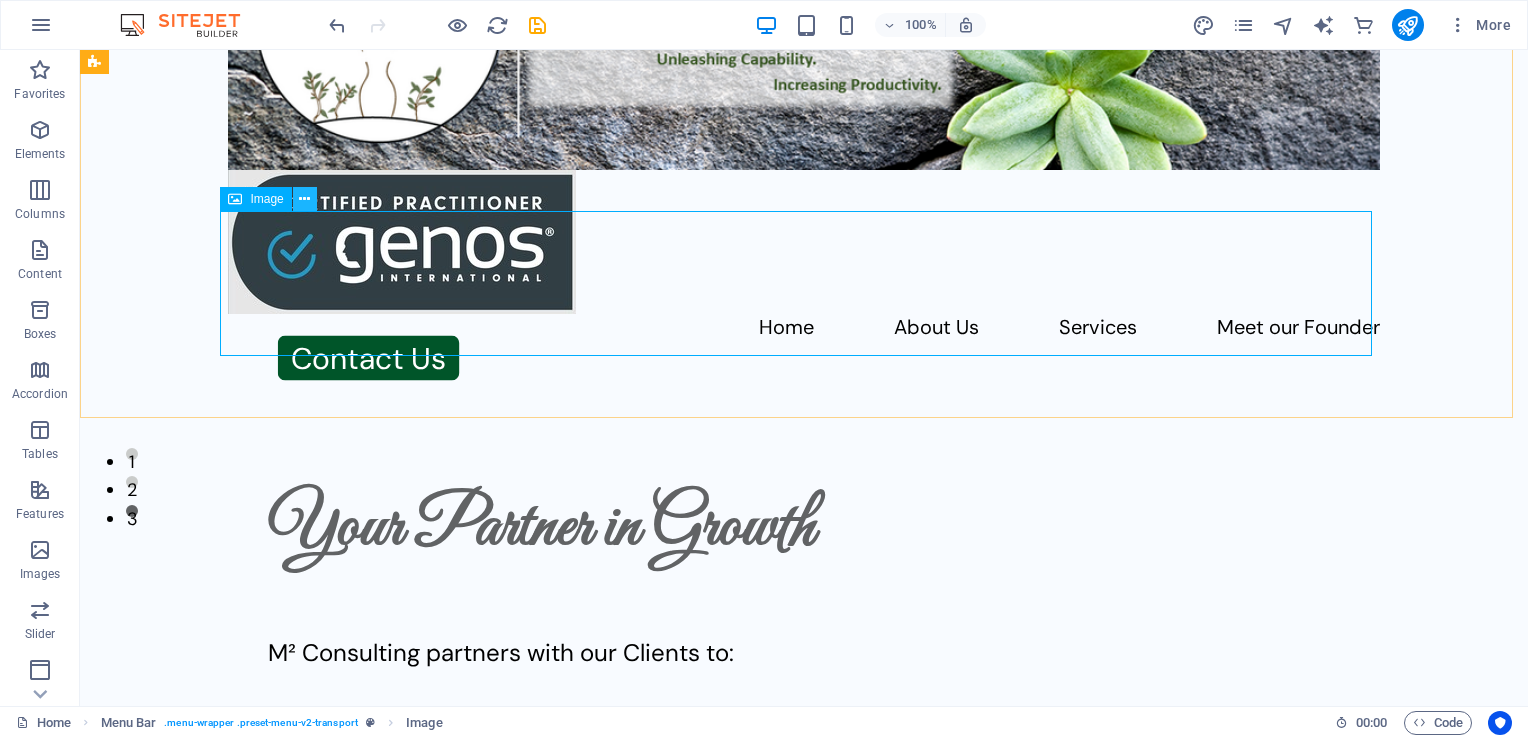 click at bounding box center (304, 199) 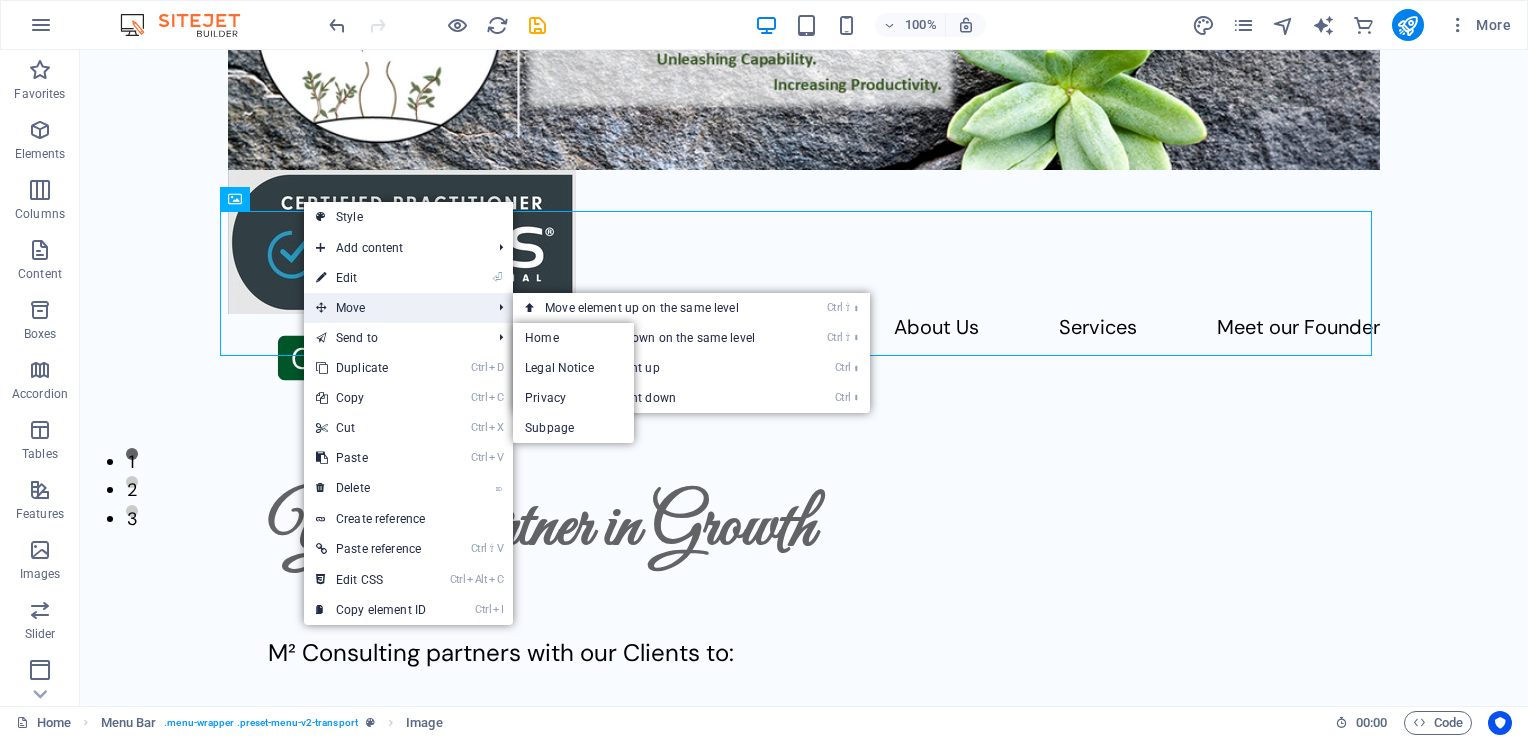 click on "Move" at bounding box center (393, 308) 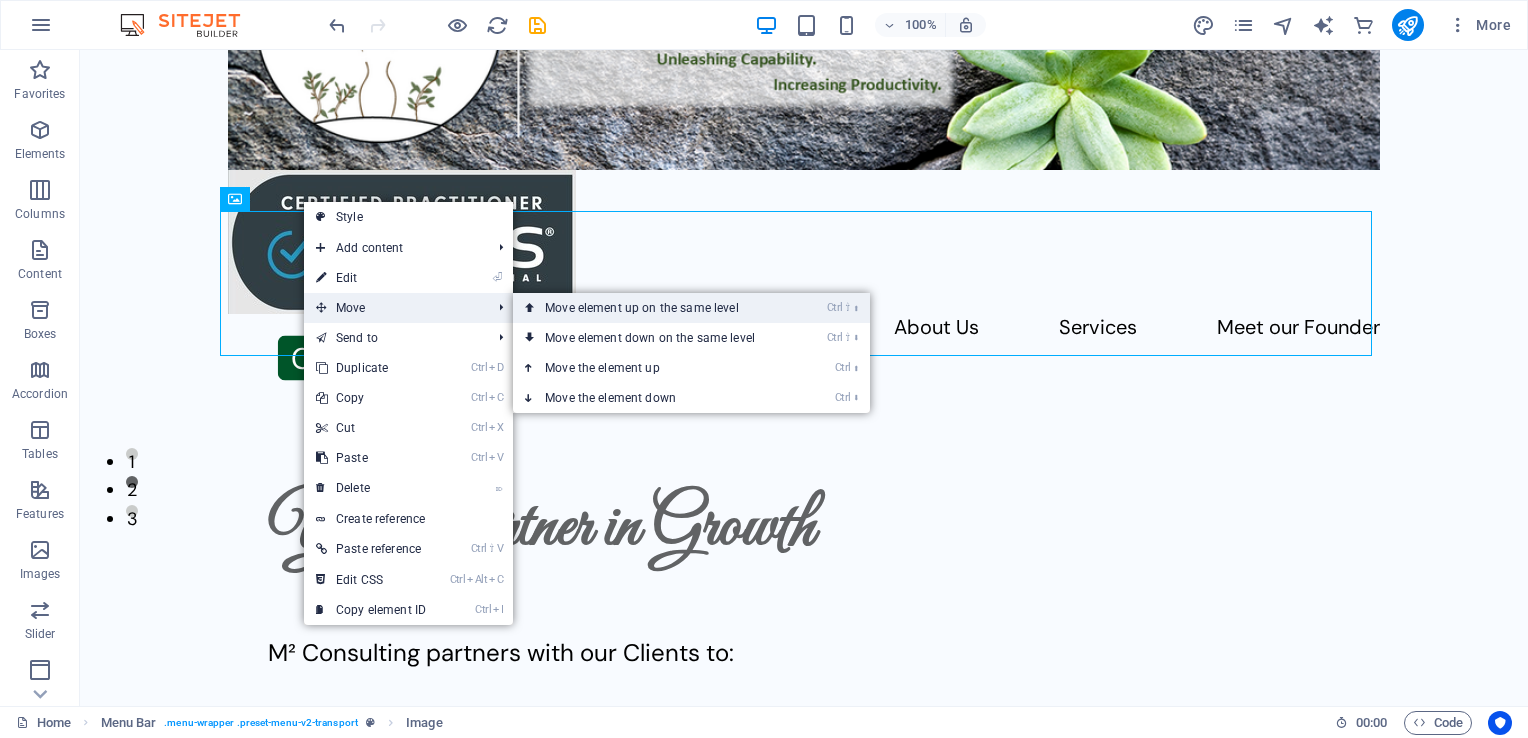 click on "Ctrl ⇧ ⬆  Move element up on the same level" at bounding box center (654, 308) 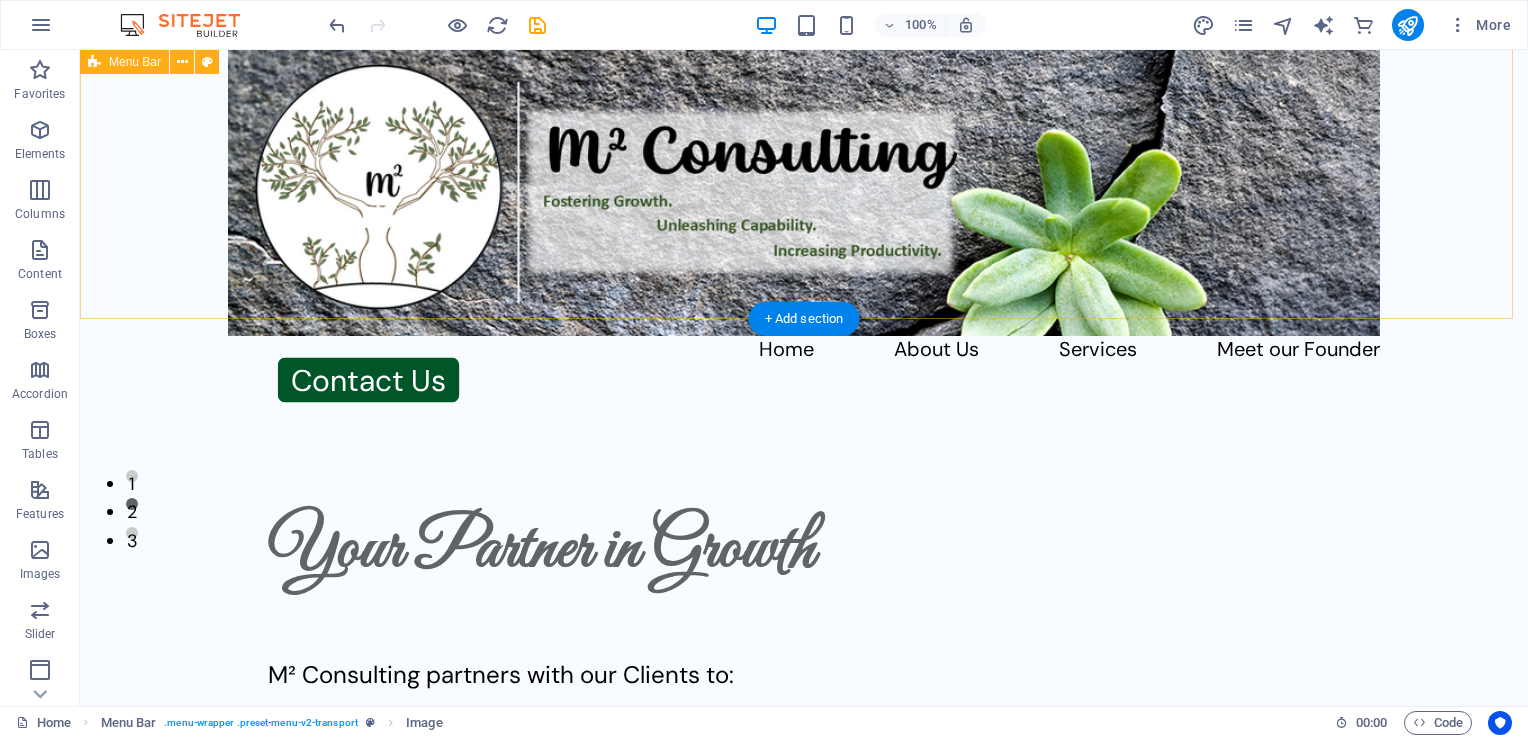 scroll, scrollTop: 0, scrollLeft: 0, axis: both 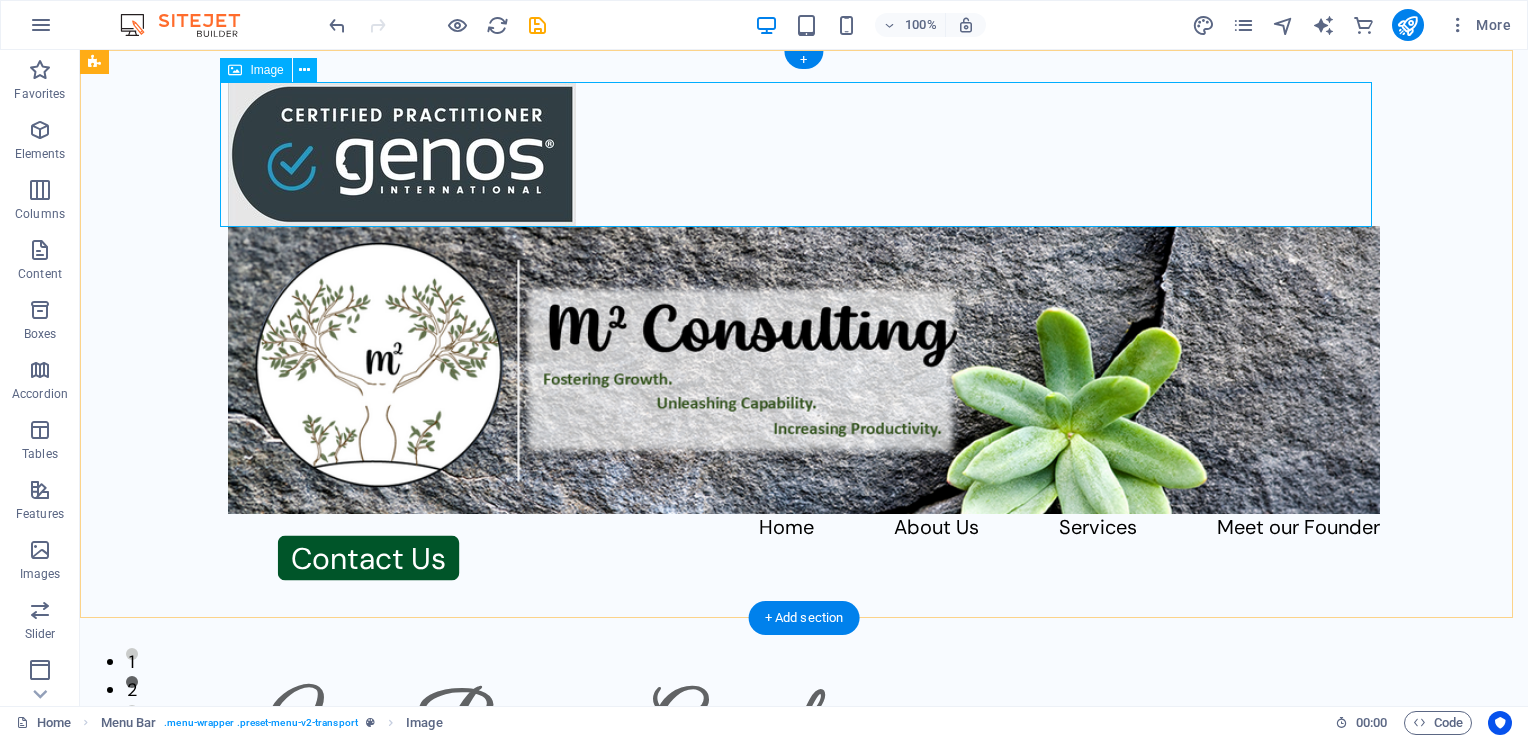 click at bounding box center [804, 154] 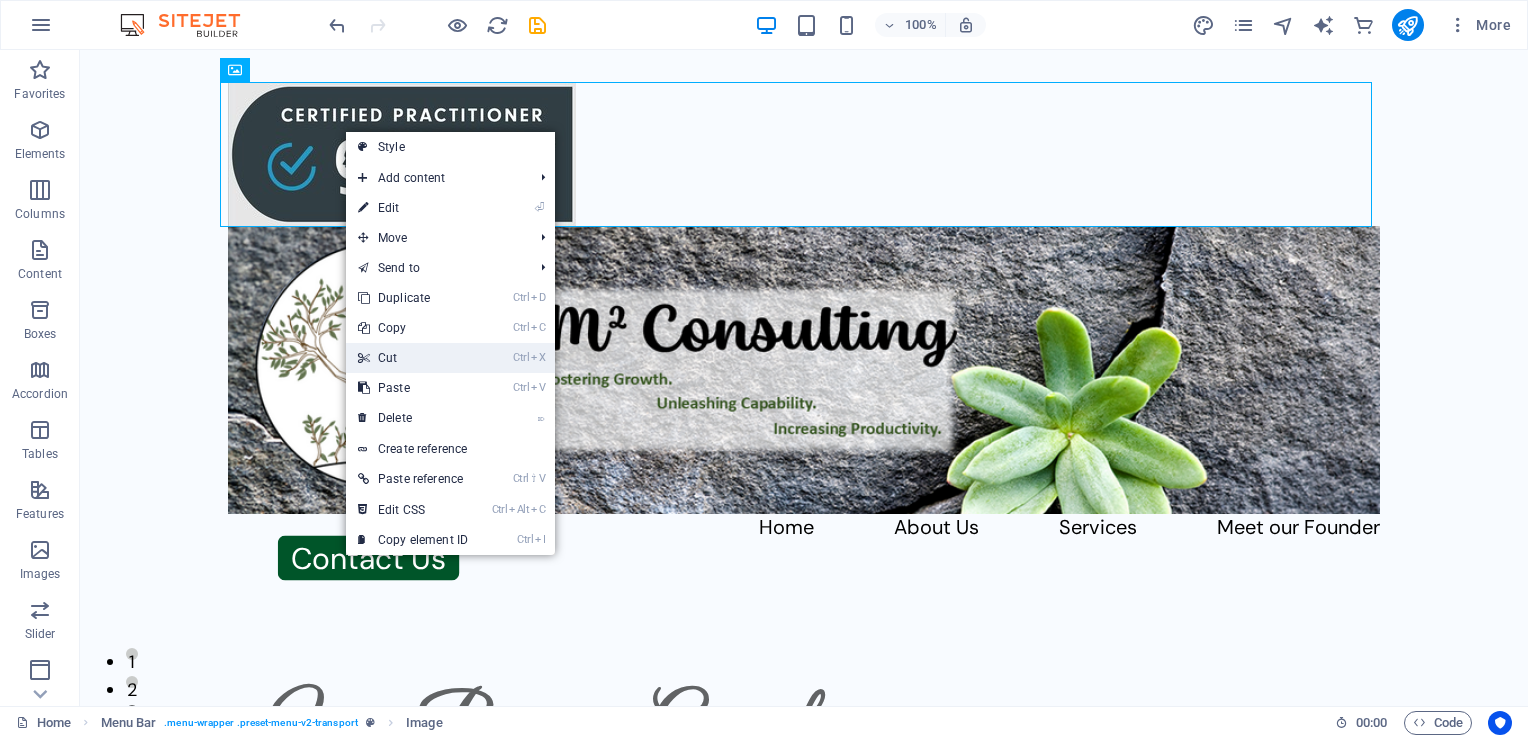 click on "Ctrl X  Cut" at bounding box center [413, 358] 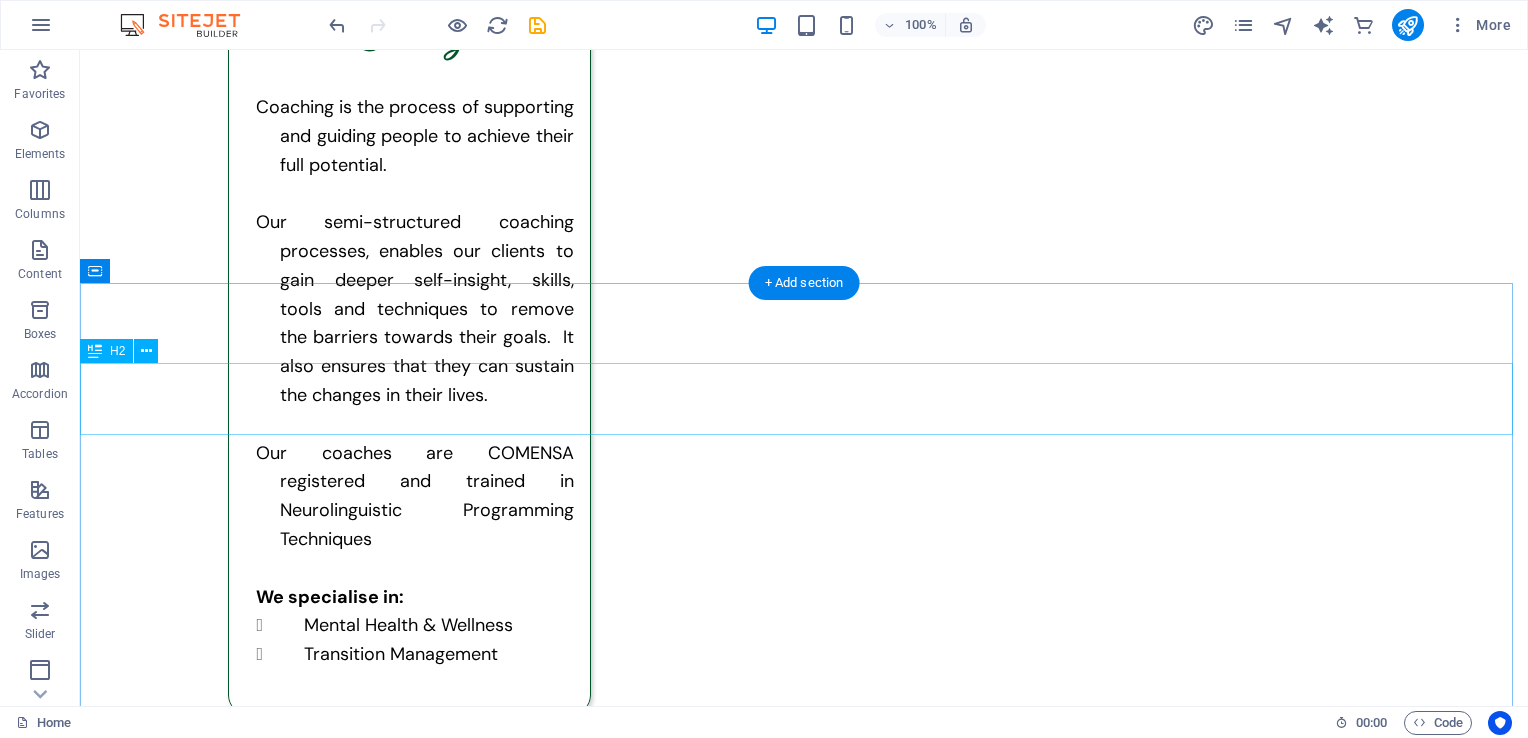 scroll, scrollTop: 3800, scrollLeft: 0, axis: vertical 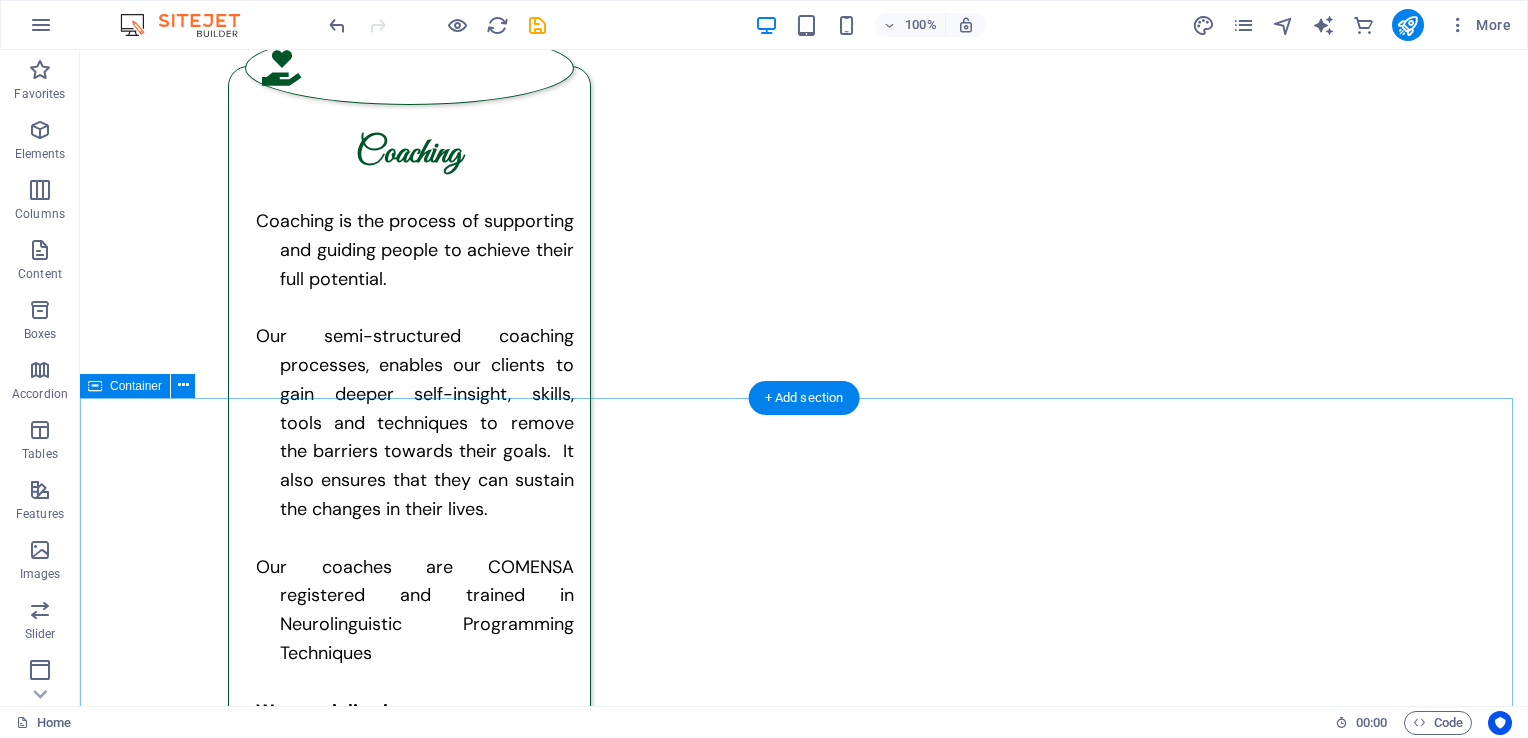 click on "Contact Us Contact Us I have read and understand the privacy policy. Unreadable? Load new Submit" at bounding box center (804, 4992) 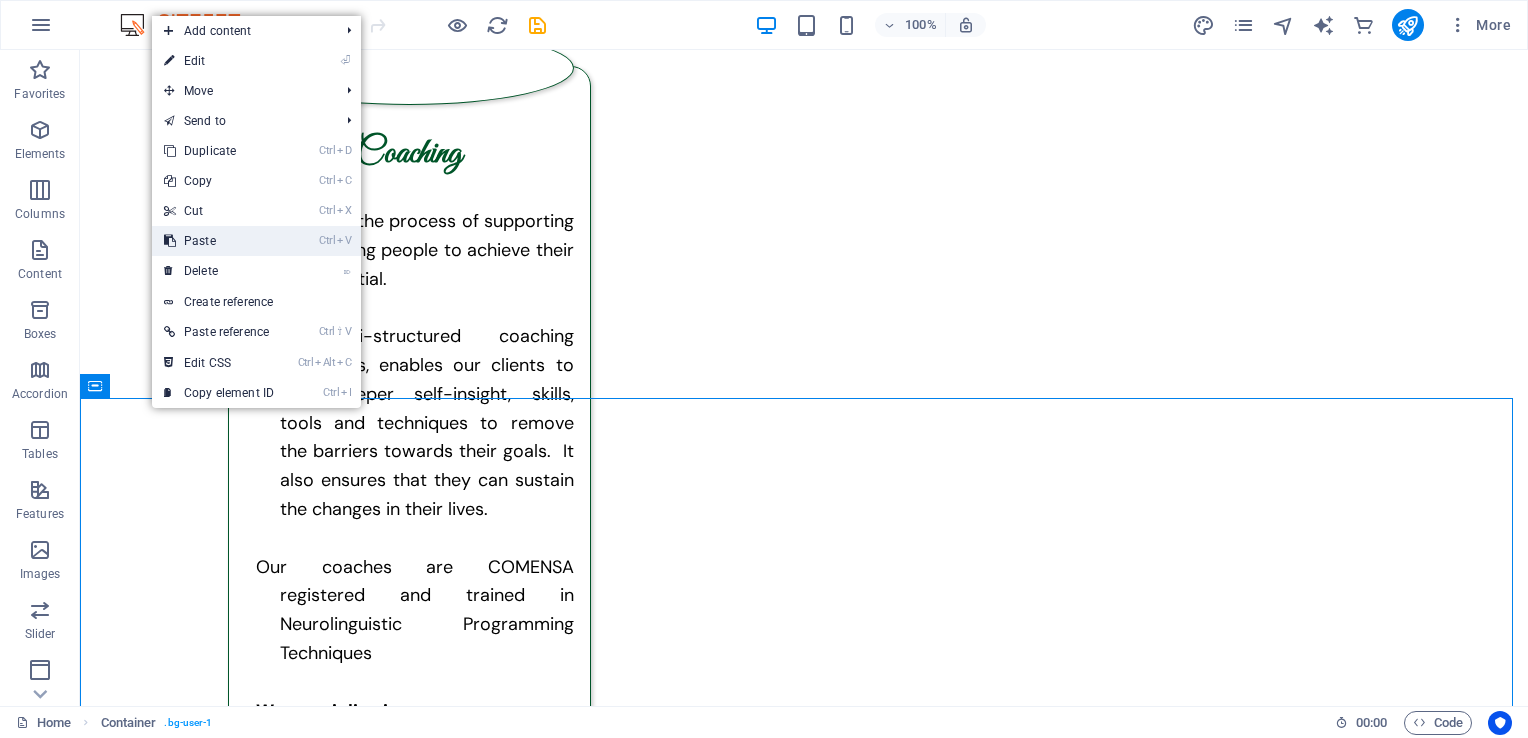 click on "Ctrl V  Paste" at bounding box center (219, 241) 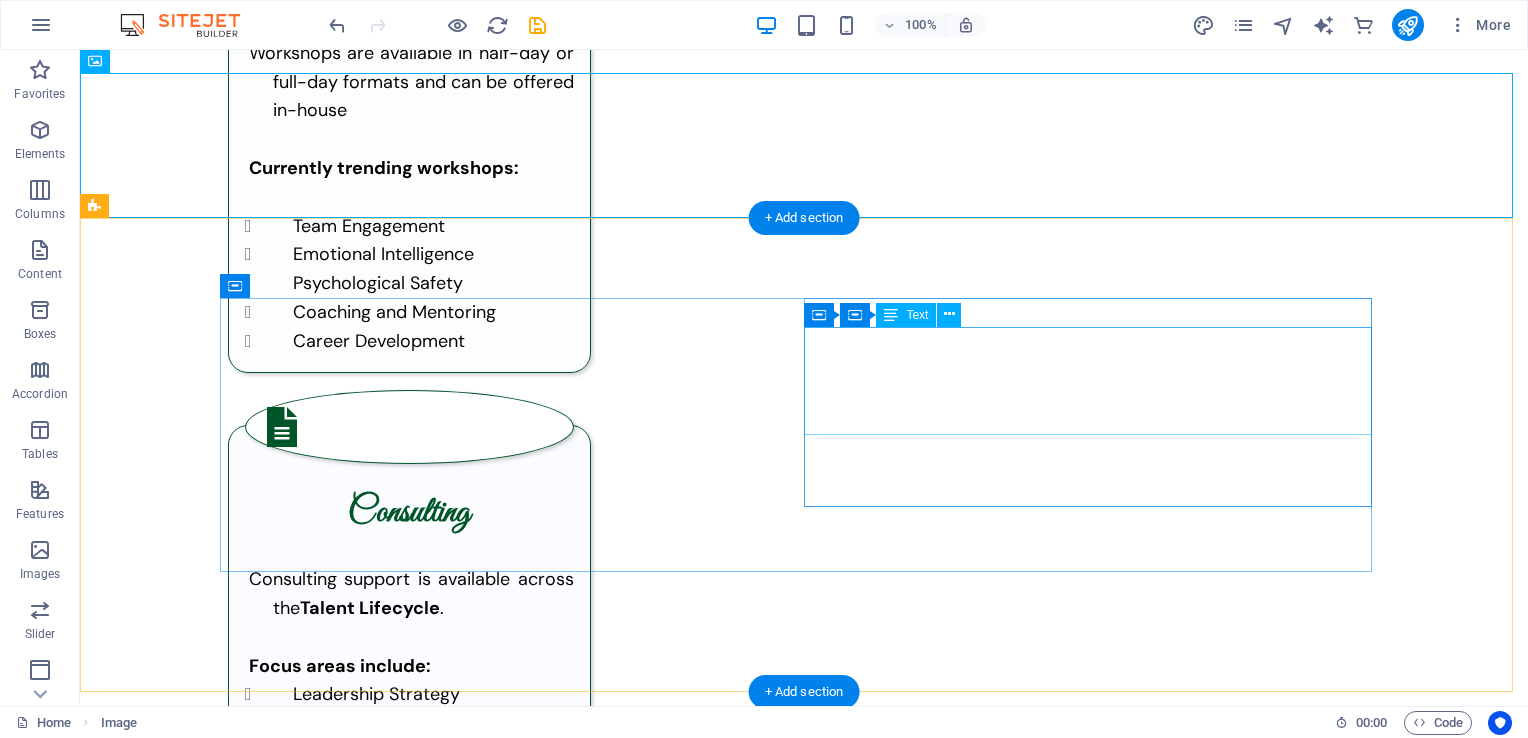 scroll, scrollTop: 4990, scrollLeft: 0, axis: vertical 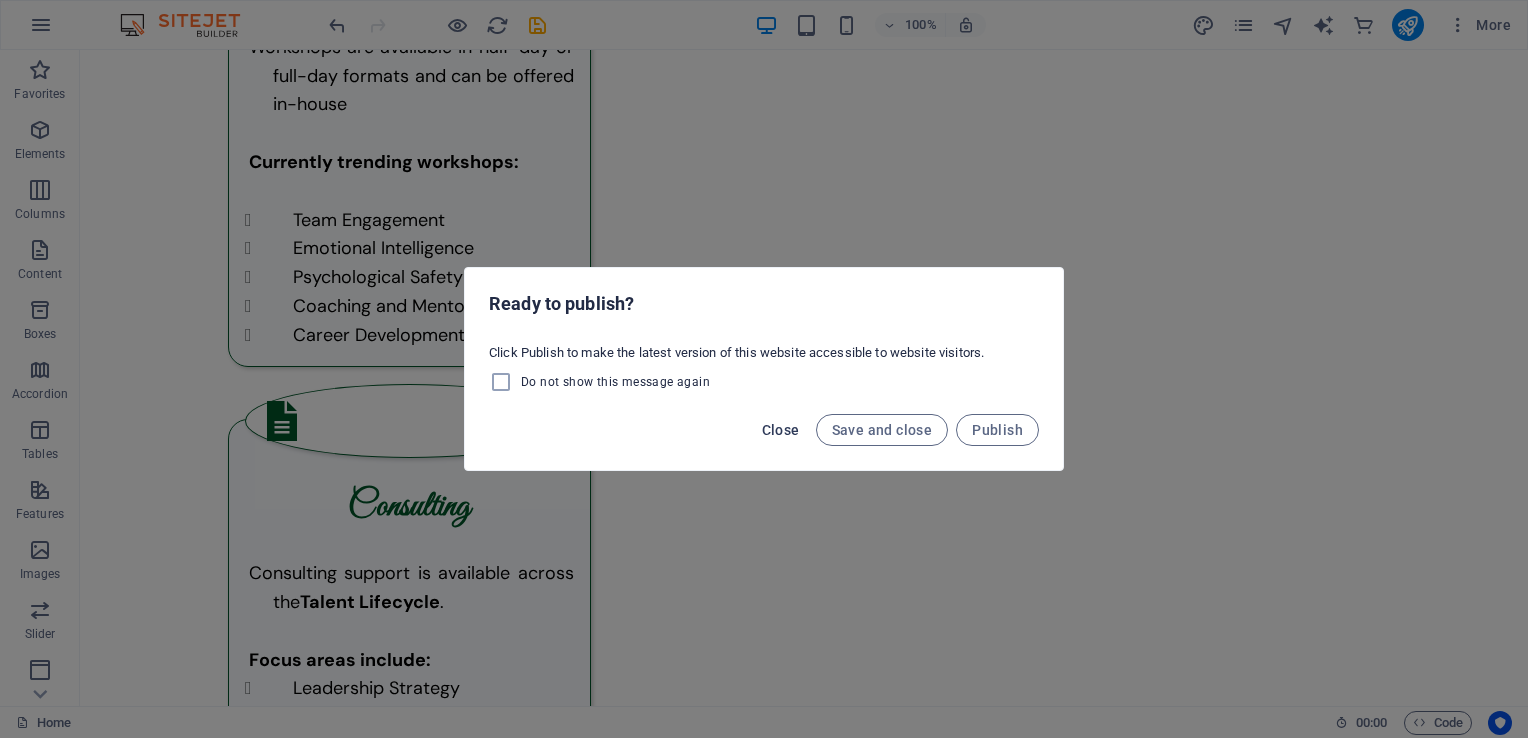 click on "Close" at bounding box center [781, 430] 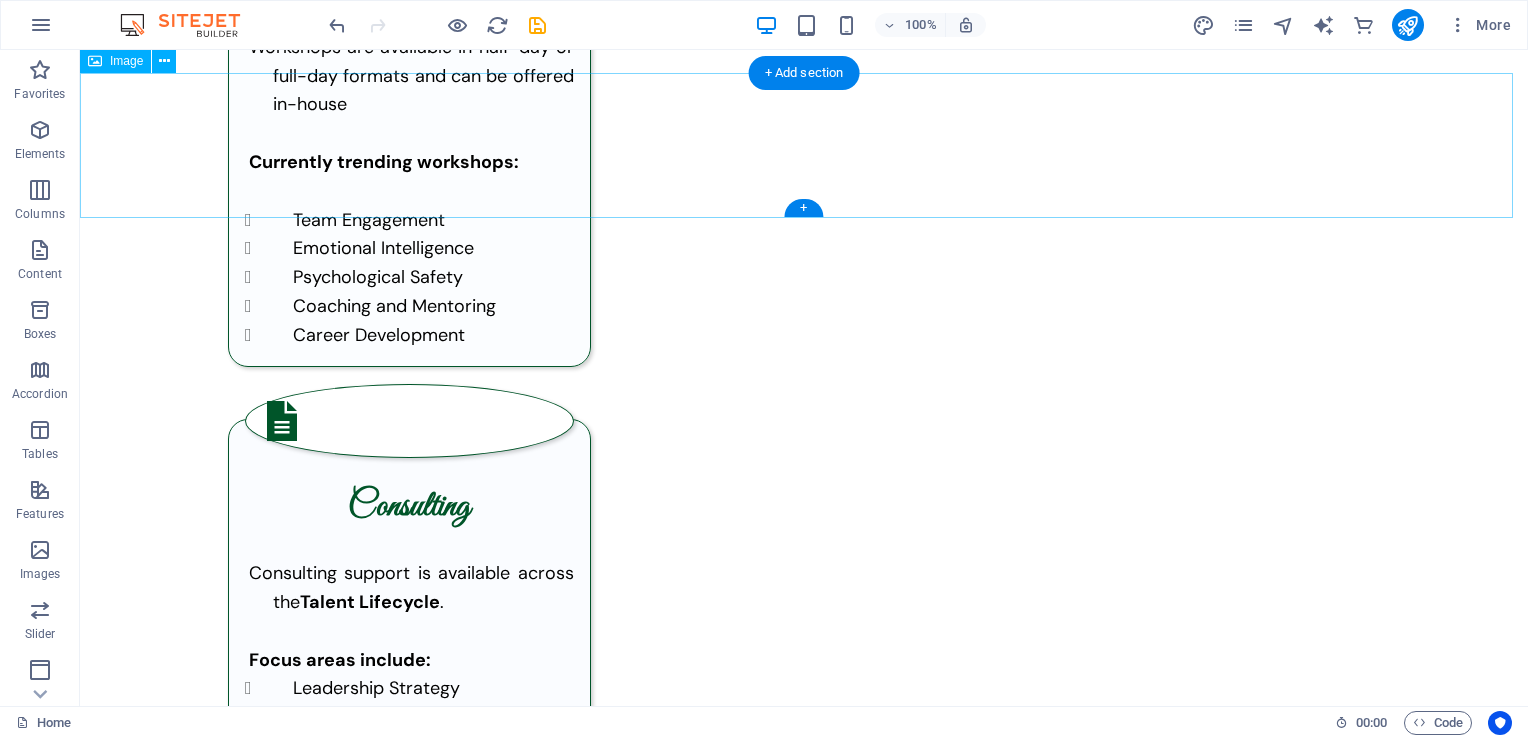 click at bounding box center (804, 4307) 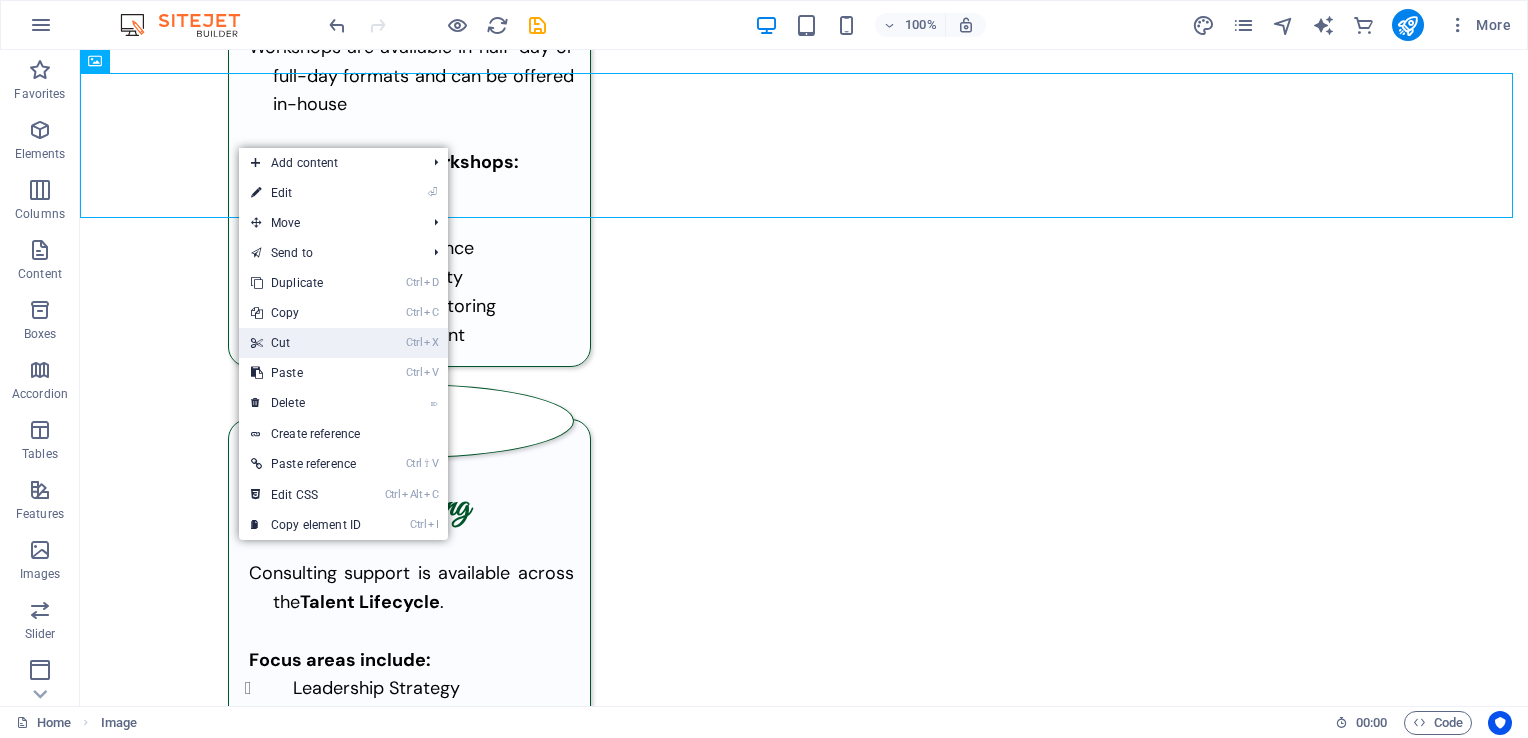 click on "Ctrl X  Cut" at bounding box center (306, 343) 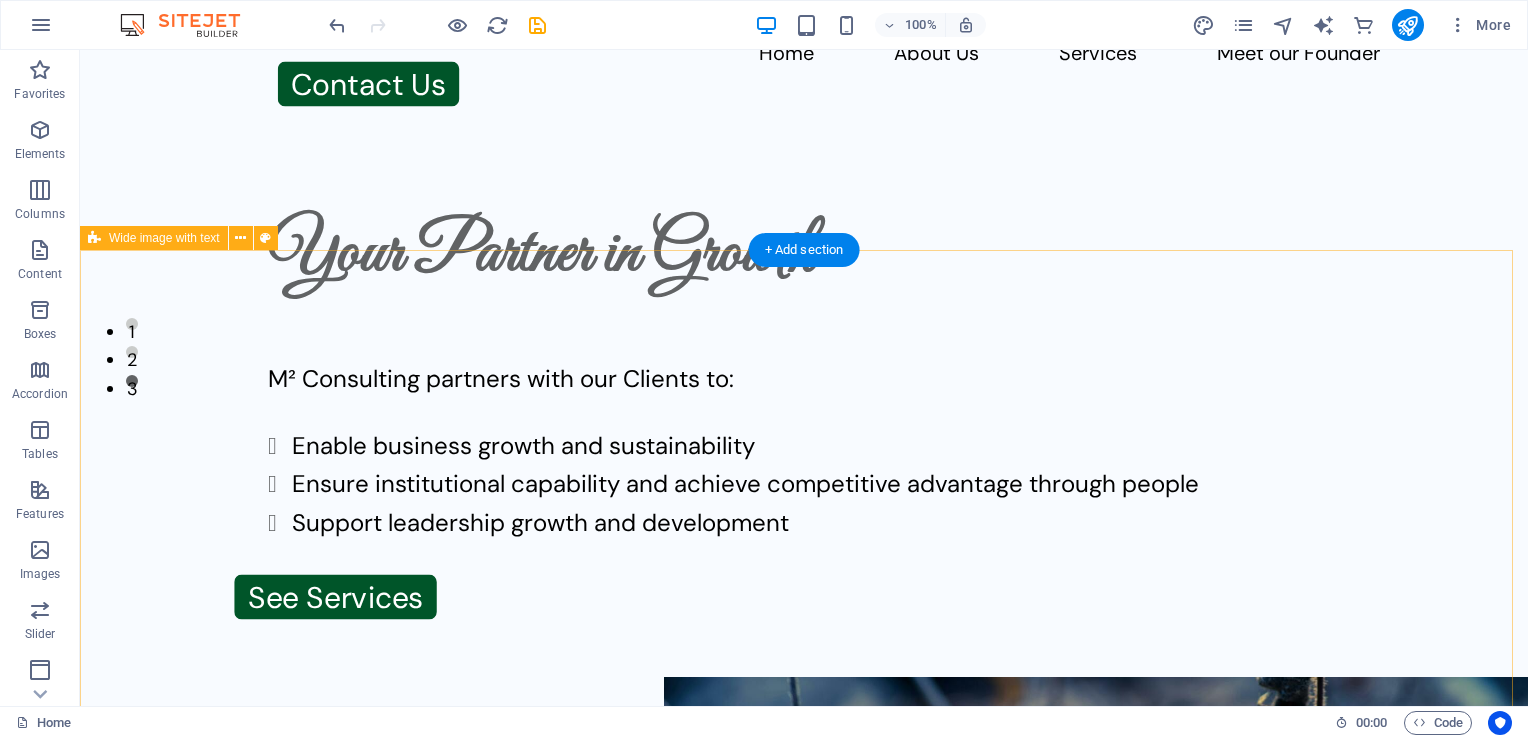 scroll, scrollTop: 0, scrollLeft: 0, axis: both 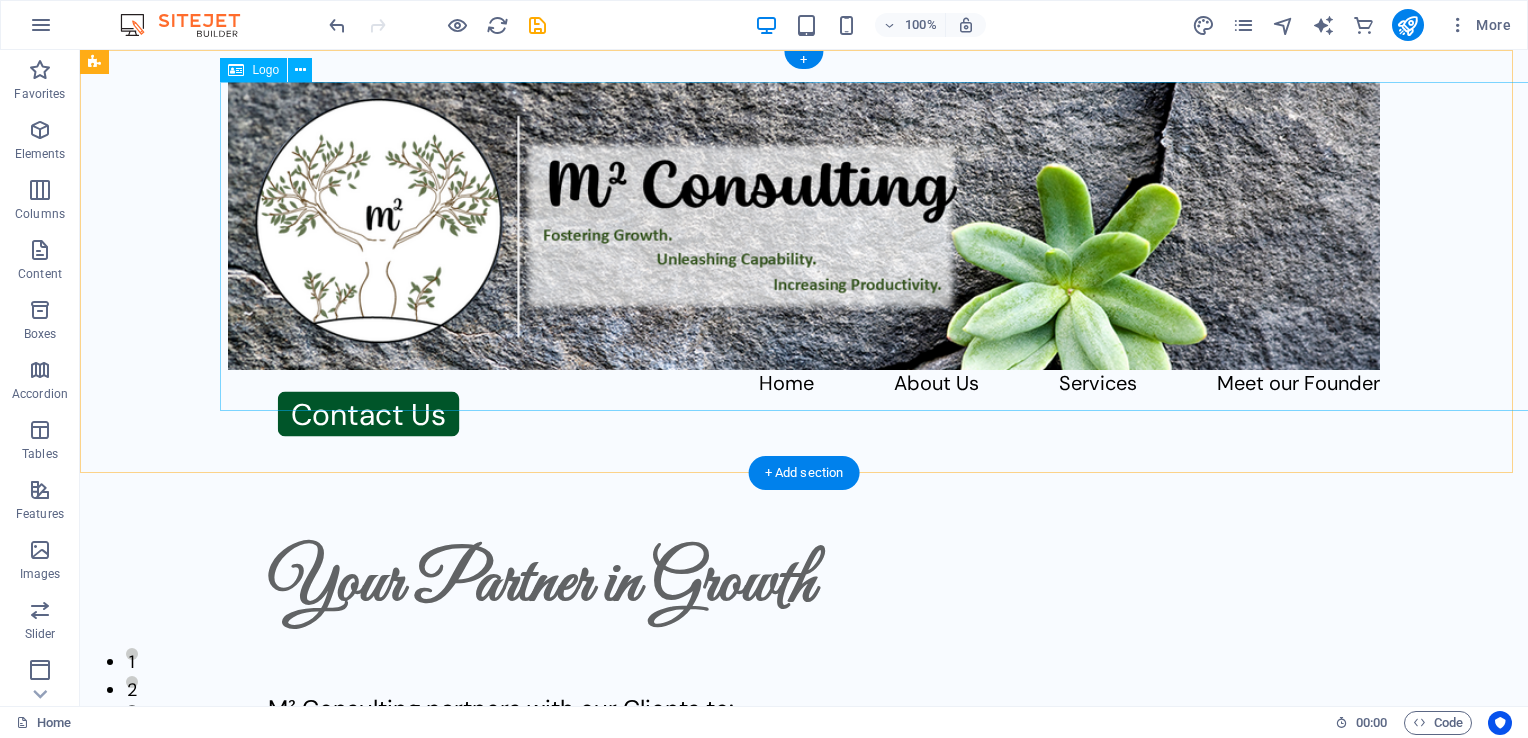 click at bounding box center [804, 226] 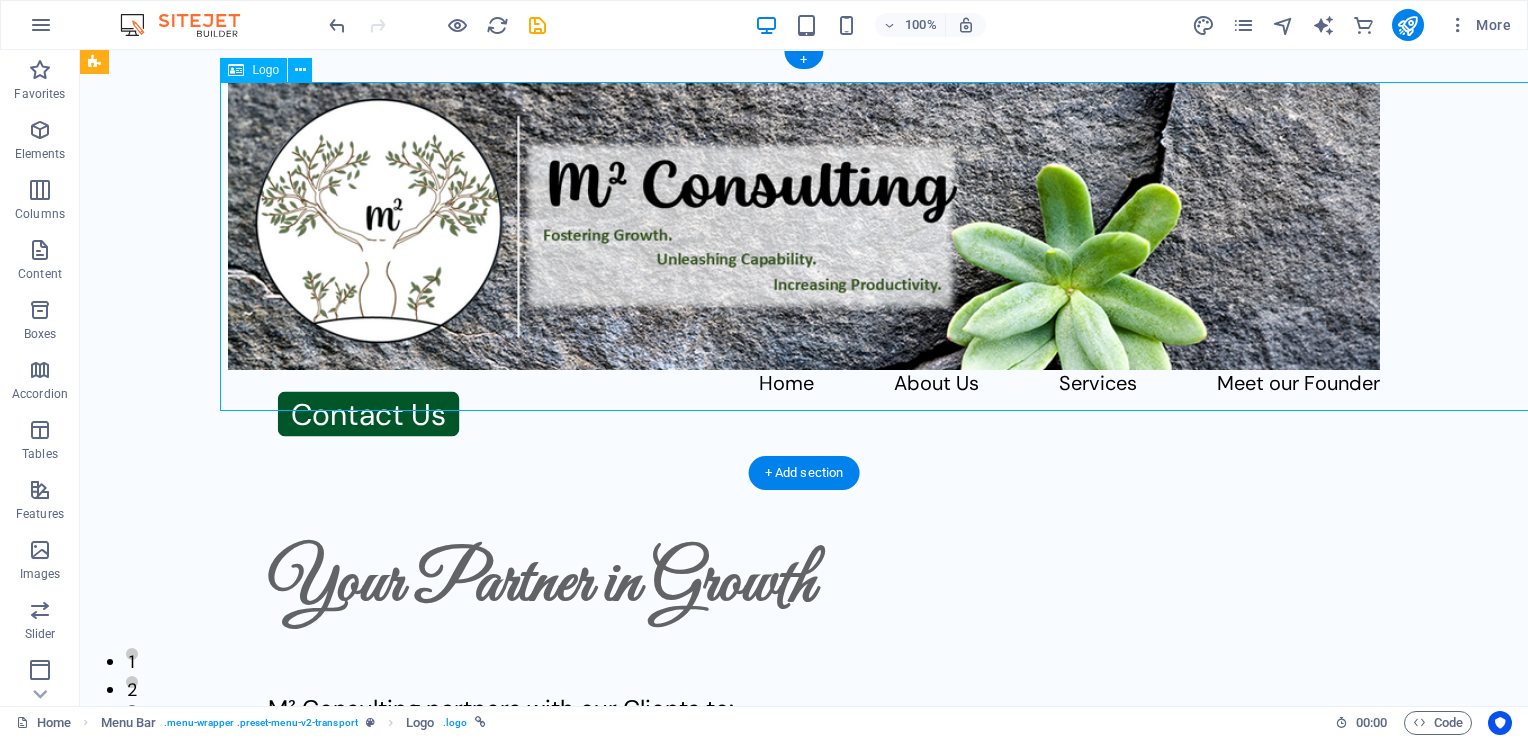 click at bounding box center [804, 226] 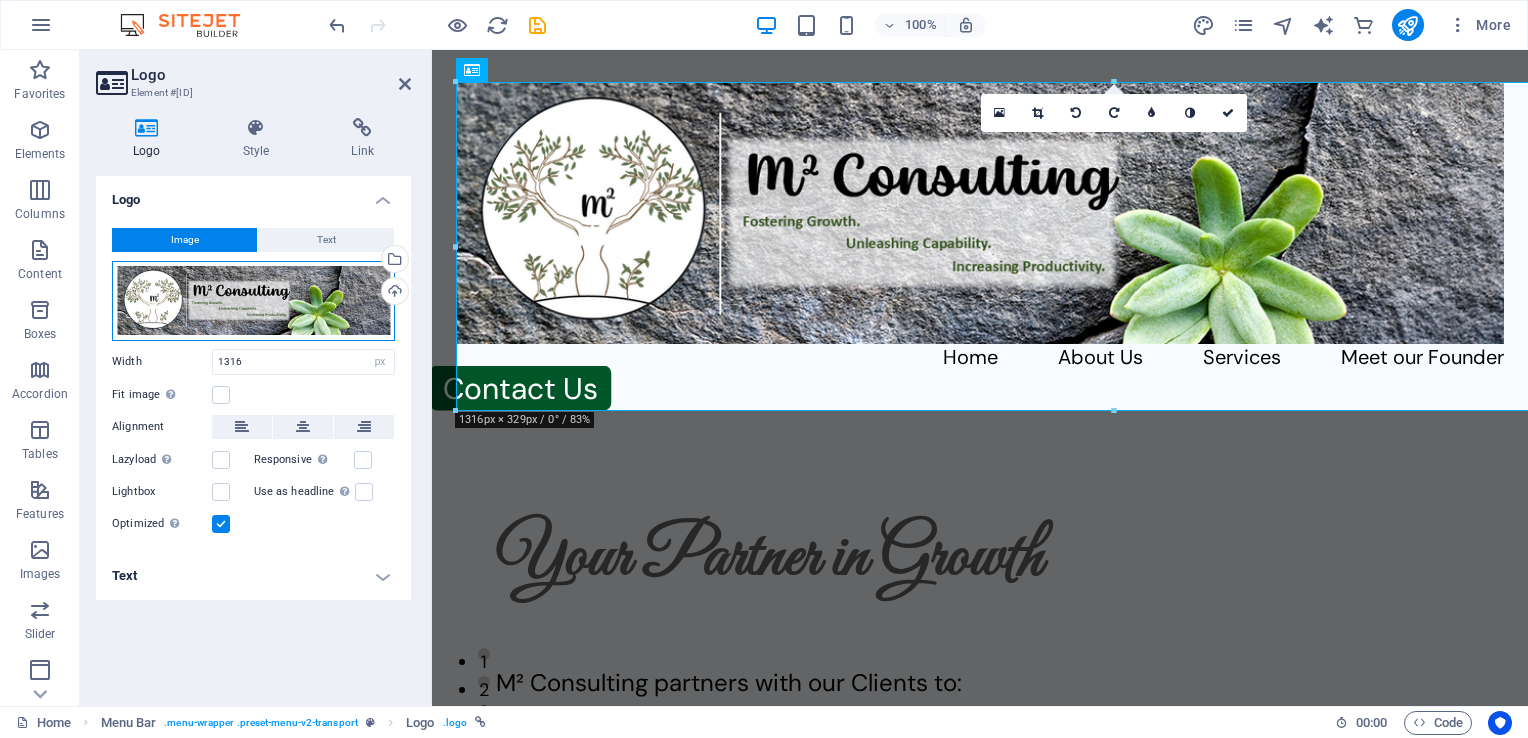 click on "Drag files here, click to choose files or select files from Files or our free stock photos & videos" at bounding box center (253, 301) 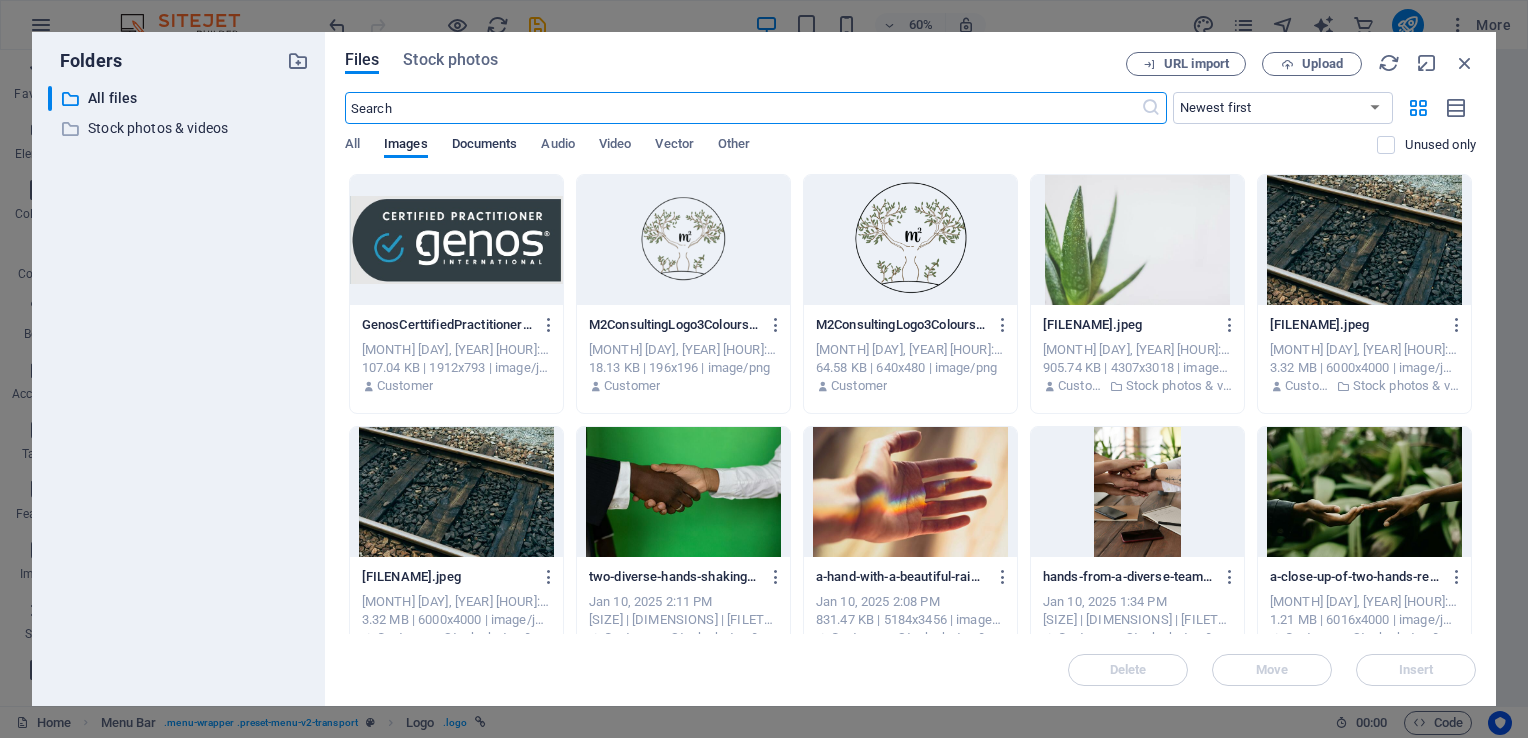 click on "Documents" at bounding box center (485, 146) 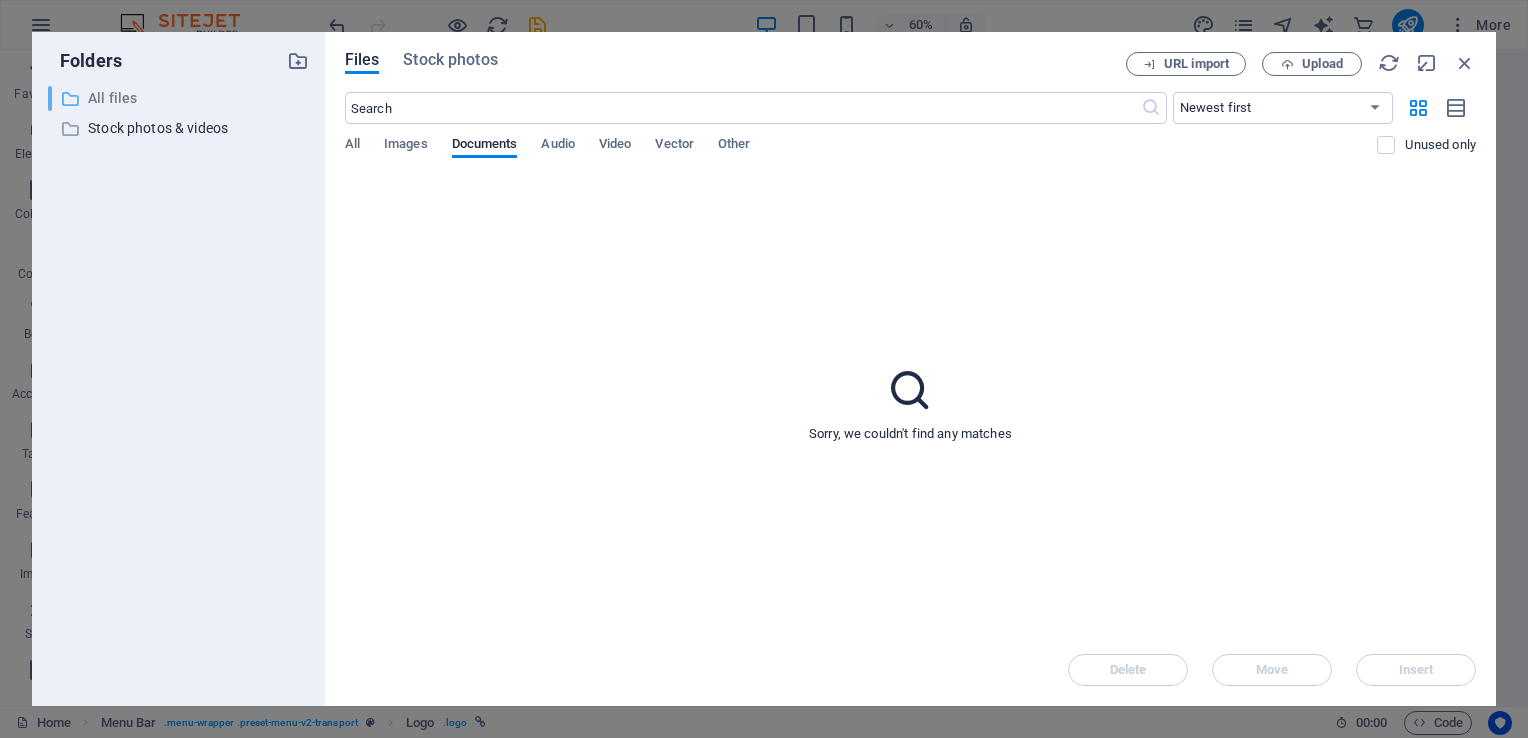click on "All files" at bounding box center (180, 98) 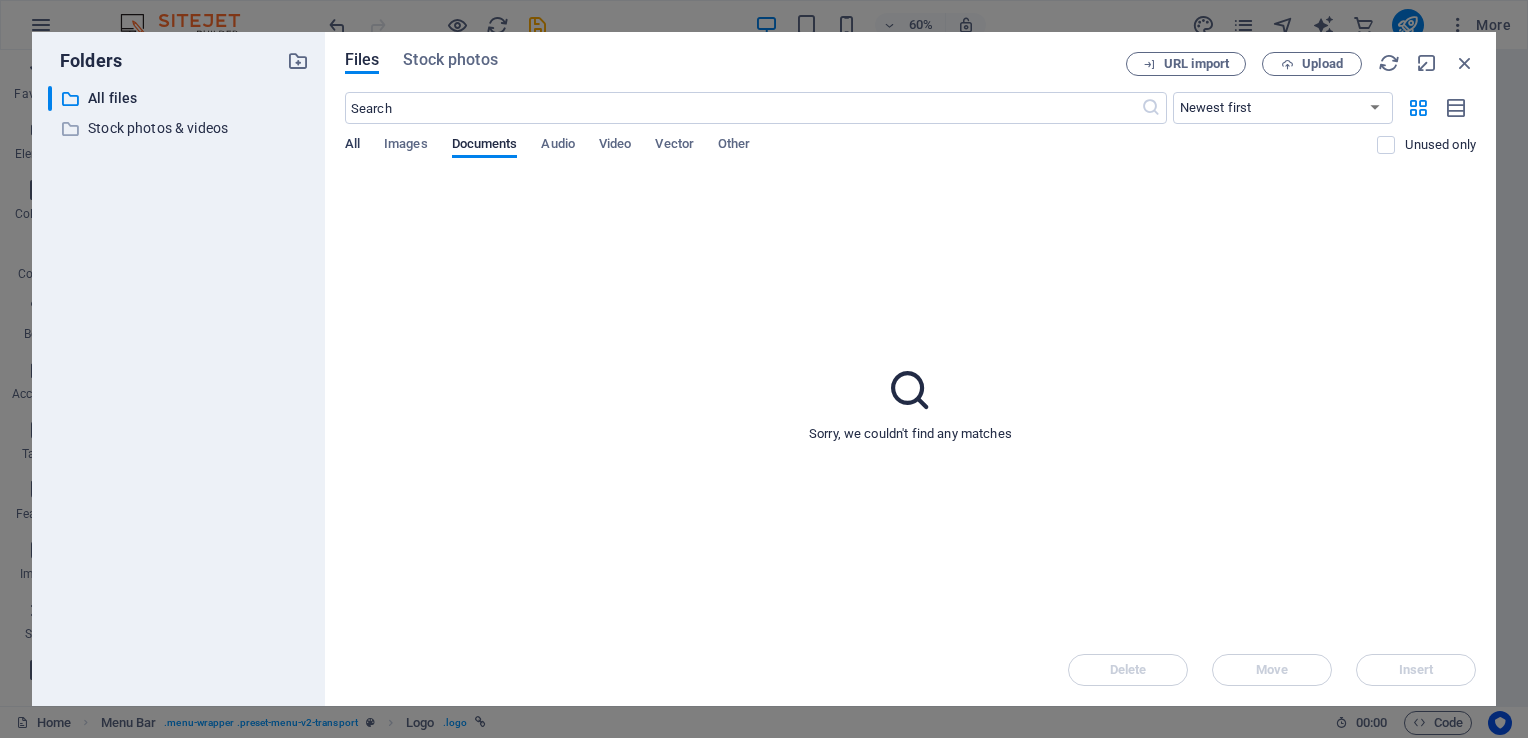 click on "All" at bounding box center (352, 146) 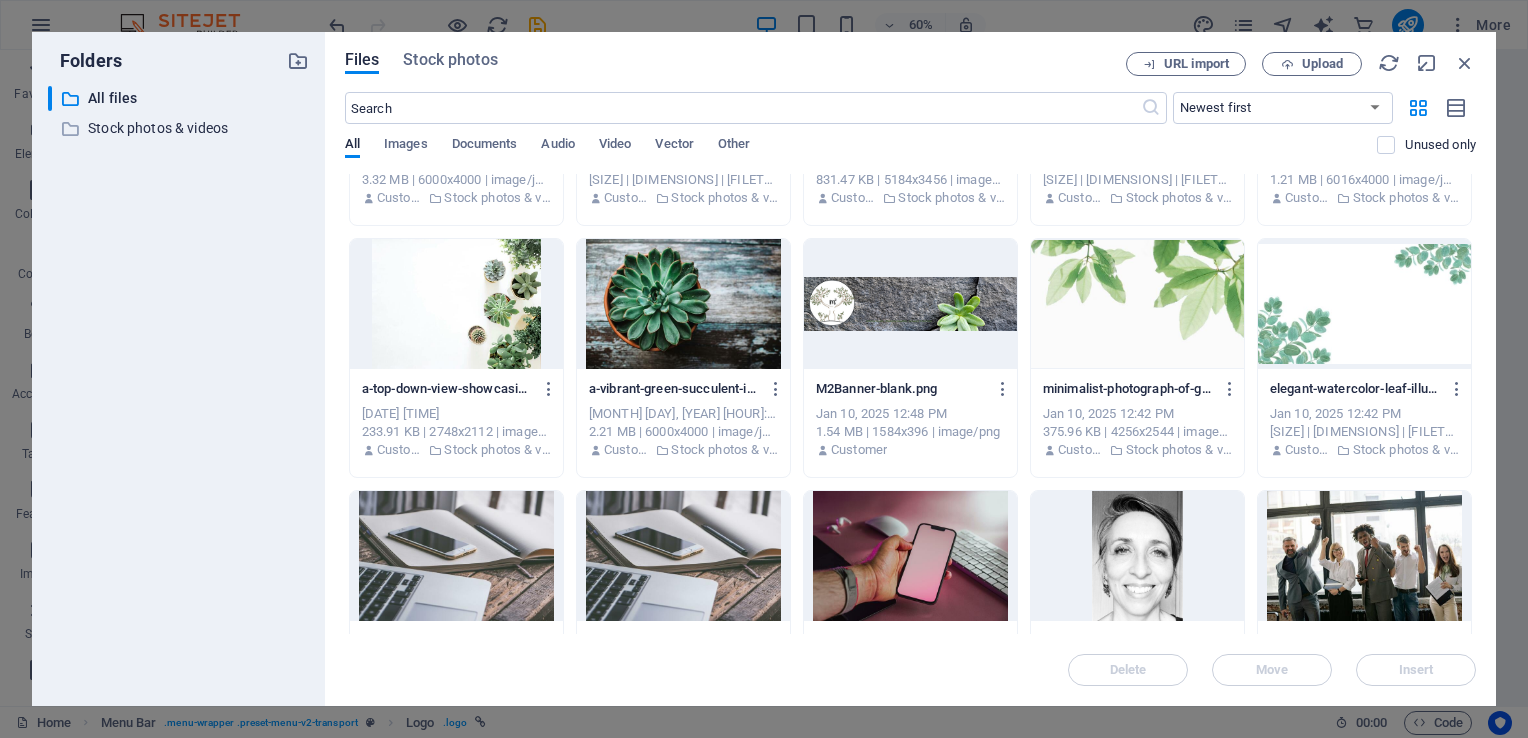 scroll, scrollTop: 0, scrollLeft: 0, axis: both 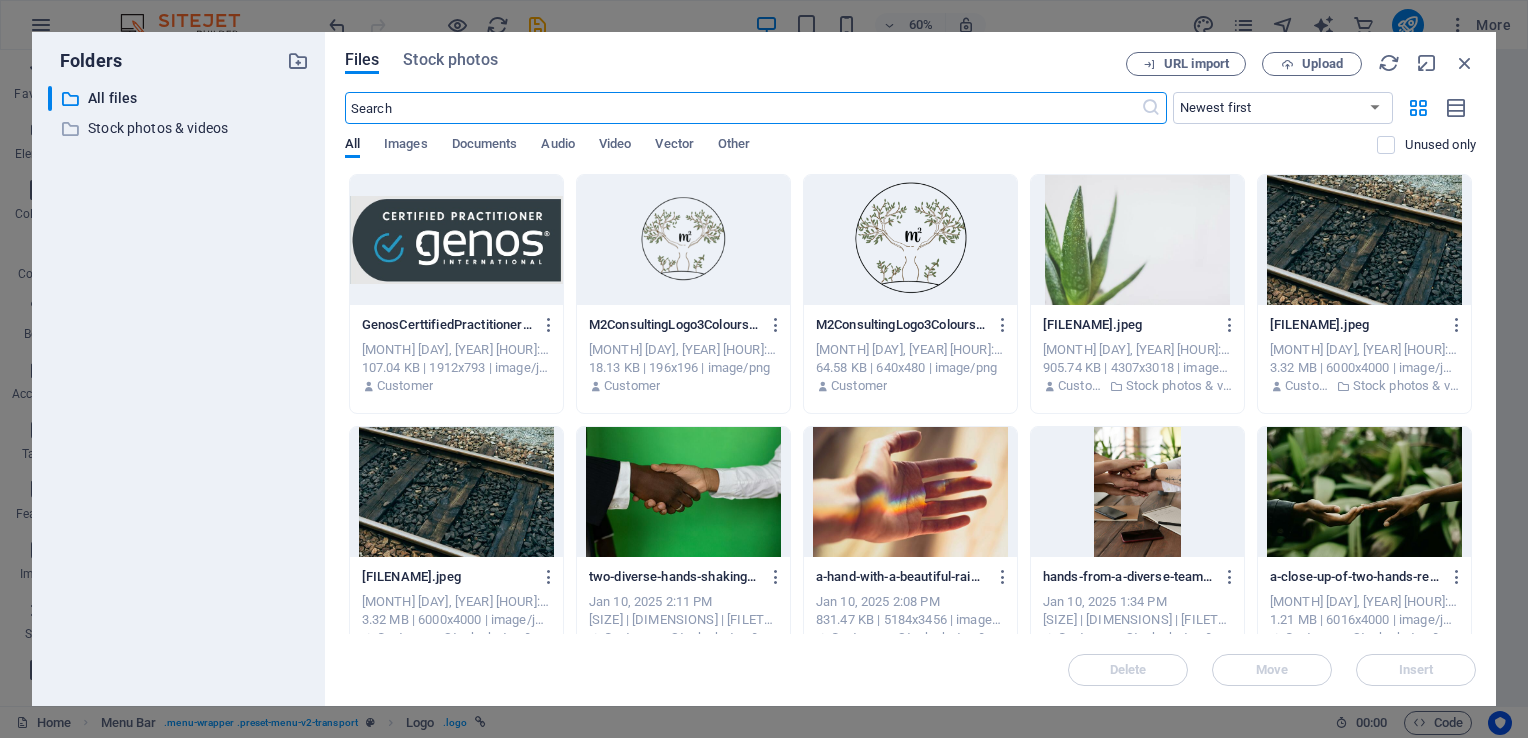 click at bounding box center [743, 108] 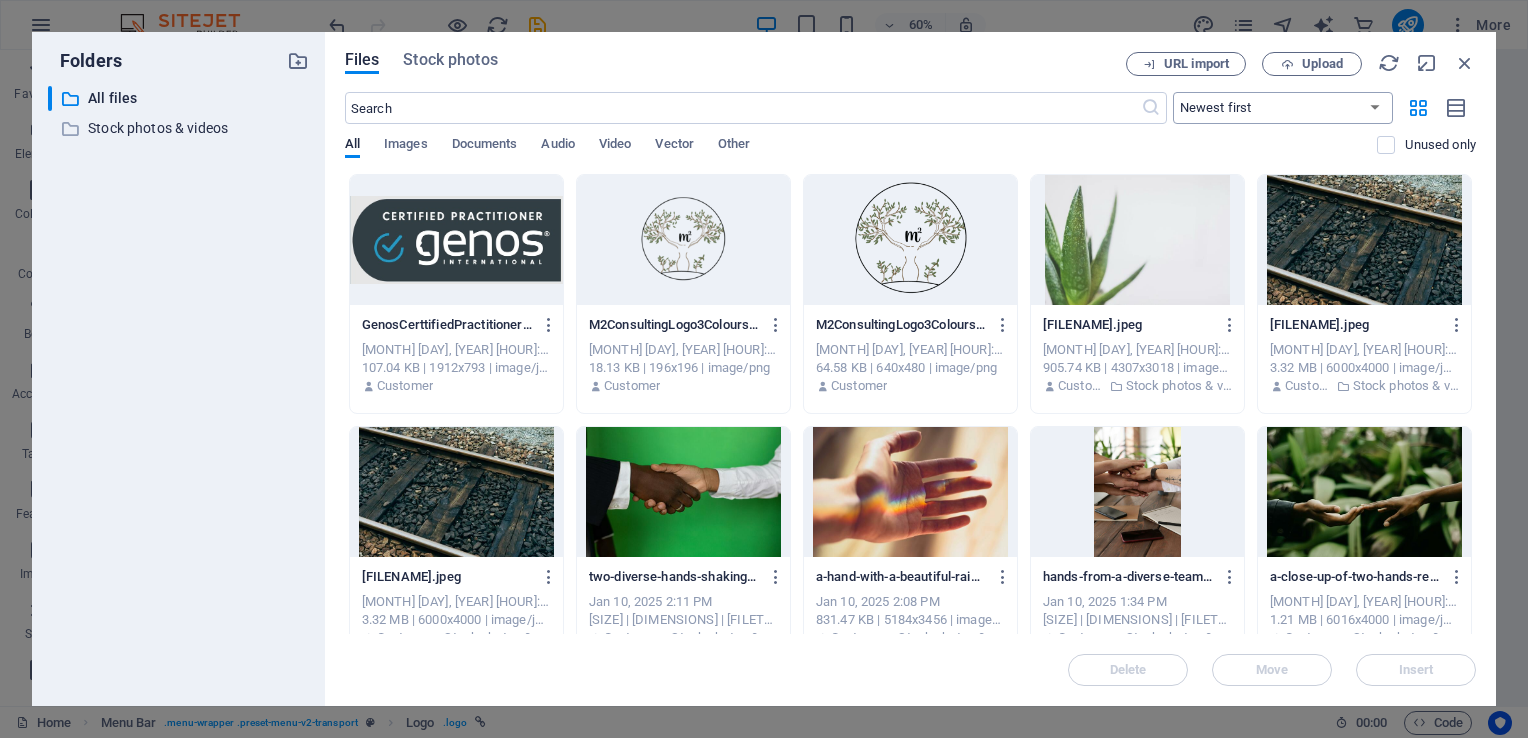 click on "Newest first Oldest first Name (A-Z) Name (Z-A) Size (0-9) Size (9-0) Resolution (0-9) Resolution (9-0)" at bounding box center (1283, 108) 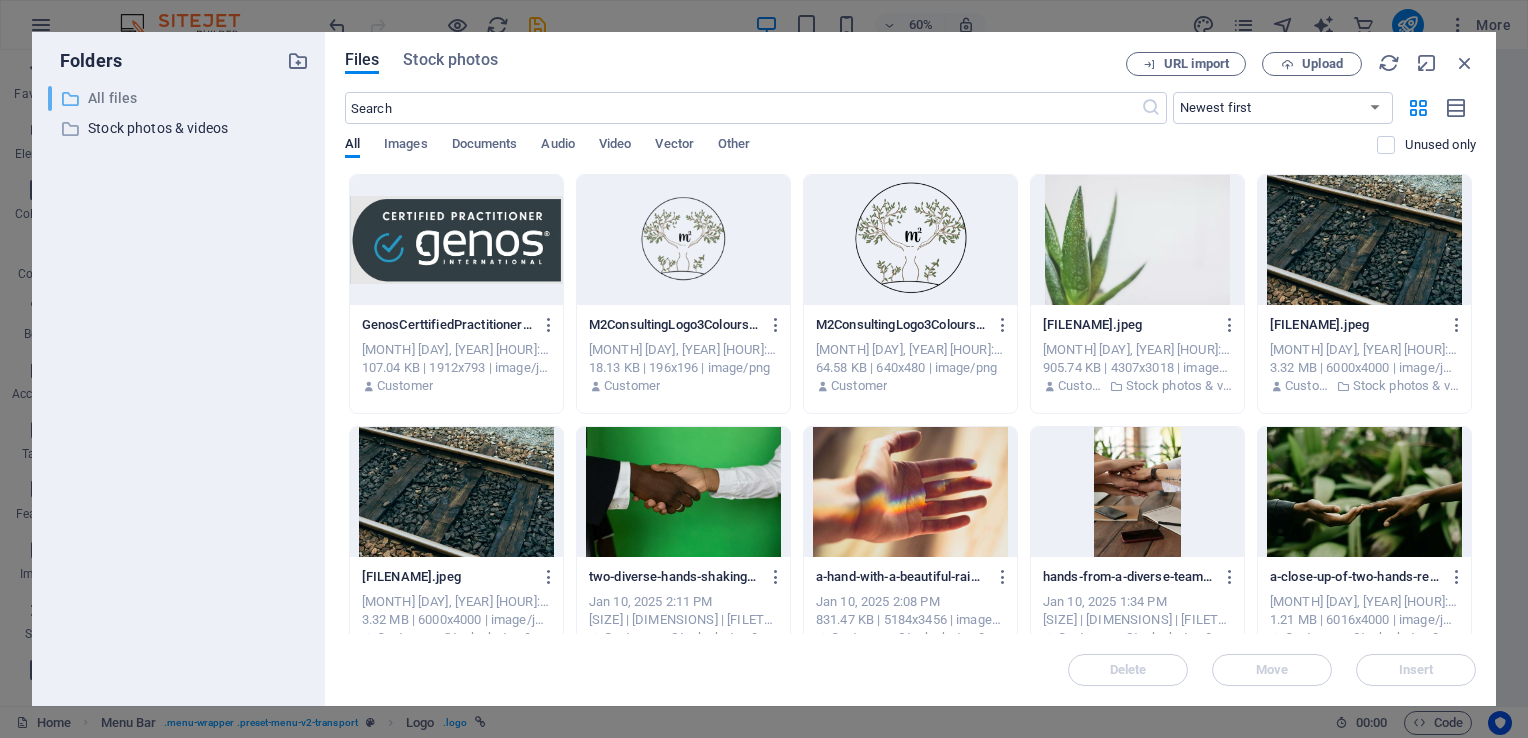 click on "All files" at bounding box center [180, 98] 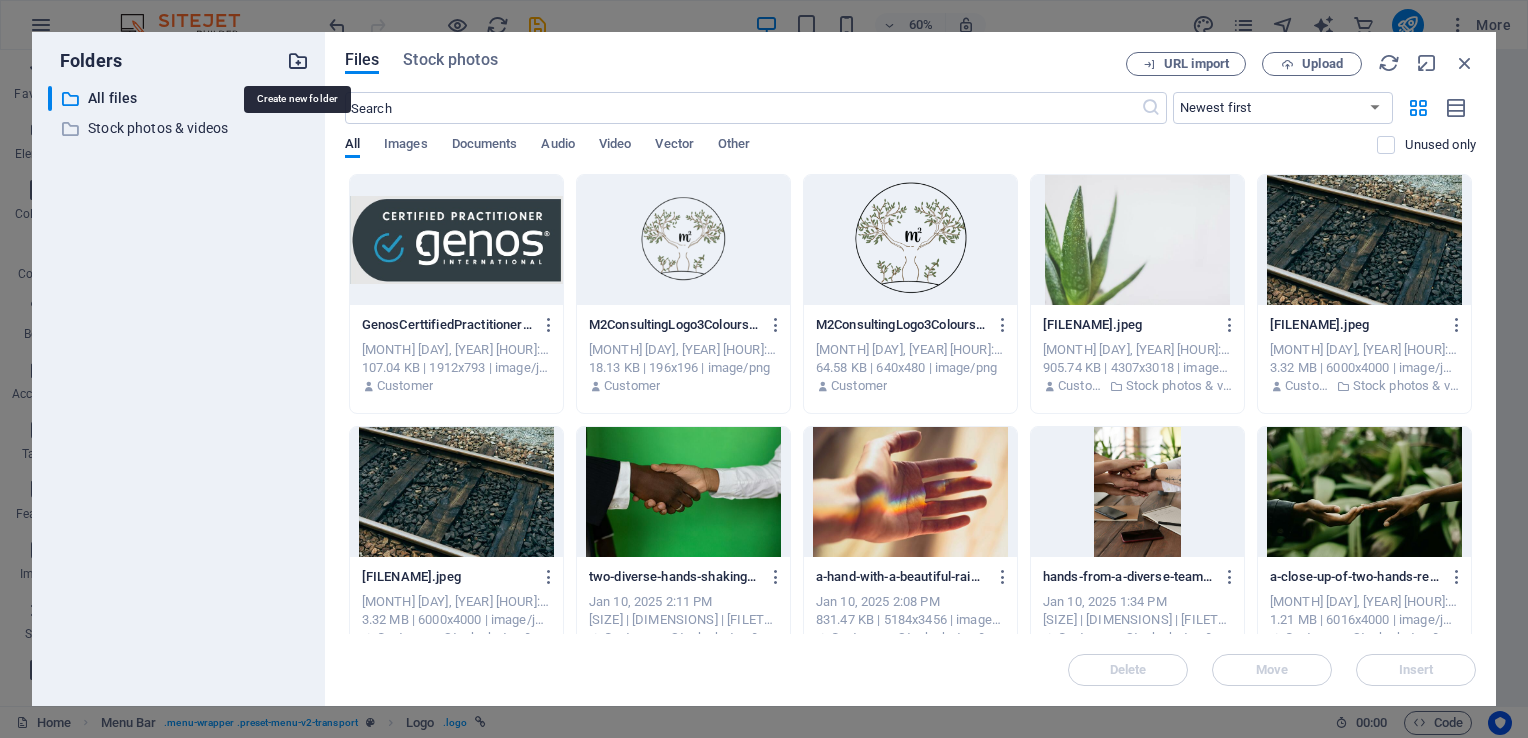 click at bounding box center (298, 61) 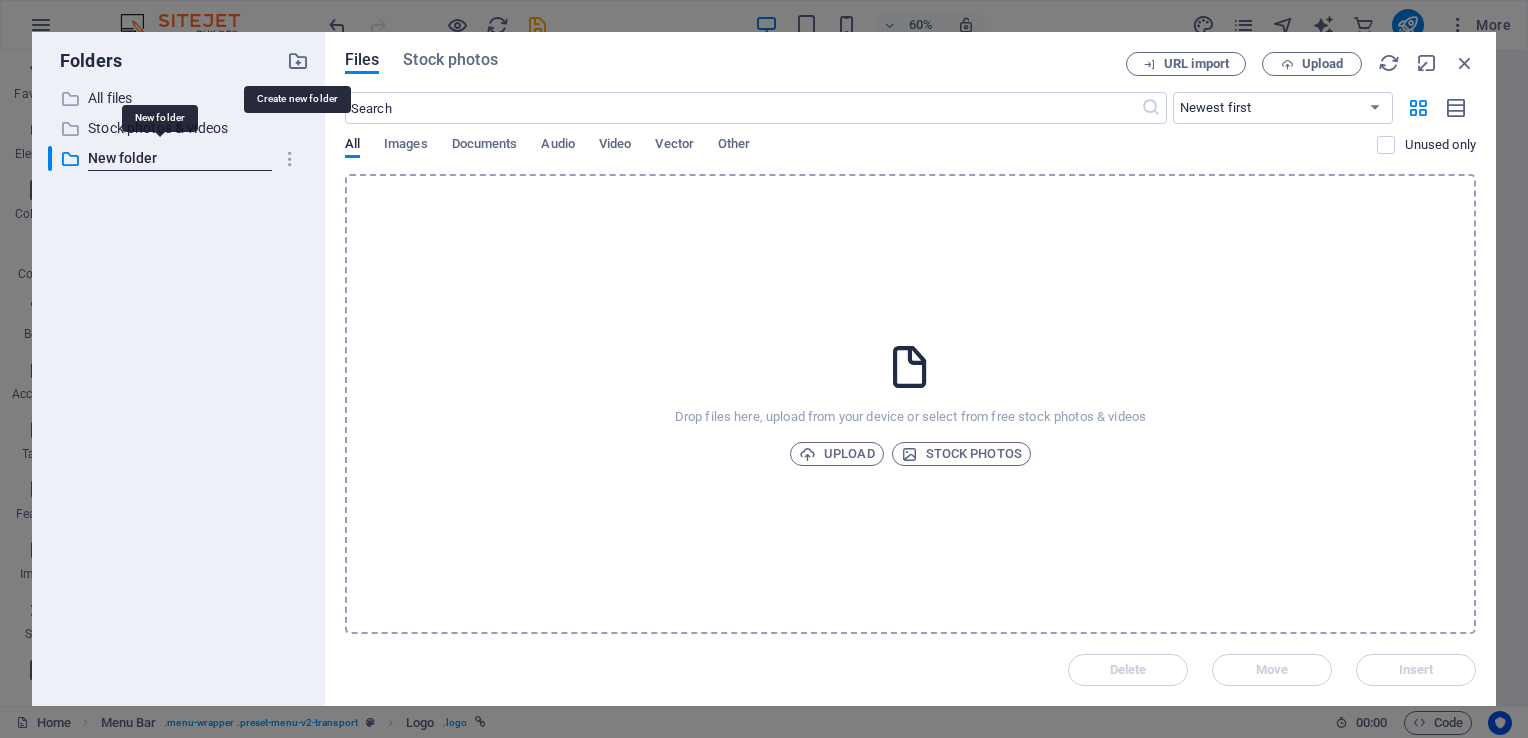 click at bounding box center (298, 61) 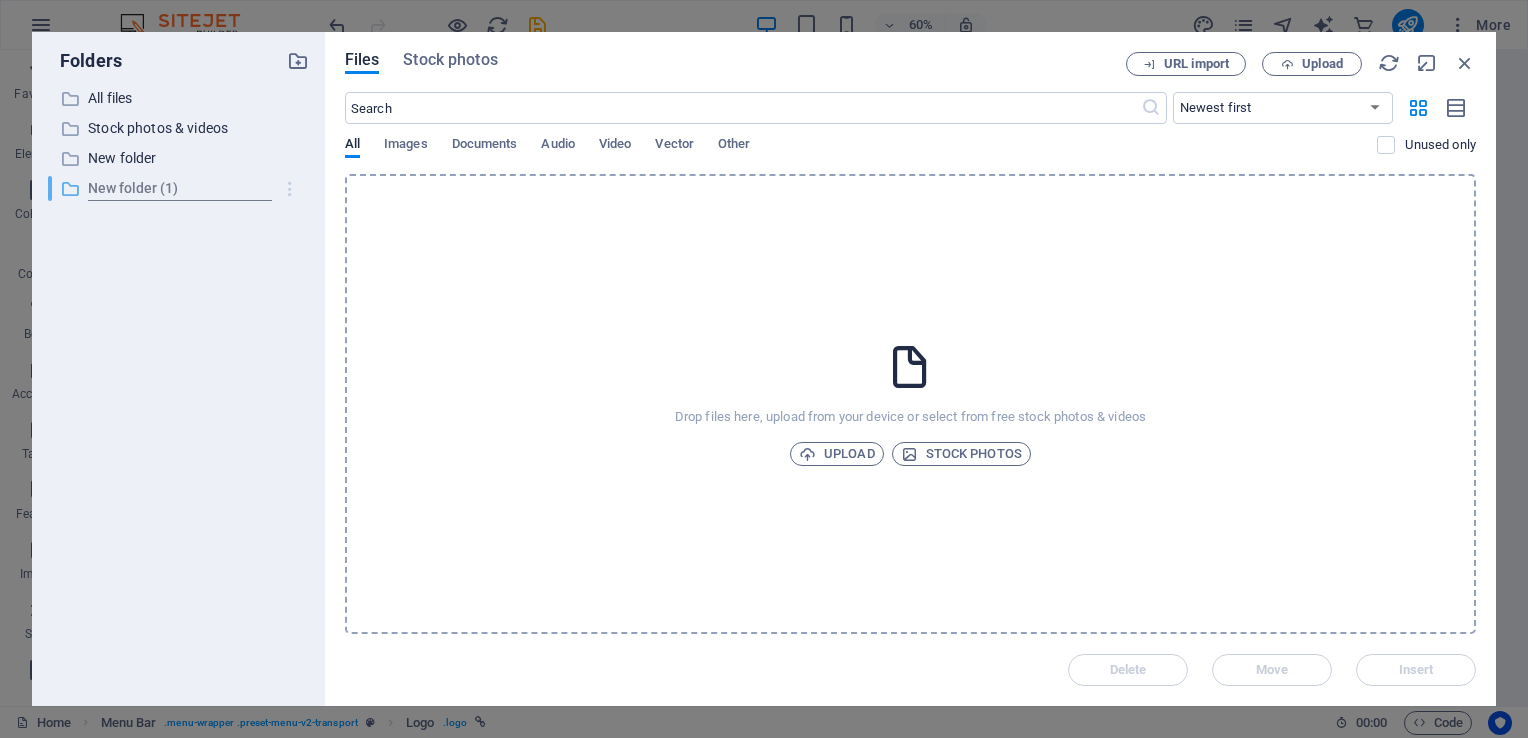 click at bounding box center [290, 189] 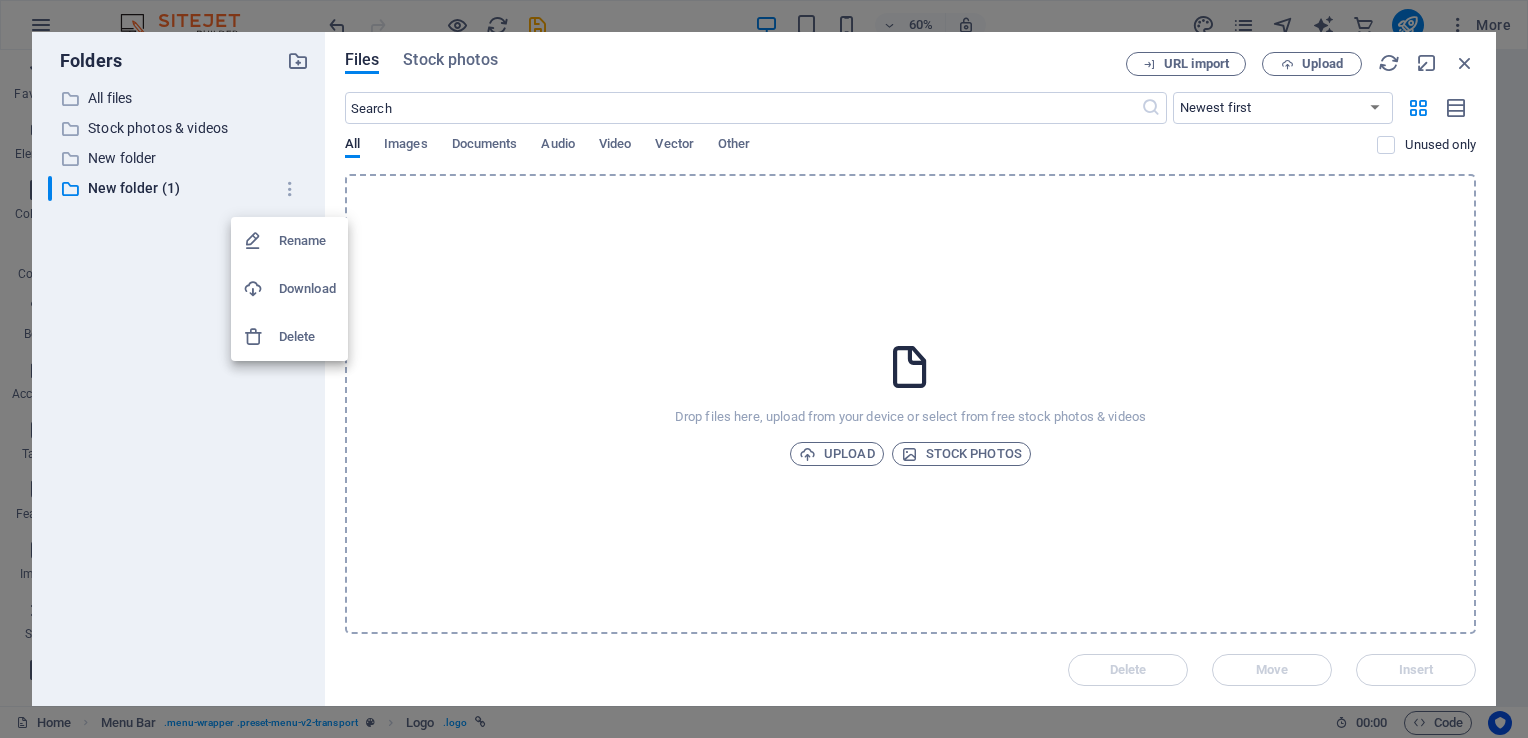 click on "Delete" at bounding box center [307, 337] 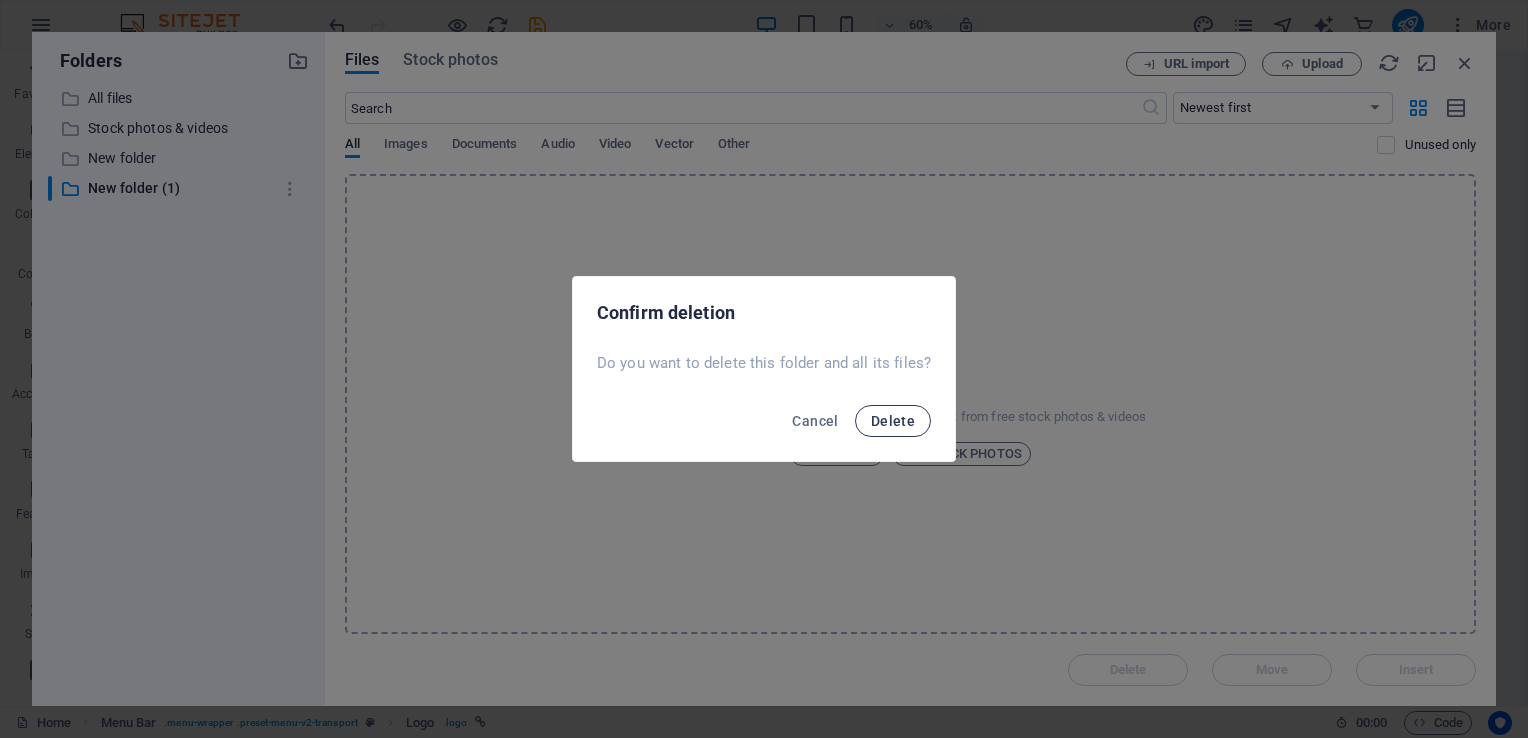 click on "Delete" at bounding box center [893, 421] 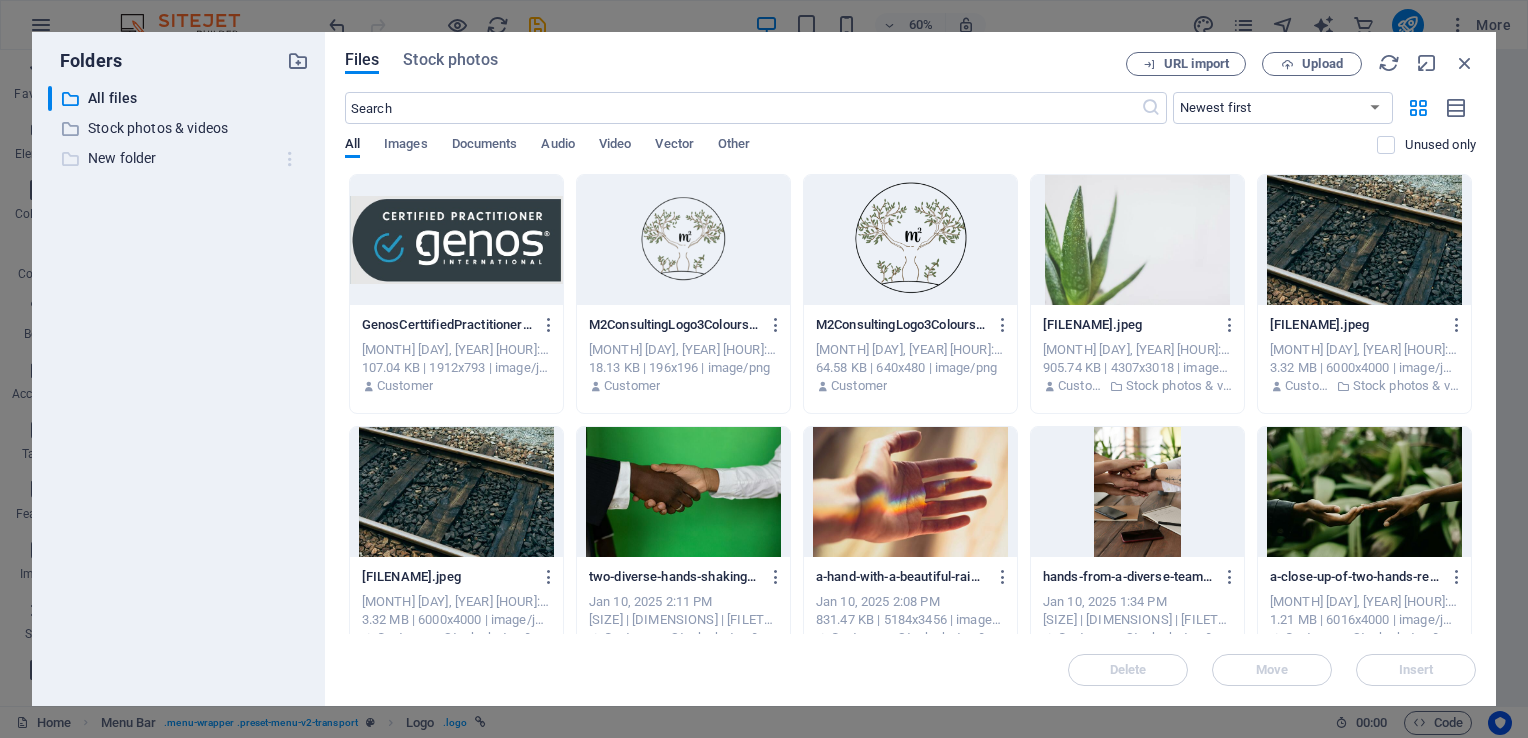 click at bounding box center (290, 159) 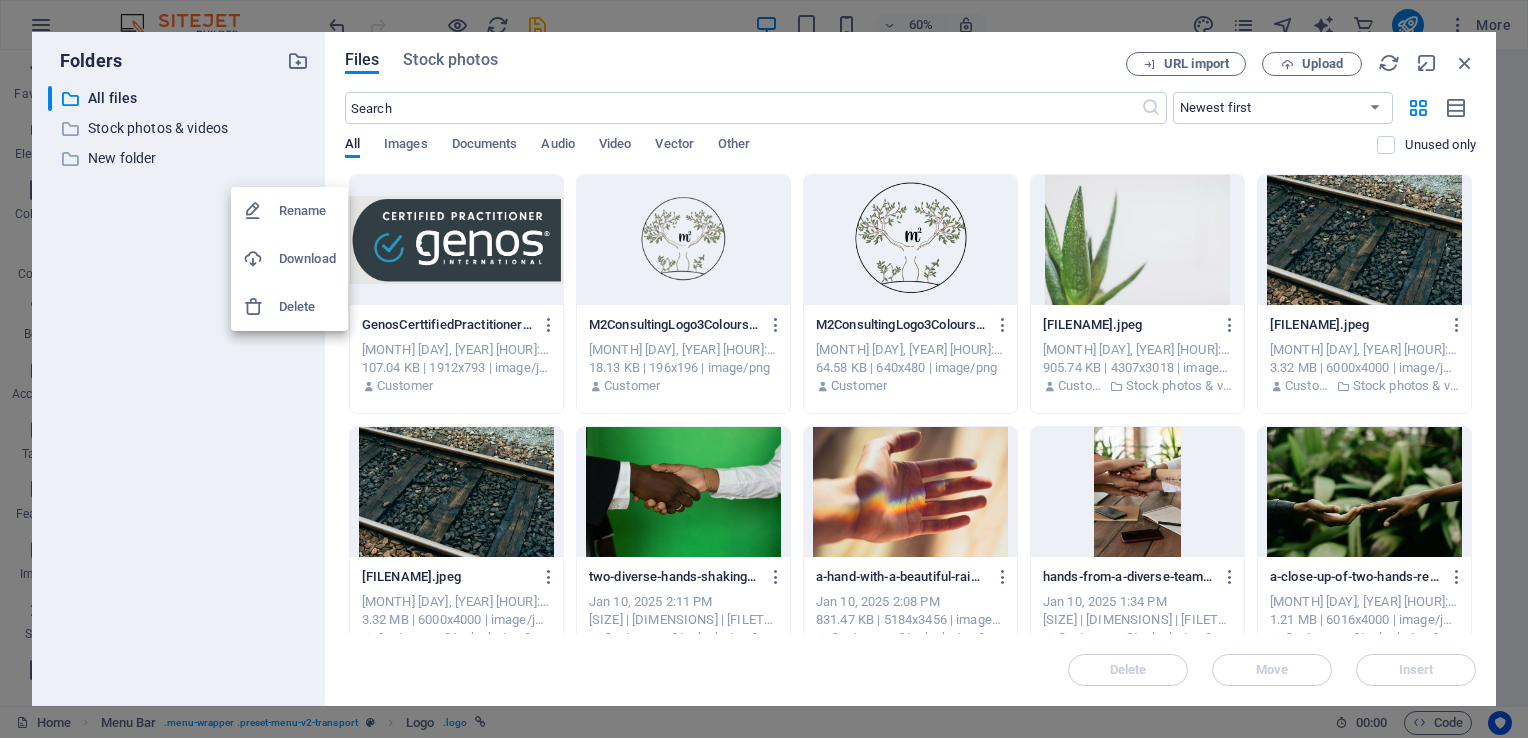 click at bounding box center (764, 369) 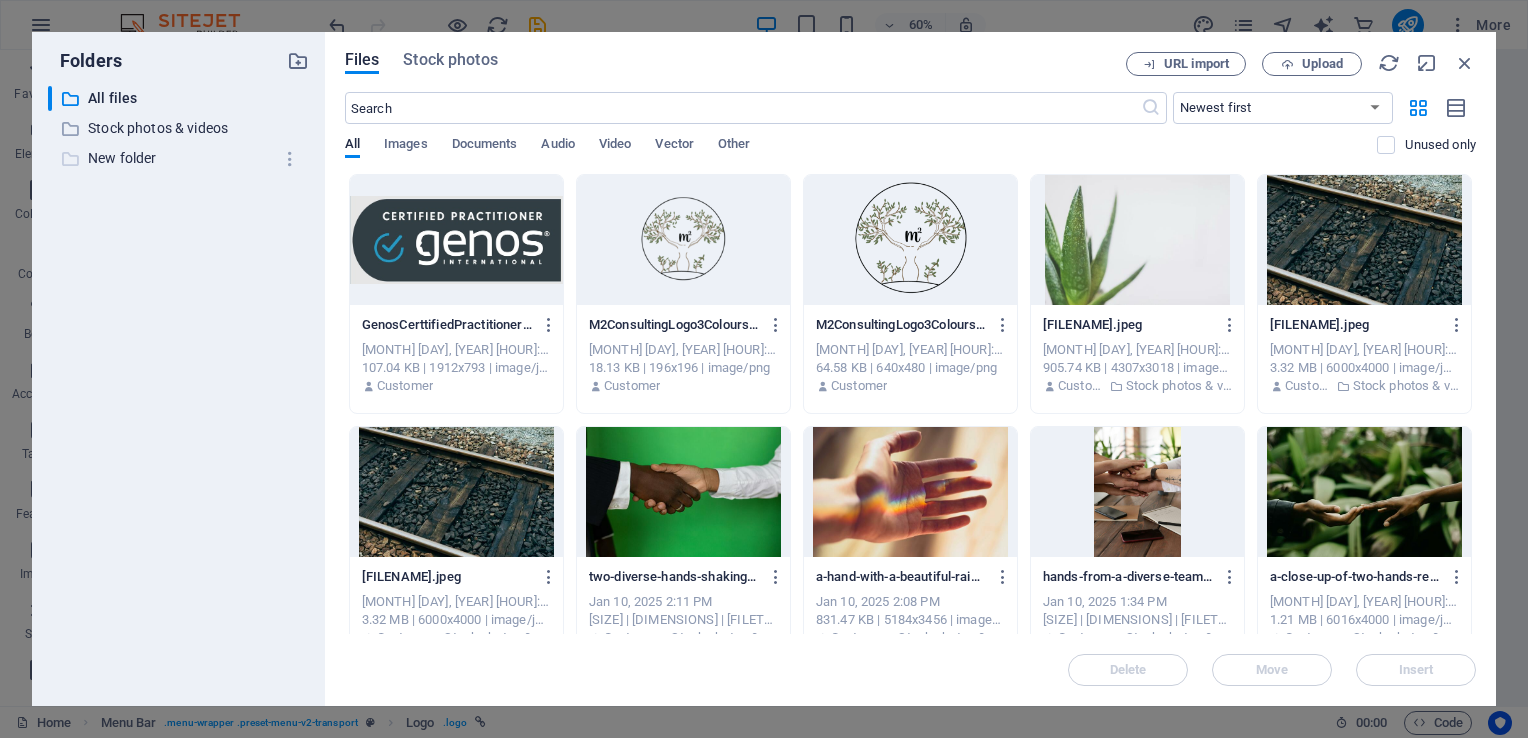 click on "New folder" at bounding box center (180, 158) 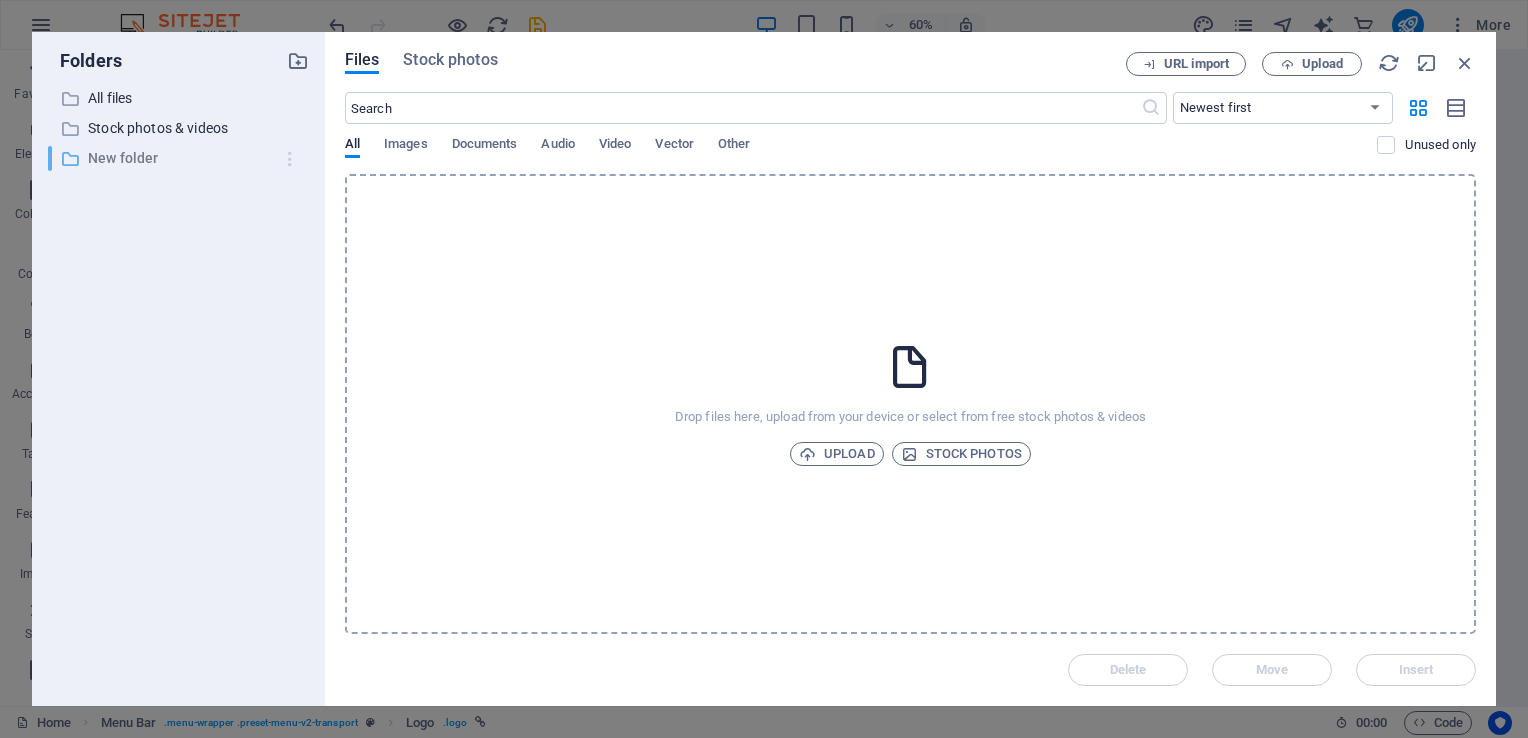click at bounding box center (290, 159) 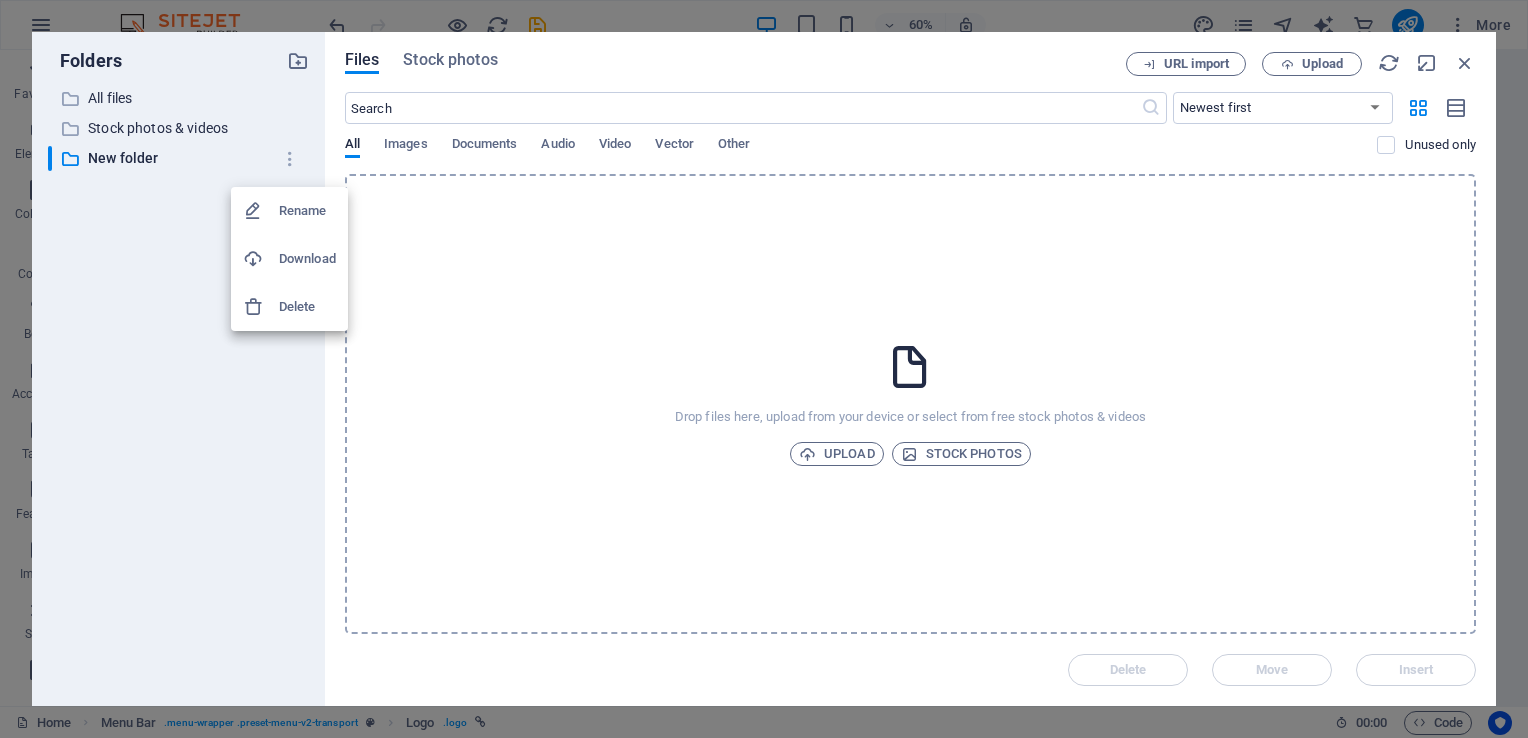 click on "Delete" at bounding box center [307, 307] 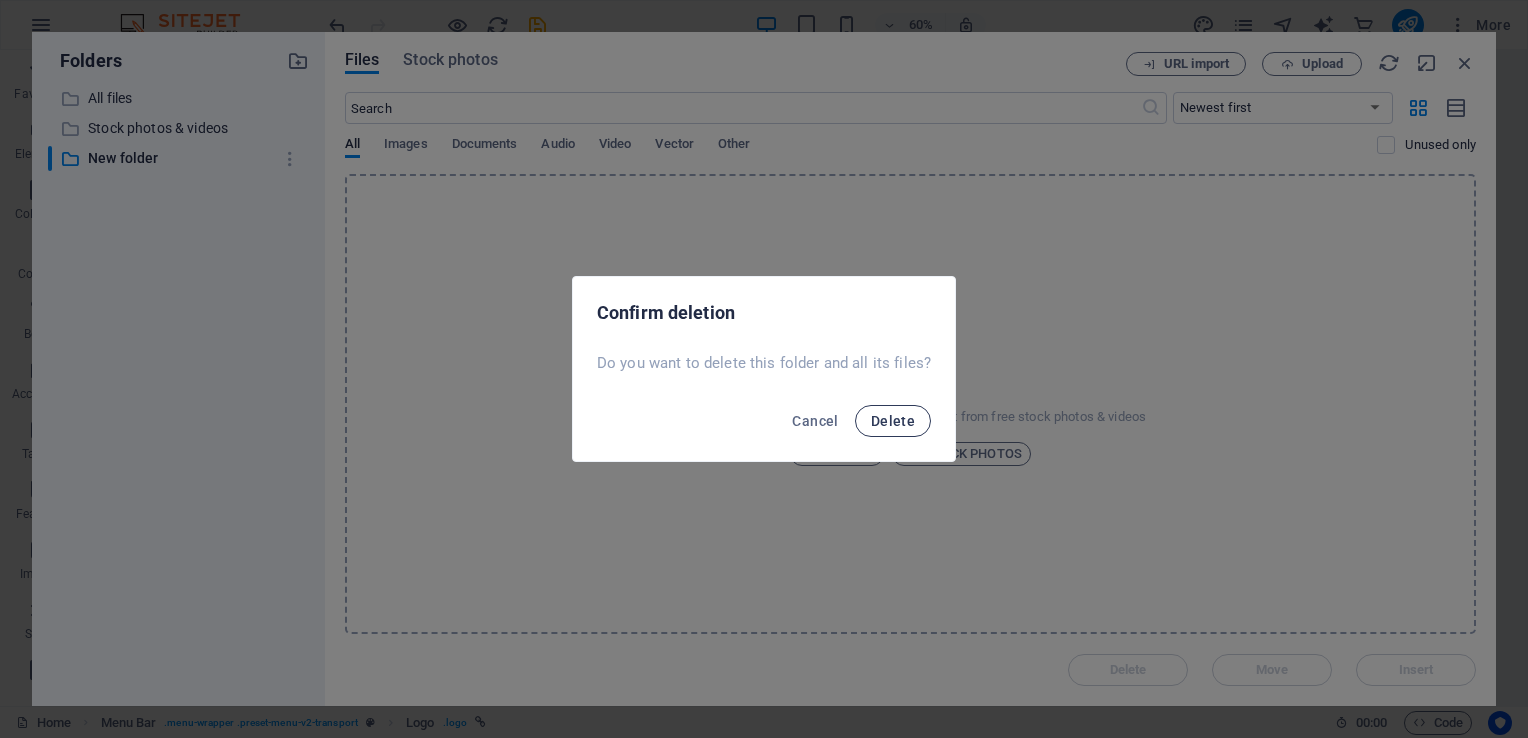 click on "Delete" at bounding box center [893, 421] 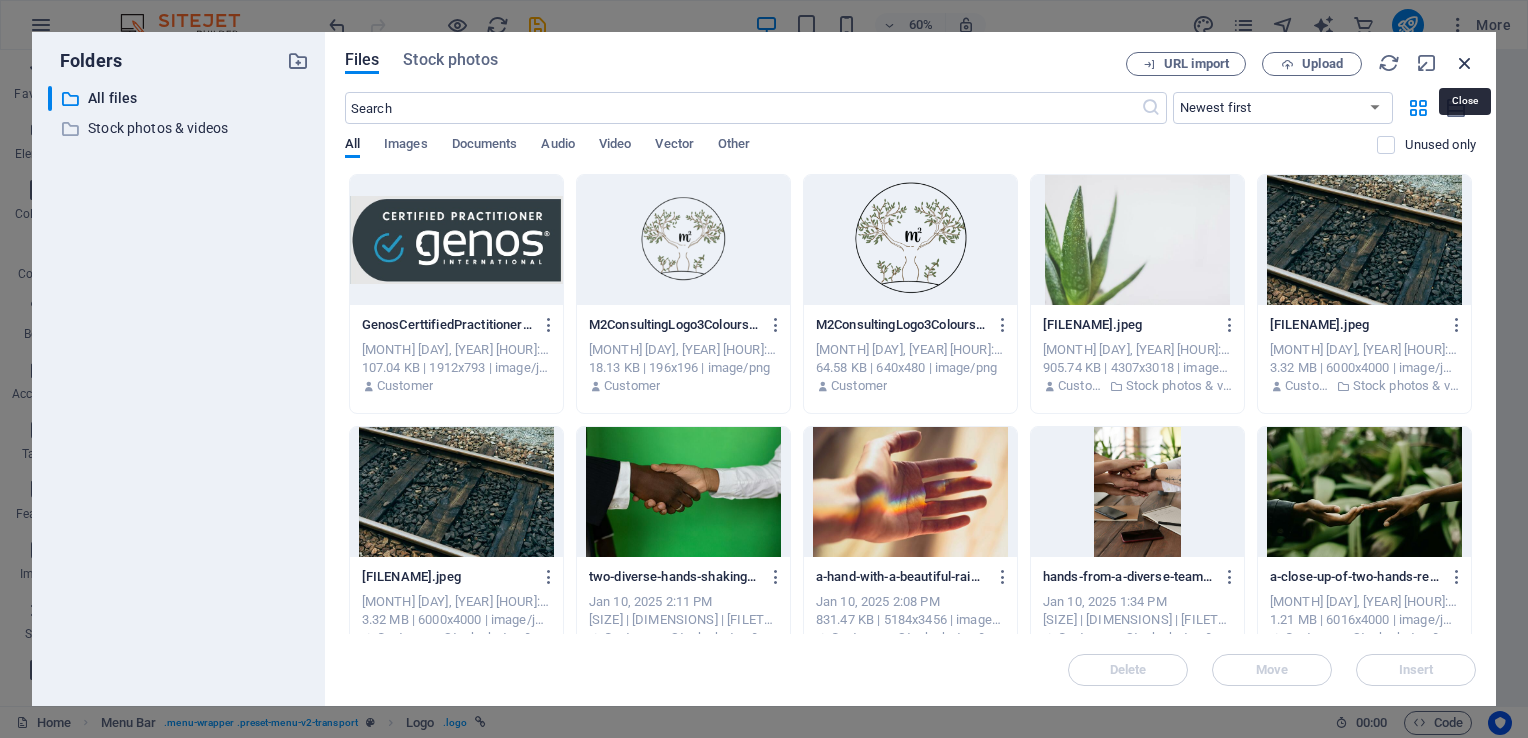 click at bounding box center (1465, 63) 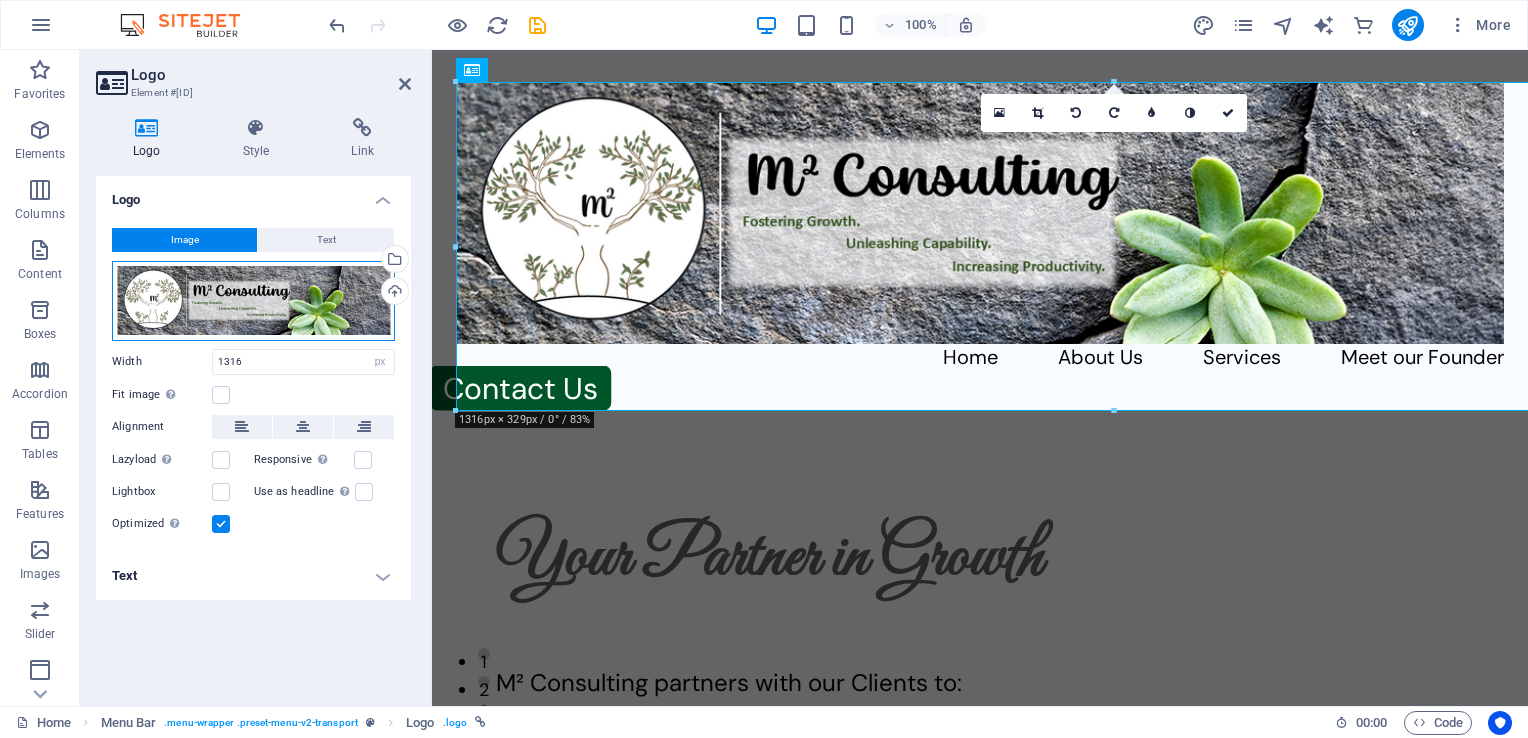 click on "Drag files here, click to choose files or select files from Files or our free stock photos & videos" at bounding box center [253, 301] 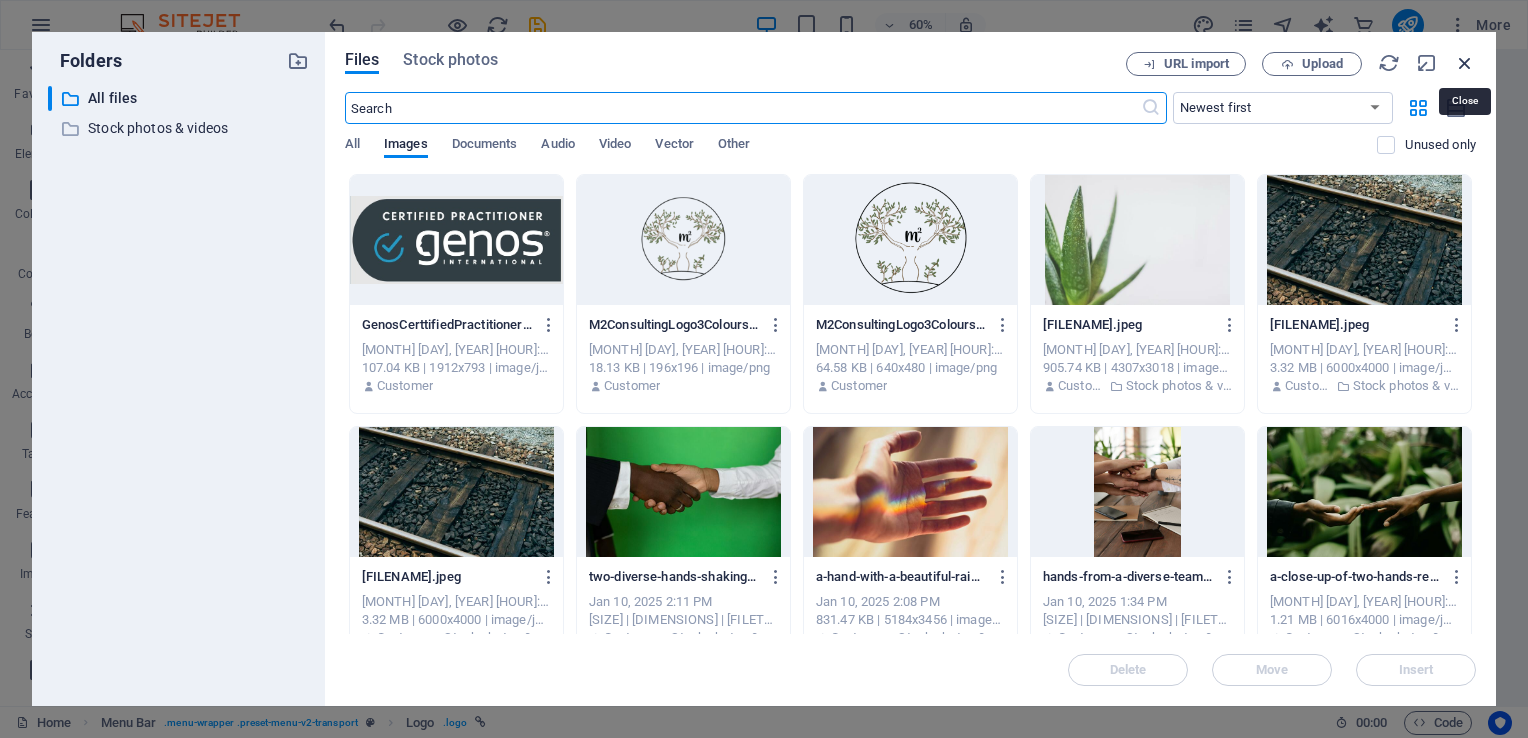 click at bounding box center [1465, 63] 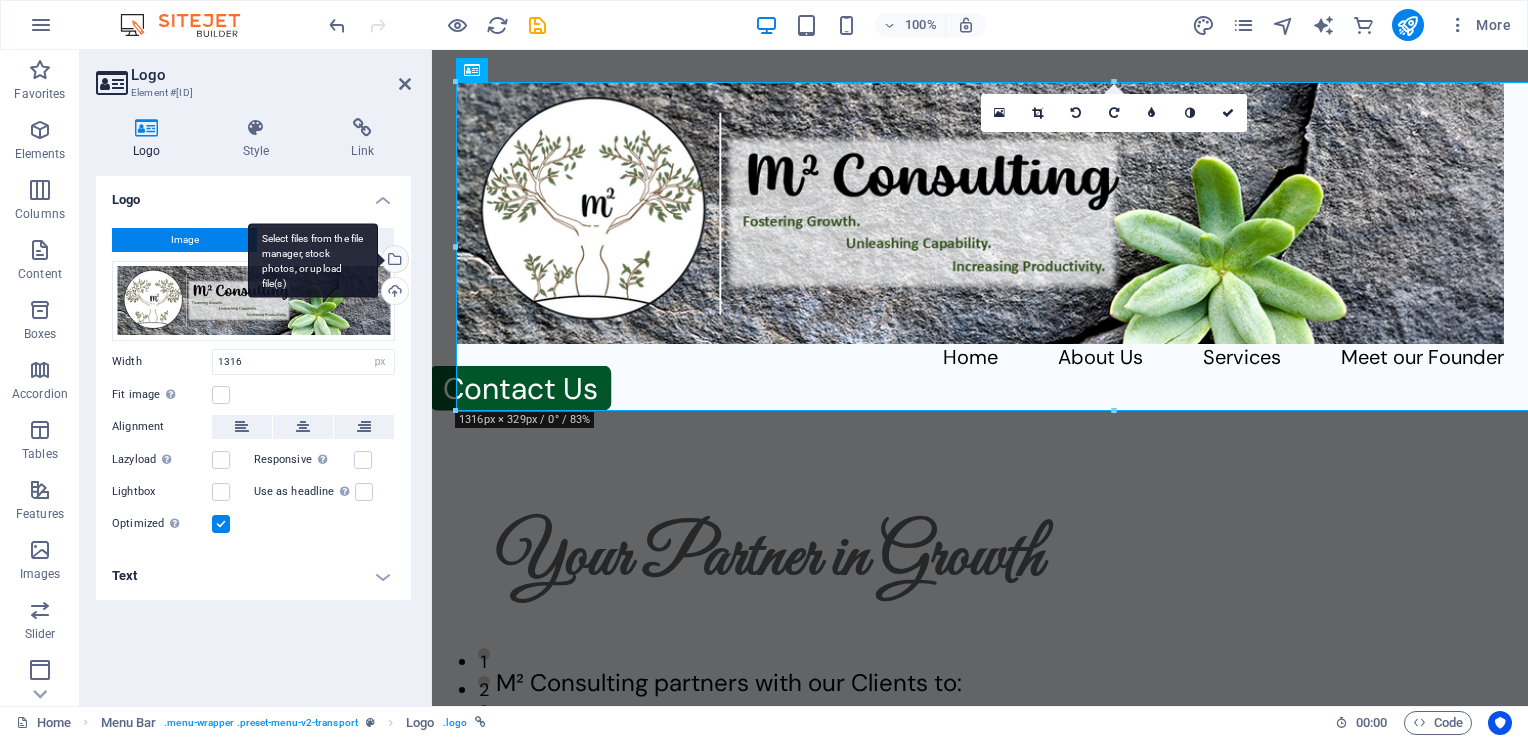 click on "Select files from the file manager, stock photos, or upload file(s)" at bounding box center [393, 261] 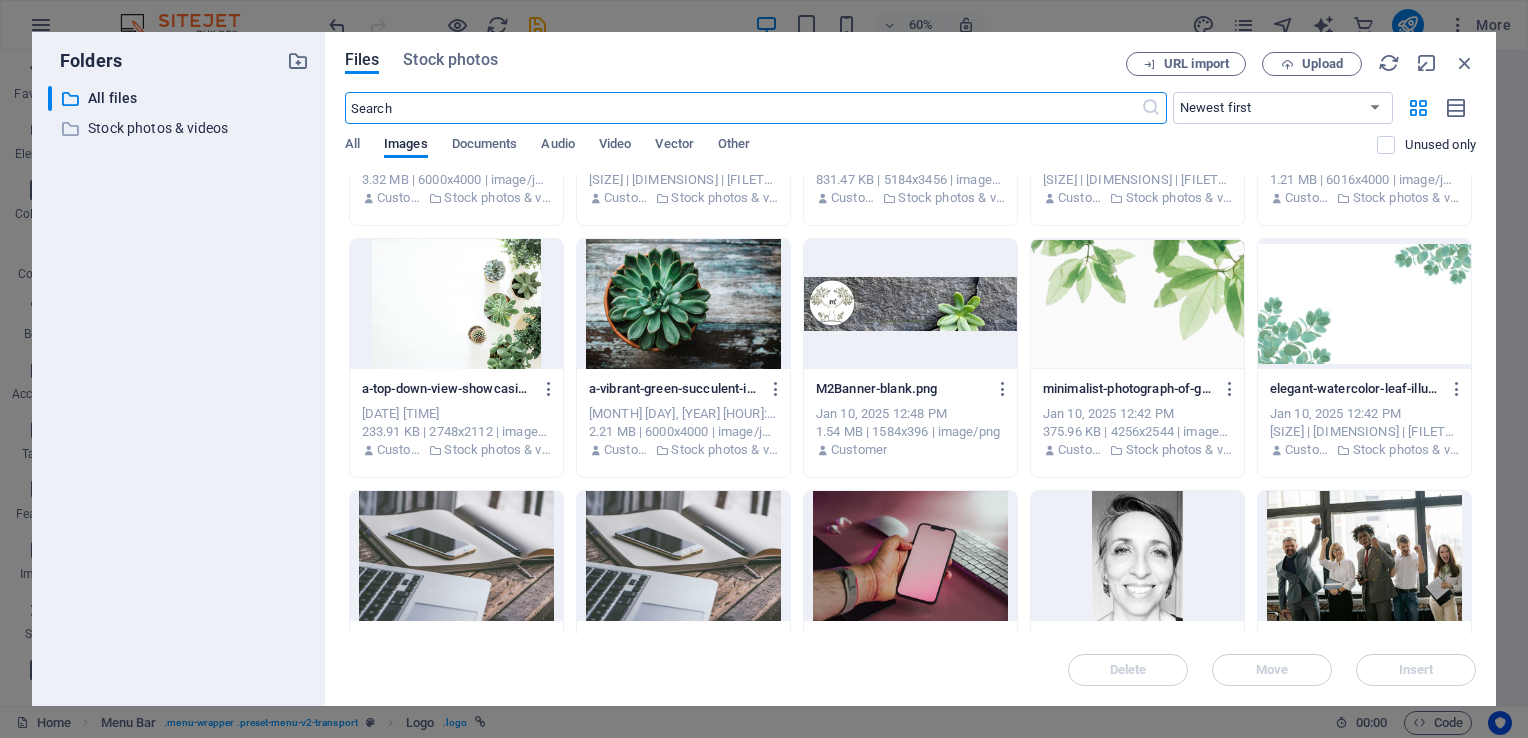 scroll, scrollTop: 0, scrollLeft: 0, axis: both 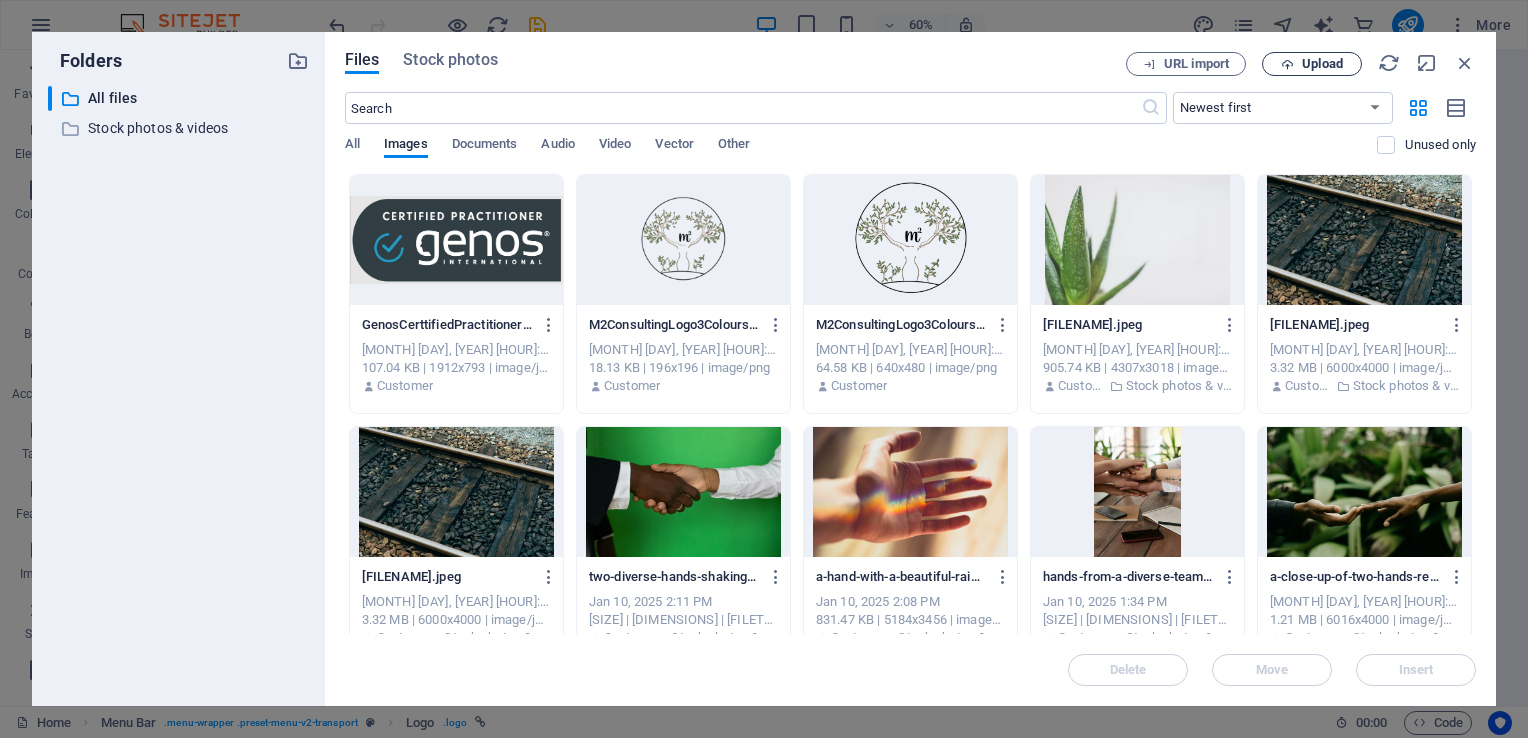 click on "Upload" at bounding box center (1322, 64) 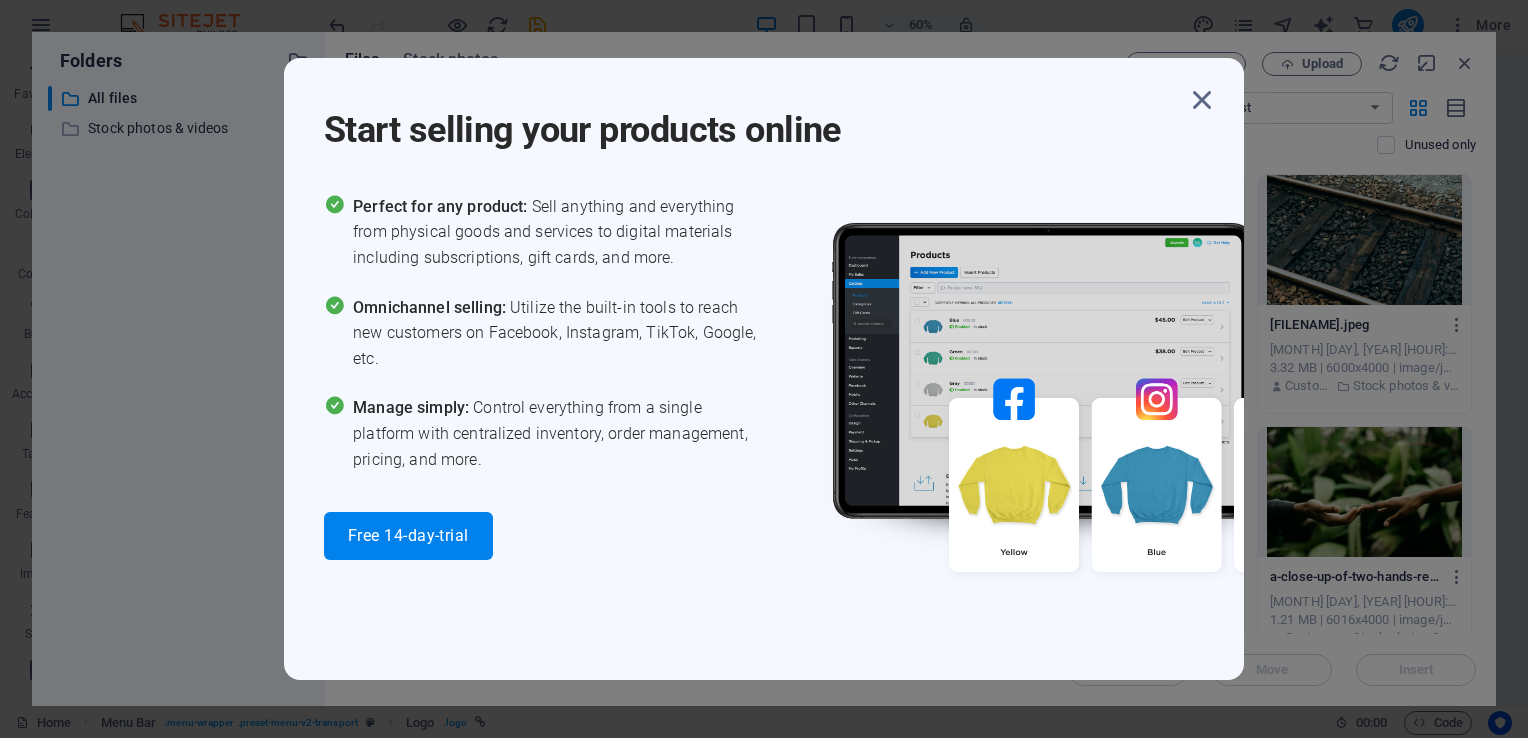 click on "Start selling your products online Perfect for any product:   Sell anything and everything from physical goods and services to digital materials including subscriptions, gift cards, and more. Omnichannel selling:   Utilize the built-in tools to reach new customers on Facebook, Instagram, TikTok, Google, etc. Manage simply:   Control everything from a single platform with centralized inventory, order management, pricing, and more. Free 14-day-trial" at bounding box center (764, 369) 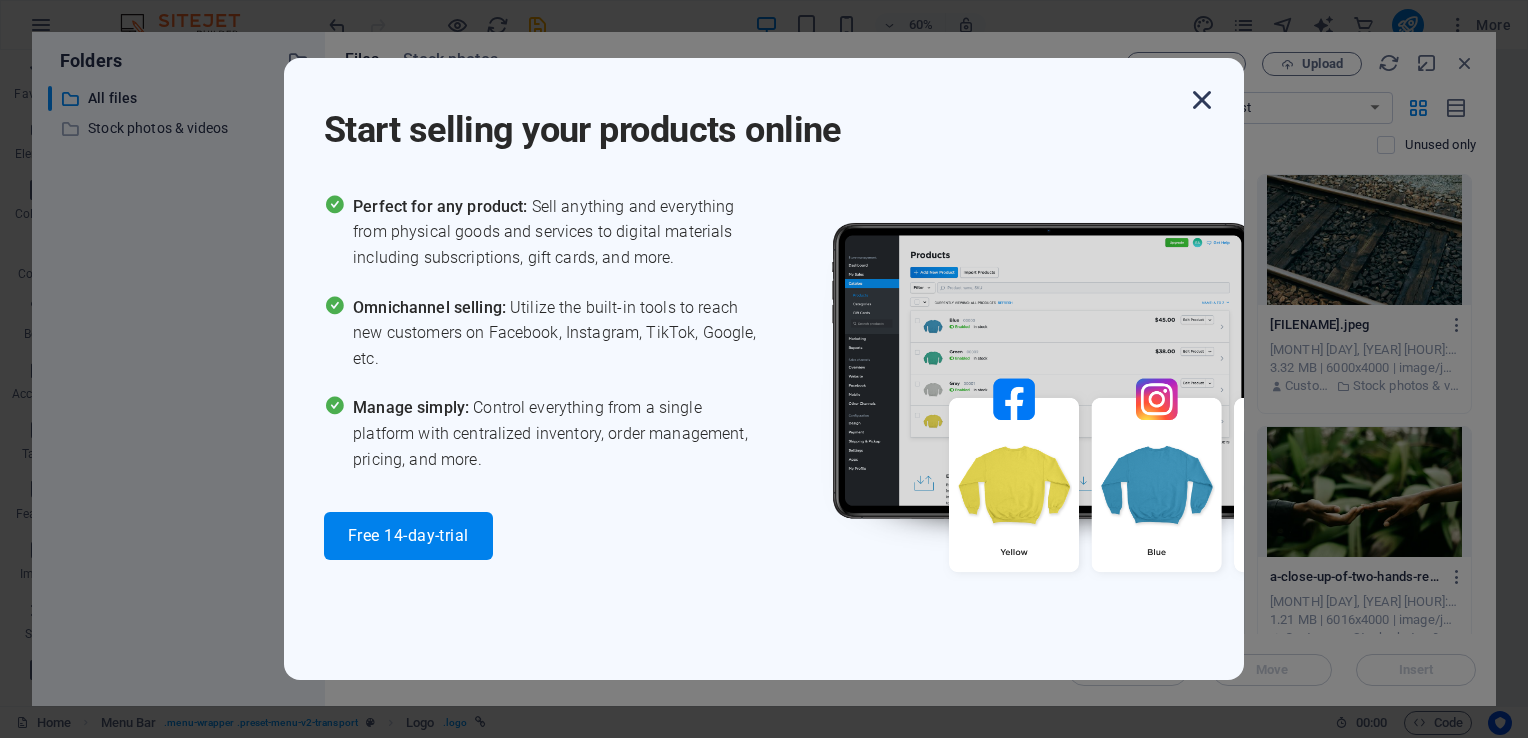 click at bounding box center [1202, 100] 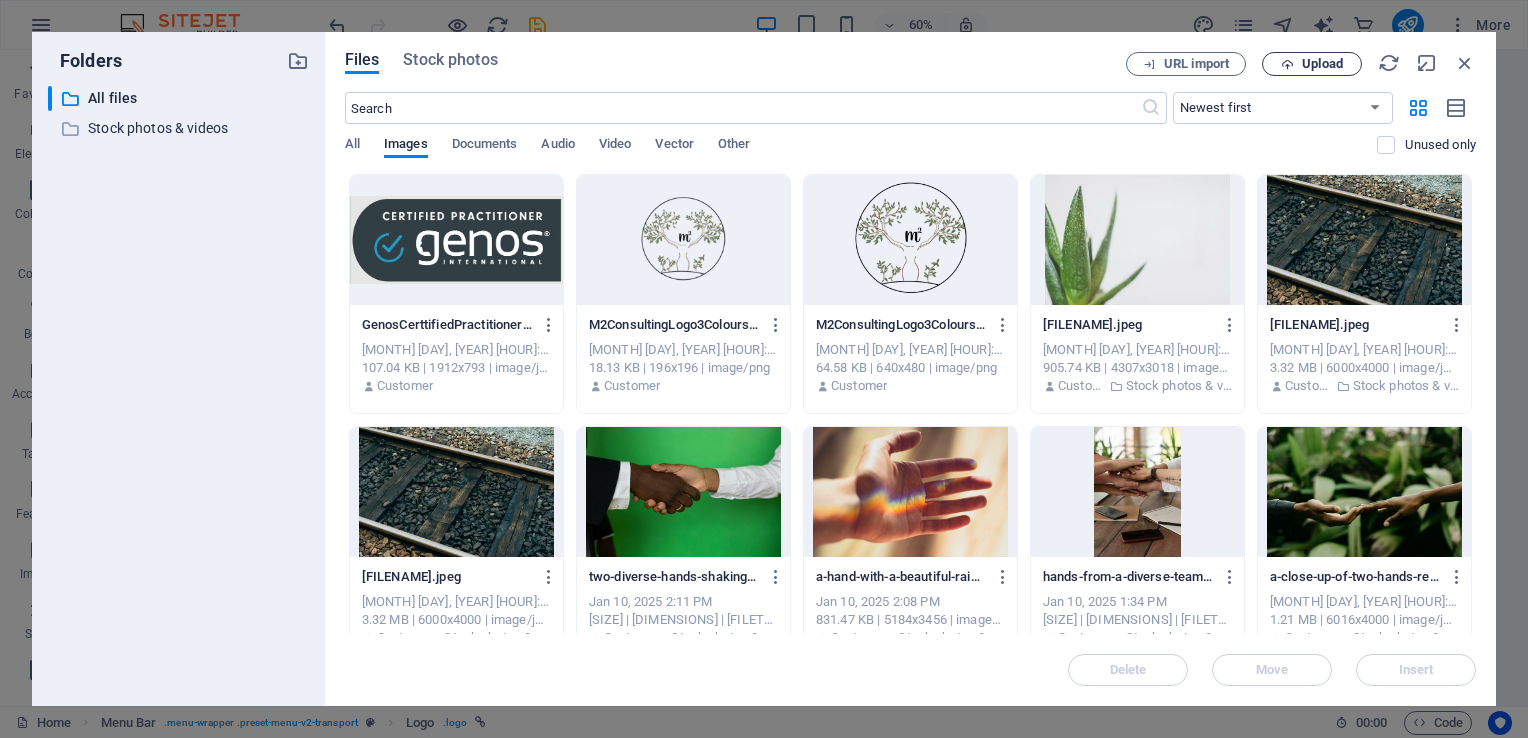 click on "Upload" at bounding box center (1312, 64) 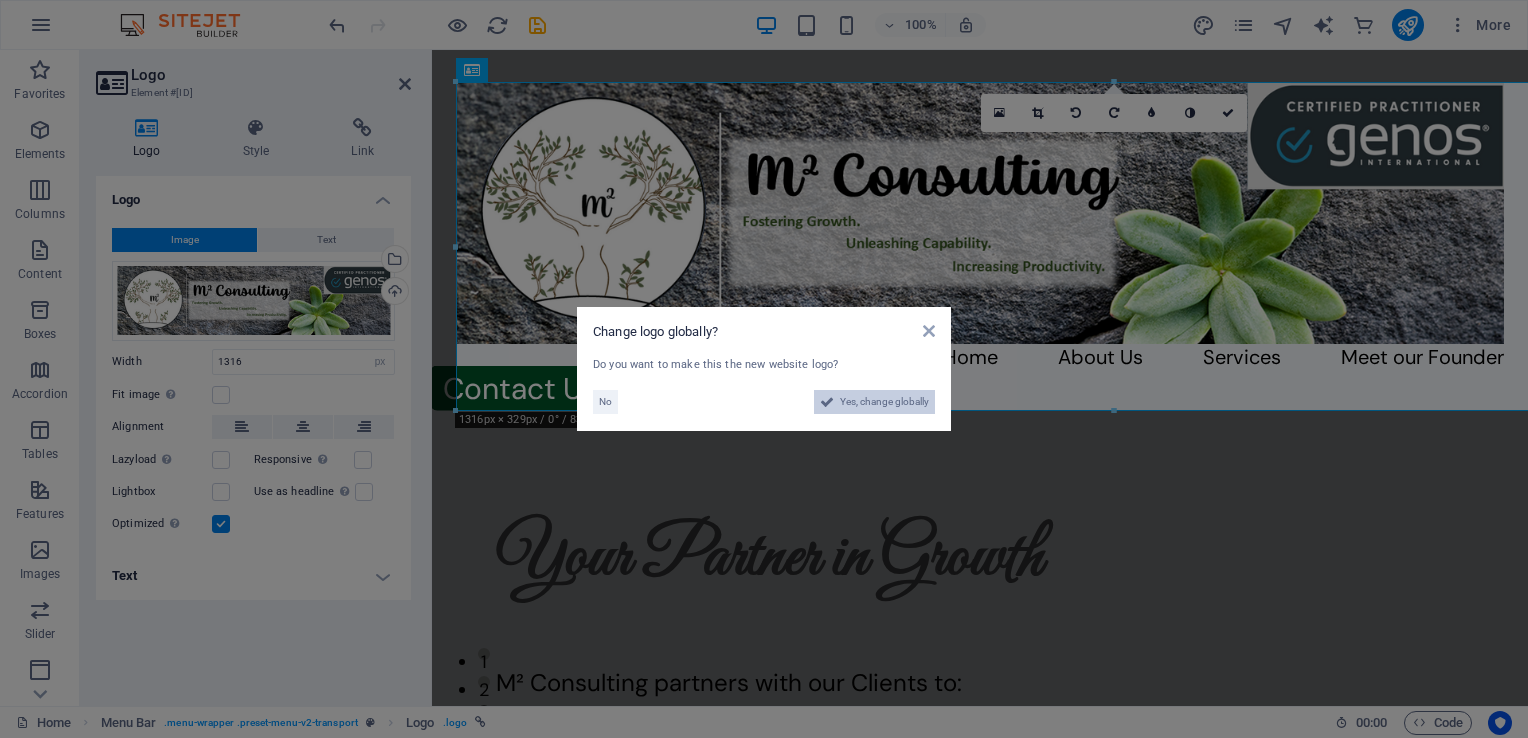 click on "Yes, change globally" at bounding box center (884, 402) 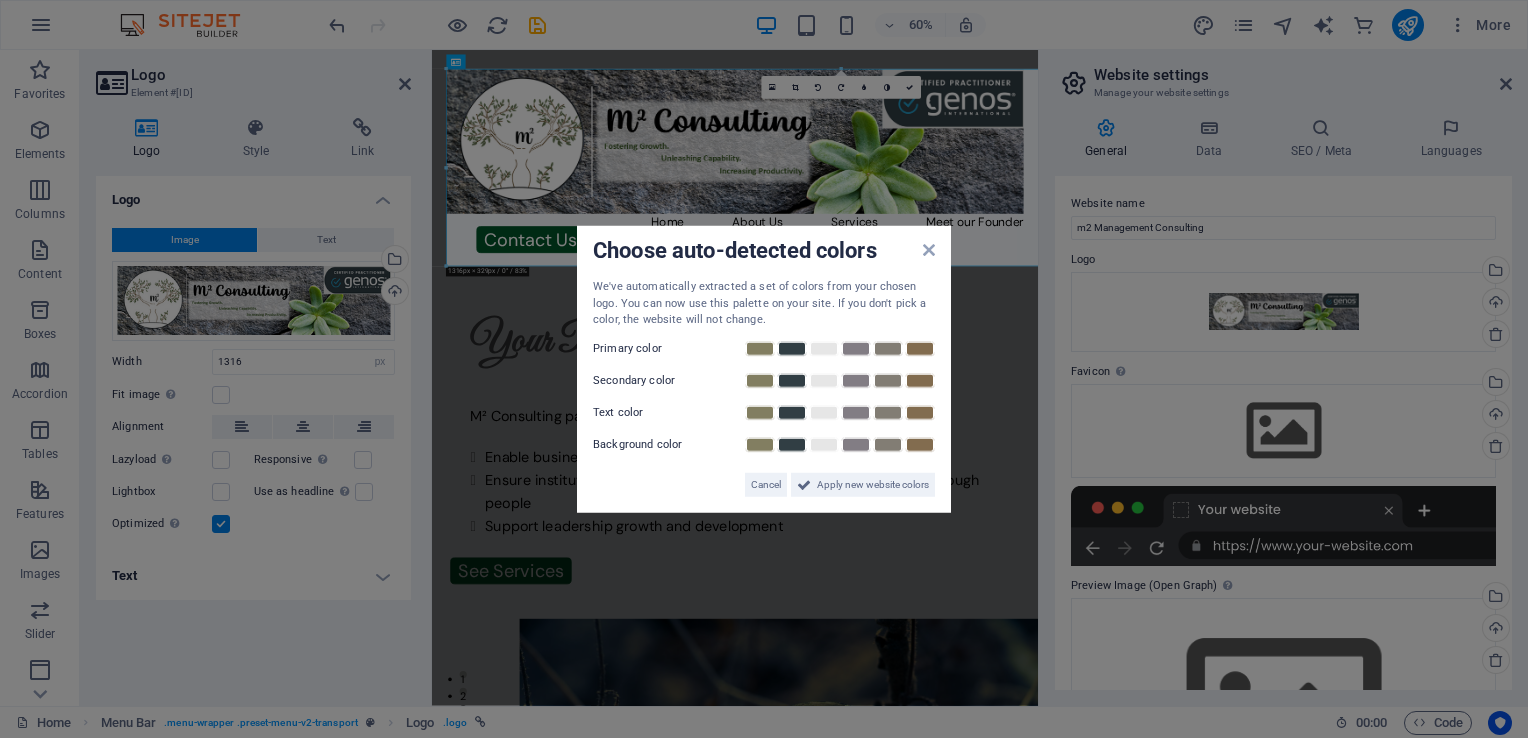 click on "Choose auto-detected colors We've automatically extracted a set of colors from your chosen logo. You can now use this palette on your site. If you don't pick a color, the website will not change.  Primary color Secondary color Text color Background color Cancel Apply new website colors" at bounding box center (764, 369) 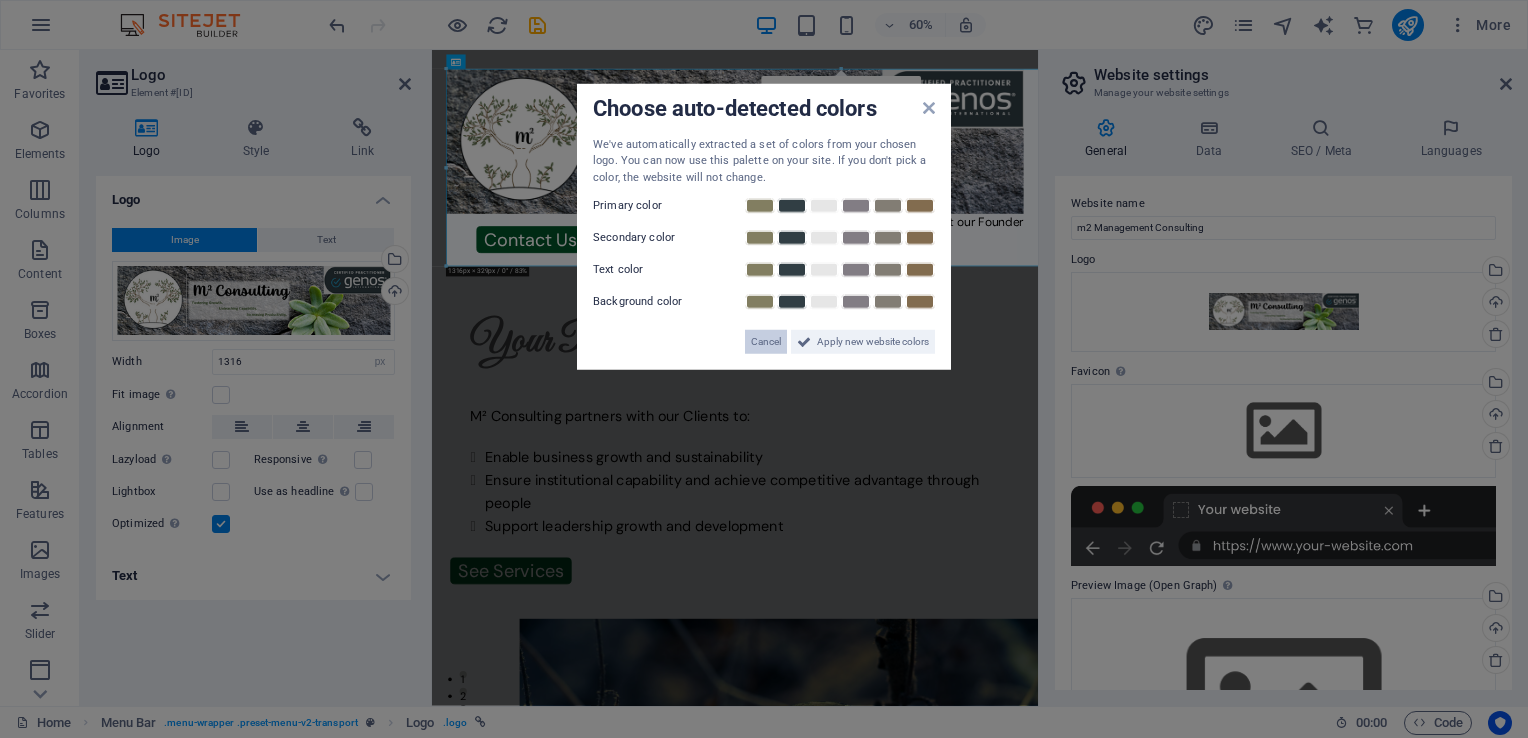 click on "Cancel" at bounding box center [766, 342] 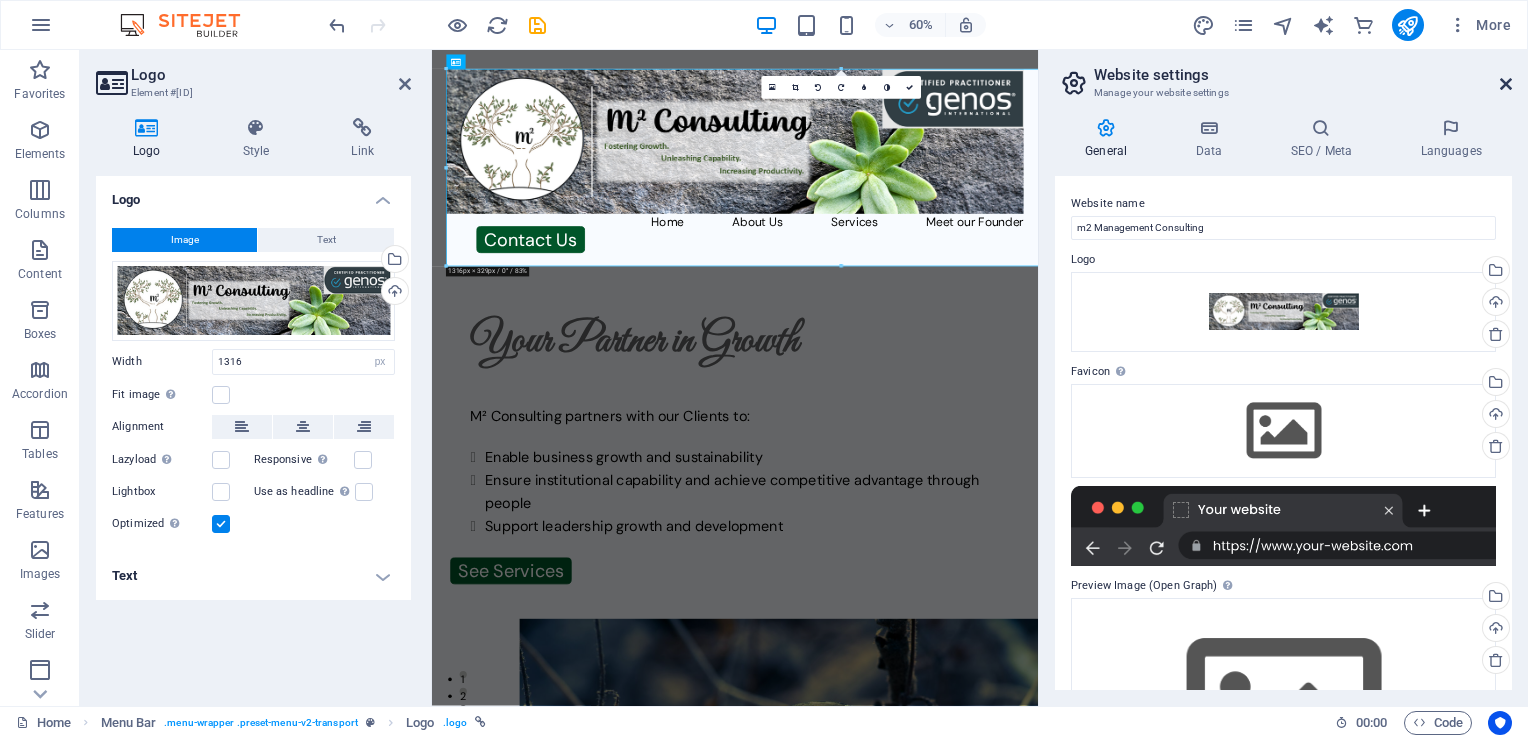 click at bounding box center (1506, 84) 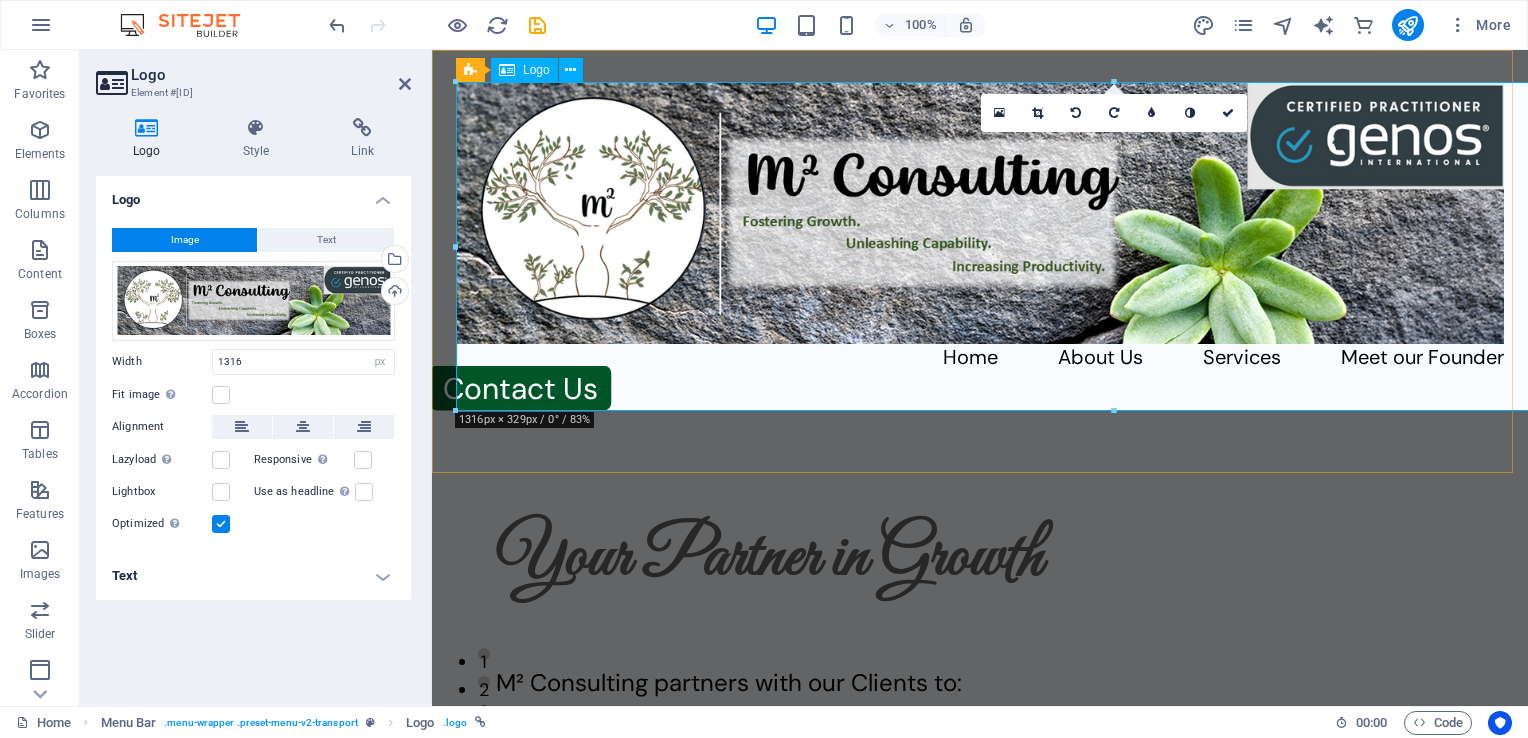 click at bounding box center [980, 213] 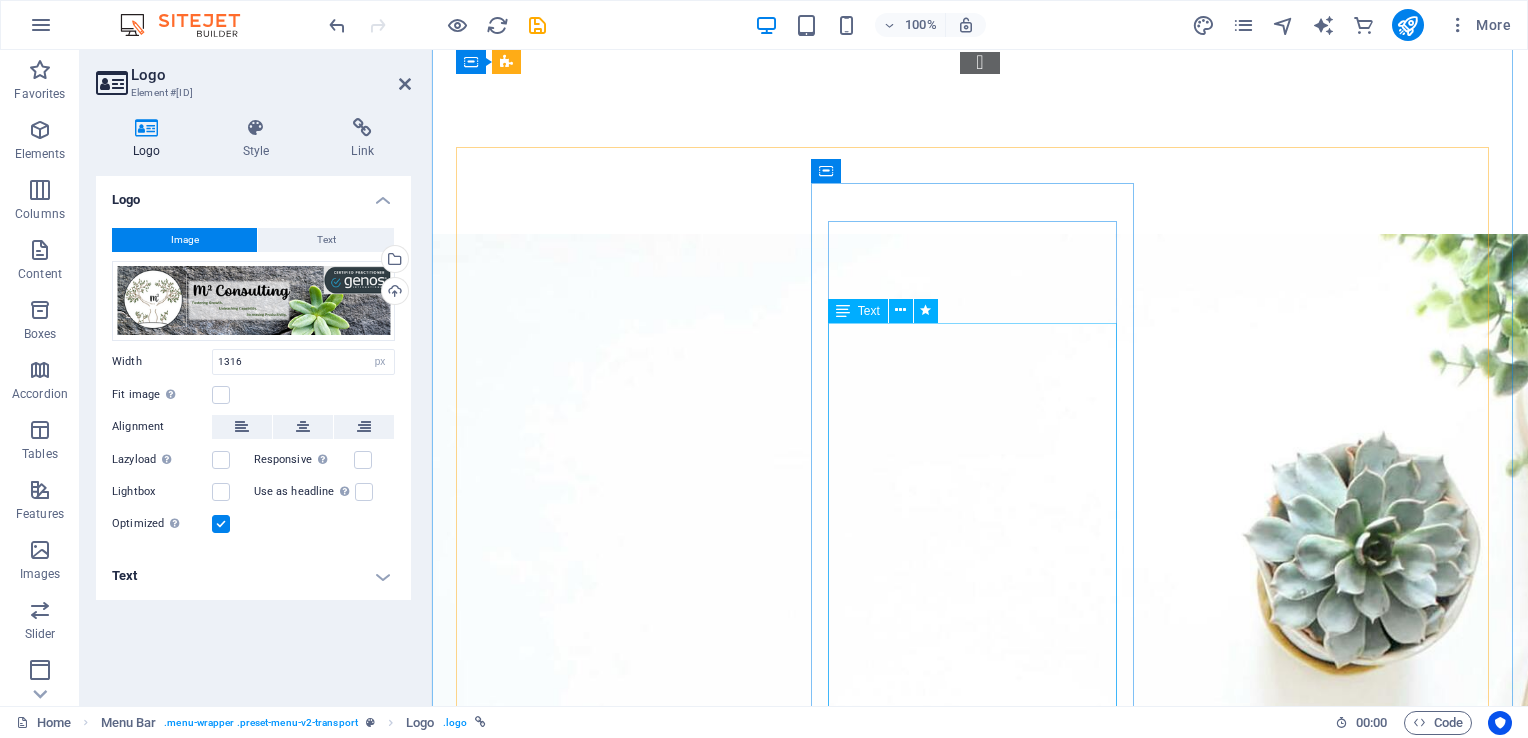 scroll, scrollTop: 2000, scrollLeft: 0, axis: vertical 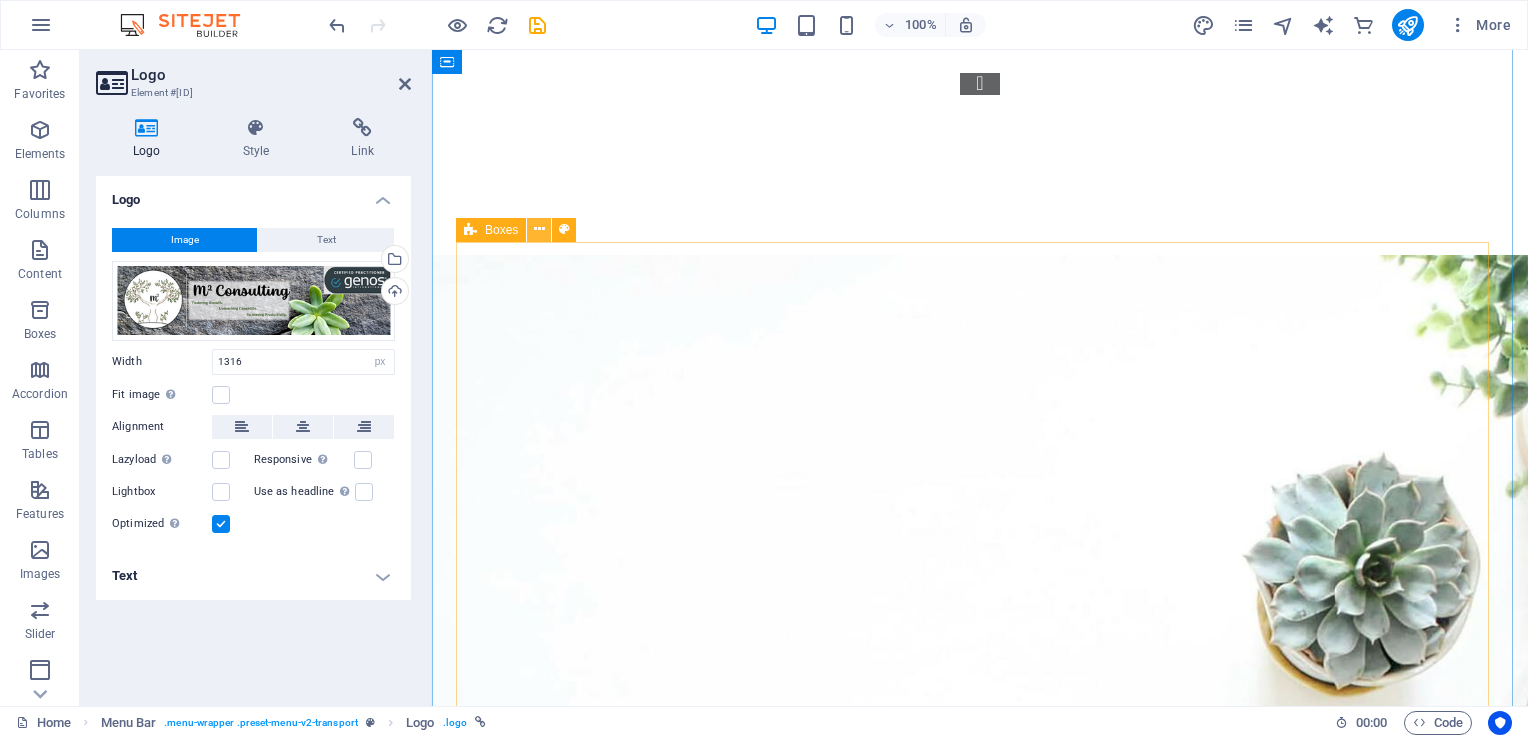 click at bounding box center [539, 229] 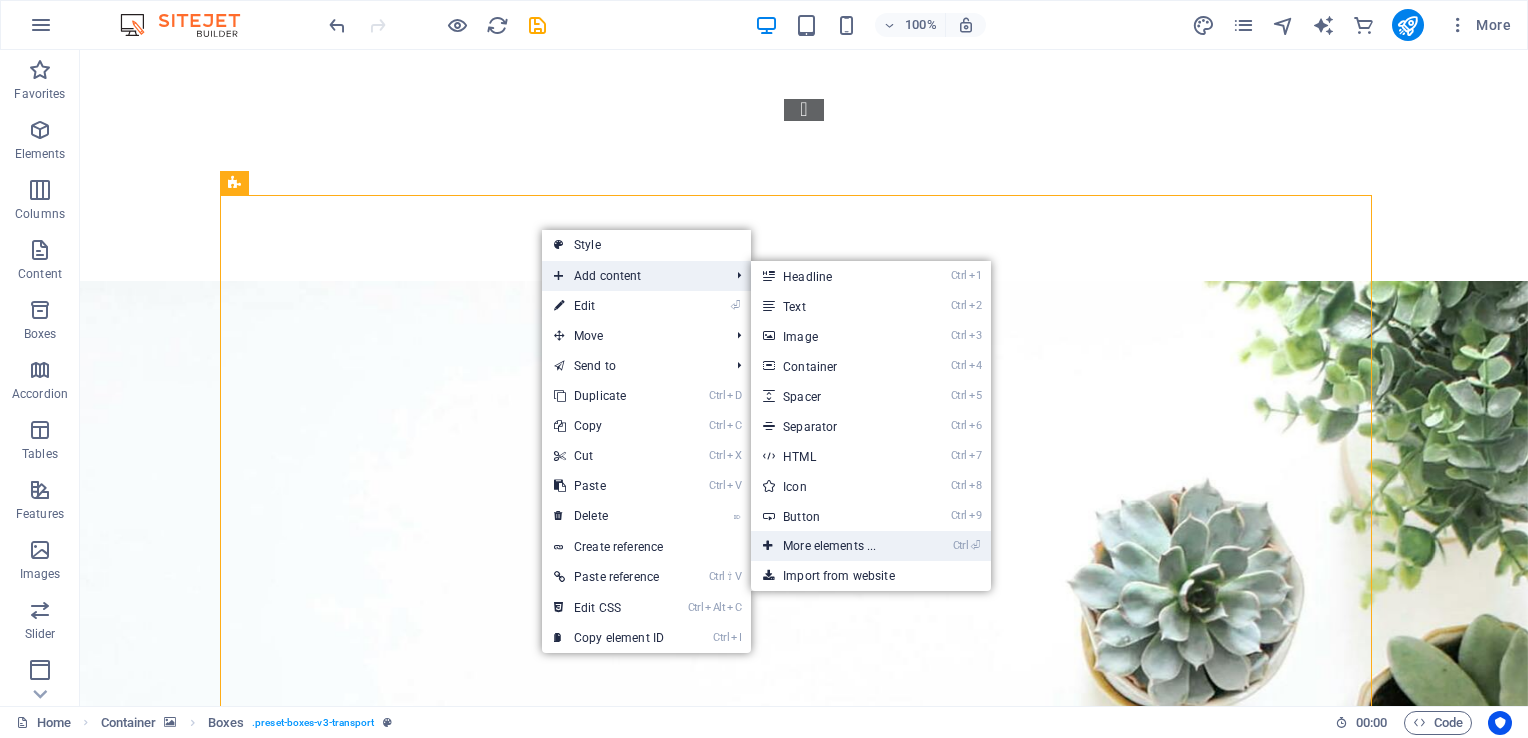 click on "Ctrl ⏎  More elements ..." at bounding box center (833, 546) 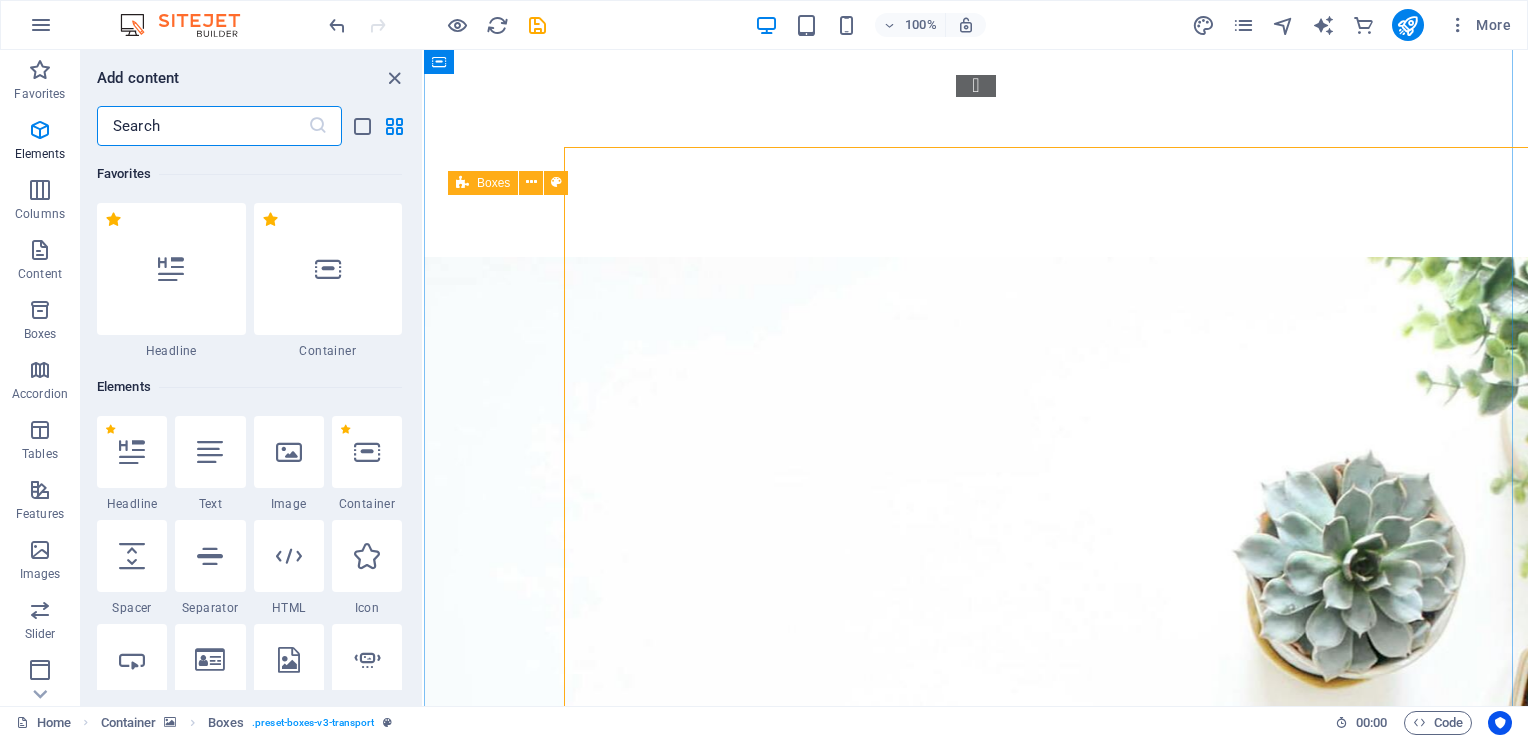 scroll, scrollTop: 2047, scrollLeft: 0, axis: vertical 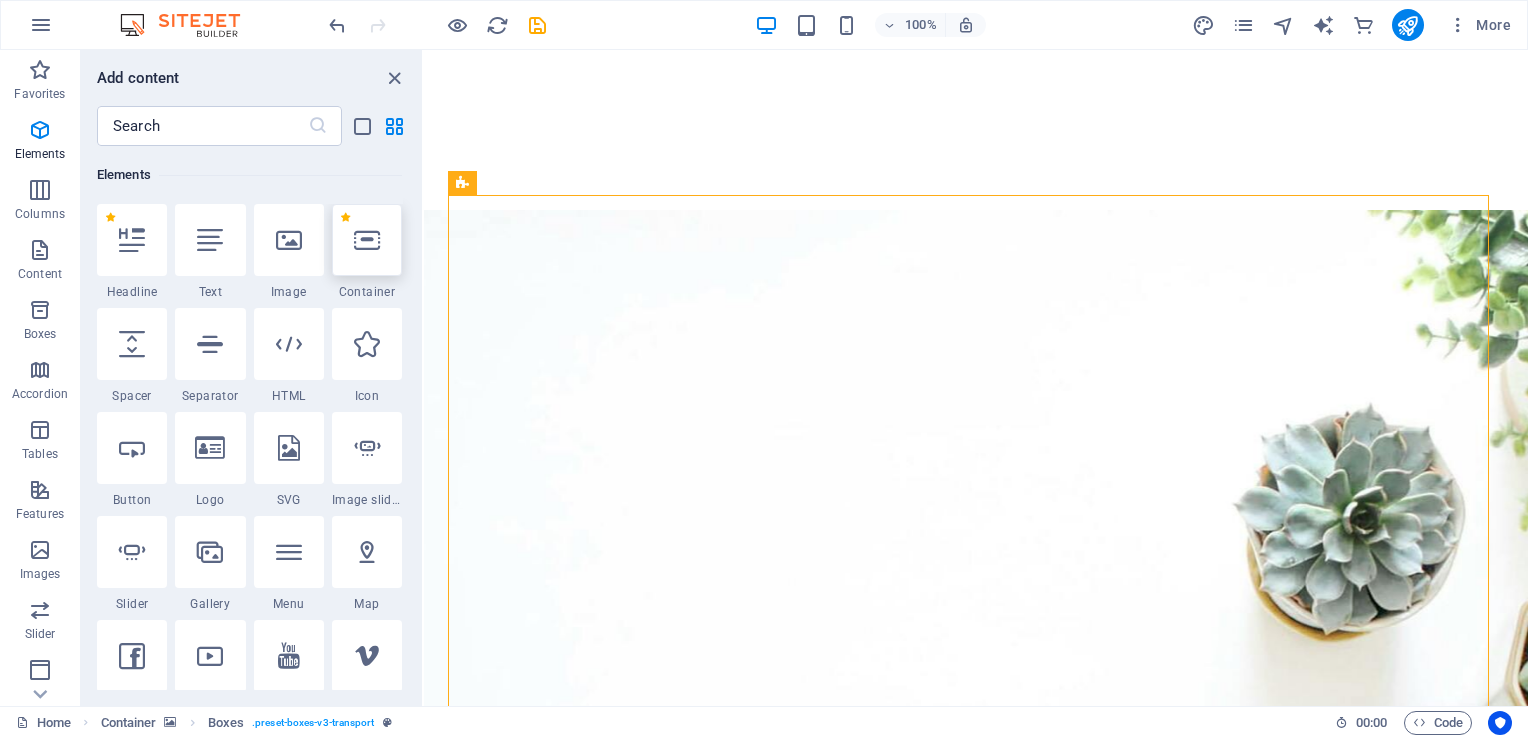 click at bounding box center [367, 240] 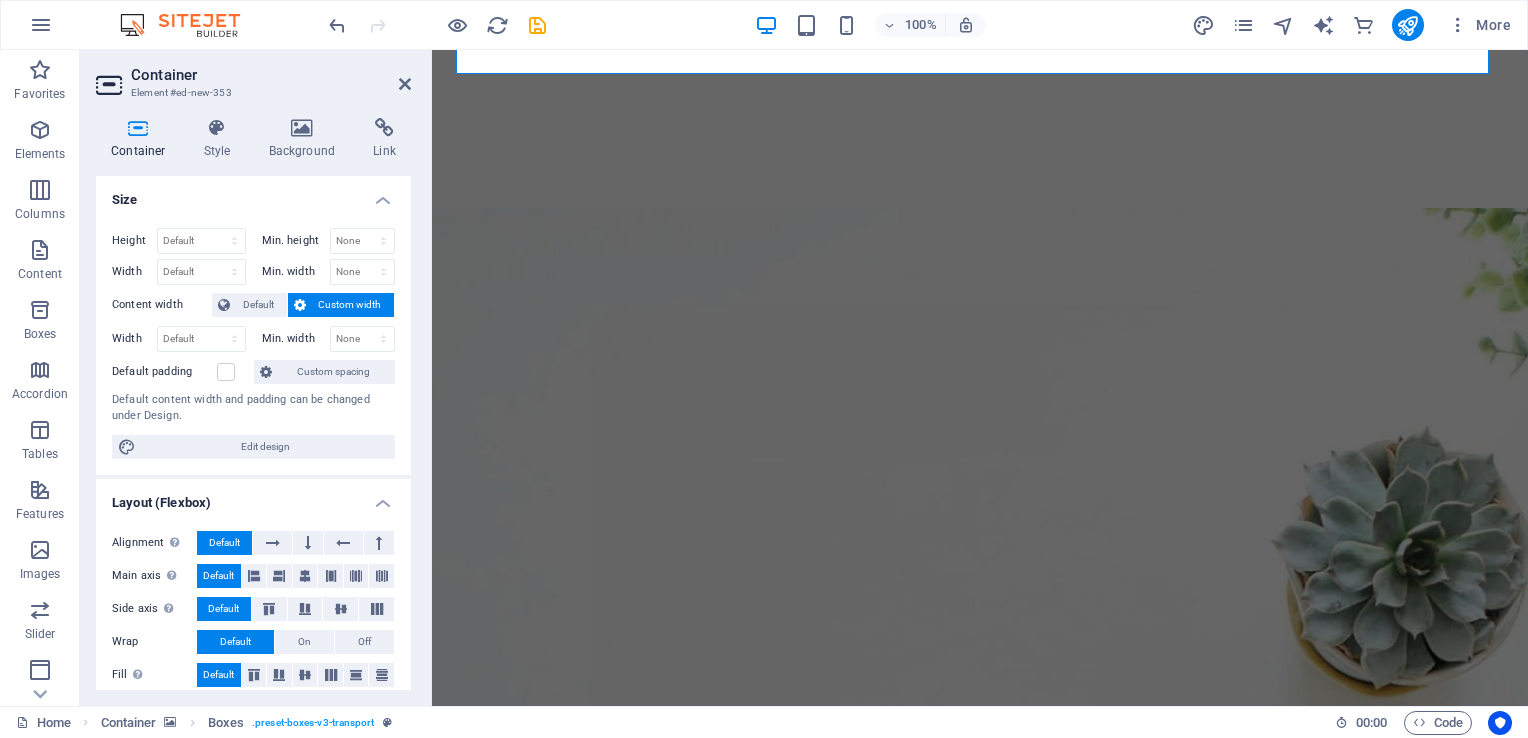 scroll, scrollTop: 2094, scrollLeft: 0, axis: vertical 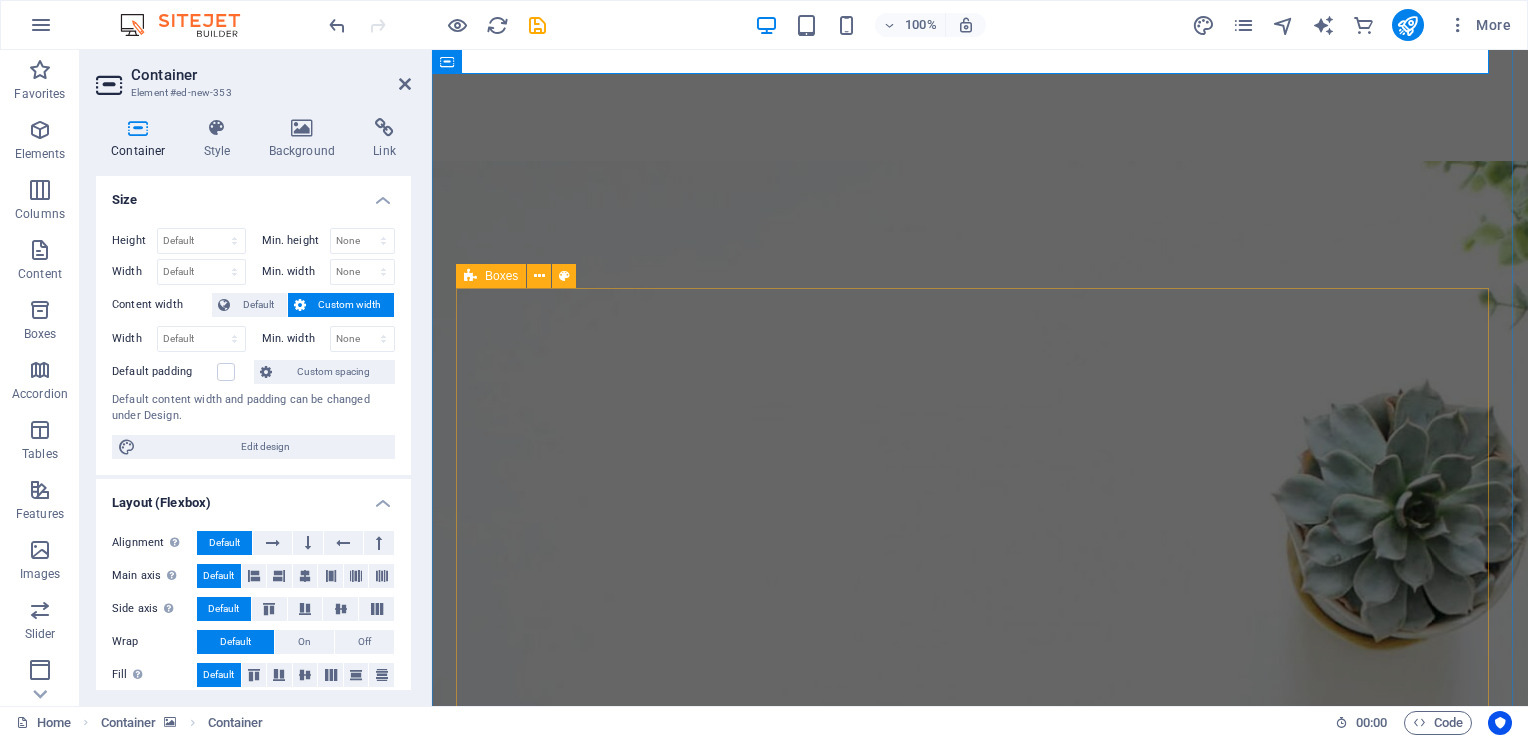 click on "Coaching Coaching is the process of supporting and guiding people to achieve their full potential. Our semi-structured coaching processes, enables our clients to gain deeper self-insight, skills, tools and techniques to remove the barriers towards their goals. It also ensures that they can sustain the changes in their lives. Our coaches are COMENSA registered and trained in Neurolinguistic Programming Techniques We specialise in: Mental Health & Wellness Transition Management Training & Development We offer a range of Training and Development Solutions. All Workshops can be customised based on your specific needs and requirements. Workshops are available in half-day or full-day formats and can be offered in-house Currently trending workshops: Team Engagement Emotional Intelligence Psychological Safety Coaching and Mentoring Career Development Consulting Consulting support is available across the Talent Lifecycle . Focus areas include: Leadership Strategy Development Leadership Program Management" at bounding box center (980, 3148) 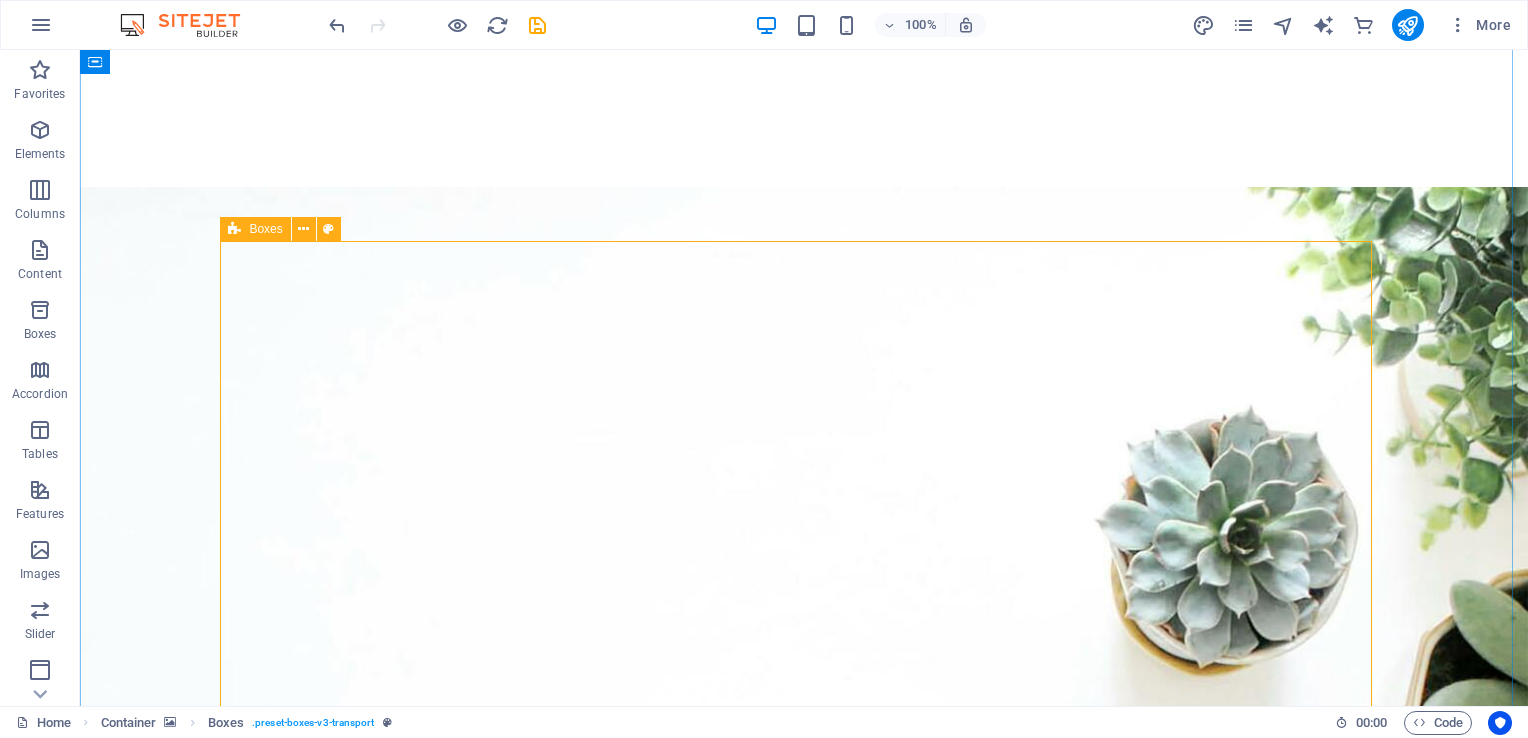 click on "Coaching Coaching is the process of supporting and guiding people to achieve their full potential. Our semi-structured coaching processes, enables our clients to gain deeper self-insight, skills, tools and techniques to remove the barriers towards their goals. It also ensures that they can sustain the changes in their lives. Our coaches are COMENSA registered and trained in Neurolinguistic Programming Techniques We specialise in: Mental Health & Wellness Transition Management Training & Development We offer a range of Training and Development Solutions. All Workshops can be customised based on your specific needs and requirements. Workshops are available in half-day or full-day formats and can be offered in-house Currently trending workshops: Team Engagement Emotional Intelligence Psychological Safety Coaching and Mentoring Career Development Consulting Consulting support is available across the Talent Lifecycle . Focus areas include: Leadership Strategy Development Leadership Program Management" at bounding box center [804, 3131] 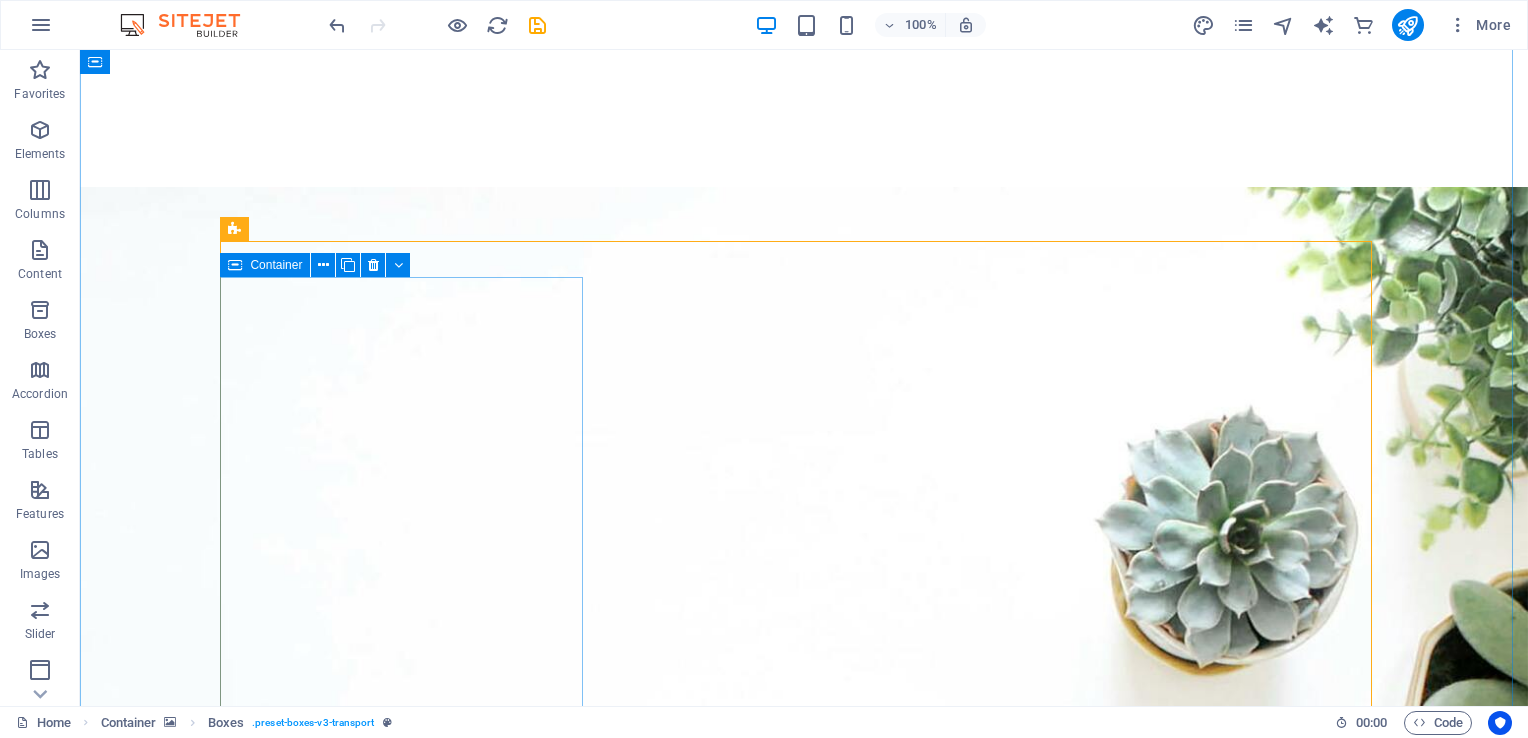 click on "Coaching Coaching is the process of supporting and guiding people to achieve their full potential.    Our semi-structured coaching processes, enables our clients to gain deeper self-insight, skills, tools and techniques to remove the barriers towards their goals.  It also ensures that they can sustain the changes in their lives. Our coaches are COMENSA registered and trained in Neurolinguistic Programming Techniques We specialise in: Mental Health & Wellness Transition Management" at bounding box center (409, 2493) 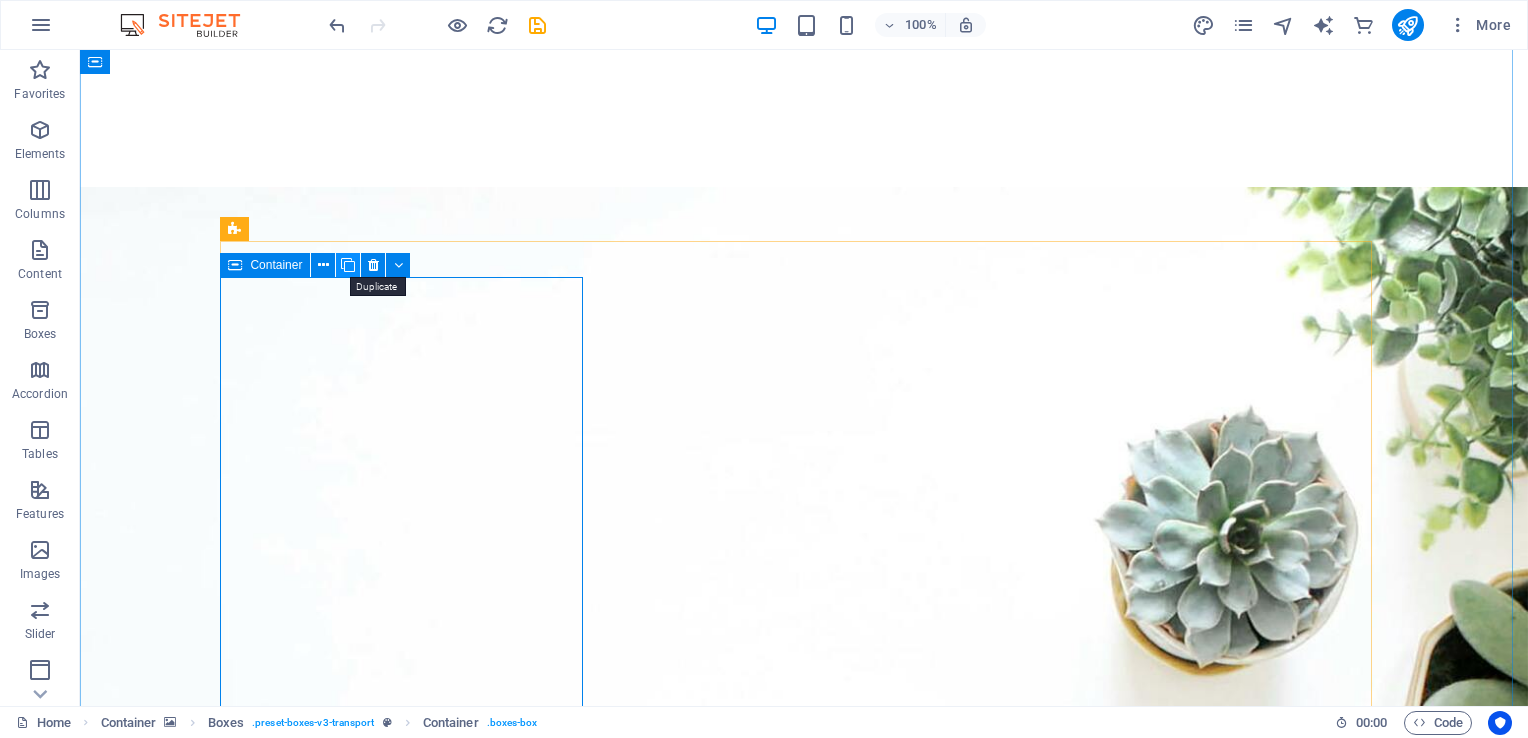 click at bounding box center (348, 265) 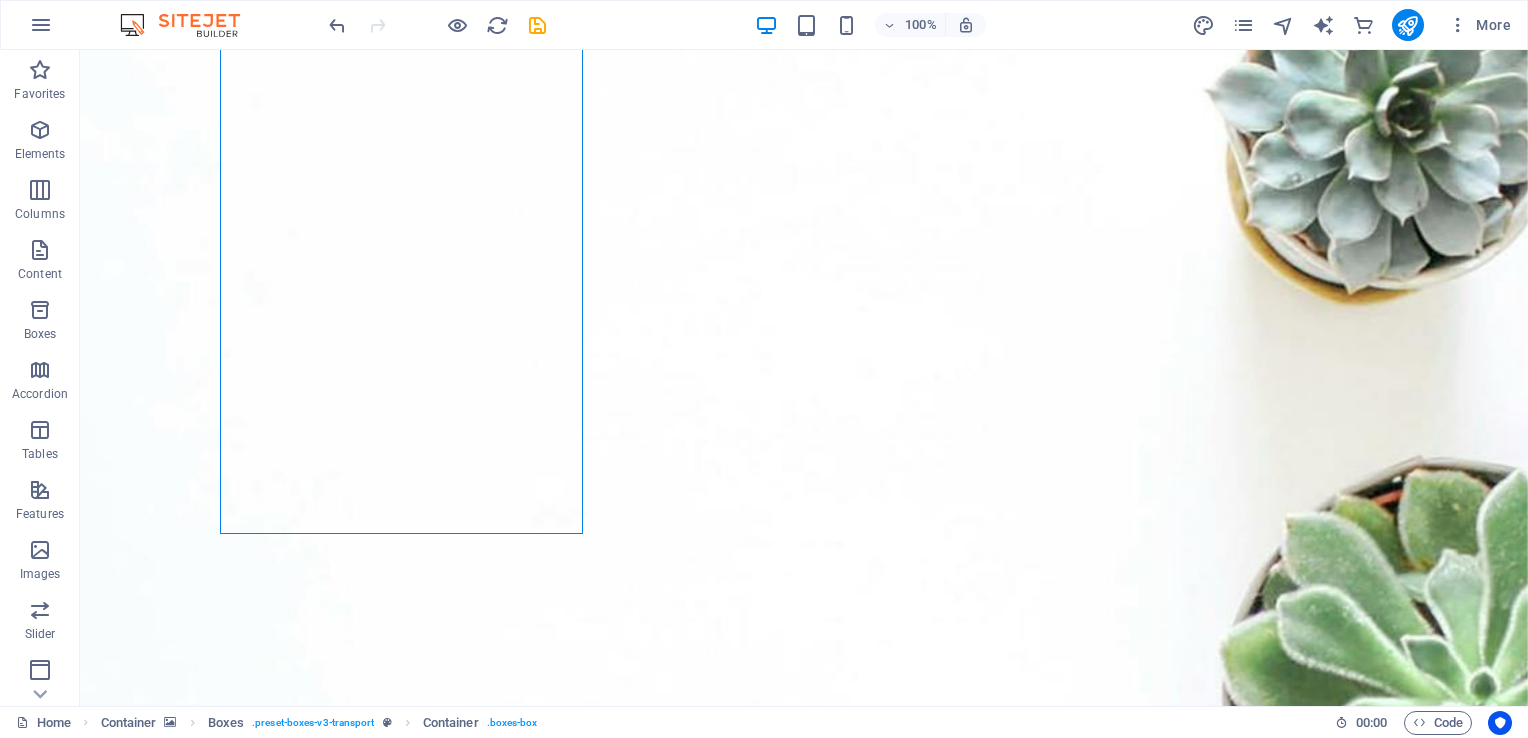 scroll, scrollTop: 2694, scrollLeft: 0, axis: vertical 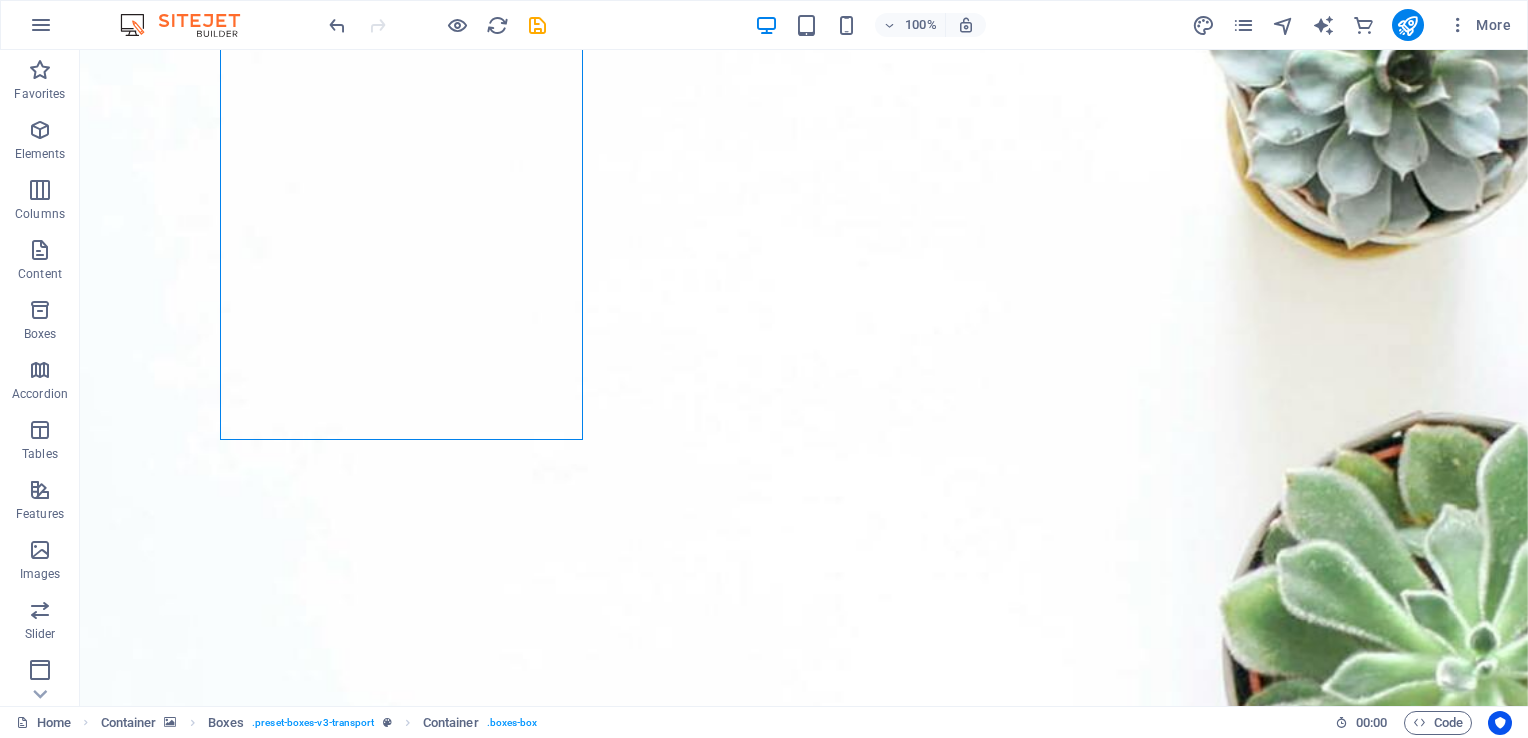 click on "Home Container Boxes . preset-boxes-v3-transport Container . boxes-box 00 : 00 Code" at bounding box center [764, 722] 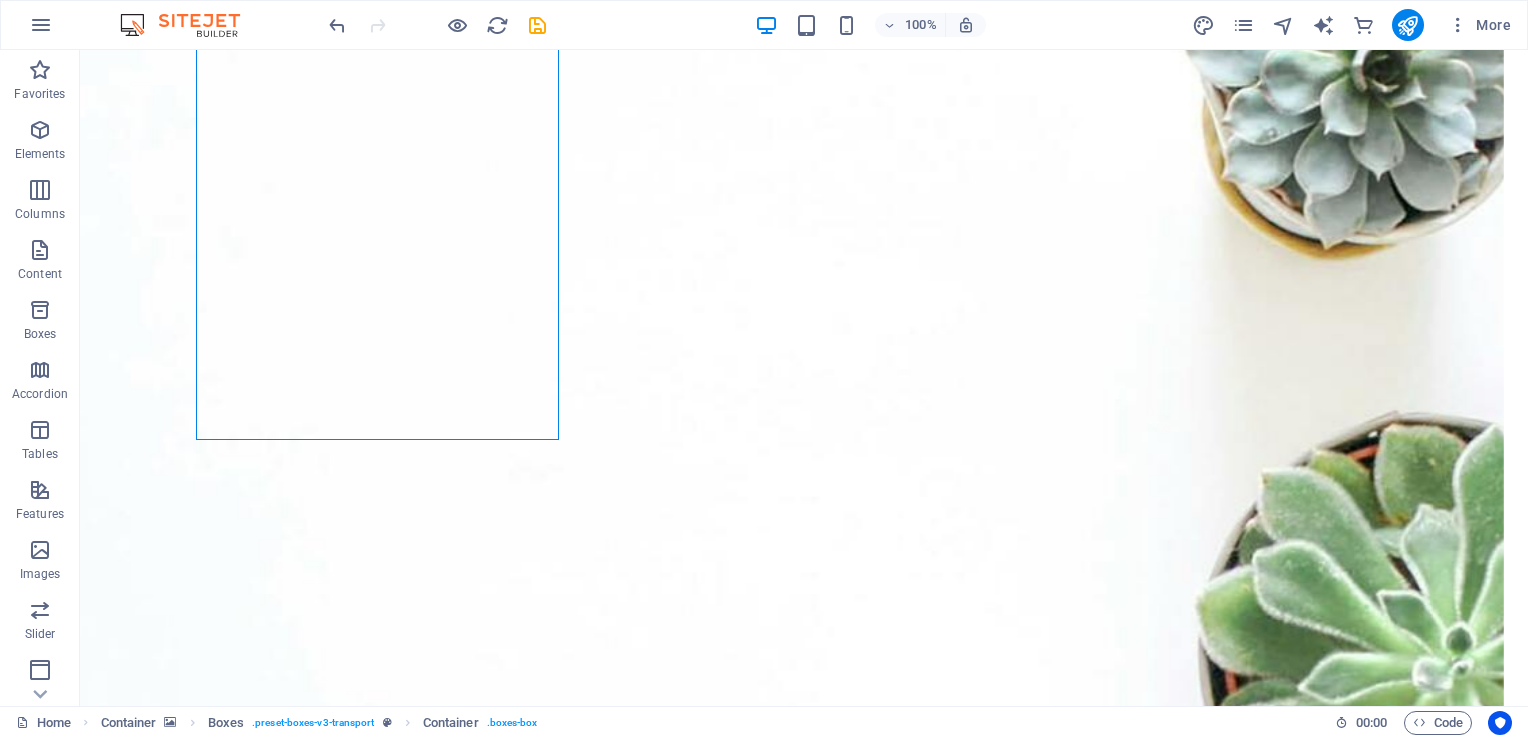 scroll, scrollTop: 2694, scrollLeft: 0, axis: vertical 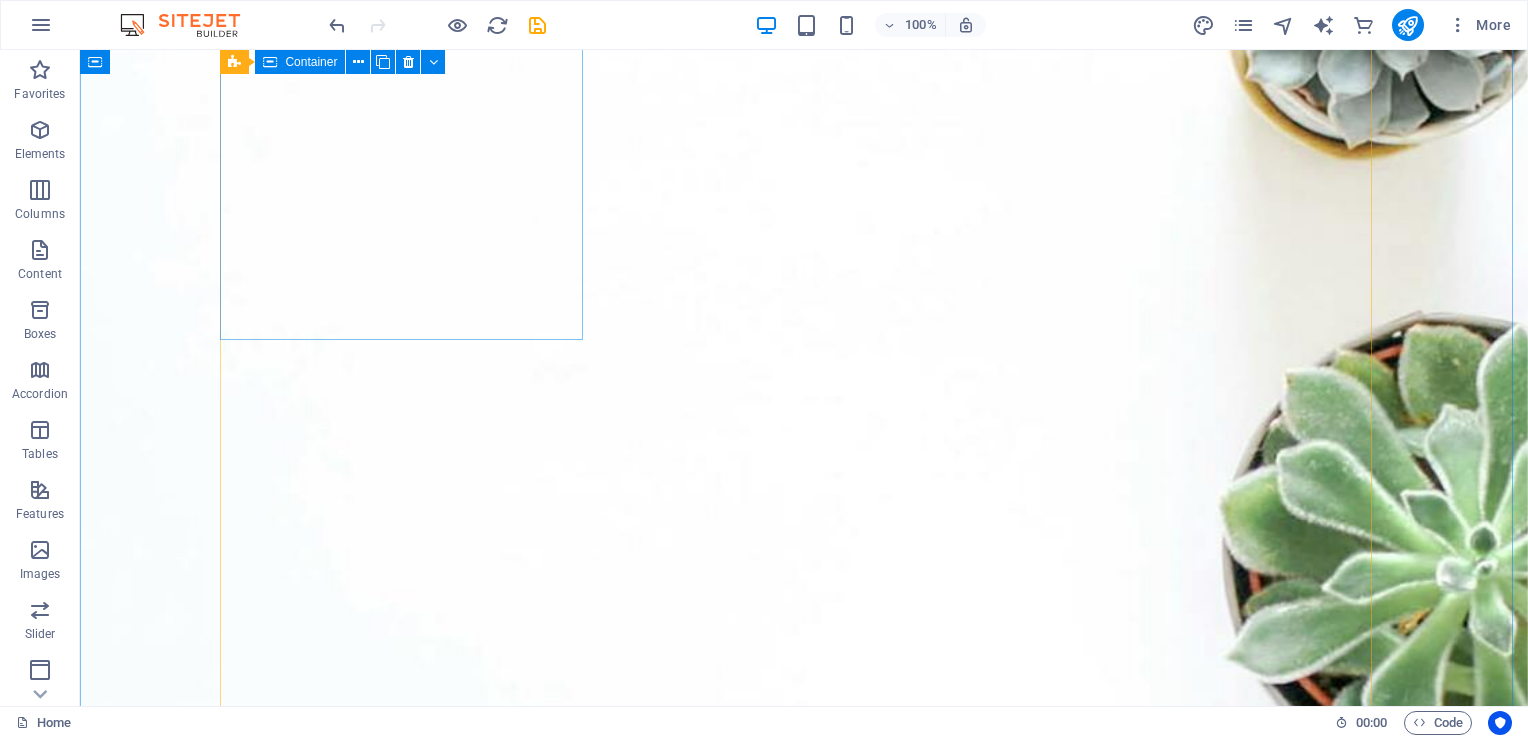 click on "Coaching Coaching is the process of supporting and guiding people to achieve their full potential.    Our semi-structured coaching processes, enables our clients to gain deeper self-insight, skills, tools and techniques to remove the barriers towards their goals.  It also ensures that they can sustain the changes in their lives. Our coaches are COMENSA registered and trained in Neurolinguistic Programming Techniques We specialise in: Mental Health & Wellness Transition Management" at bounding box center [409, 2339] 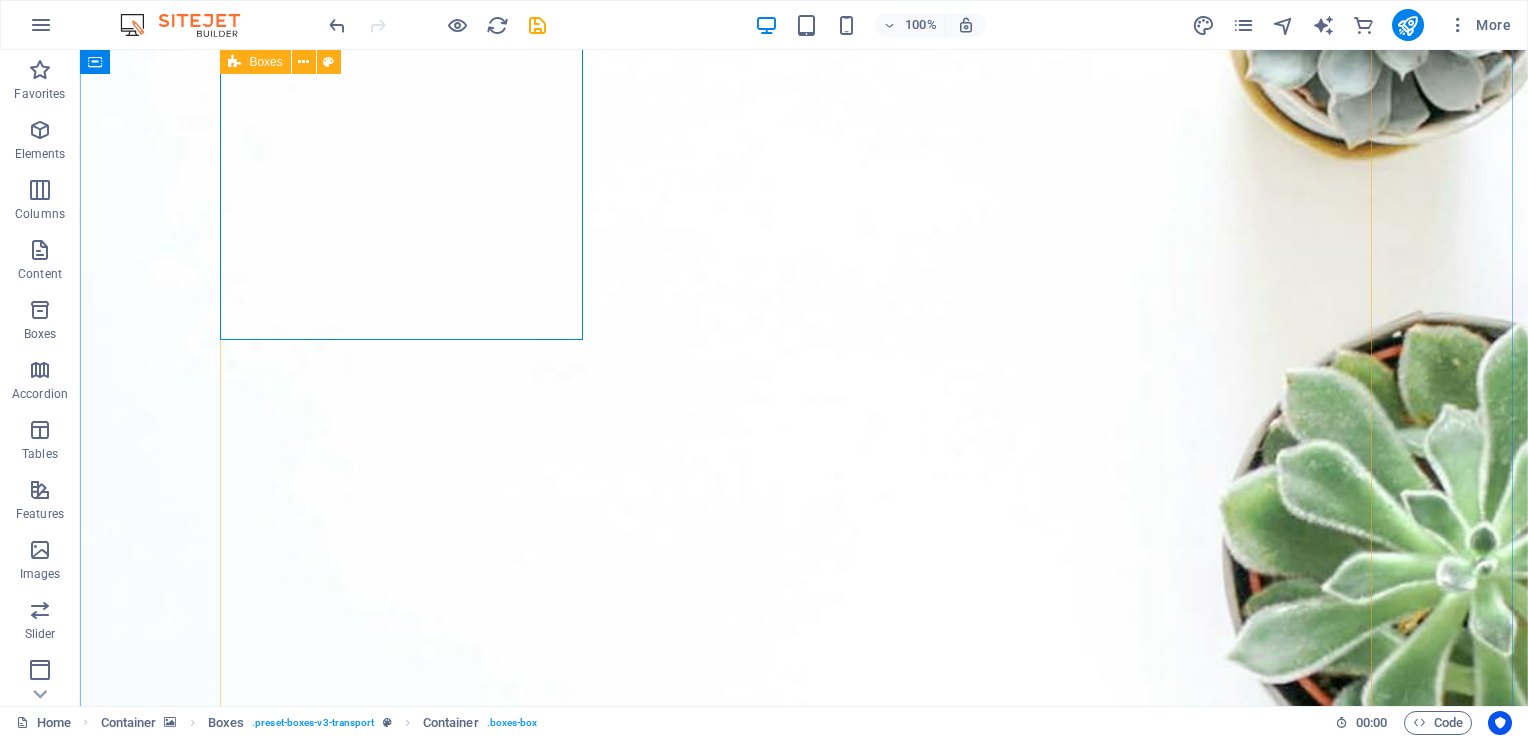 click on "Boxes" at bounding box center [265, 62] 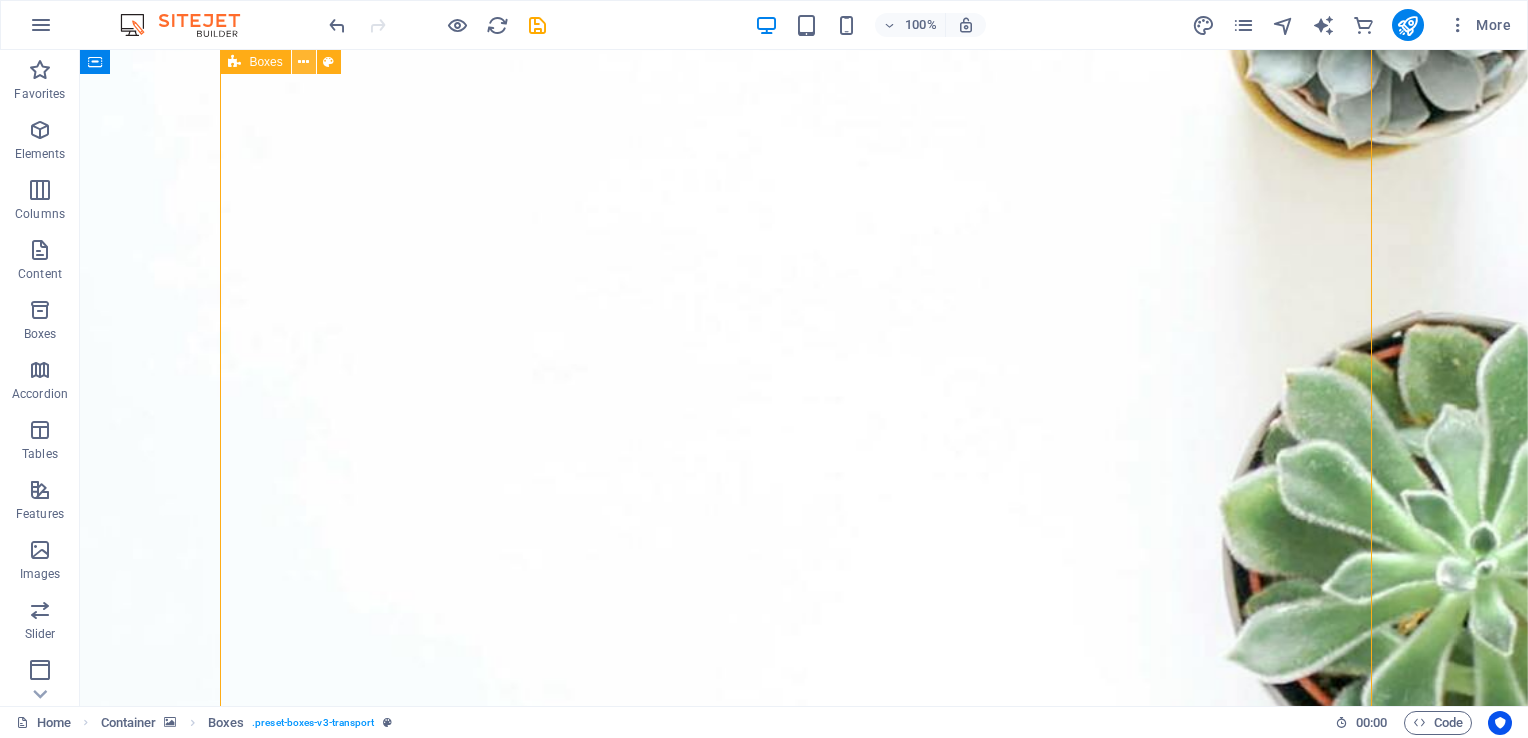 click at bounding box center [303, 62] 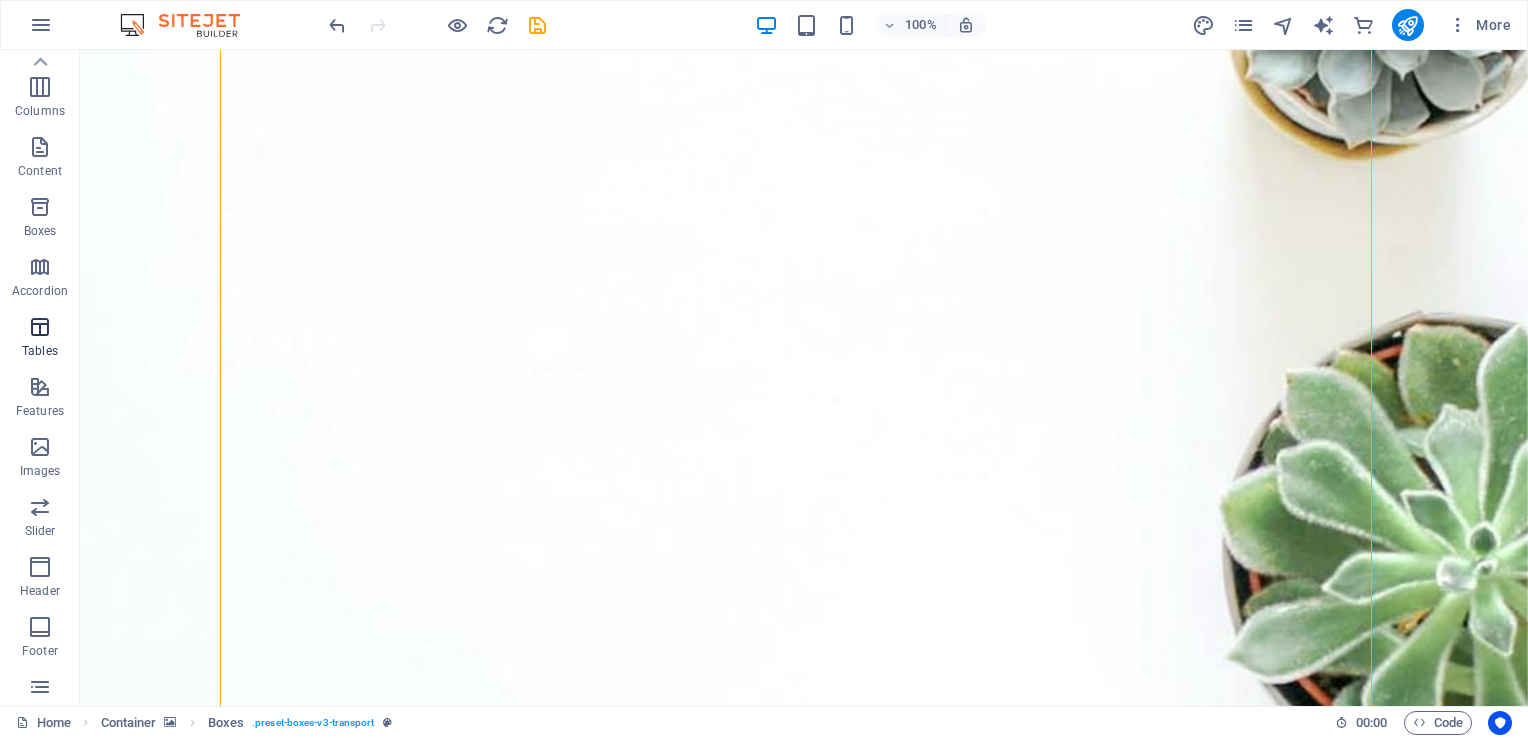 scroll, scrollTop: 0, scrollLeft: 0, axis: both 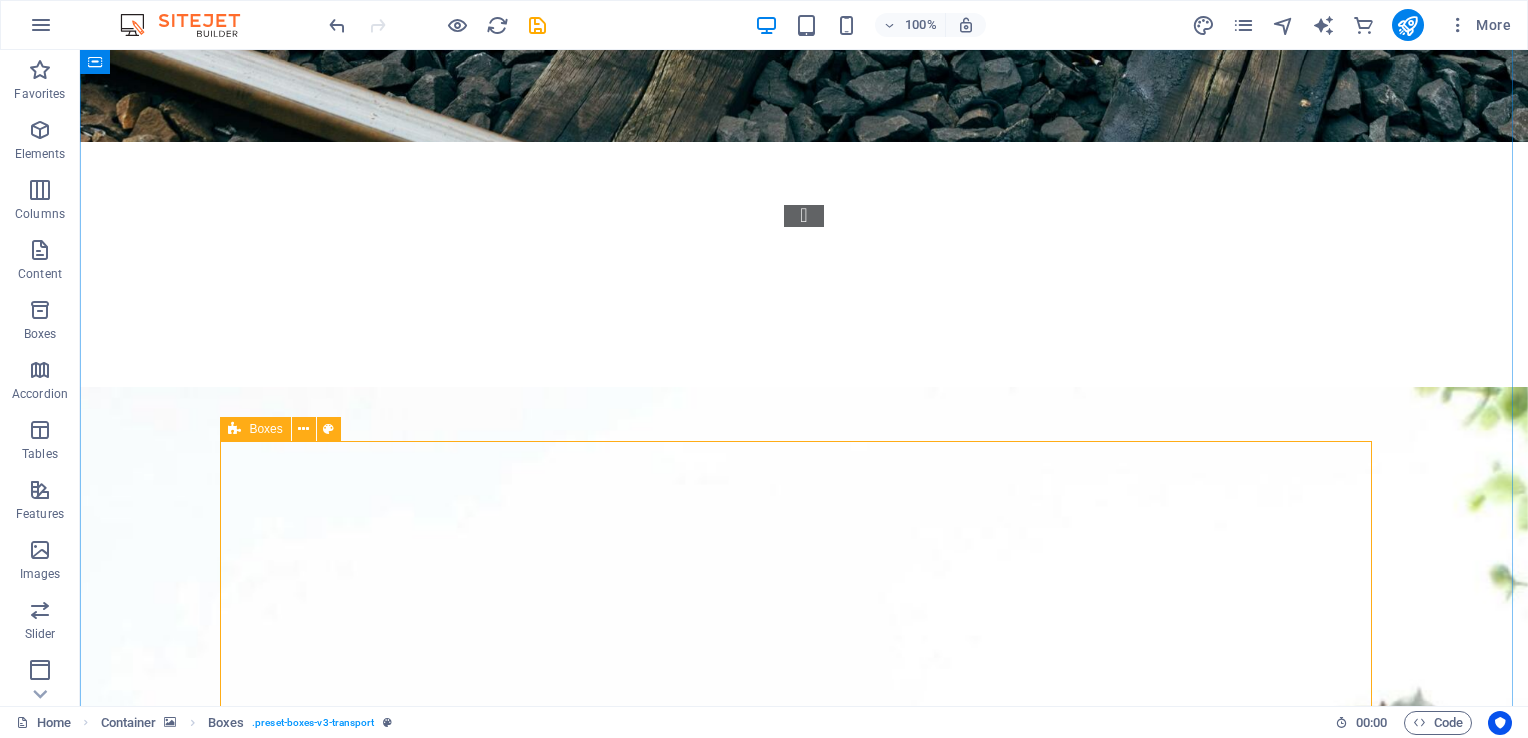 click on "Coaching Coaching is the process of supporting and guiding people to achieve their full potential. Our semi-structured coaching processes, enables our clients to gain deeper self-insight, skills, tools and techniques to remove the barriers towards their goals. It also ensures that they can sustain the changes in their lives. Our coaches are [ORGANIZATION] registered and trained in Neurolinguistic Programming Techniques We specialise in: Mental Health & Wellness Transition Management Coaching Coaching is the process of supporting and guiding people to achieve their full potential. Our semi-structured coaching processes, enables our clients to gain deeper self-insight, skills, tools and techniques to remove the barriers towards their goals. It also ensures that they can sustain the changes in their lives. Our coaches are [ORGANIZATION] registered and trained in Neurolinguistic Programming Techniques We specialise in: Mental Health & Wellness Transition Management Training & Development Team Engagement ." at bounding box center (804, 4284) 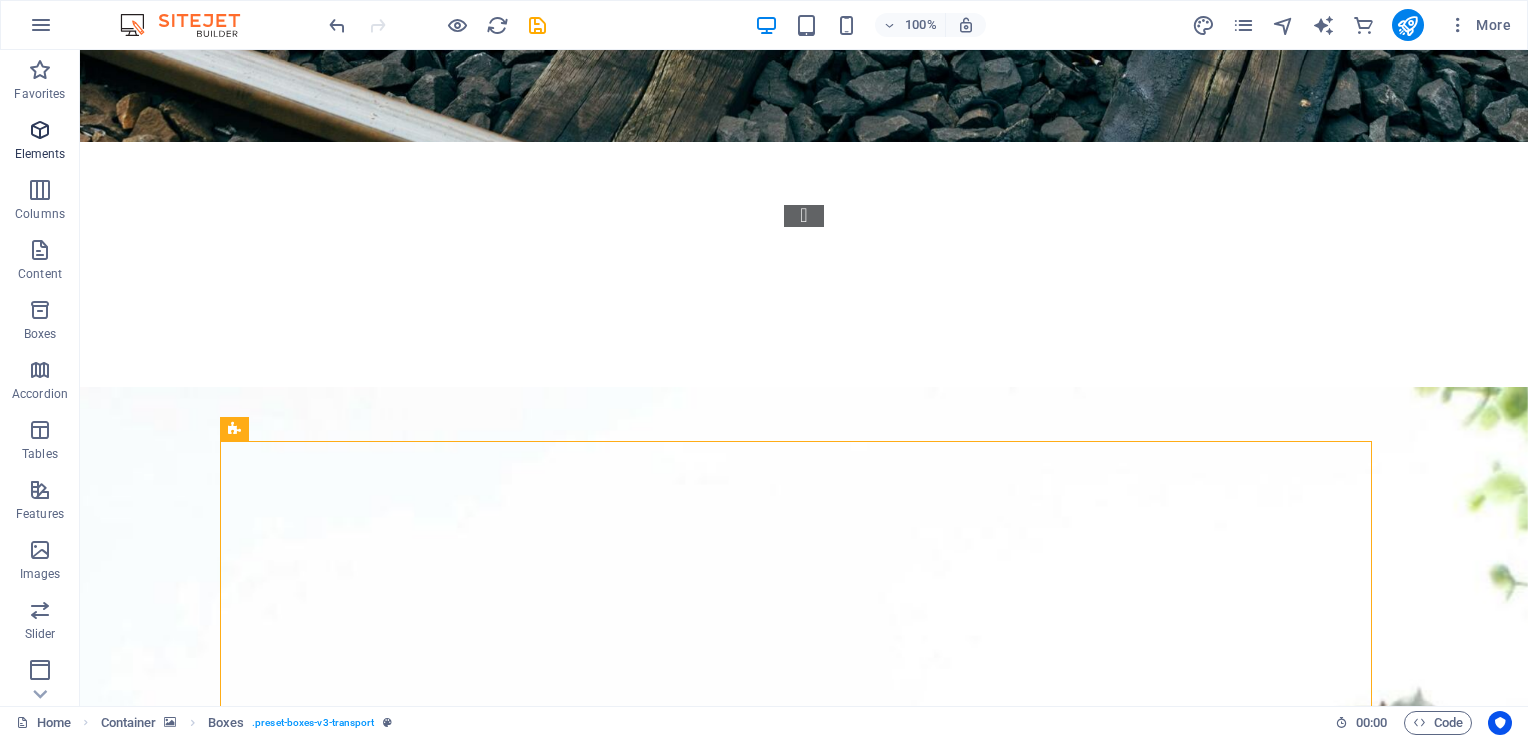 click on "Elements" at bounding box center [40, 142] 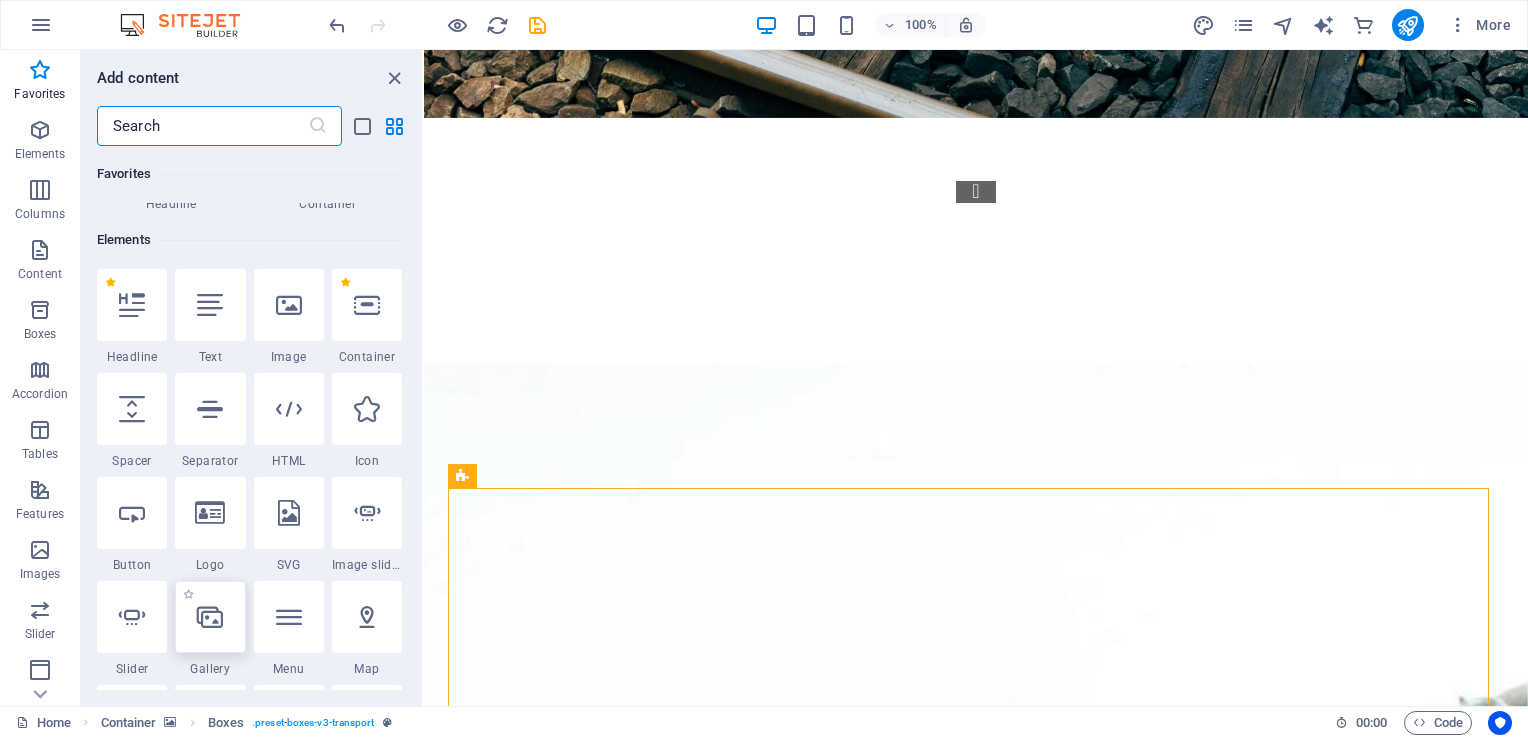 scroll, scrollTop: 112, scrollLeft: 0, axis: vertical 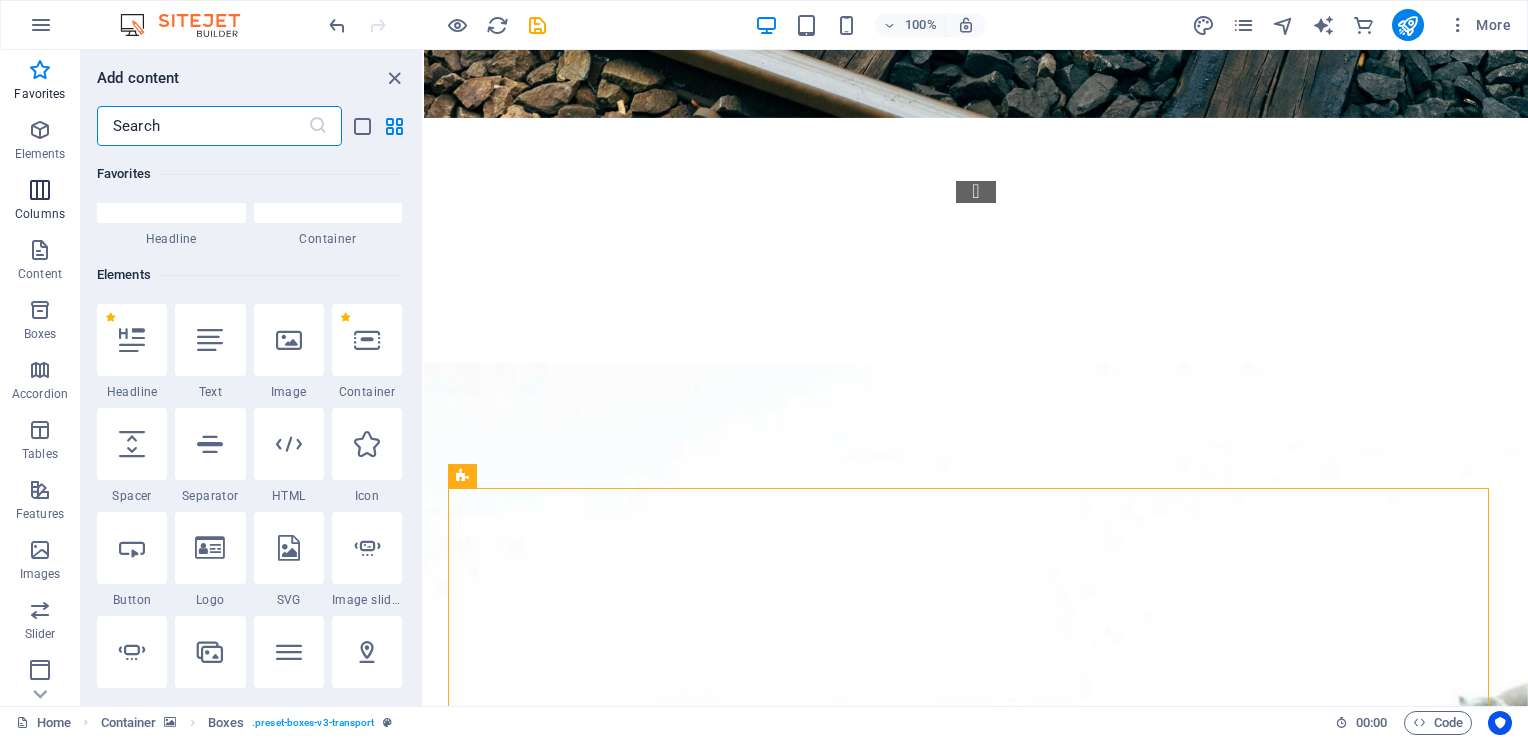 click on "Columns" at bounding box center [40, 214] 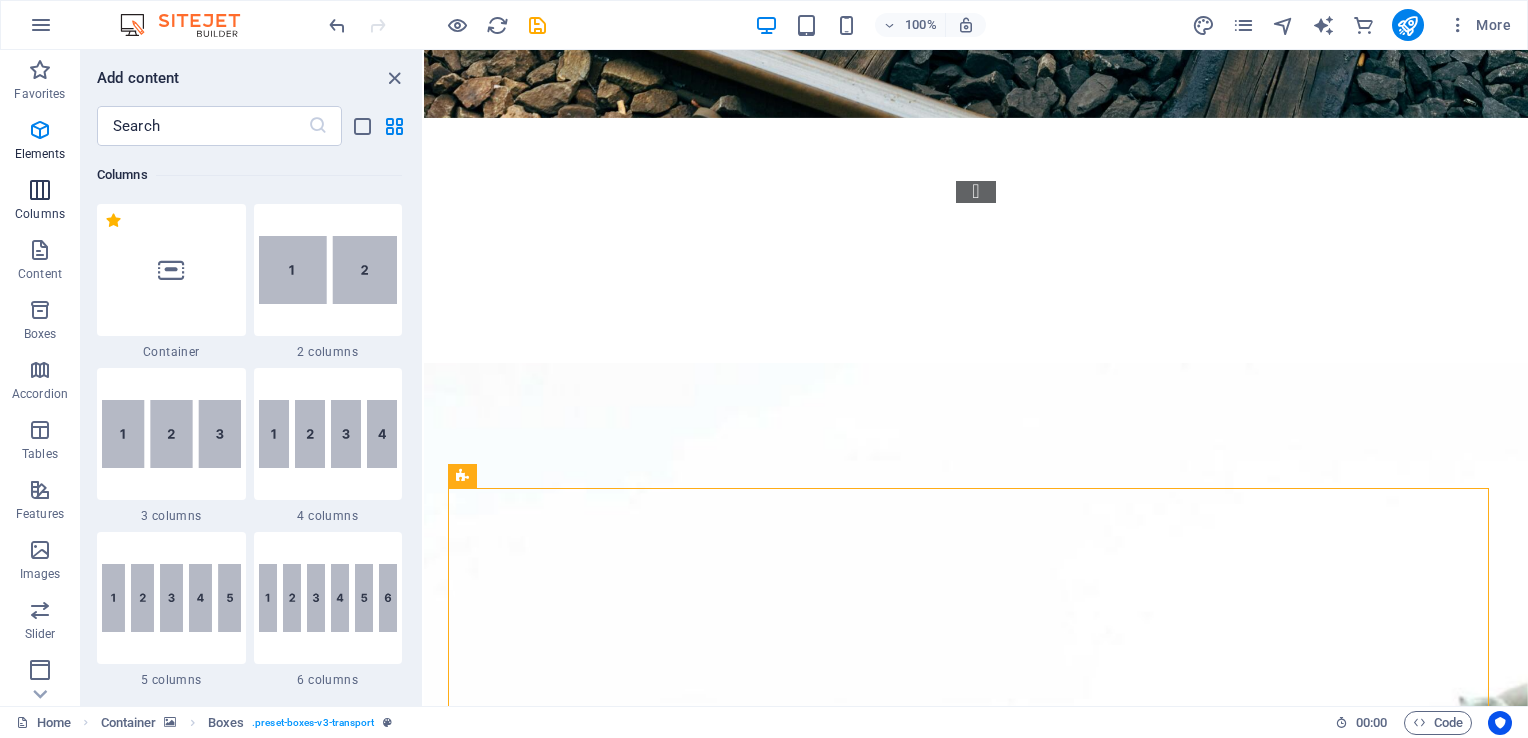 scroll, scrollTop: 989, scrollLeft: 0, axis: vertical 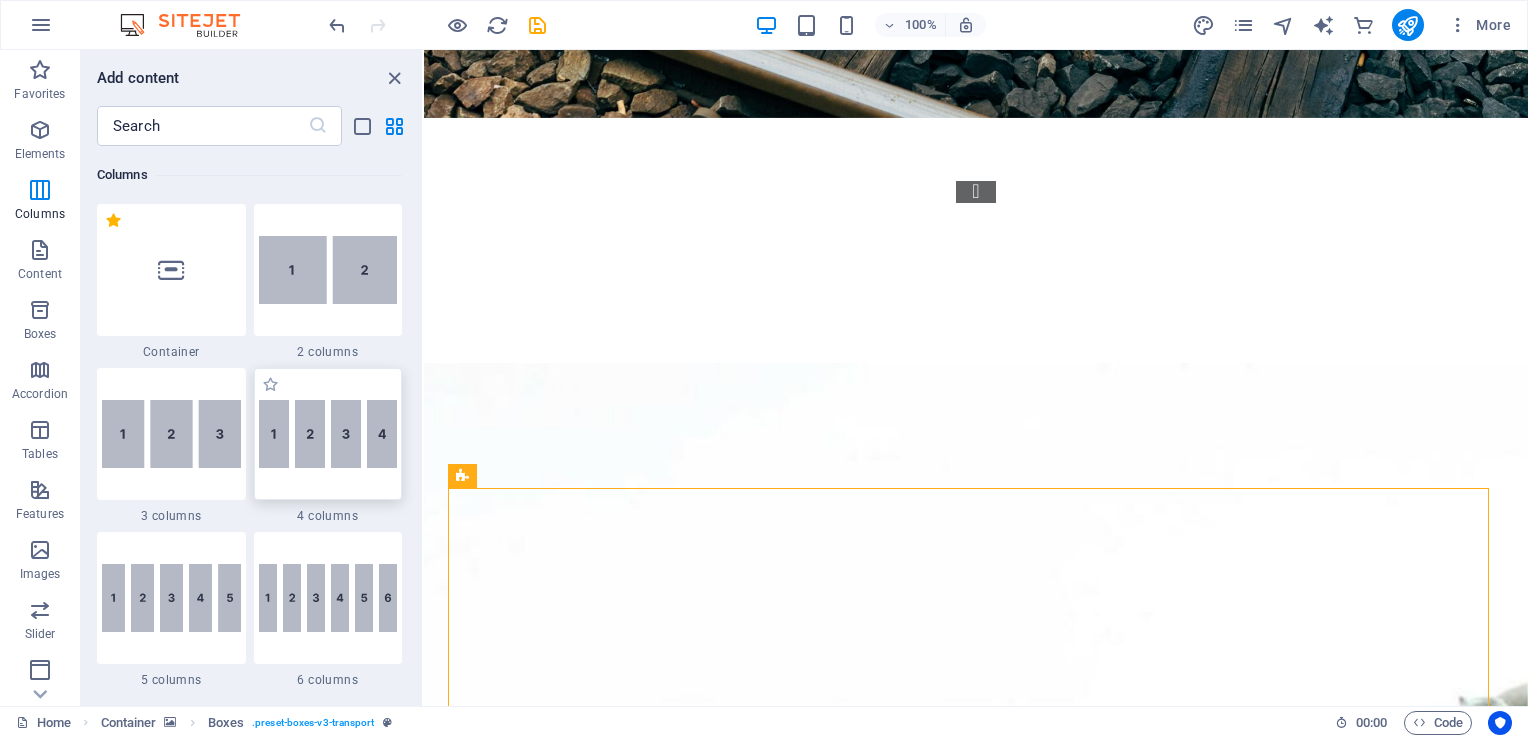 click at bounding box center (328, 434) 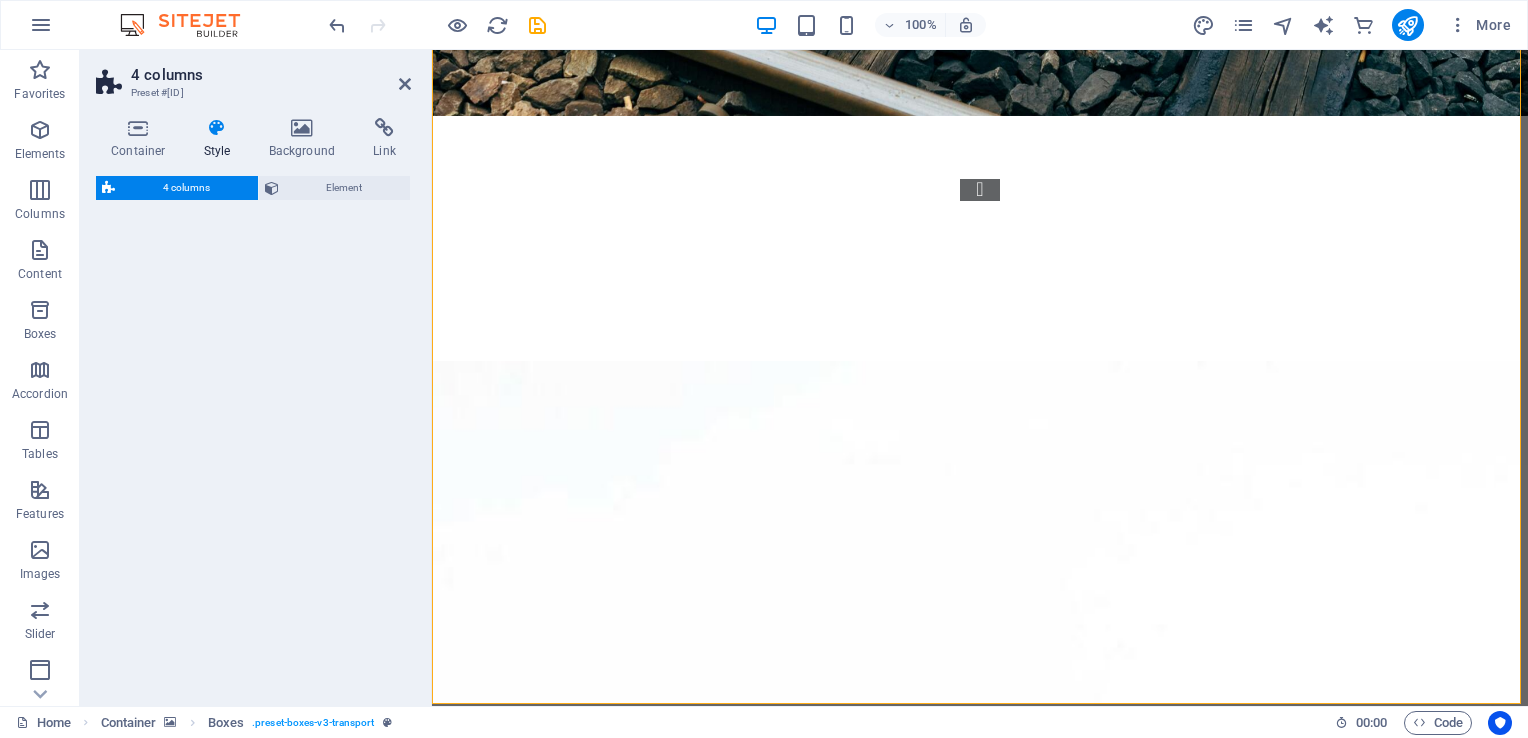 select on "rem" 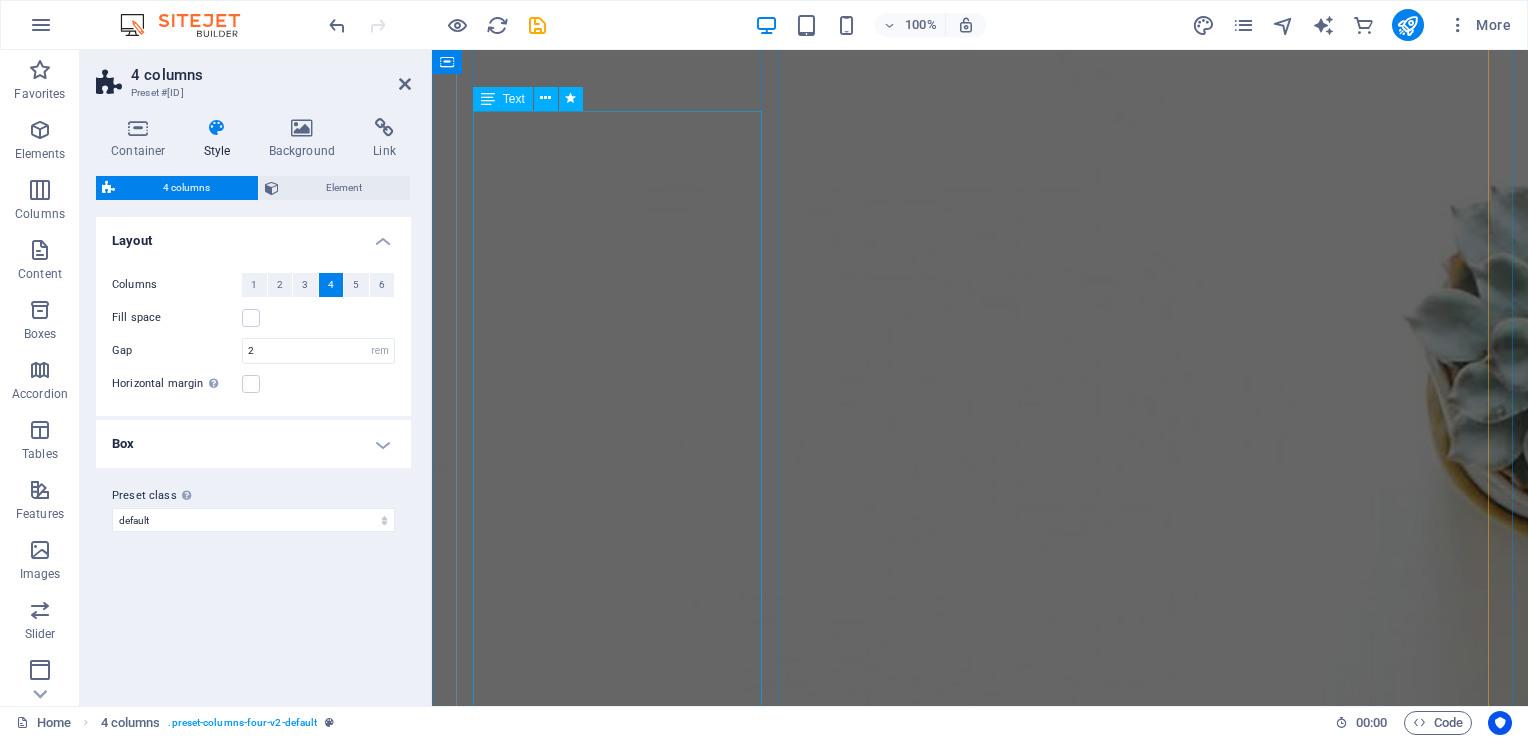 scroll, scrollTop: 2511, scrollLeft: 0, axis: vertical 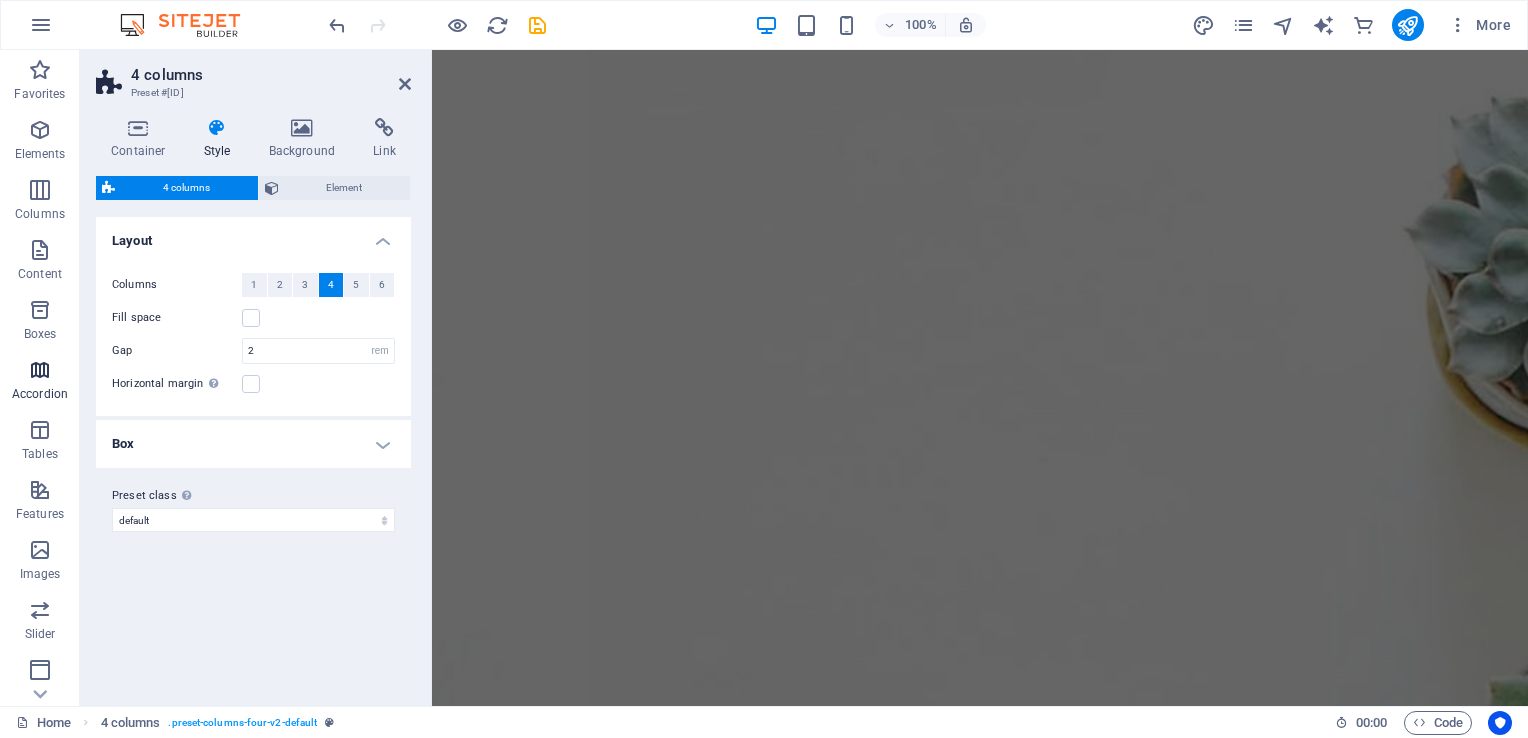 click at bounding box center [40, 370] 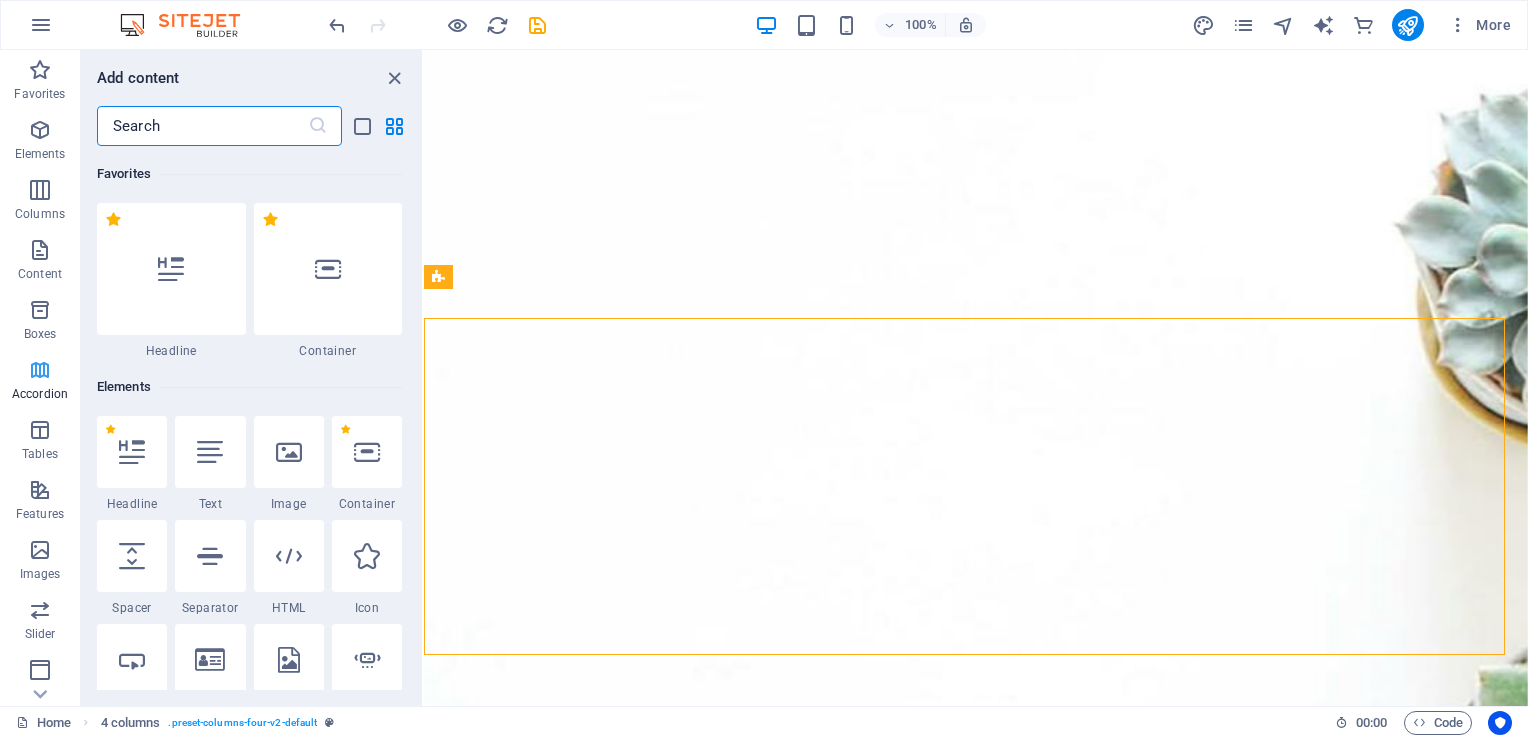 scroll, scrollTop: 3703, scrollLeft: 0, axis: vertical 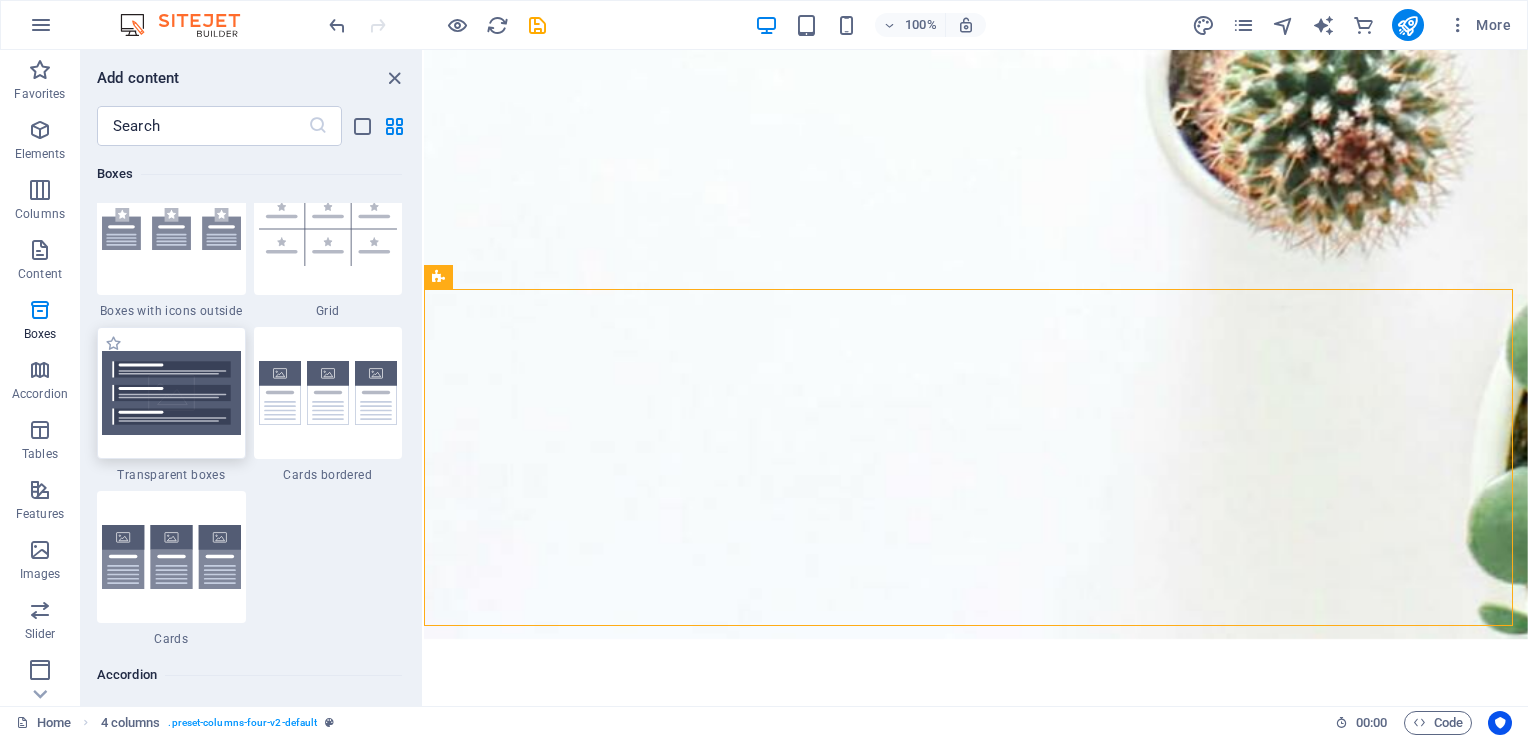 click at bounding box center [171, 393] 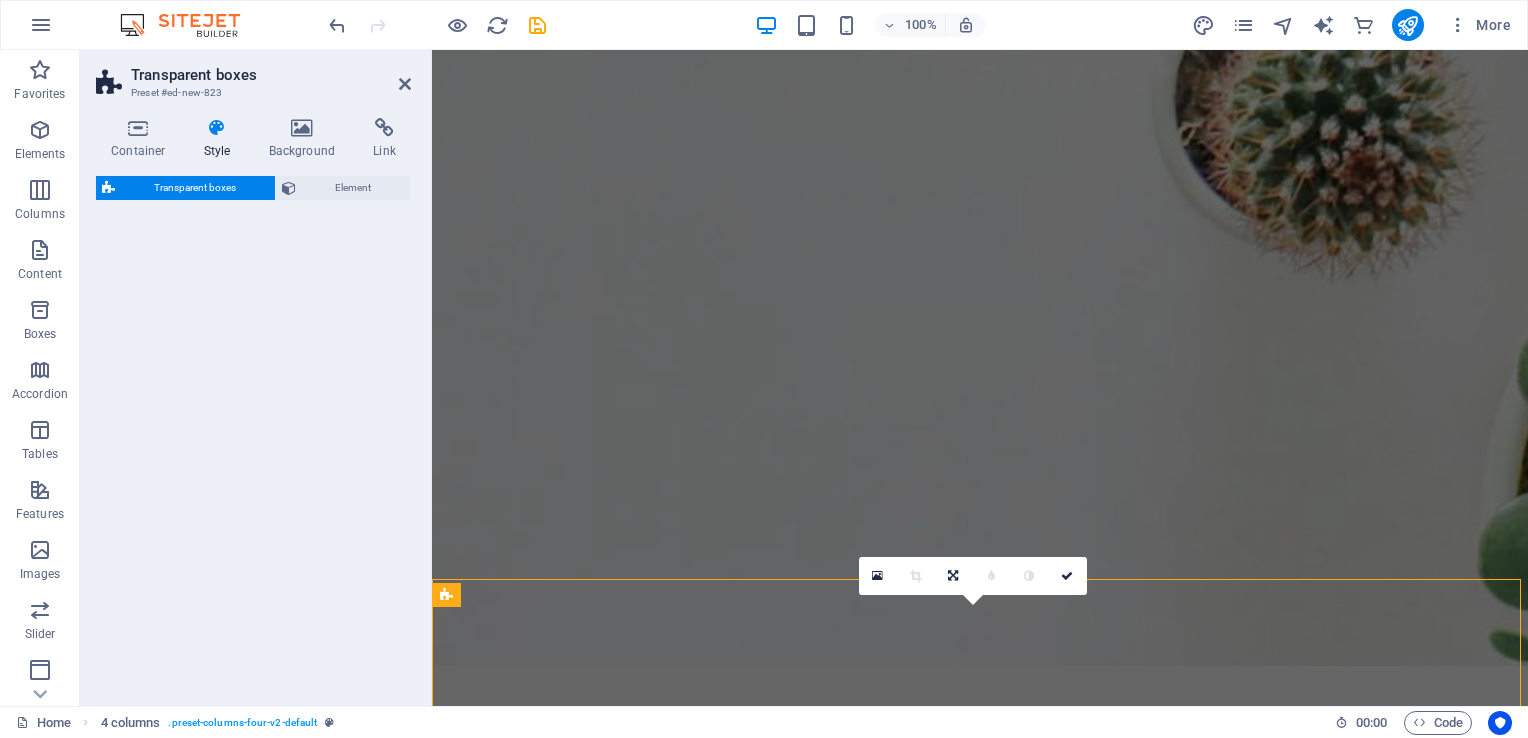 select on "rem" 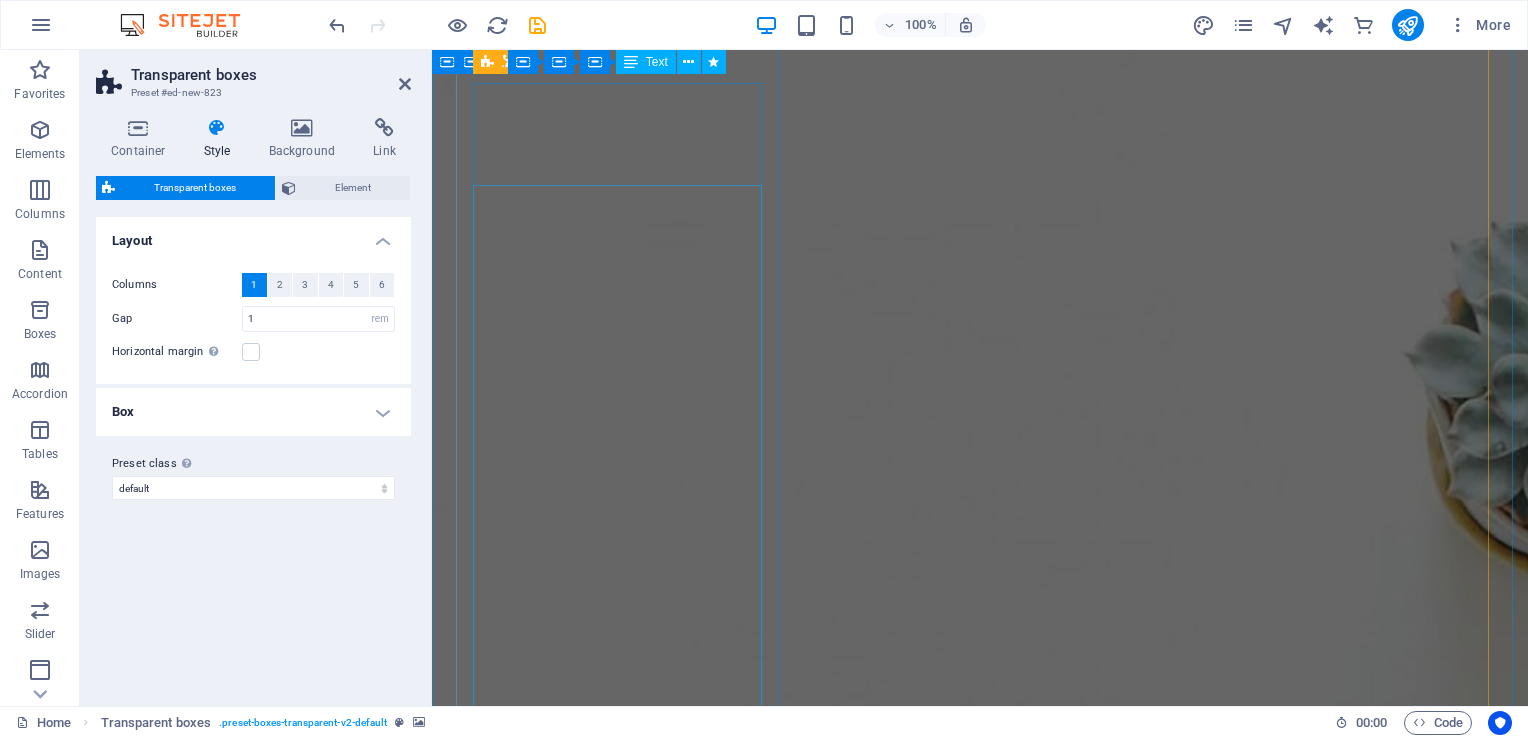 scroll, scrollTop: 2350, scrollLeft: 0, axis: vertical 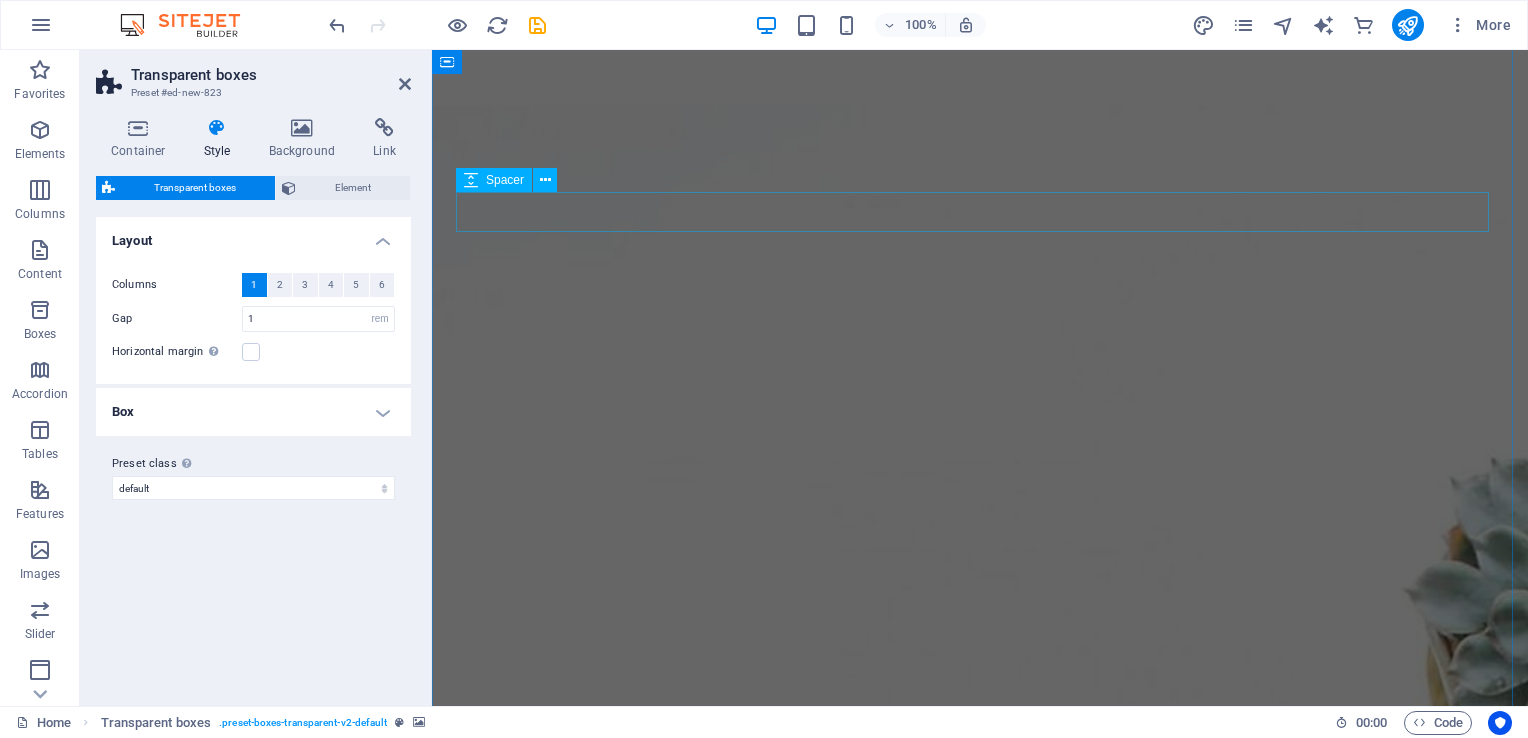 click at bounding box center [980, 2636] 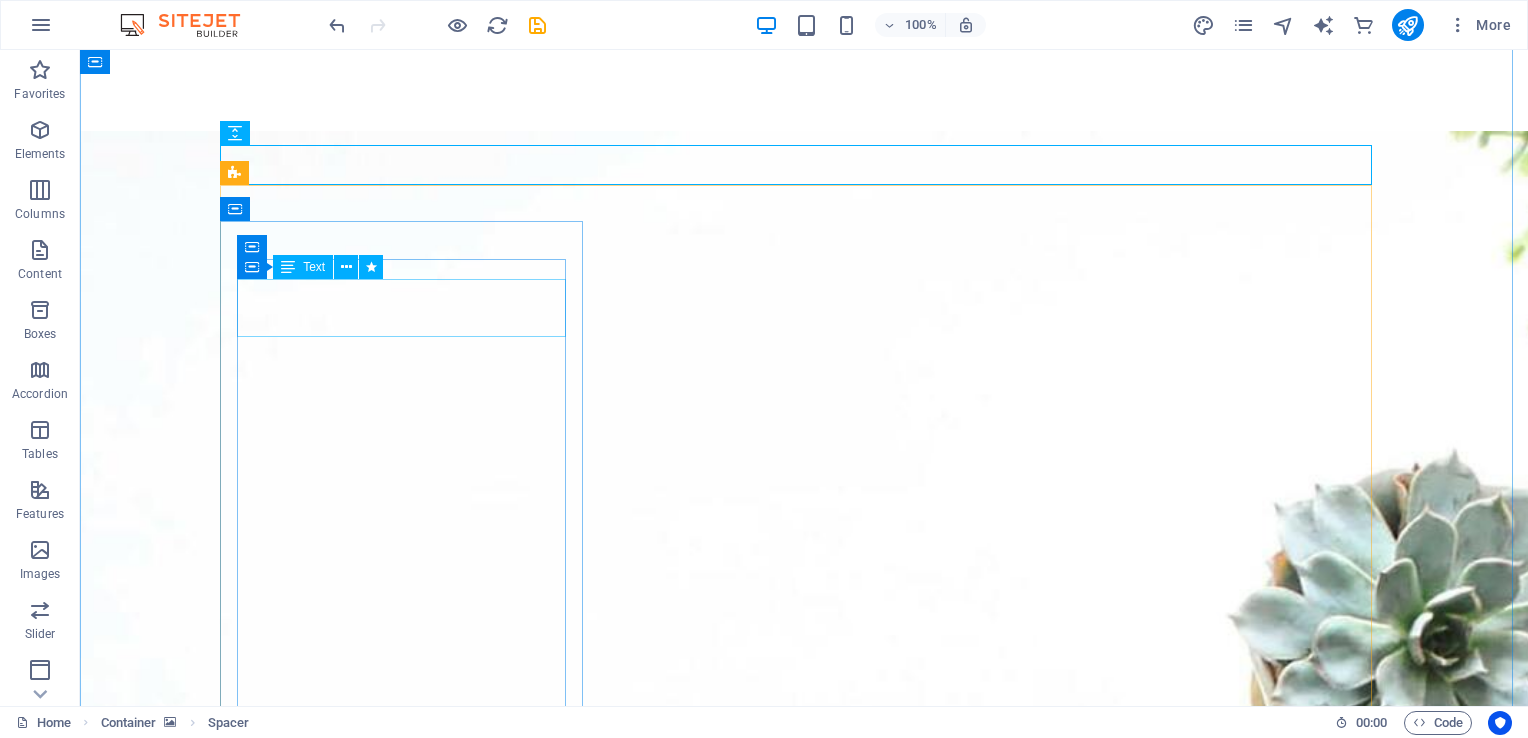 click on "Coaching" at bounding box center [409, 2806] 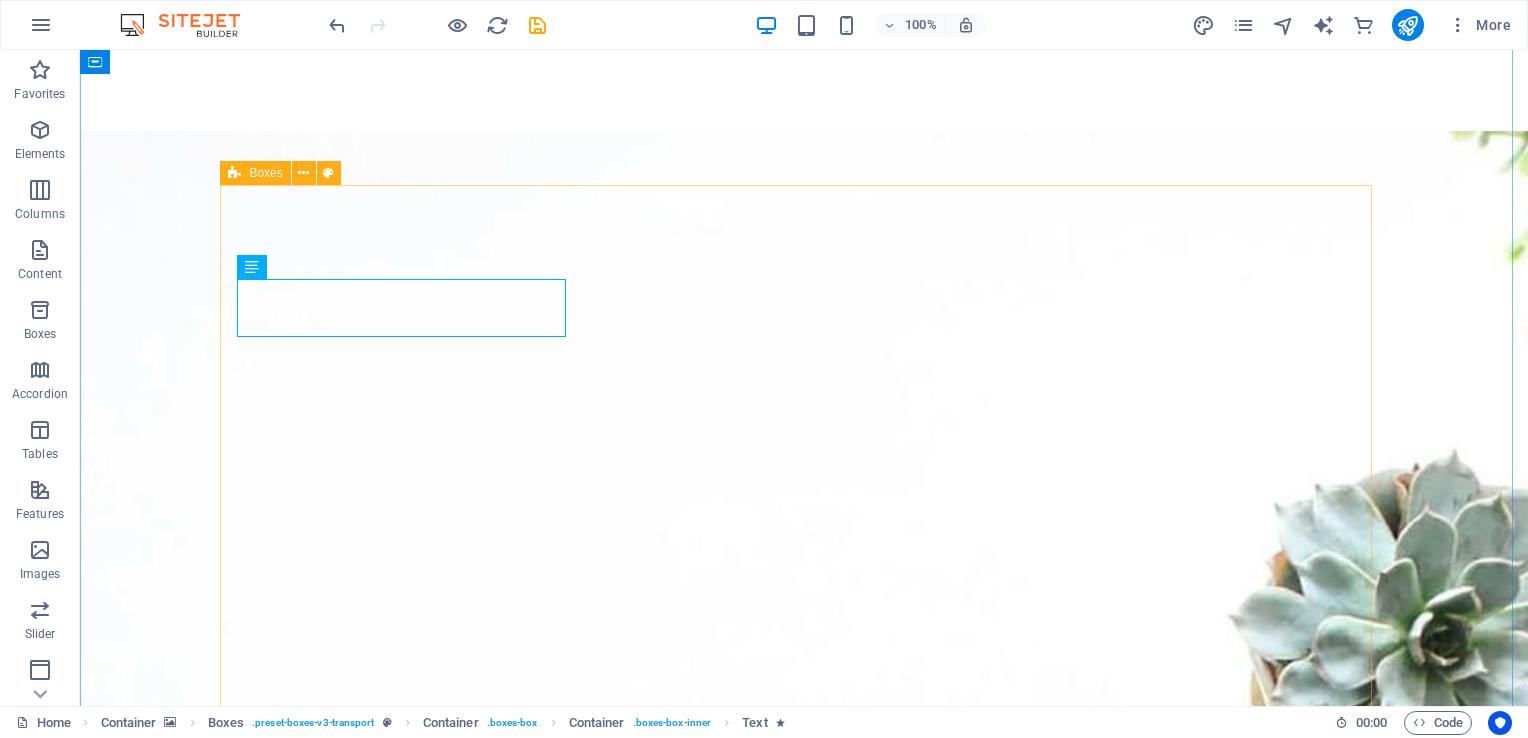 click on "Coaching Coaching is the process of supporting and guiding people to achieve their full potential. Our semi-structured coaching processes, enables our clients to gain deeper self-insight, skills, tools and techniques to remove the barriers towards their goals. It also ensures that they can sustain the changes in their lives. Our coaches are [ORGANIZATION] registered and trained in Neurolinguistic Programming Techniques We specialise in: Mental Health & Wellness Transition Management Coaching Coaching is the process of supporting and guiding people to achieve their full potential. Our semi-structured coaching processes, enables our clients to gain deeper self-insight, skills, tools and techniques to remove the barriers towards their goals. It also ensures that they can sustain the changes in their lives. Our coaches are [ORGANIZATION] registered and trained in Neurolinguistic Programming Techniques We specialise in: Mental Health & Wellness Transition Management Training & Development Team Engagement ." at bounding box center (804, 4144) 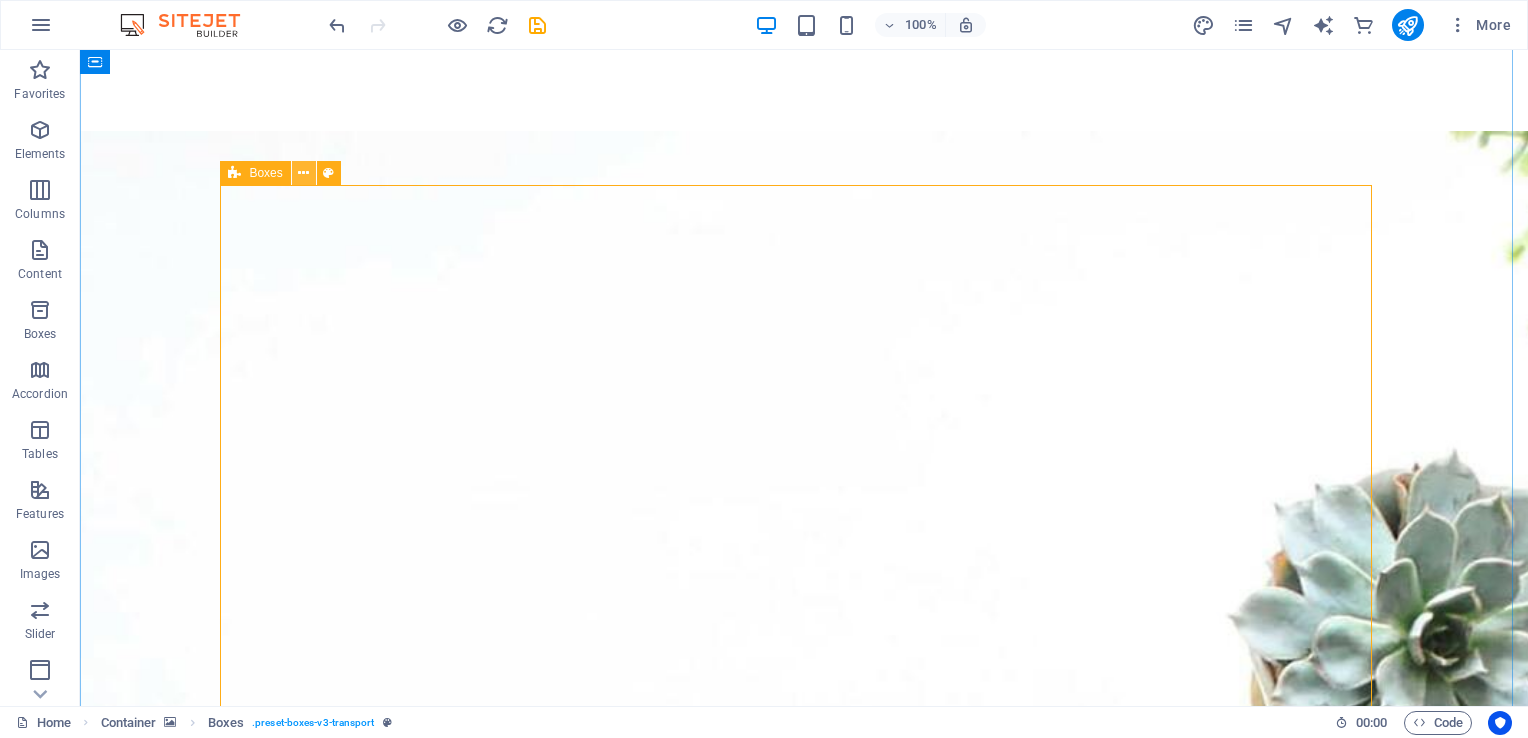 click at bounding box center [303, 173] 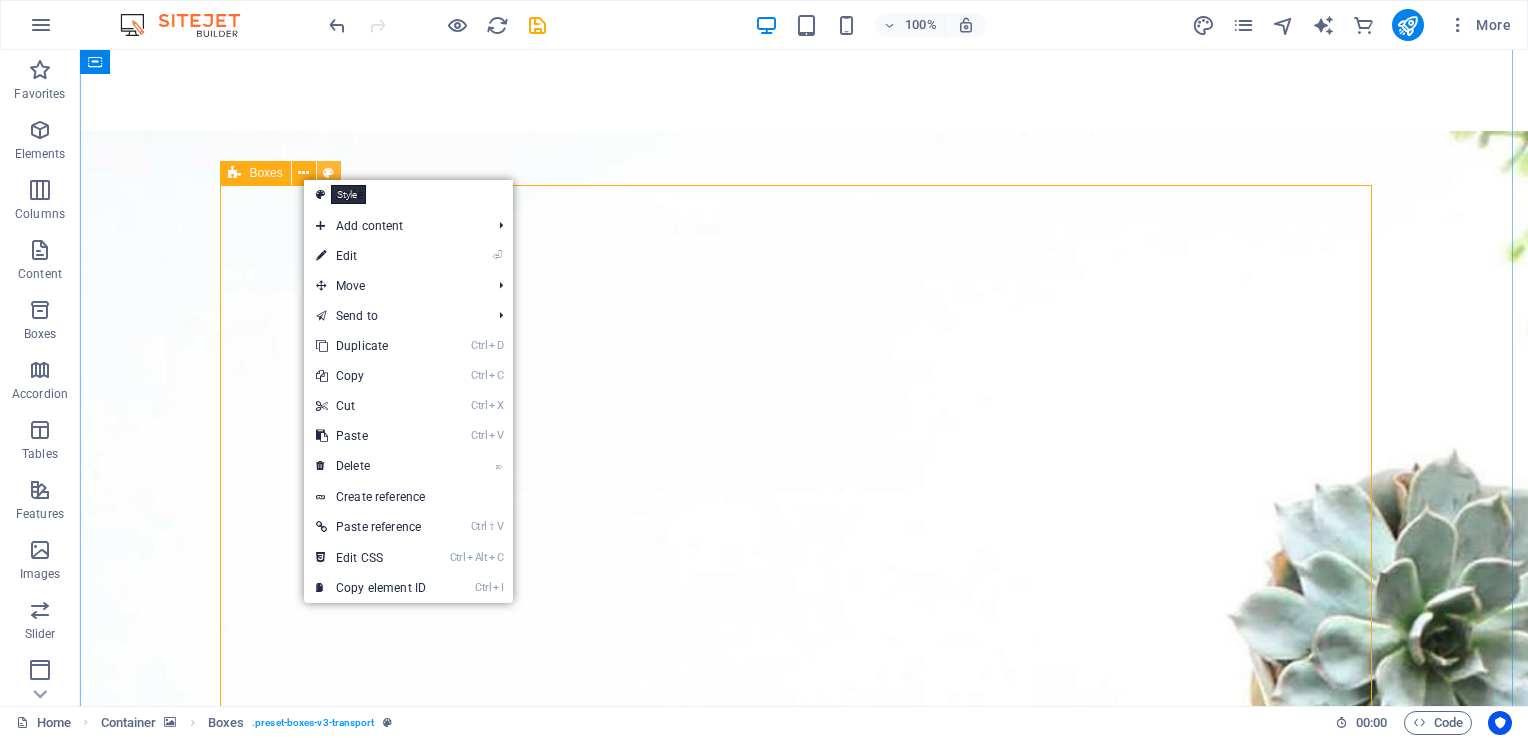 click at bounding box center (328, 173) 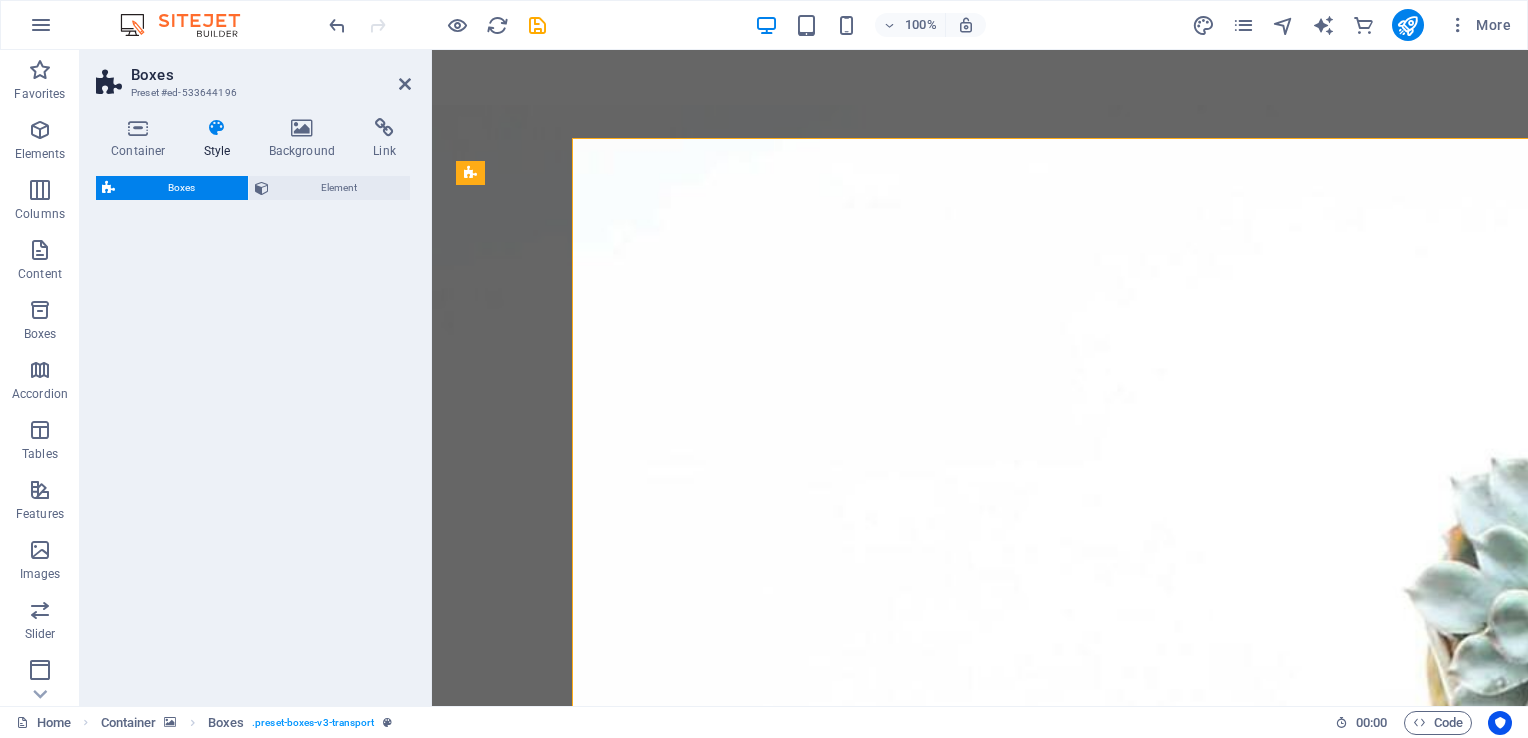 select on "rem" 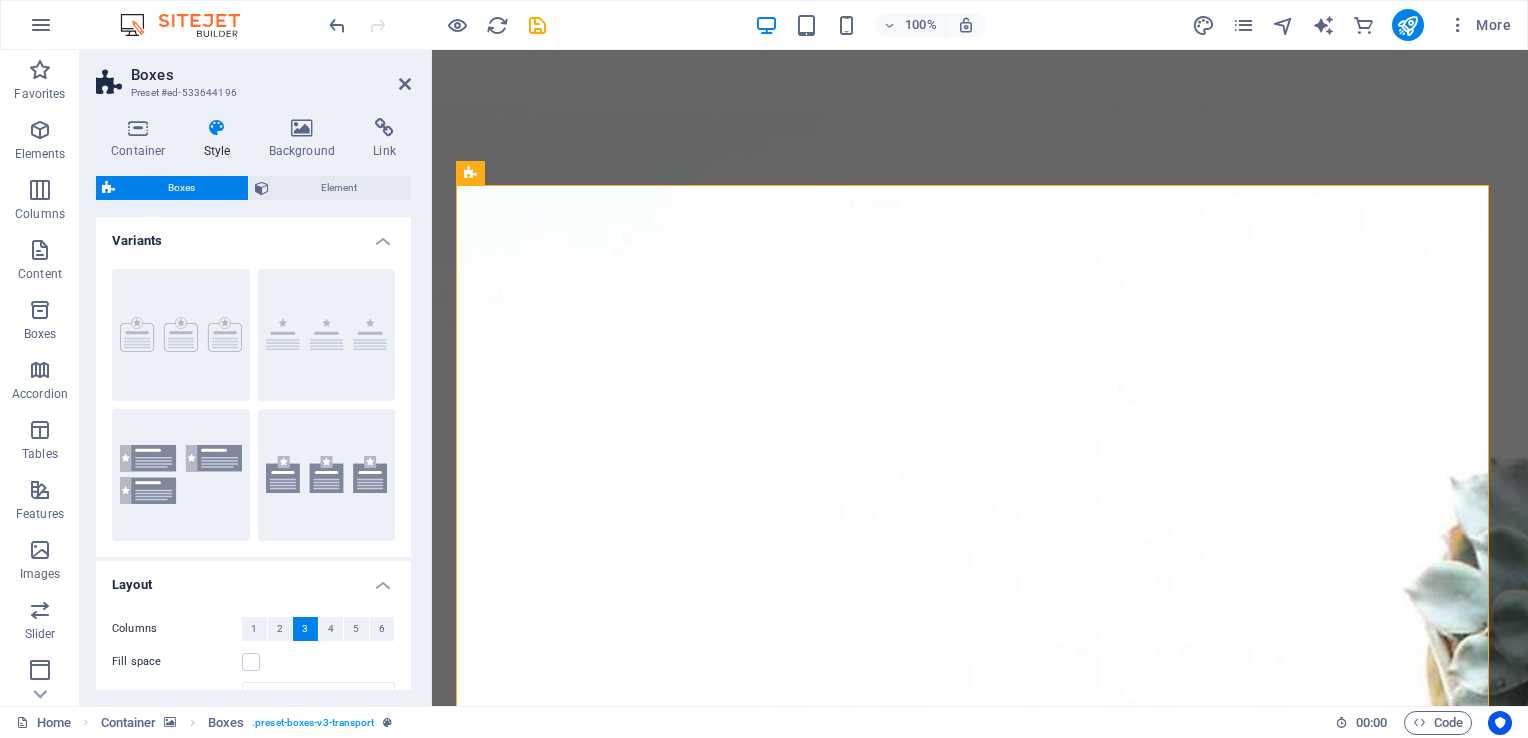 scroll, scrollTop: 2197, scrollLeft: 0, axis: vertical 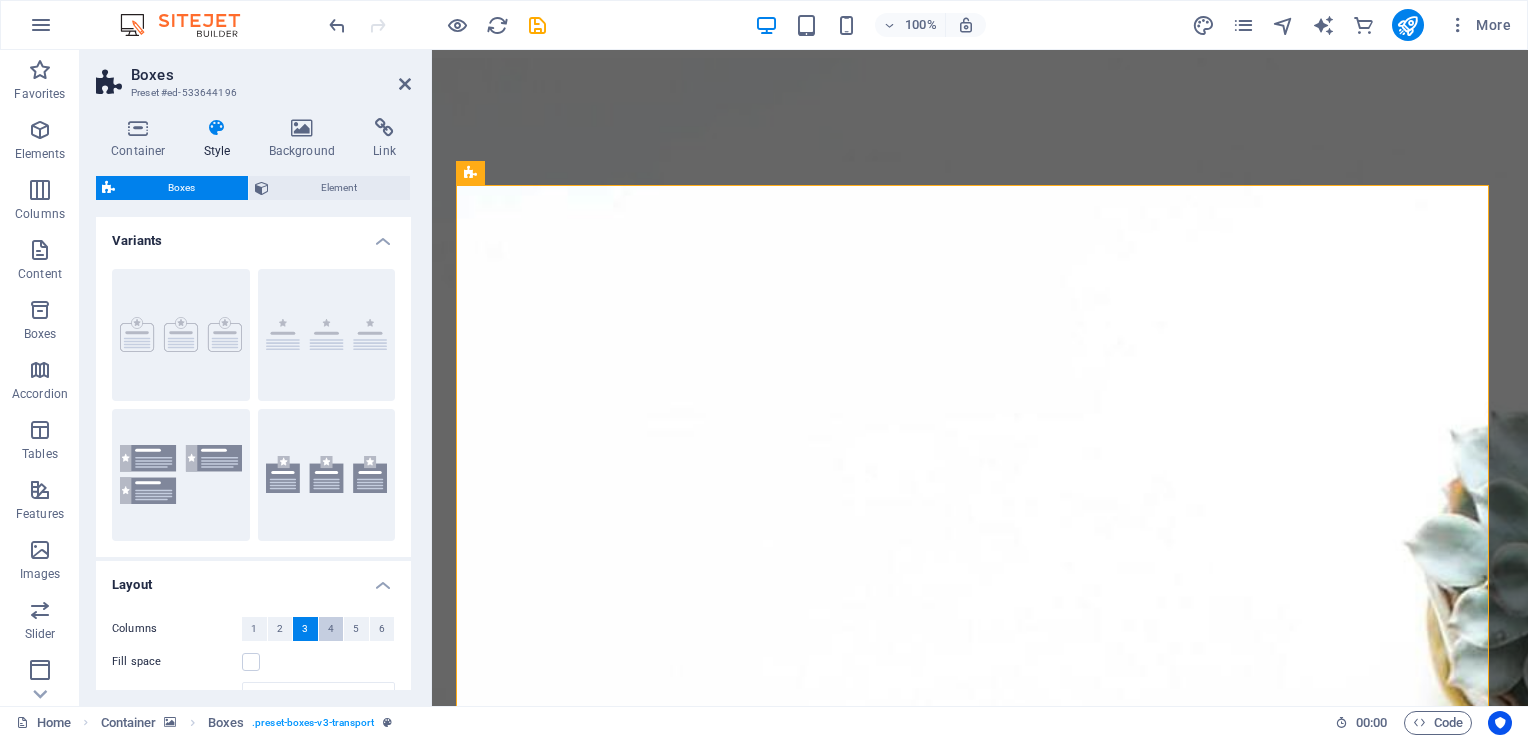 click on "4" at bounding box center (331, 629) 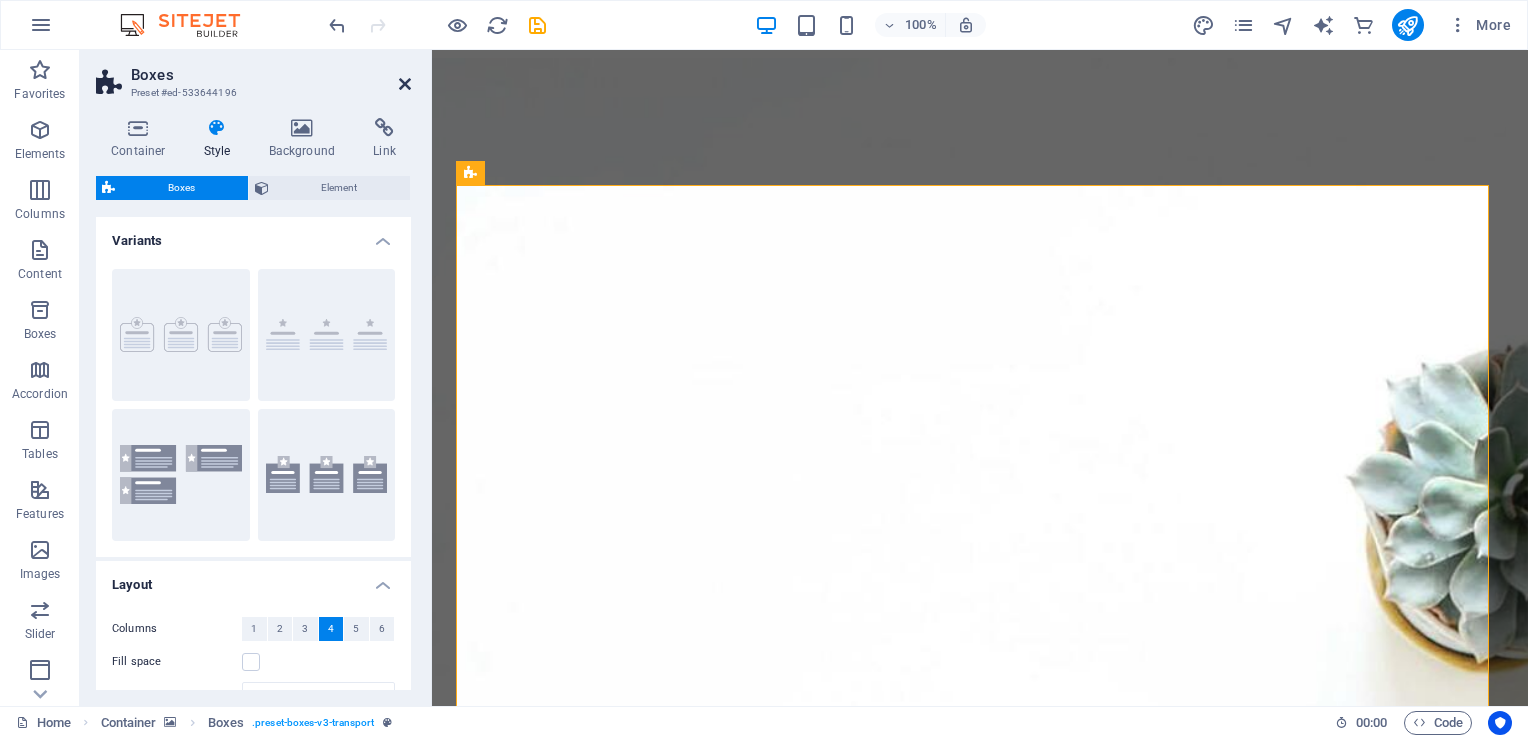 click at bounding box center (405, 84) 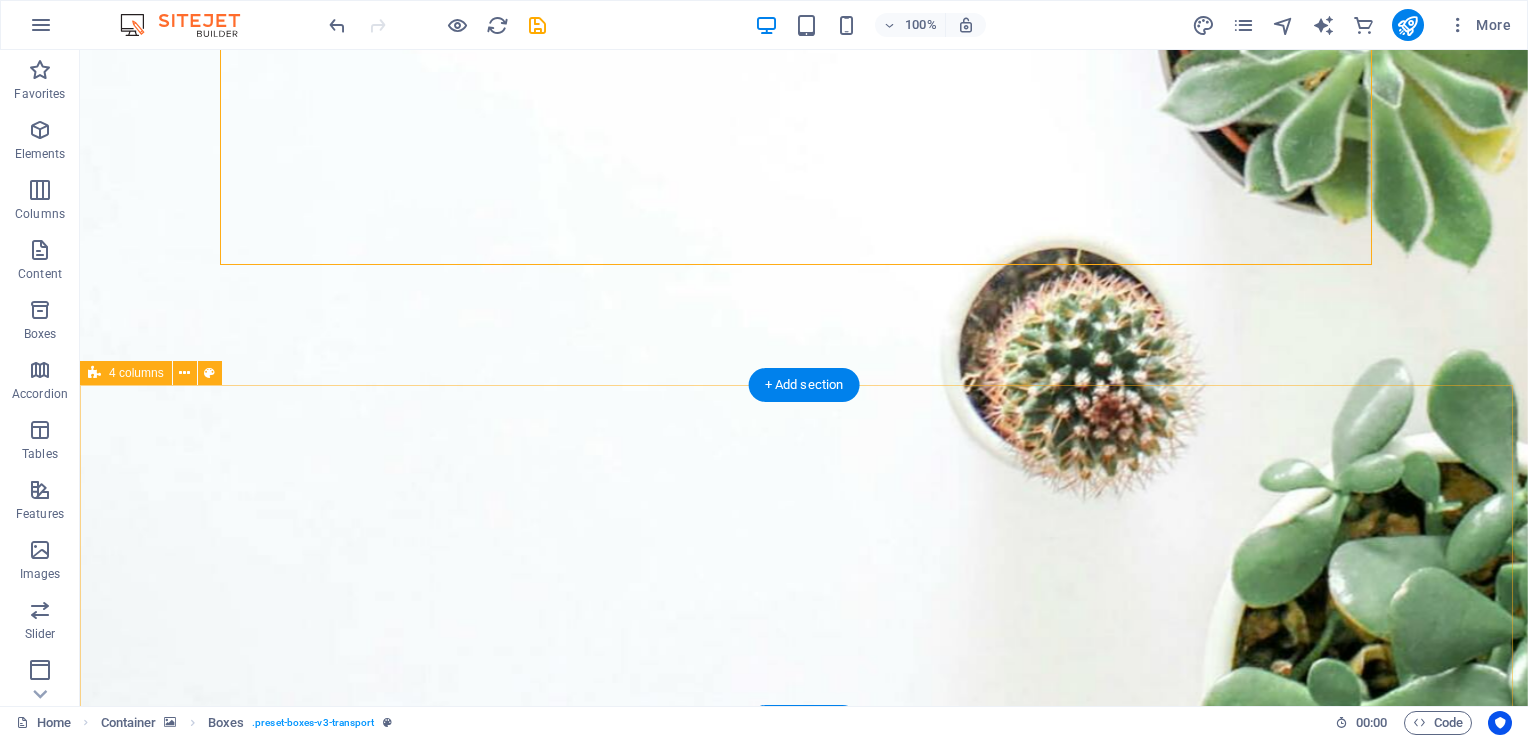 scroll, scrollTop: 3197, scrollLeft: 0, axis: vertical 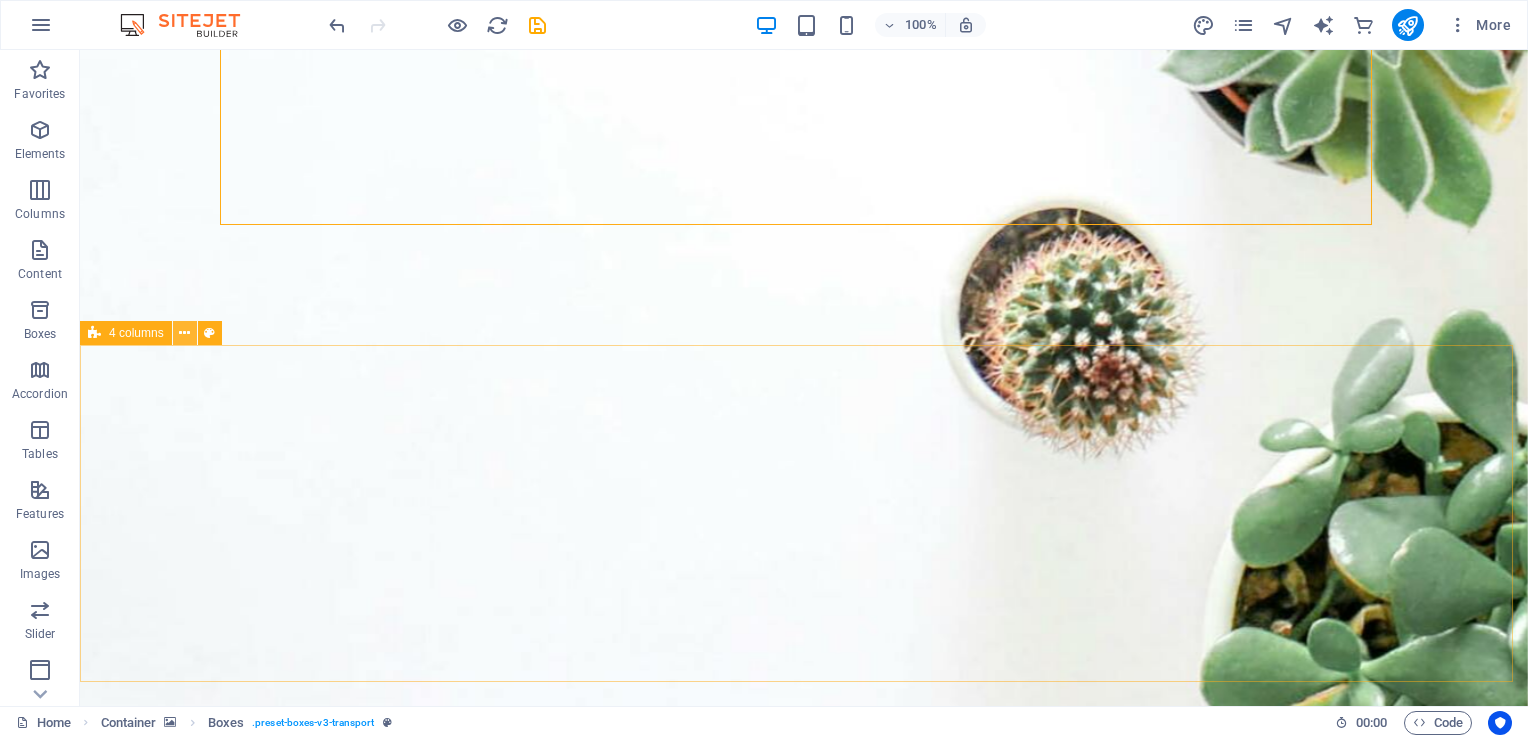 click at bounding box center (184, 333) 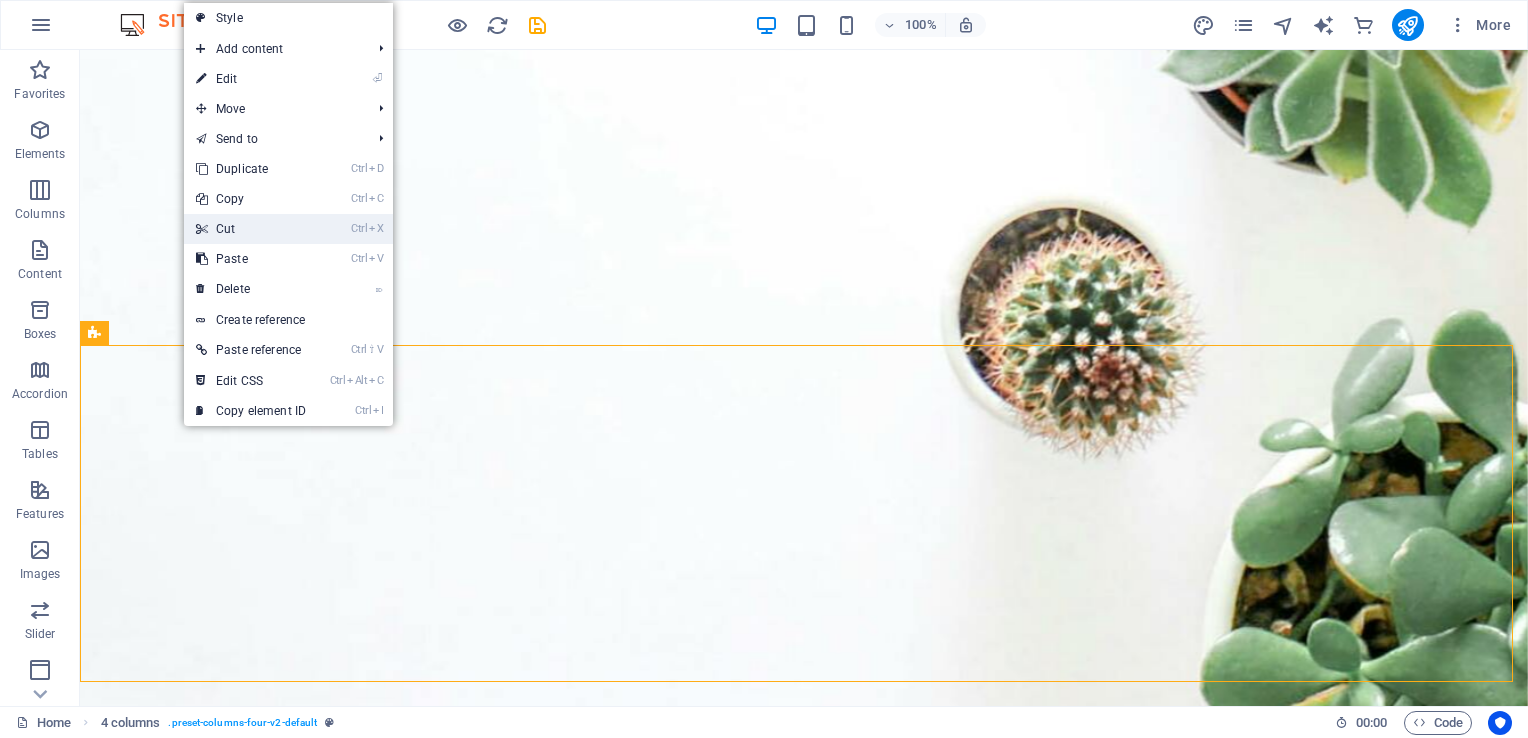 click on "Ctrl X  Cut" at bounding box center (251, 229) 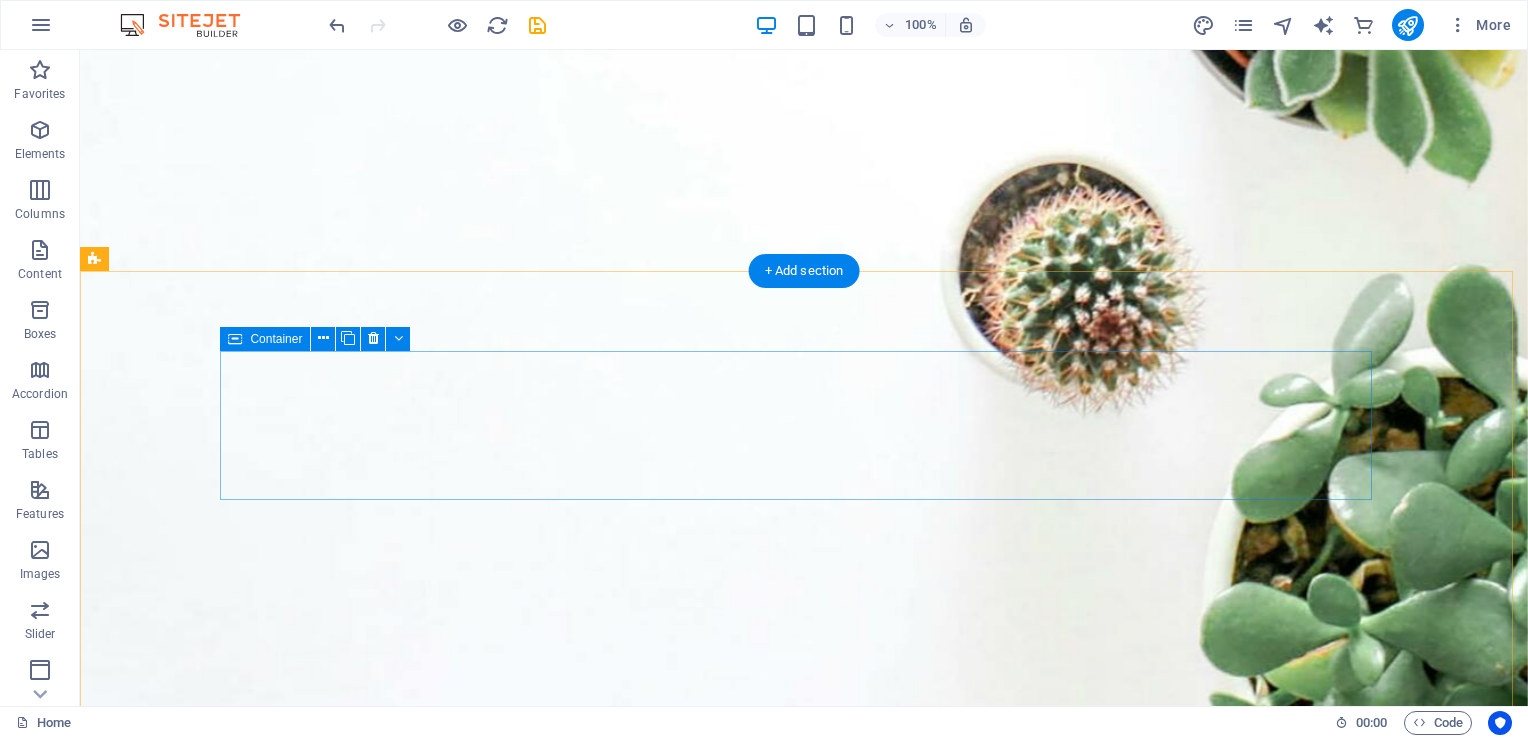 scroll, scrollTop: 3197, scrollLeft: 0, axis: vertical 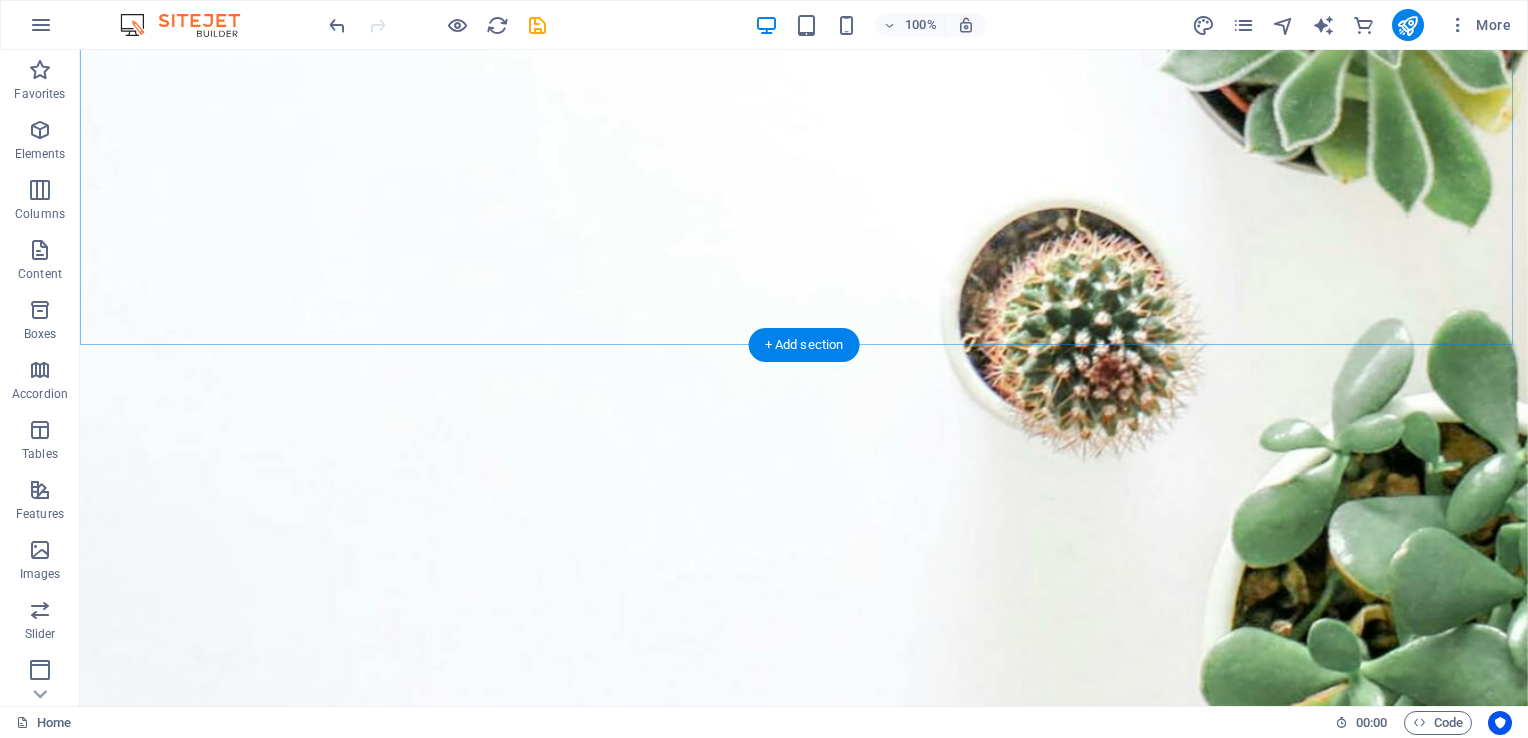 drag, startPoint x: 873, startPoint y: 393, endPoint x: 432, endPoint y: 406, distance: 441.19156 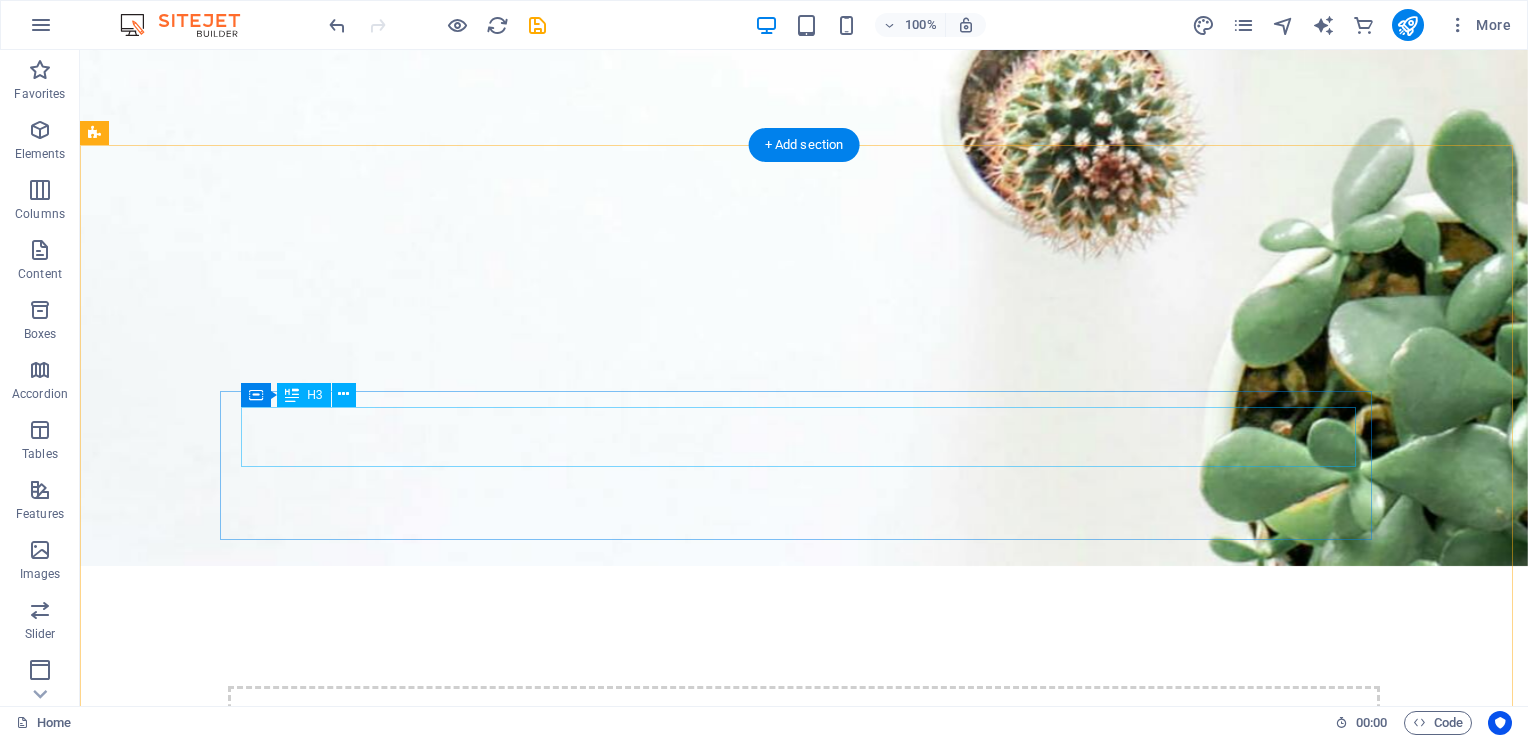 click on "Headline" at bounding box center [682, 5923] 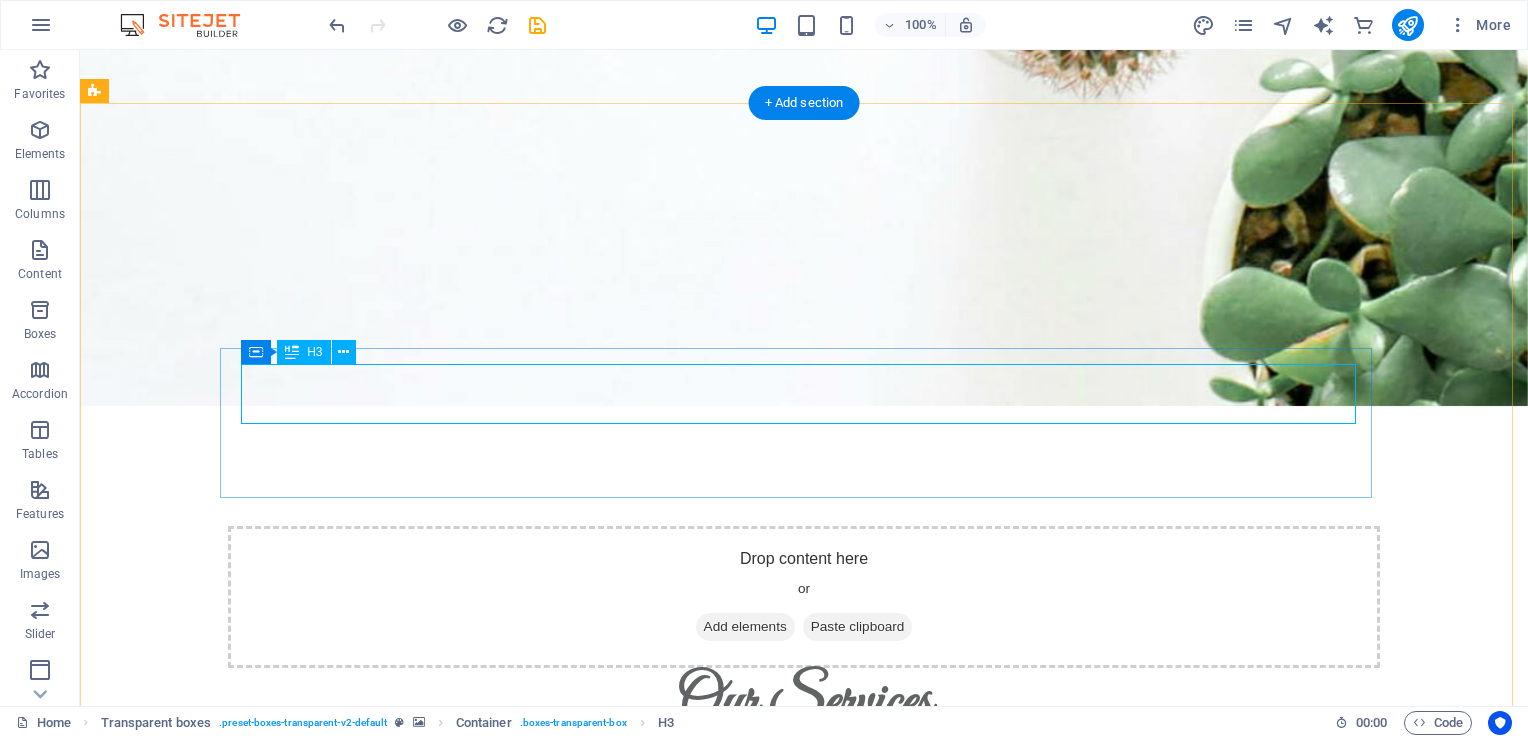scroll, scrollTop: 3297, scrollLeft: 0, axis: vertical 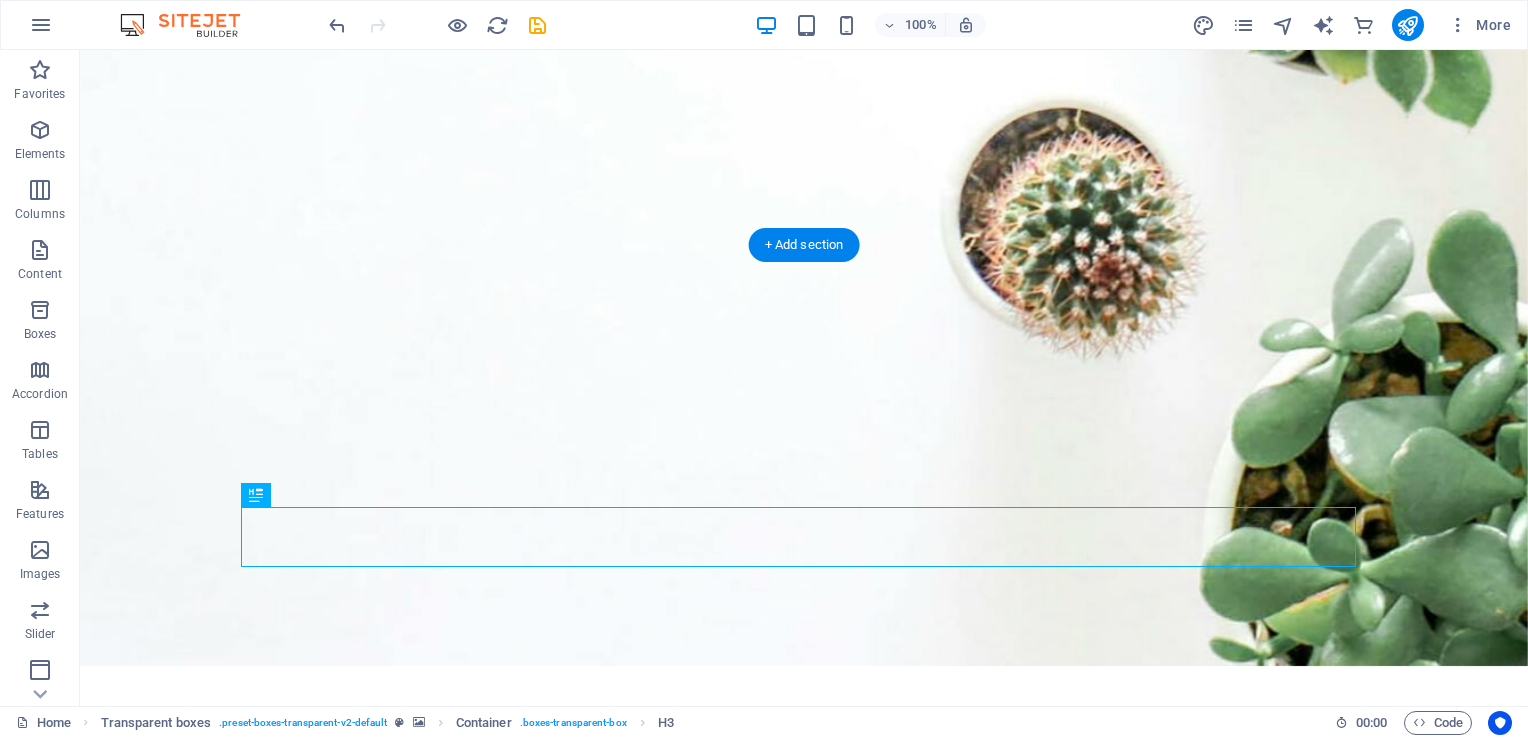 click at bounding box center [804, -175] 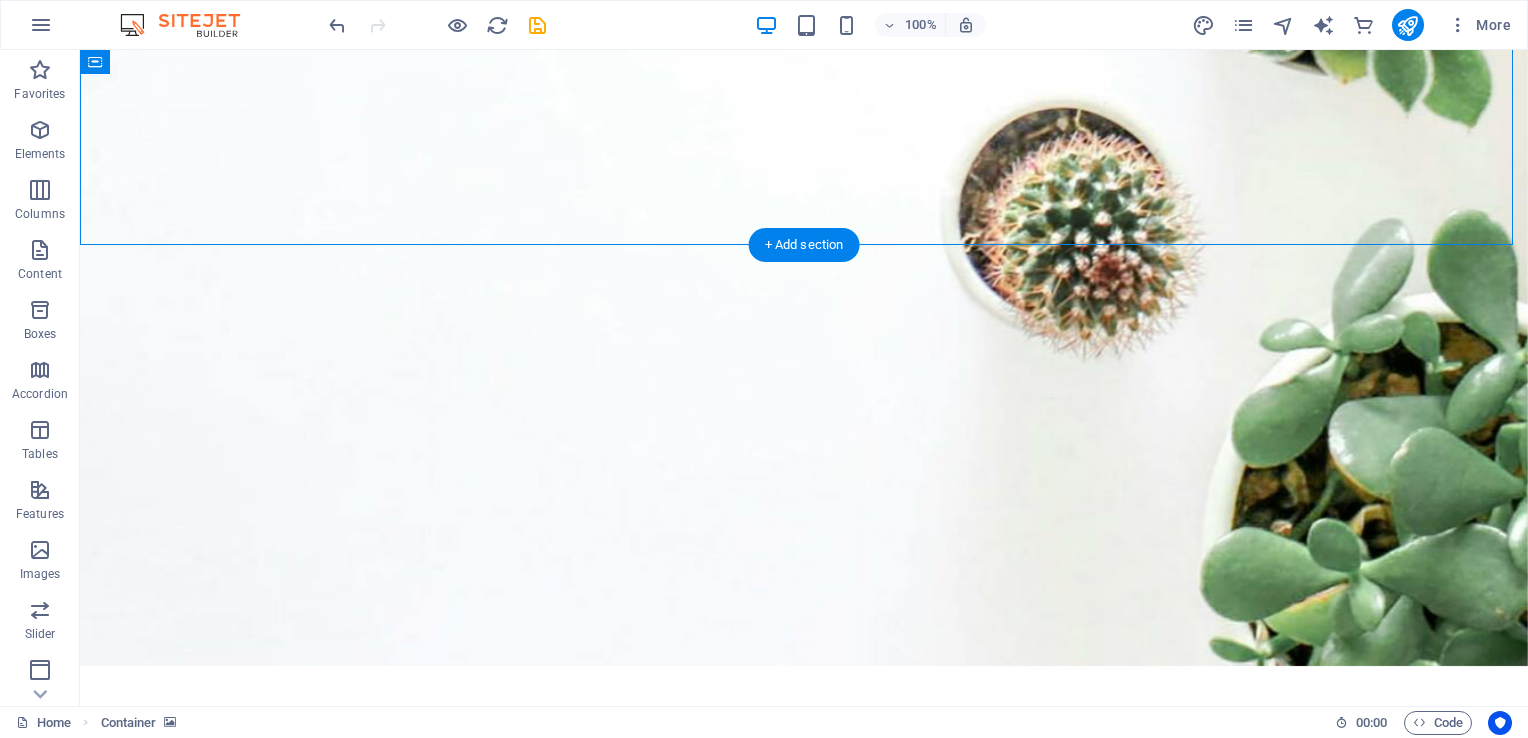 click at bounding box center [804, 5418] 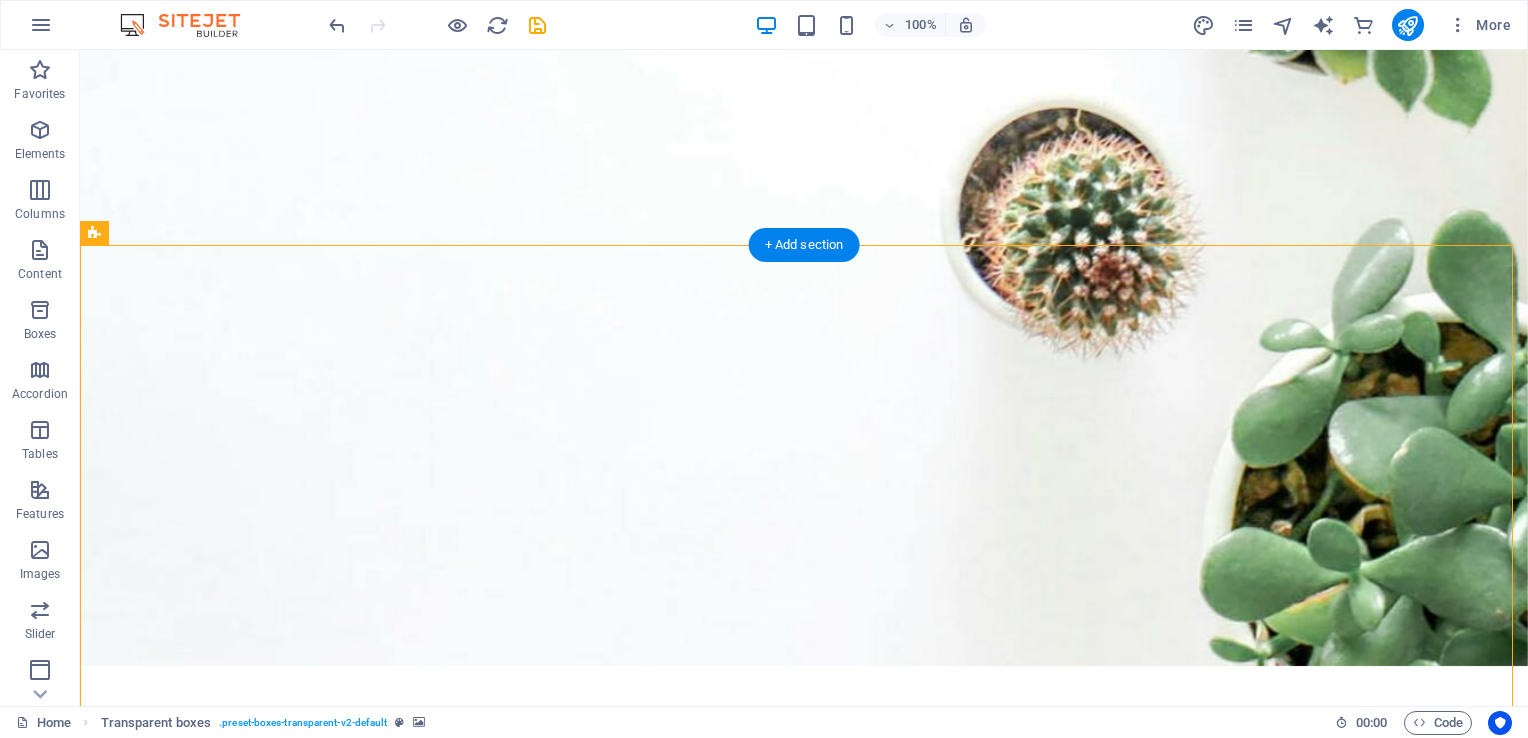 click at bounding box center [804, 5418] 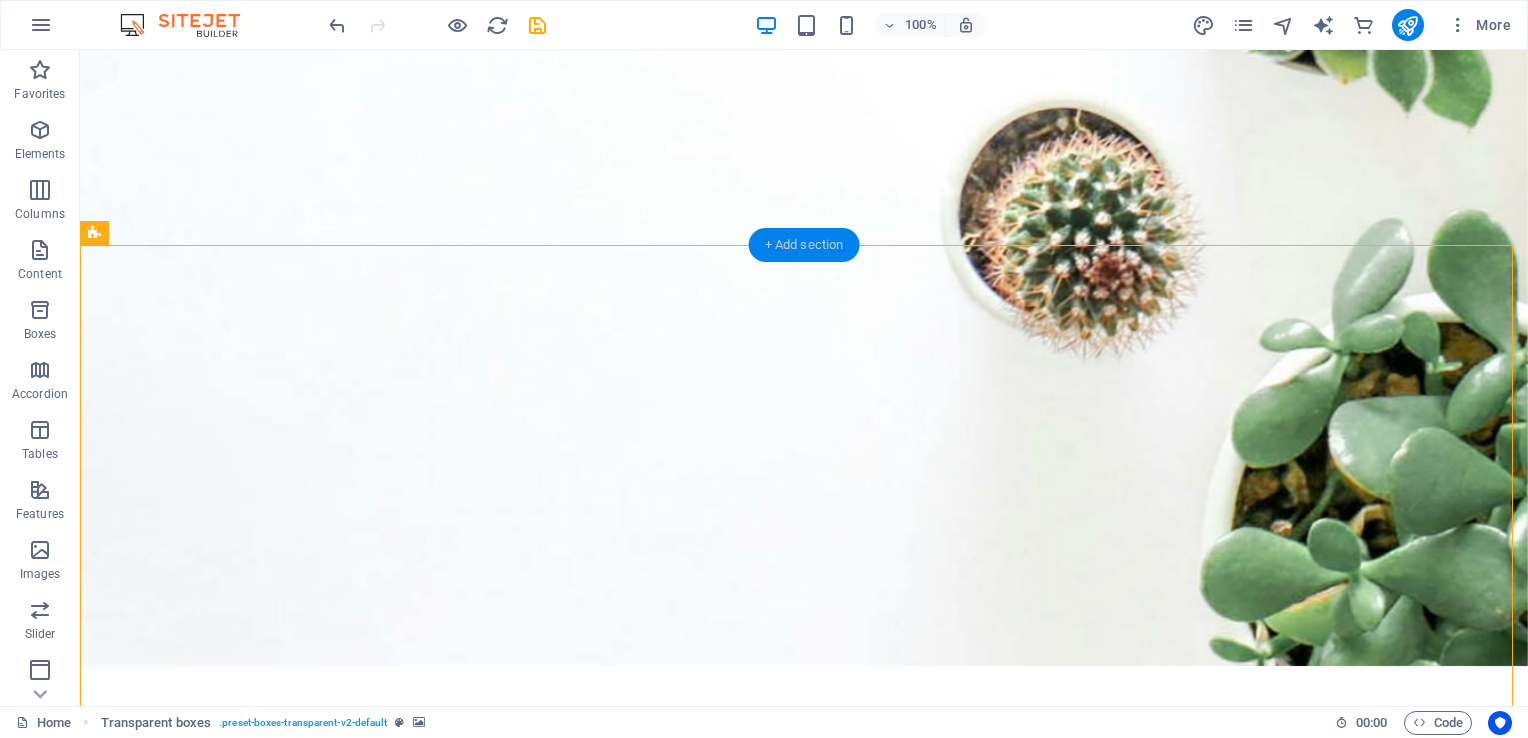 click on "+ Add section" at bounding box center (804, 245) 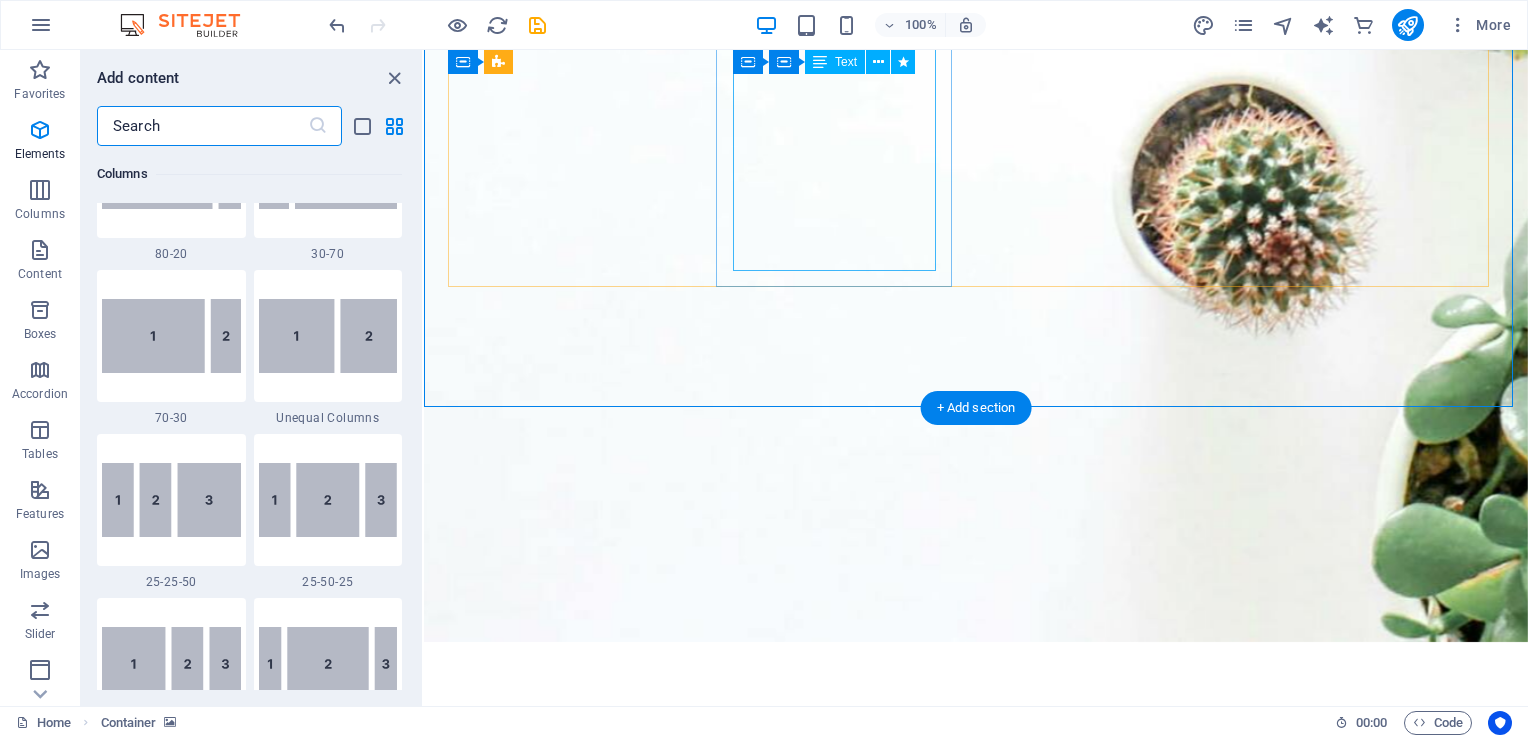 scroll, scrollTop: 3499, scrollLeft: 0, axis: vertical 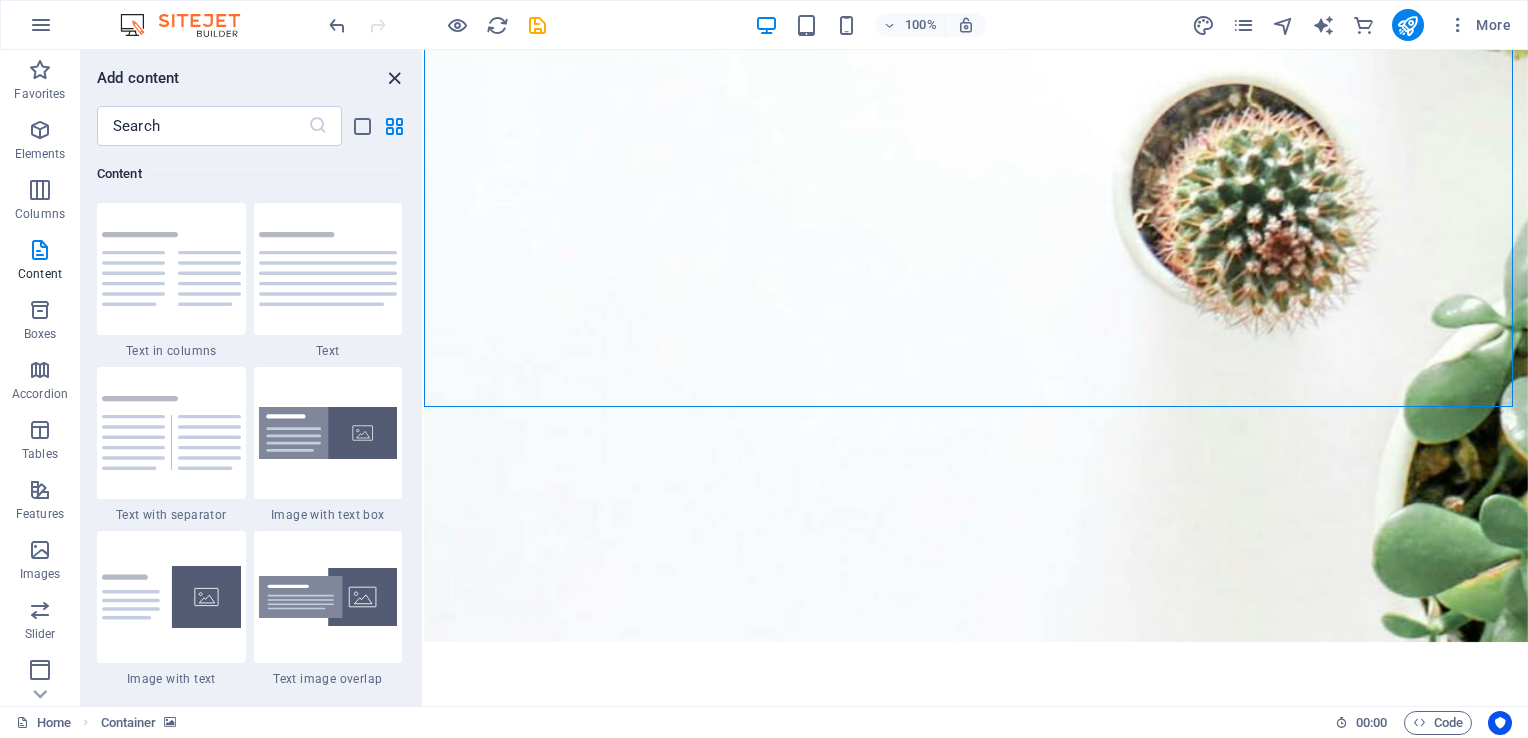click at bounding box center [394, 78] 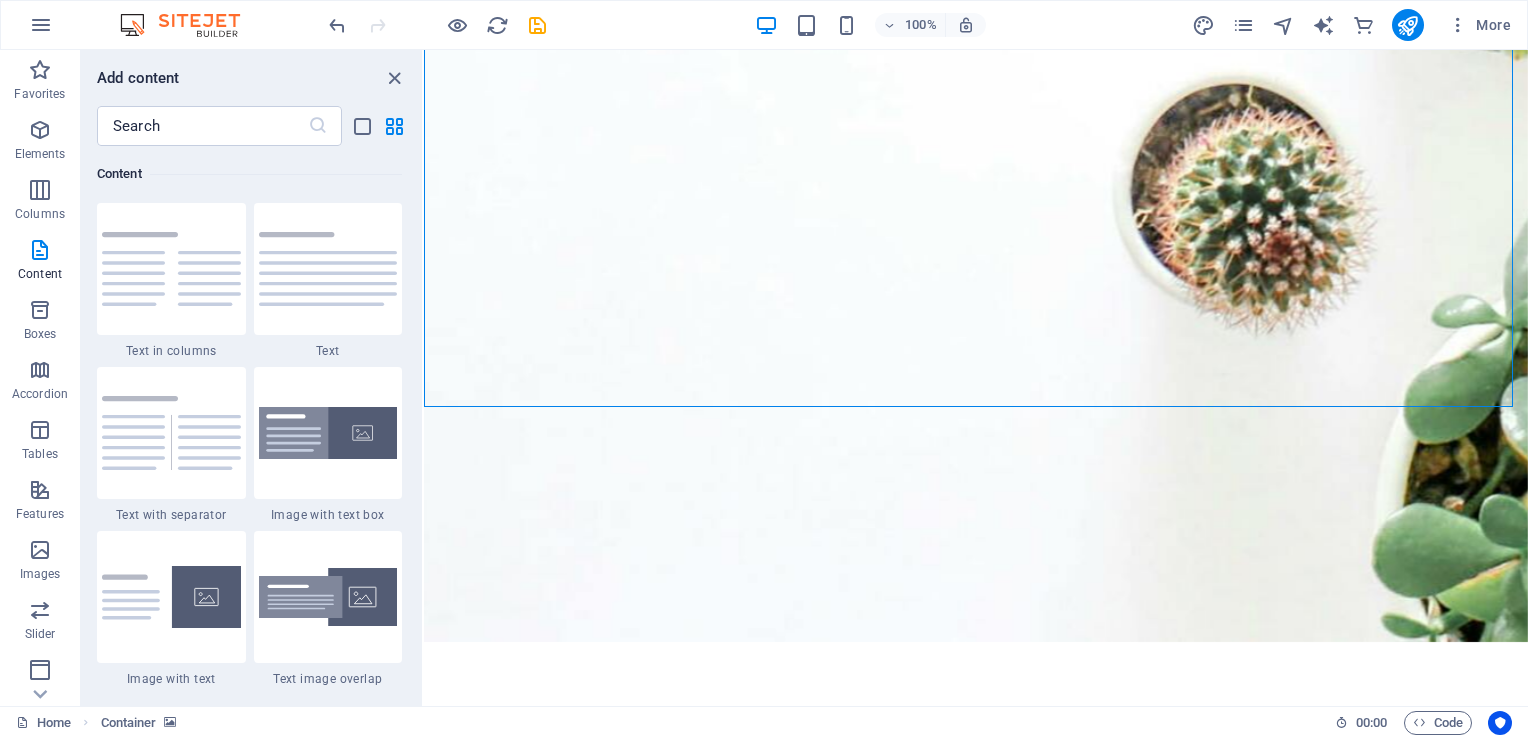 scroll, scrollTop: 3250, scrollLeft: 0, axis: vertical 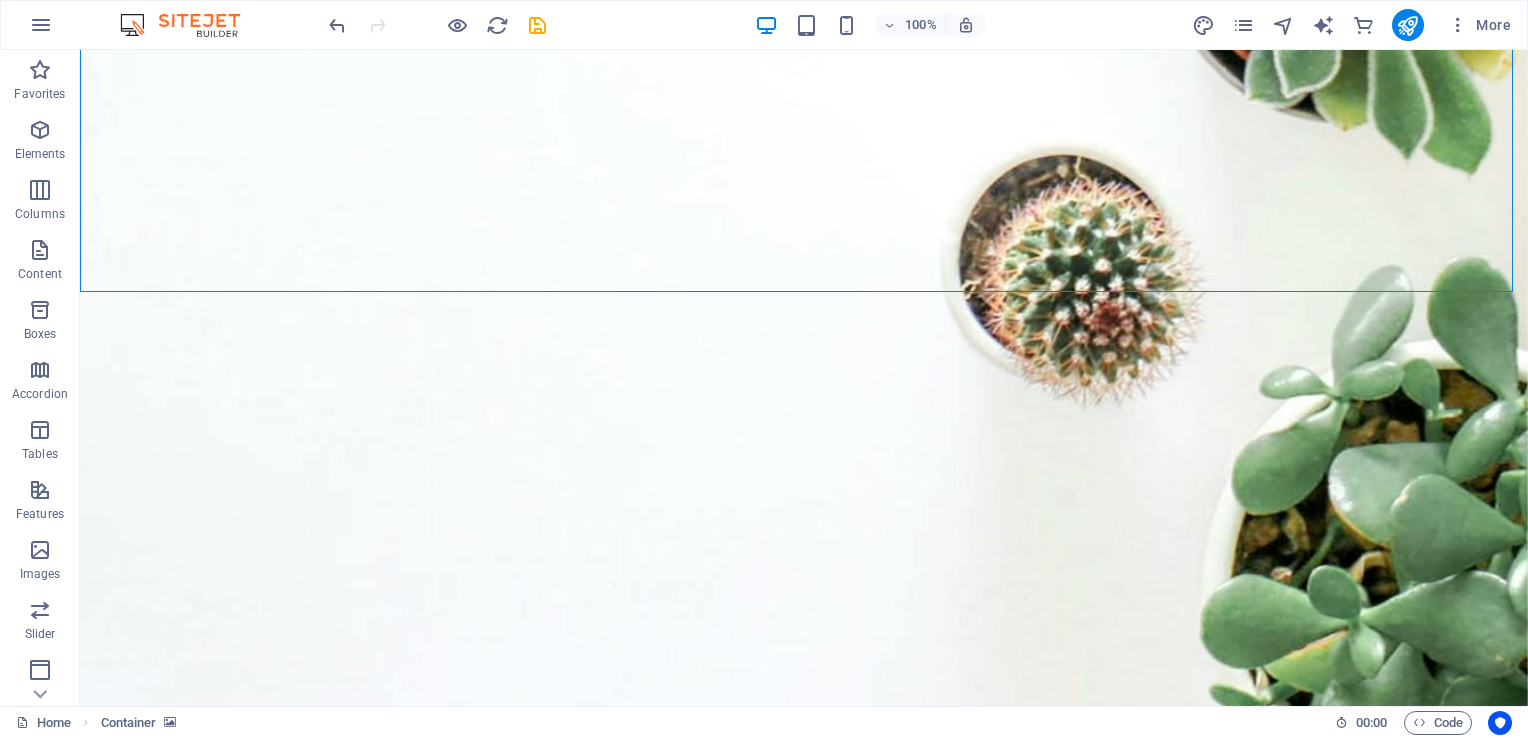 drag, startPoint x: 885, startPoint y: 352, endPoint x: 523, endPoint y: 327, distance: 362.86224 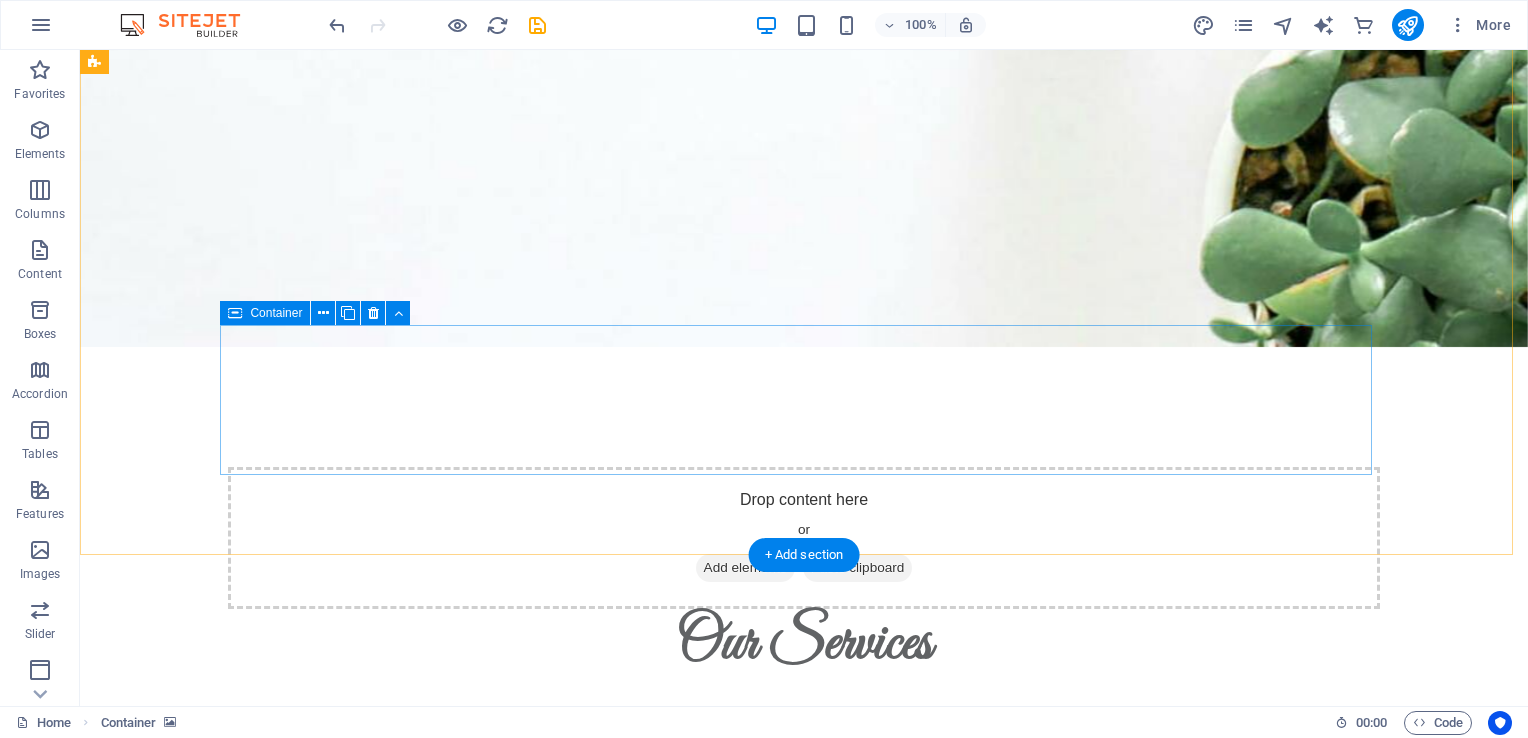 scroll, scrollTop: 3650, scrollLeft: 0, axis: vertical 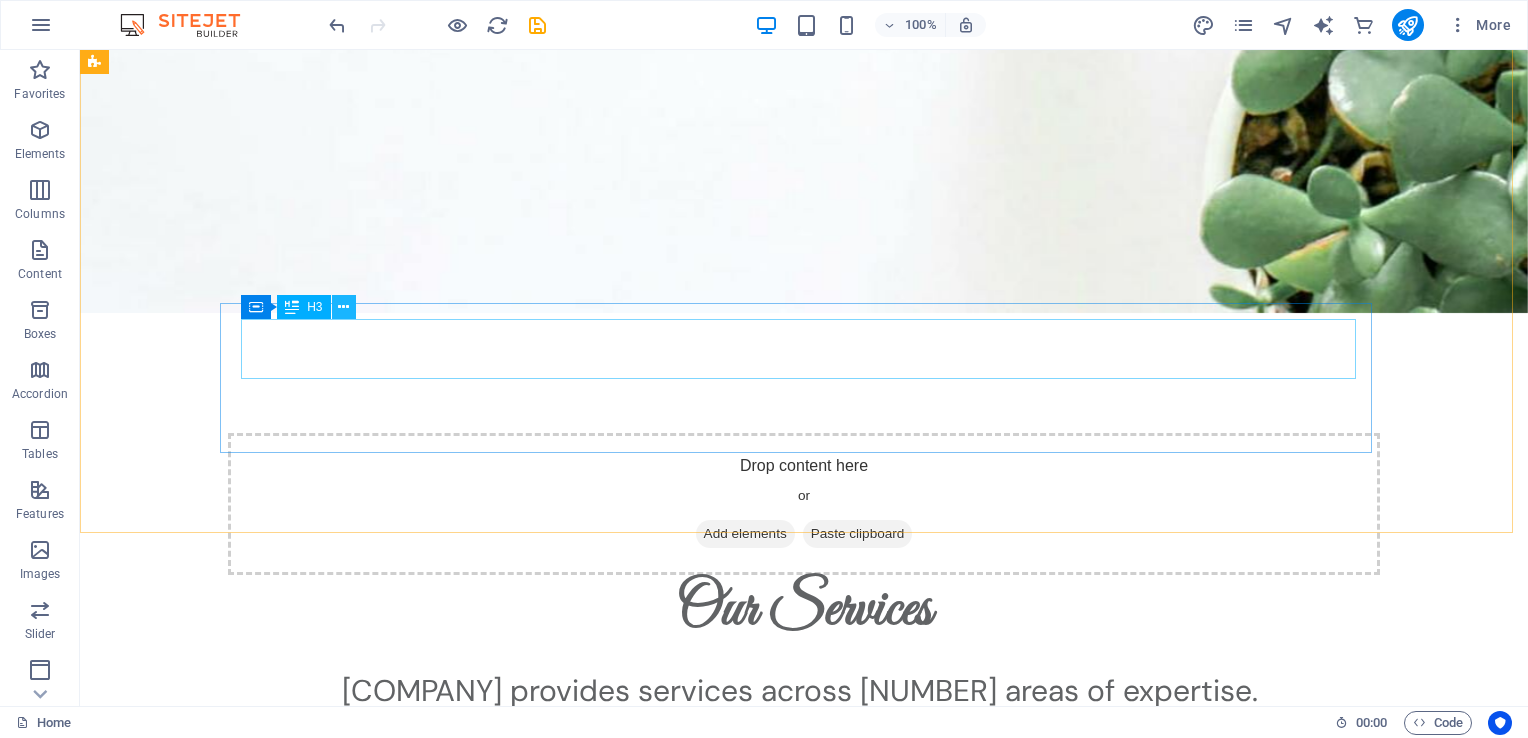 click at bounding box center [343, 307] 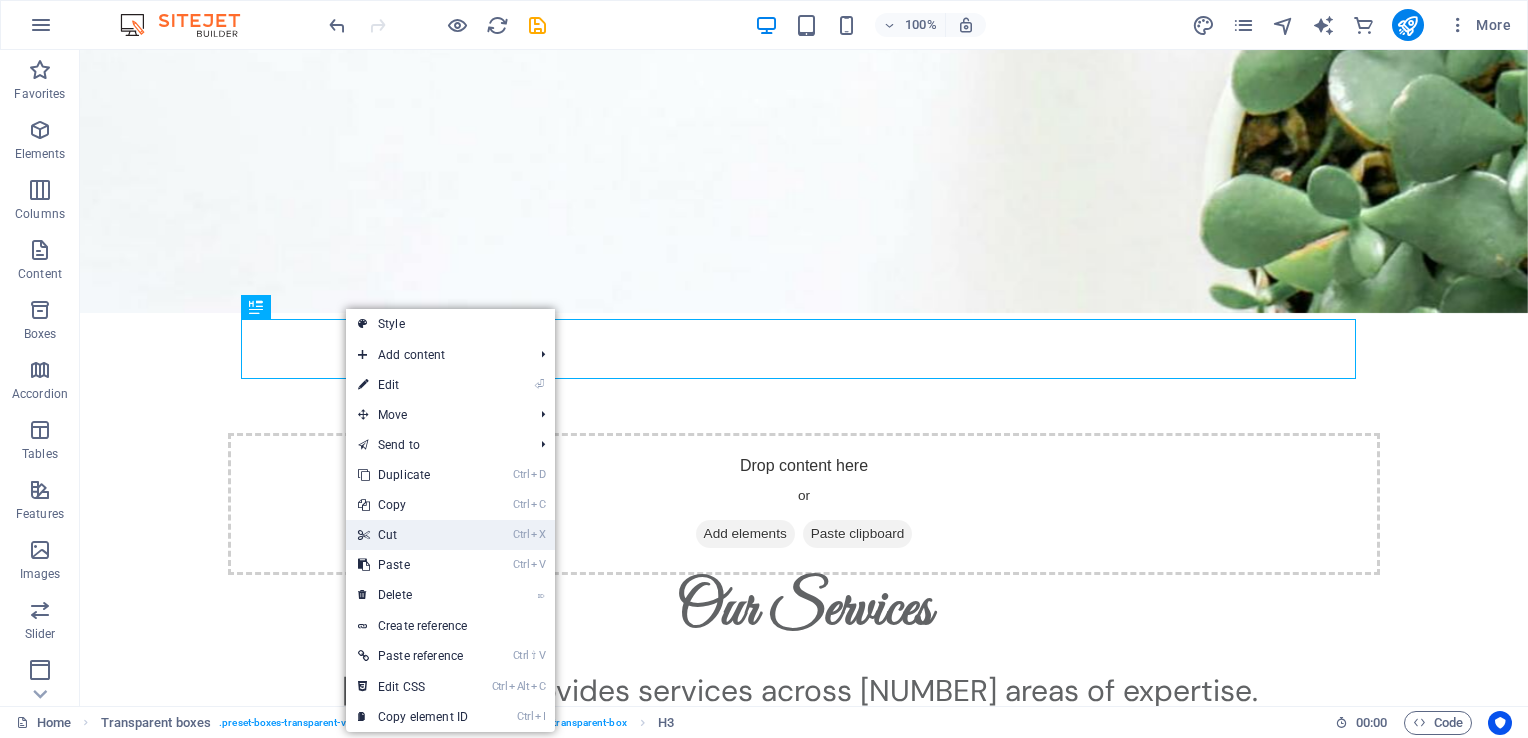 click on "Ctrl X  Cut" at bounding box center [413, 535] 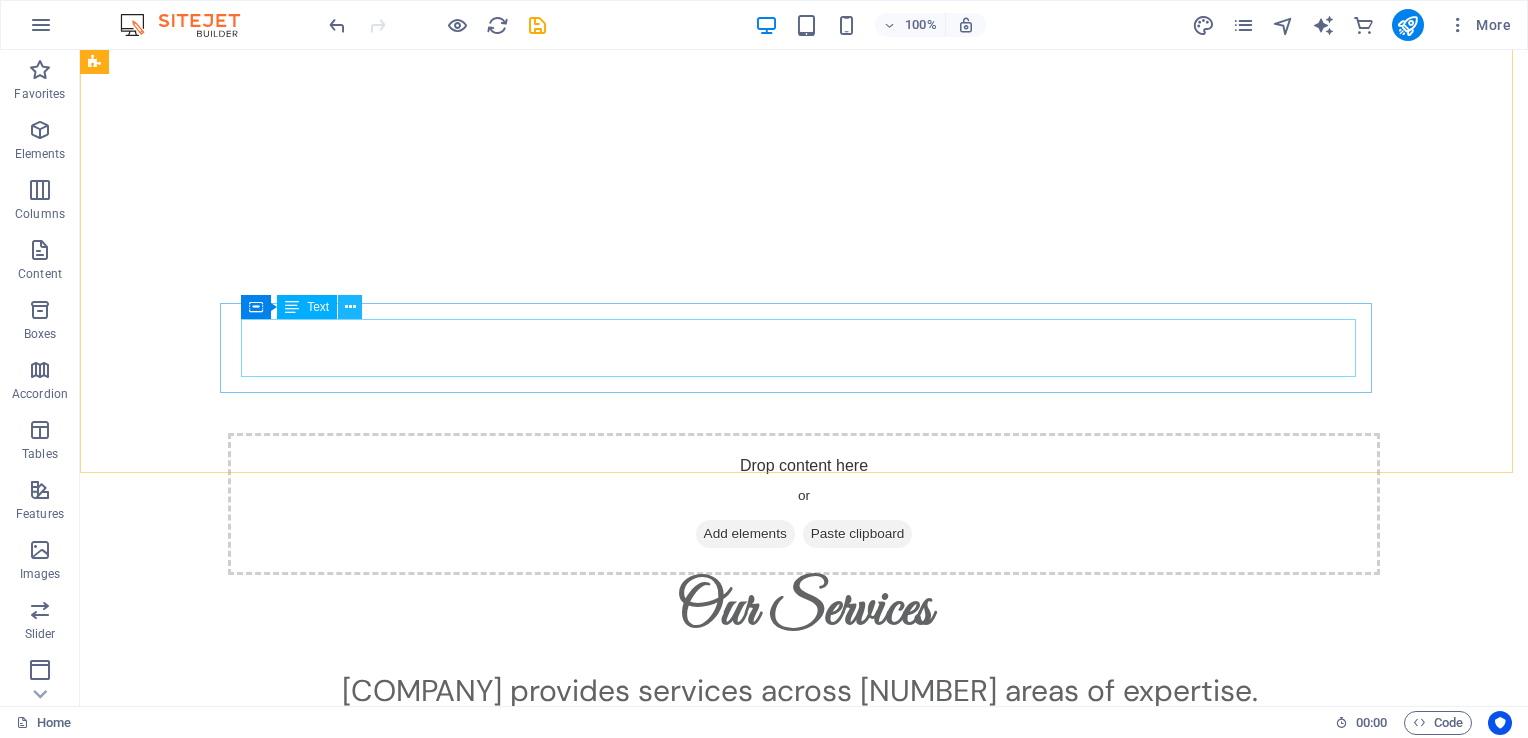 click at bounding box center [350, 307] 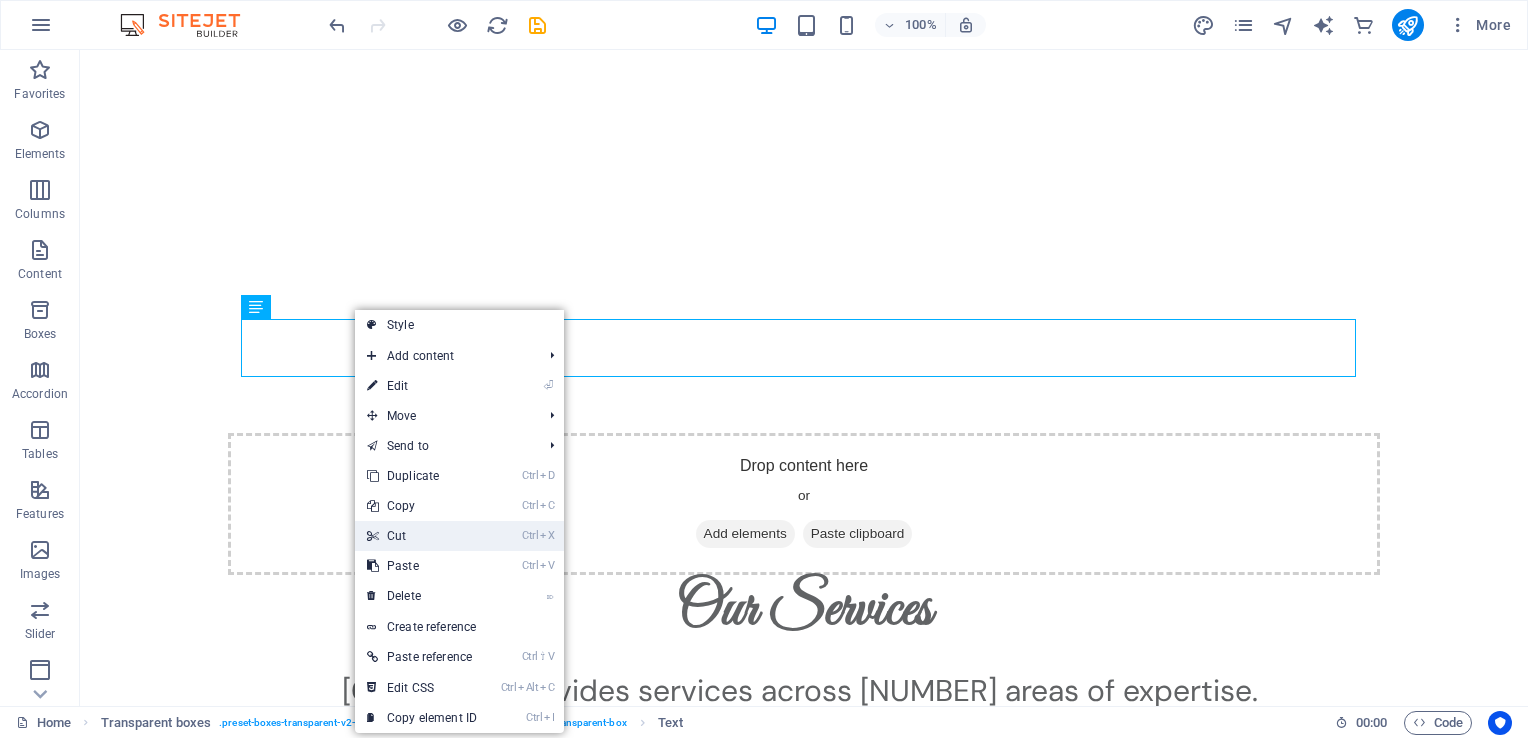 click on "Ctrl X  Cut" at bounding box center [422, 536] 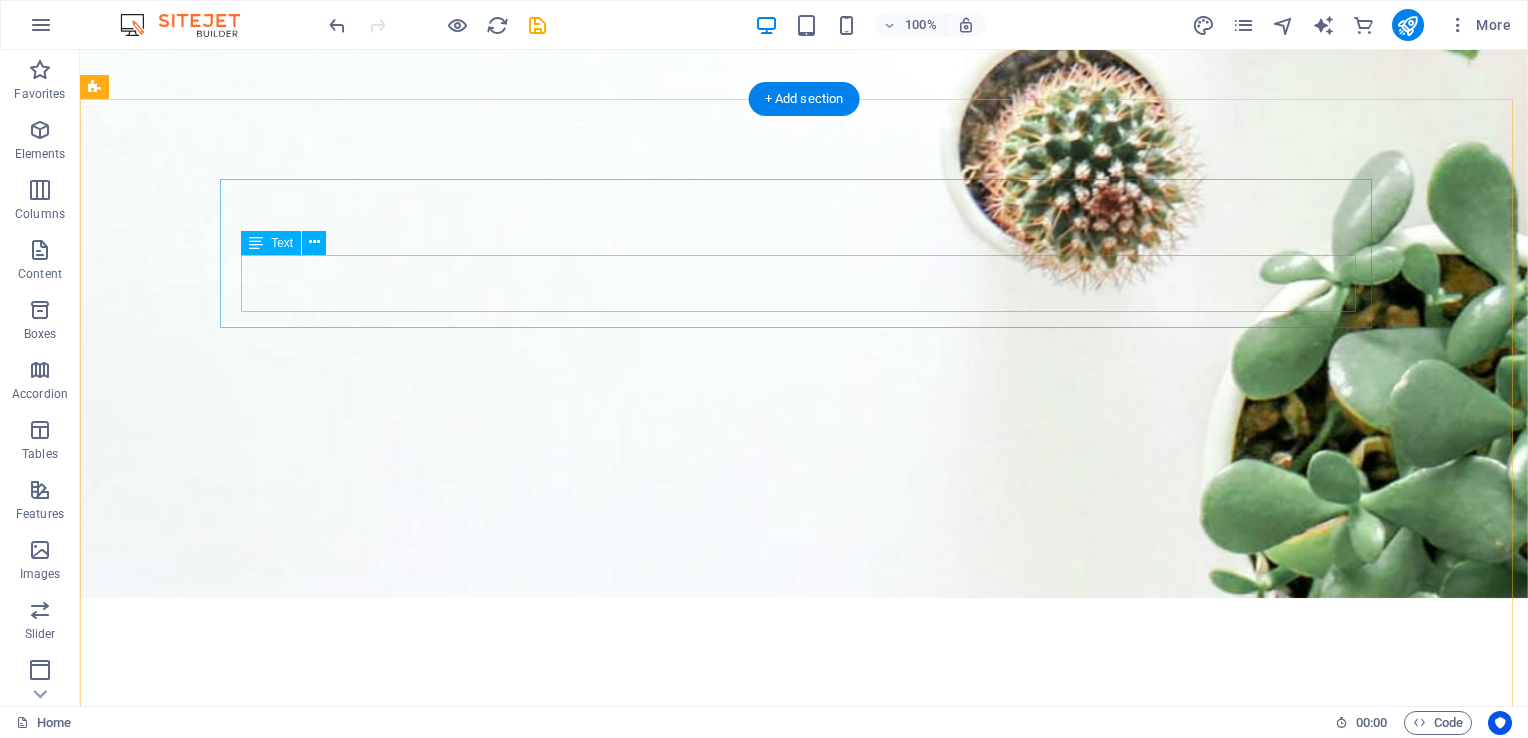 scroll, scrollTop: 3250, scrollLeft: 0, axis: vertical 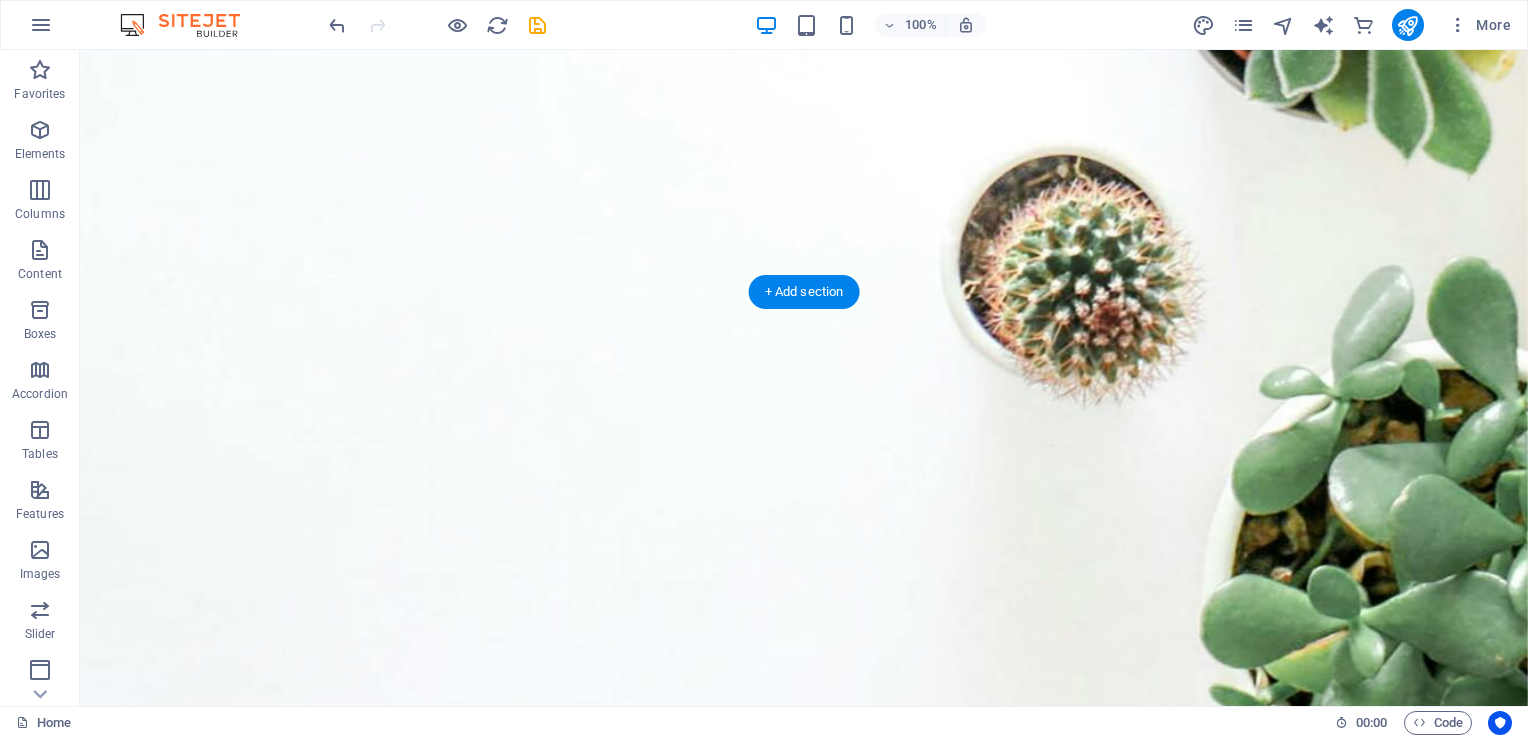 click at bounding box center (804, 5477) 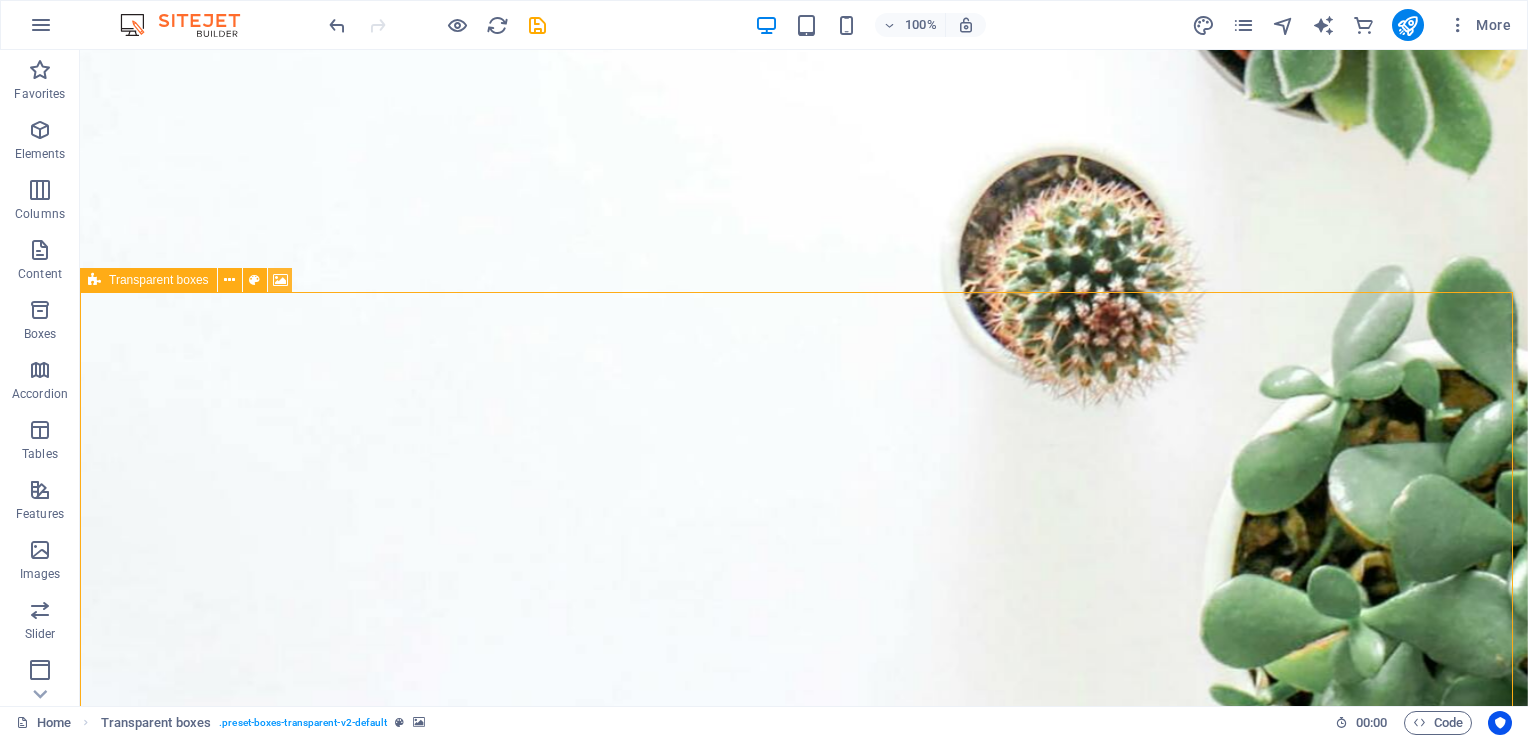 click on "Transparent boxes" at bounding box center (192, 280) 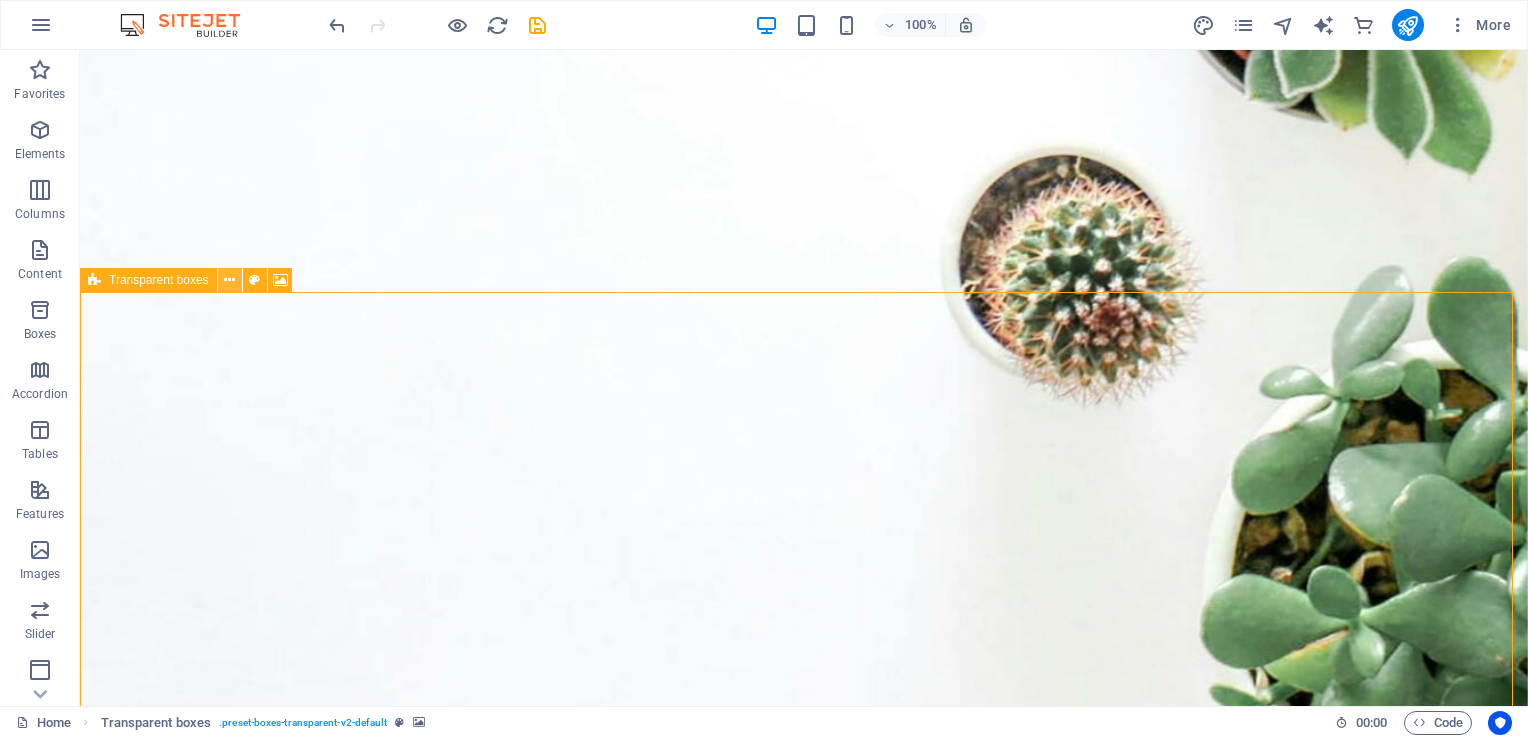 click at bounding box center [229, 280] 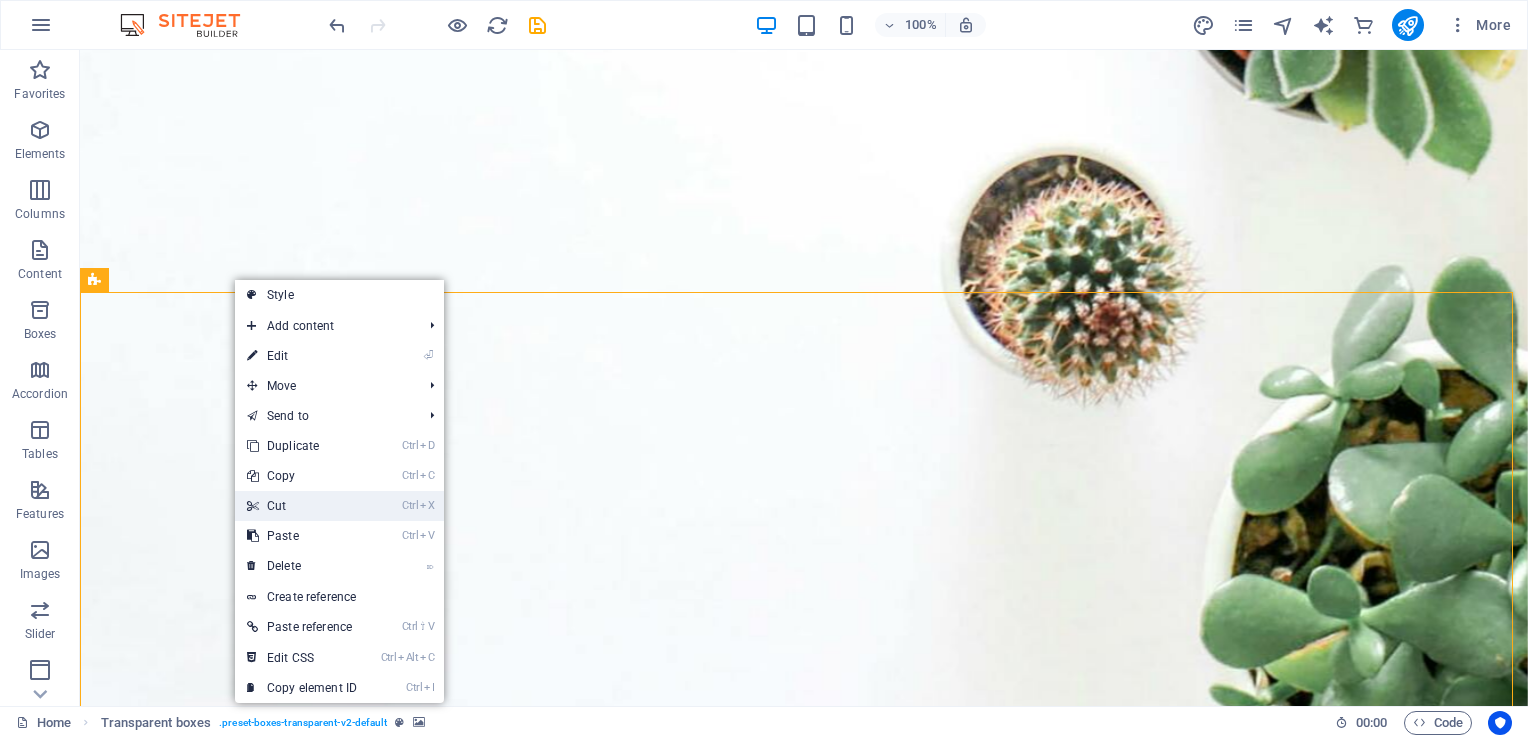 click on "Ctrl X  Cut" at bounding box center [302, 506] 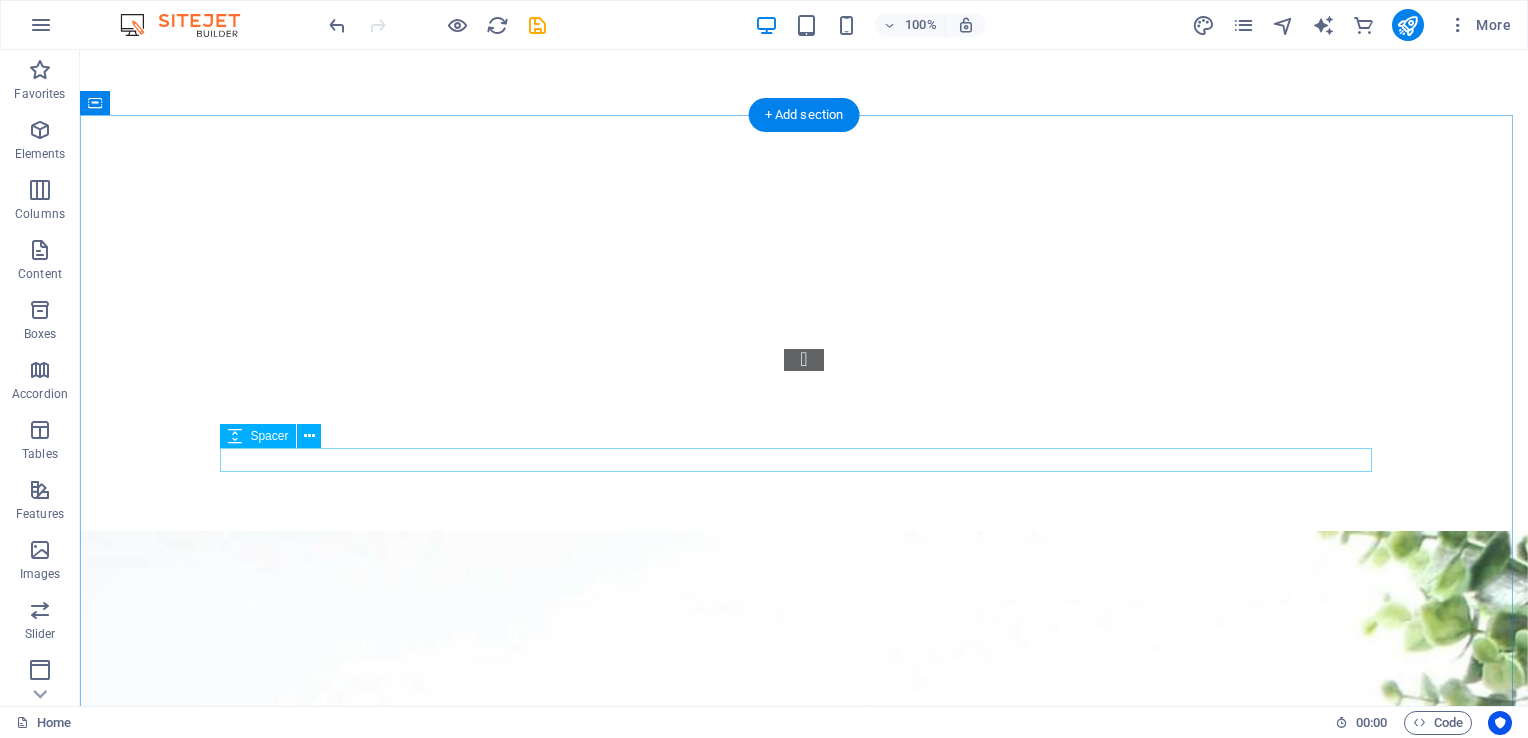 scroll, scrollTop: 1650, scrollLeft: 0, axis: vertical 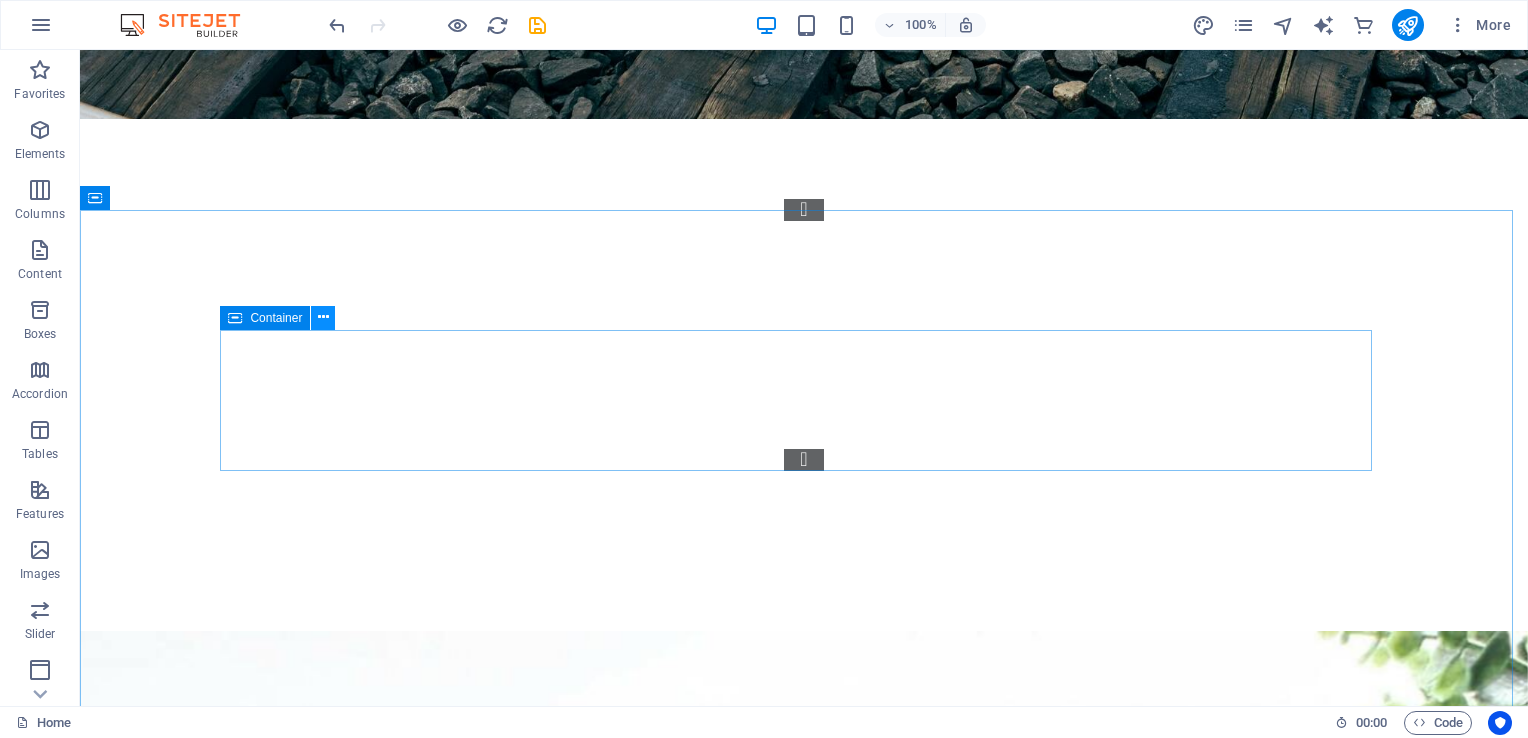 click at bounding box center [323, 317] 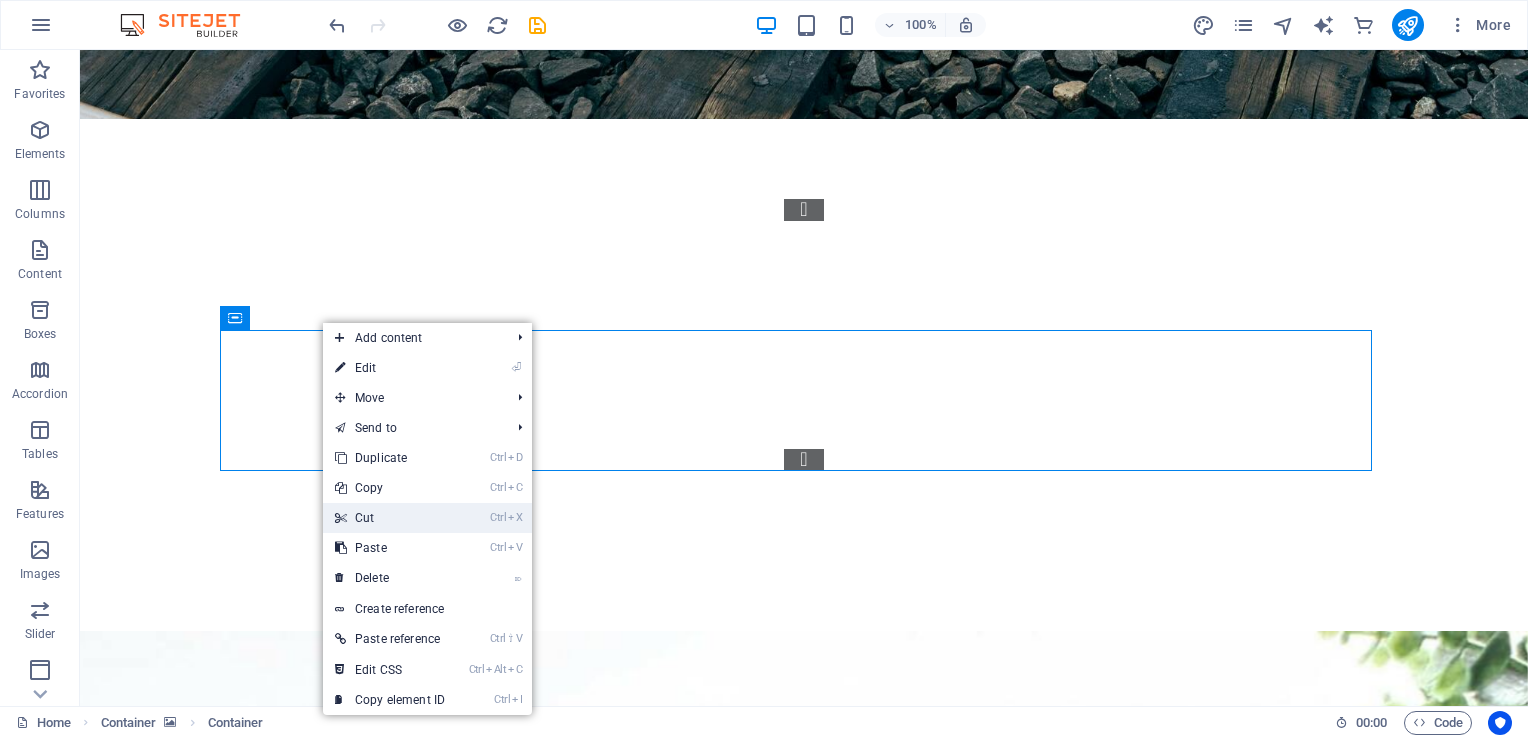 click on "Ctrl X  Cut" at bounding box center [390, 518] 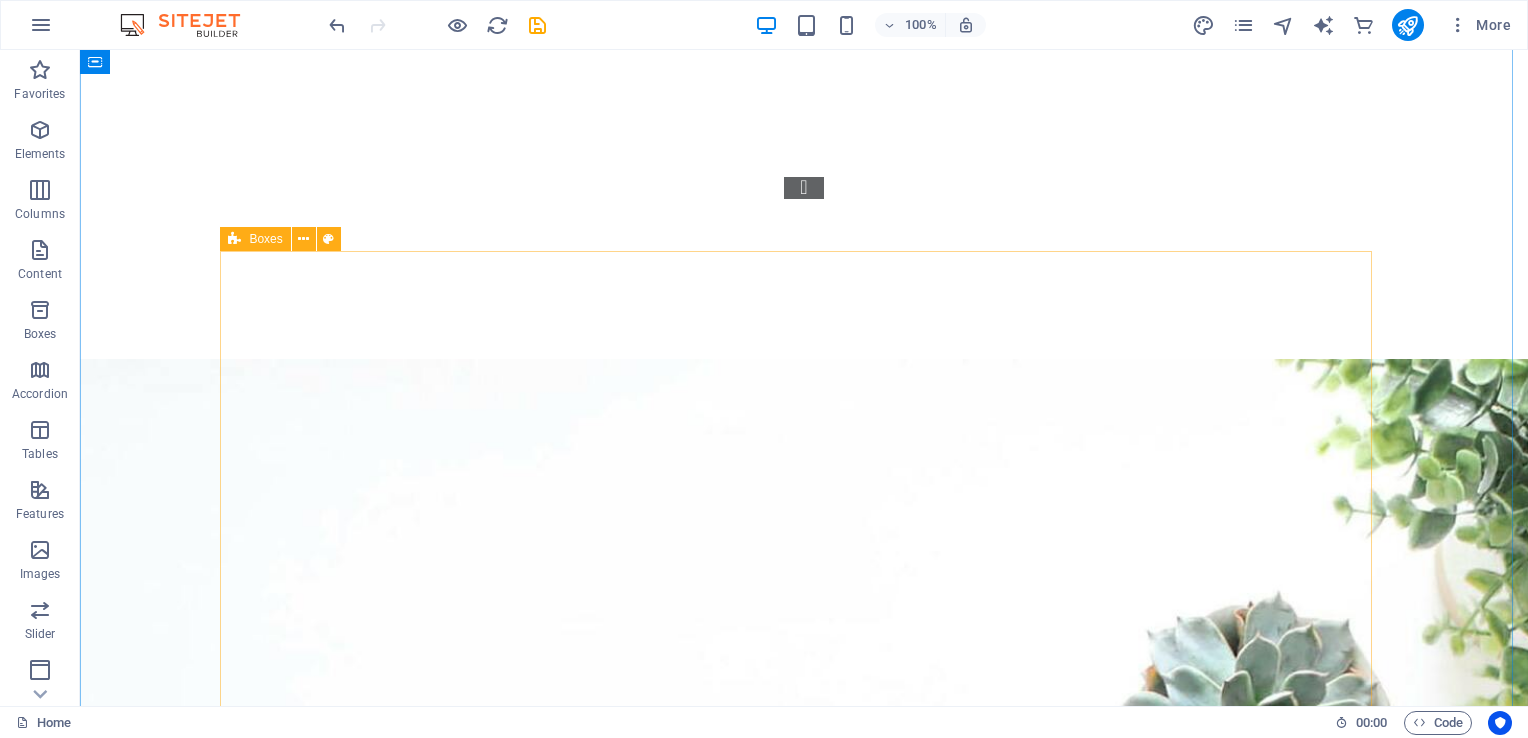 scroll, scrollTop: 1950, scrollLeft: 0, axis: vertical 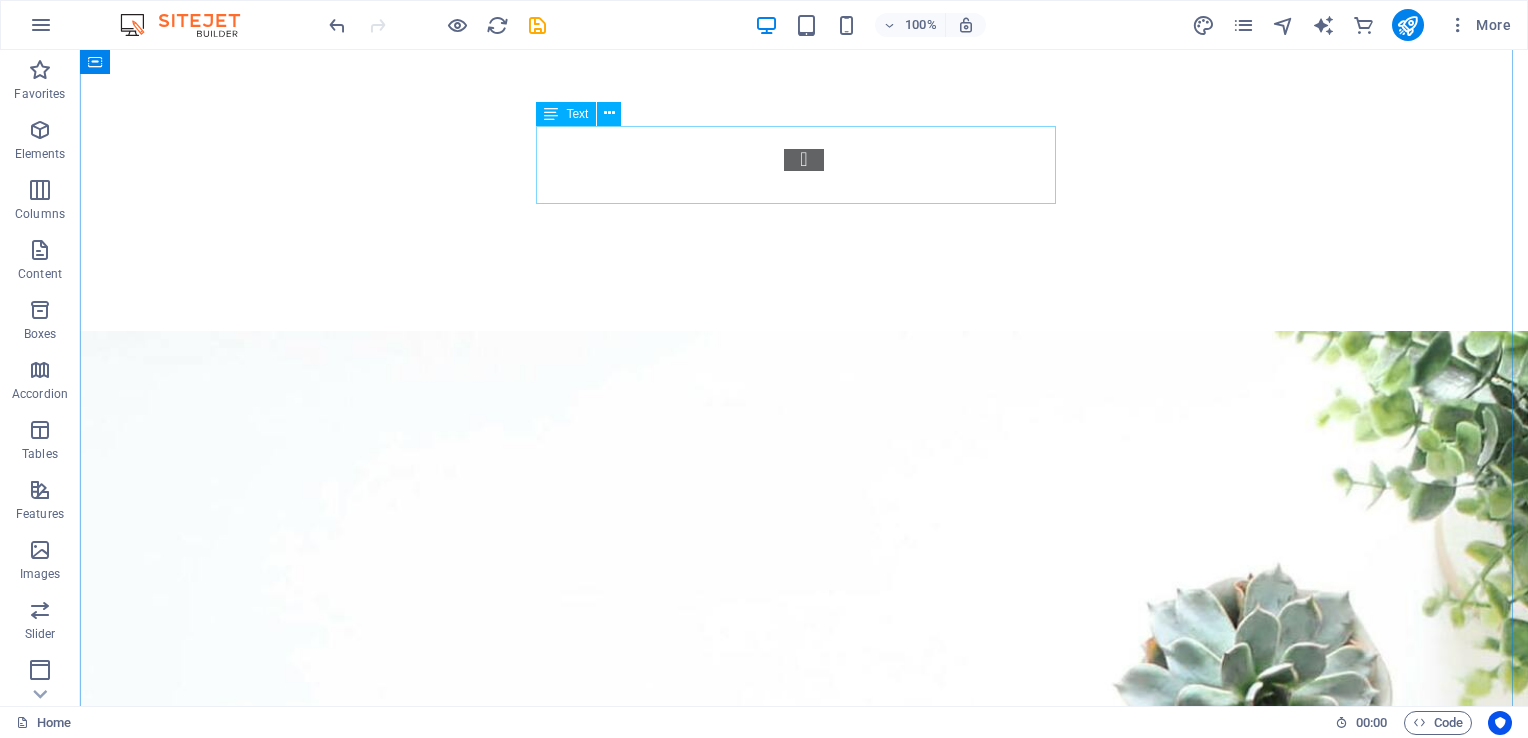 click on "[COMPANY] provides services across [NUMBER] areas of expertise." at bounding box center [804, 2108] 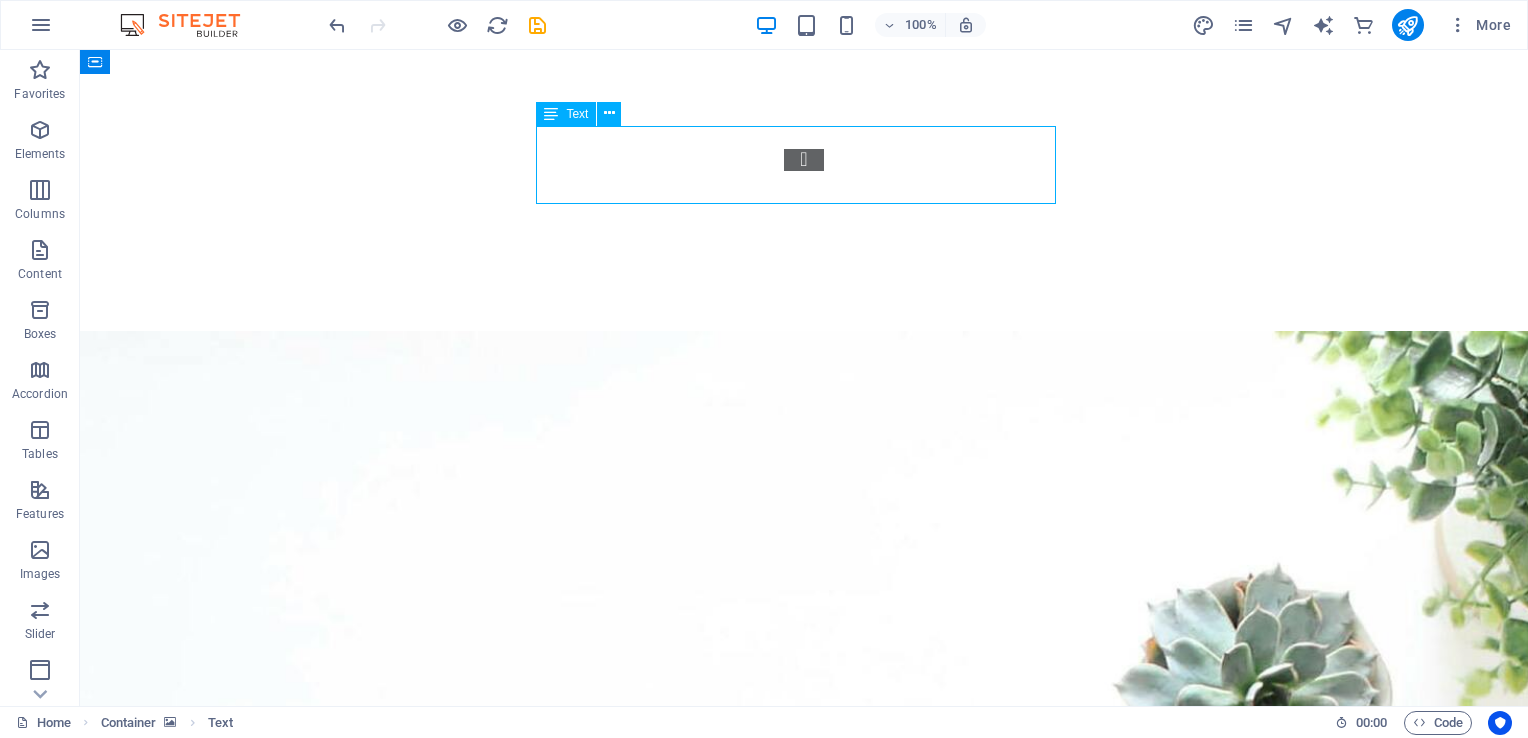 click on "[COMPANY] provides services across [NUMBER] areas of expertise." at bounding box center (804, 2108) 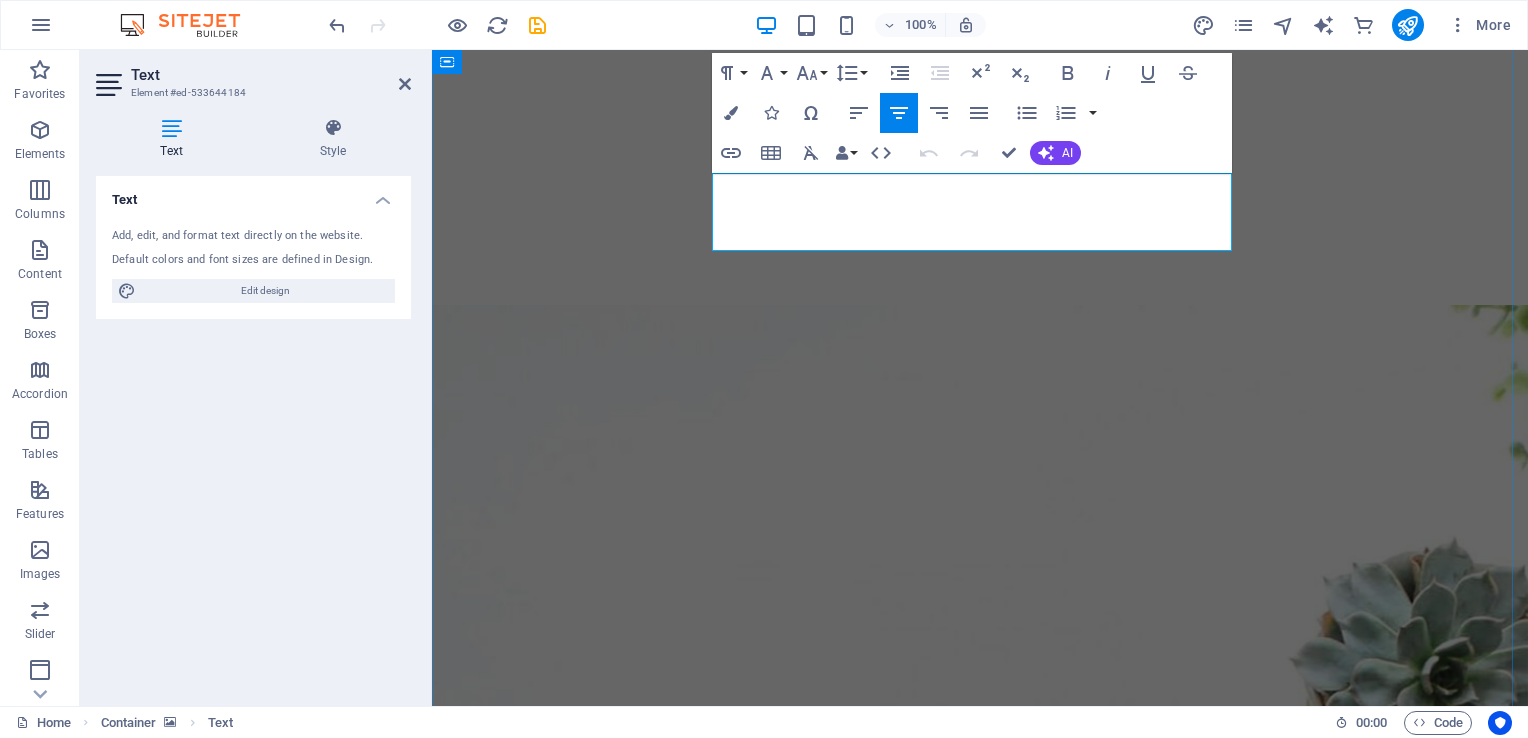 click on "[COMPANY] provides services across [NUMBER] areas of expertise." at bounding box center (976, 2082) 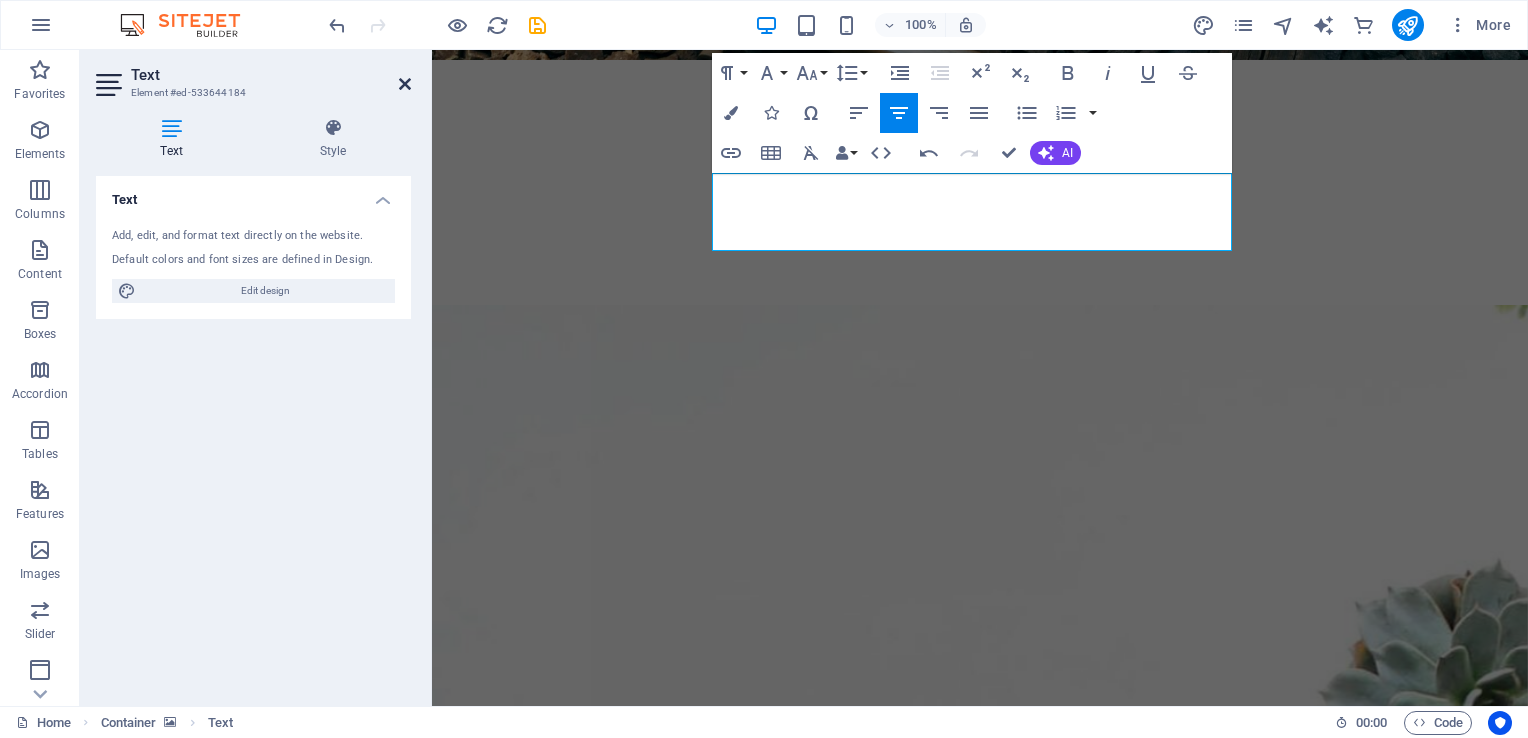 click at bounding box center [405, 84] 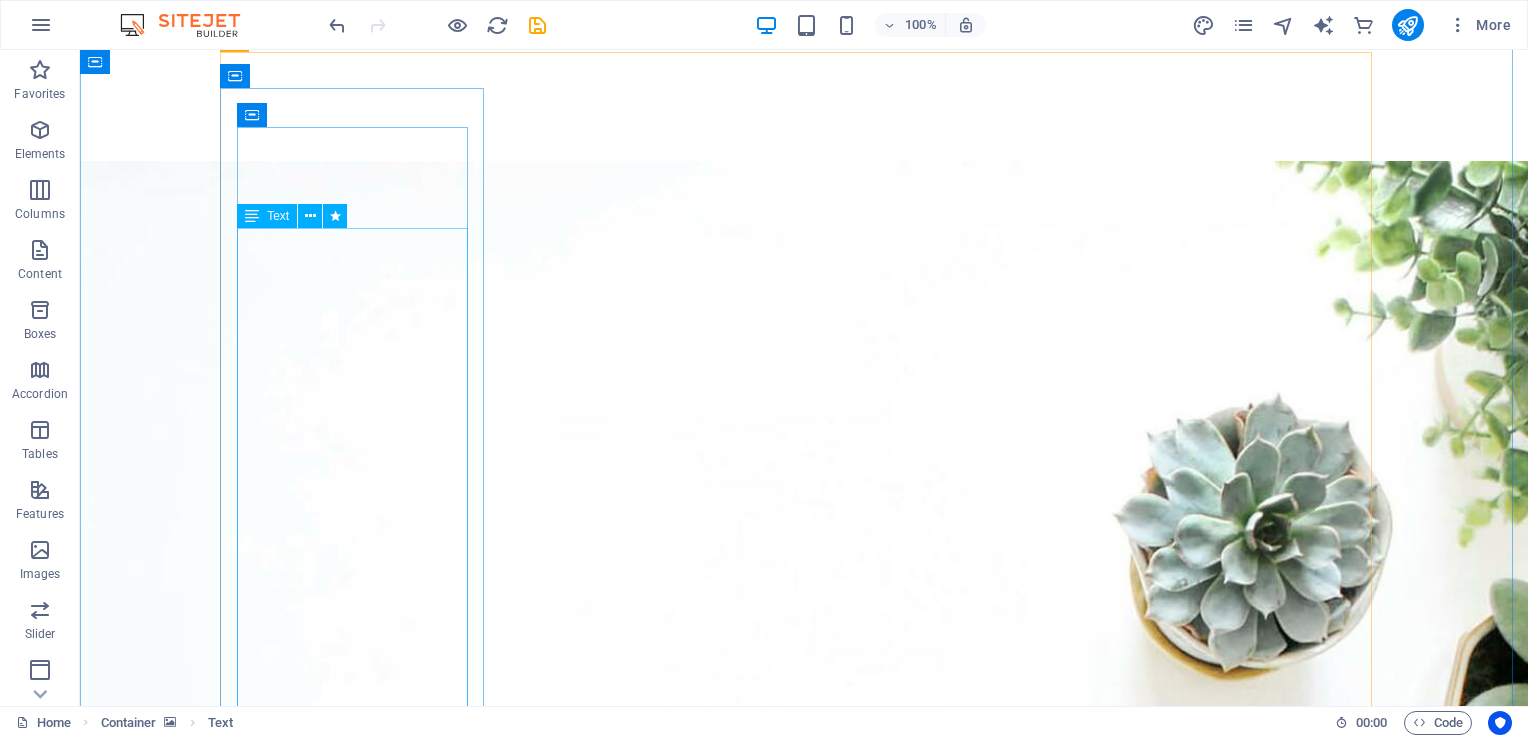 scroll, scrollTop: 2150, scrollLeft: 0, axis: vertical 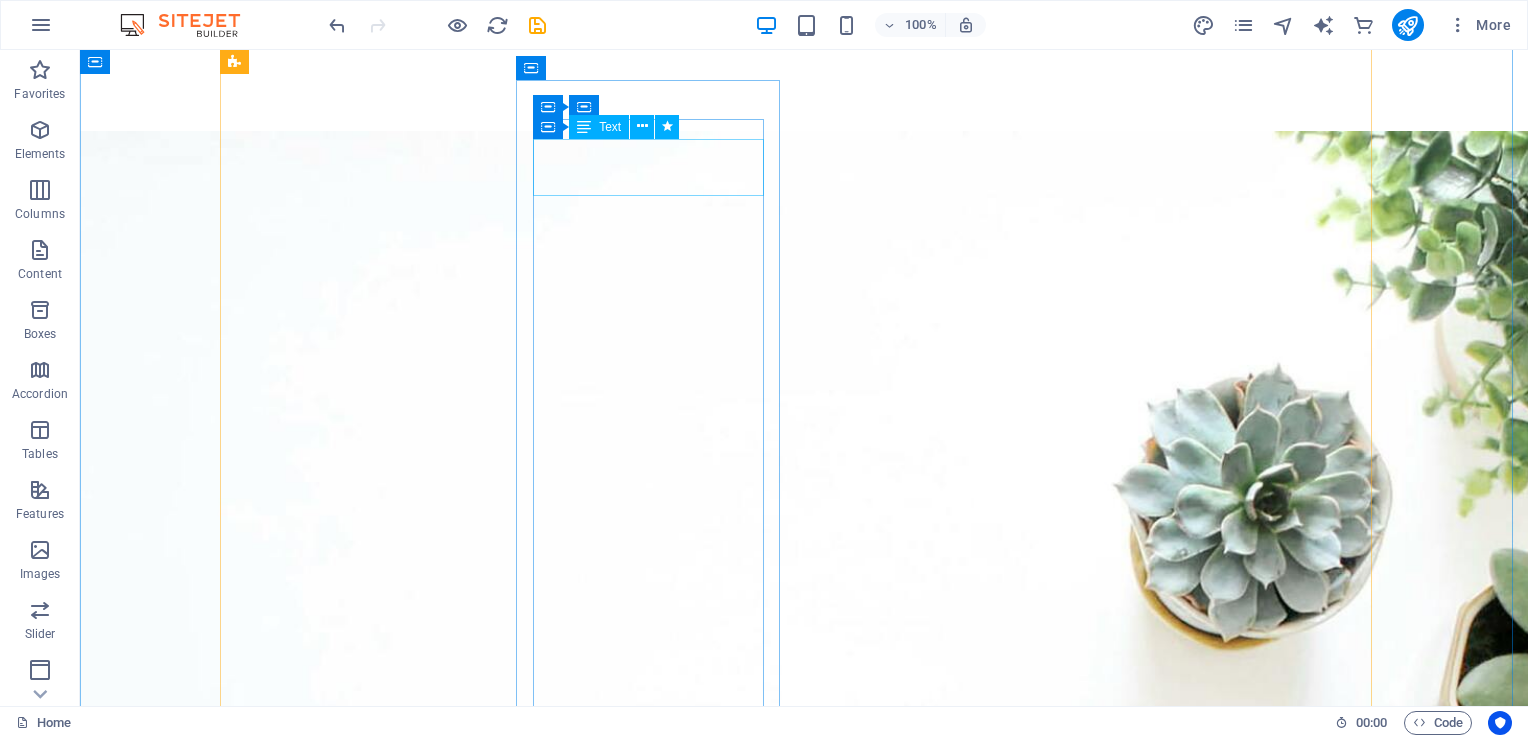 click on "Coaching" at bounding box center (360, 3195) 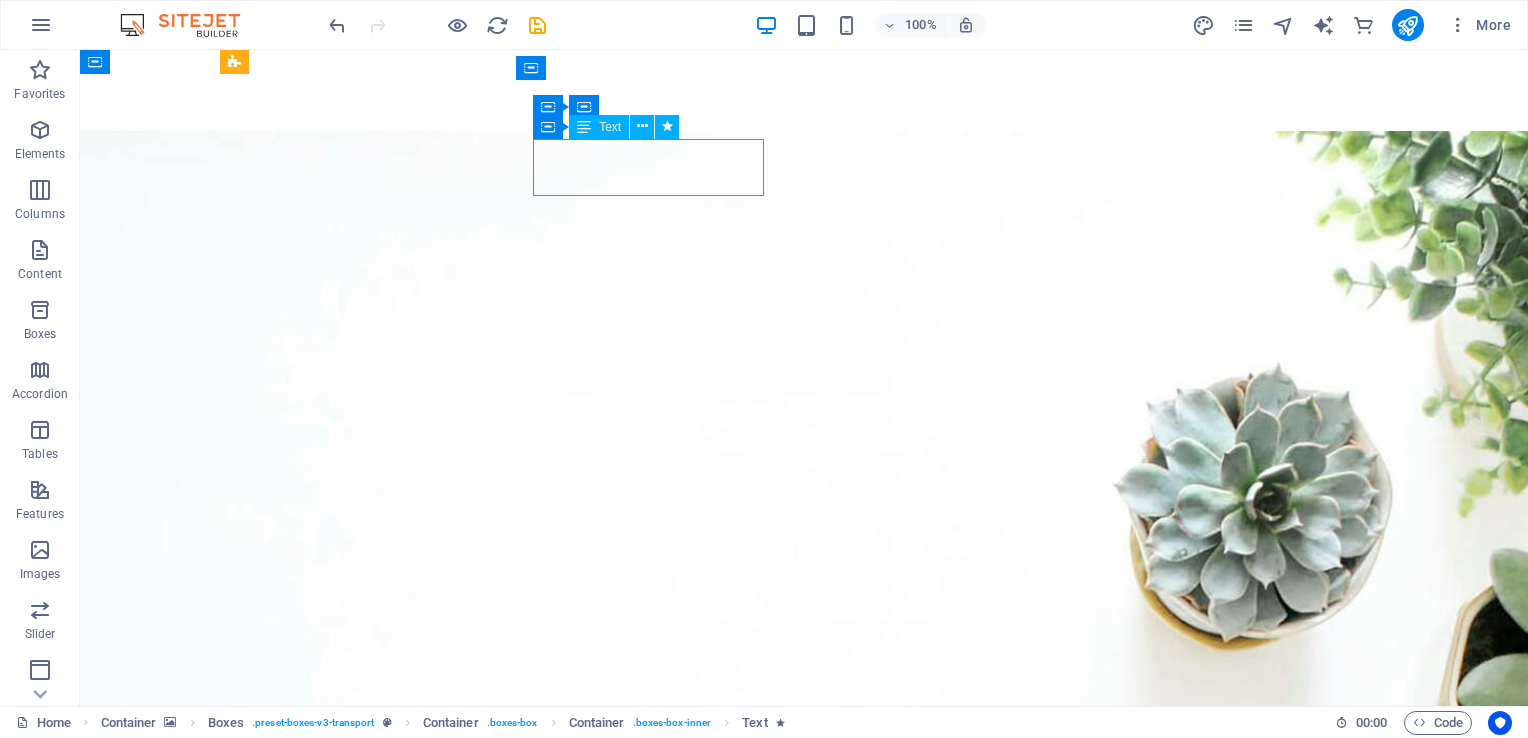 click on "Coaching" at bounding box center [360, 3195] 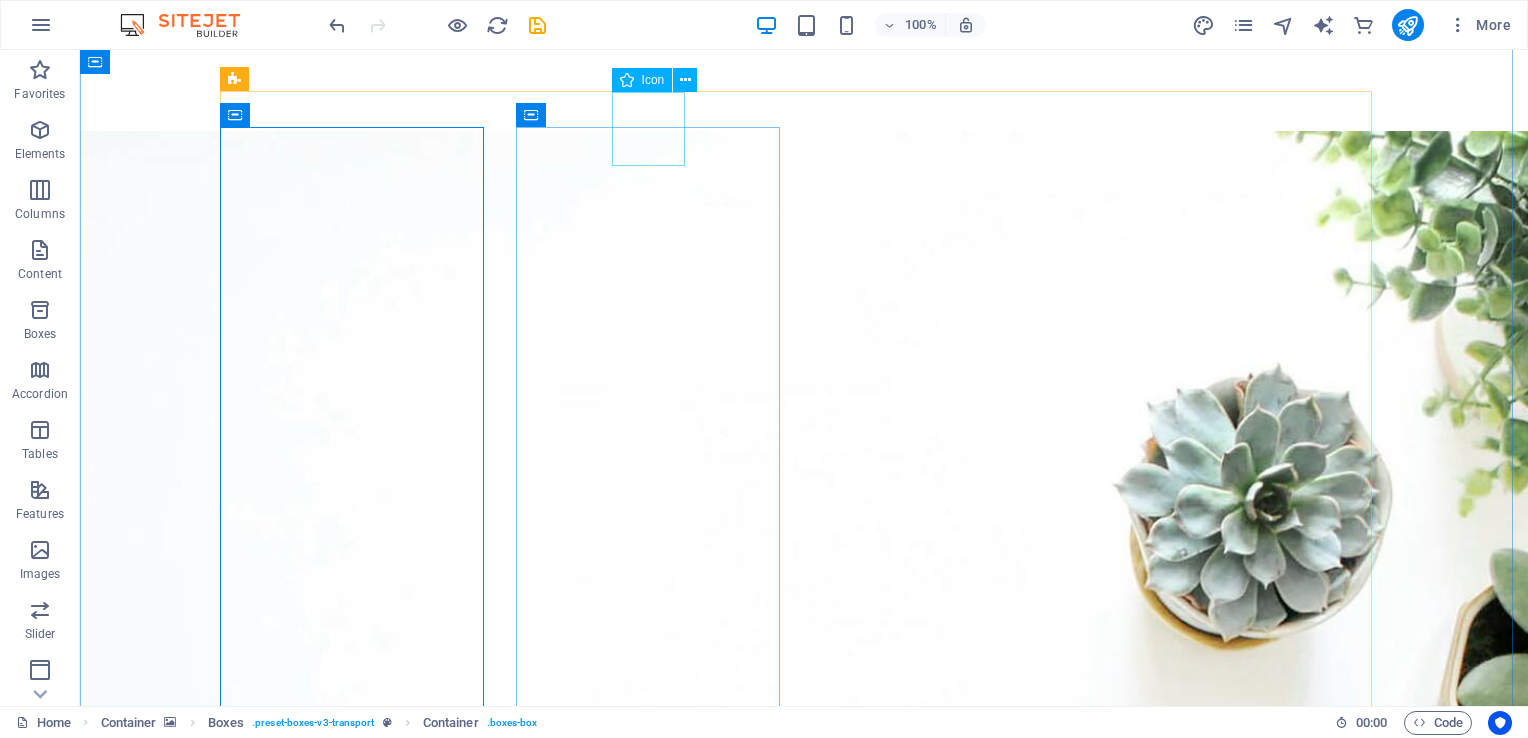 scroll, scrollTop: 2103, scrollLeft: 0, axis: vertical 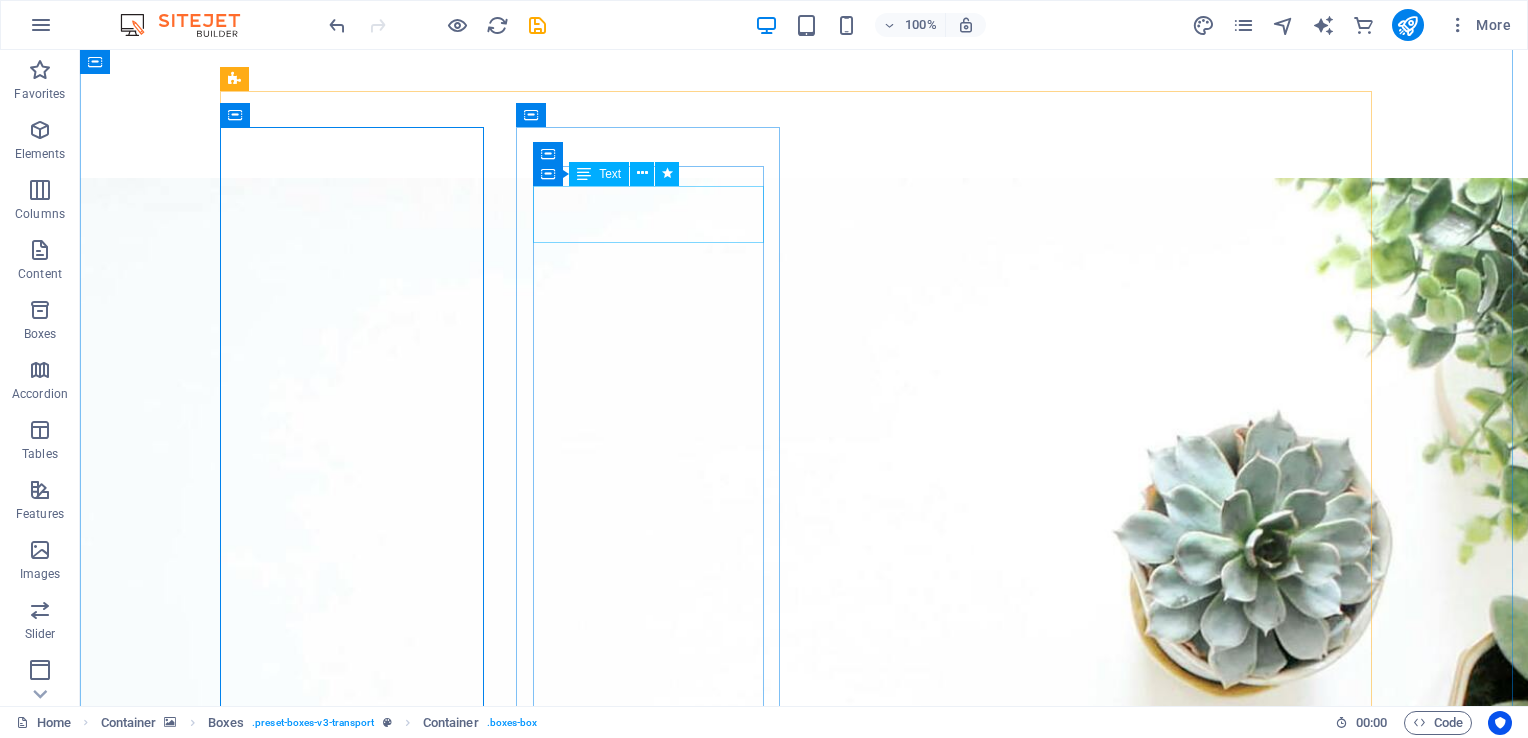 click on "Coaching" at bounding box center [360, 3242] 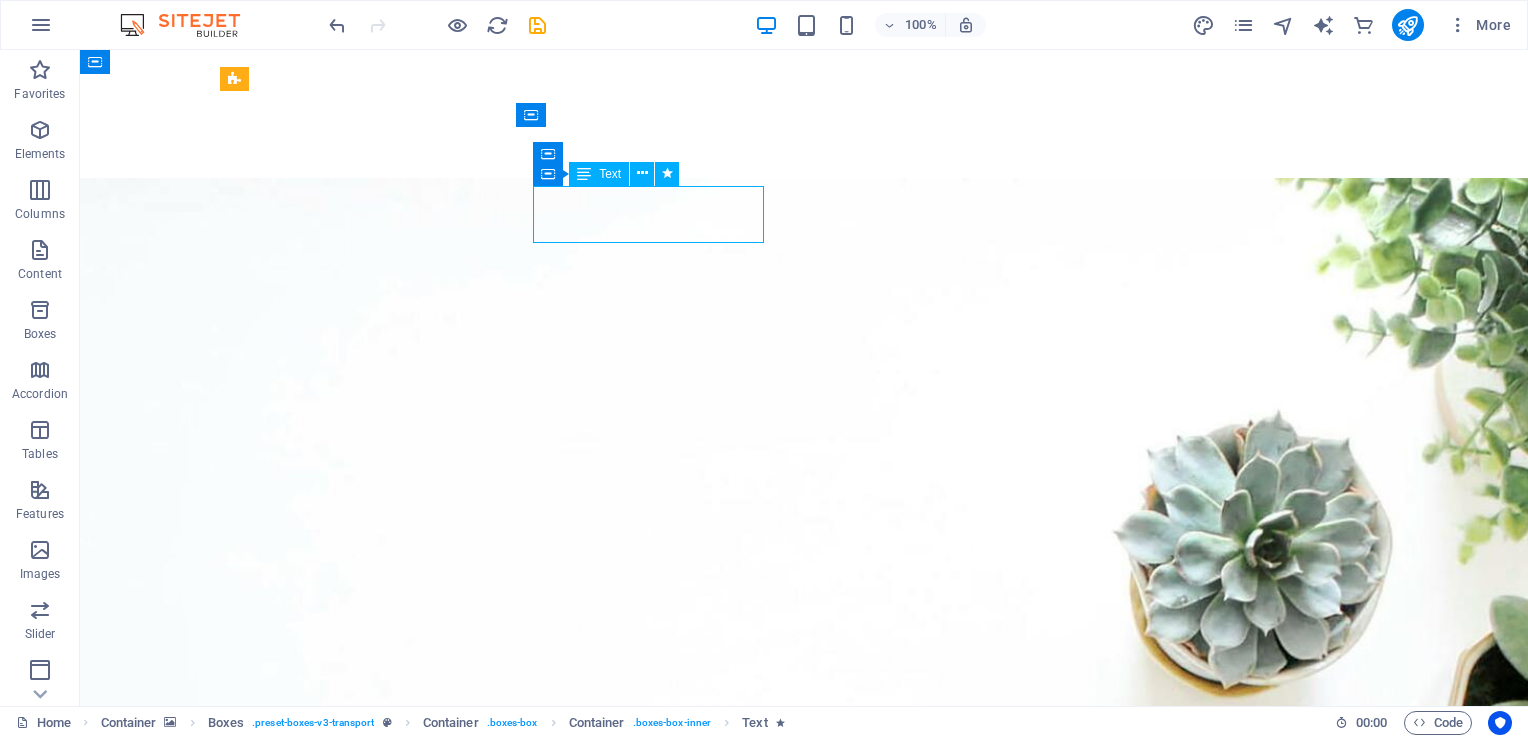 click on "Coaching" at bounding box center (360, 3242) 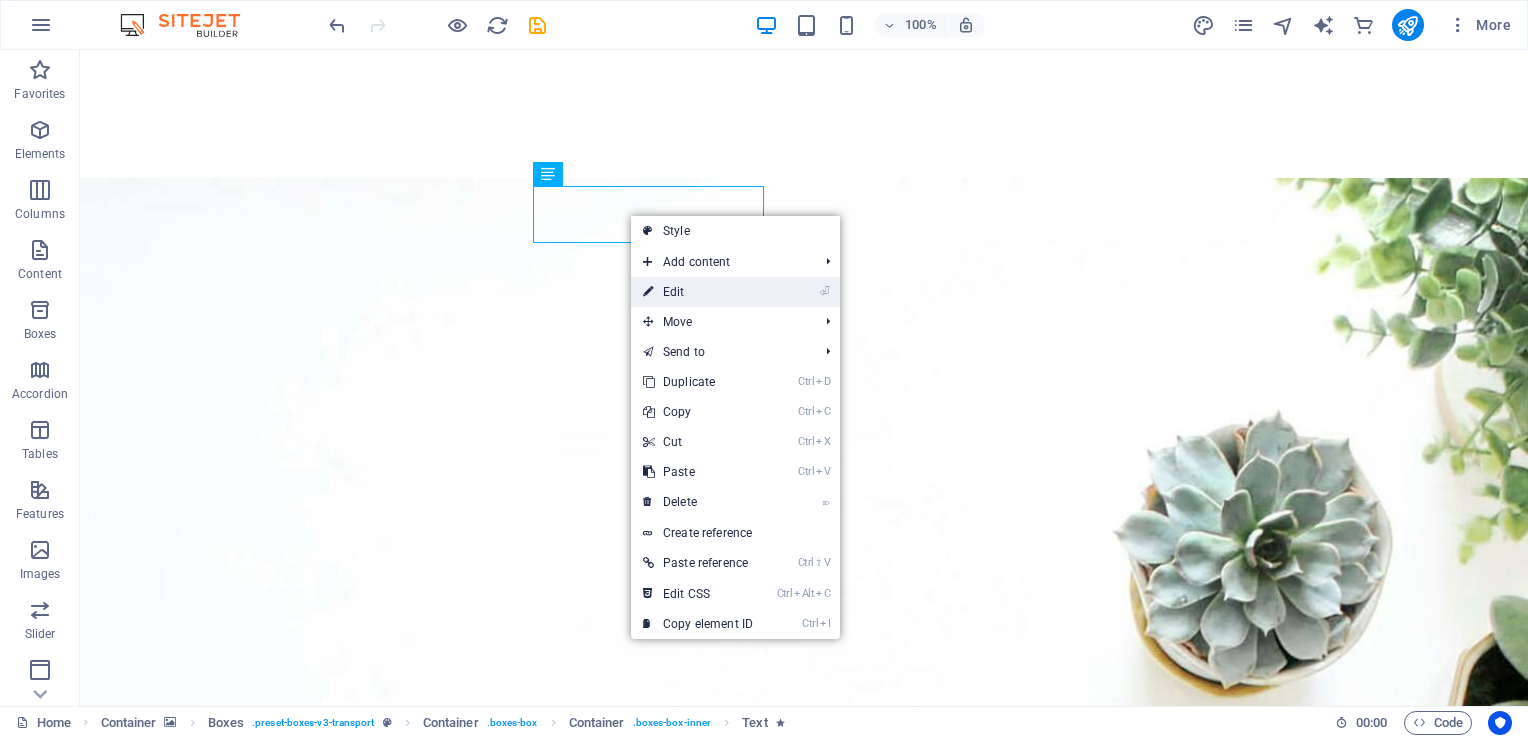 click on "⏎  Edit" at bounding box center (698, 292) 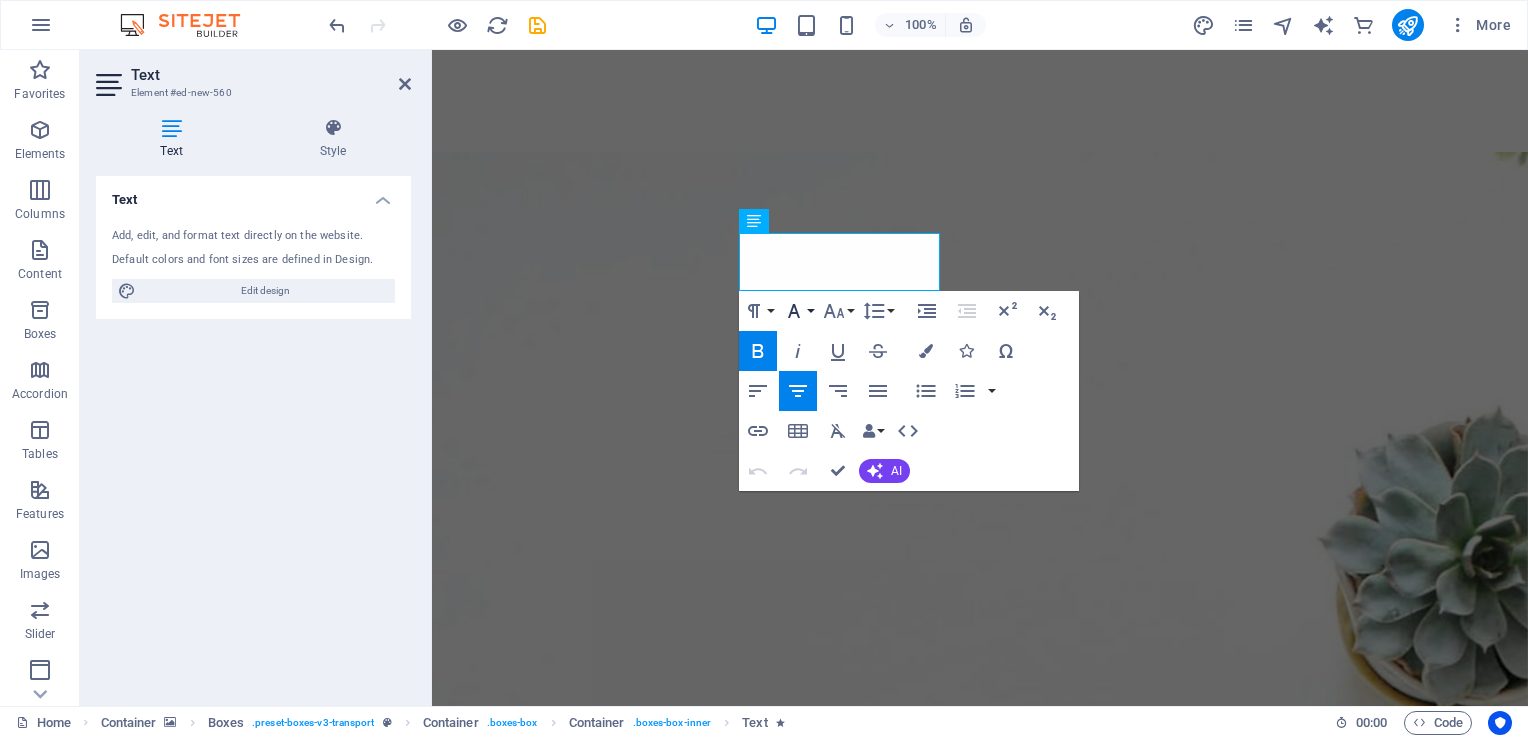 type 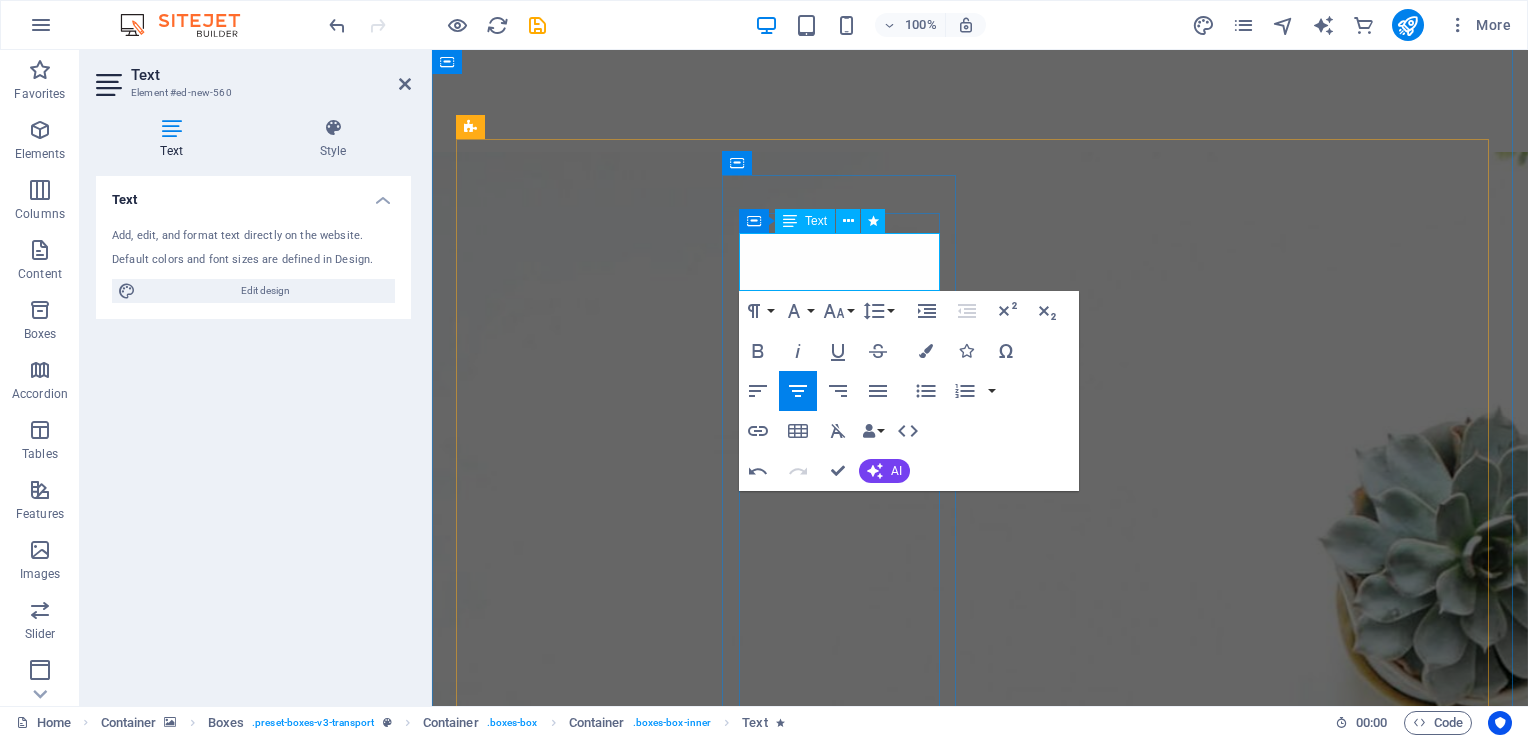 click on "Emotional Intelligence" at bounding box center [575, 3475] 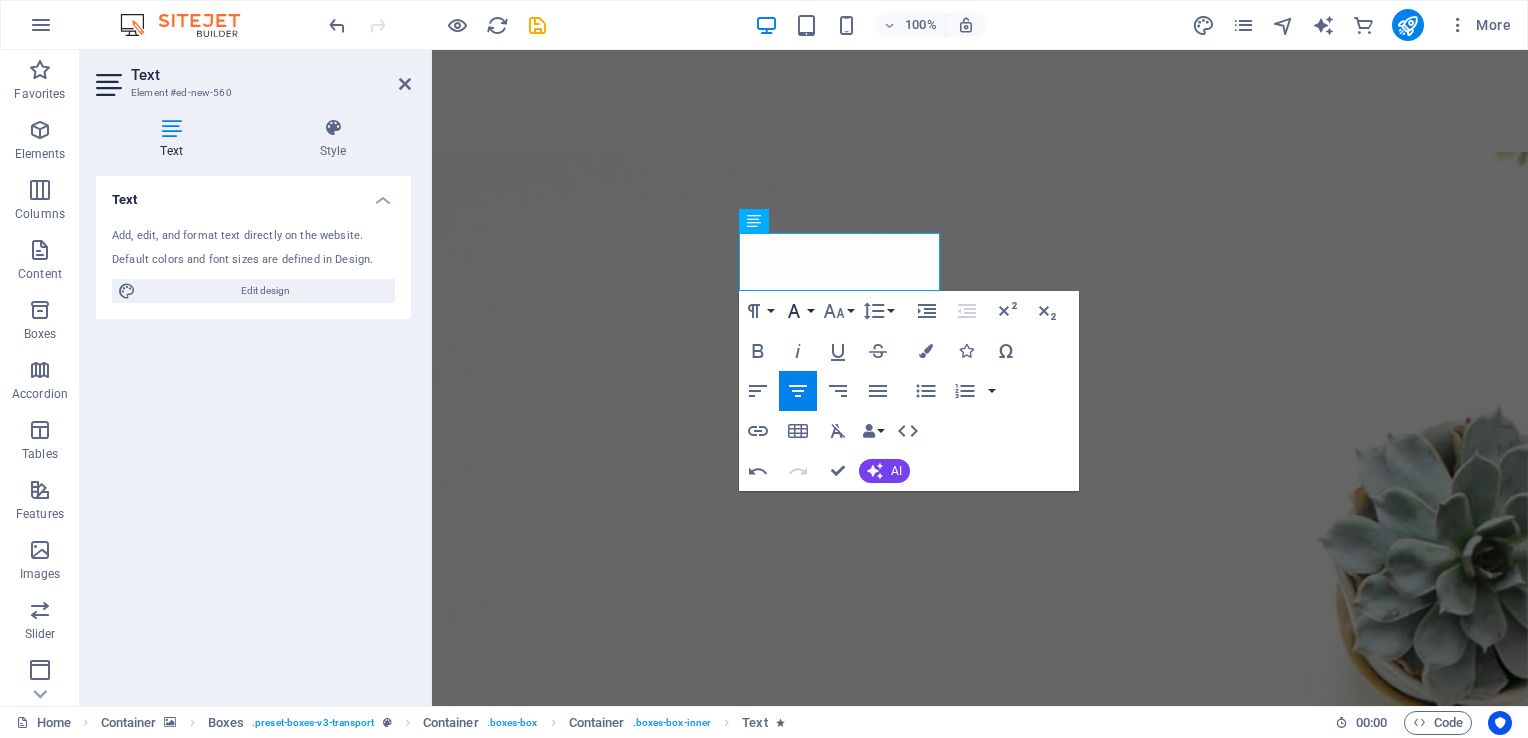 click on "Font Family" at bounding box center (798, 311) 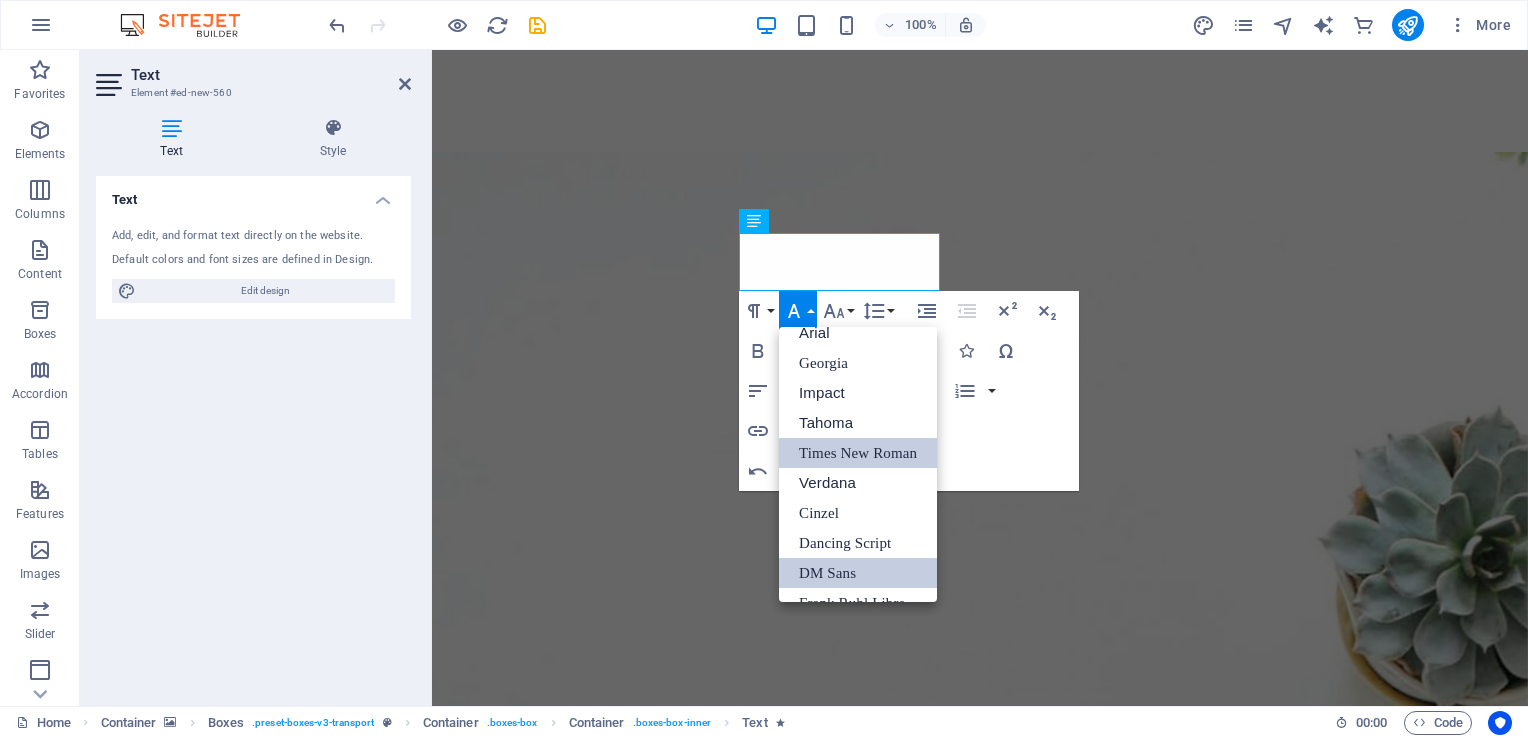 scroll, scrollTop: 0, scrollLeft: 0, axis: both 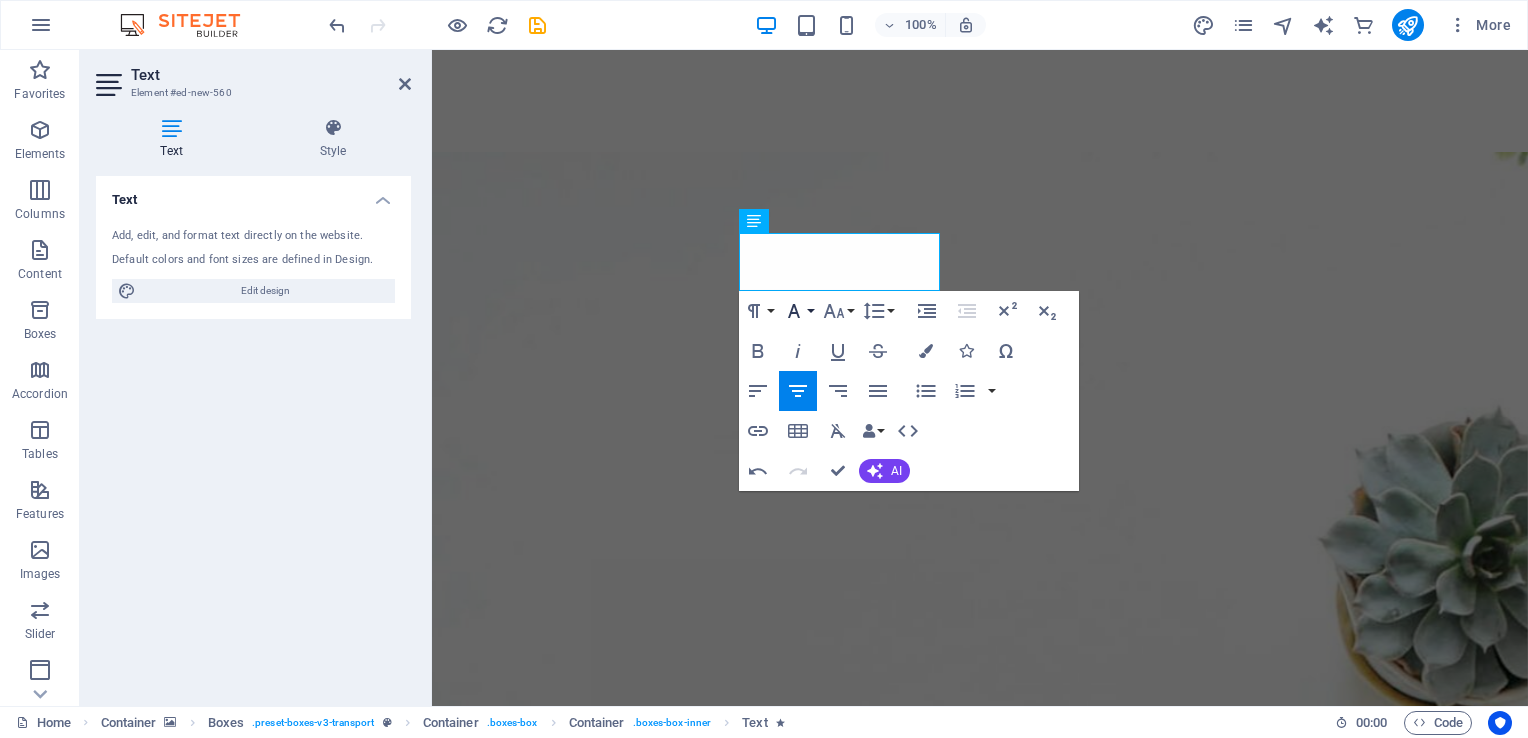 type 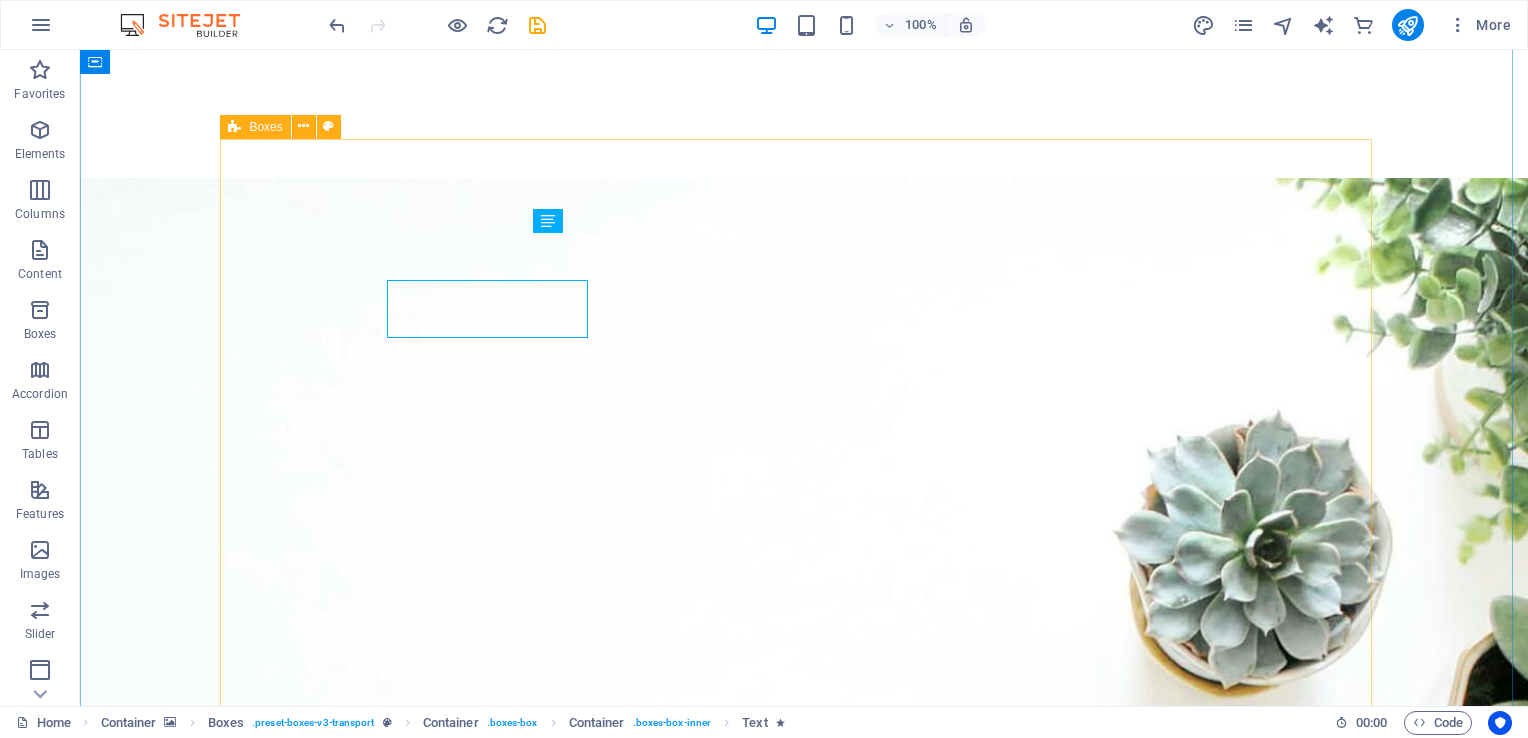scroll, scrollTop: 2056, scrollLeft: 0, axis: vertical 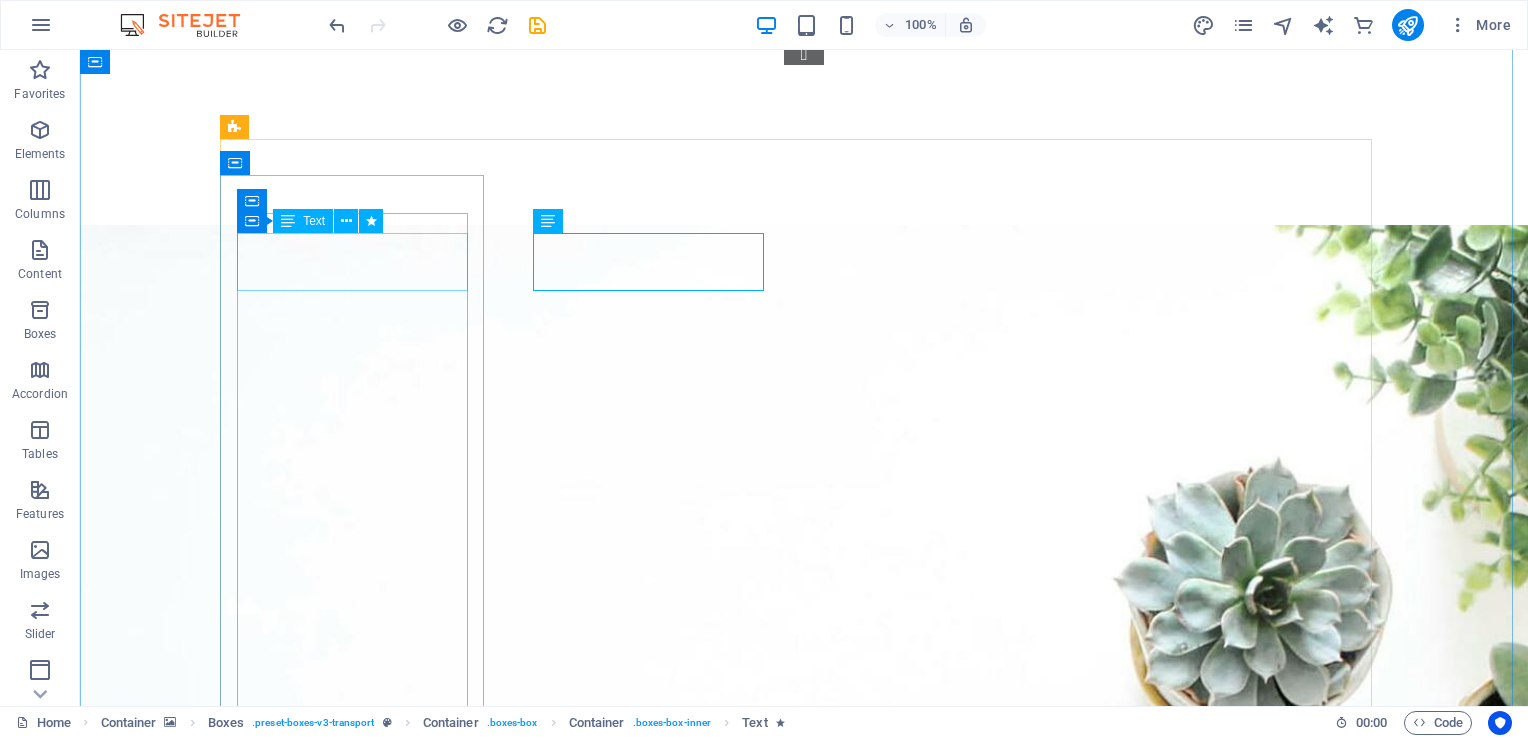 click on "Coaching" at bounding box center [360, 2186] 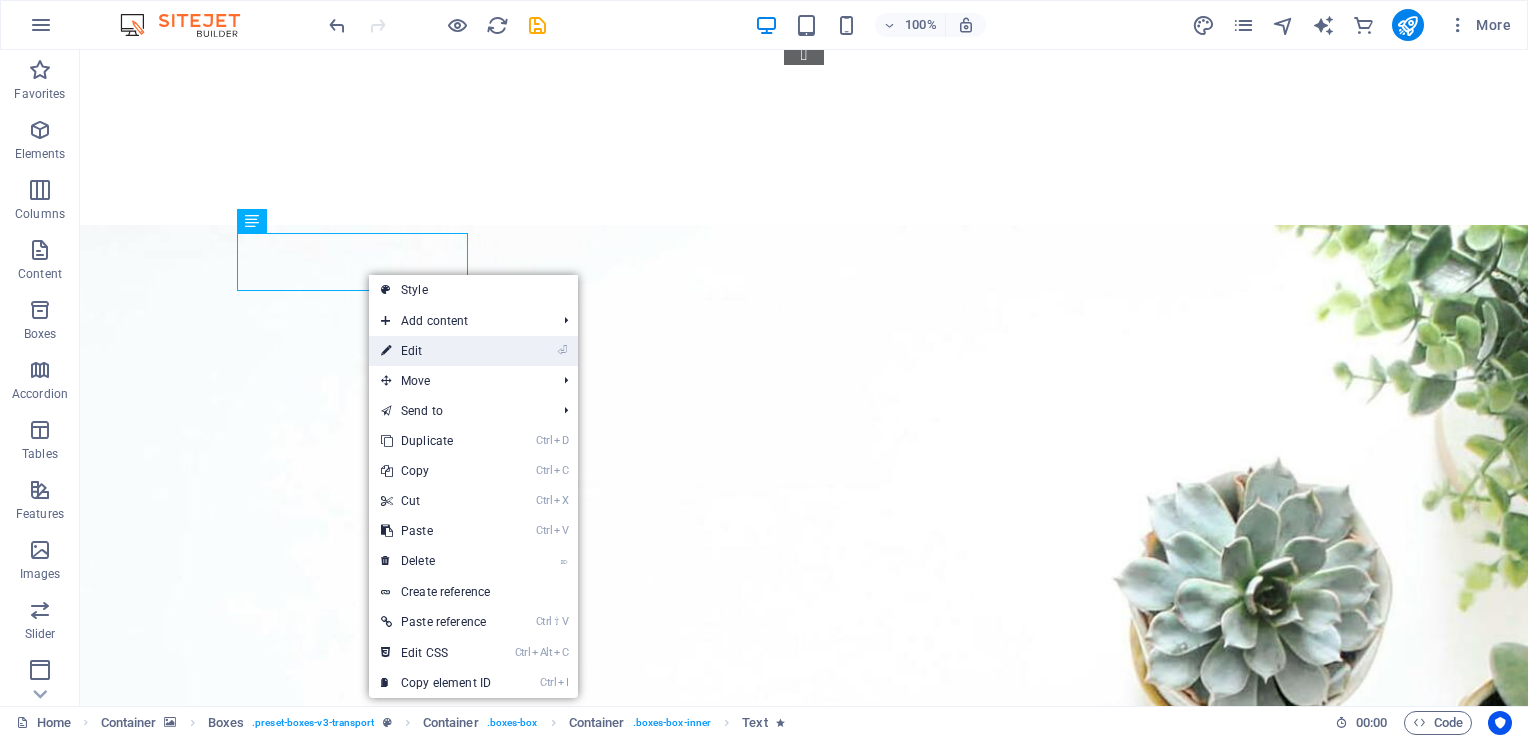 click on "⏎  Edit" at bounding box center [436, 351] 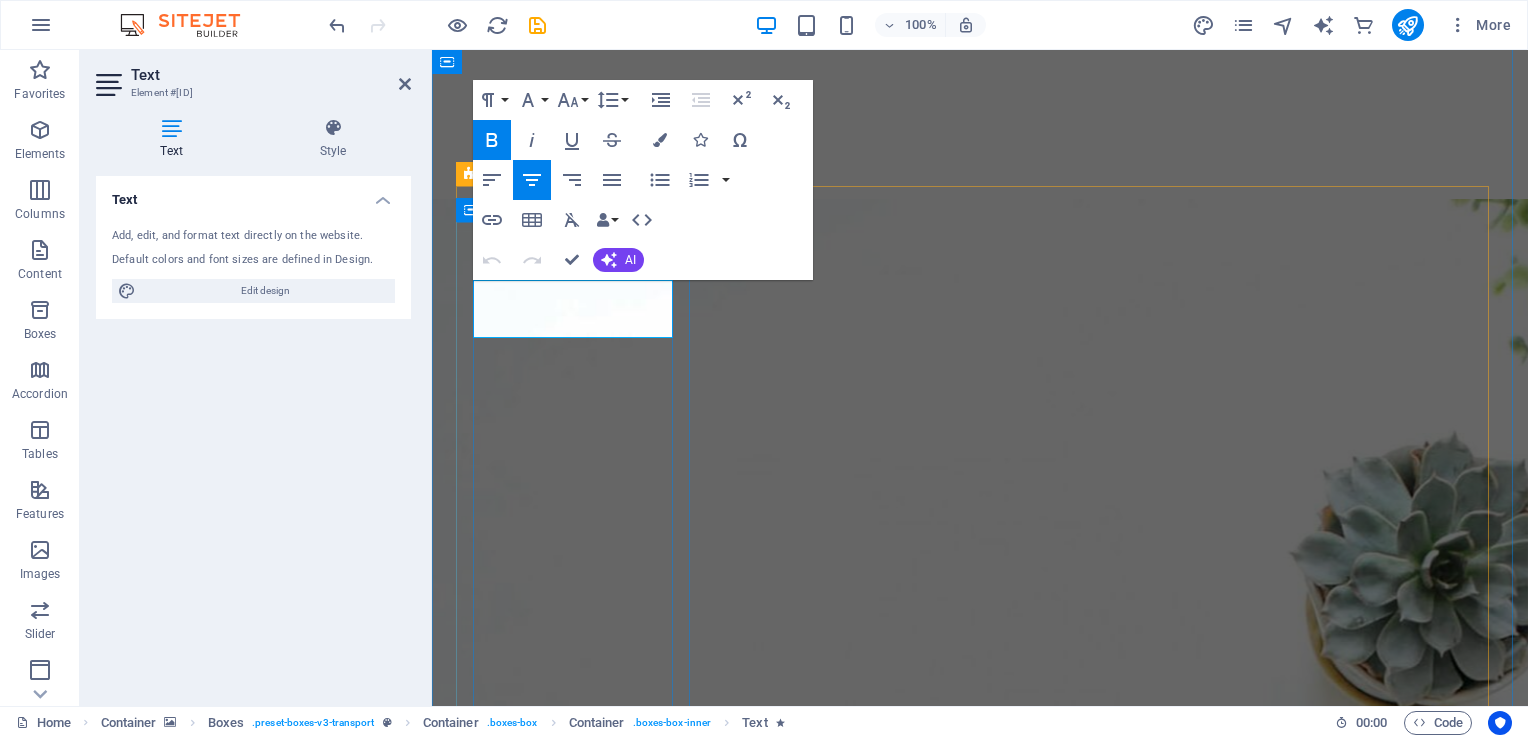 click on "Coaching" at bounding box center (575, 2159) 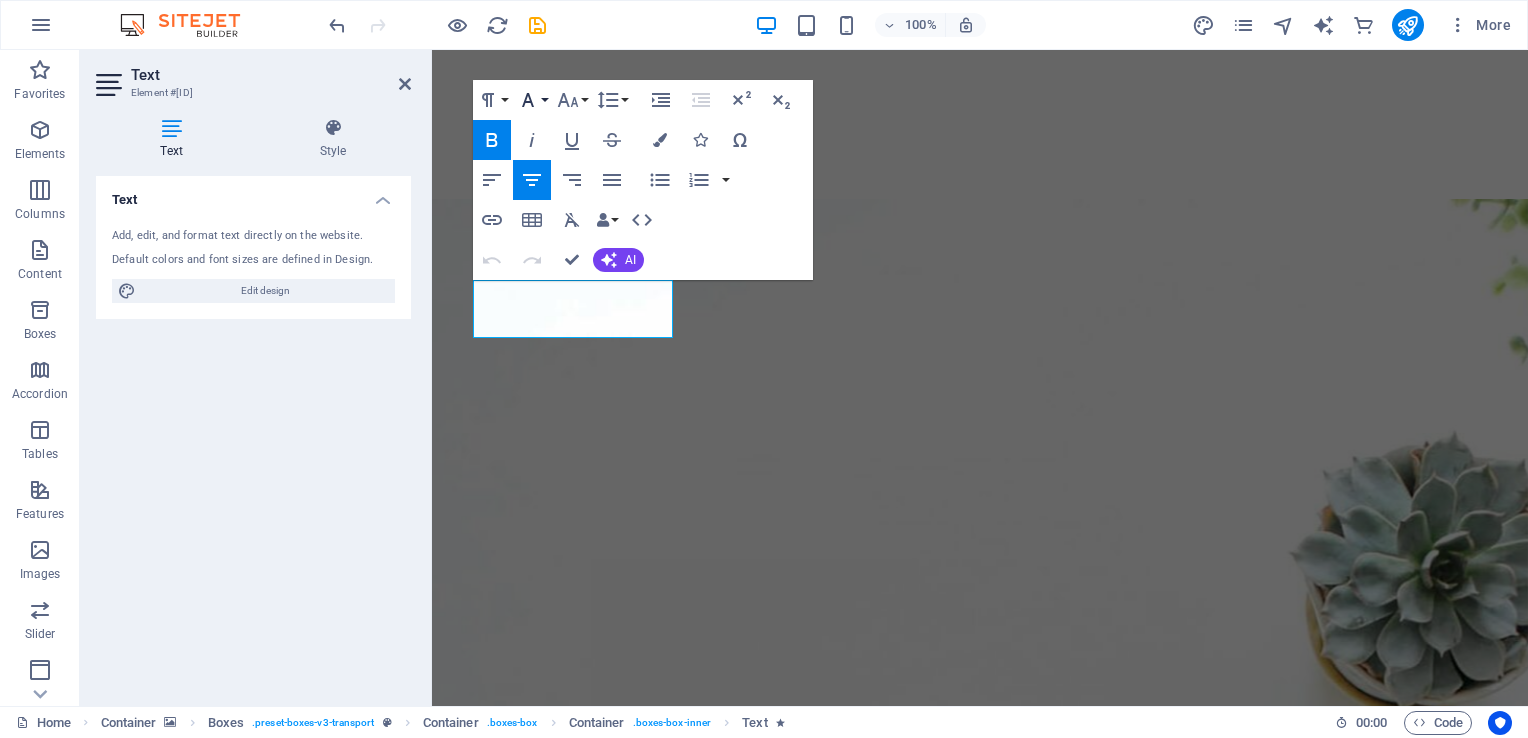 click on "Font Family" at bounding box center [532, 100] 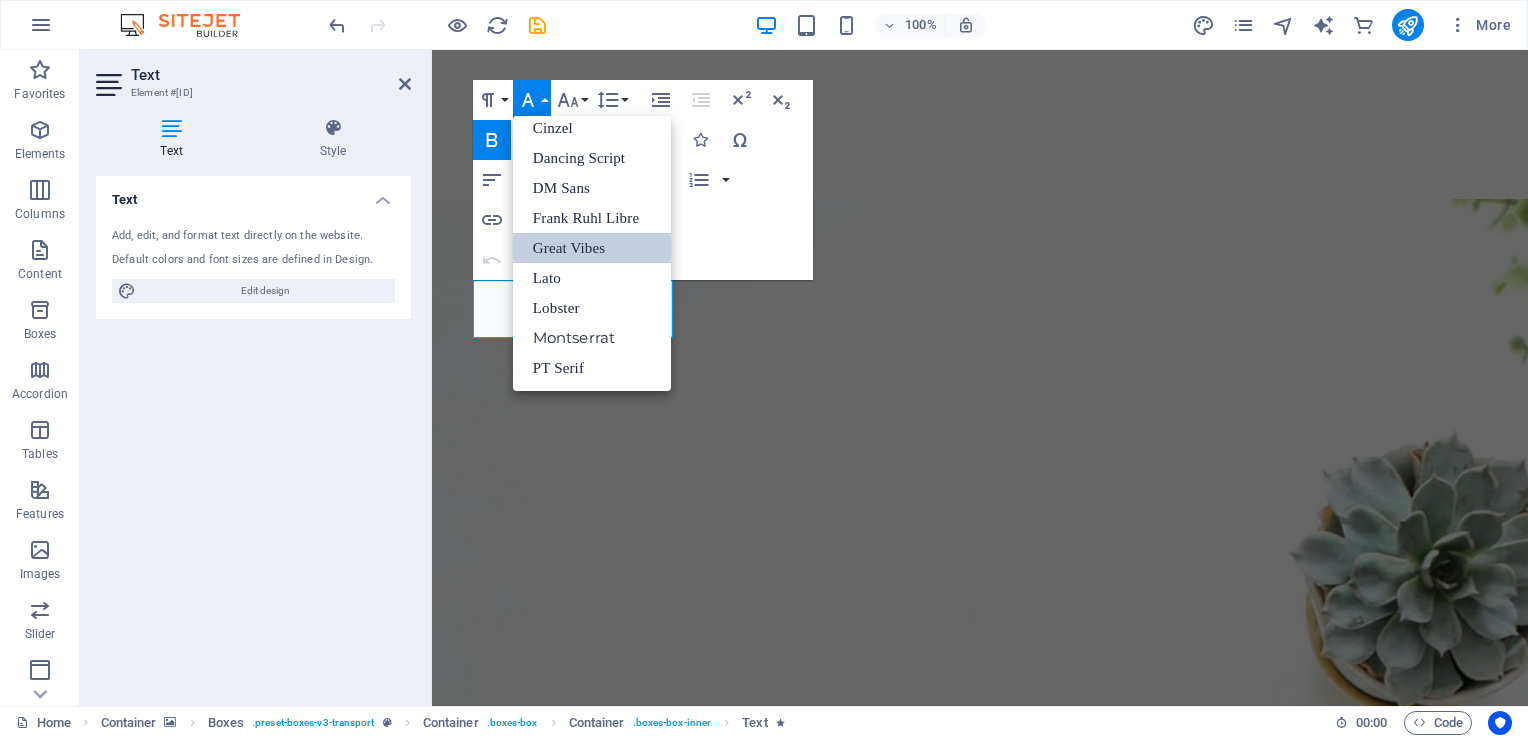 scroll, scrollTop: 191, scrollLeft: 0, axis: vertical 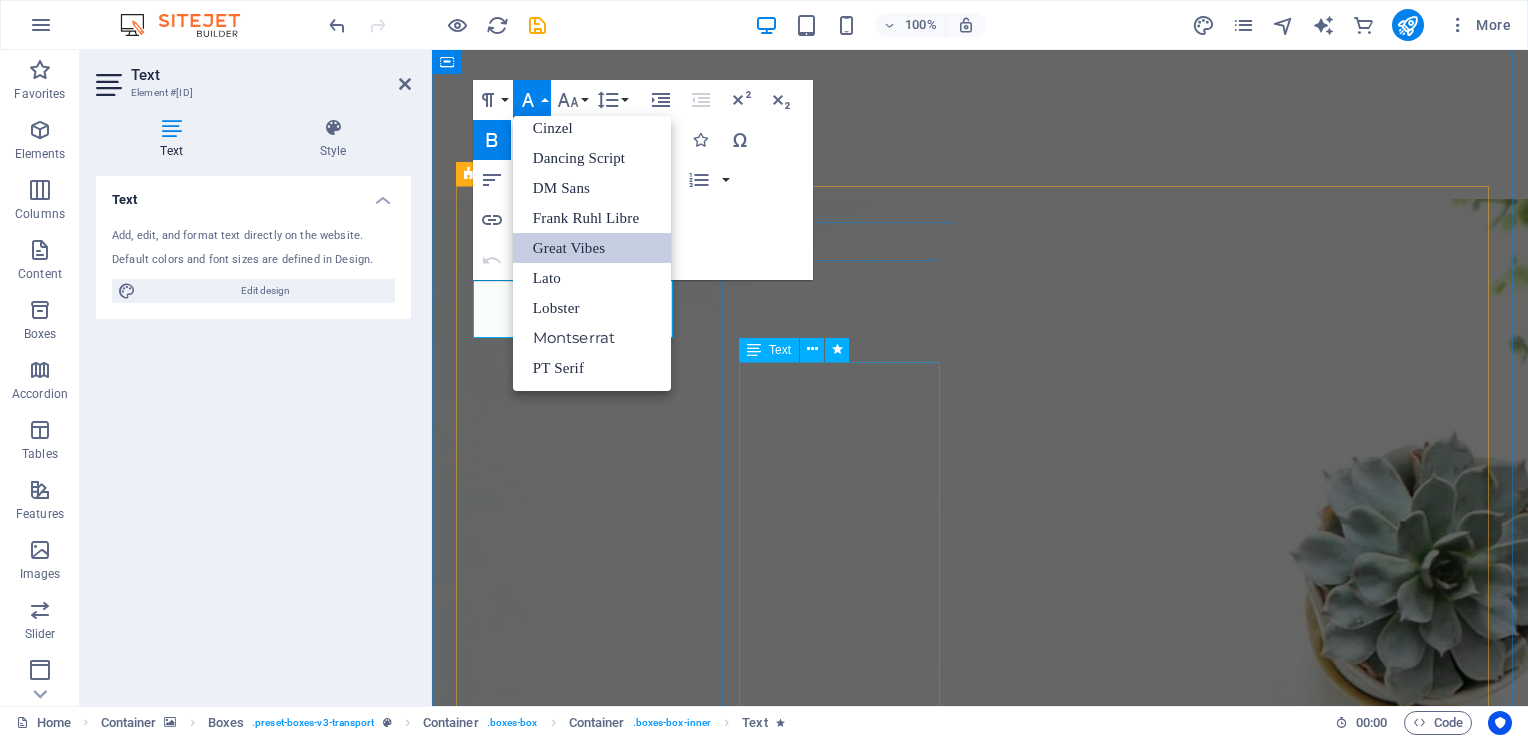 click on "Coaching is the process of supporting and guiding people to achieve their full potential. Our semi-structured coaching processes, enables our clients to gain deeper self-insight, skills, tools and techniques to remove the barriers towards their goals. It also ensures that they can sustain the changes in their lives. Our coaches are [ORGANIZATION] registered and trained in Neurolinguistic Programming Techniques We specialise in: Mental Health & Wellness Transition Management" at bounding box center (575, 3934) 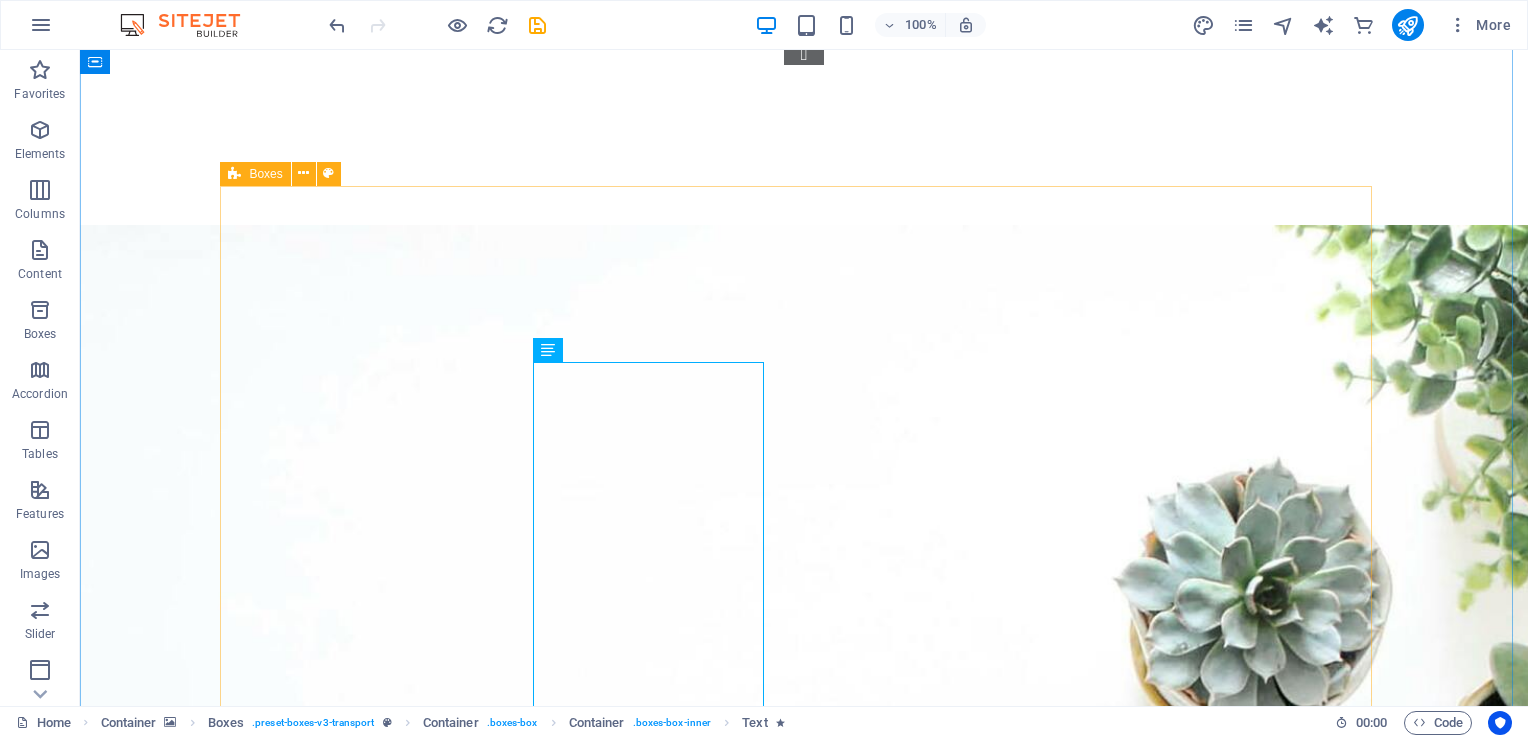 scroll, scrollTop: 2008, scrollLeft: 0, axis: vertical 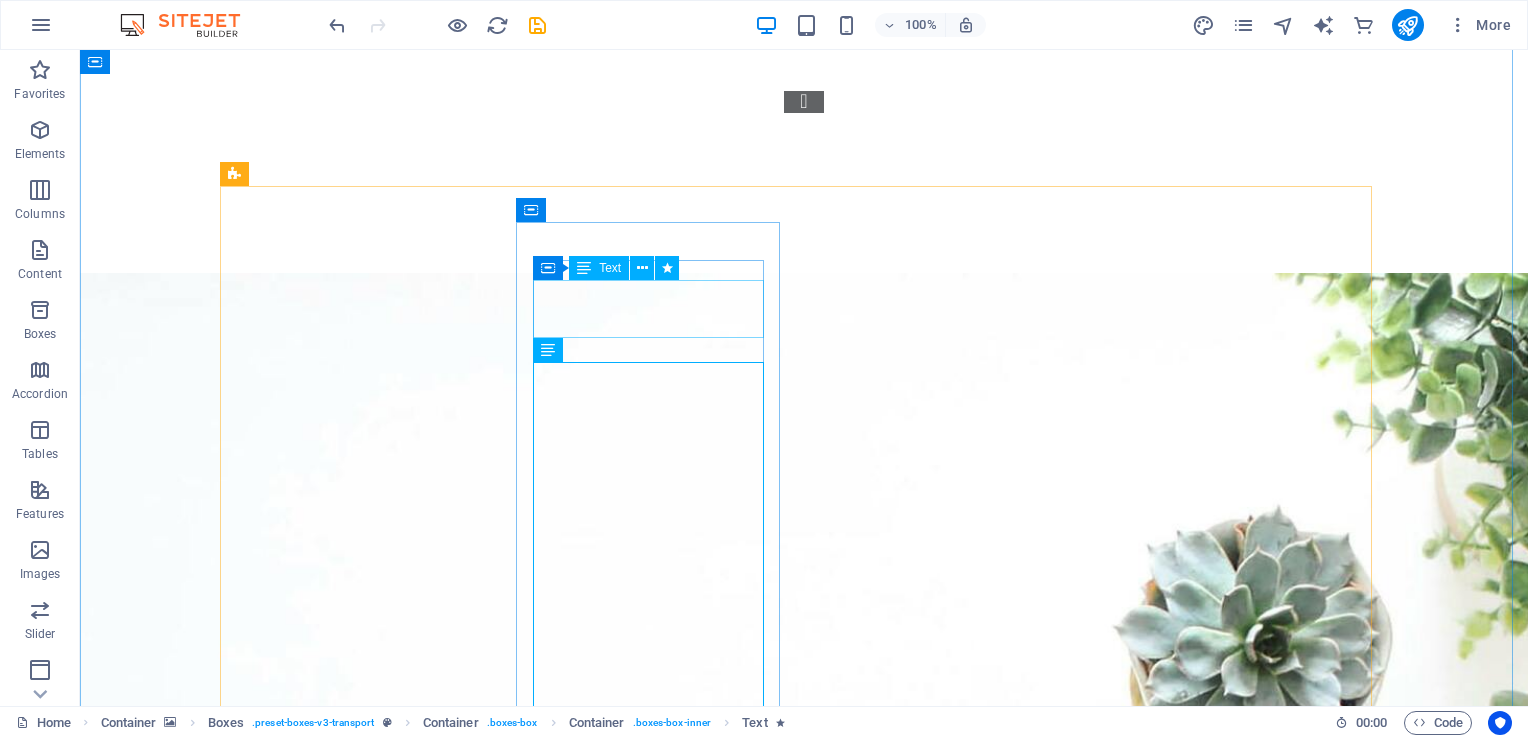 click on "Emotional Intelligence" at bounding box center [360, 3337] 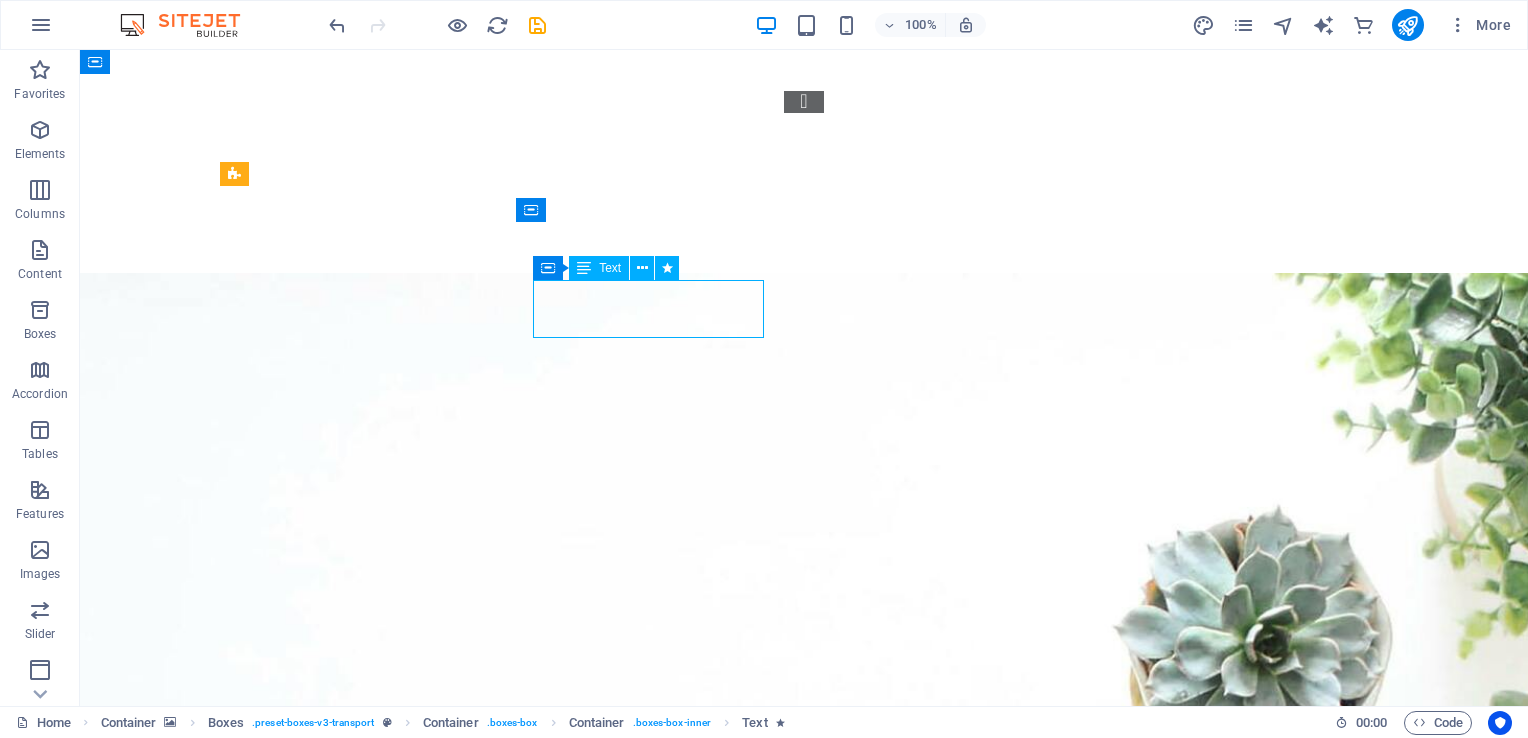click on "Emotional Intelligence" at bounding box center [360, 3337] 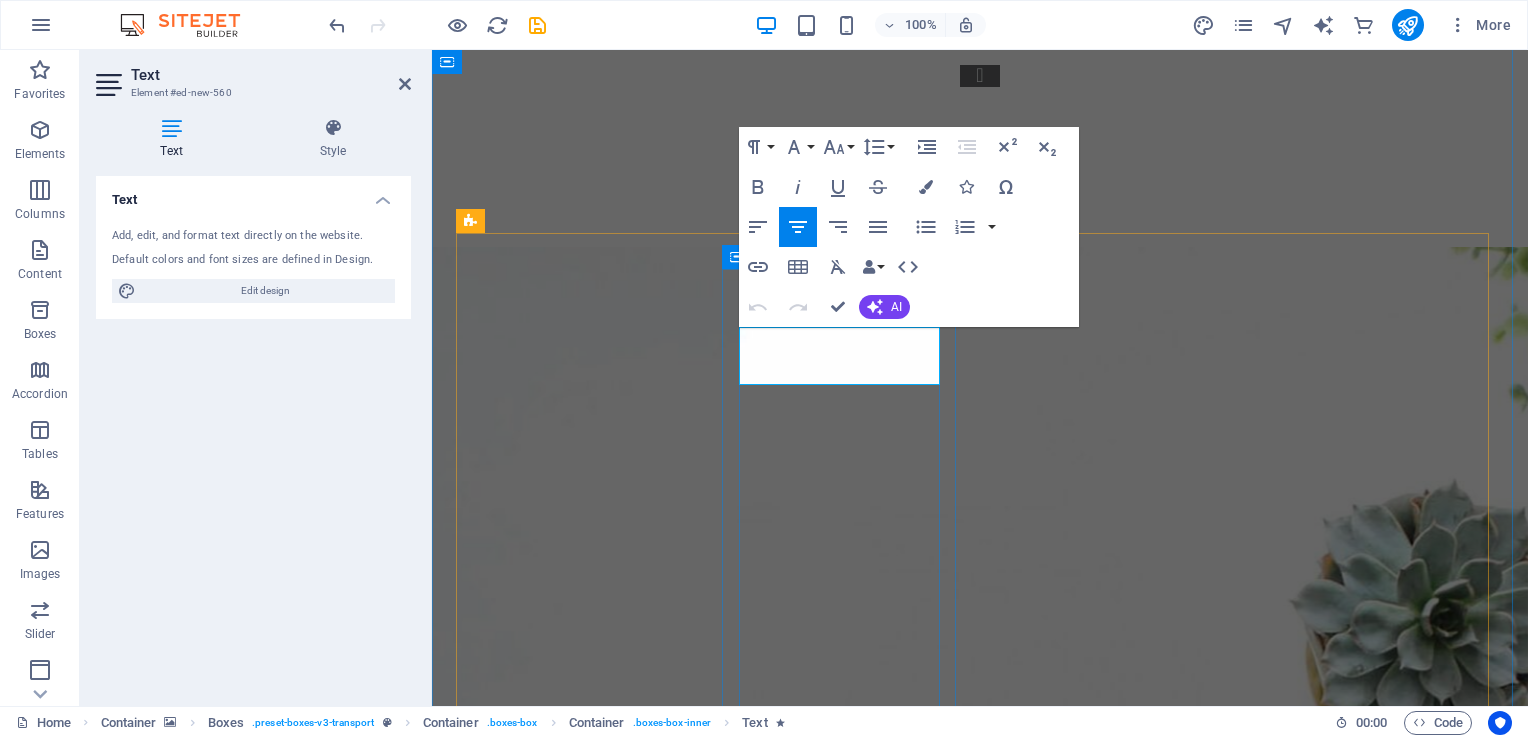 drag, startPoint x: 744, startPoint y: 356, endPoint x: 929, endPoint y: 366, distance: 185.27008 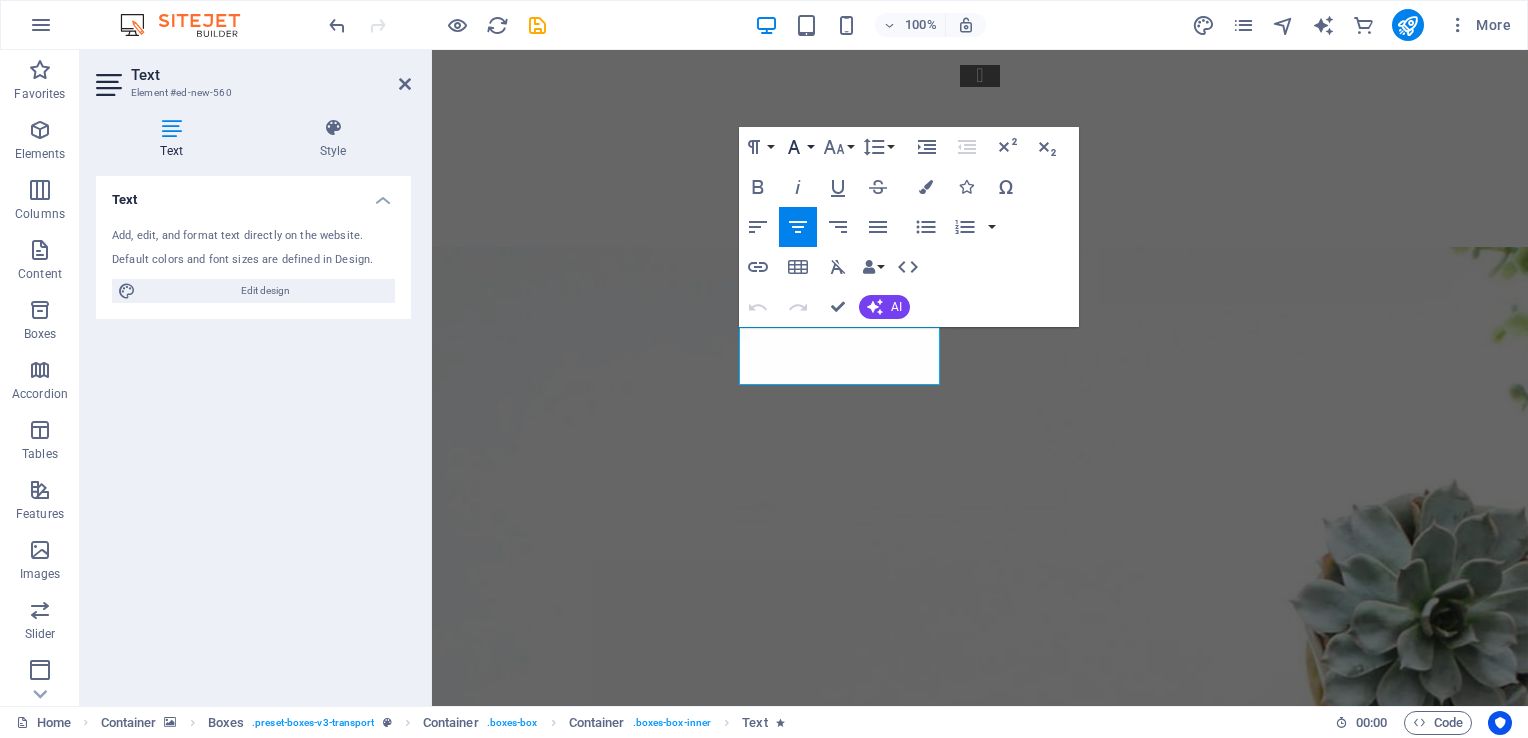 click on "Font Family" at bounding box center (798, 147) 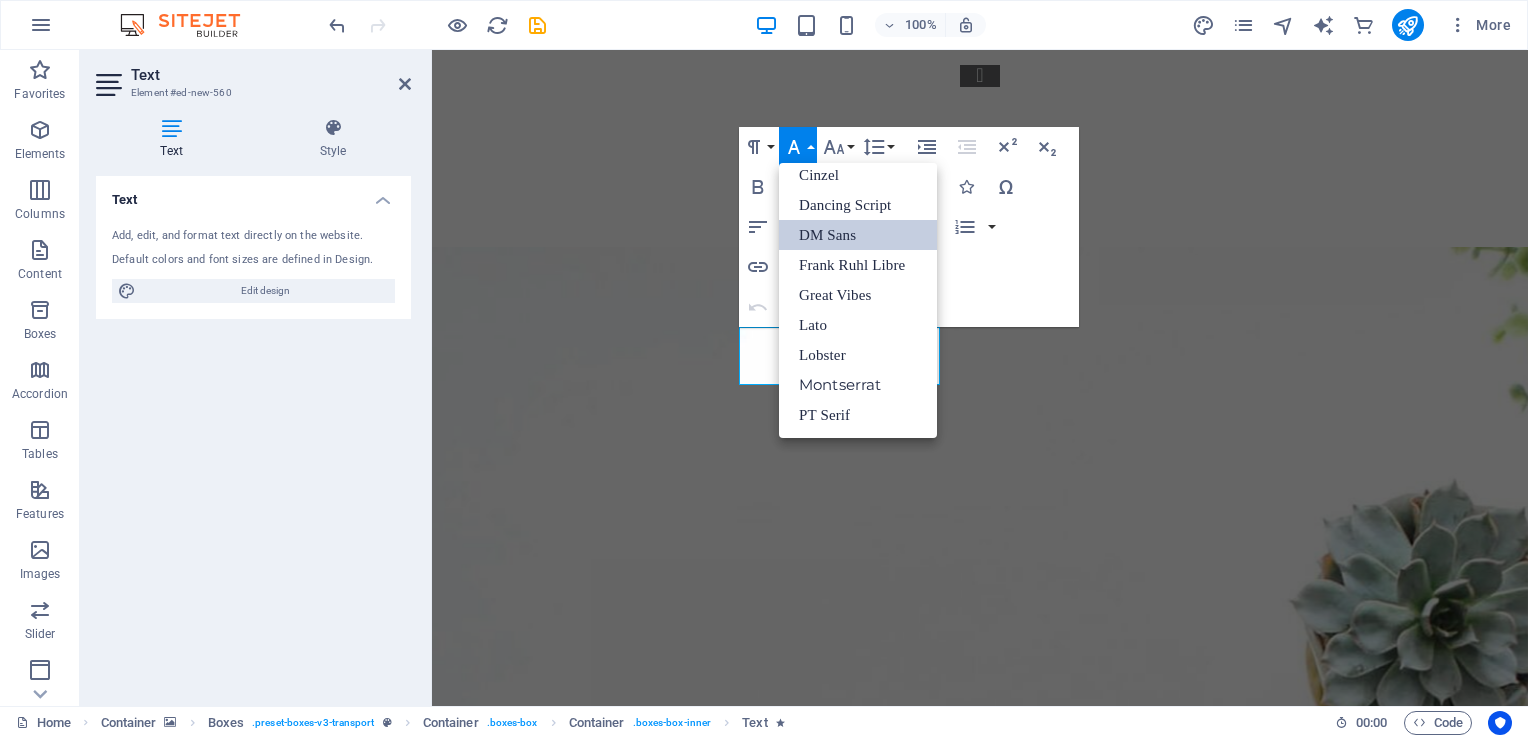 scroll, scrollTop: 191, scrollLeft: 0, axis: vertical 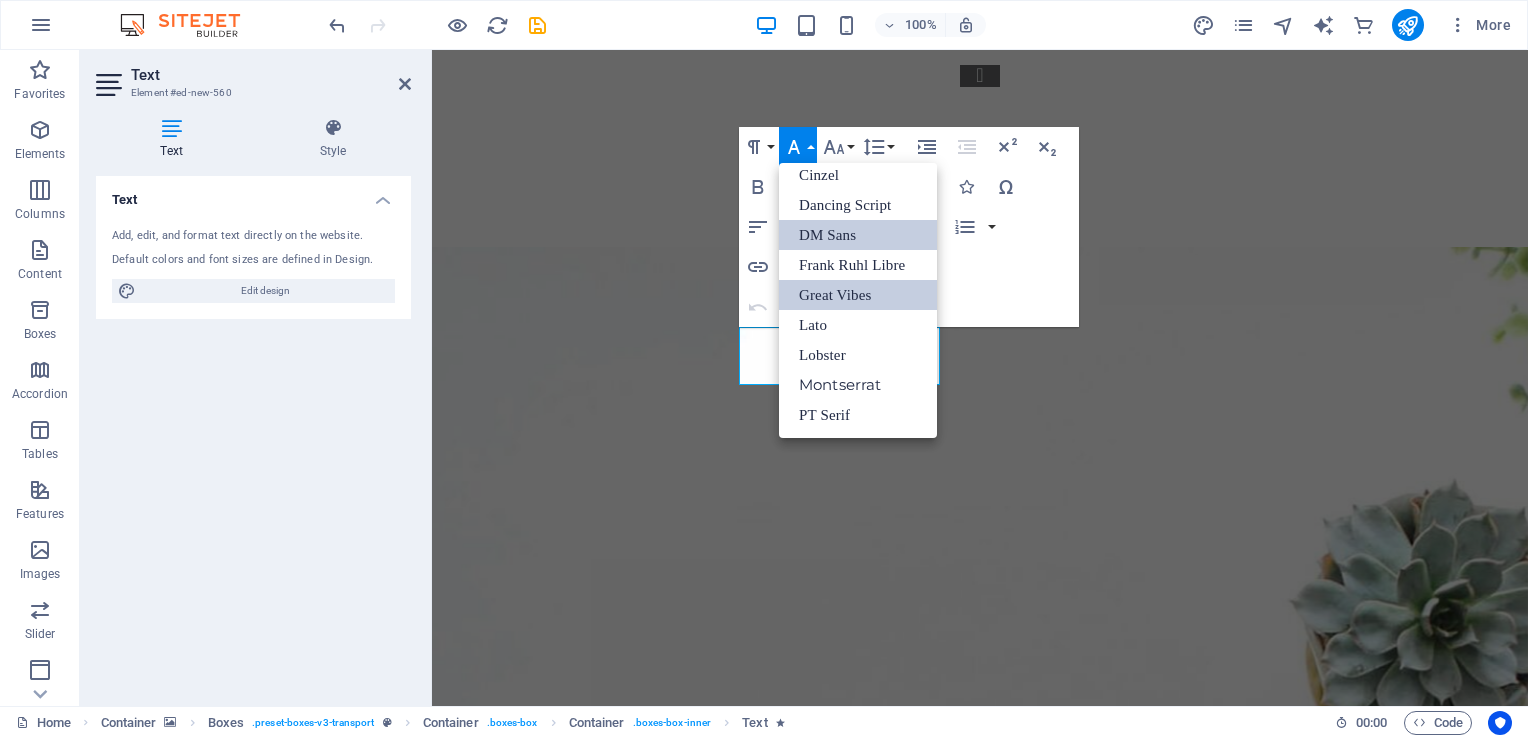 click on "Great Vibes" at bounding box center (858, 295) 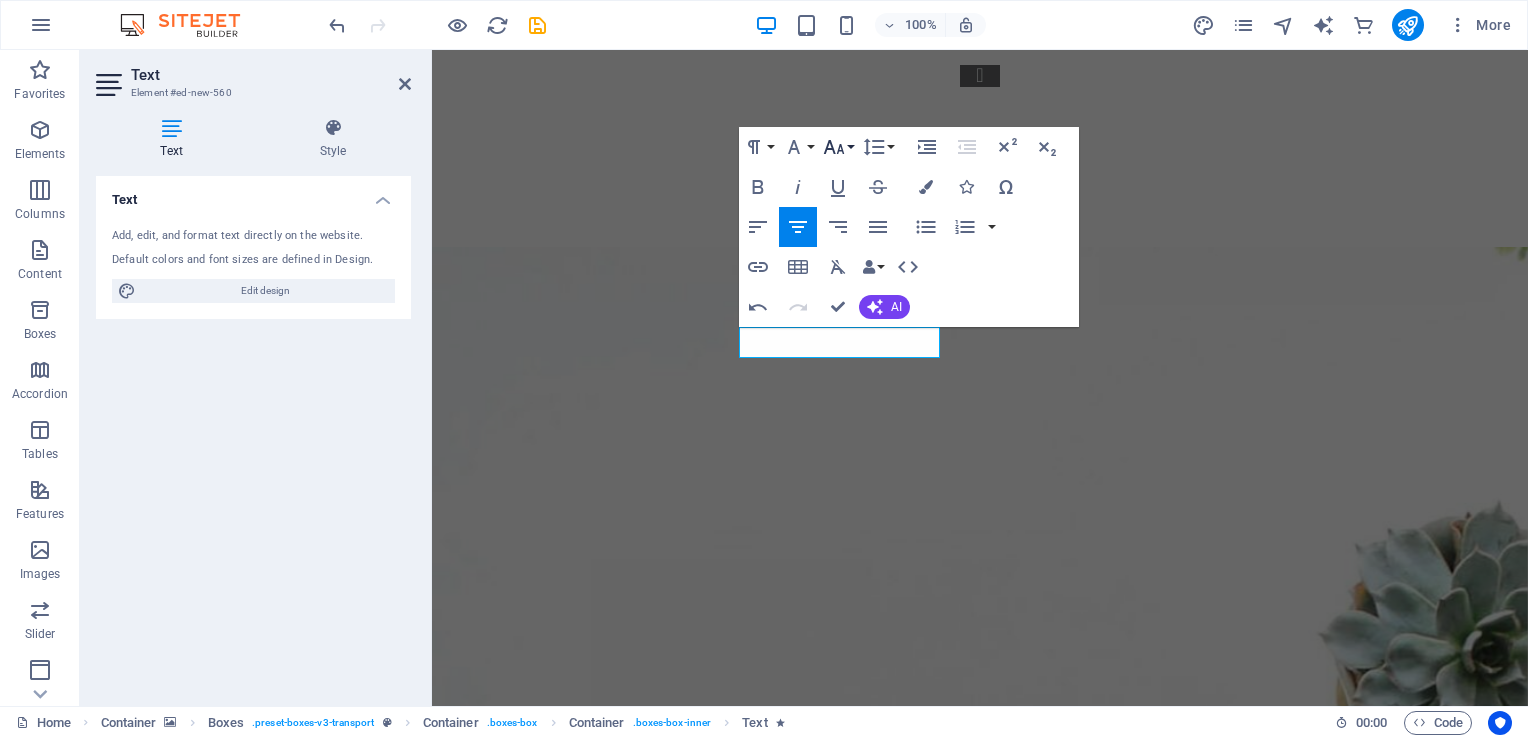 click 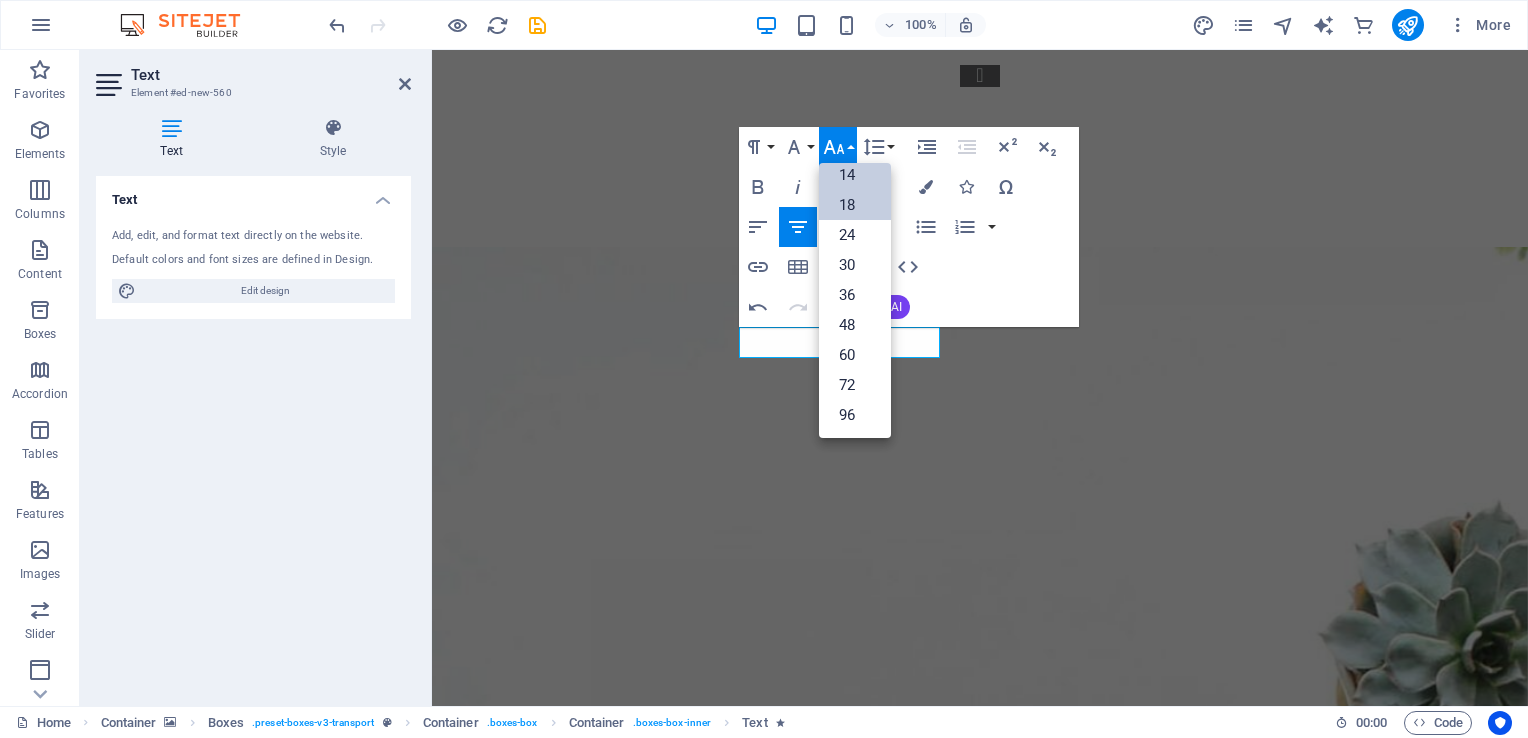 scroll, scrollTop: 160, scrollLeft: 0, axis: vertical 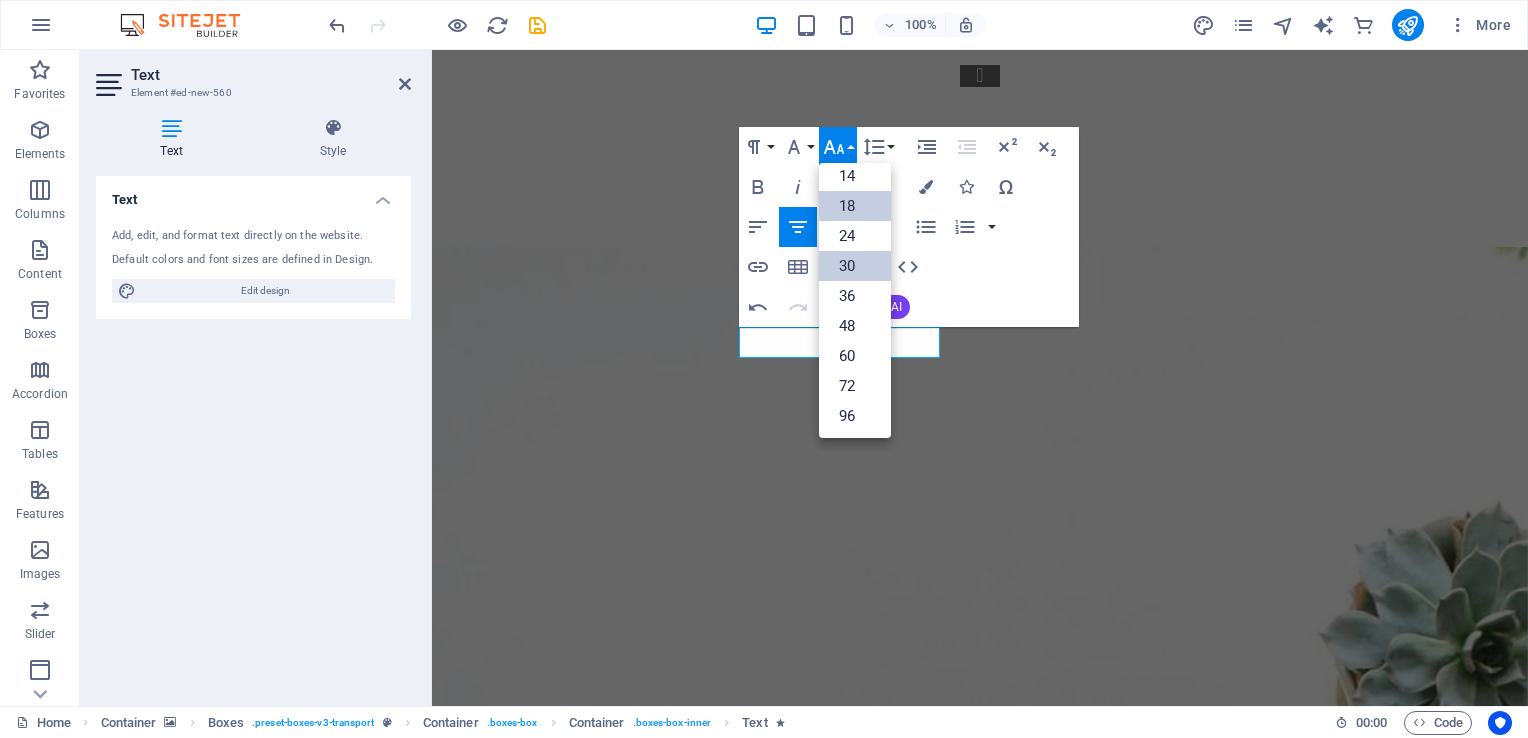 click on "30" at bounding box center (855, 266) 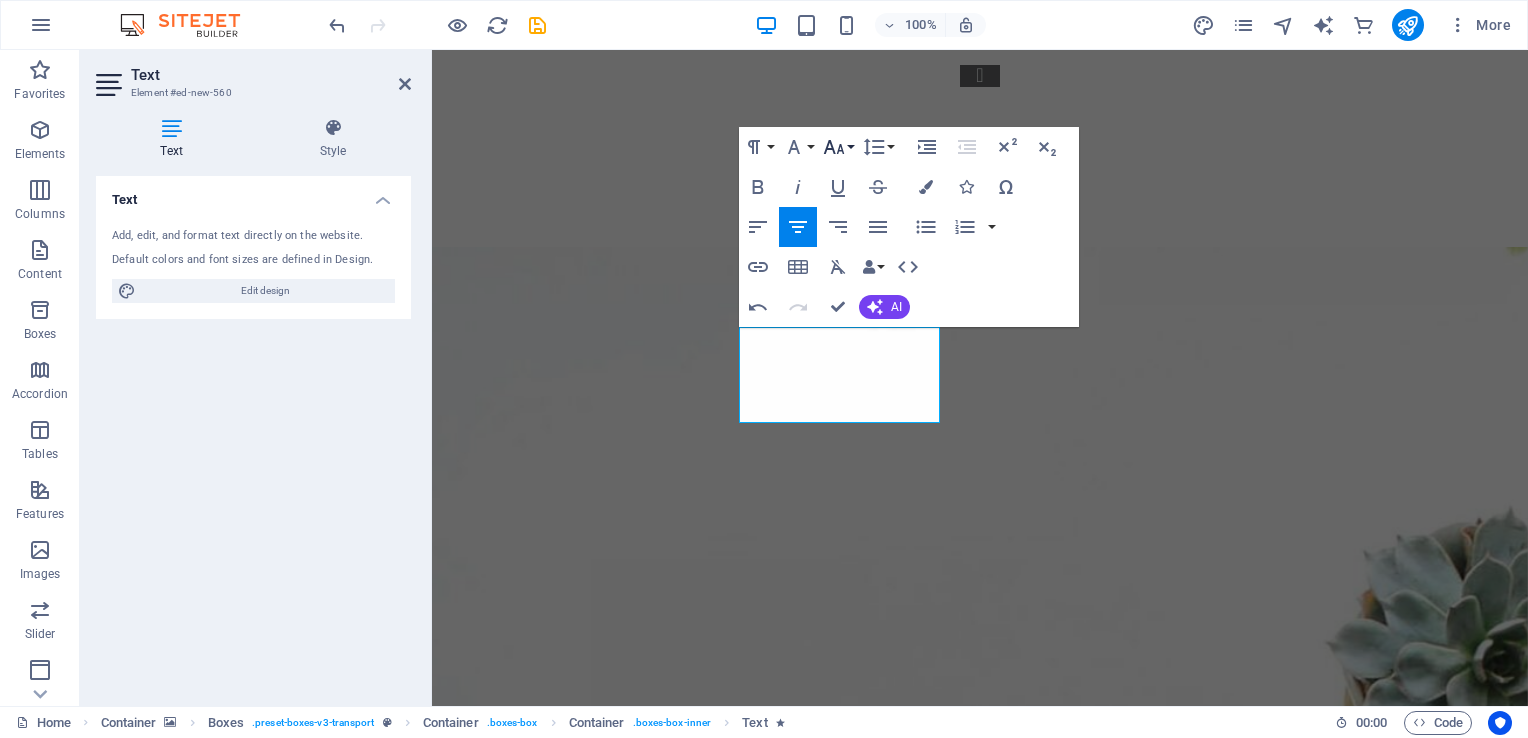 click on "Font Size" at bounding box center (838, 147) 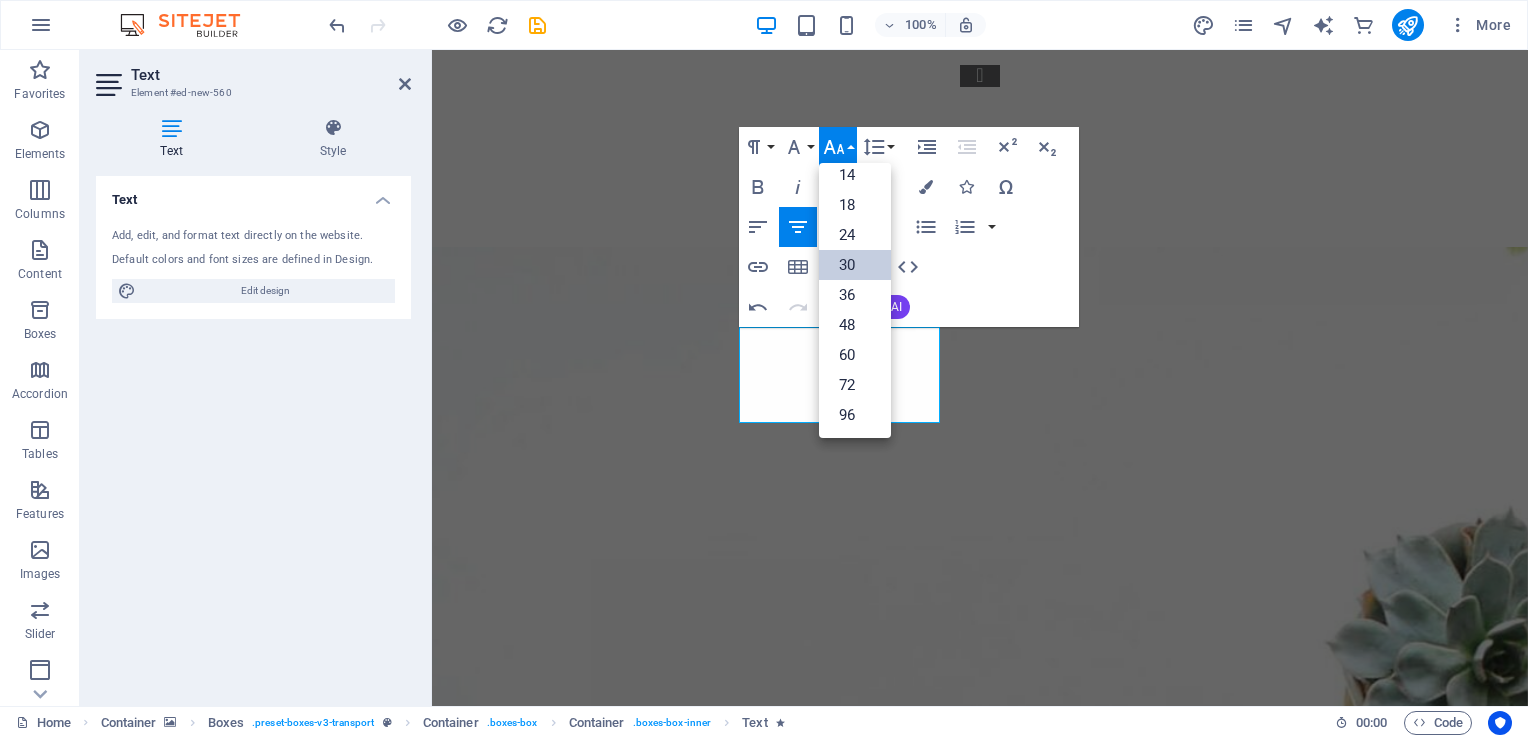 scroll, scrollTop: 160, scrollLeft: 0, axis: vertical 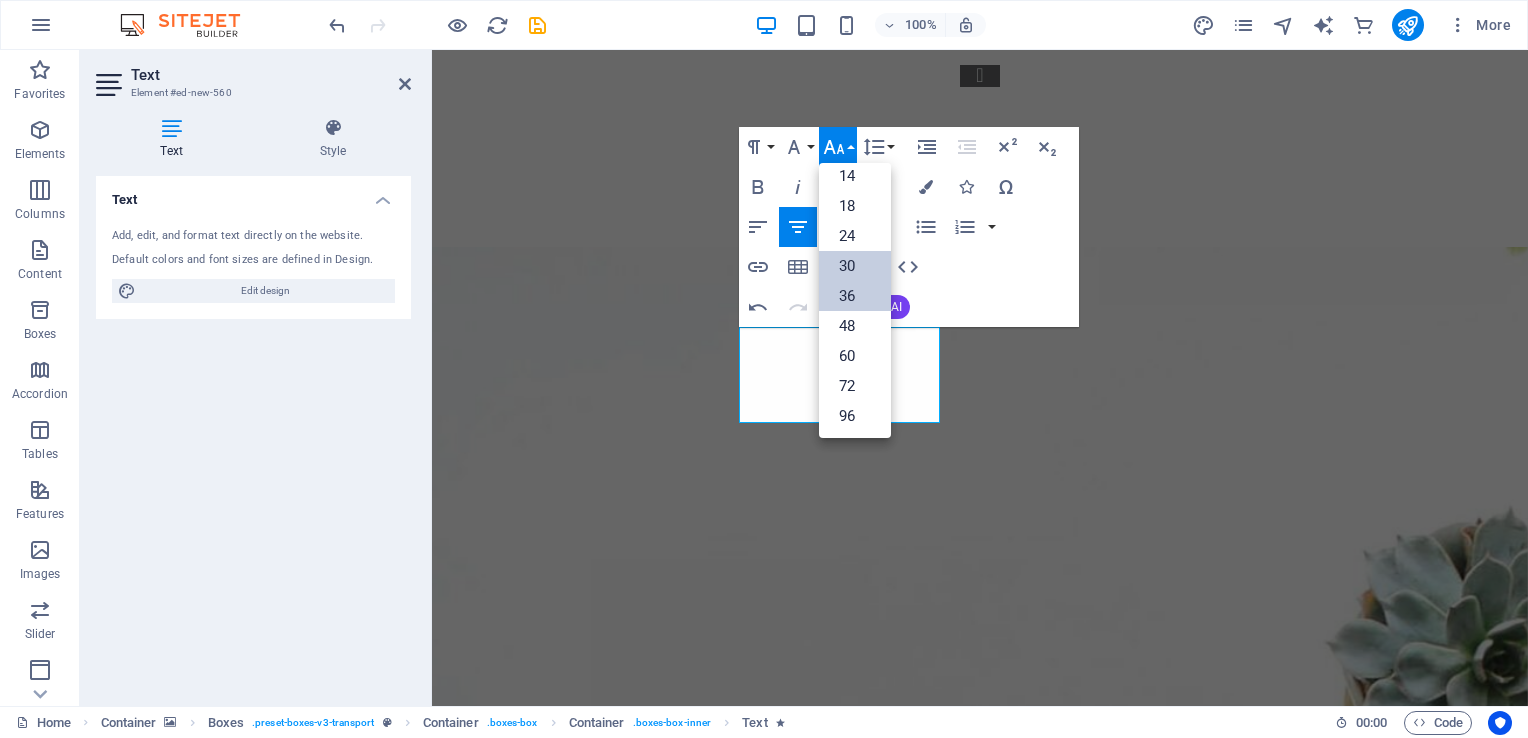 click on "36" at bounding box center (855, 296) 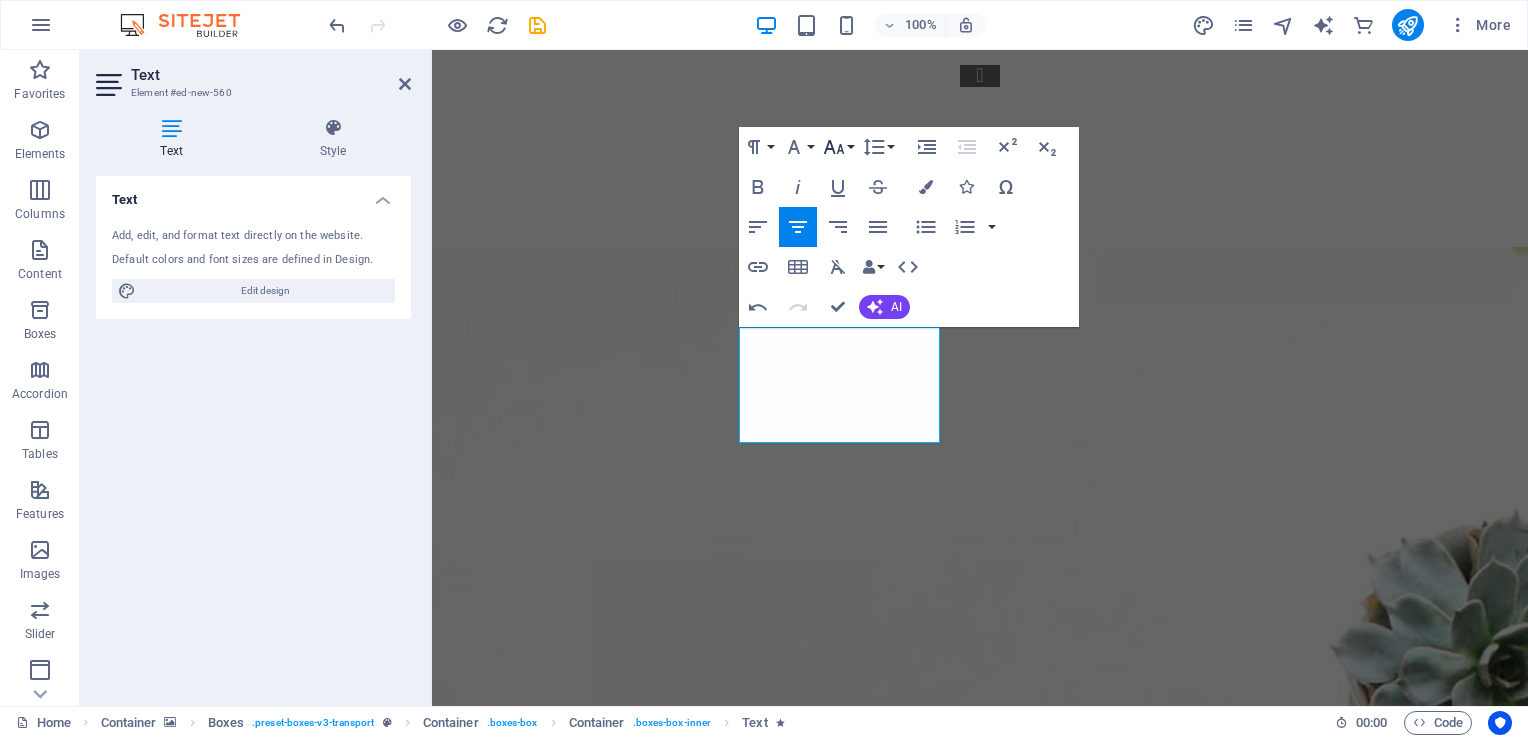 click on "Font Size" at bounding box center (838, 147) 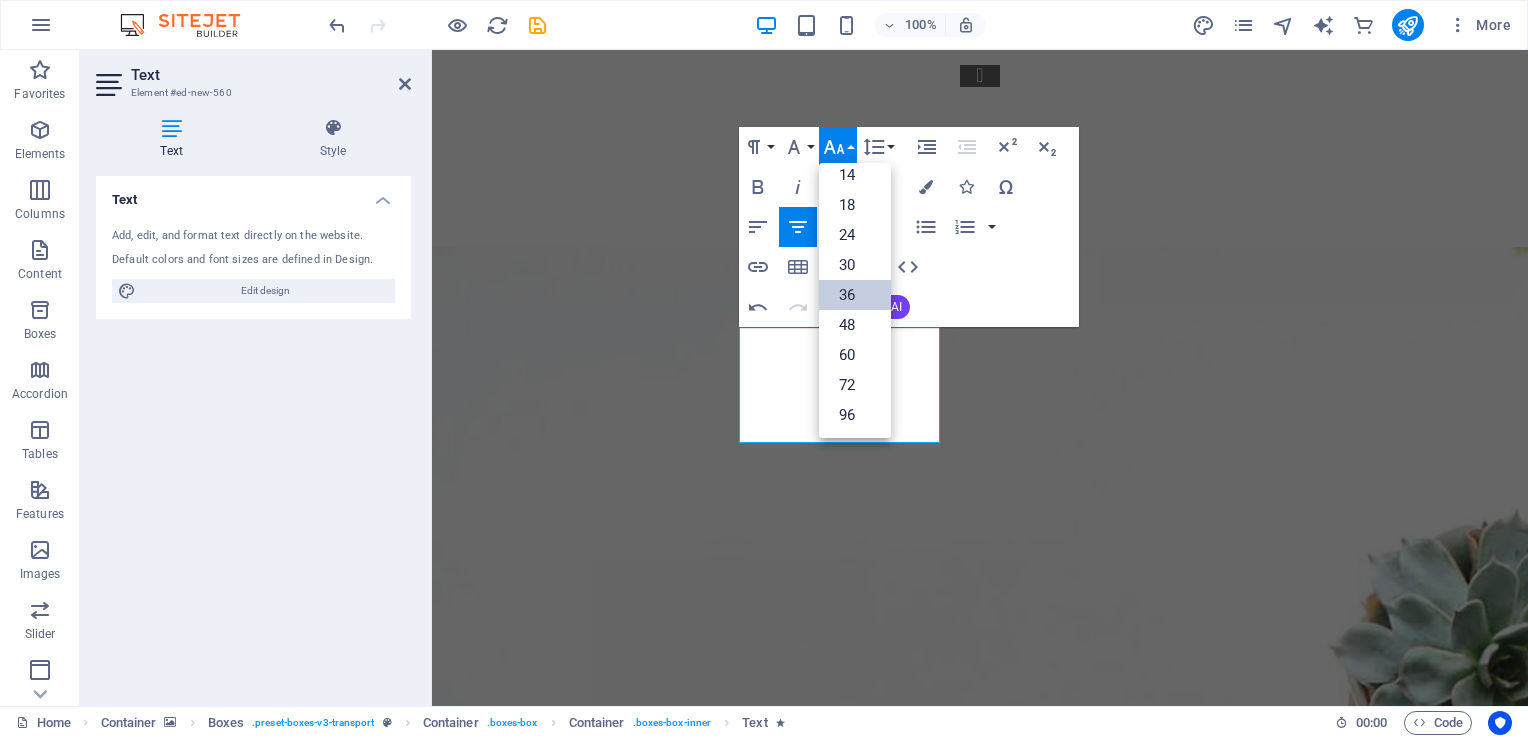 scroll, scrollTop: 160, scrollLeft: 0, axis: vertical 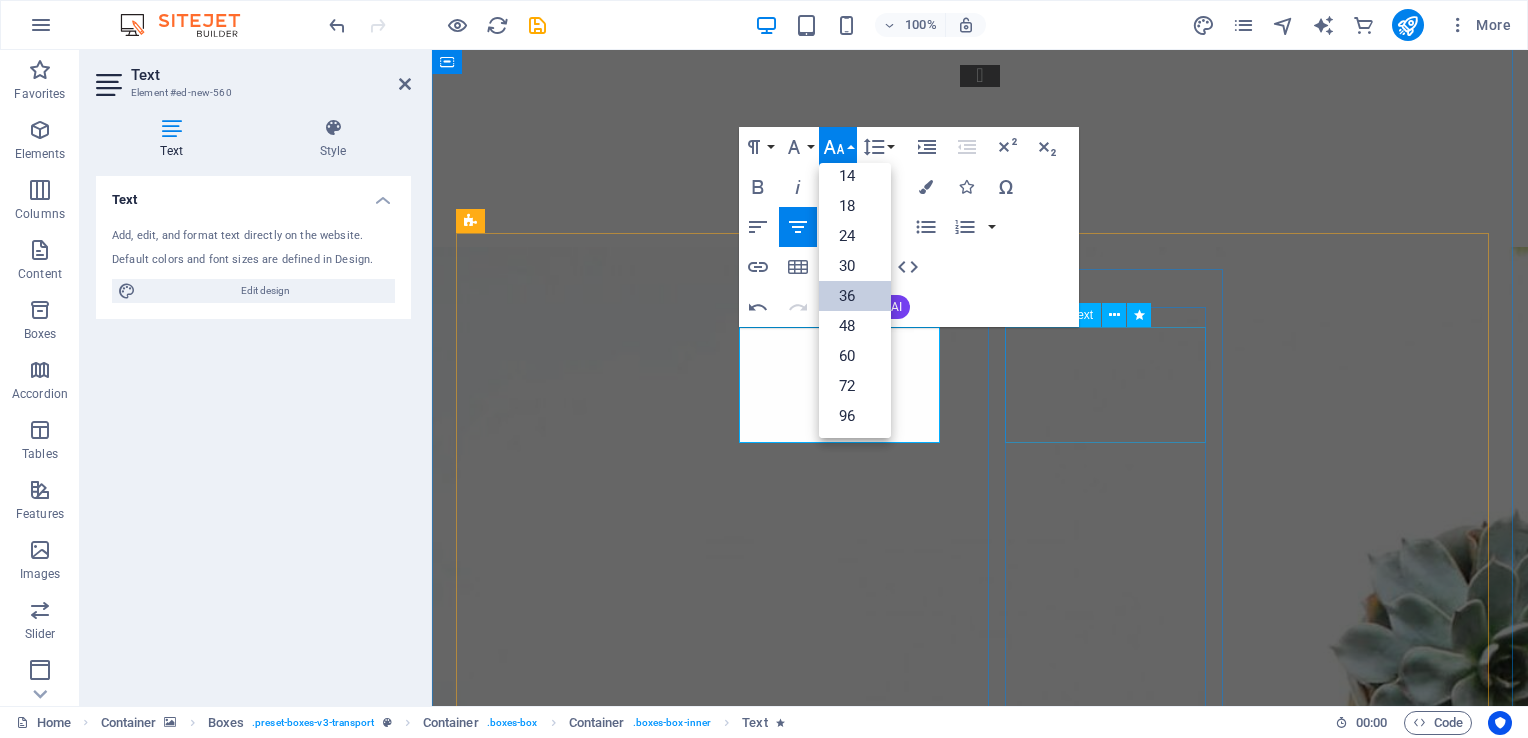 click on "Training & Development" at bounding box center [575, 4930] 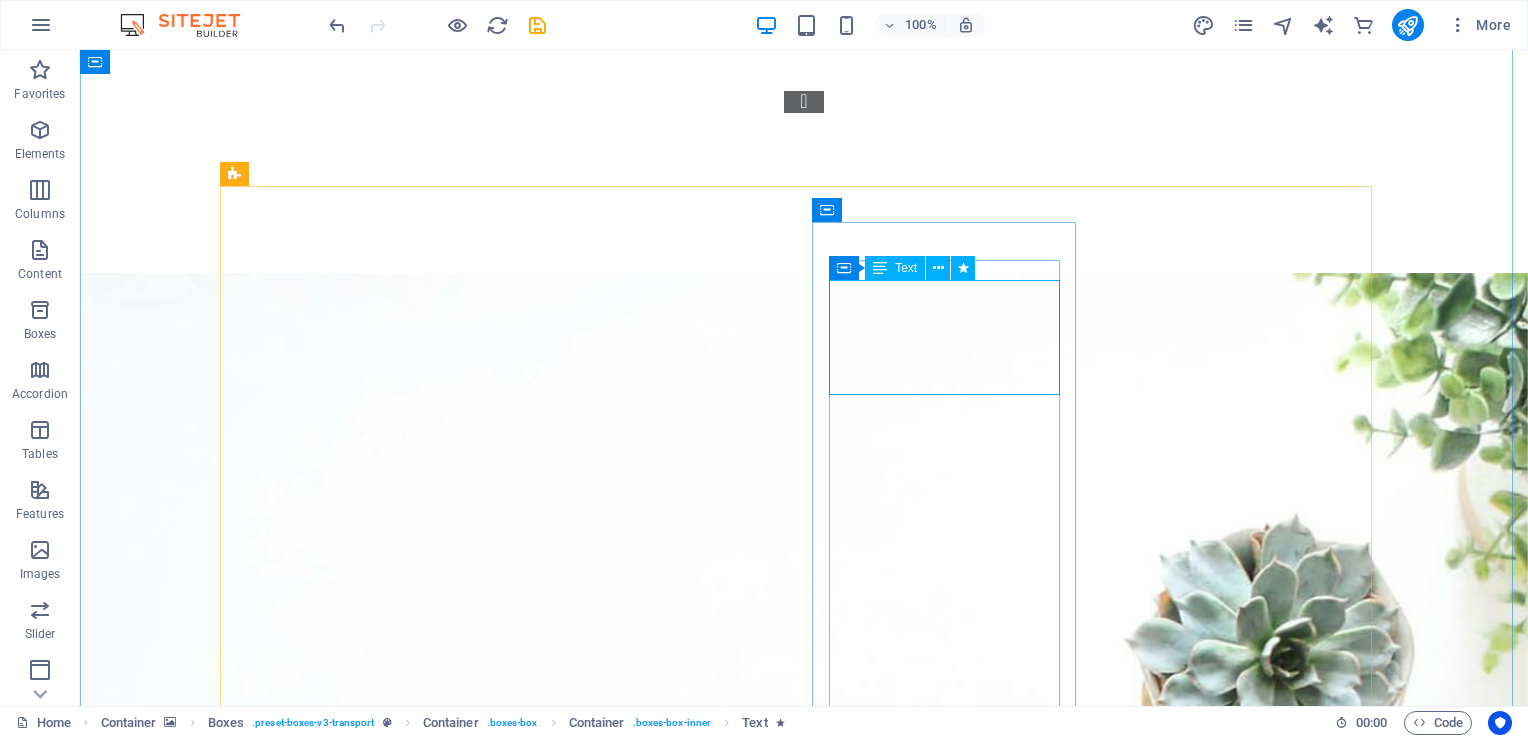 click on "Training & Development" at bounding box center (360, 4582) 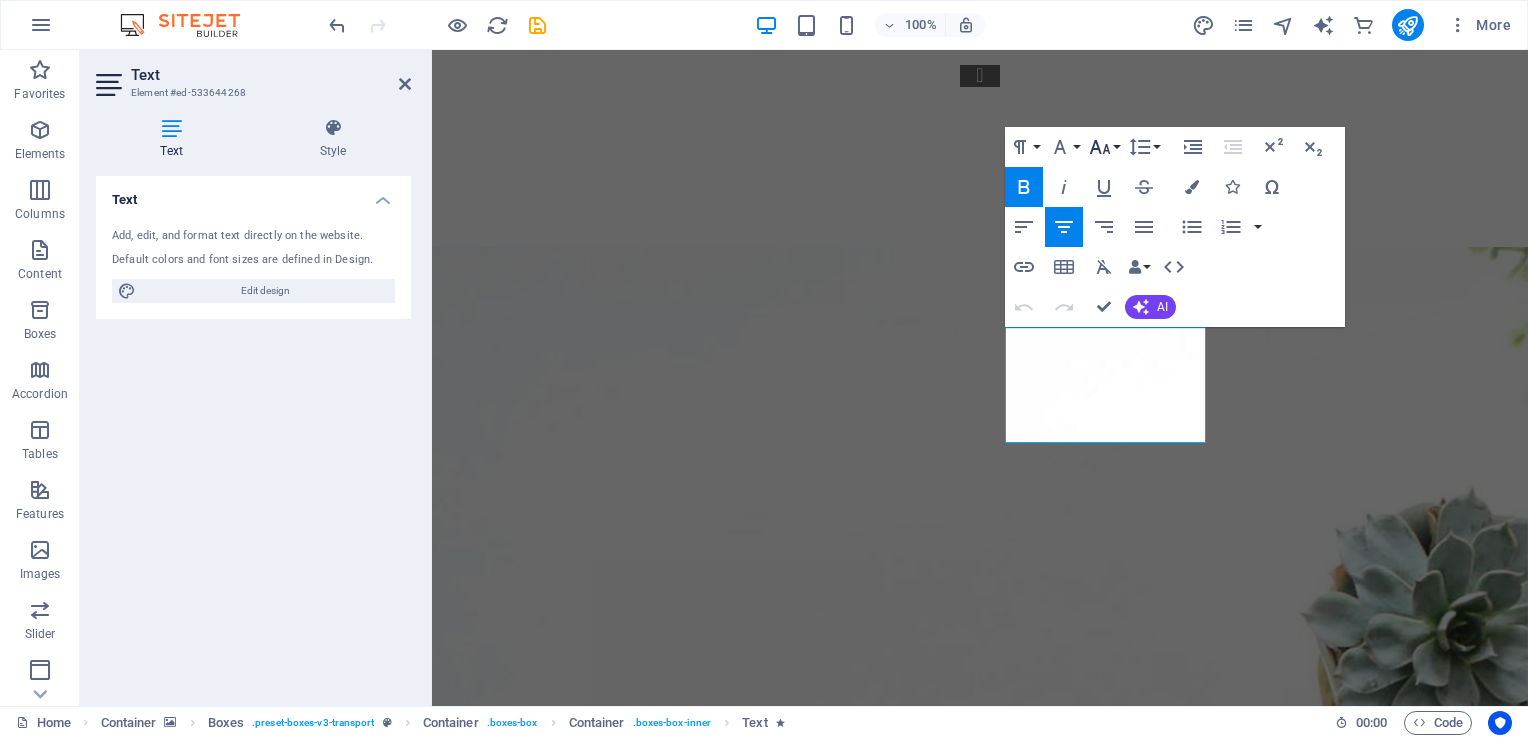 click 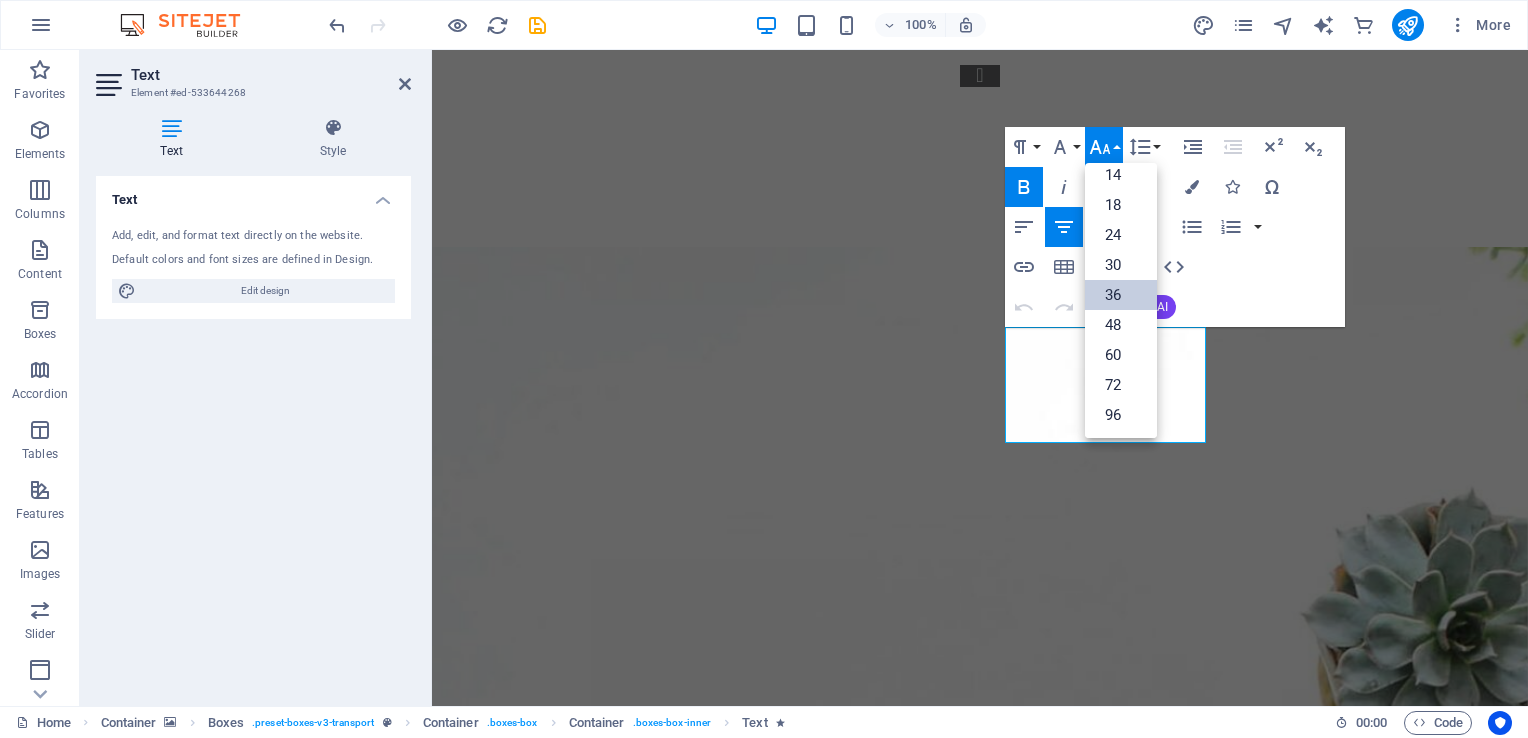 scroll, scrollTop: 160, scrollLeft: 0, axis: vertical 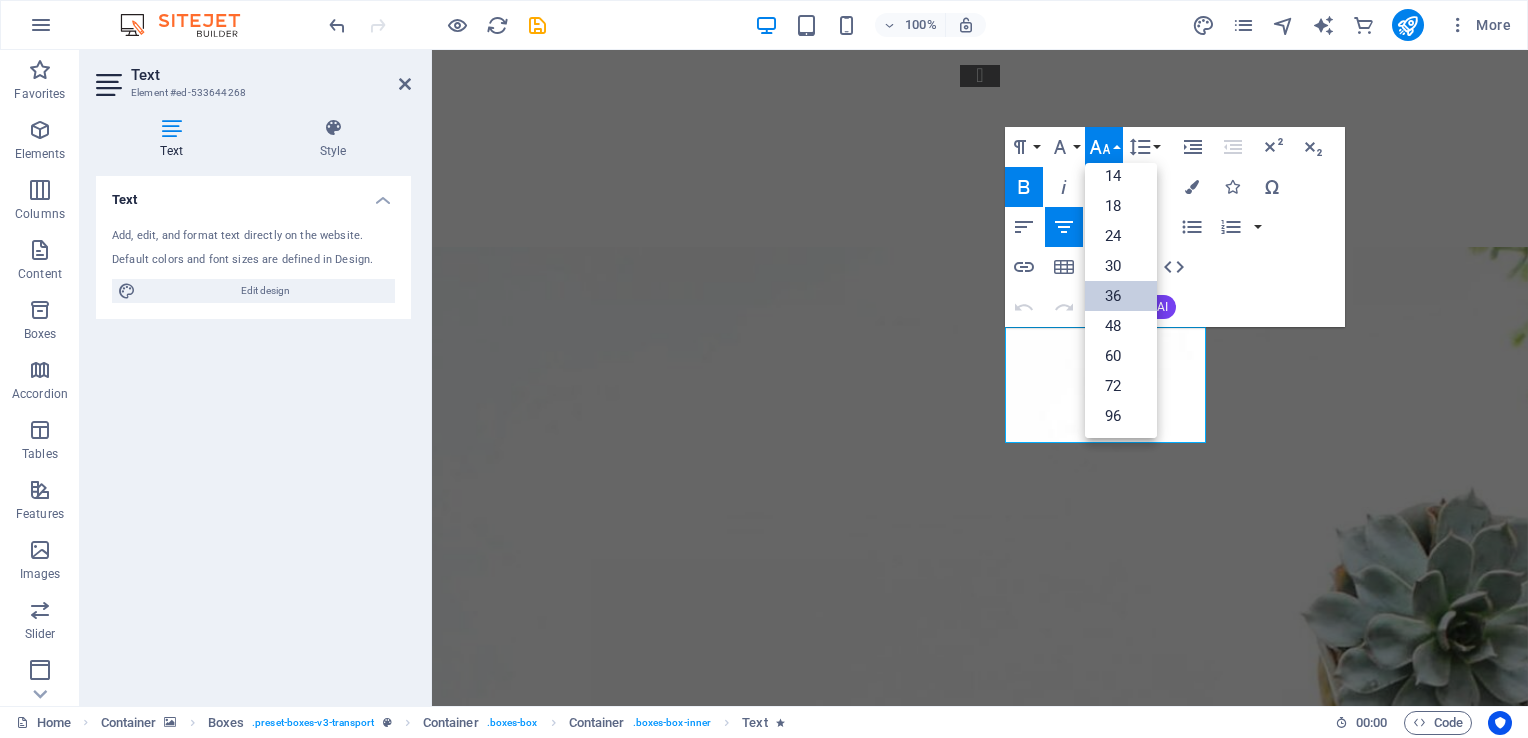 click 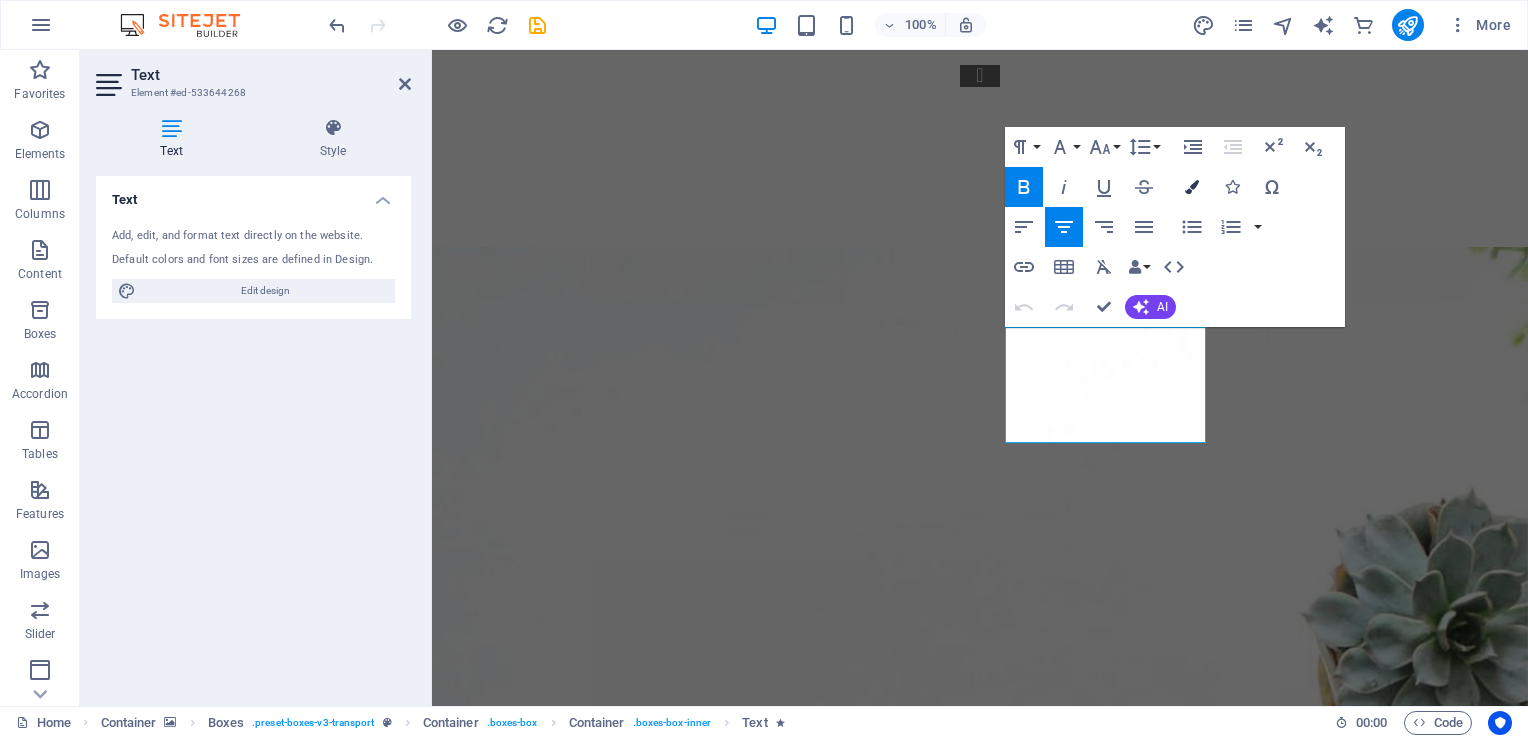 click at bounding box center [1192, 187] 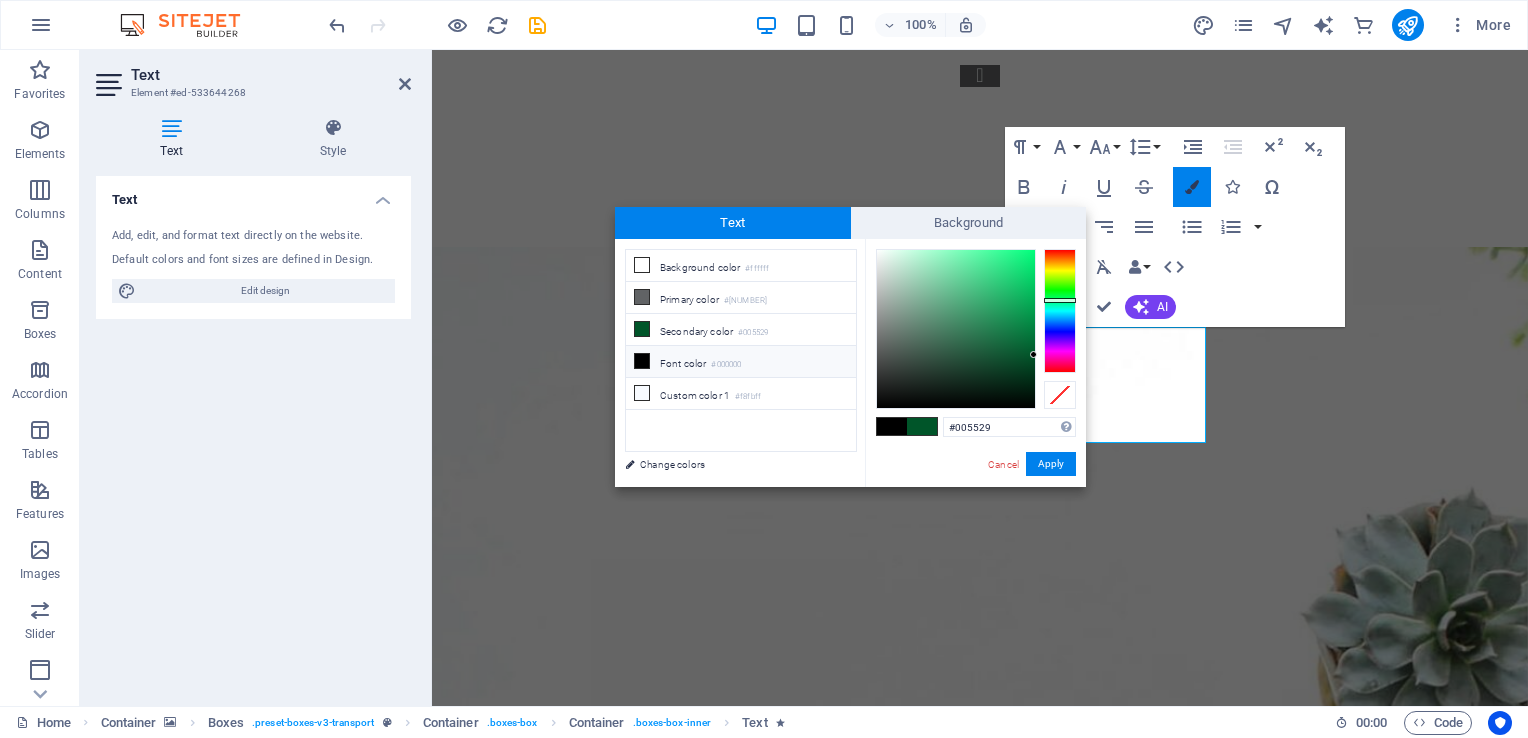 click at bounding box center [1192, 187] 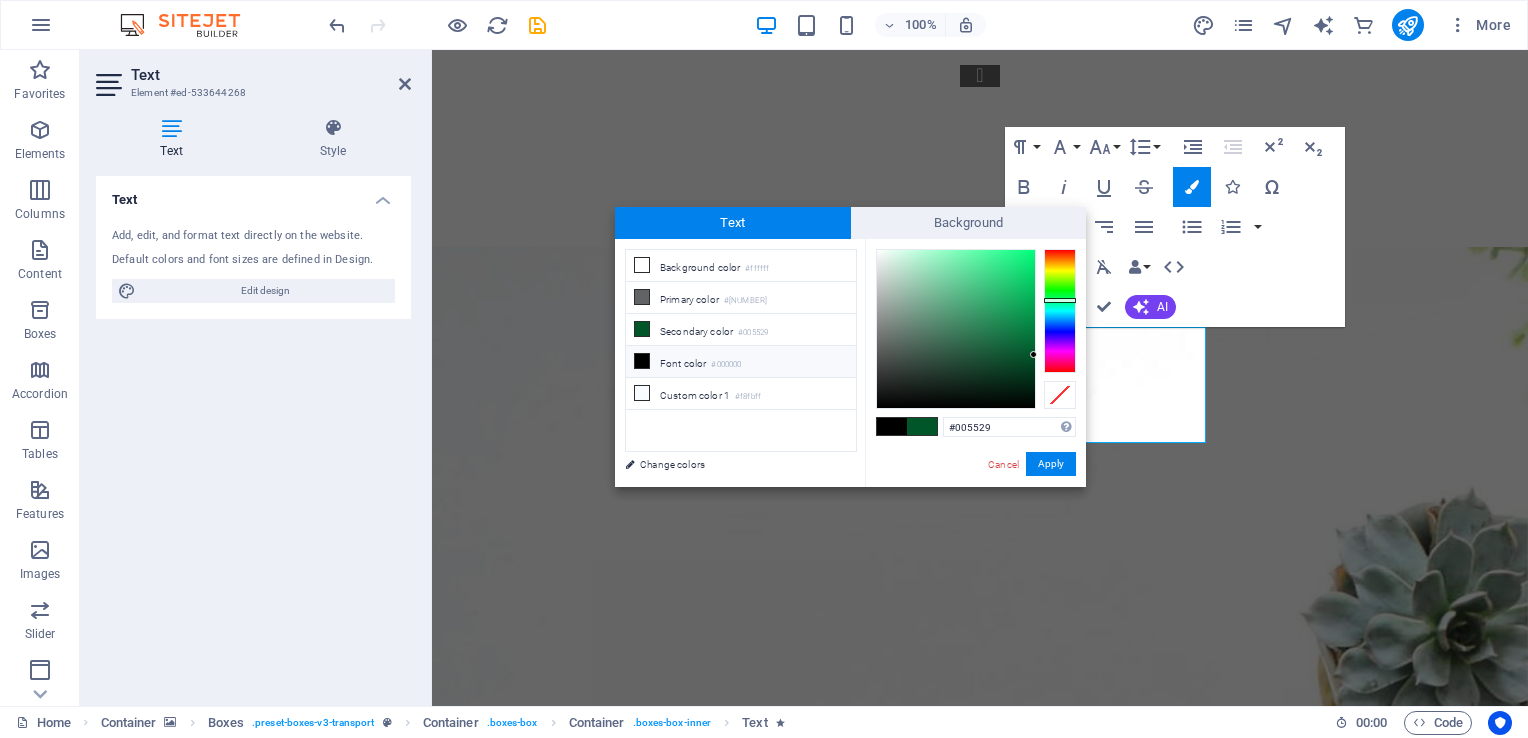 click on "Bold Italic Underline Strikethrough" at bounding box center (1084, 187) 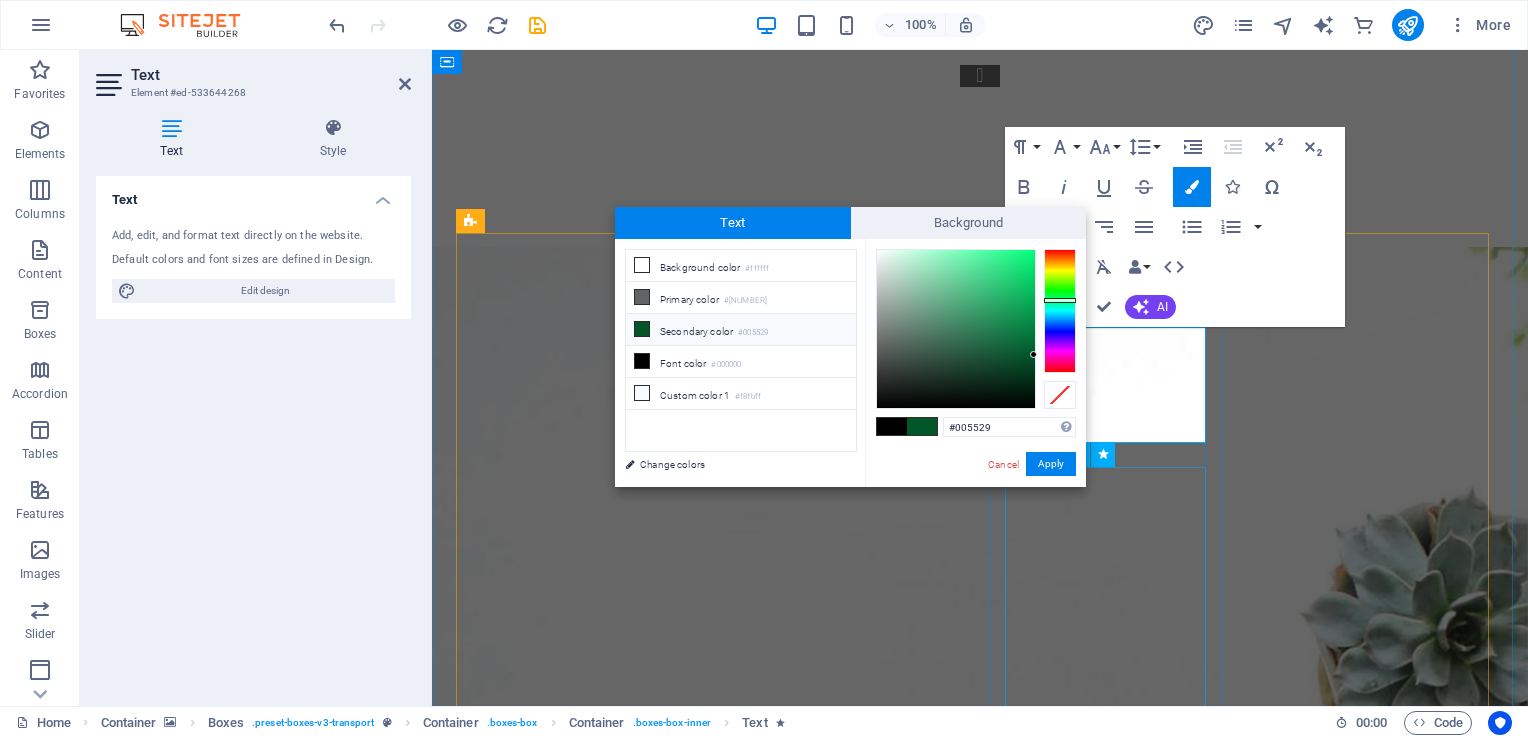 click on "We offer a range of Training and Development Solutions.   All Workshops can be customised based on your specific needs and requirements. Workshops are available in half-day or full-day formats and can be offered in-house Currently trending workshops: Team Engagement Emotional Intelligence Psychological Safety Coaching and Mentoring Career Development" at bounding box center (575, 5285) 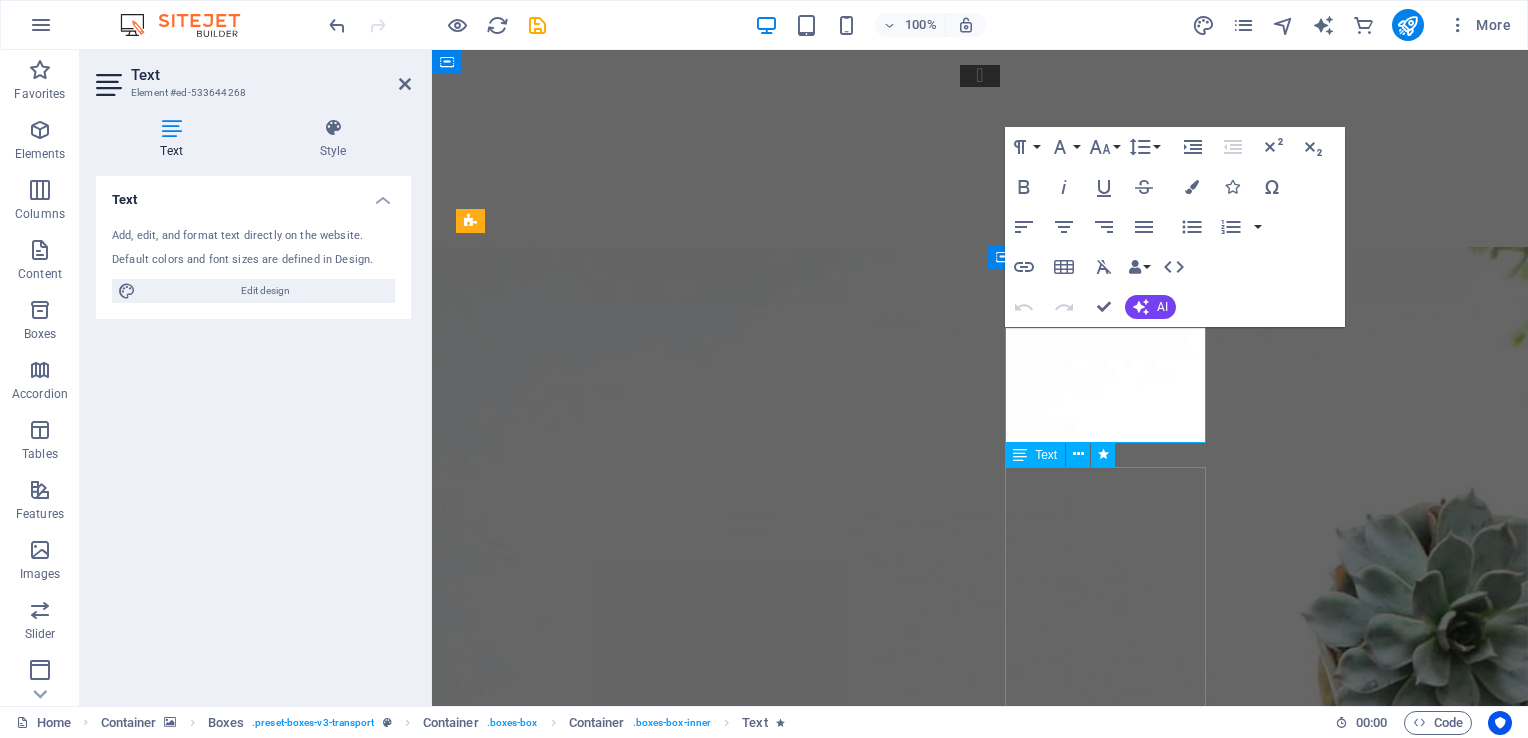 scroll, scrollTop: 1961, scrollLeft: 0, axis: vertical 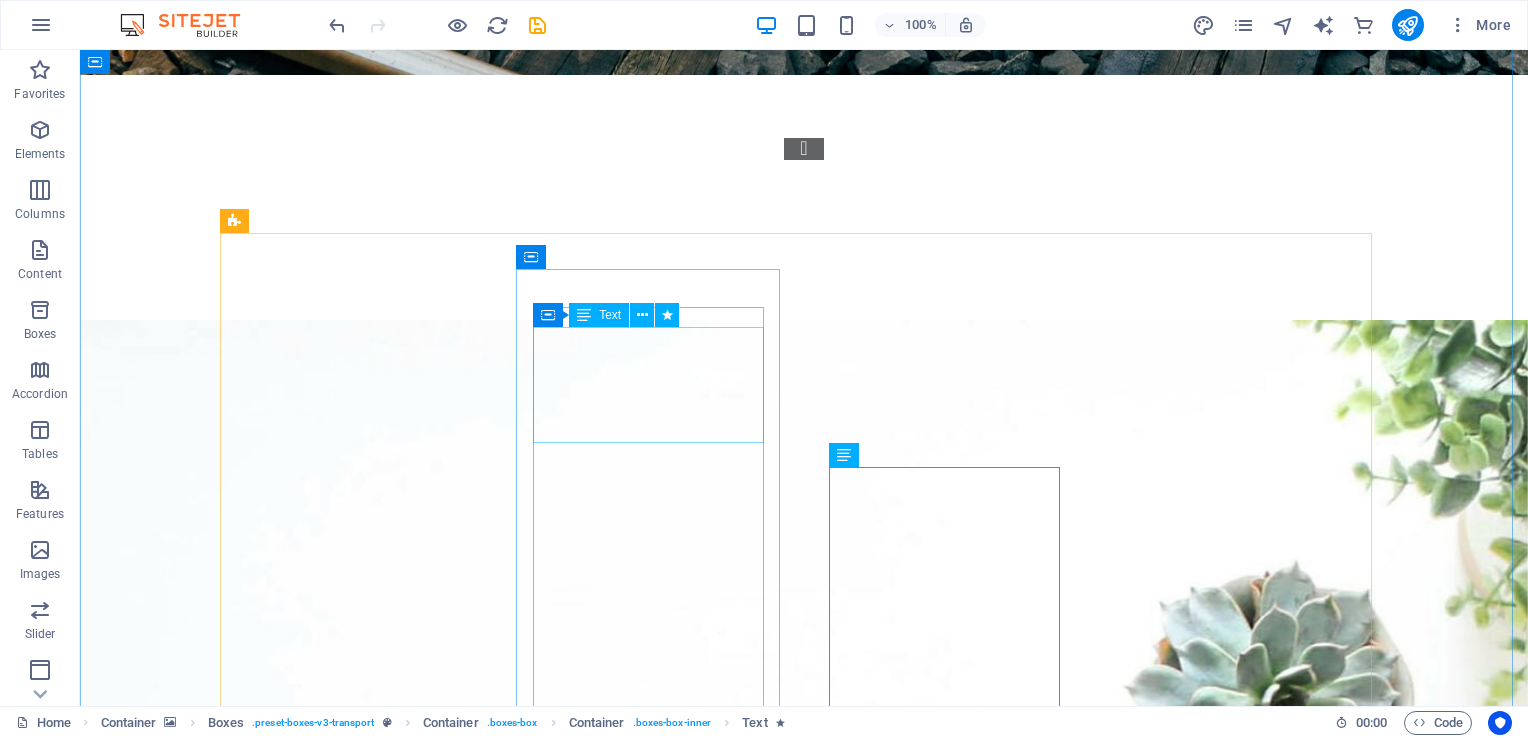 click on "Emotional Intelligence" at bounding box center [360, 3469] 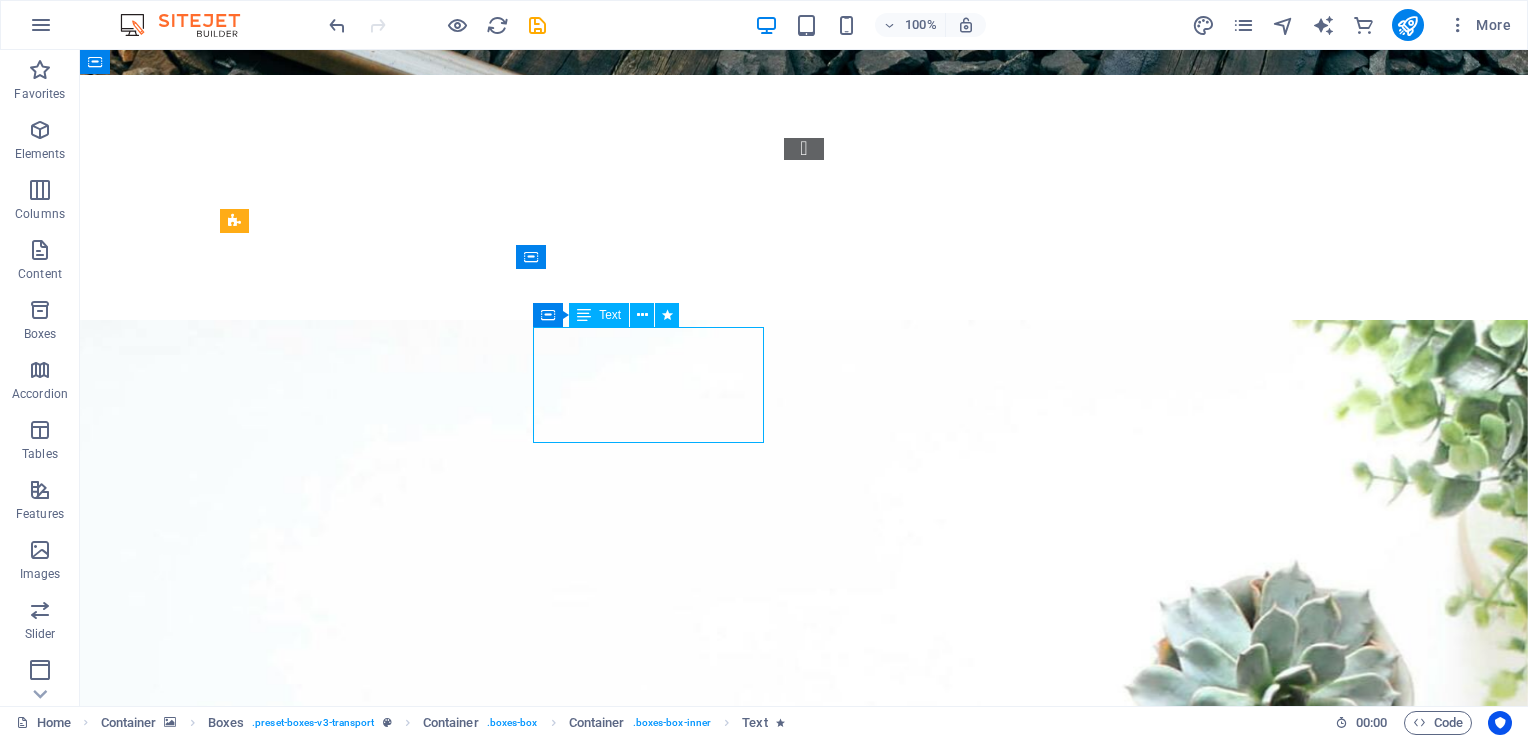 click on "Emotional Intelligence" at bounding box center [360, 3469] 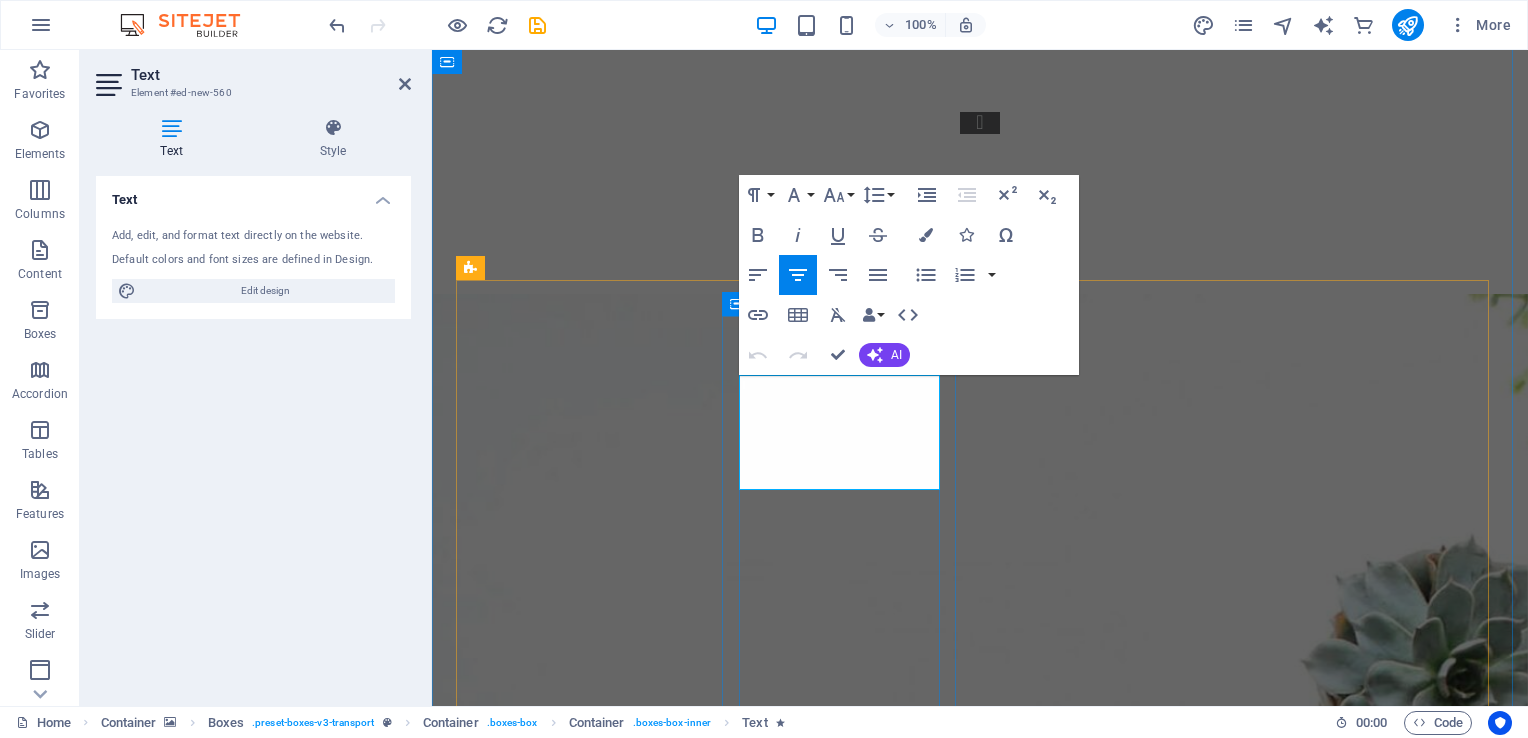 drag, startPoint x: 776, startPoint y: 397, endPoint x: 931, endPoint y: 464, distance: 168.86089 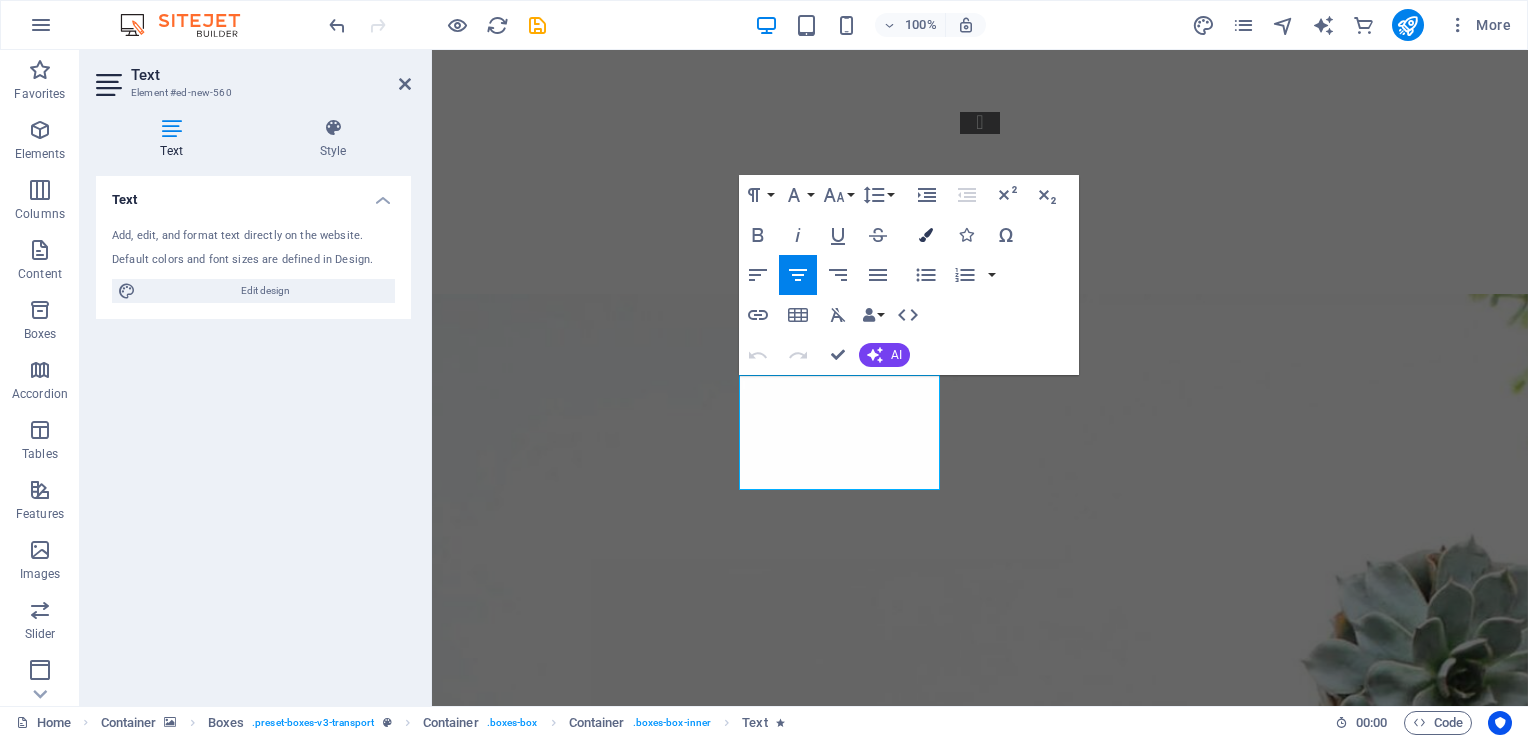 click on "Colors" at bounding box center (926, 235) 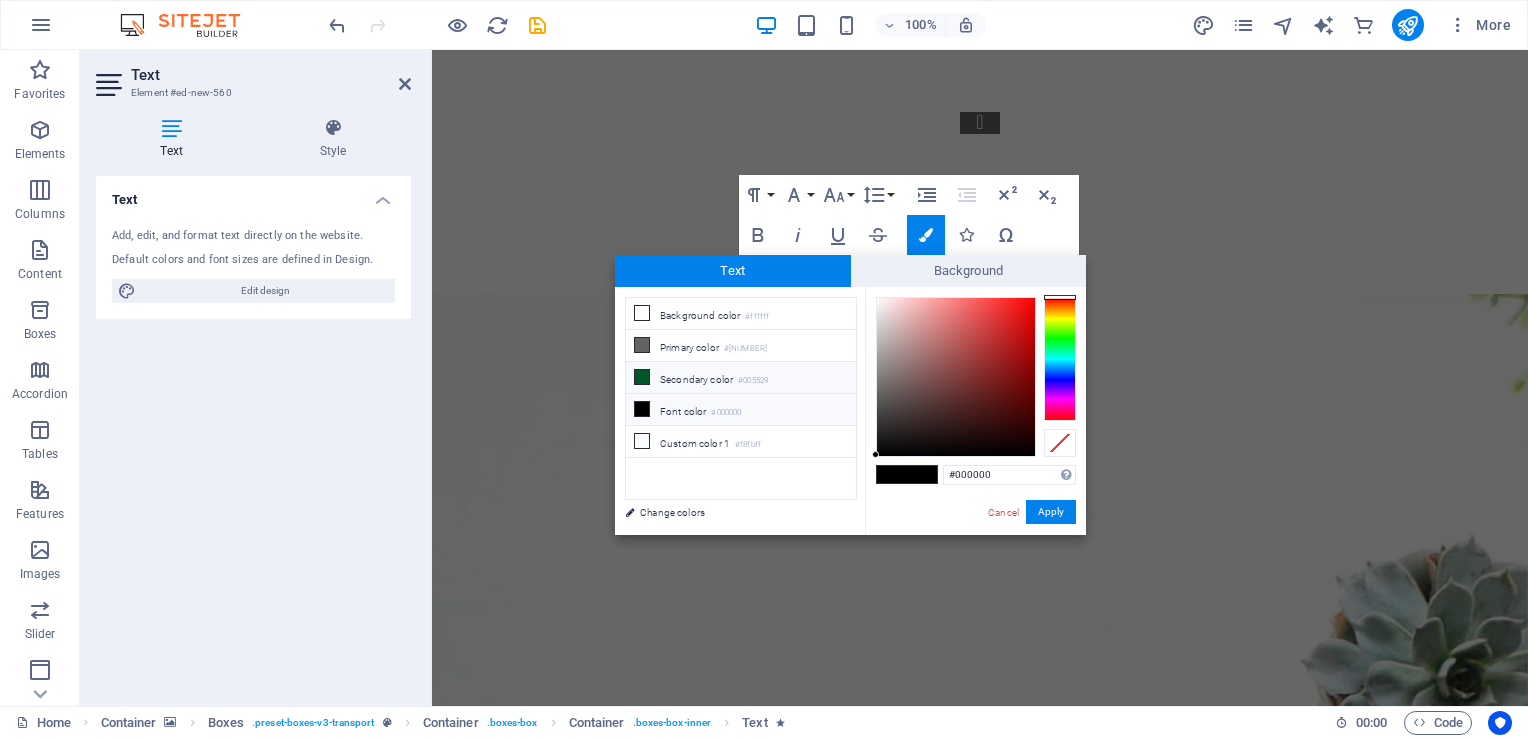 click on "Secondary color
#005529" at bounding box center (741, 378) 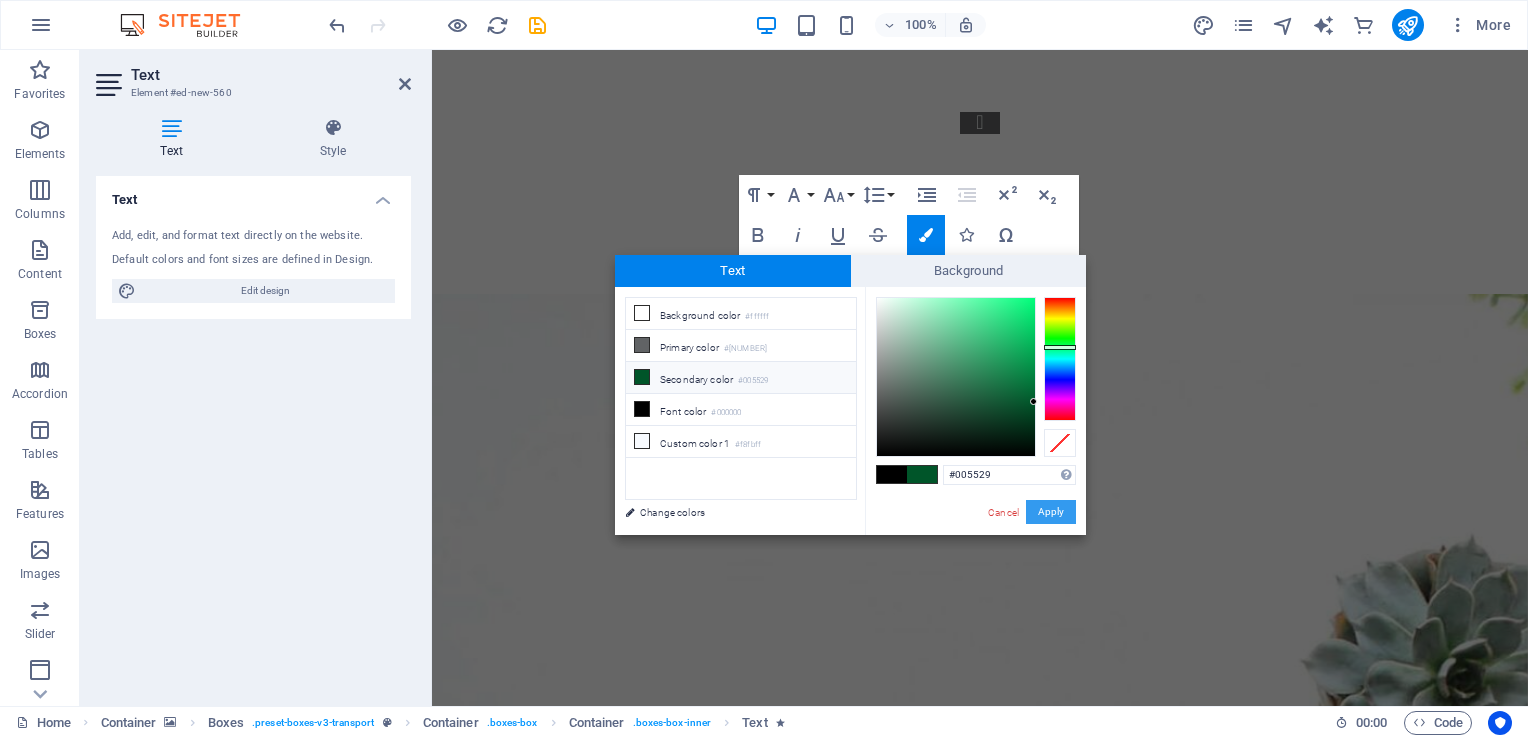 click on "Apply" at bounding box center (1051, 512) 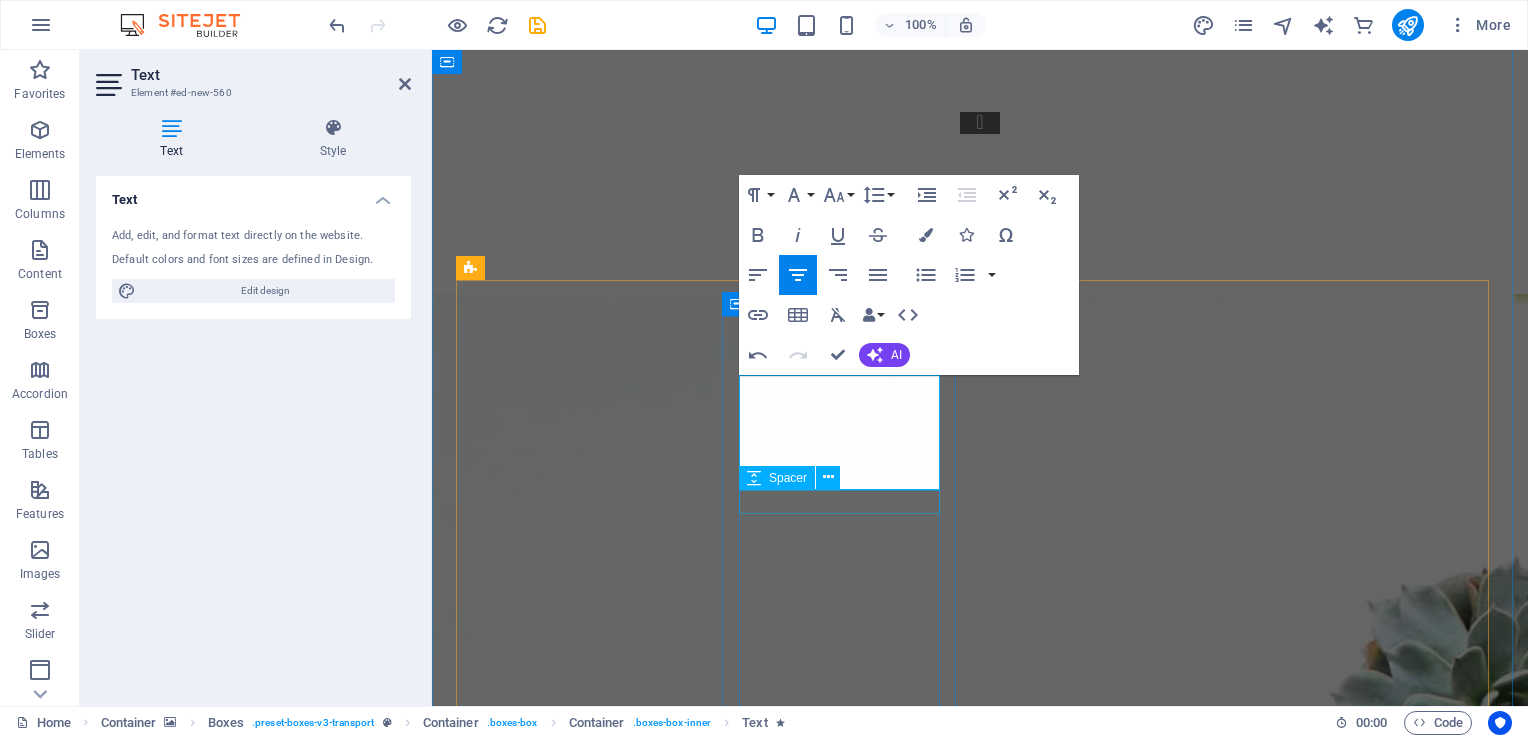 click at bounding box center [575, 3772] 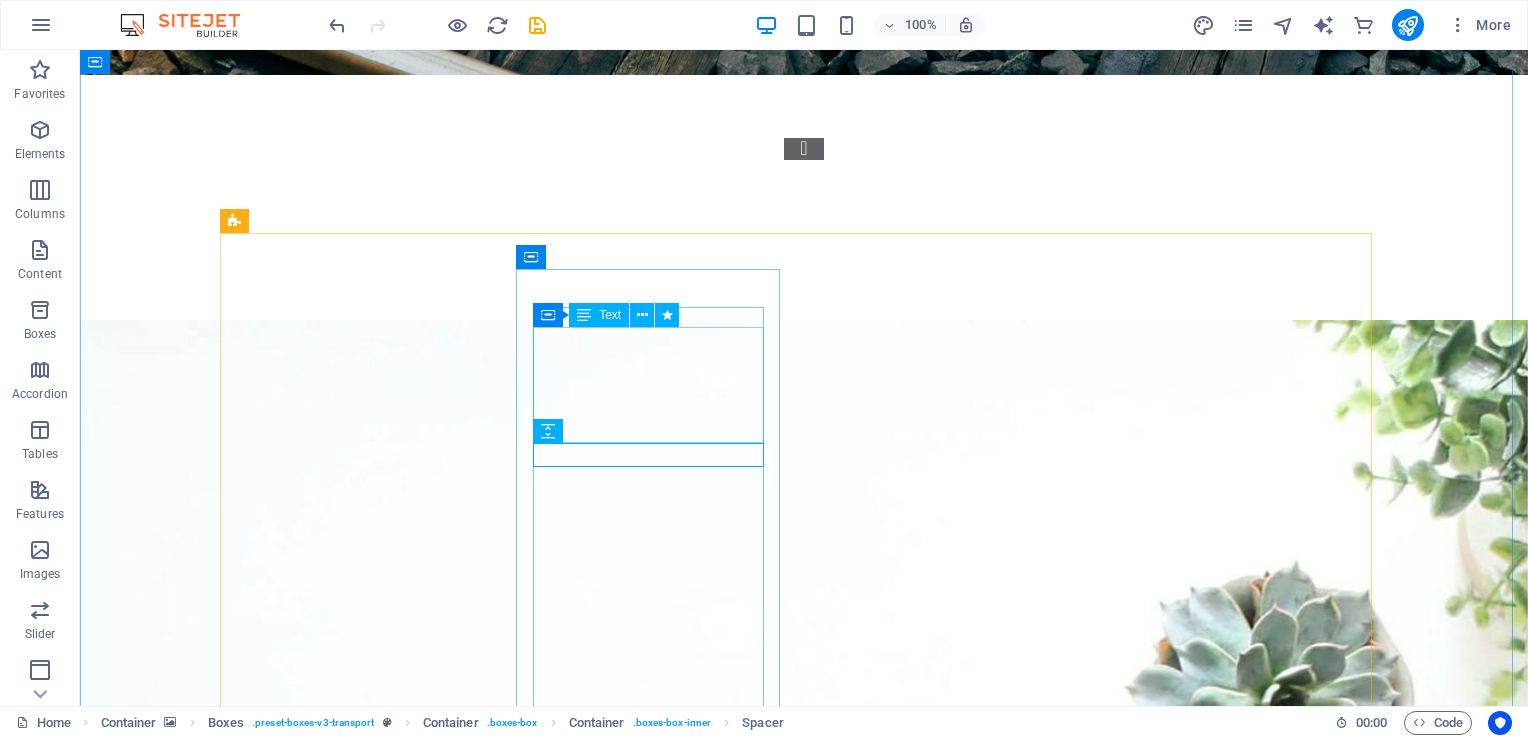 click on "Emotional Intelligence" at bounding box center (360, 3469) 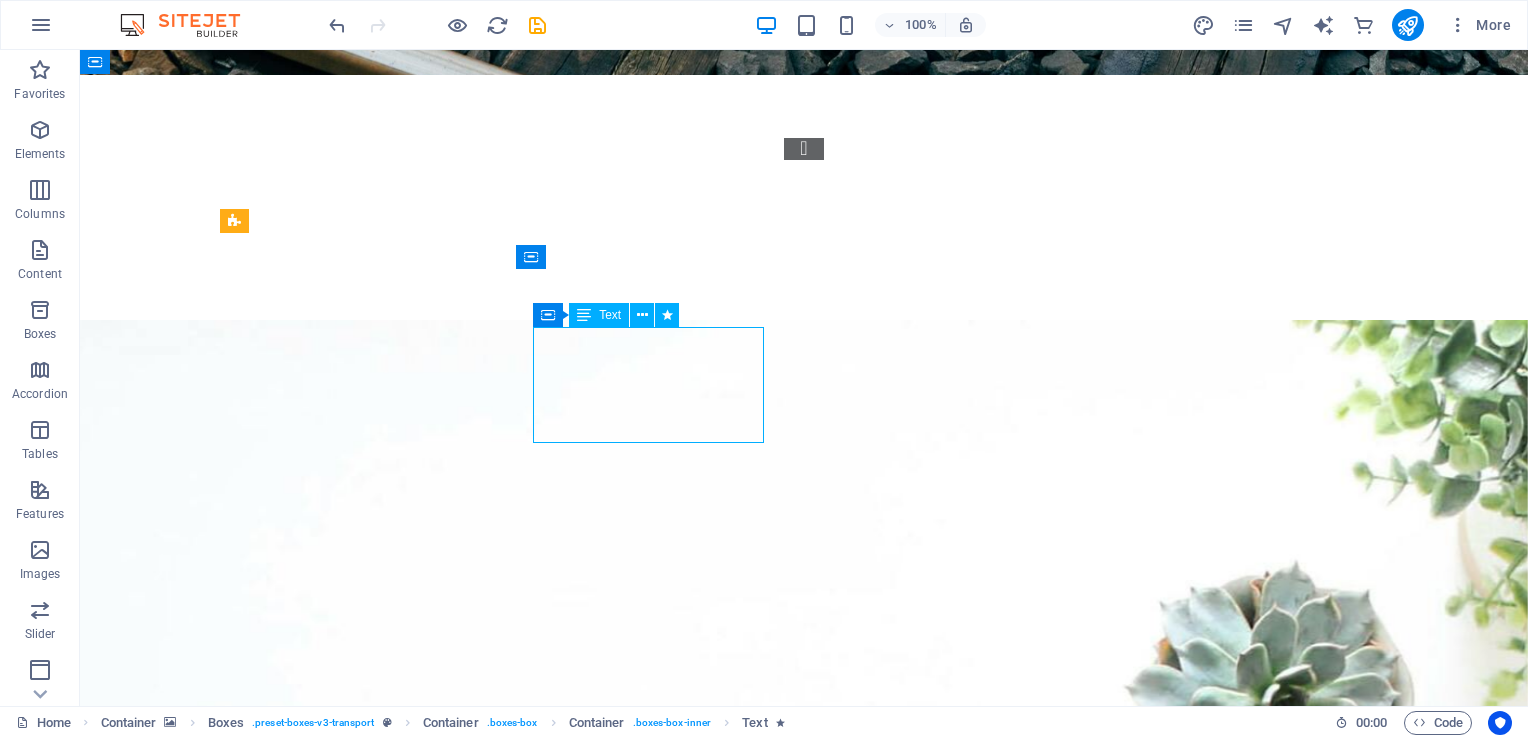 drag, startPoint x: 600, startPoint y: 348, endPoint x: 248, endPoint y: 347, distance: 352.00143 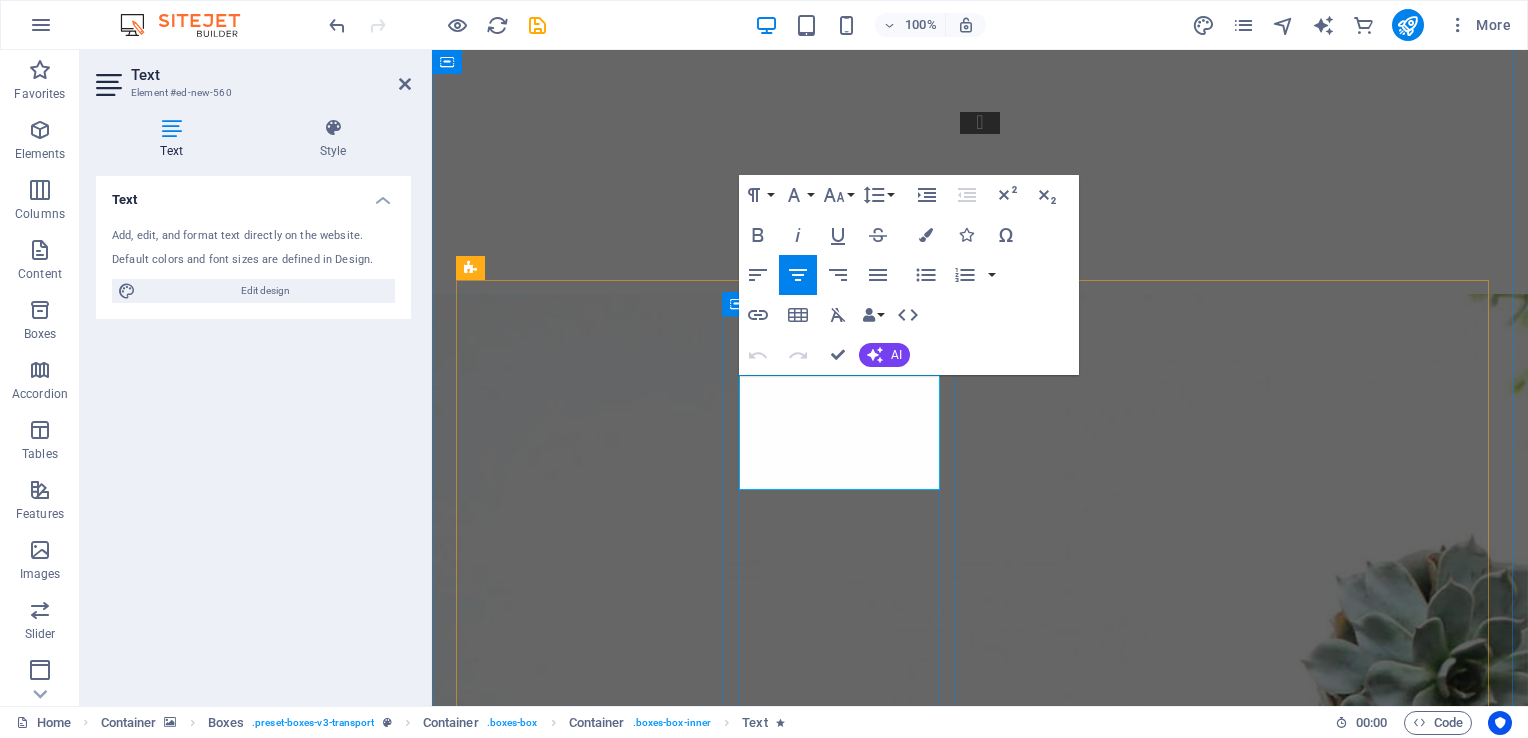 drag, startPoint x: 772, startPoint y: 398, endPoint x: 937, endPoint y: 456, distance: 174.89711 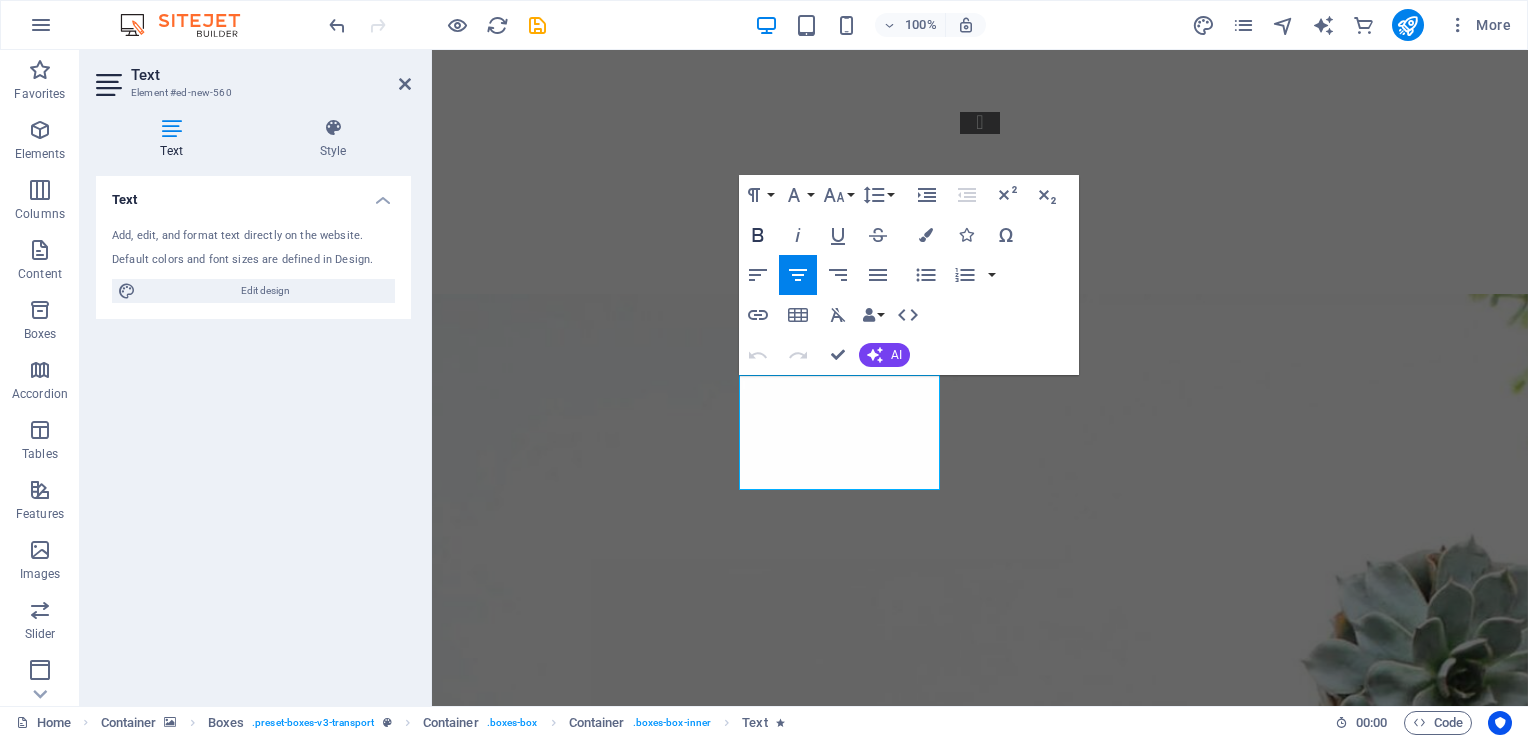click 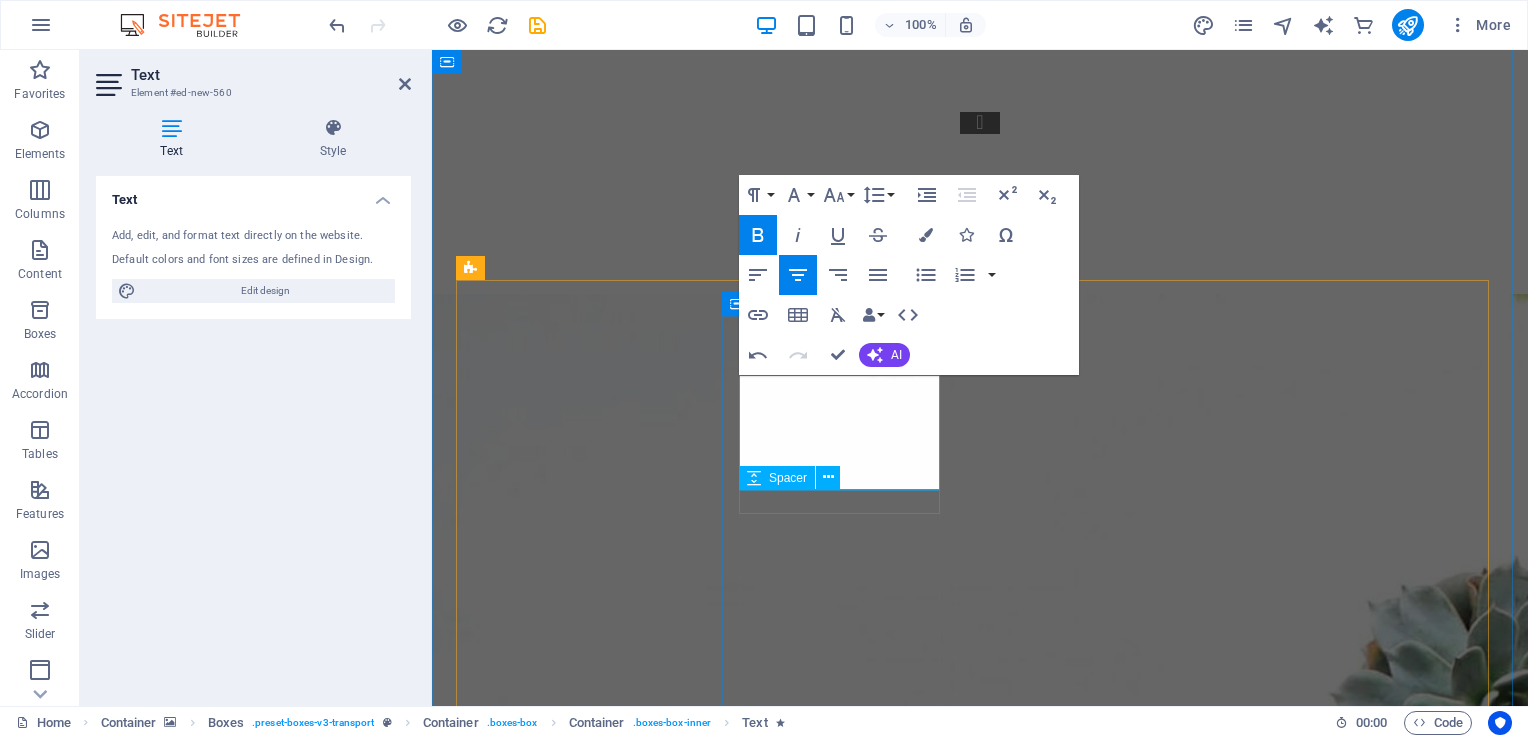 click at bounding box center [575, 3772] 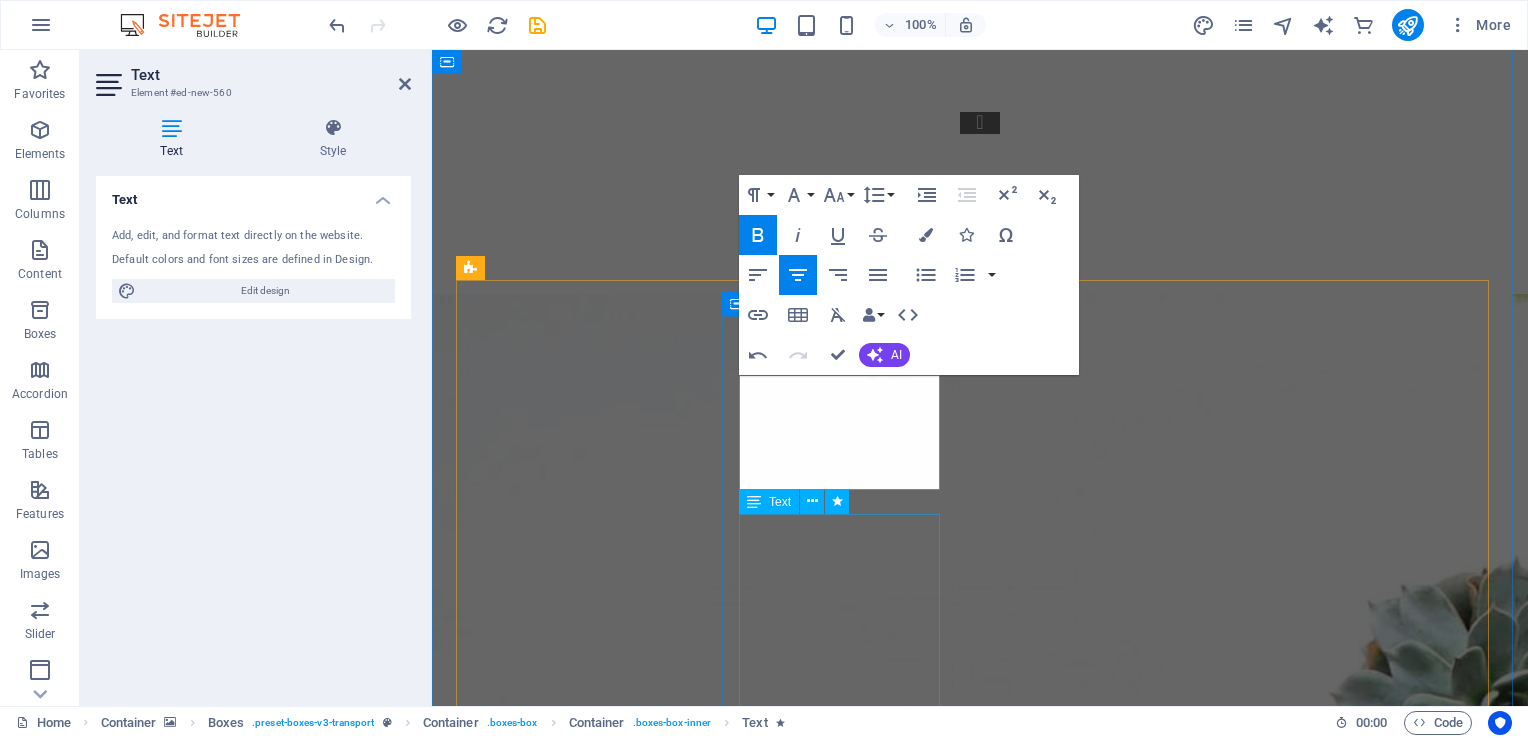 click on "Coaching is the process of supporting and guiding people to achieve their full potential. Our semi-structured coaching processes, enables our clients to gain deeper self-insight, skills, tools and techniques to remove the barriers towards their goals. It also ensures that they can sustain the changes in their lives. Our coaches are [ORGANIZATION] registered and trained in Neurolinguistic Programming Techniques We specialise in: Mental Health & Wellness Transition Management" at bounding box center (575, 4288) 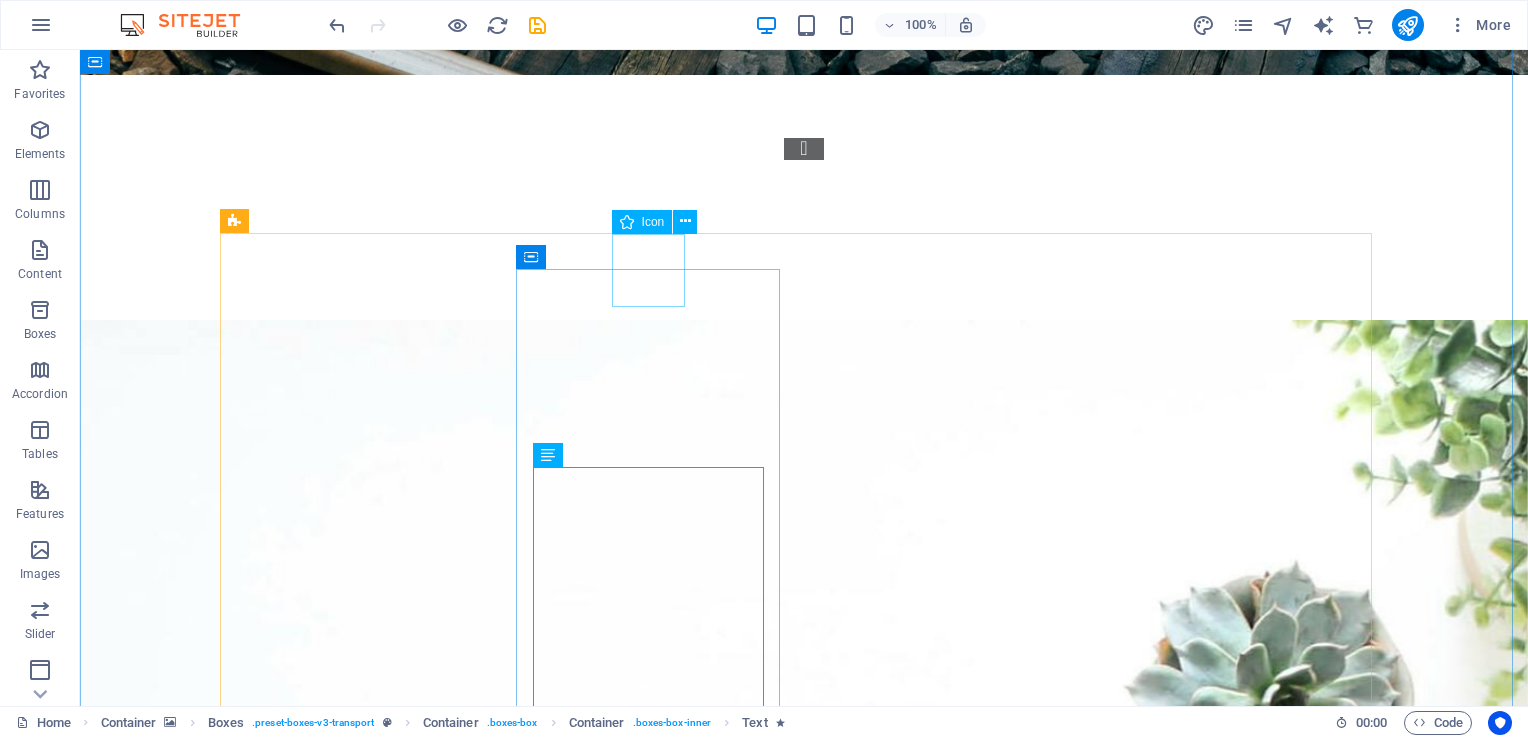click at bounding box center (360, 3355) 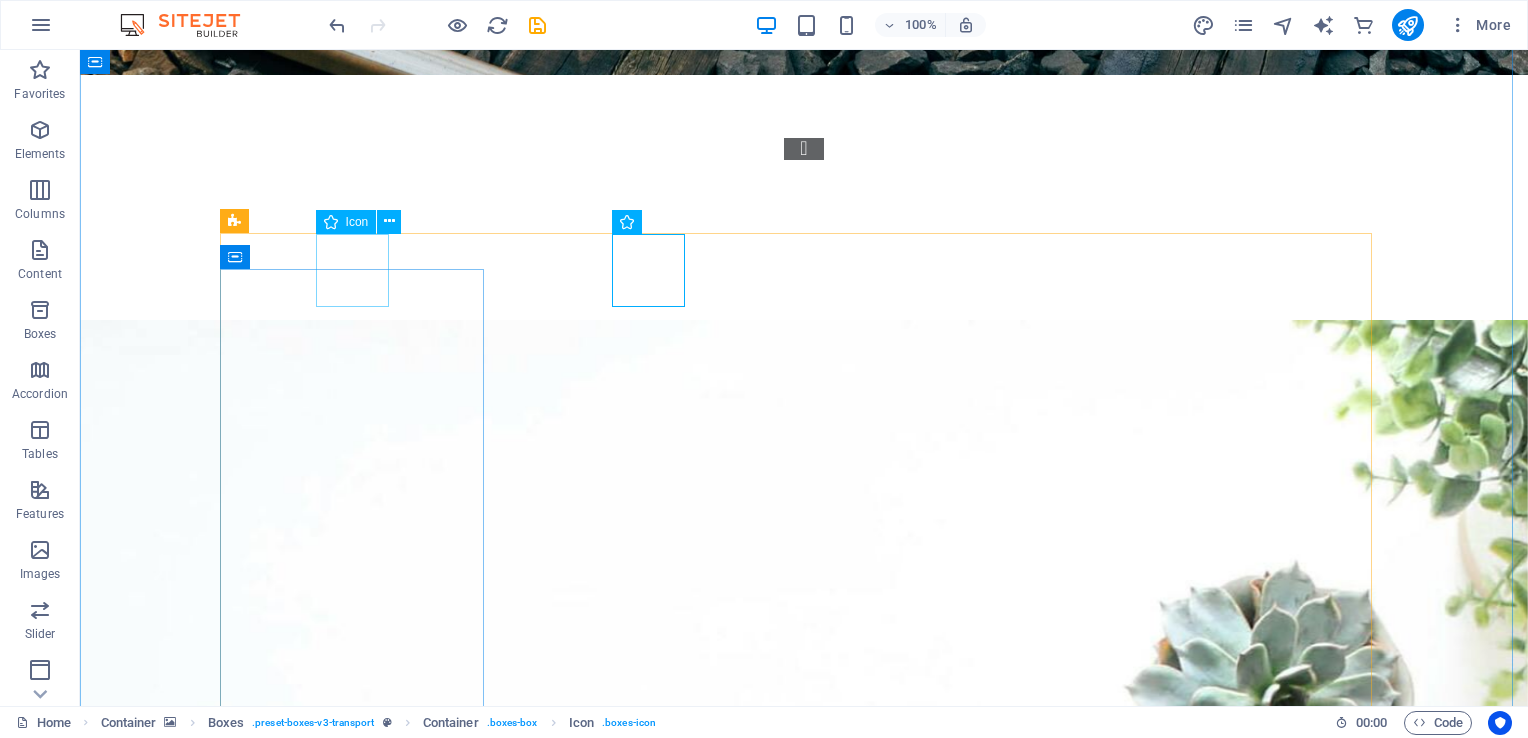 click at bounding box center [360, 2252] 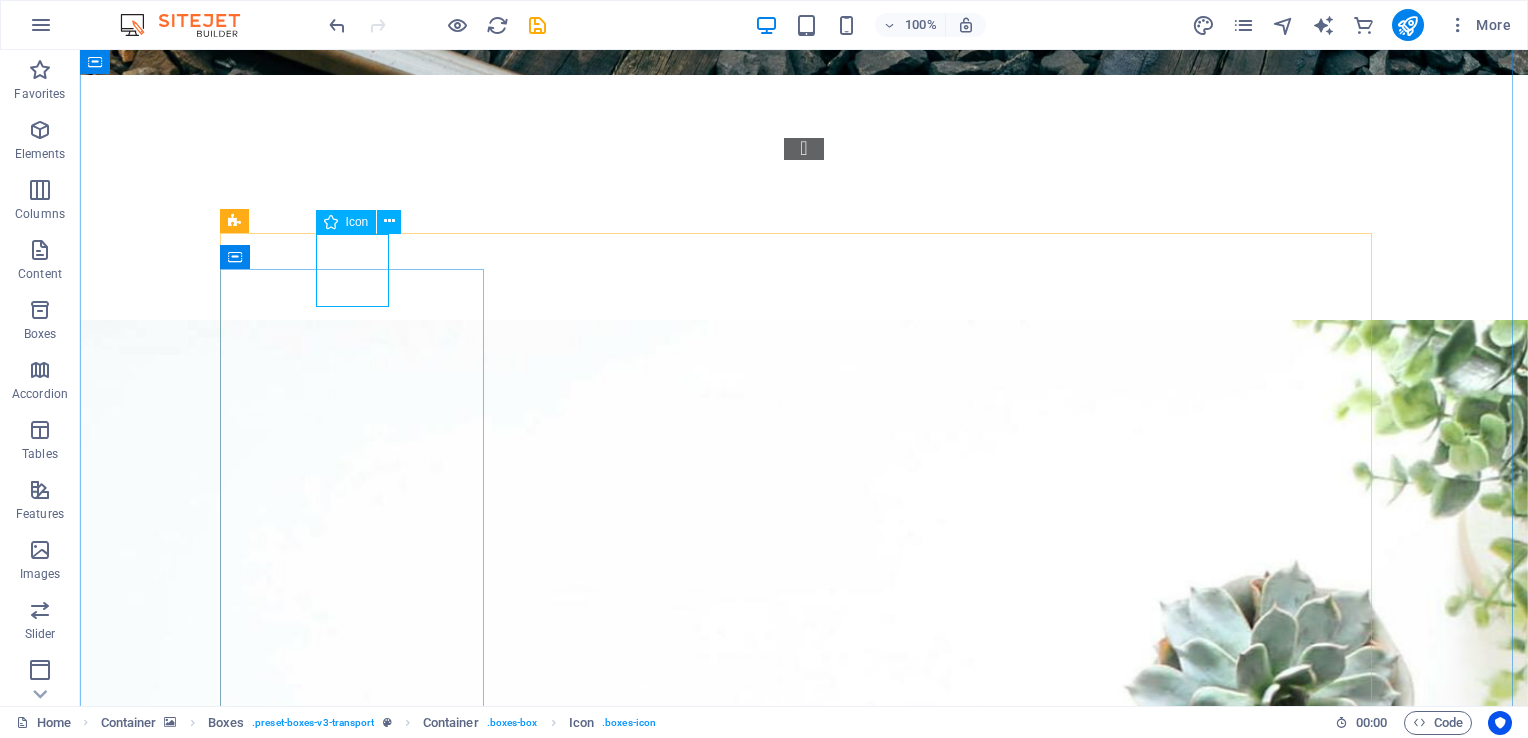 click on "Icon" at bounding box center [357, 222] 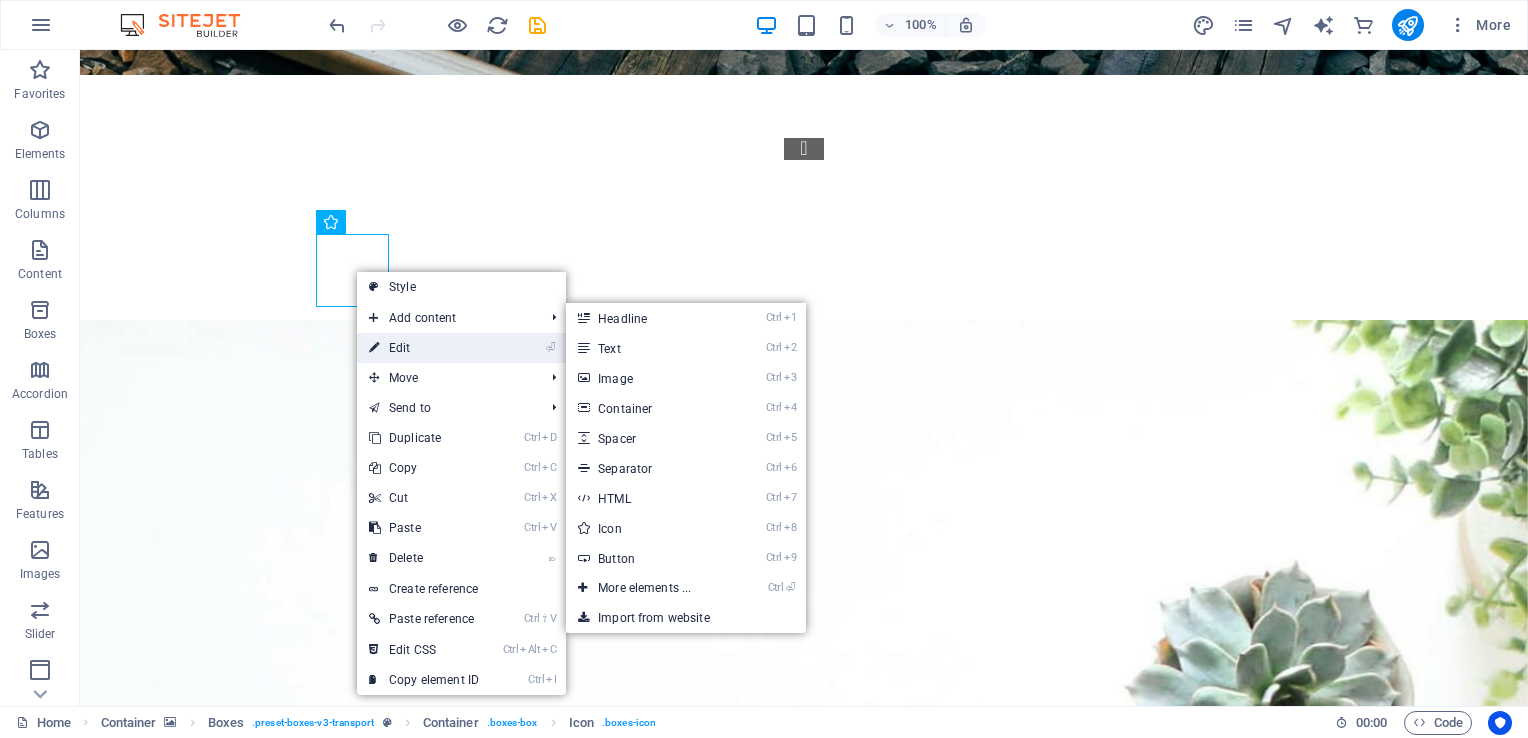 click on "⏎  Edit" at bounding box center [424, 348] 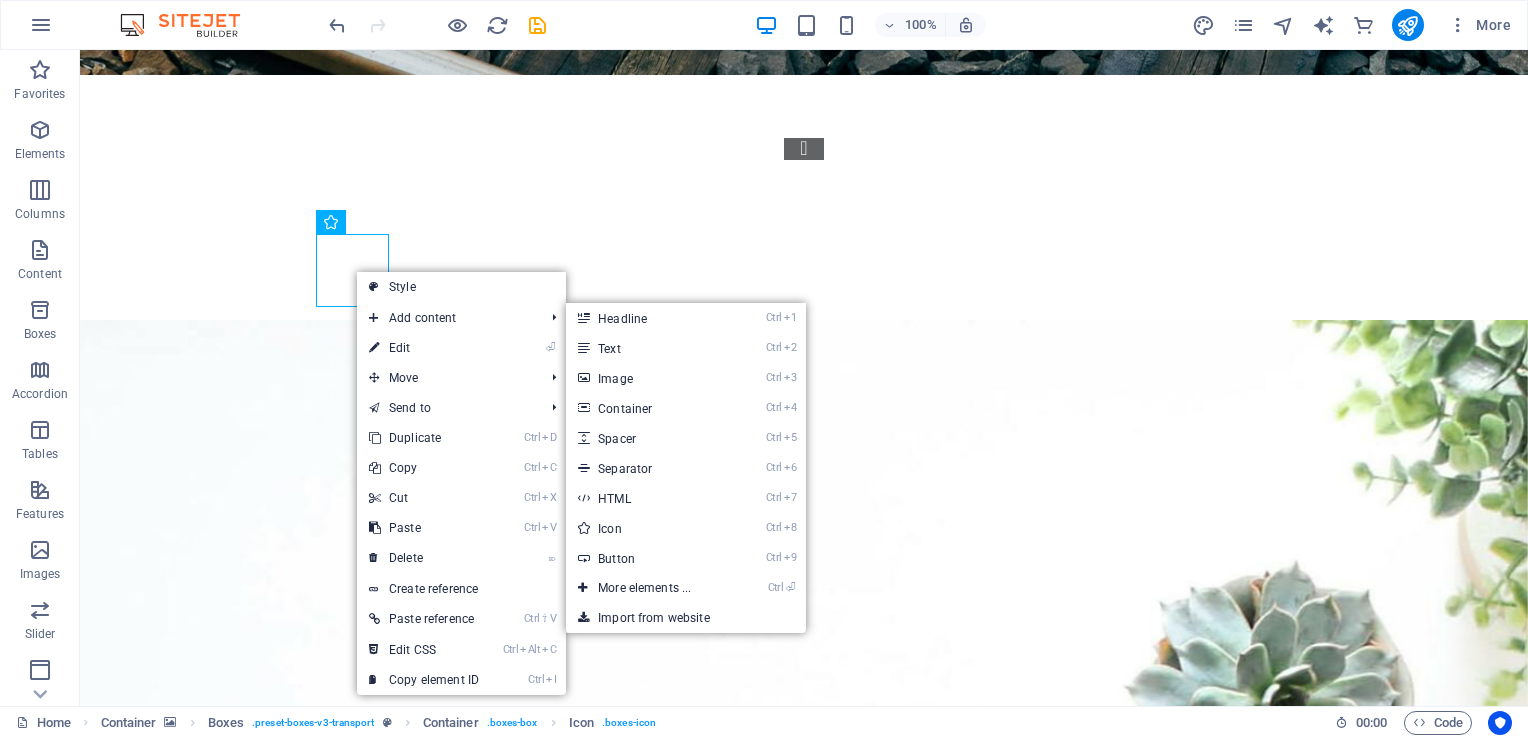 select on "xMidYMid" 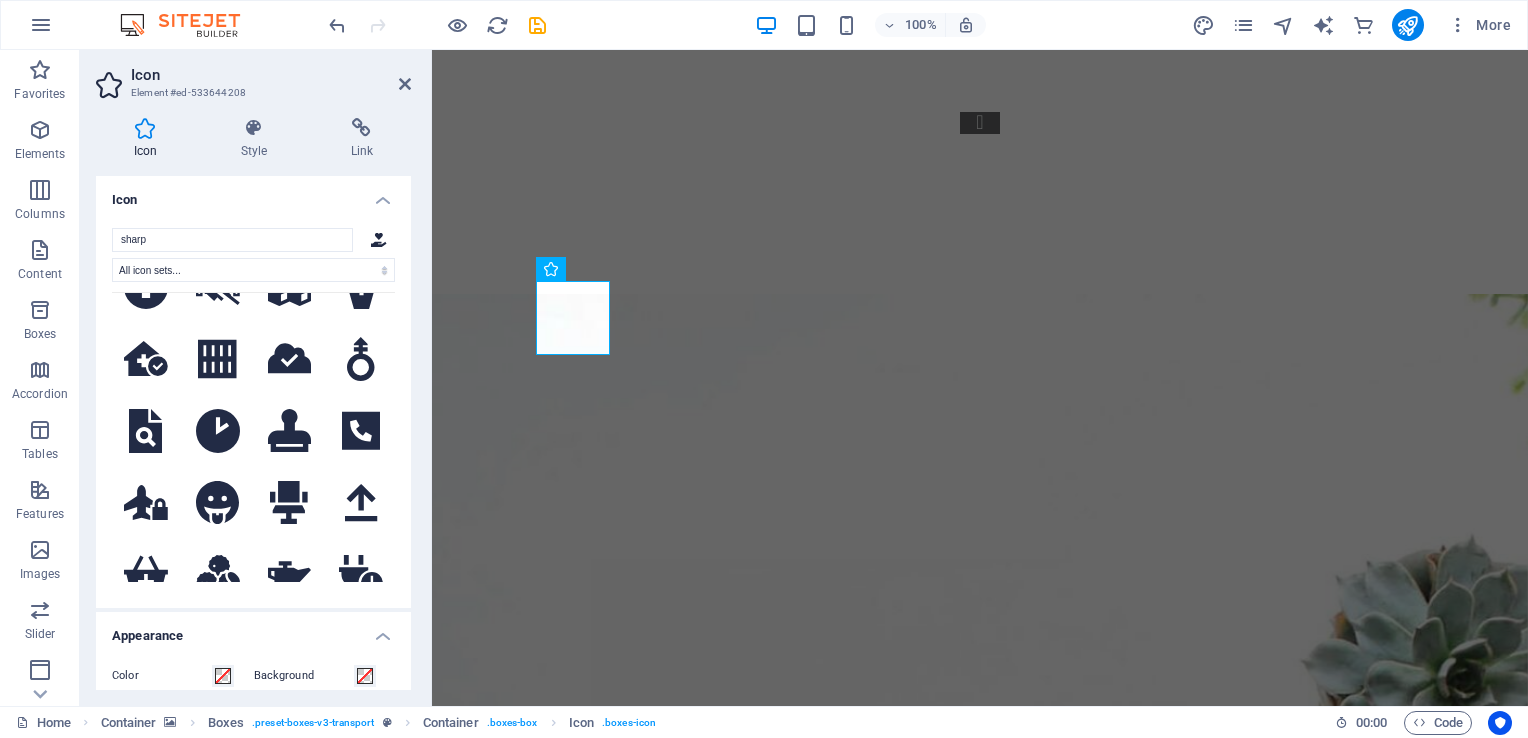 scroll, scrollTop: 4613, scrollLeft: 0, axis: vertical 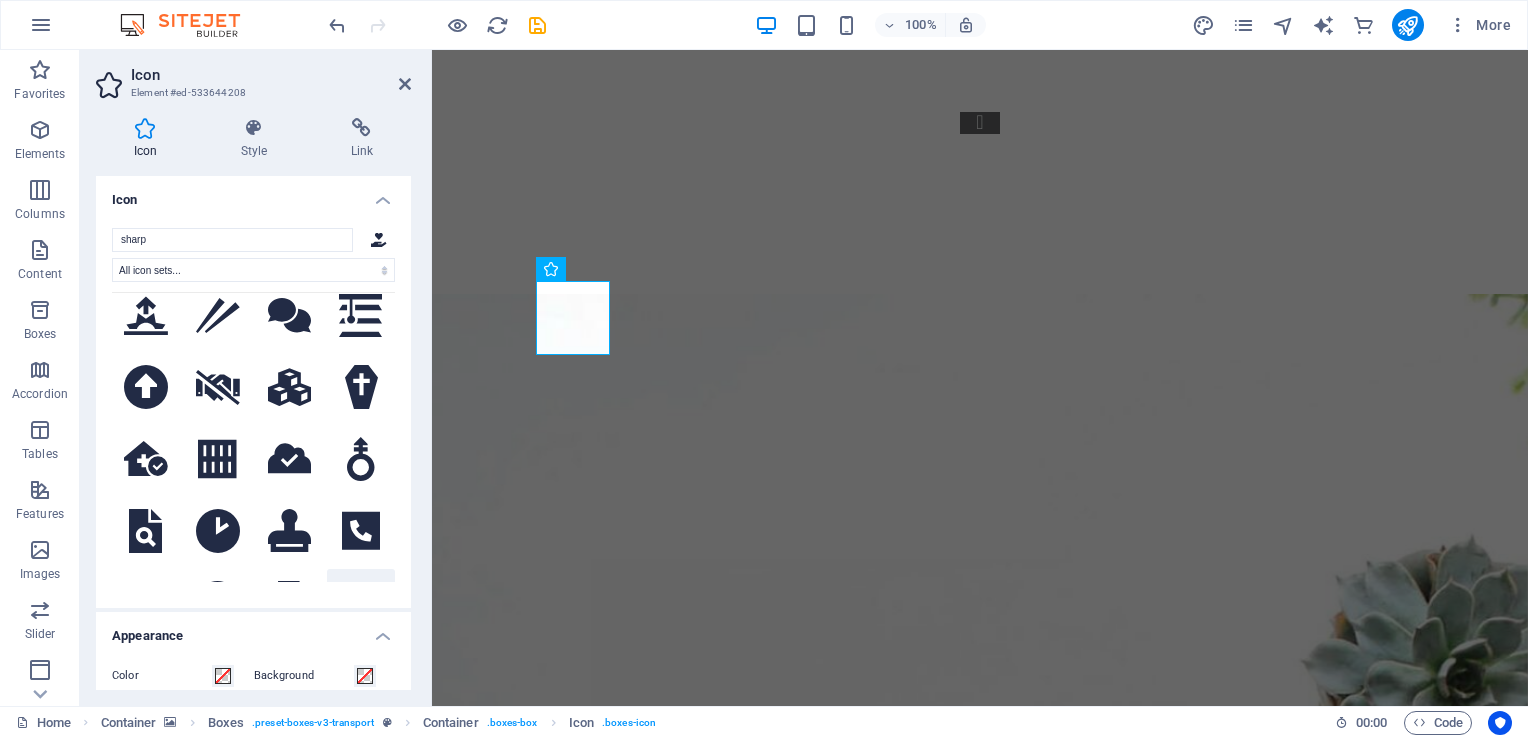 click 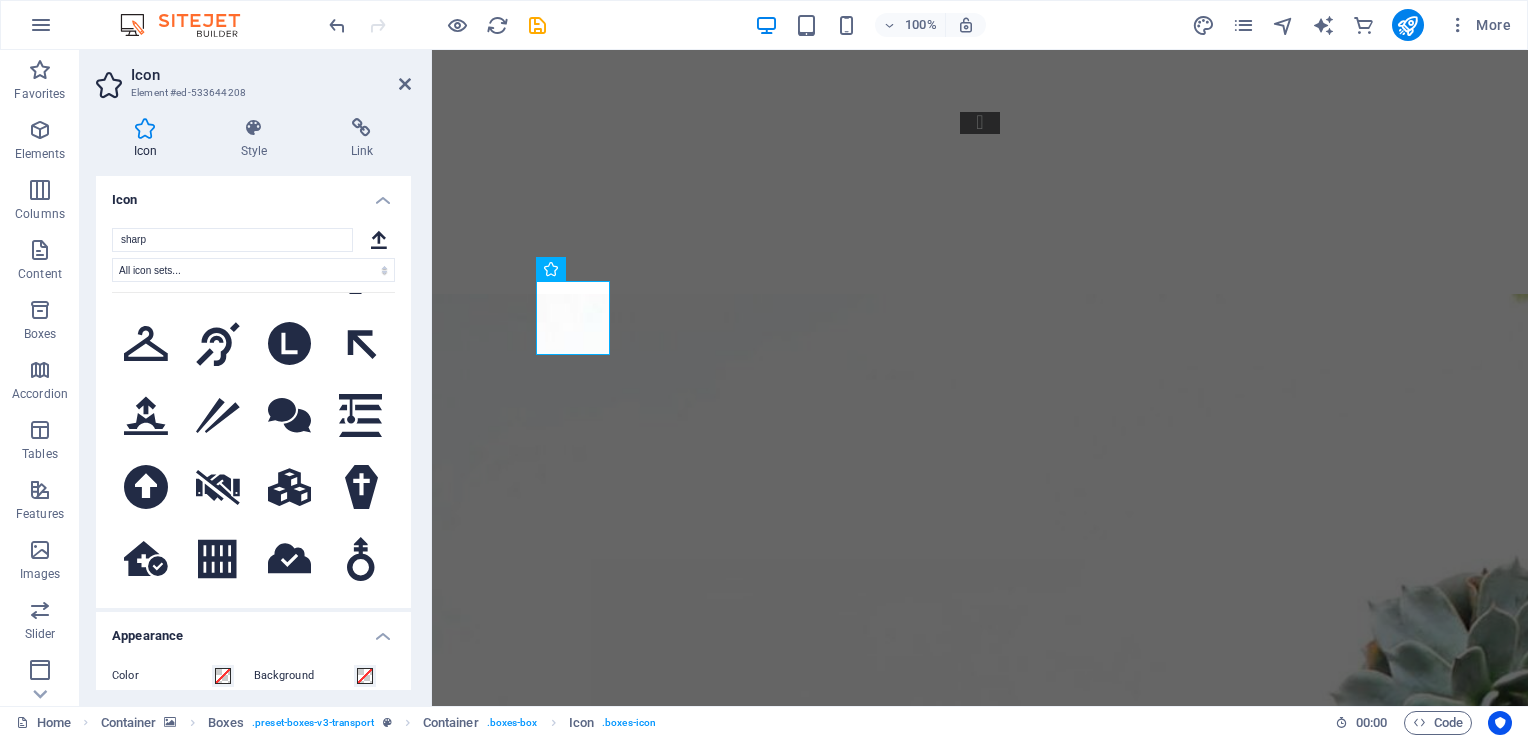 scroll, scrollTop: 4413, scrollLeft: 0, axis: vertical 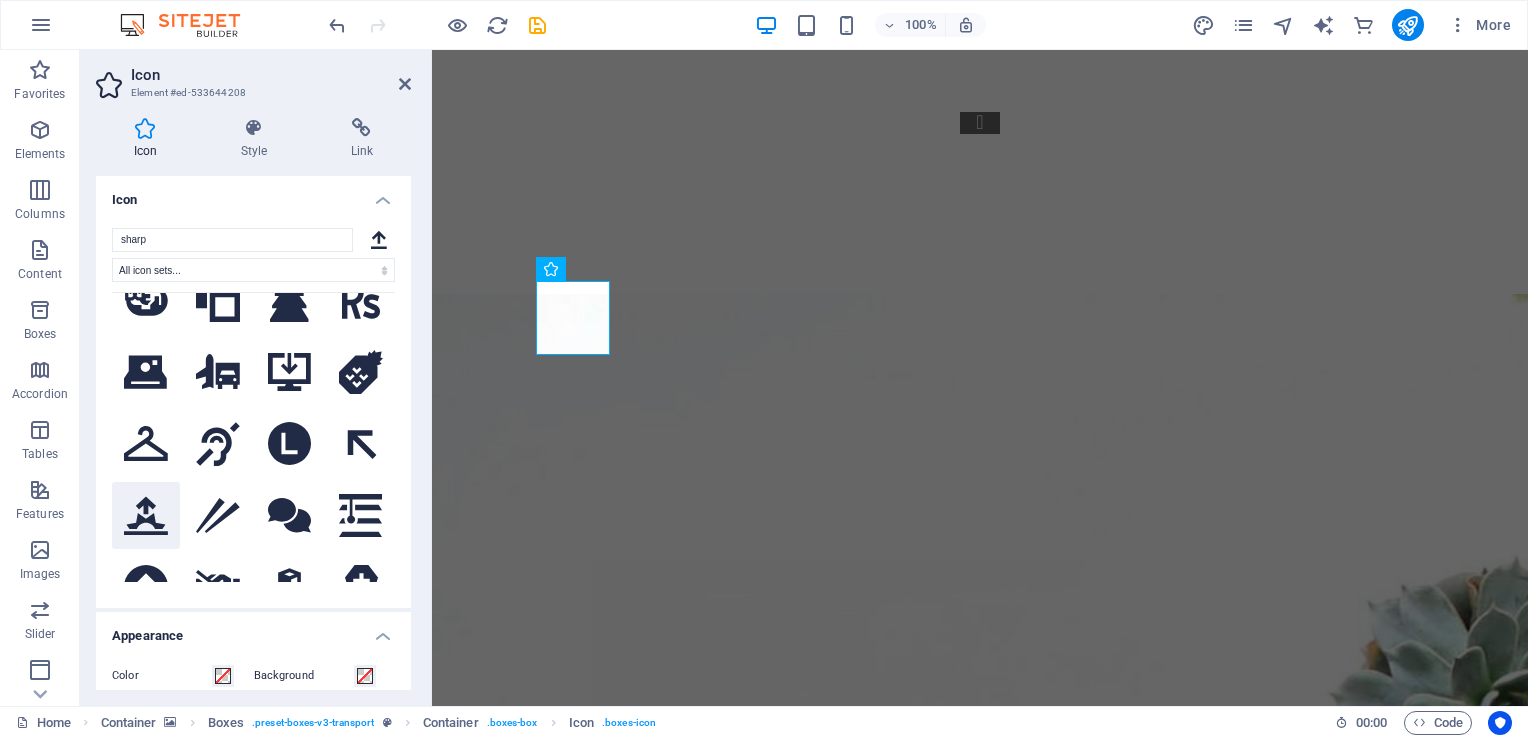 click 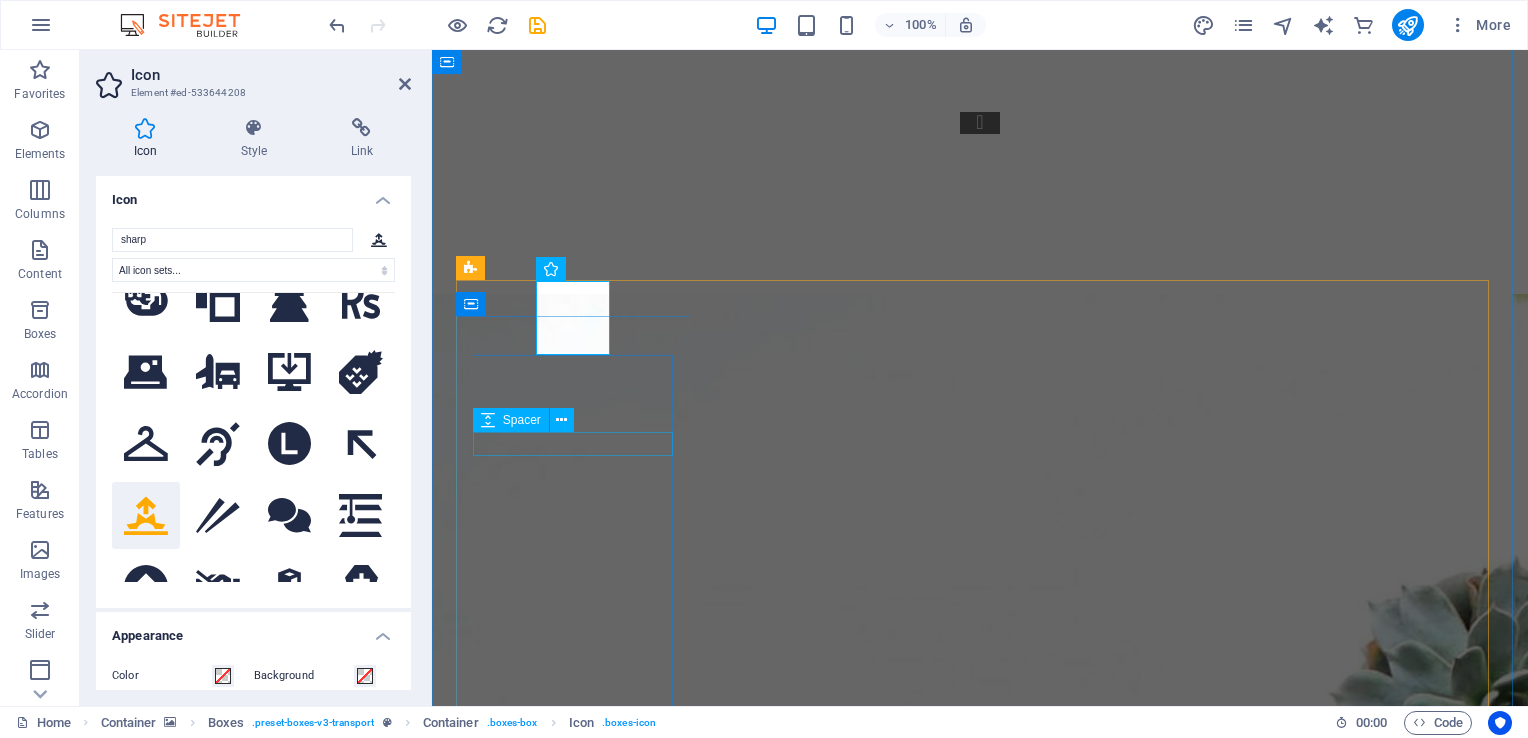 click at bounding box center (575, 2497) 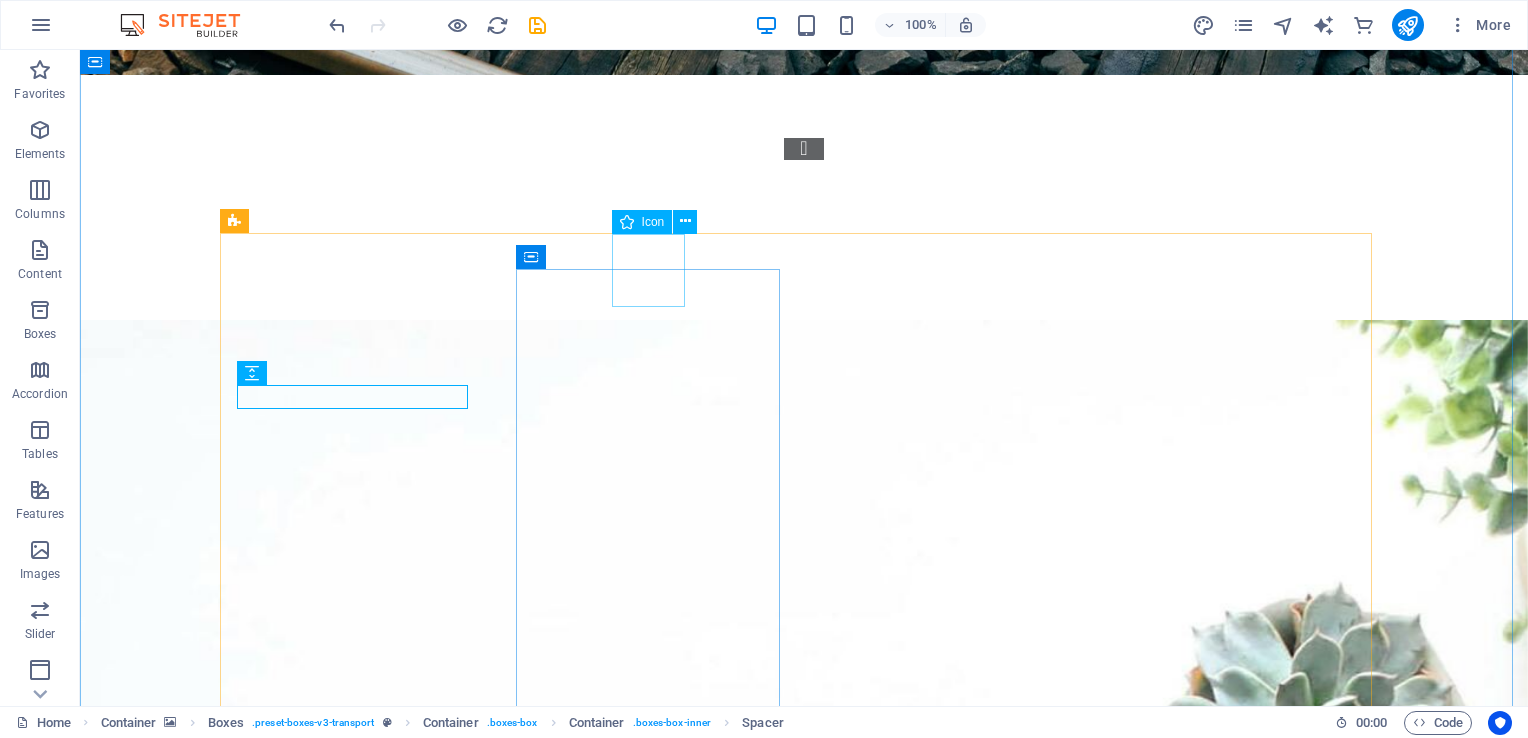 click at bounding box center (360, 3499) 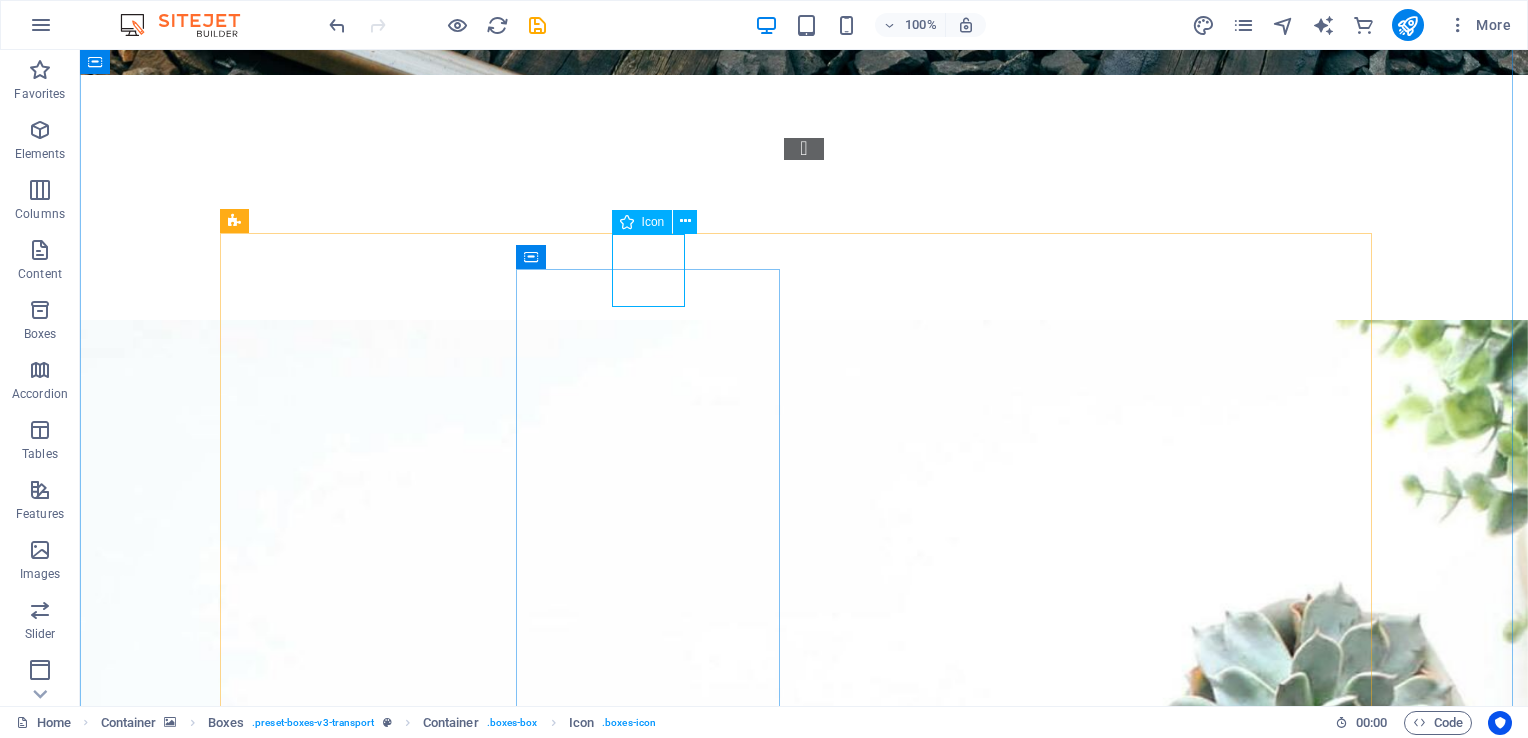 click on "Icon" at bounding box center [653, 222] 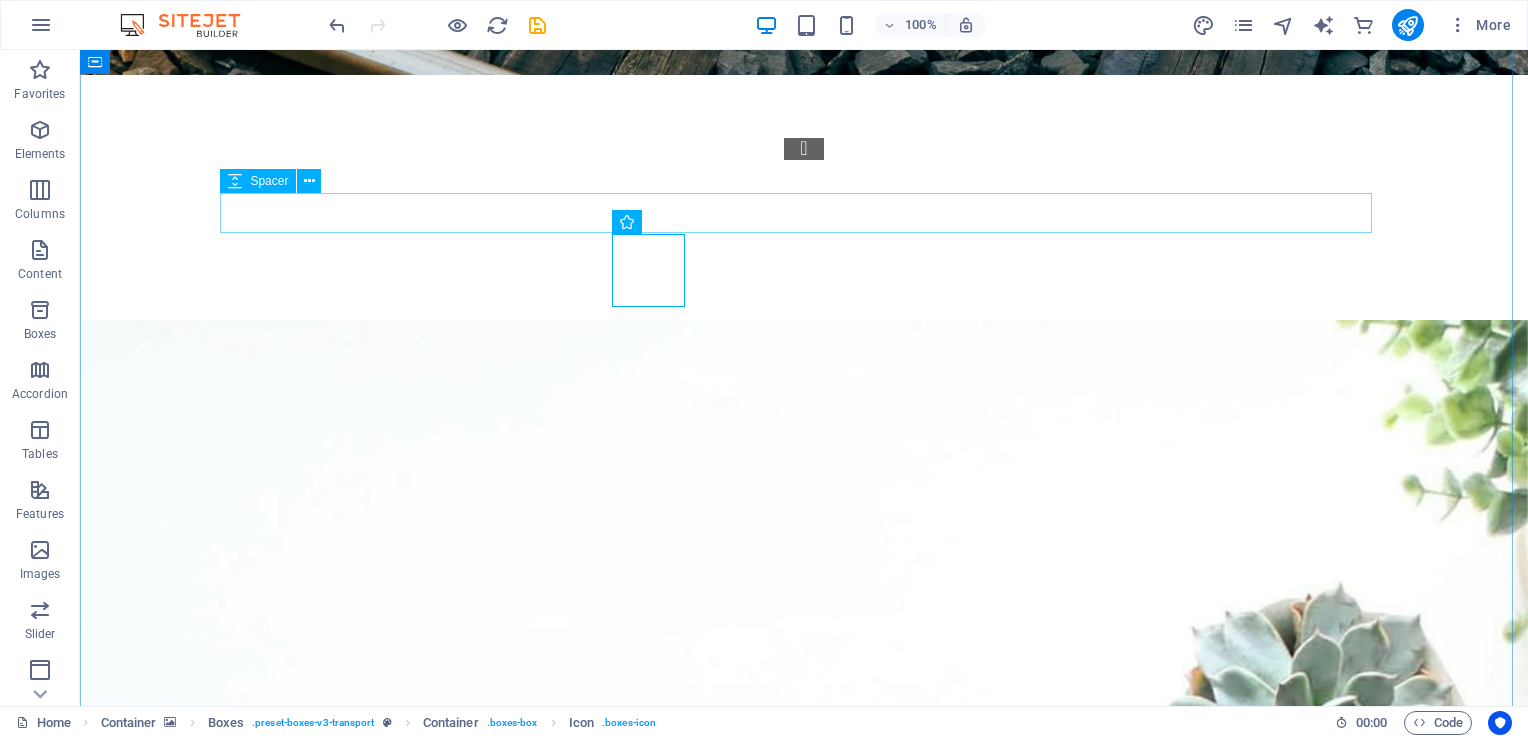 click at bounding box center [804, 2338] 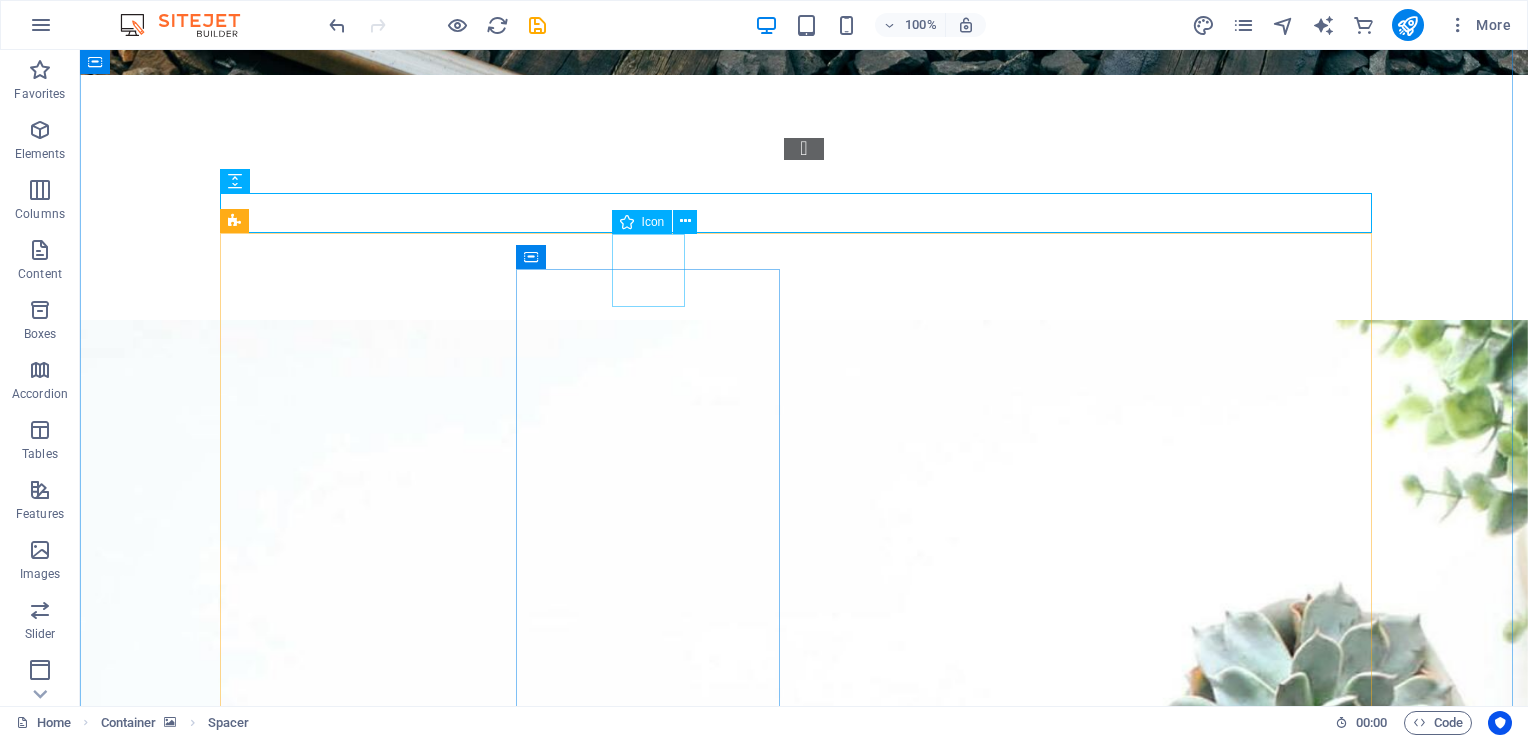 click at bounding box center [360, 3499] 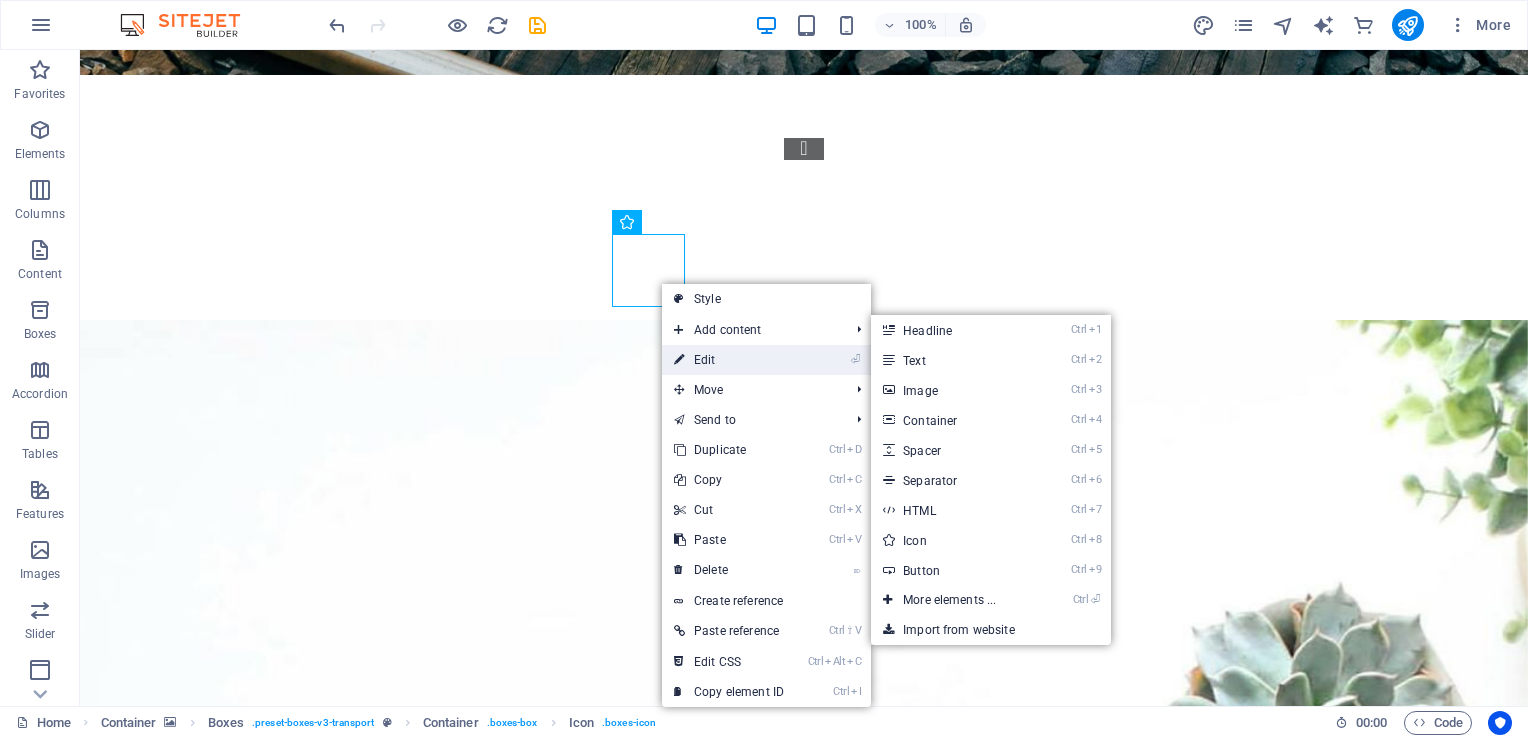click on "⏎  Edit" at bounding box center (729, 360) 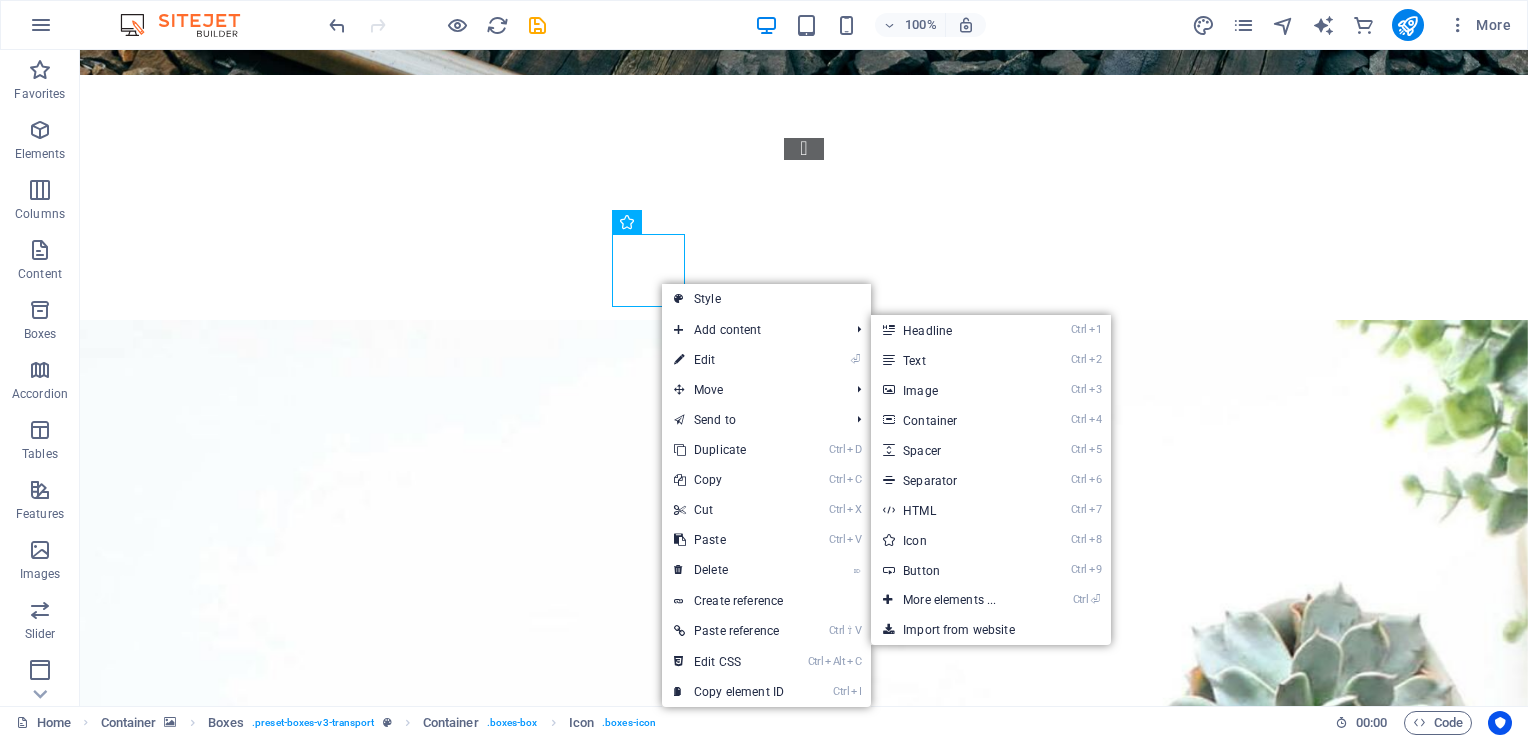 scroll, scrollTop: 2008, scrollLeft: 0, axis: vertical 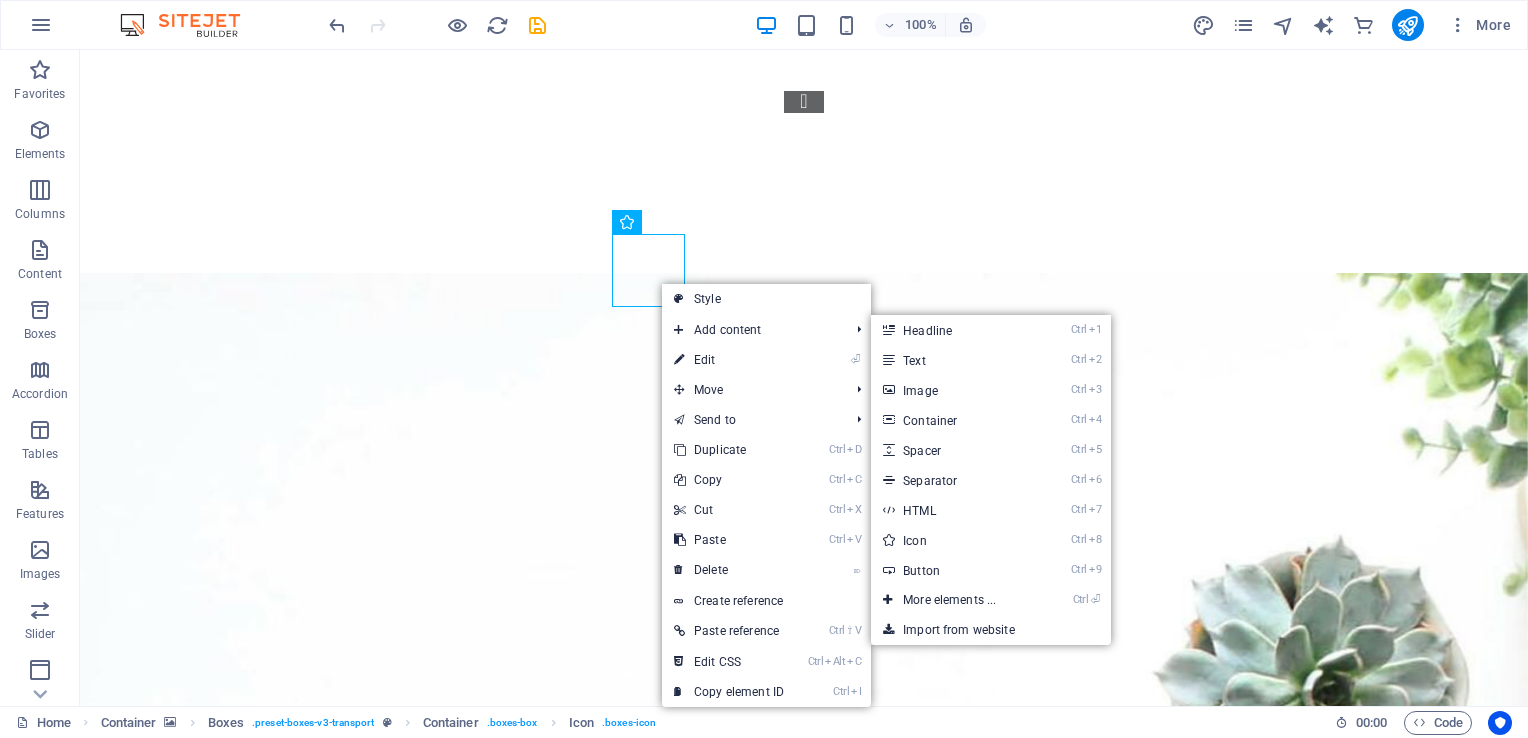 select on "xMidYMid" 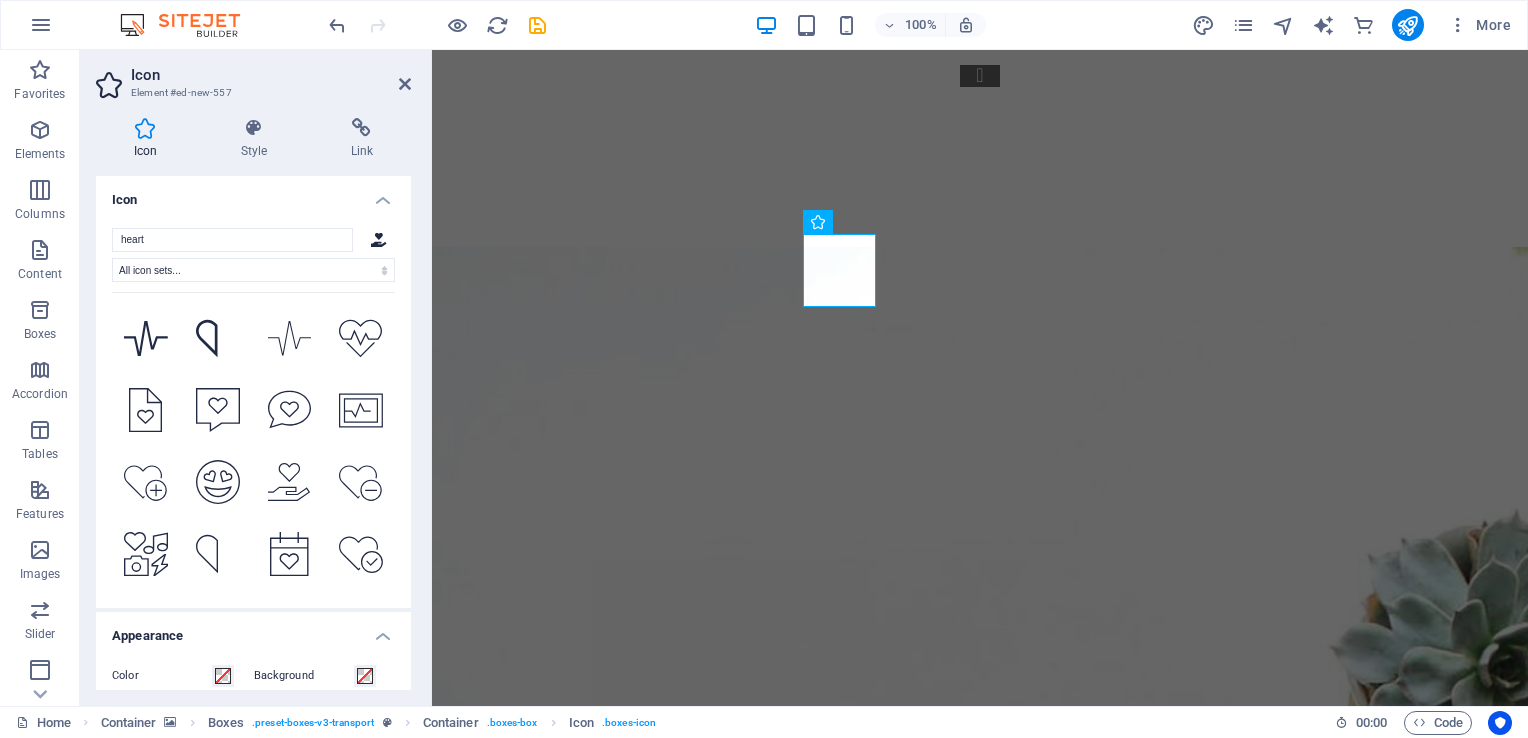 scroll, scrollTop: 5140, scrollLeft: 0, axis: vertical 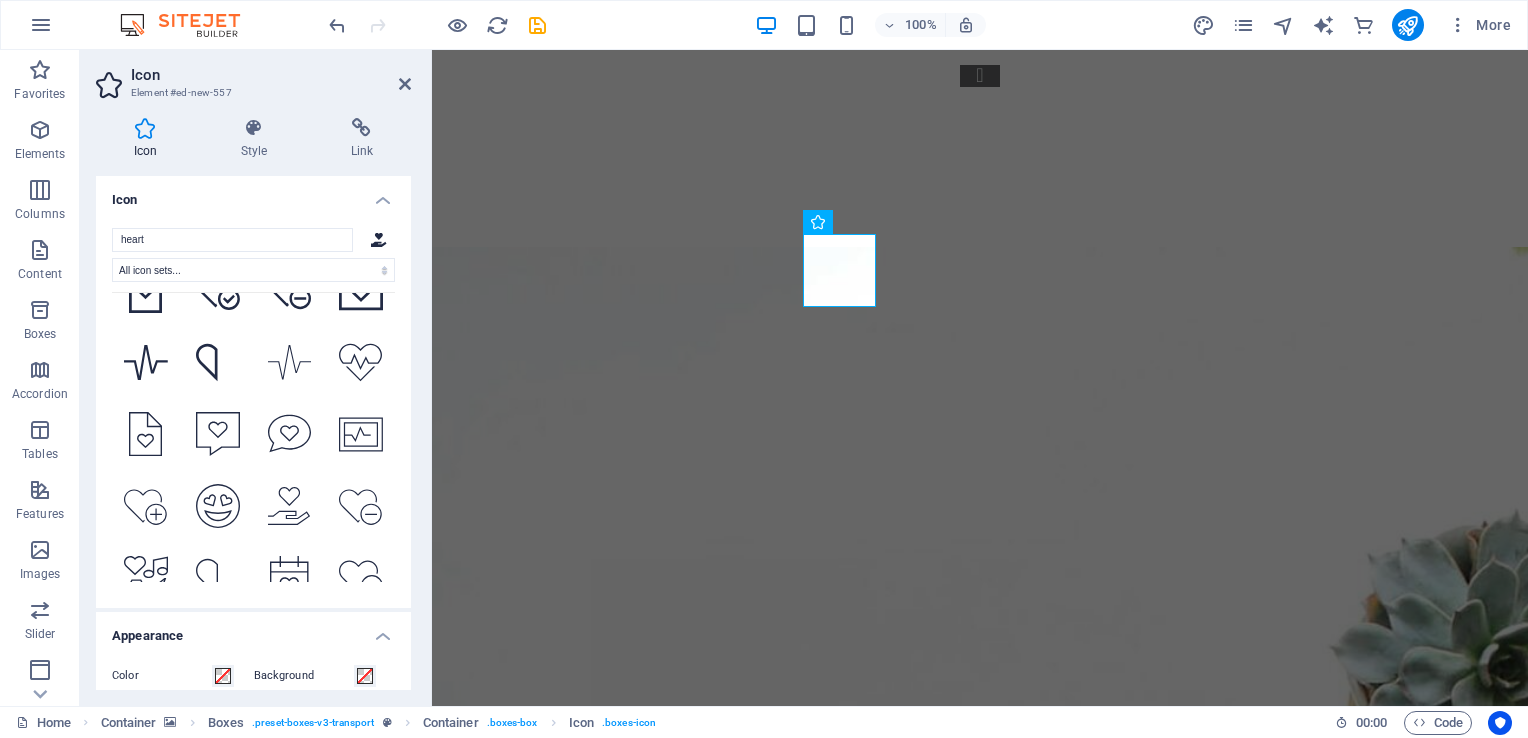 type on "heart" 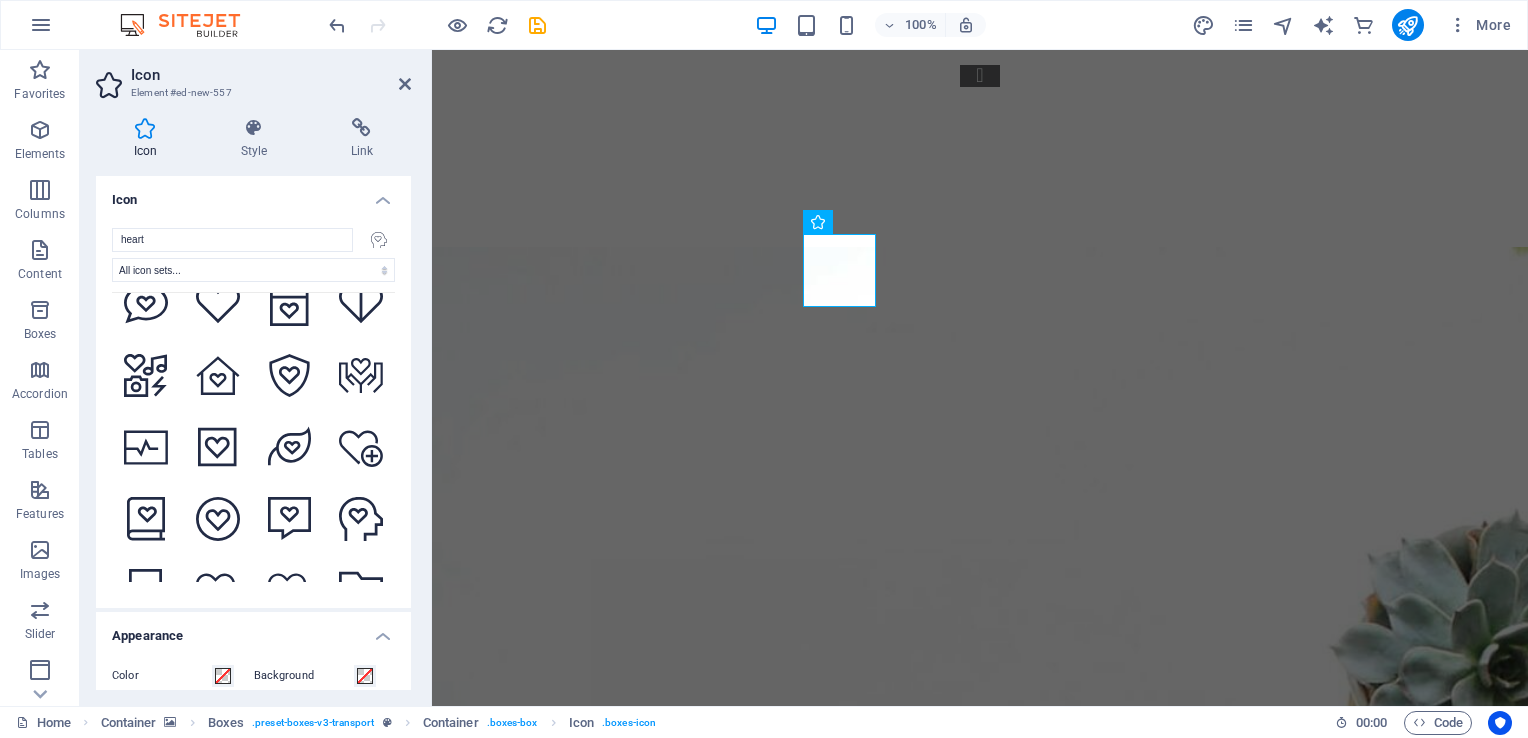 scroll, scrollTop: 4740, scrollLeft: 0, axis: vertical 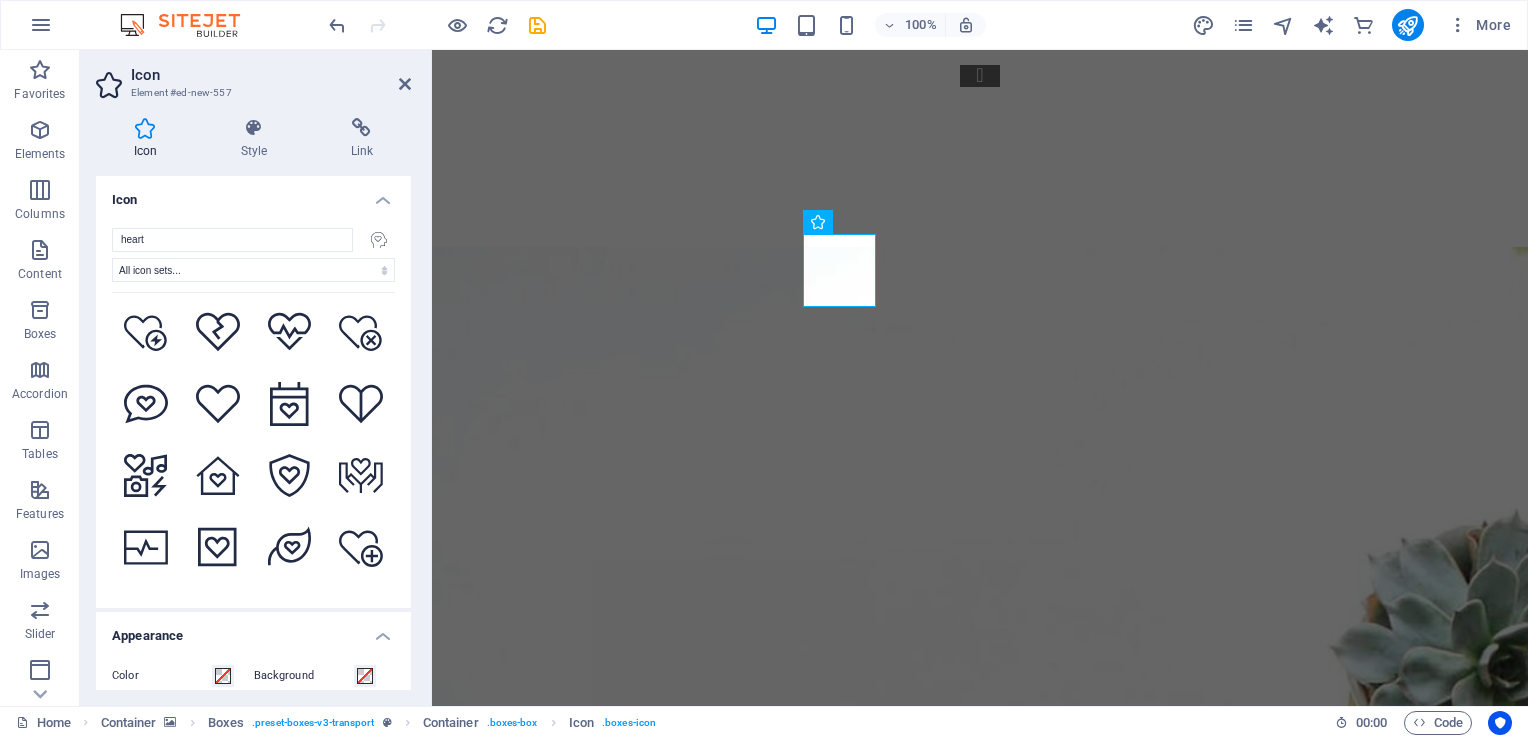 click 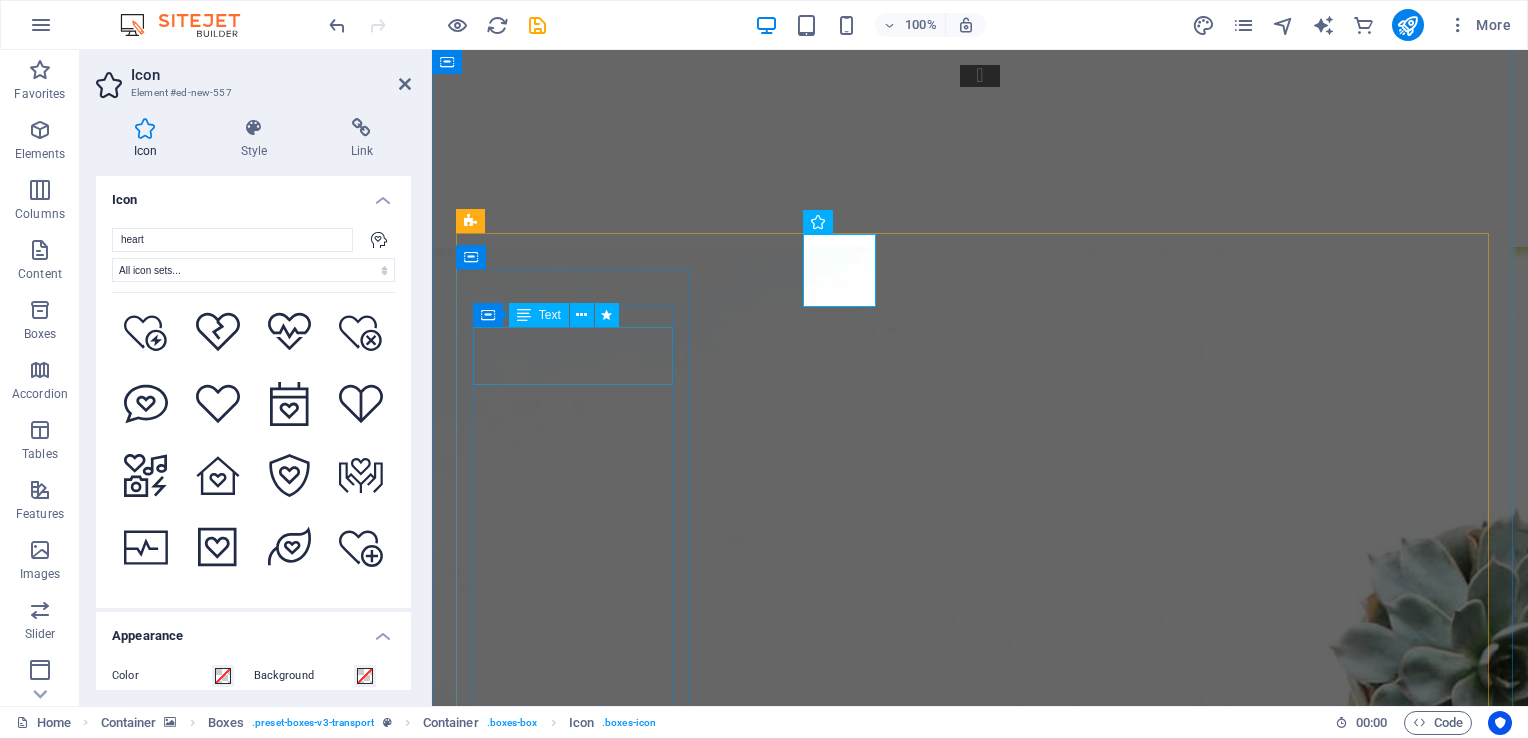 click on "Coaching" at bounding box center (575, 2409) 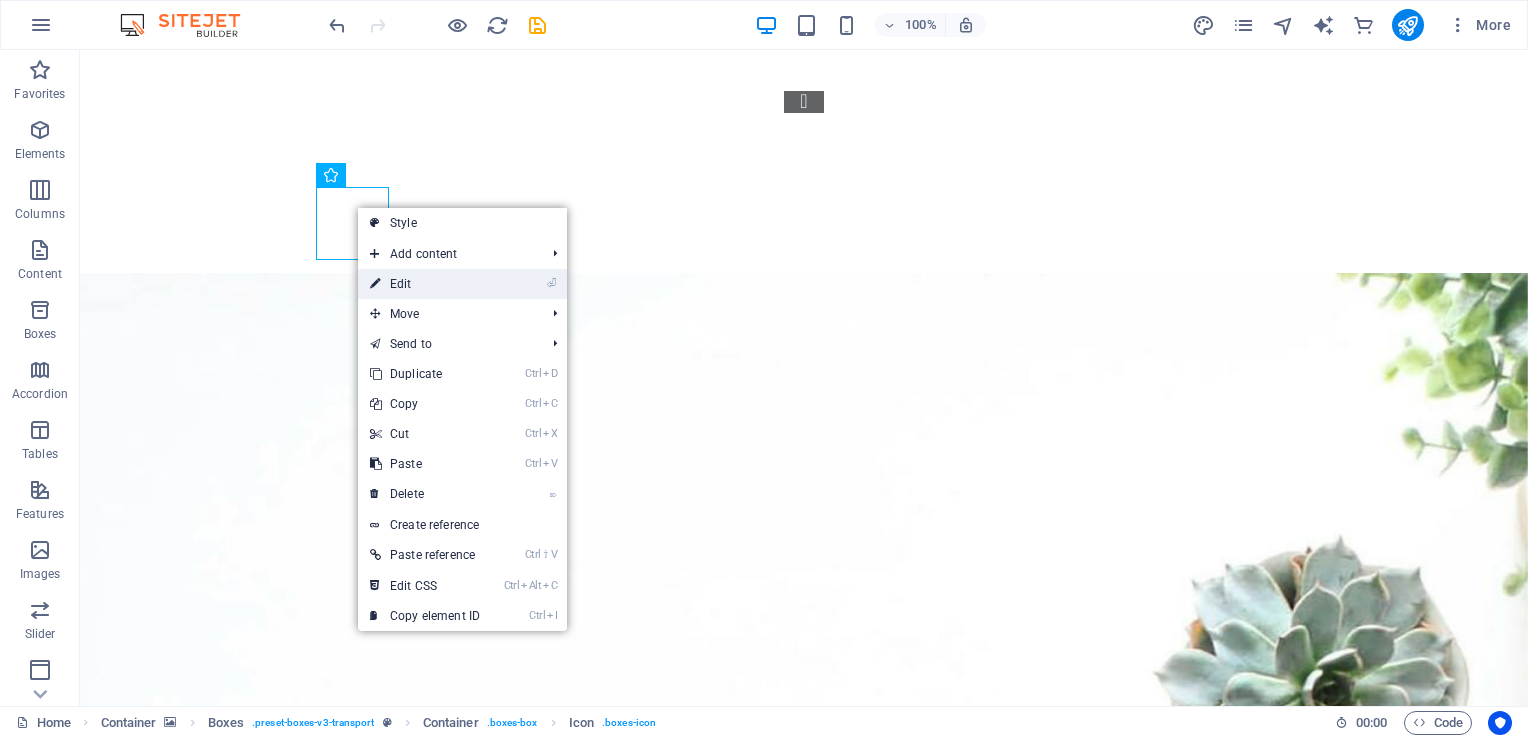 click on "⏎  Edit" at bounding box center (425, 284) 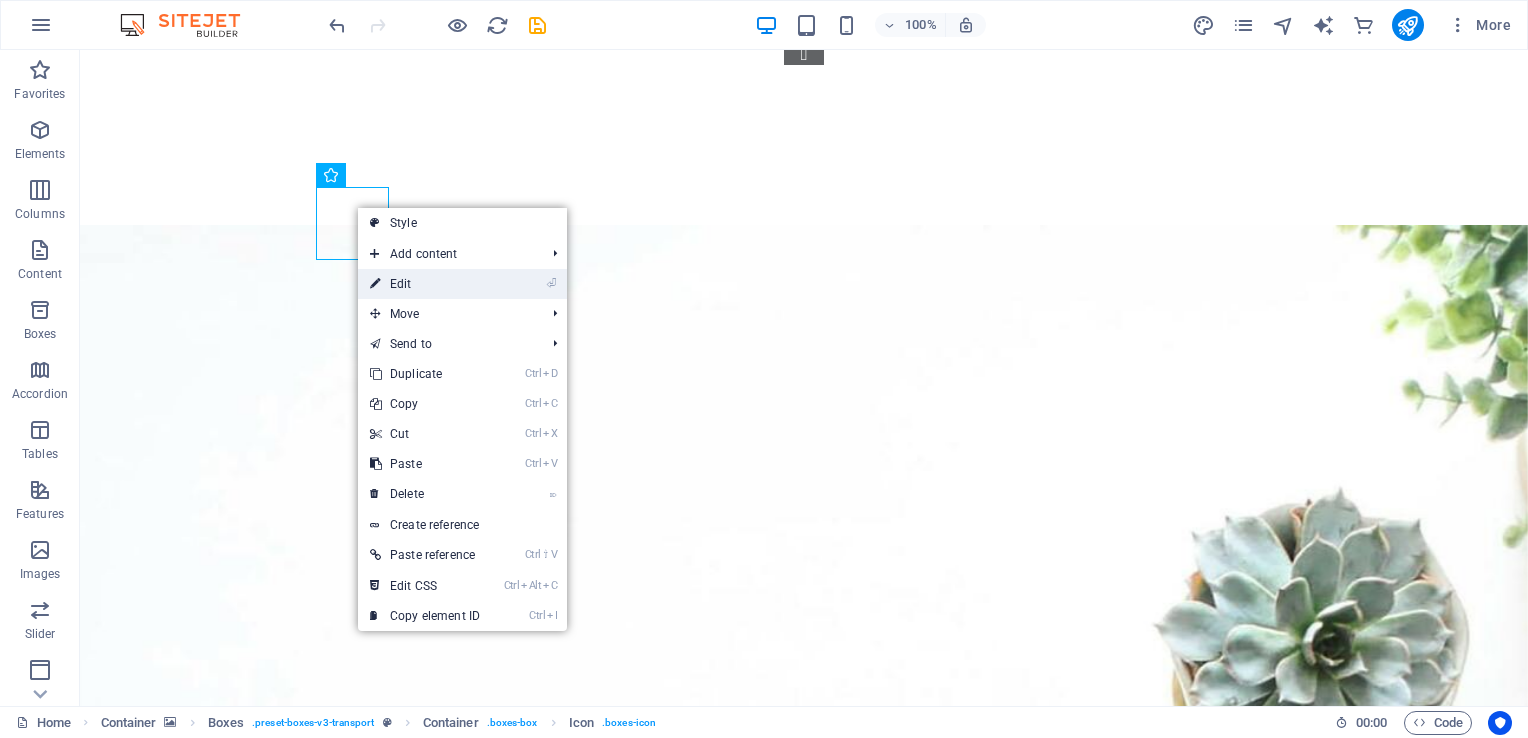 select on "xMidYMid" 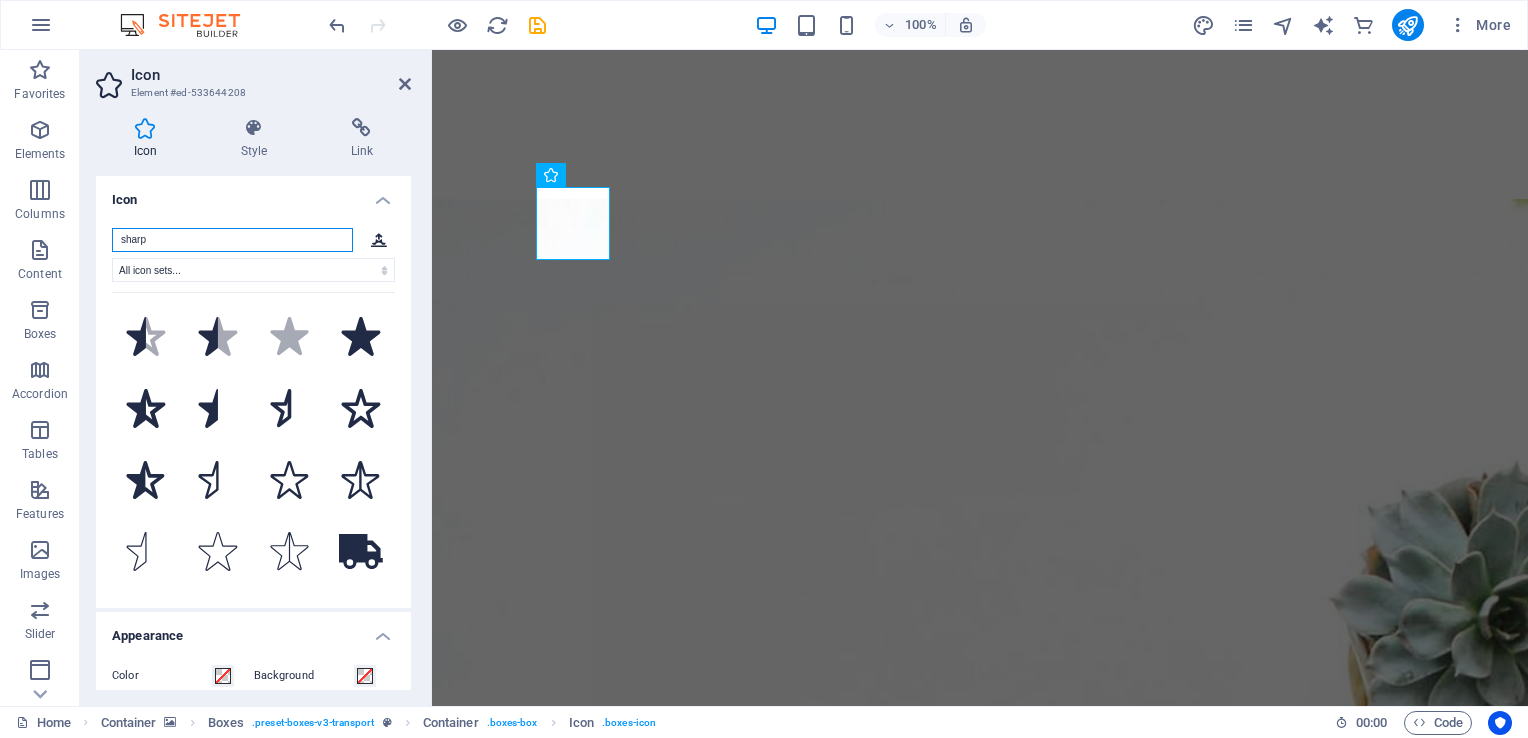drag, startPoint x: 200, startPoint y: 247, endPoint x: 110, endPoint y: 224, distance: 92.89241 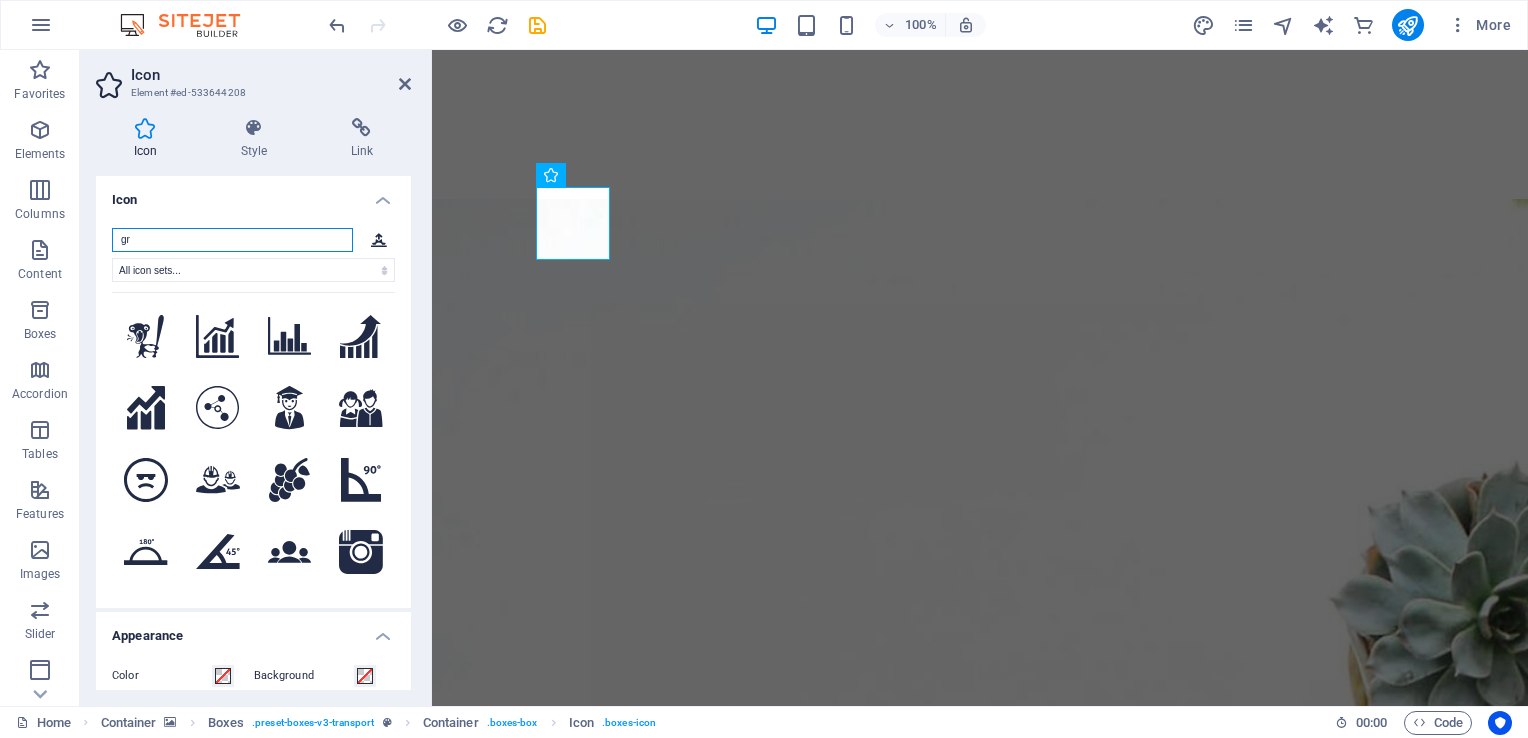 type on "g" 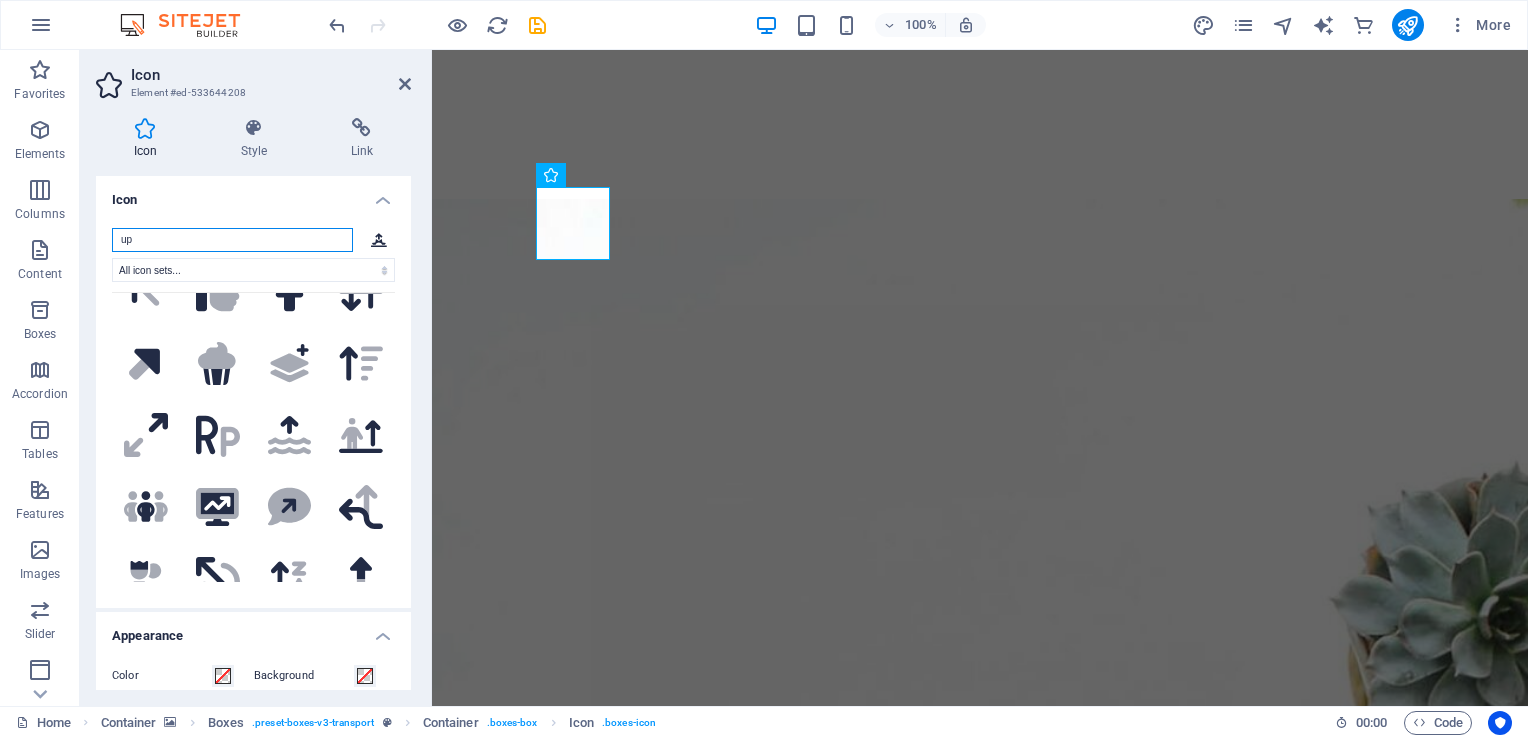scroll, scrollTop: 2300, scrollLeft: 0, axis: vertical 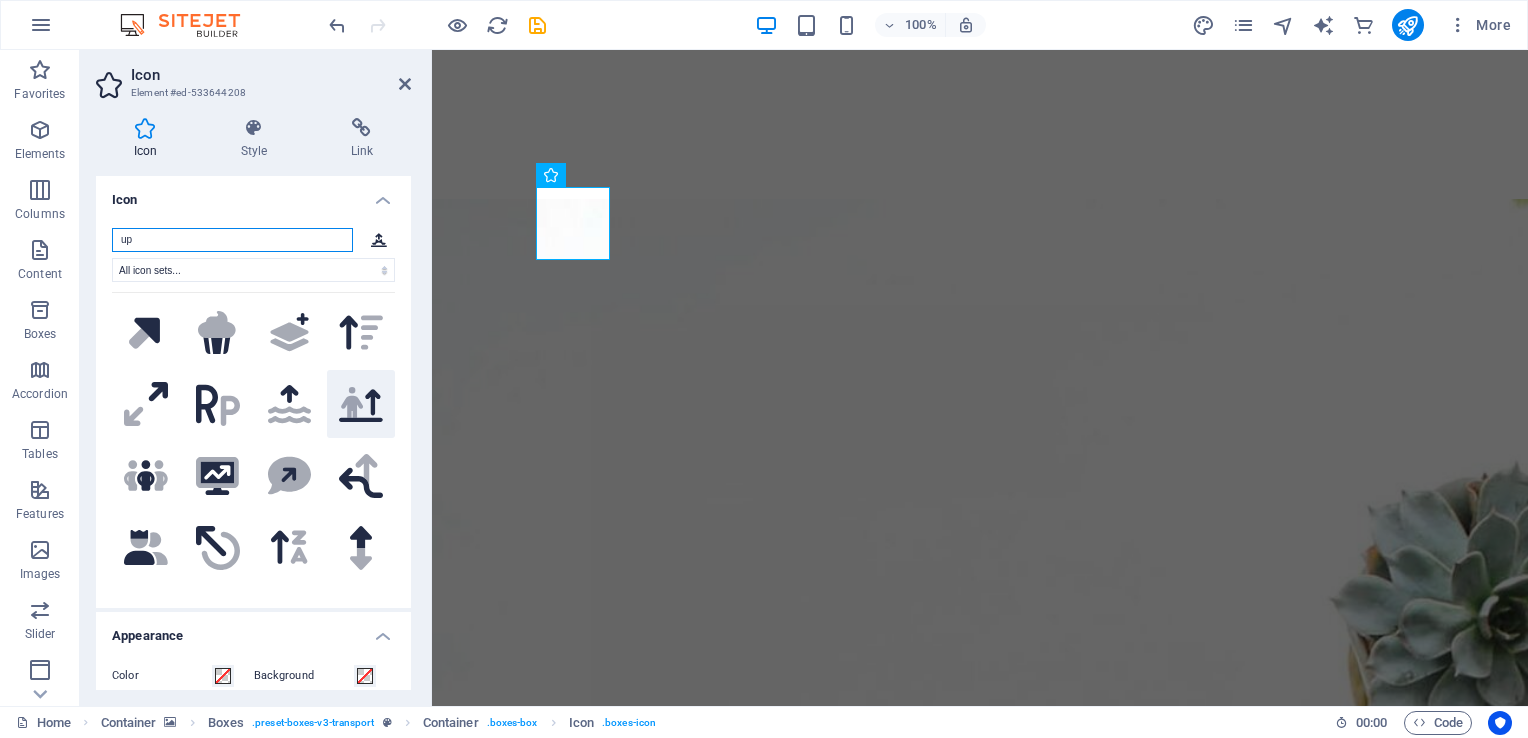 type on "up" 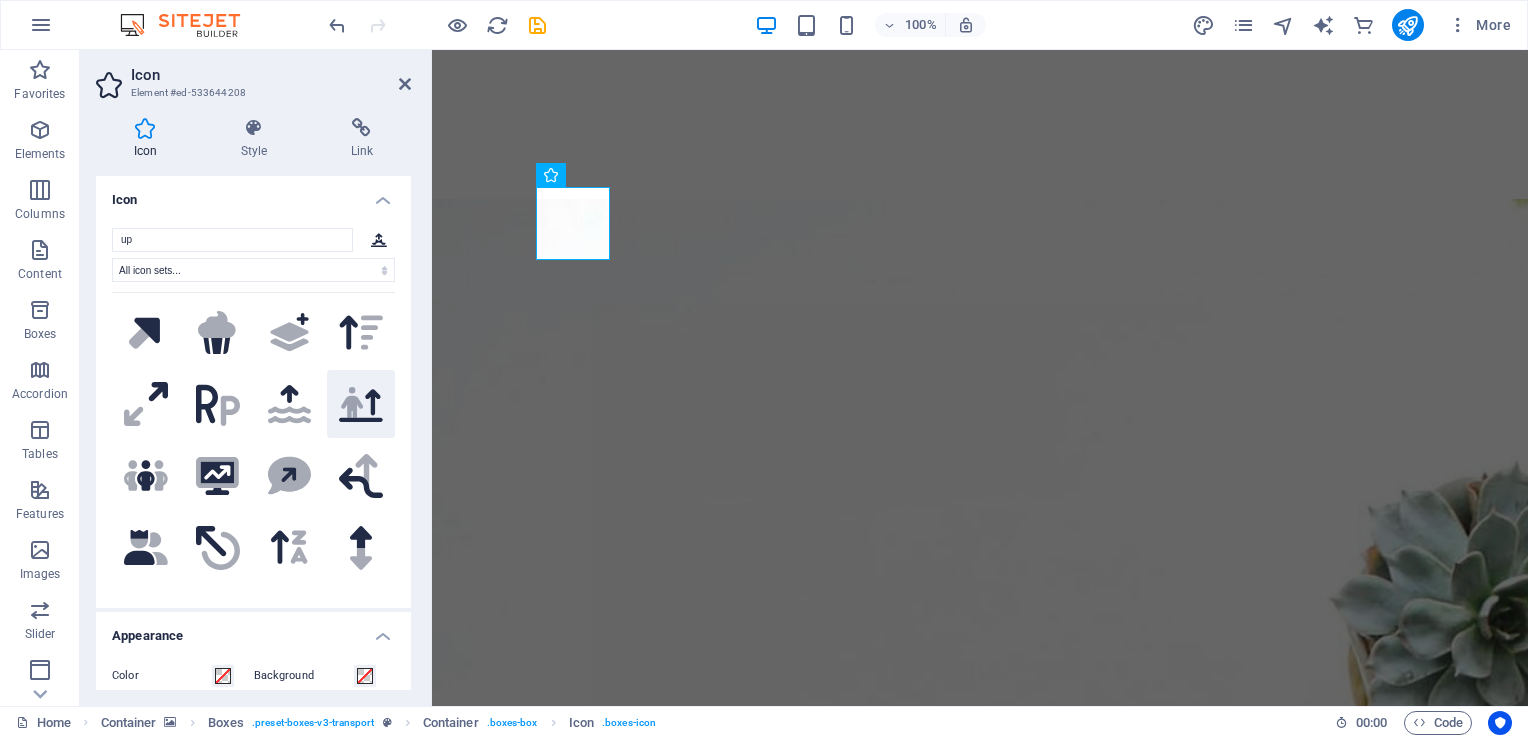 click 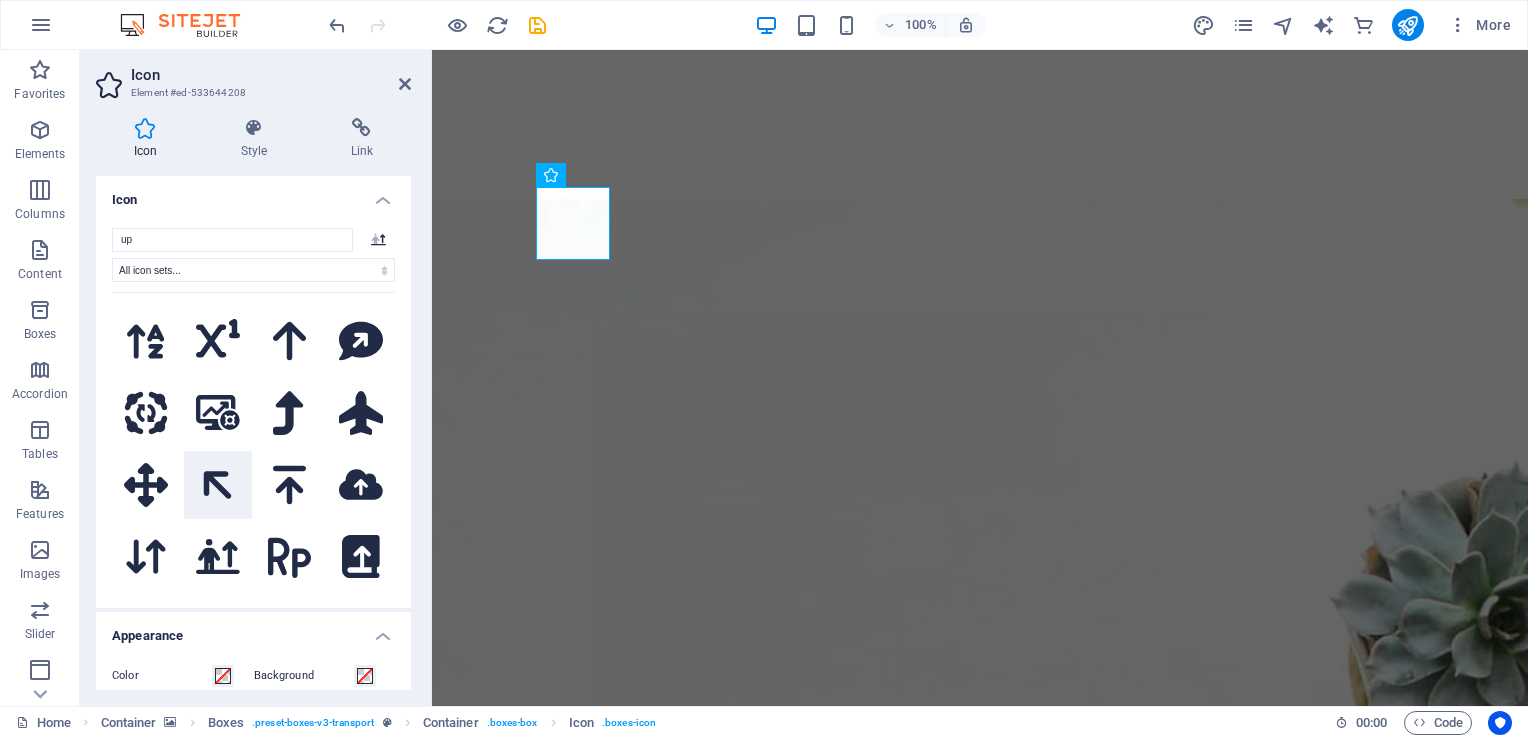 scroll, scrollTop: 4400, scrollLeft: 0, axis: vertical 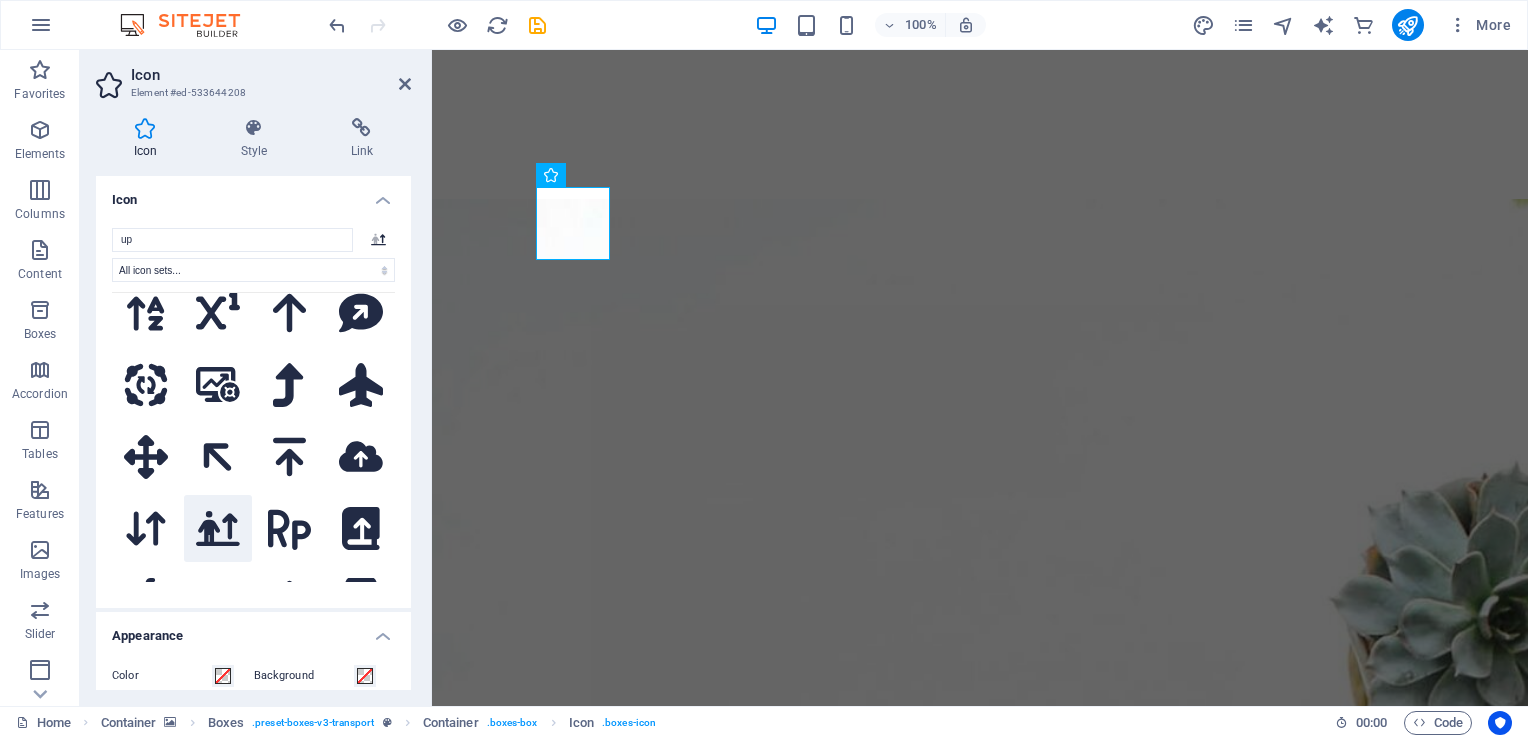 click 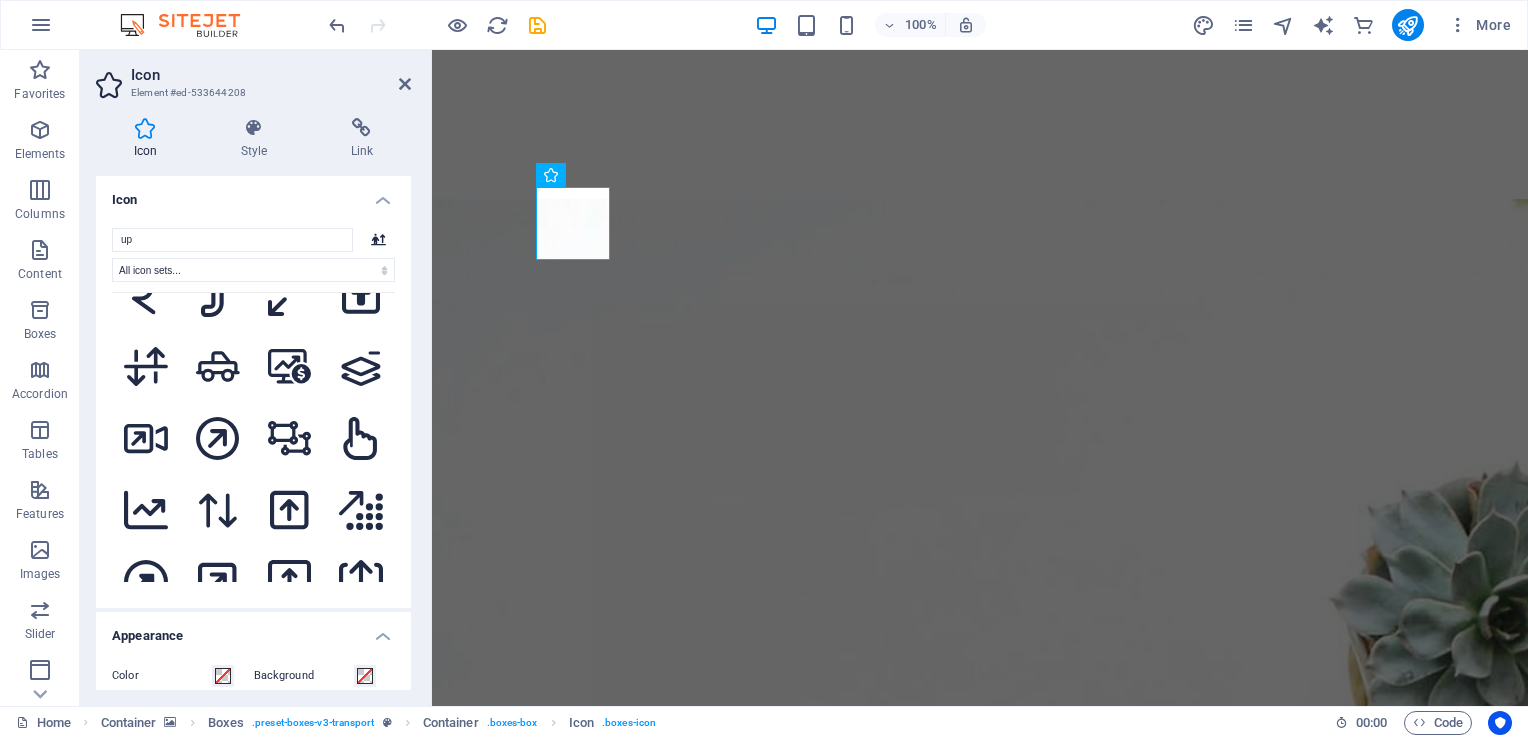 scroll, scrollTop: 8512, scrollLeft: 0, axis: vertical 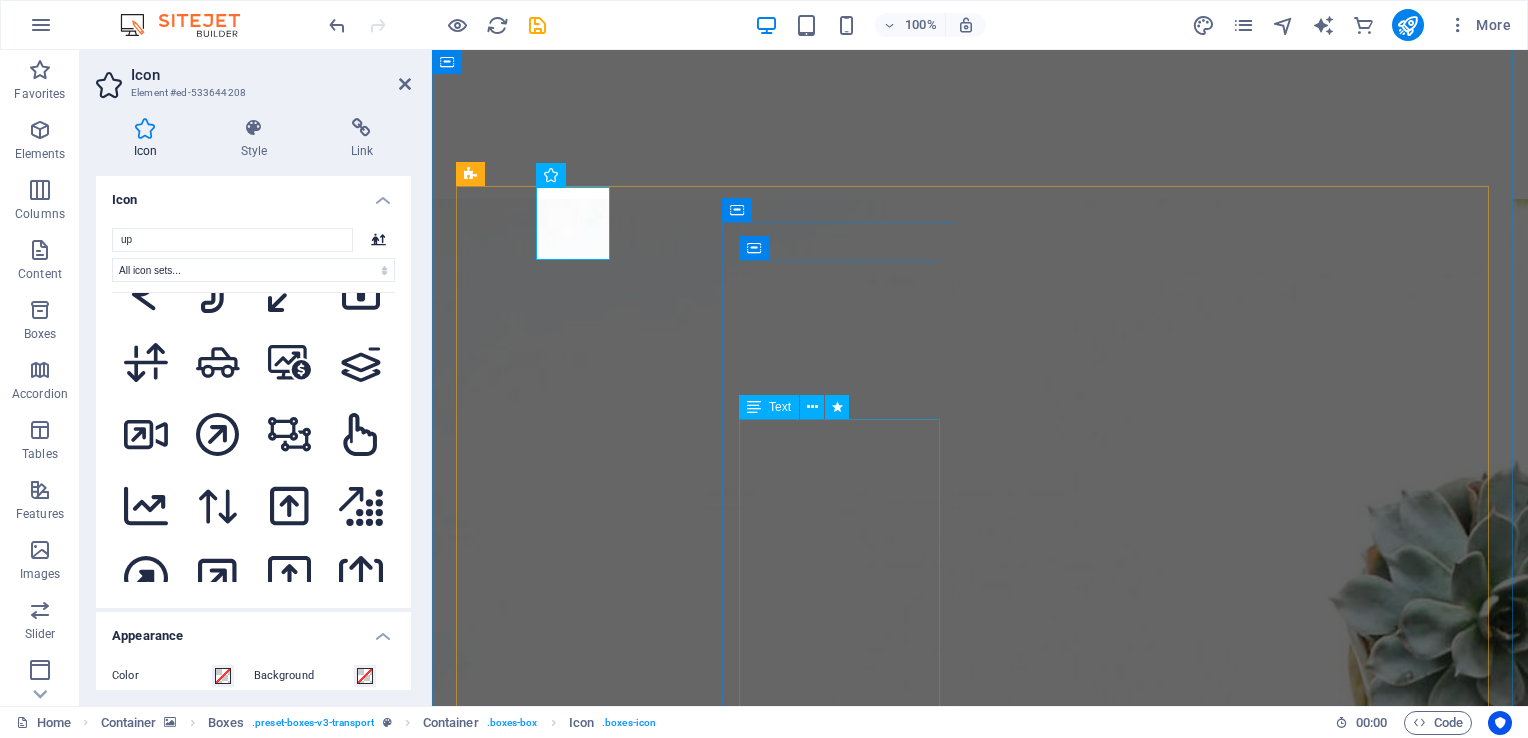 click on "Emotional Intelligence Coaching is the process of supporting and guiding people to achieve their full potential. Our semi-structured coaching processes, enables our clients to gain deeper self-insight, skills, tools and techniques to remove the barriers towards their goals. It also ensures that they can sustain the changes in their lives. Our coaches are [ORGANIZATION] registered and trained in Neurolinguistic Programming Techniques We specialise in: Mental Health & Wellness Transition Management" at bounding box center (575, 4102) 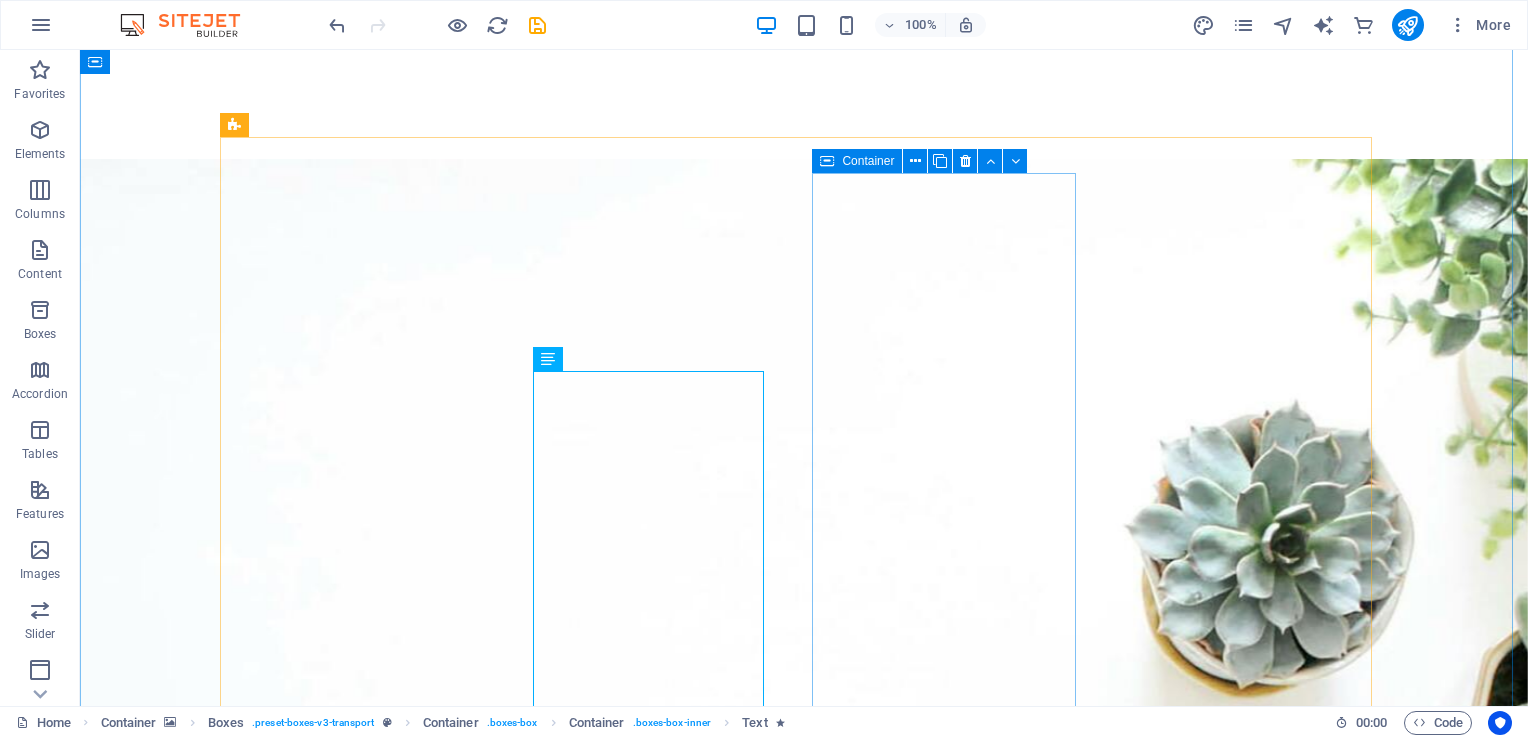 scroll, scrollTop: 2156, scrollLeft: 0, axis: vertical 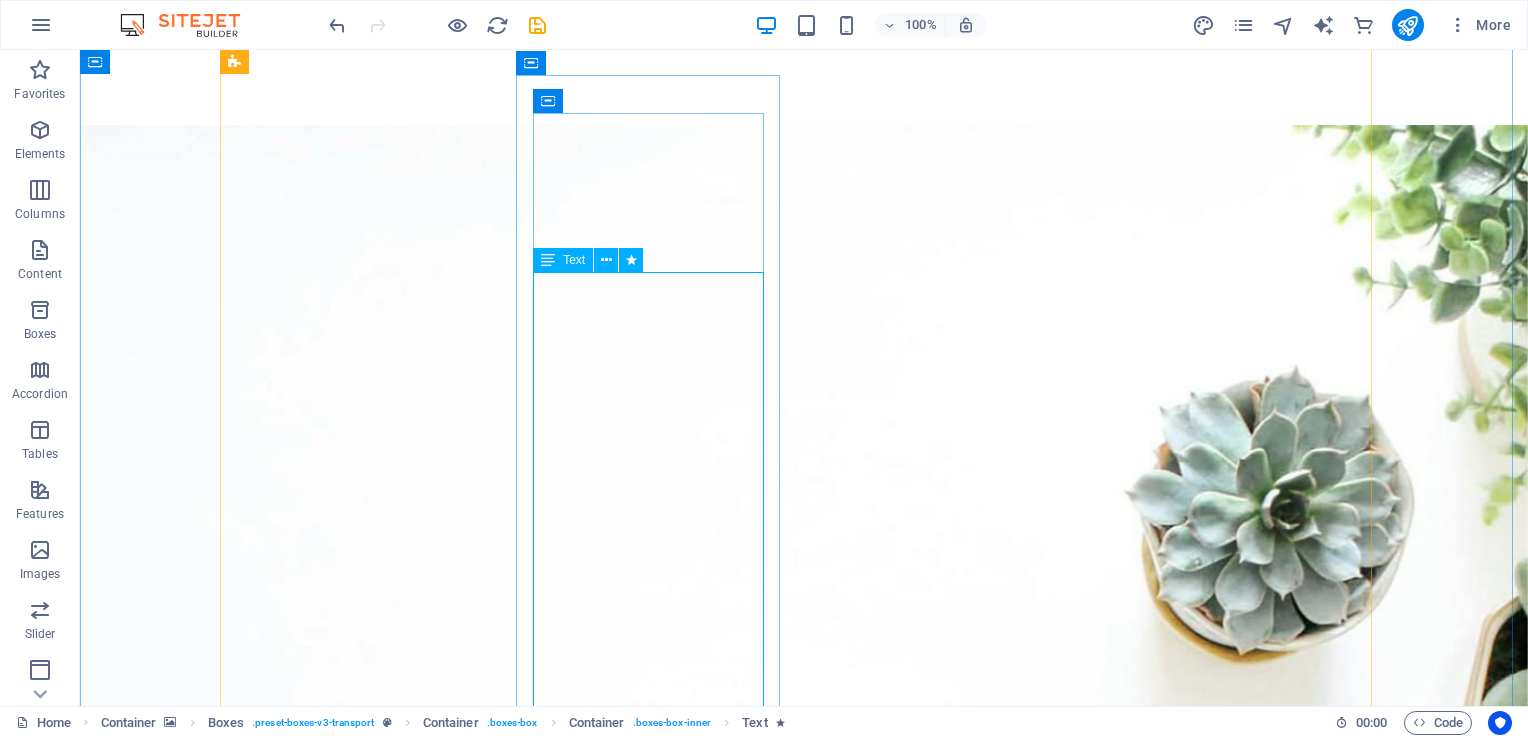 click on "Coaching is the process of supporting and guiding people to achieve their full potential. Our semi-structured coaching processes, enables our clients to gain deeper self-insight, skills, tools and techniques to remove the barriers towards their goals. It also ensures that they can sustain the changes in their lives. Our coaches are [ORGANIZATION] registered and trained in Neurolinguistic Programming Techniques We specialise in: Mental Health & Wellness Transition Management" at bounding box center (360, 3802) 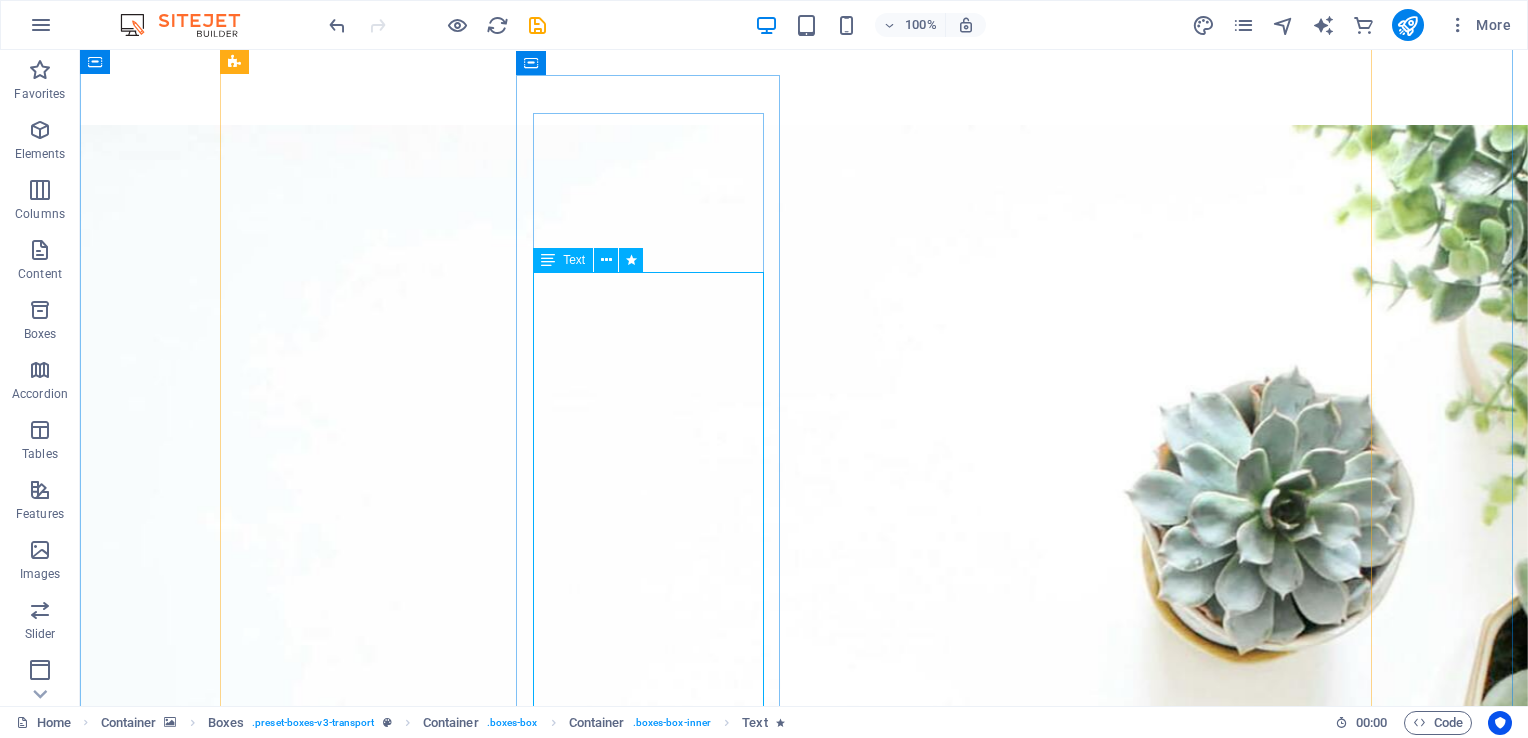 click on "Coaching is the process of supporting and guiding people to achieve their full potential. Our semi-structured coaching processes, enables our clients to gain deeper self-insight, skills, tools and techniques to remove the barriers towards their goals. It also ensures that they can sustain the changes in their lives. Our coaches are [ORGANIZATION] registered and trained in Neurolinguistic Programming Techniques We specialise in: Mental Health & Wellness Transition Management" at bounding box center (360, 3802) 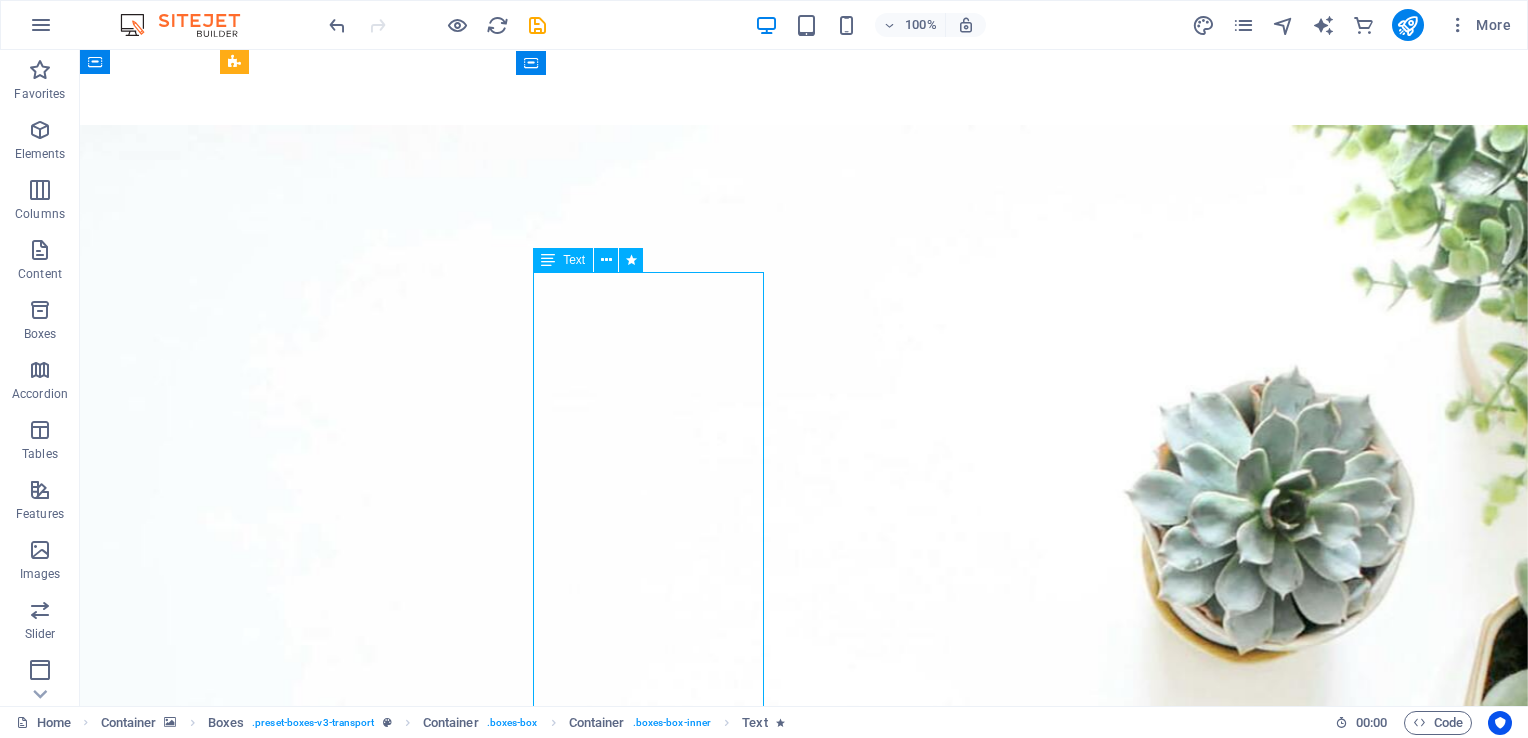 click on "Coaching is the process of supporting and guiding people to achieve their full potential. Our semi-structured coaching processes, enables our clients to gain deeper self-insight, skills, tools and techniques to remove the barriers towards their goals. It also ensures that they can sustain the changes in their lives. Our coaches are [ORGANIZATION] registered and trained in Neurolinguistic Programming Techniques We specialise in: Mental Health & Wellness Transition Management" at bounding box center [360, 3802] 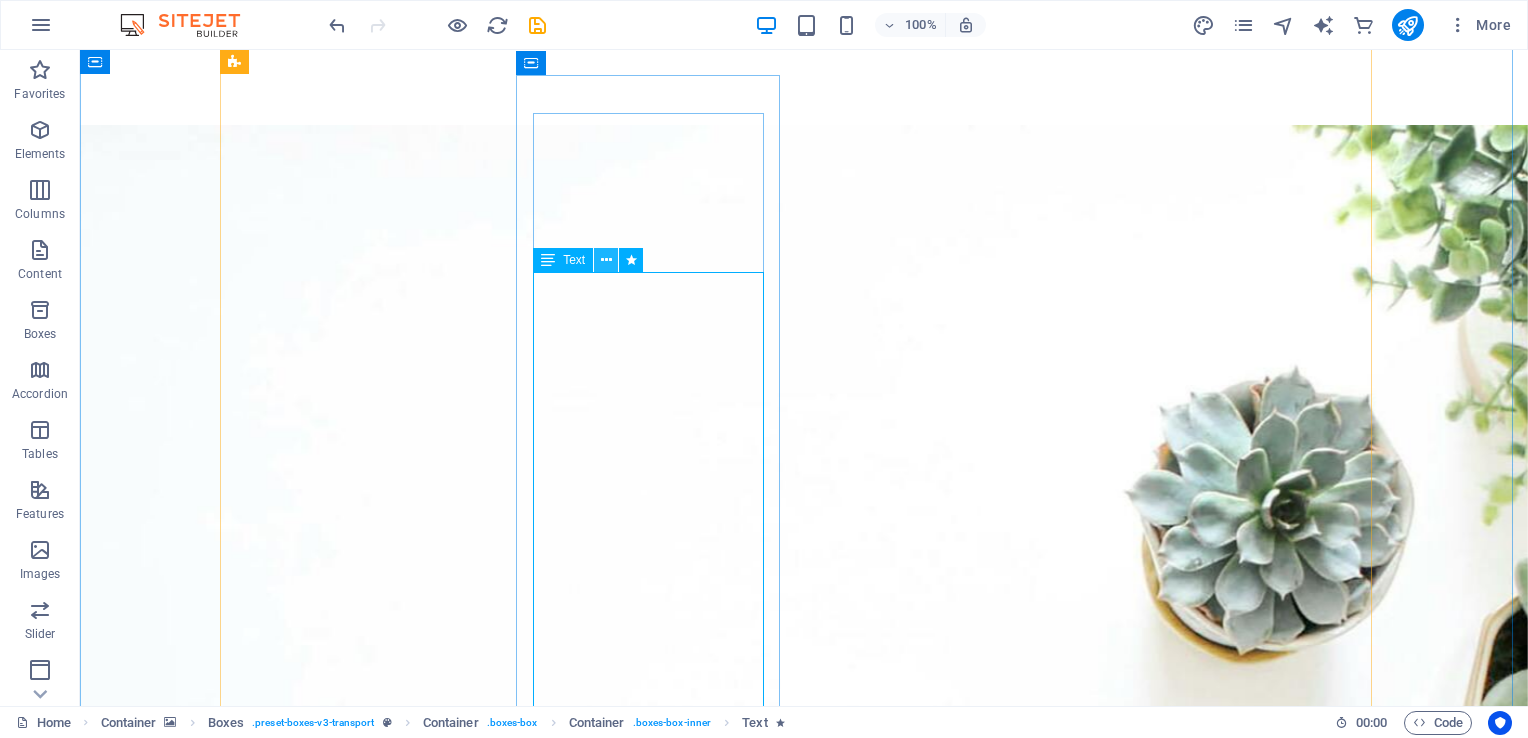 click at bounding box center [606, 260] 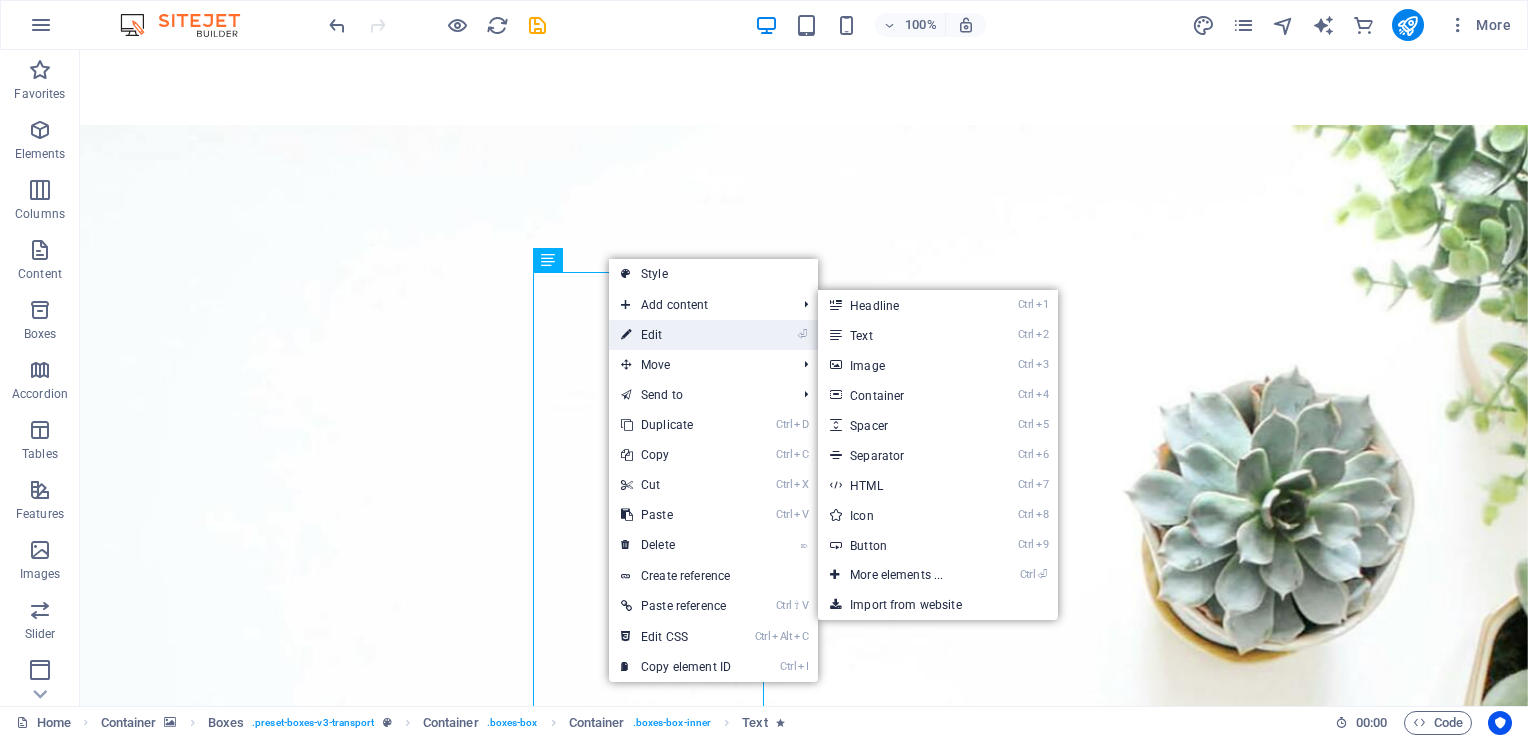 click on "⏎  Edit" at bounding box center [676, 335] 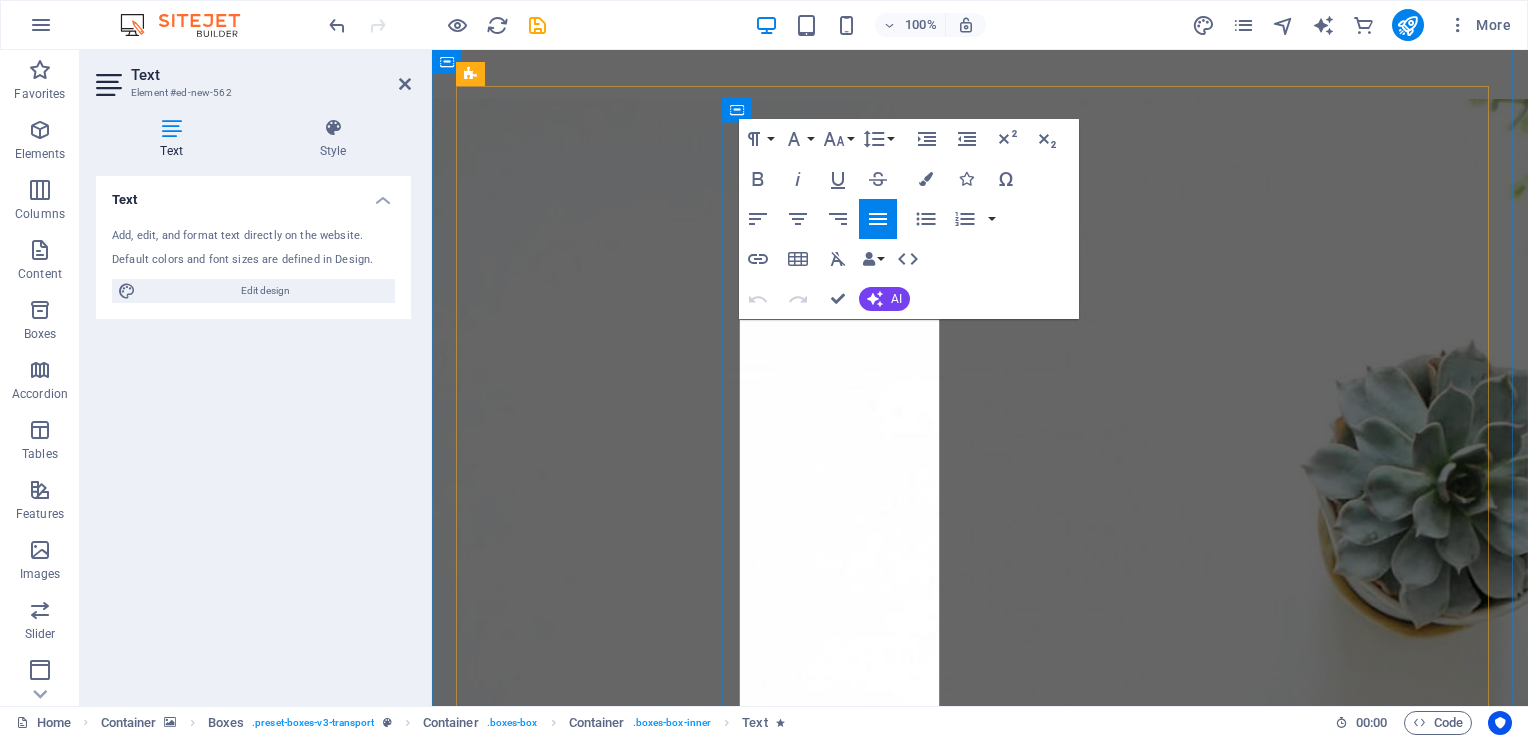 drag, startPoint x: 747, startPoint y: 332, endPoint x: 853, endPoint y: 637, distance: 322.8947 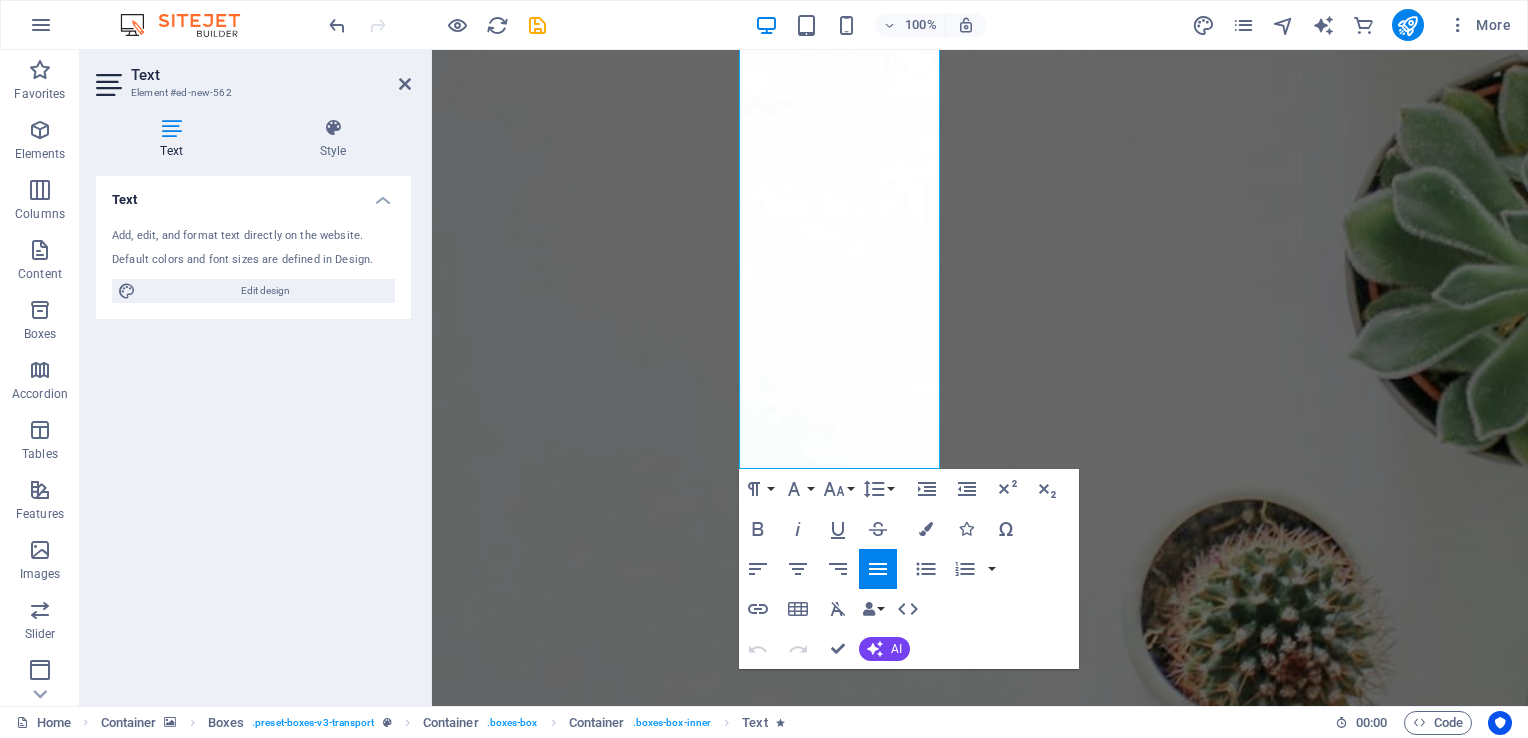 scroll, scrollTop: 3056, scrollLeft: 0, axis: vertical 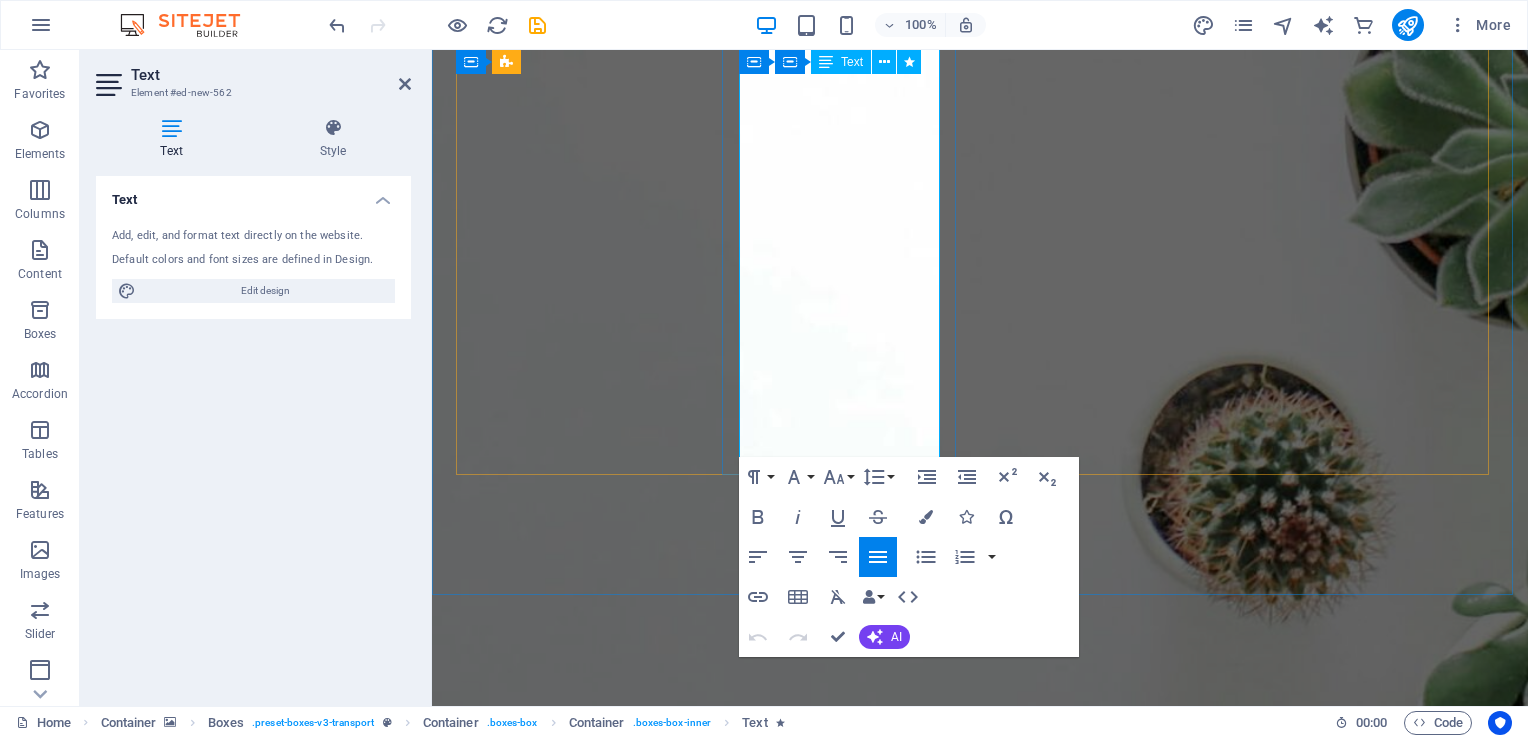 click on "Transition Management" at bounding box center (616, 3640) 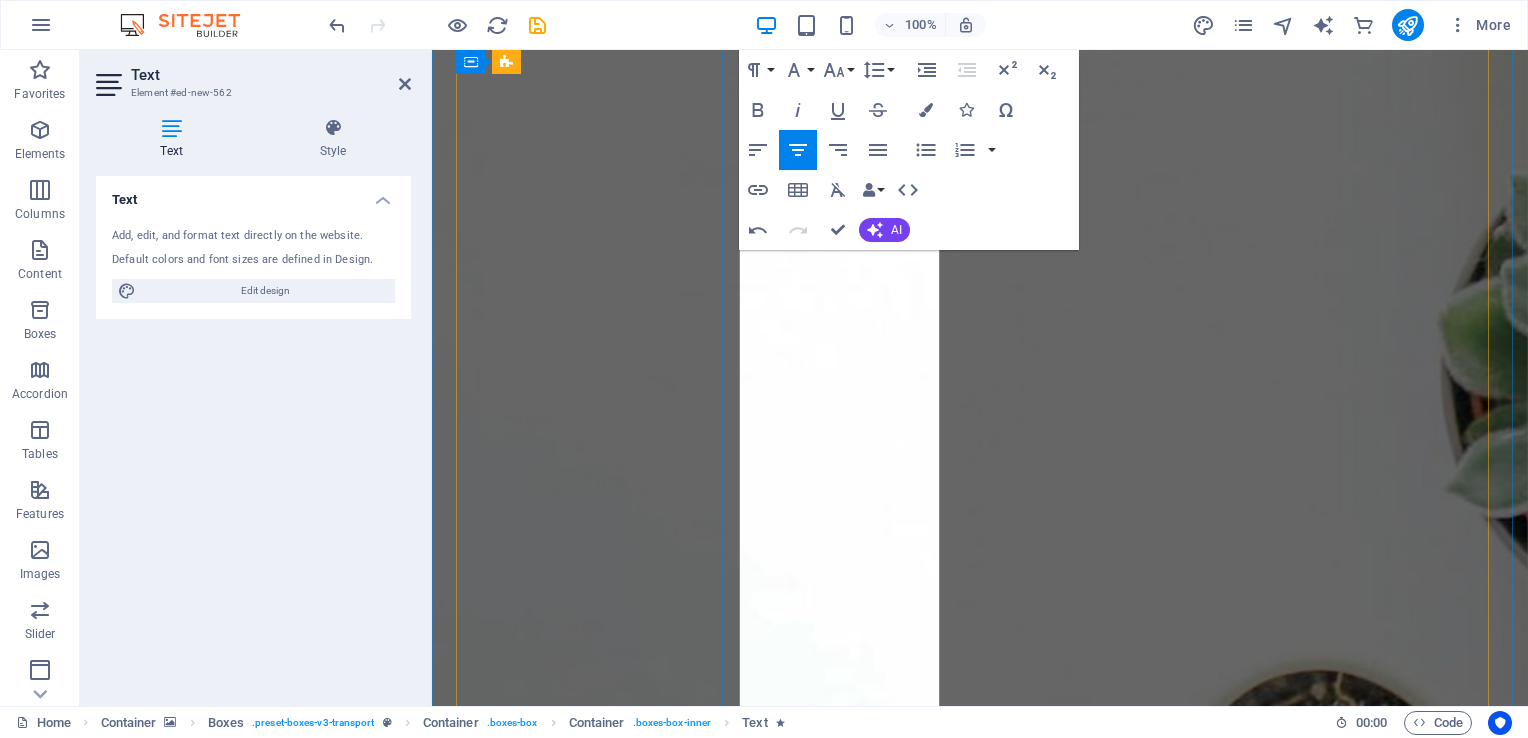 click on "At  M2 Management Consulting , we support individuals and teams to develop practical EI skills that drive connection, communication and collaboration. As certified Genos practitioners, we focus on: ✅ Strengthening leadership and workplace culture ✅ Driving transformational change ✅ Boosting collaboration and team effectiveness ✅ Enhancing sales and customer engagement ✅ Creating mentally healthy workplaces" at bounding box center (575, 4243) 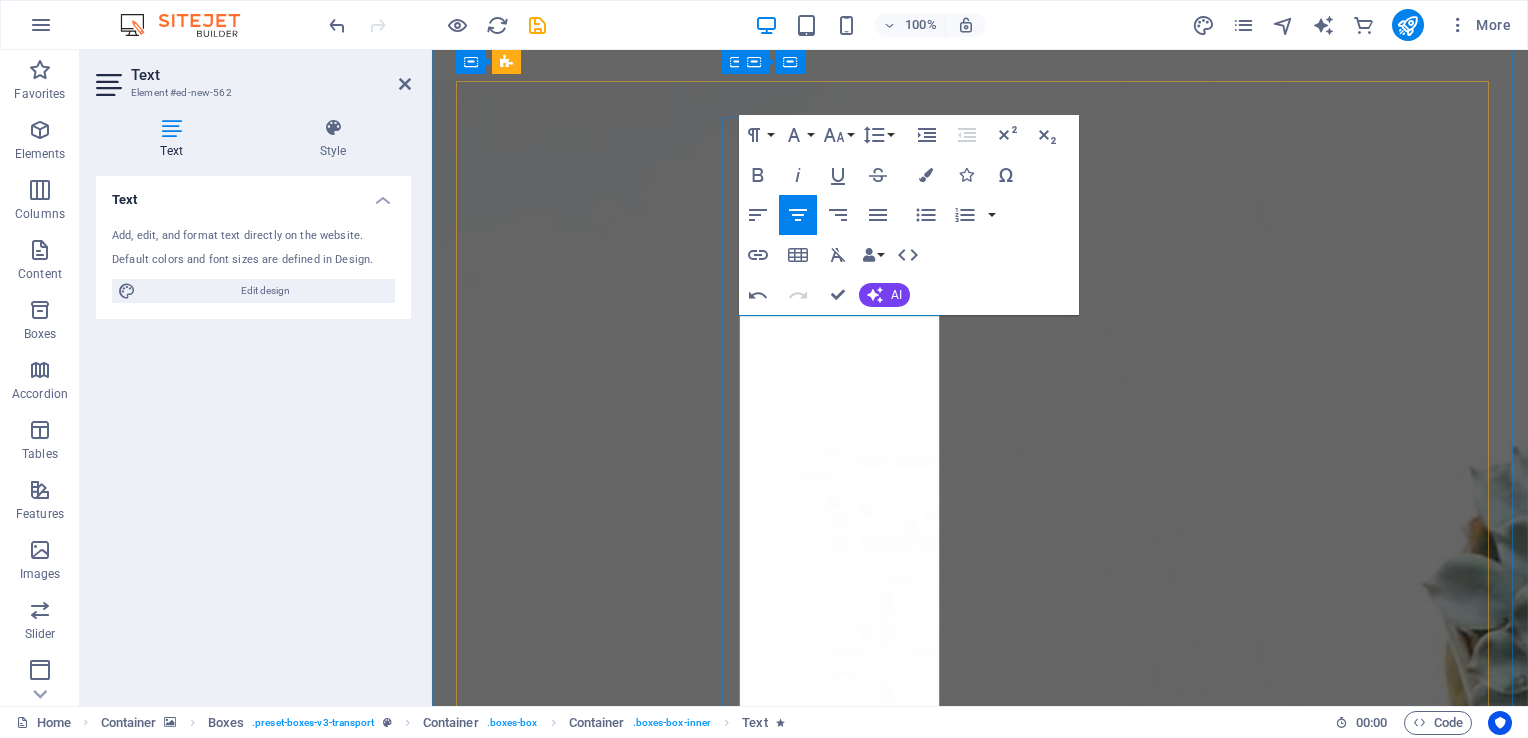 scroll, scrollTop: 2156, scrollLeft: 0, axis: vertical 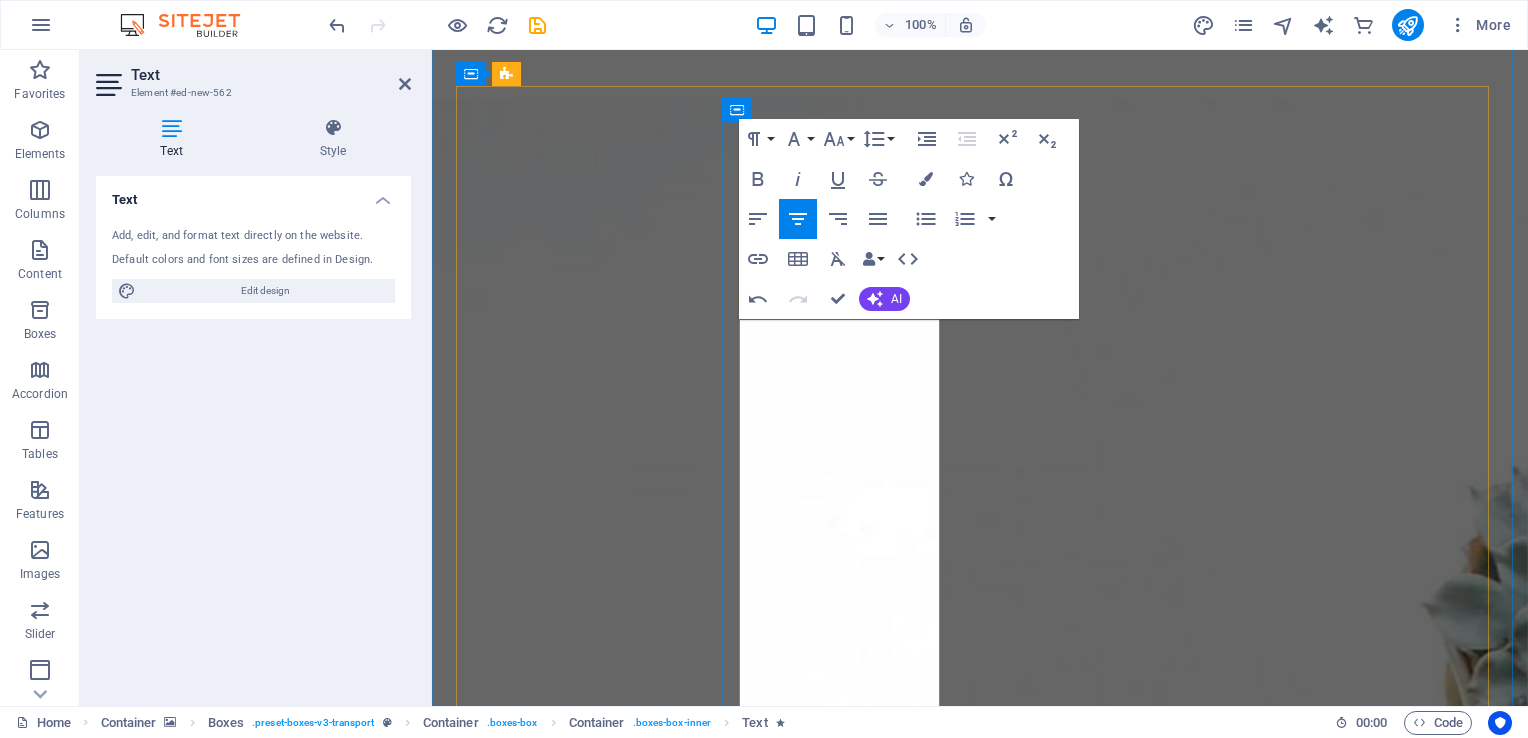click on "M2 Management Consulting now offering powerful Emotional Intelligence (EI) assessments" at bounding box center [575, 4119] 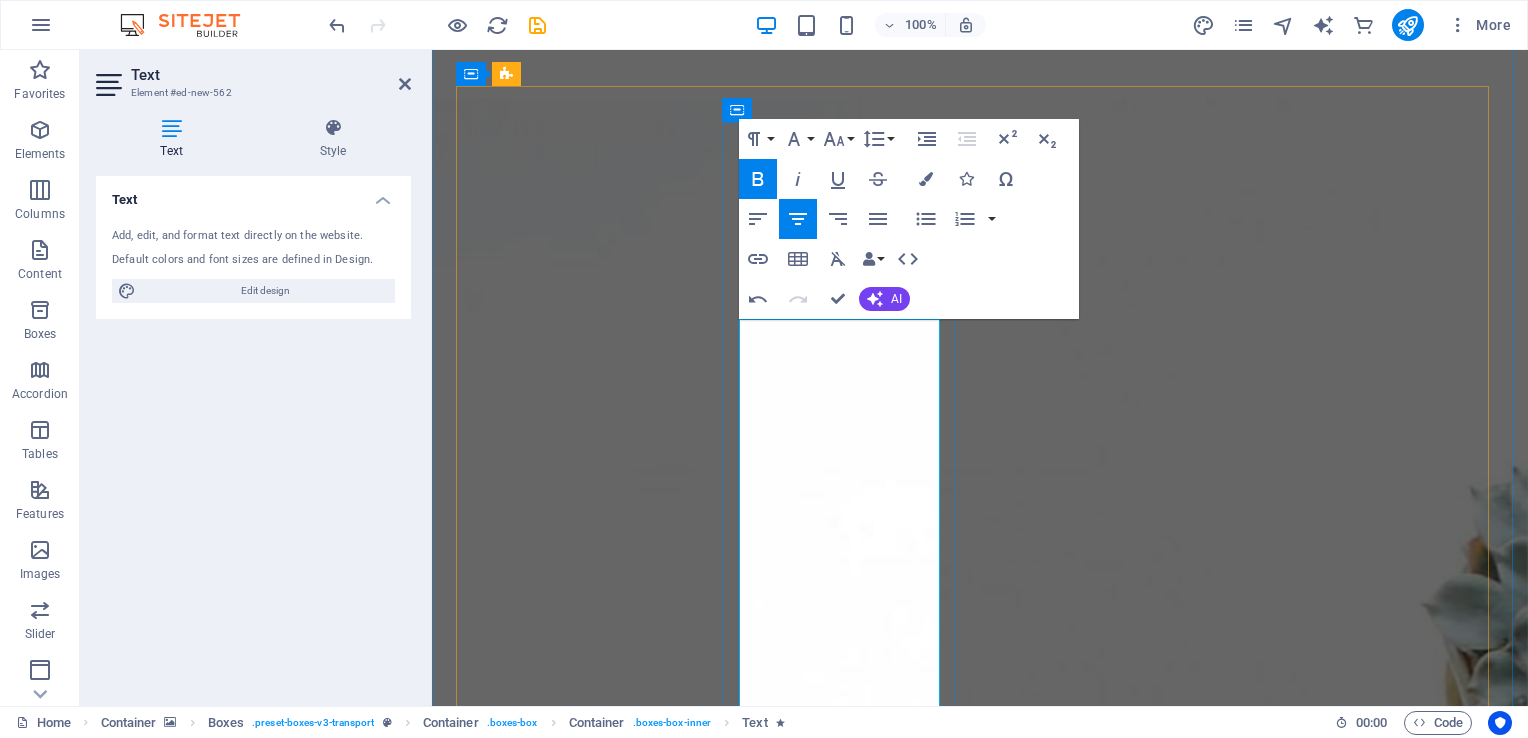 click on "M2 Management Consulting now offering powerful Emotional Intelligence (EI) assessments" at bounding box center (575, 4119) 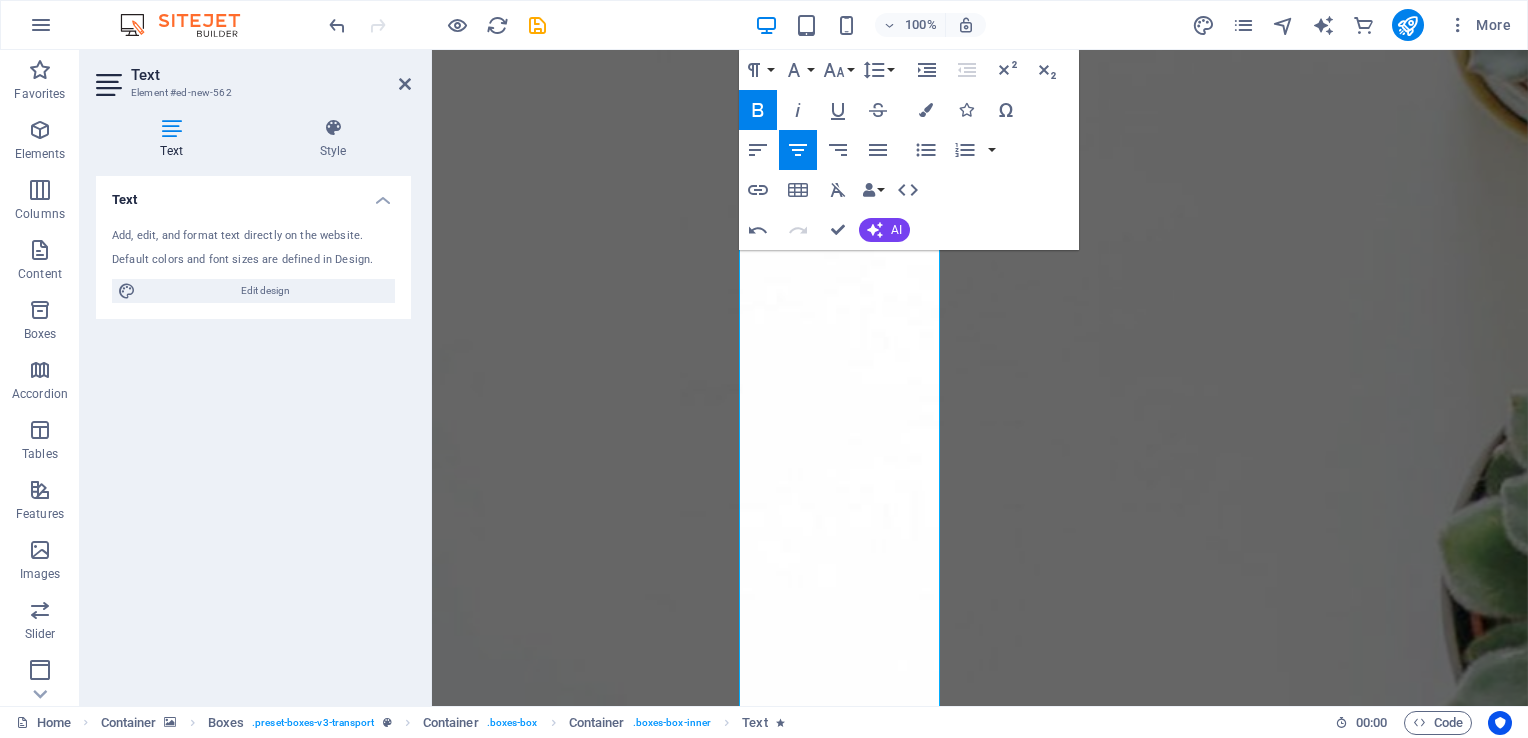 scroll, scrollTop: 2917, scrollLeft: 0, axis: vertical 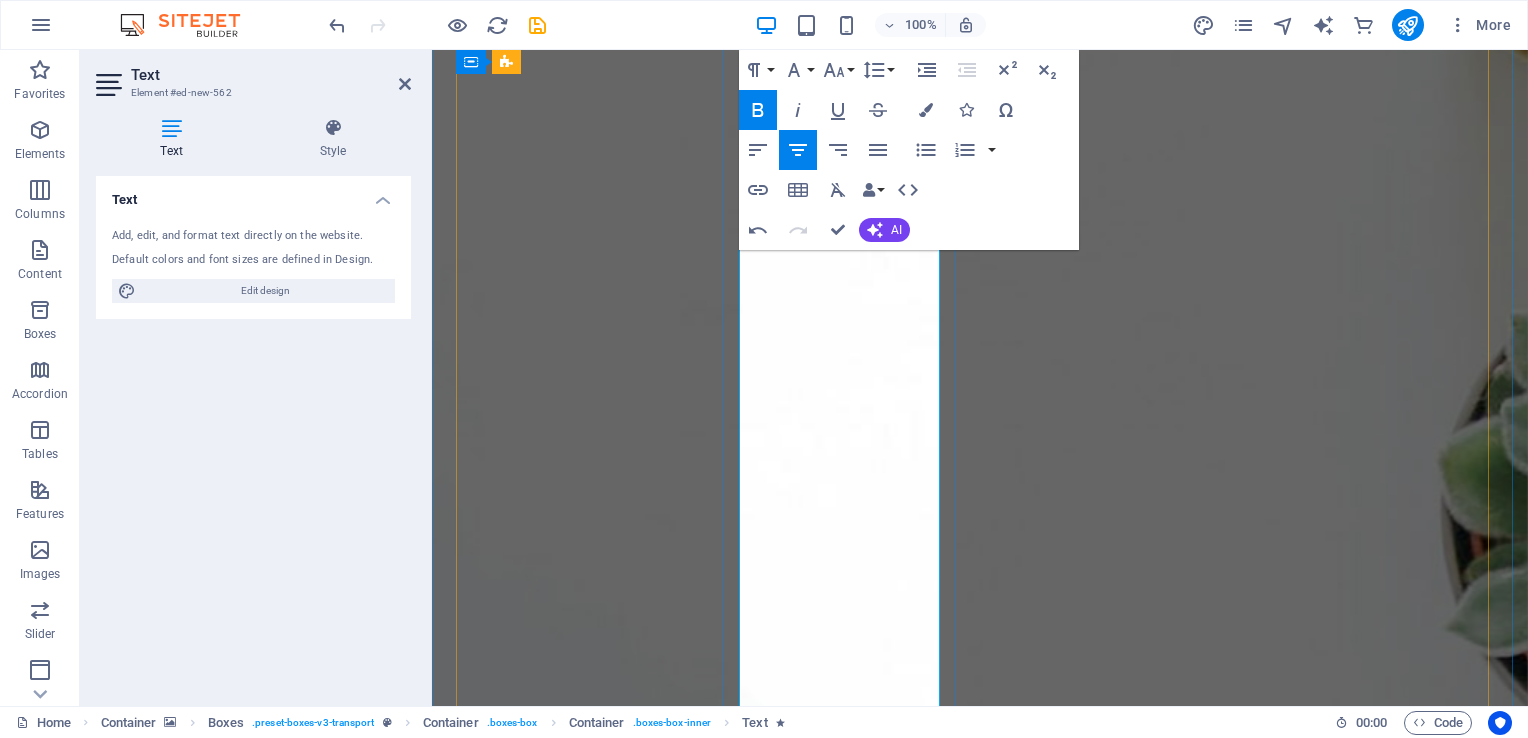 drag, startPoint x: 764, startPoint y: 326, endPoint x: 872, endPoint y: 631, distance: 323.5568 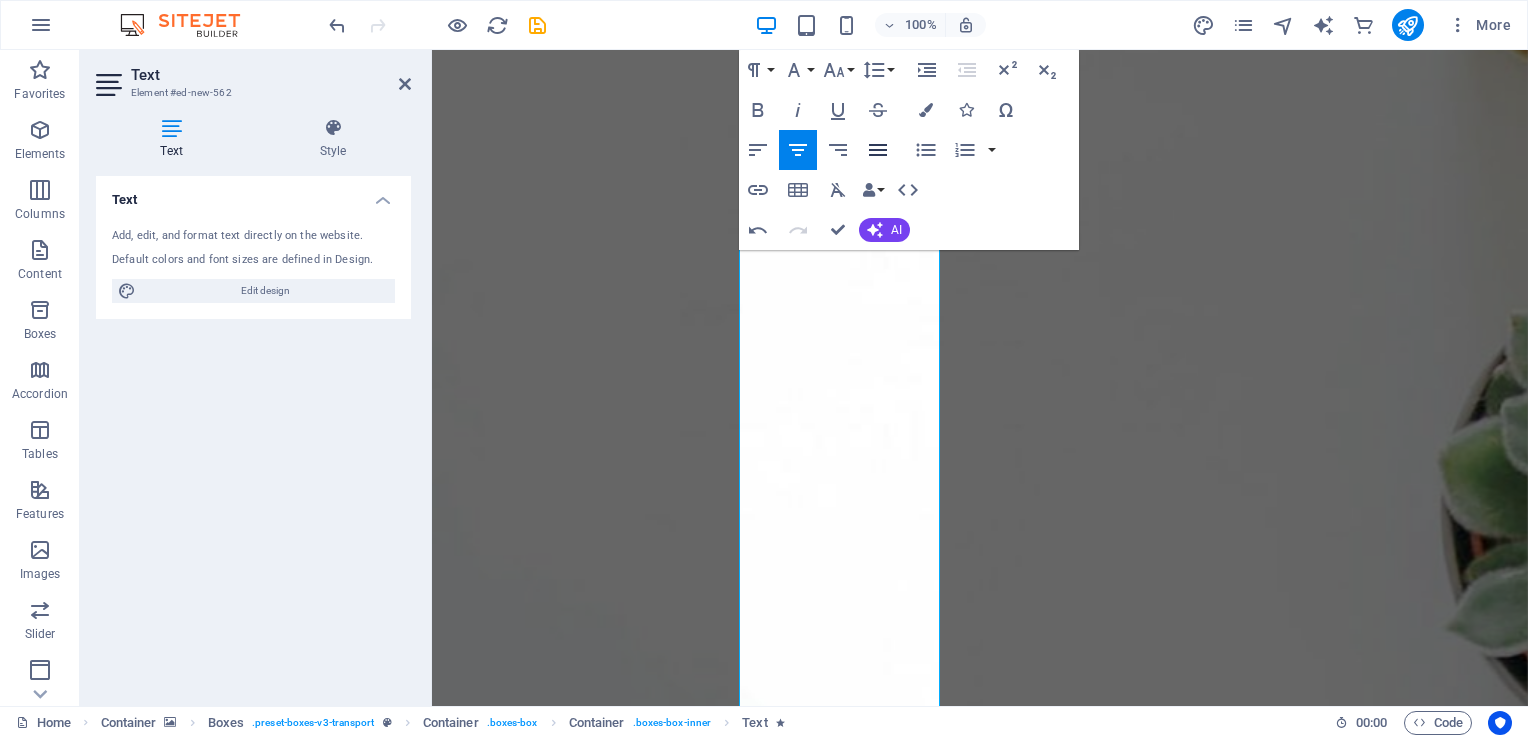 click 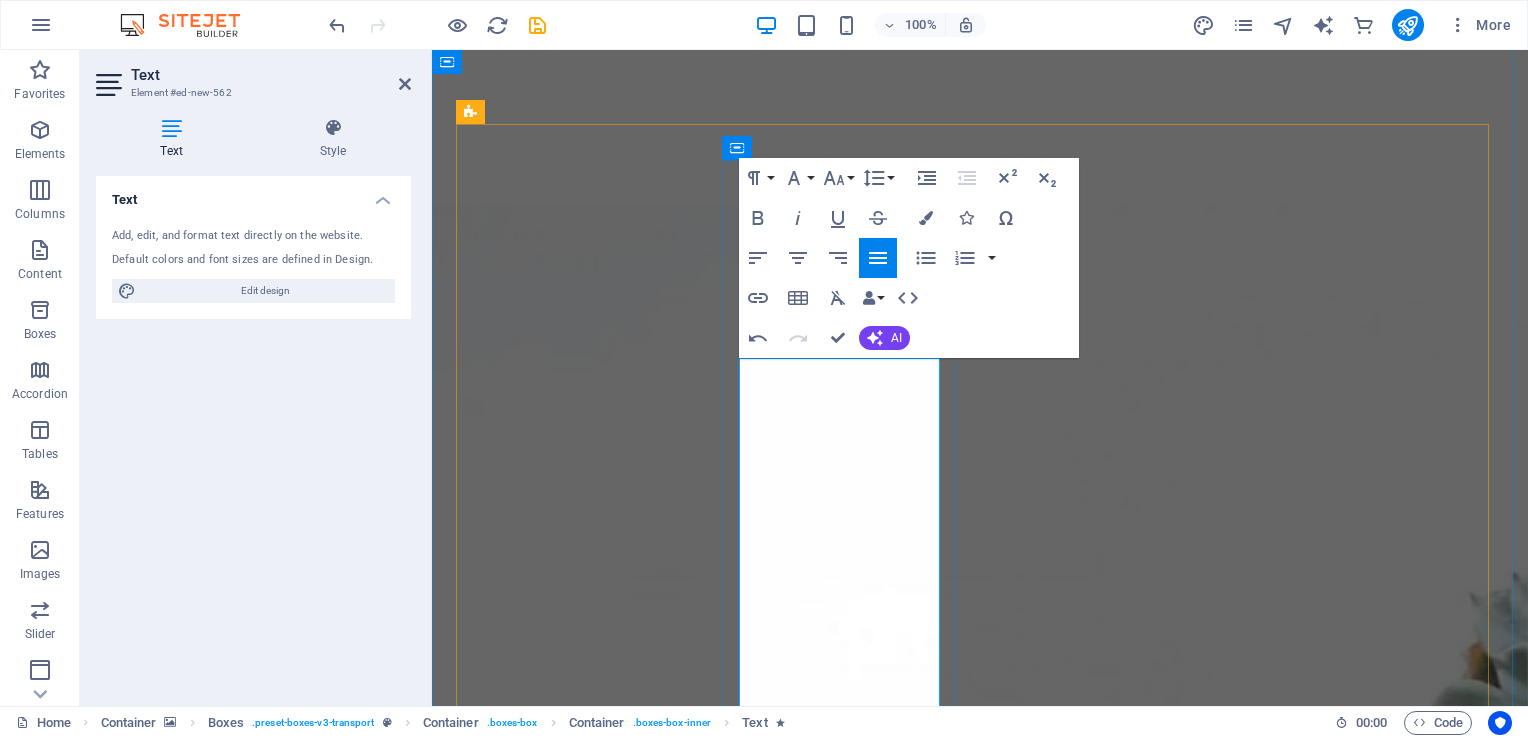 scroll, scrollTop: 2017, scrollLeft: 0, axis: vertical 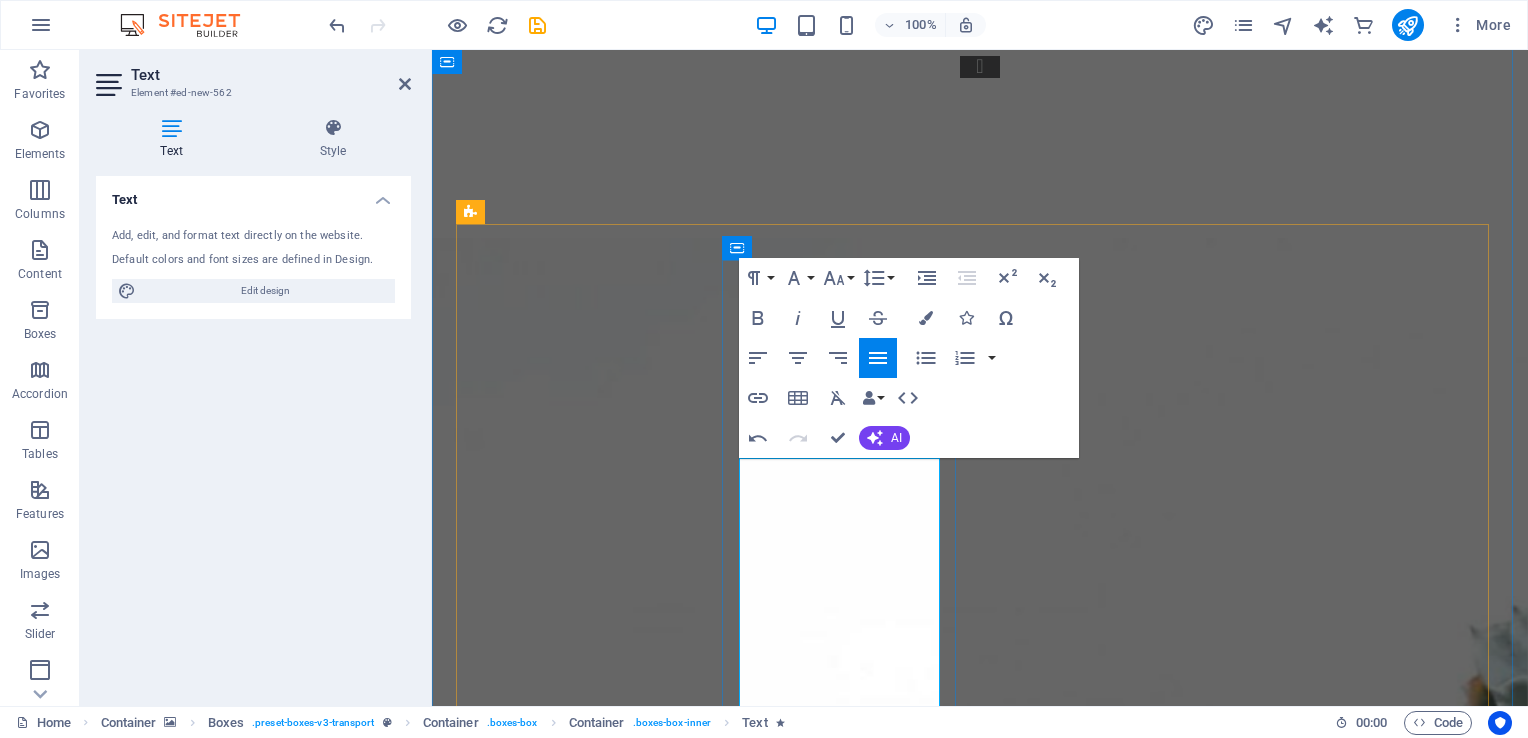 click on "M2 Management Consulting now offering powerful Emotional Intelligence (EI) assessments" at bounding box center (575, 4258) 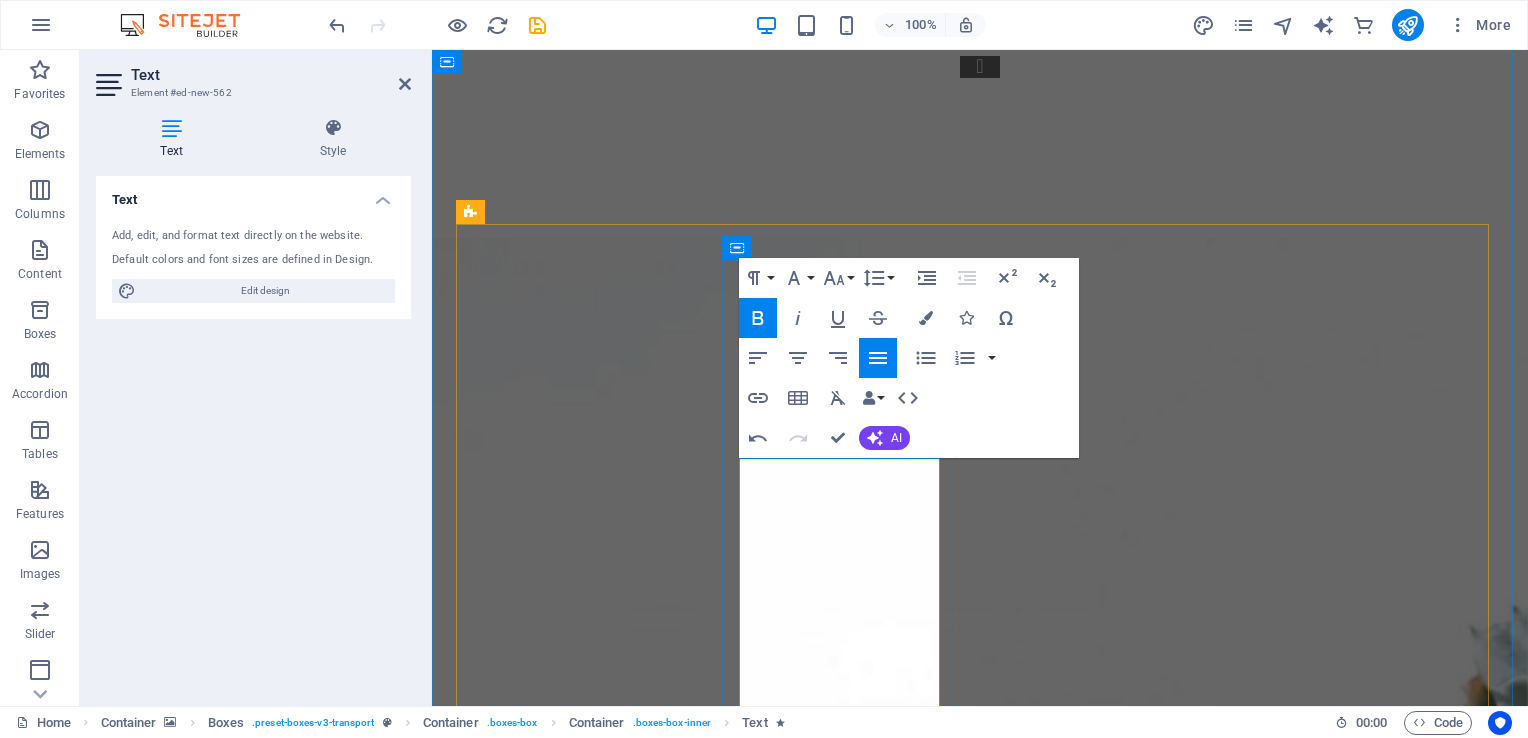 drag, startPoint x: 743, startPoint y: 469, endPoint x: 903, endPoint y: 578, distance: 193.6001 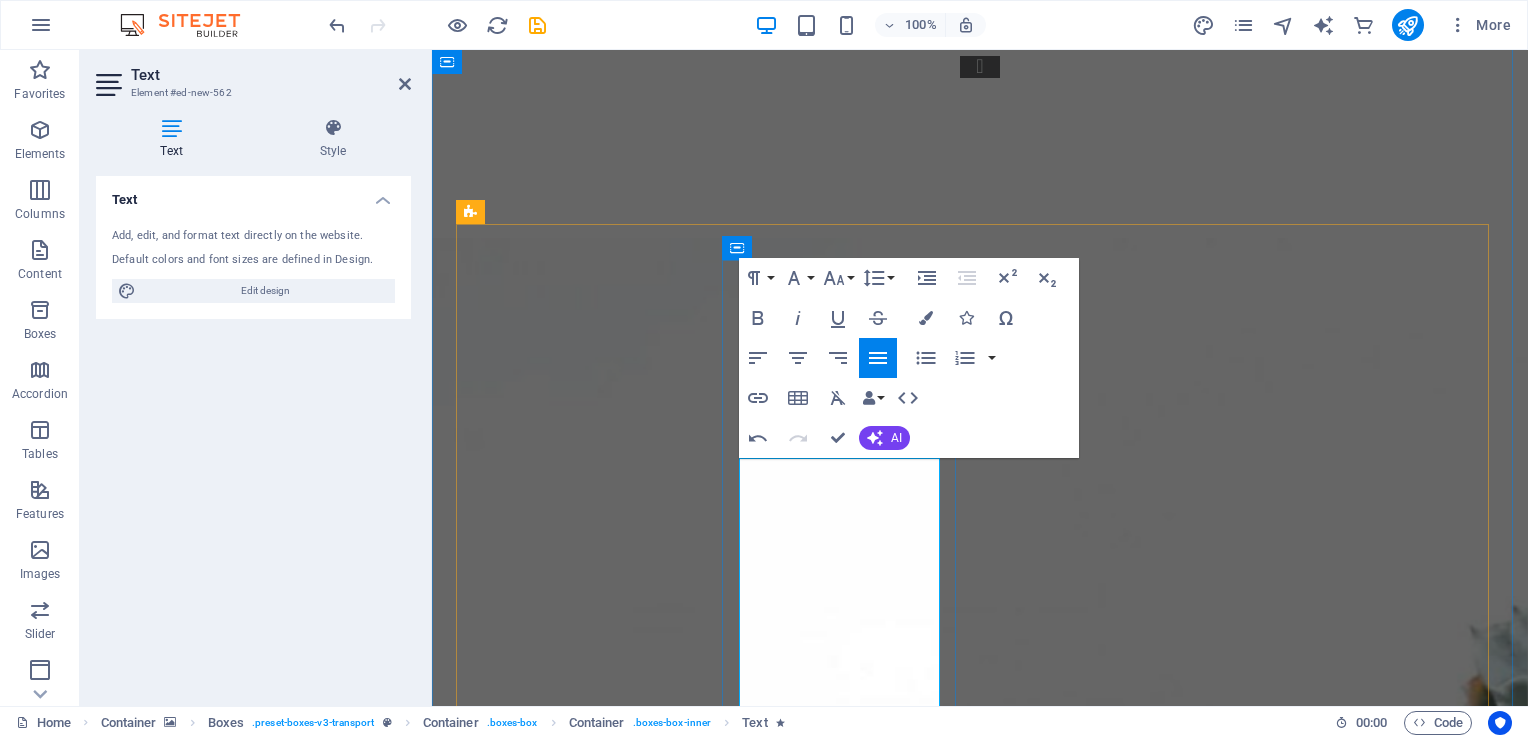click on "M2 Management Consulting now offering powerful Emotional Intelligence (EI) assessments" at bounding box center (575, 4259) 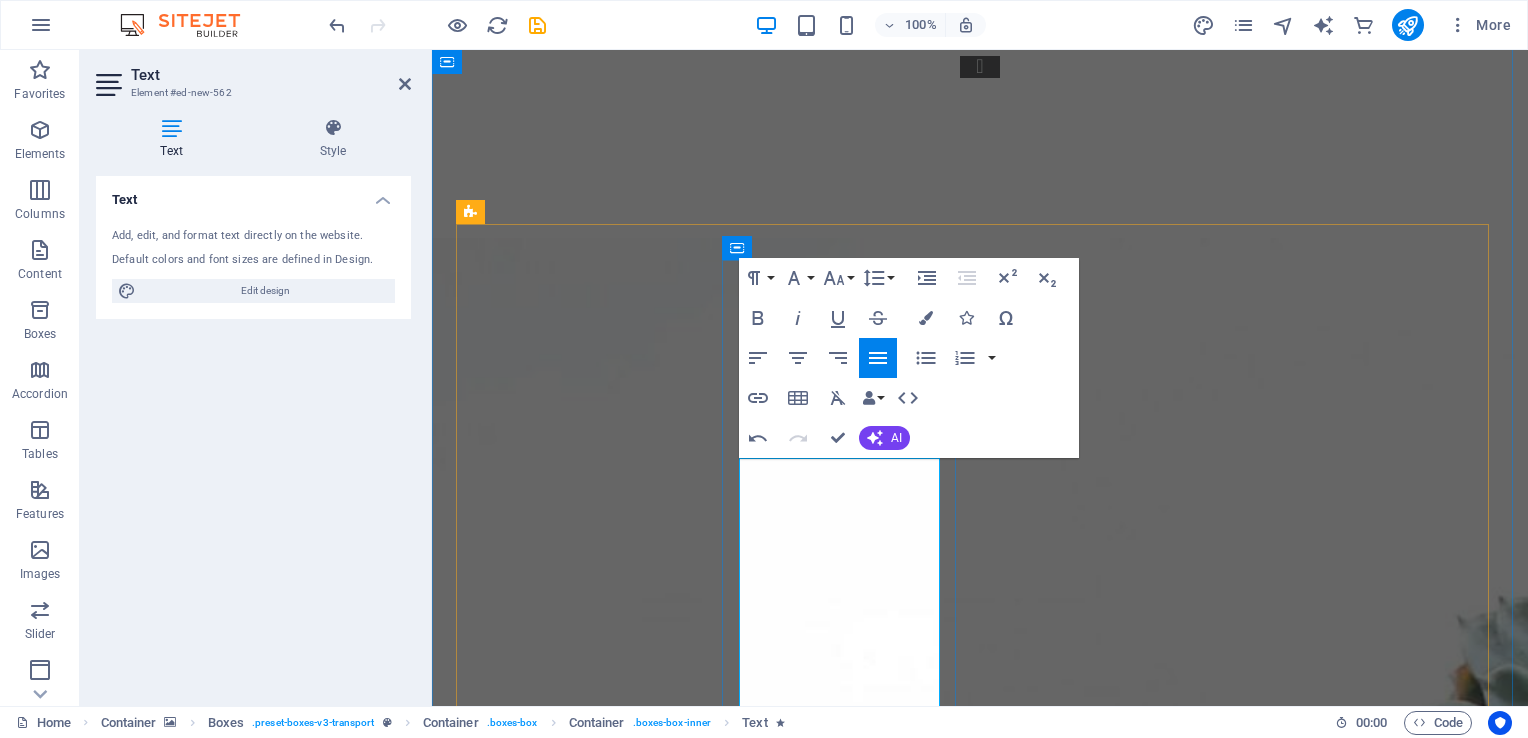 click on "We offer powerful Emotional Intelligence (EI) assessments" at bounding box center (575, 4173) 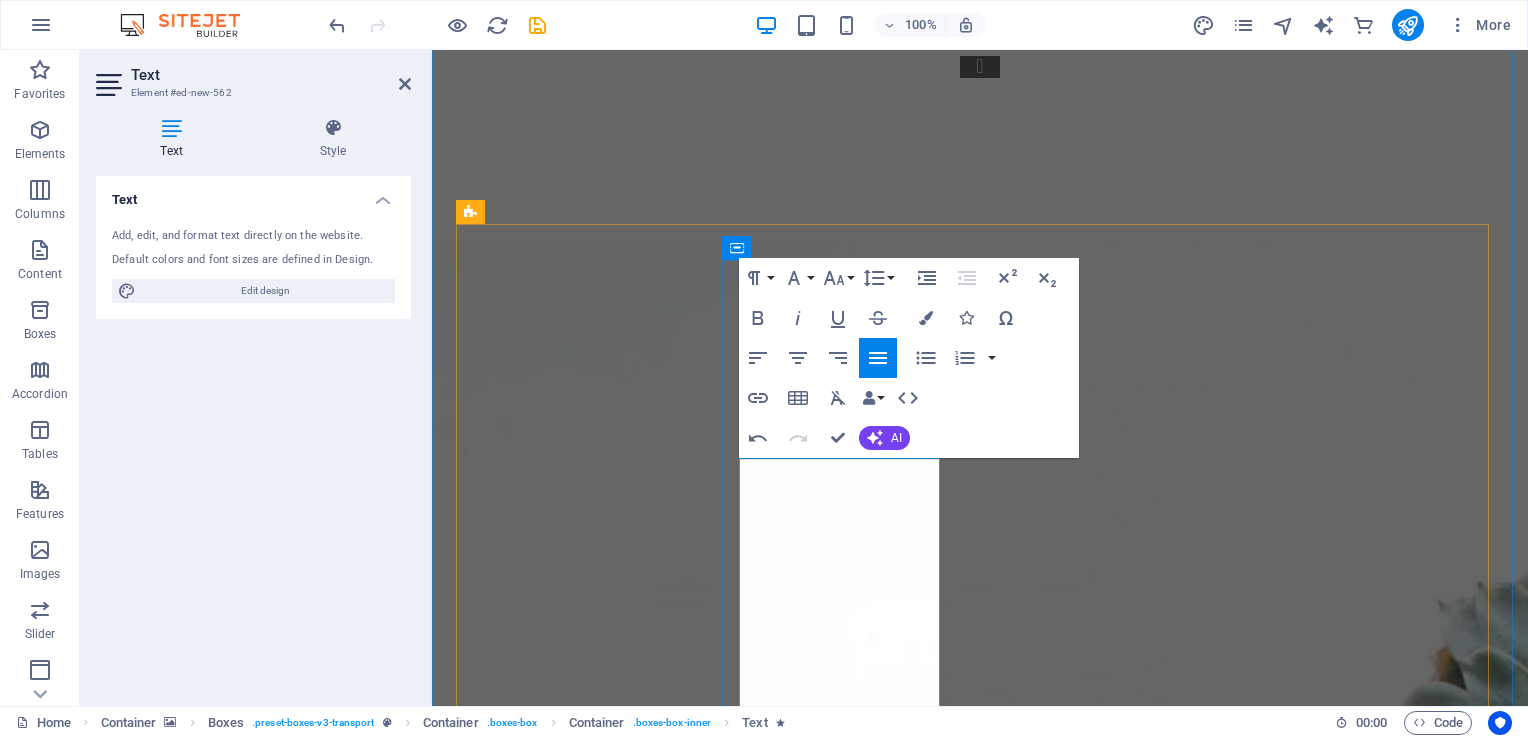 drag, startPoint x: 747, startPoint y: 470, endPoint x: 897, endPoint y: 487, distance: 150.96027 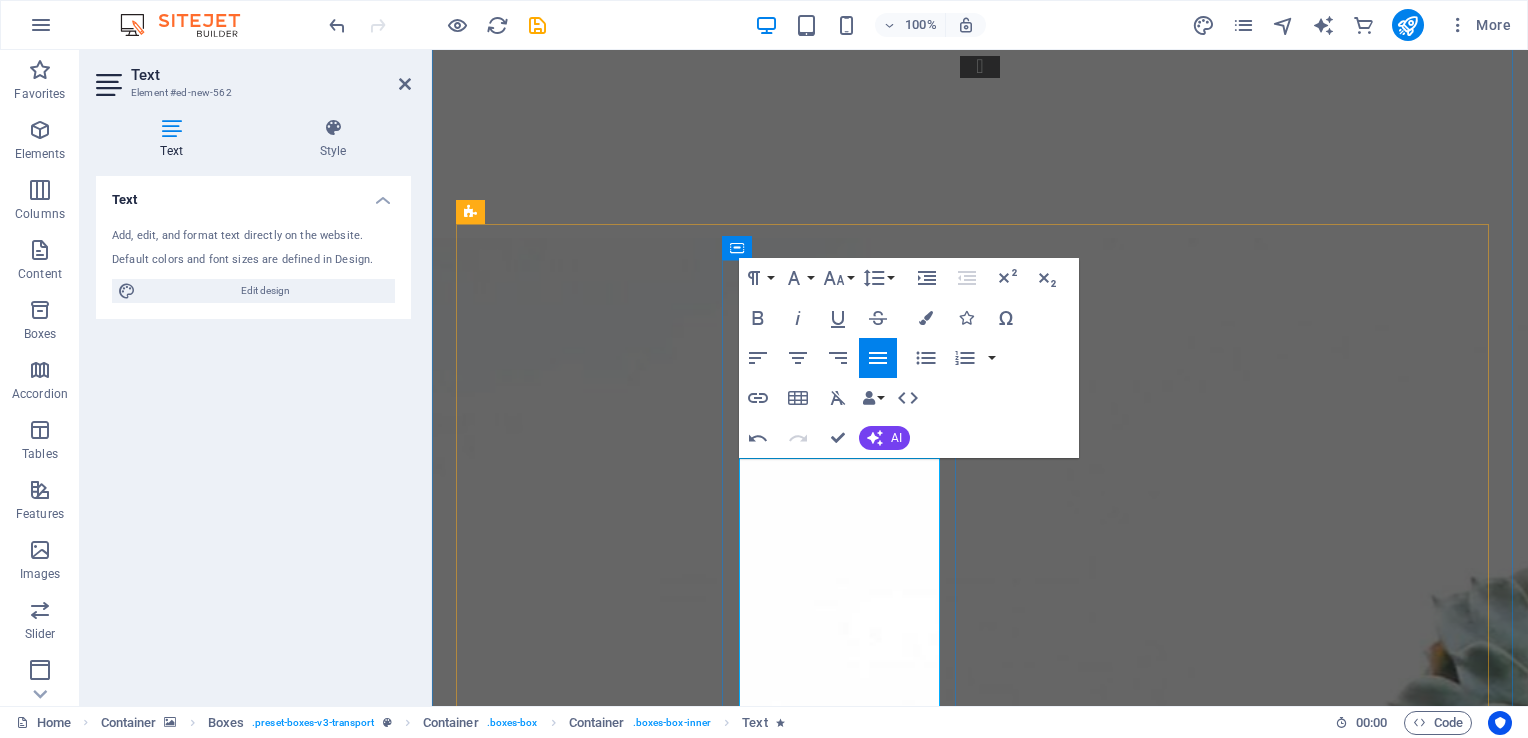 click on "In  partnership with  Genos International , a global leader in emotional intelligence solutions." at bounding box center [575, 4087] 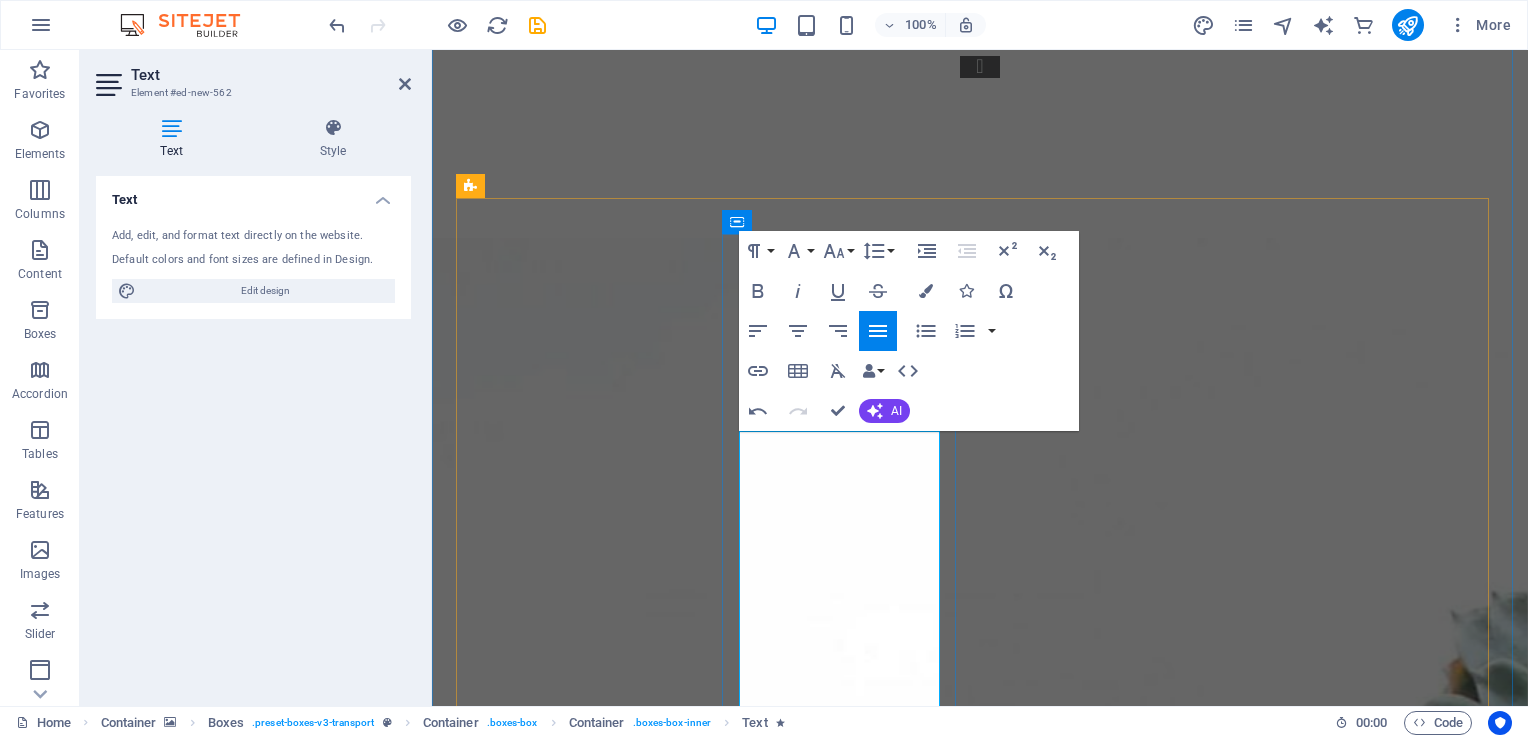 scroll, scrollTop: 2217, scrollLeft: 0, axis: vertical 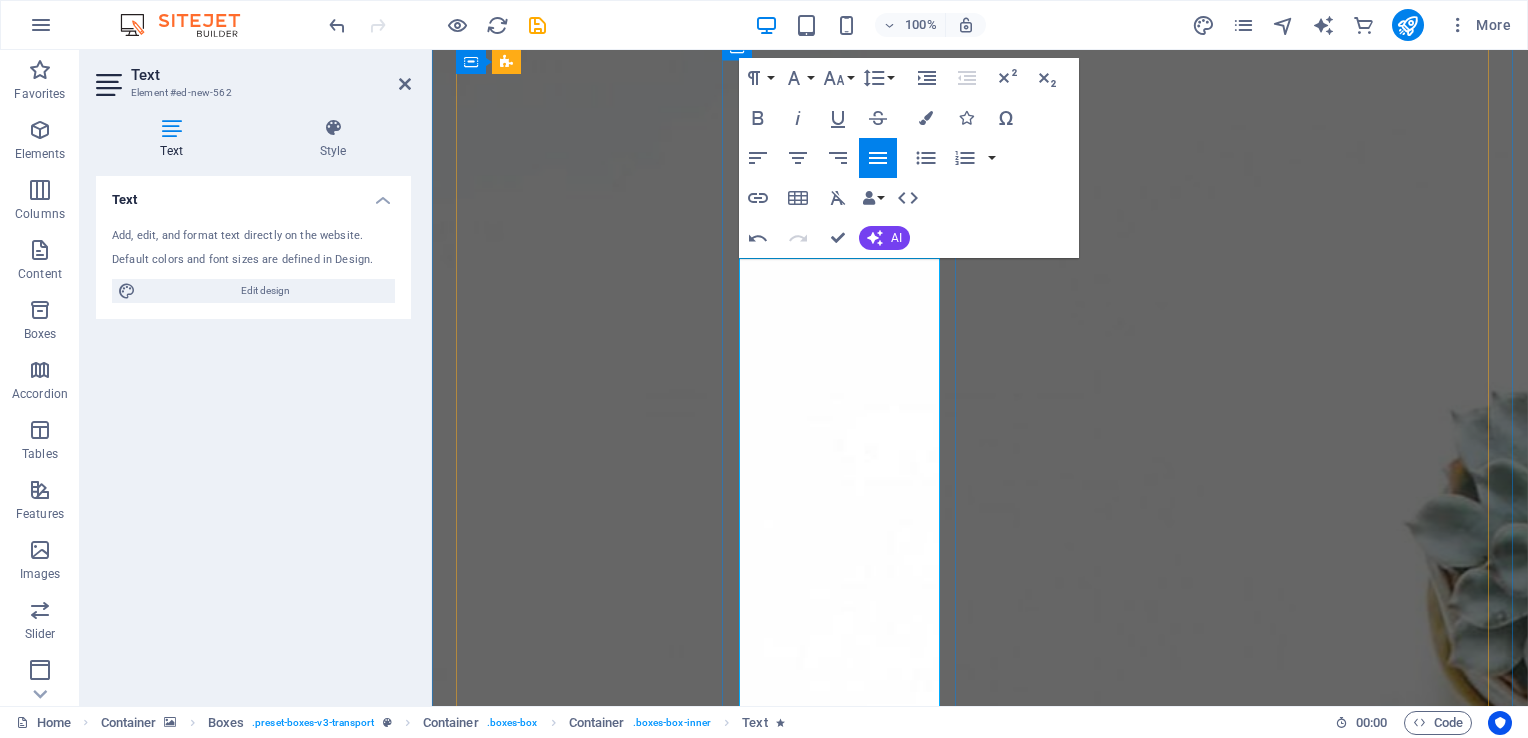 drag, startPoint x: 822, startPoint y: 498, endPoint x: 741, endPoint y: 495, distance: 81.055534 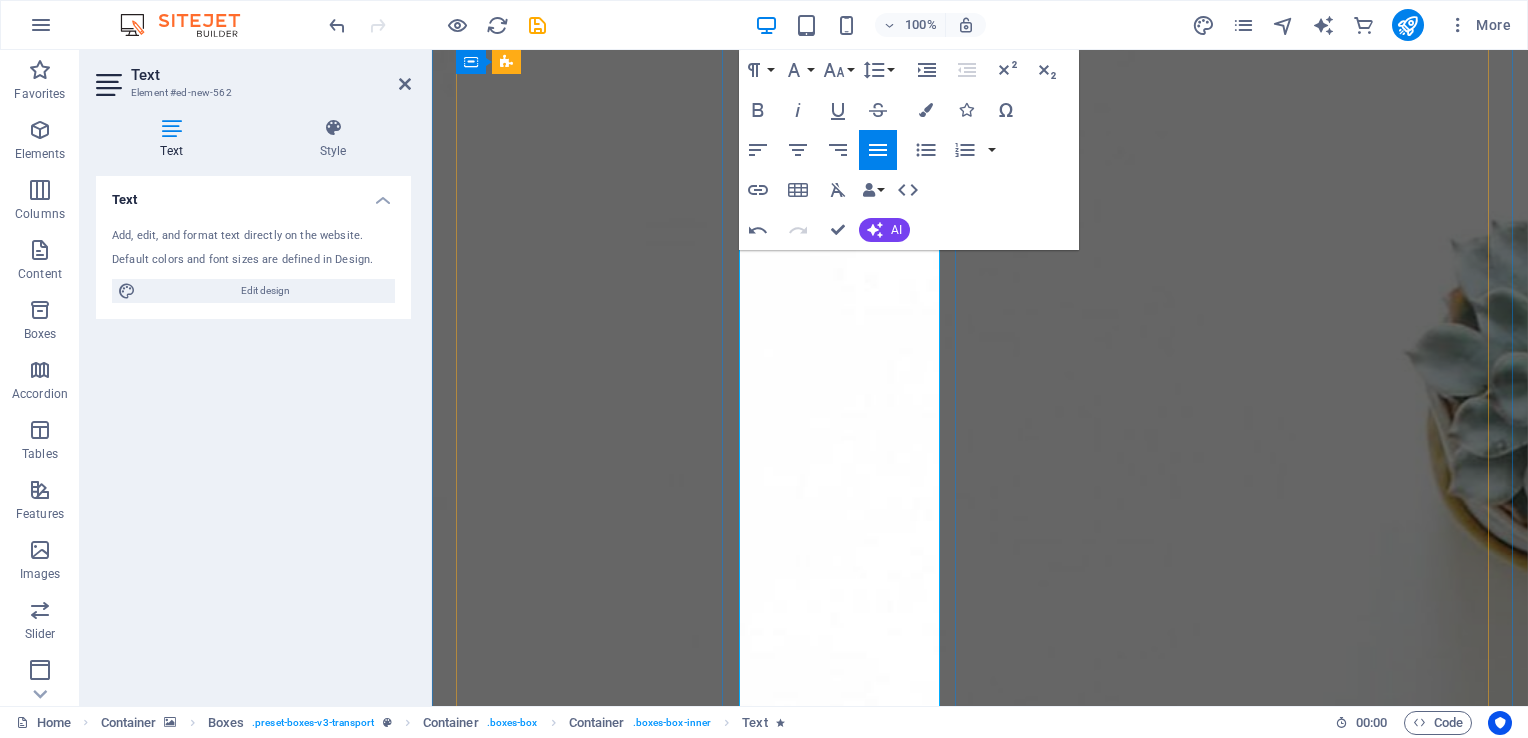 scroll, scrollTop: 2417, scrollLeft: 0, axis: vertical 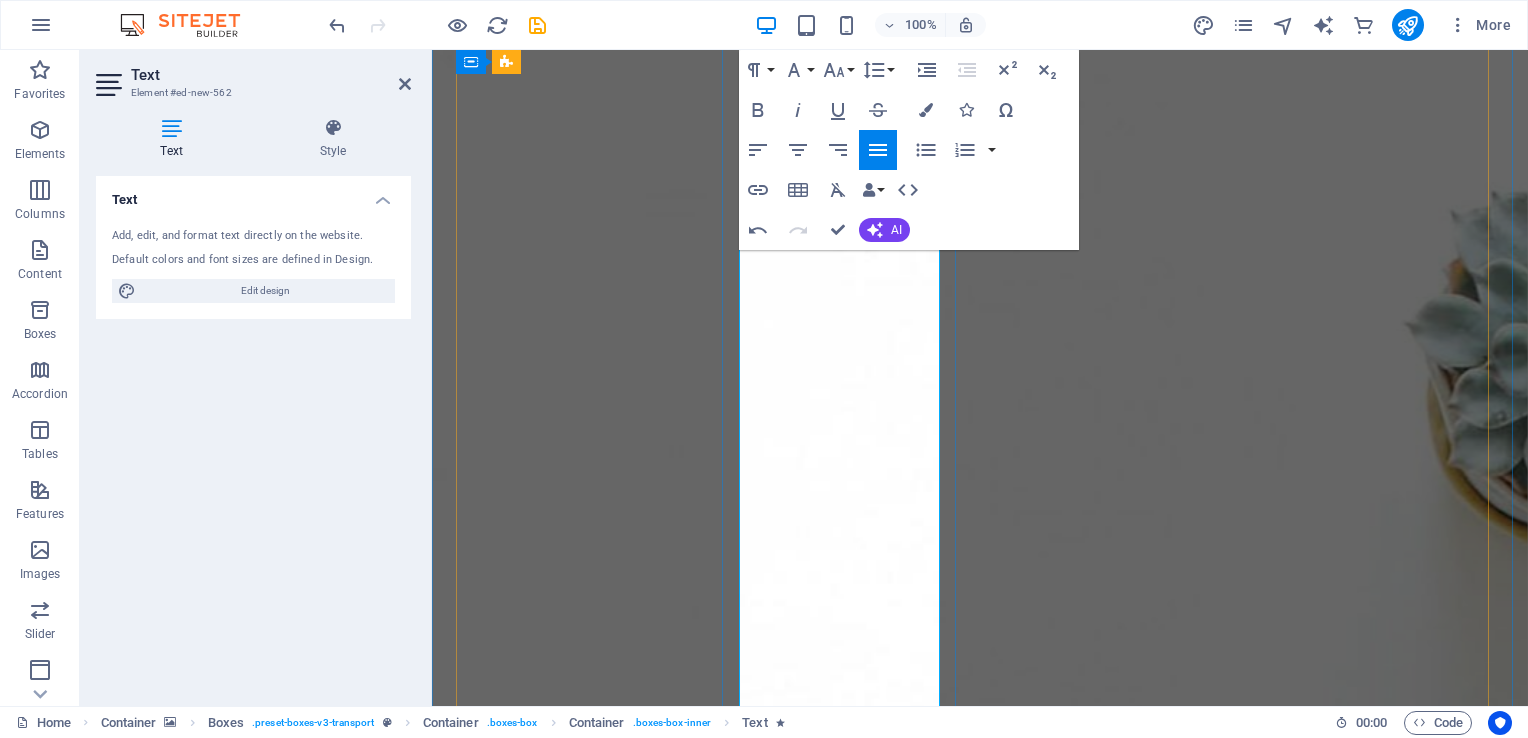 click on "Research shows that high emotional intelligence enhances career success, mental health, relationships, resilience, and overall happiness. In today’s fast-paced, ever-changing work environment, emotionally intelligent behaviour is essential for thriving under pressure and leading with impact." at bounding box center [575, 4161] 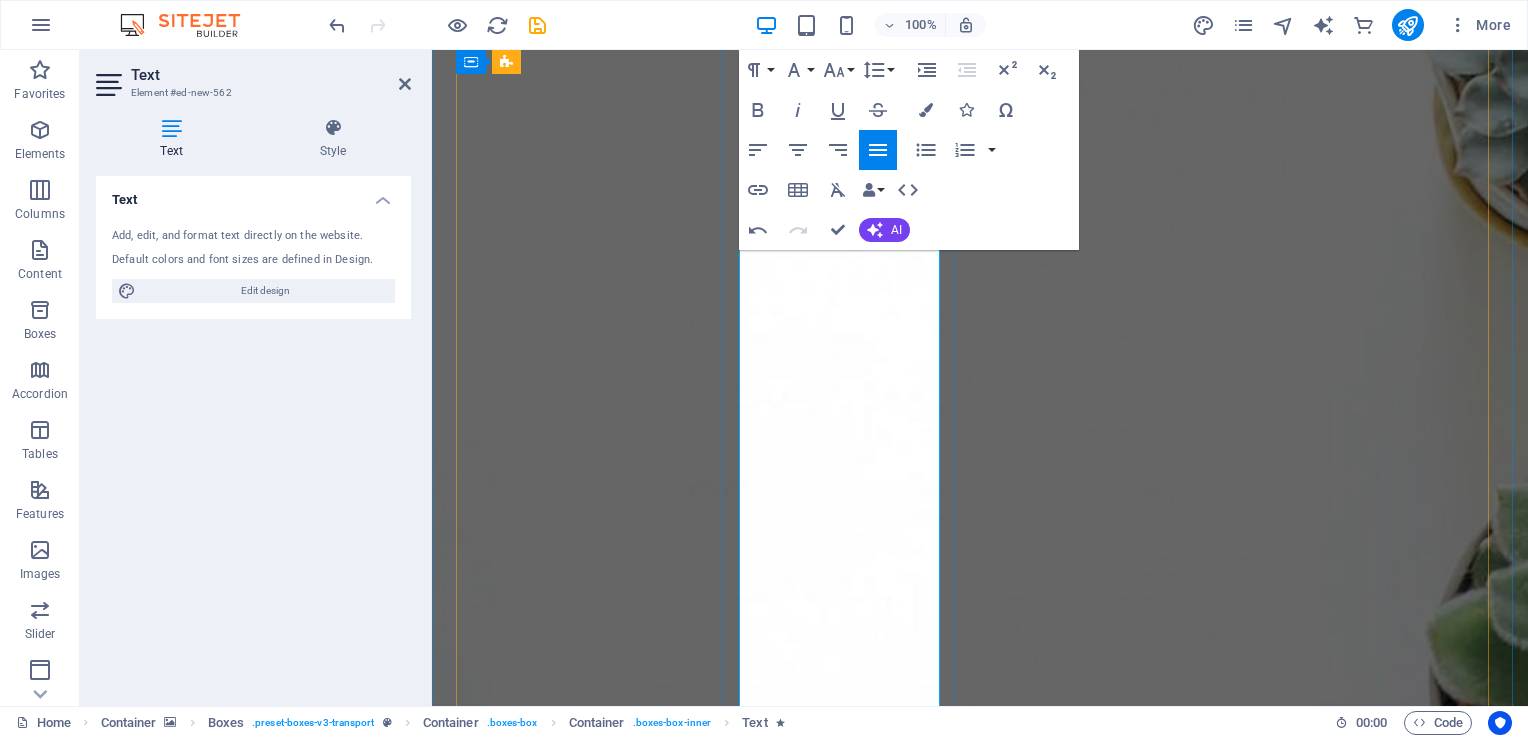 scroll, scrollTop: 2817, scrollLeft: 0, axis: vertical 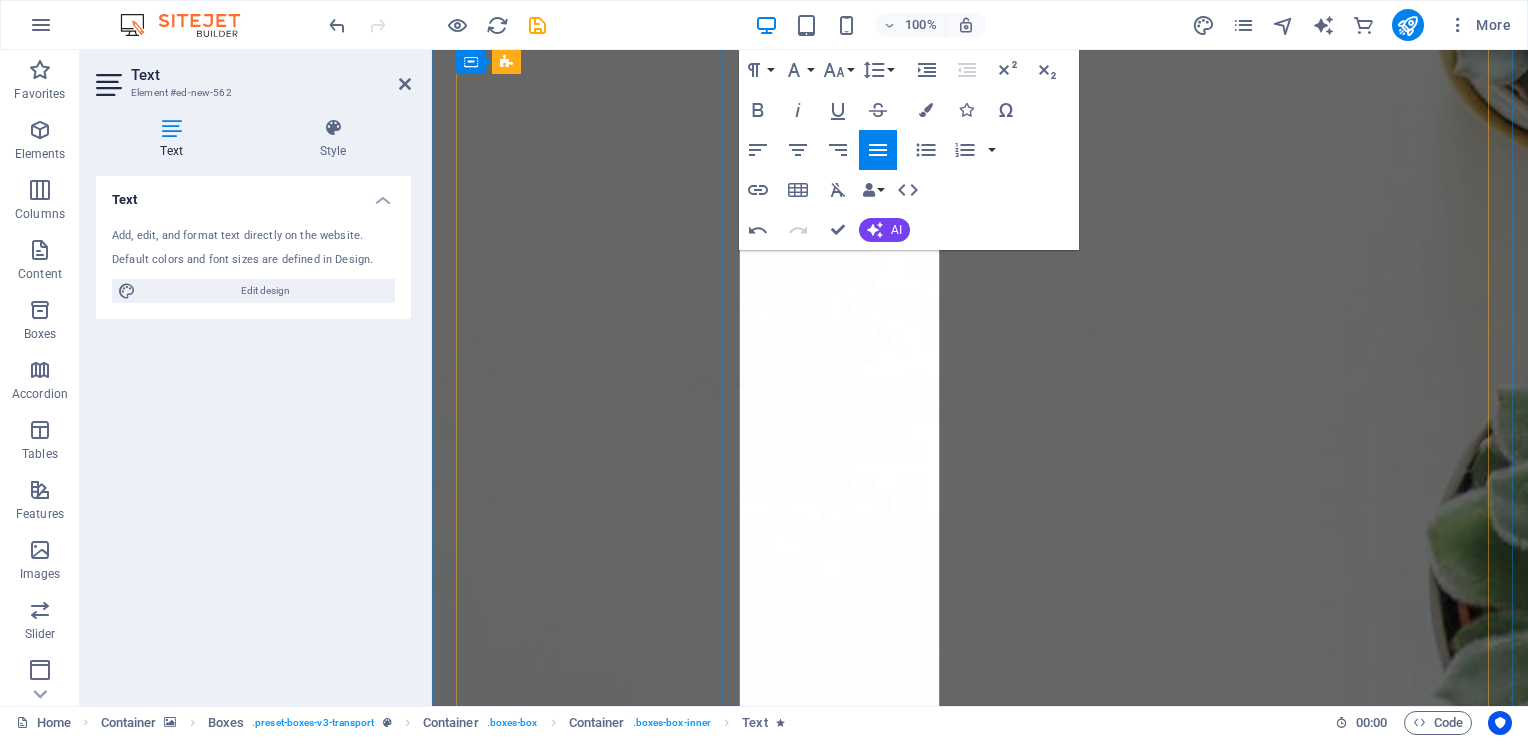 click on "In today’s fast-paced, ever-changing work environment, emotionally intelligent behaviour is essential for thriving under pressure and leading with impact." at bounding box center (575, 3935) 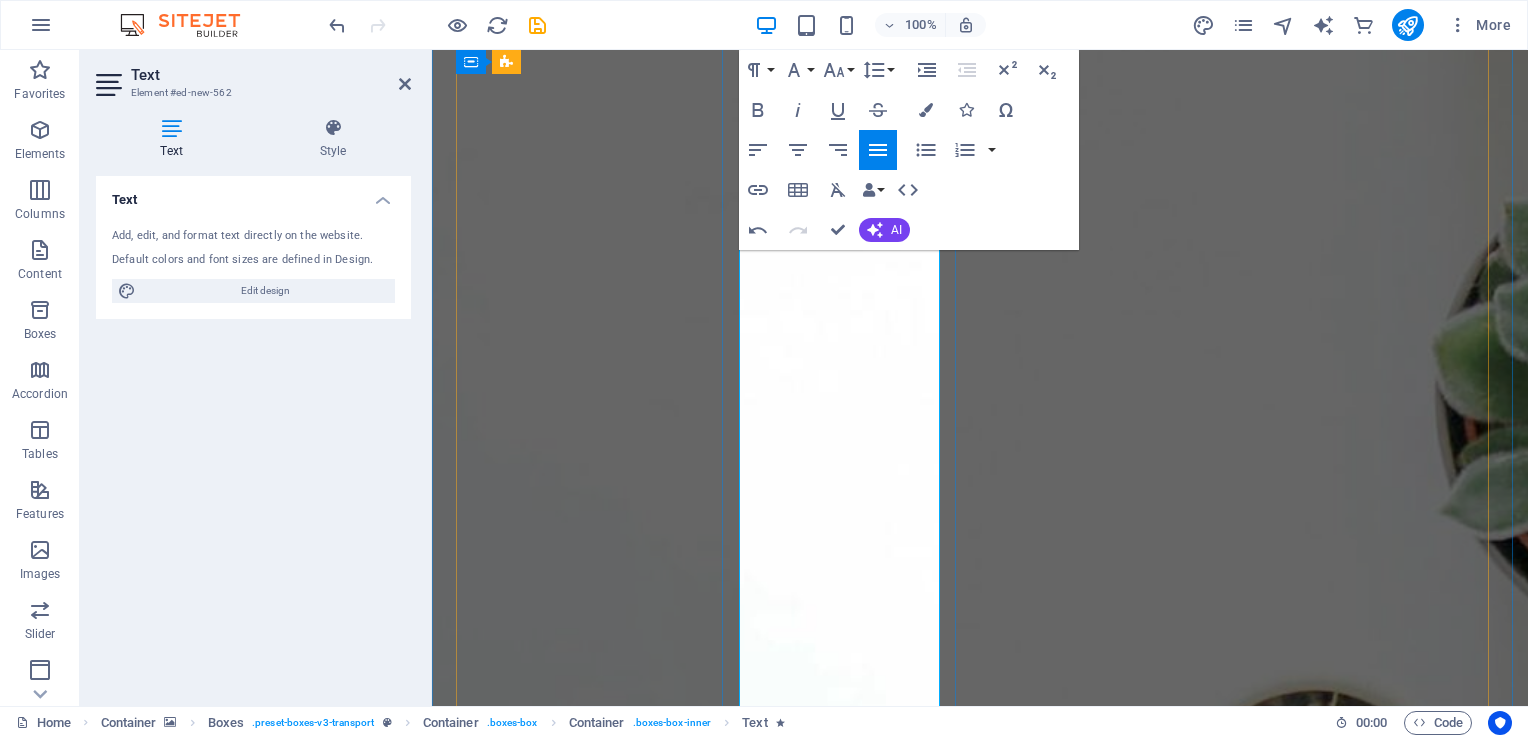 scroll, scrollTop: 2917, scrollLeft: 0, axis: vertical 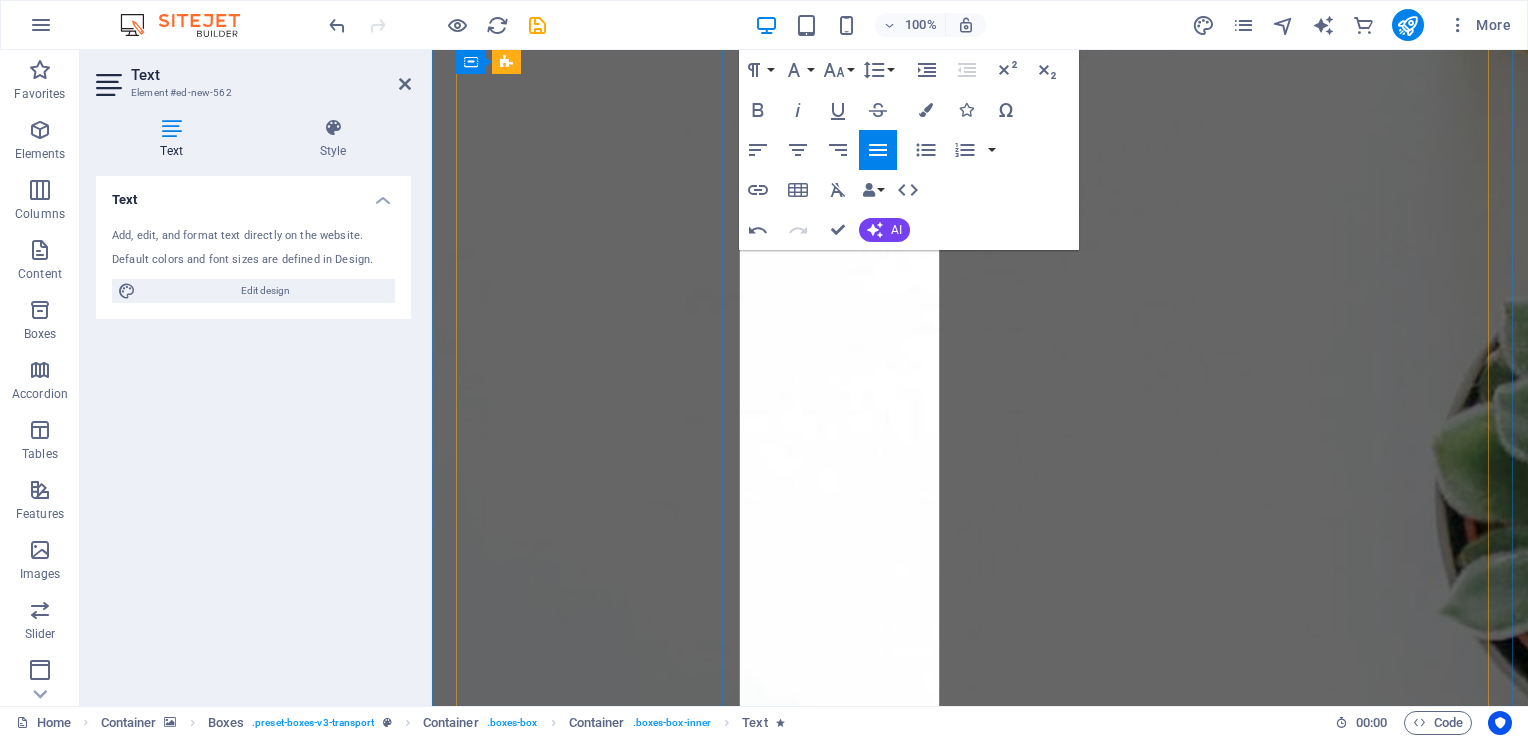 drag, startPoint x: 740, startPoint y: 318, endPoint x: 766, endPoint y: 598, distance: 281.20456 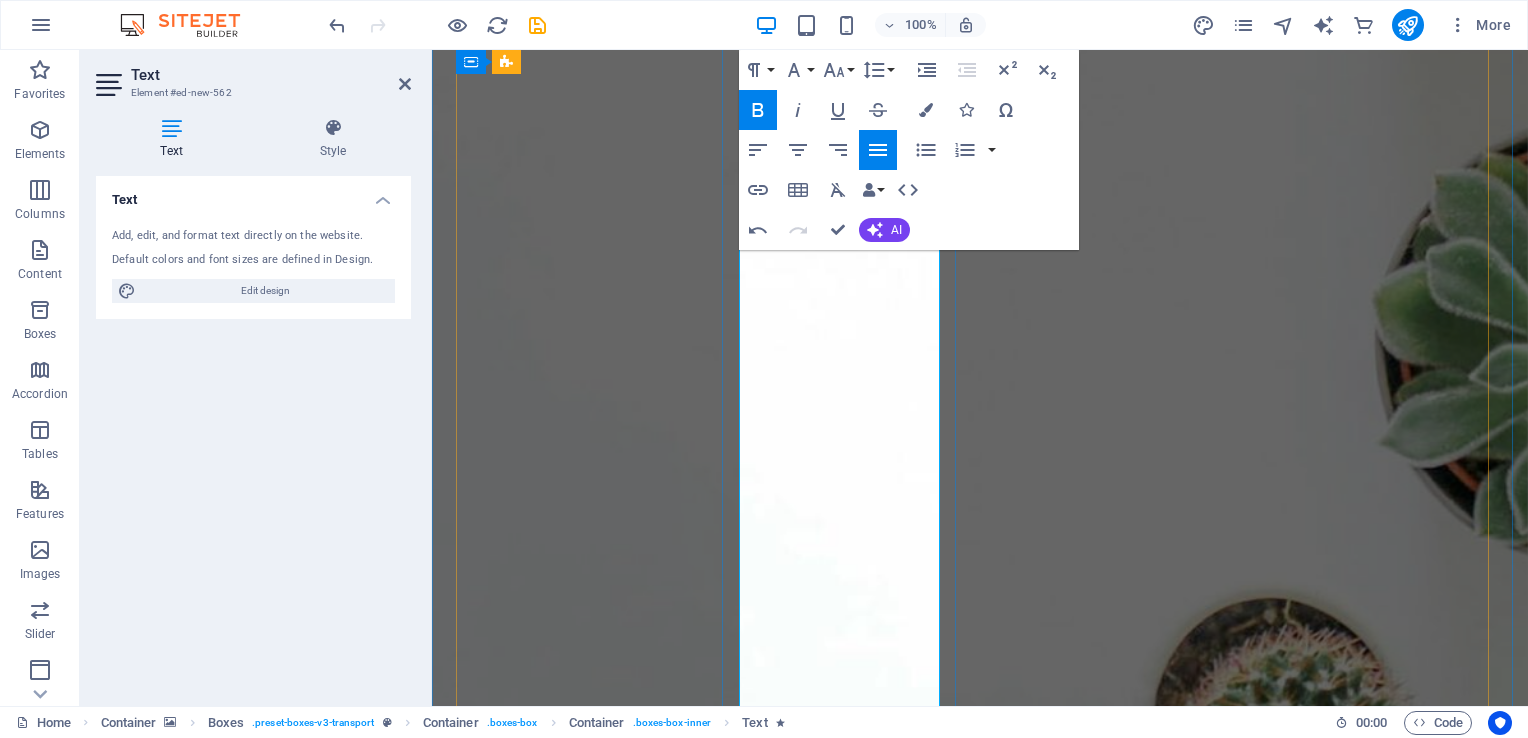 click on "We specialise in: ✅ Strengthening leadership and workplace culture ✅ Driving transformational change ✅ Boosting collaboration and team effectiveness ✅ Enhancing sales and customer engagement ✅ Creating mentally healthy workplaces" at bounding box center [575, 3907] 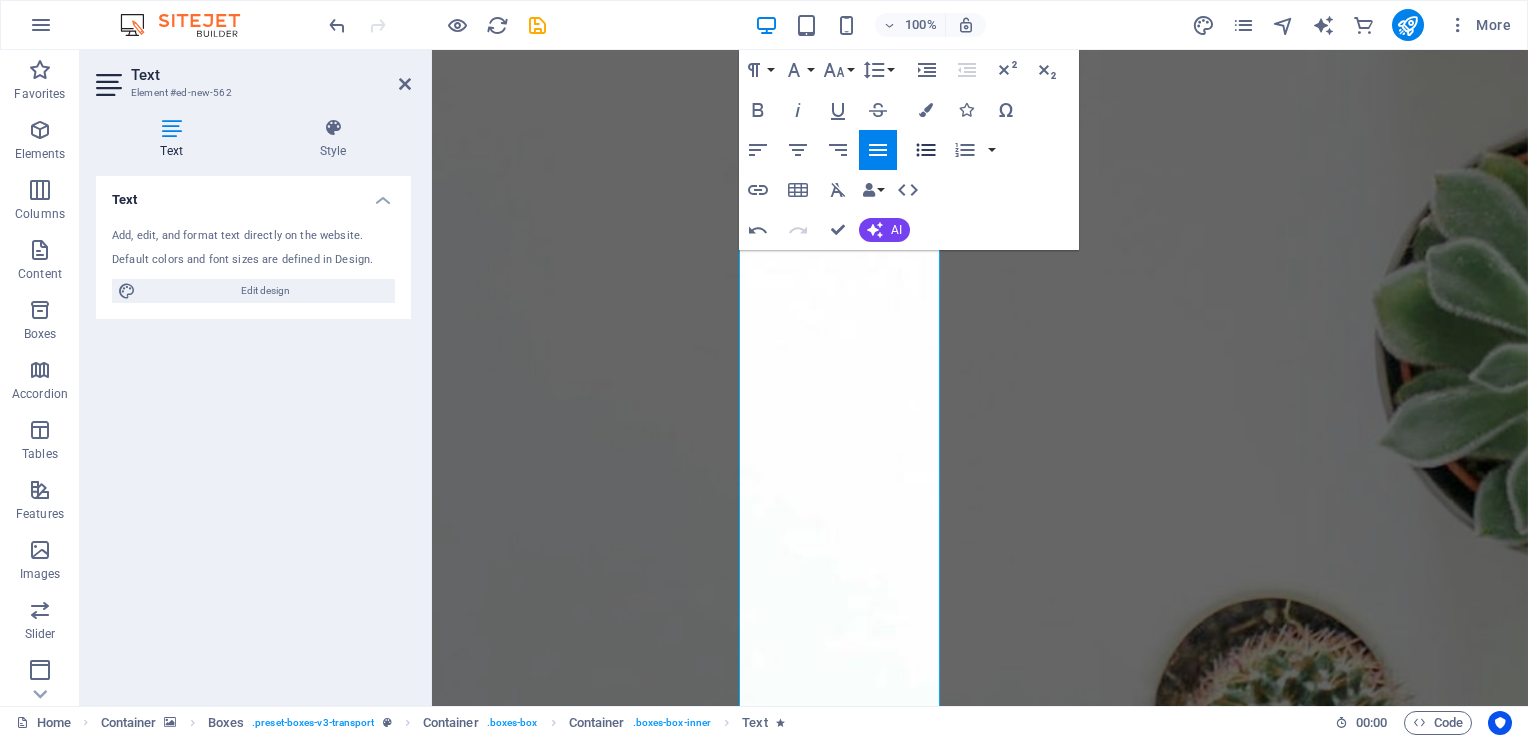 click 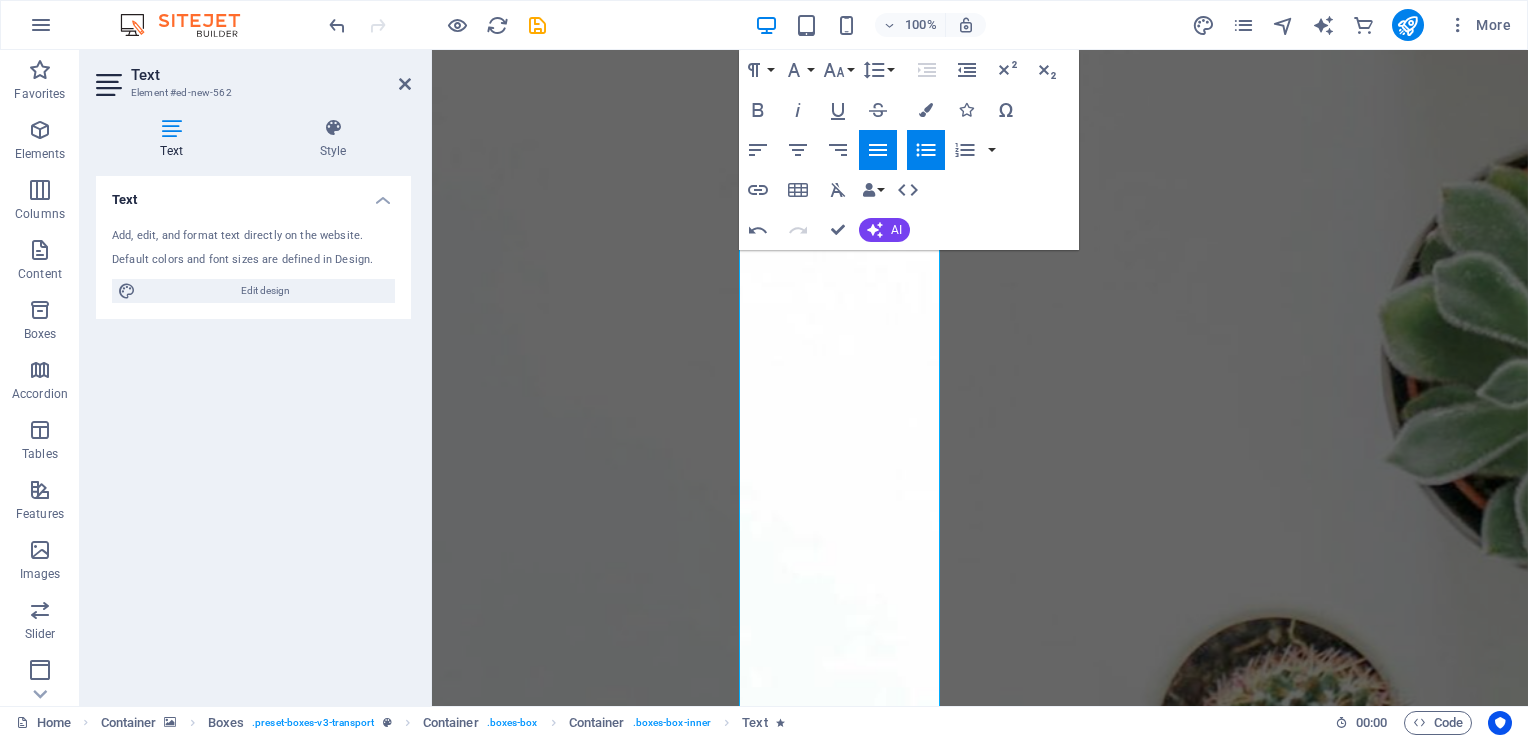 click 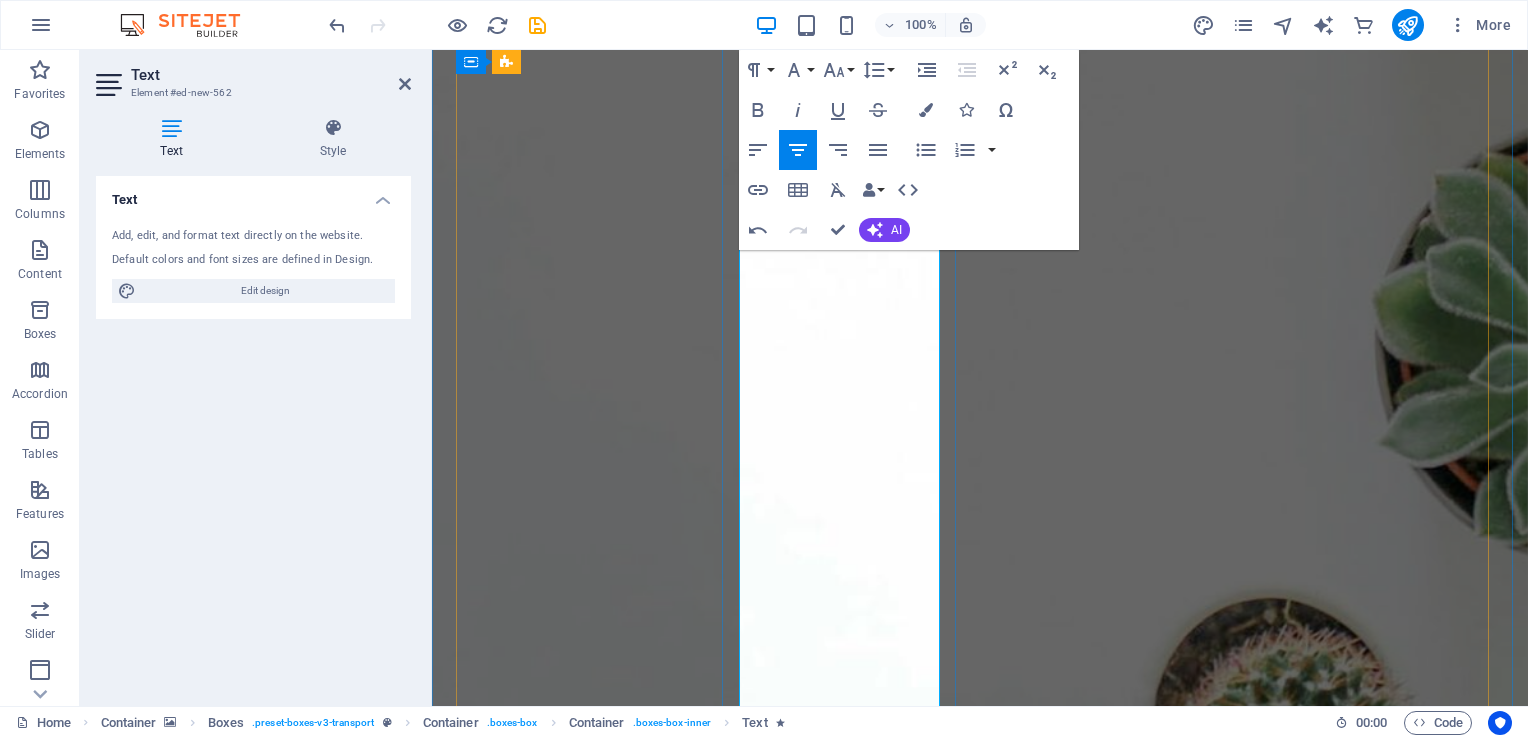 click on "We specialise in:" at bounding box center (575, 3734) 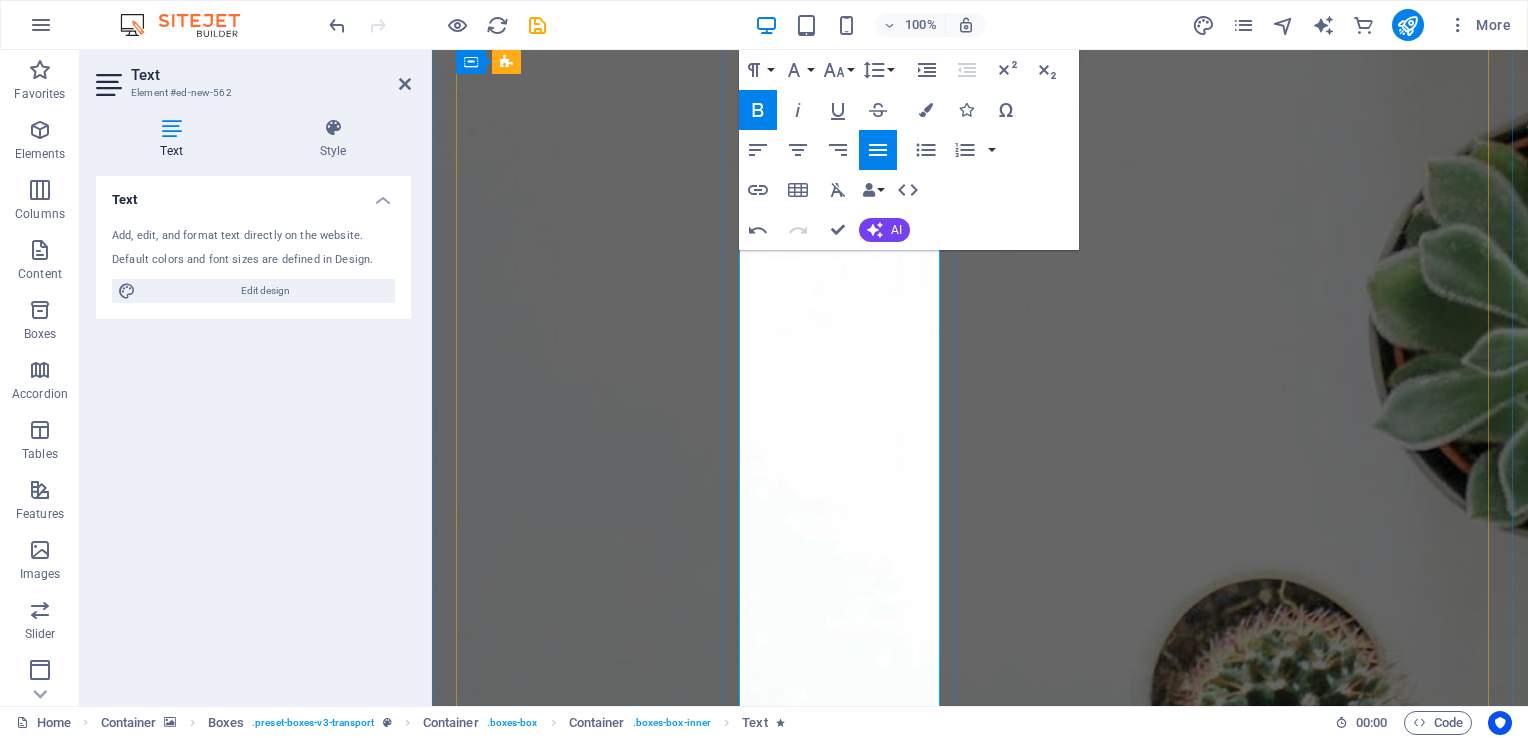 click on "We specialise in: Strengthening leadership and workplace culture ✅ Driving transformational change ✅ Boosting collaboration and team effectiveness ✅ Enhancing sales and customer engagement ✅ Creating mentally healthy workplaces" at bounding box center (575, 3849) 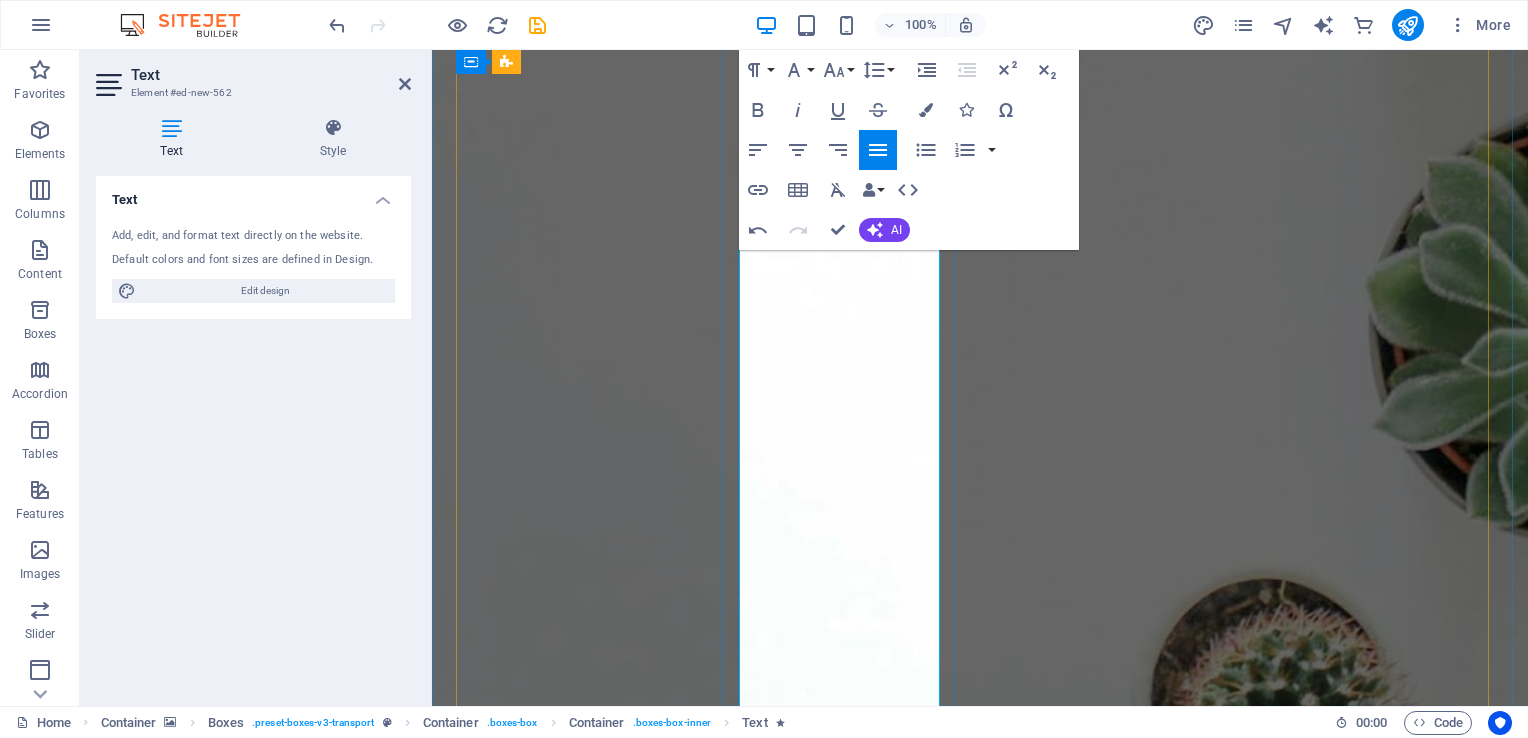 click on "We specialise in:" at bounding box center (547, 3676) 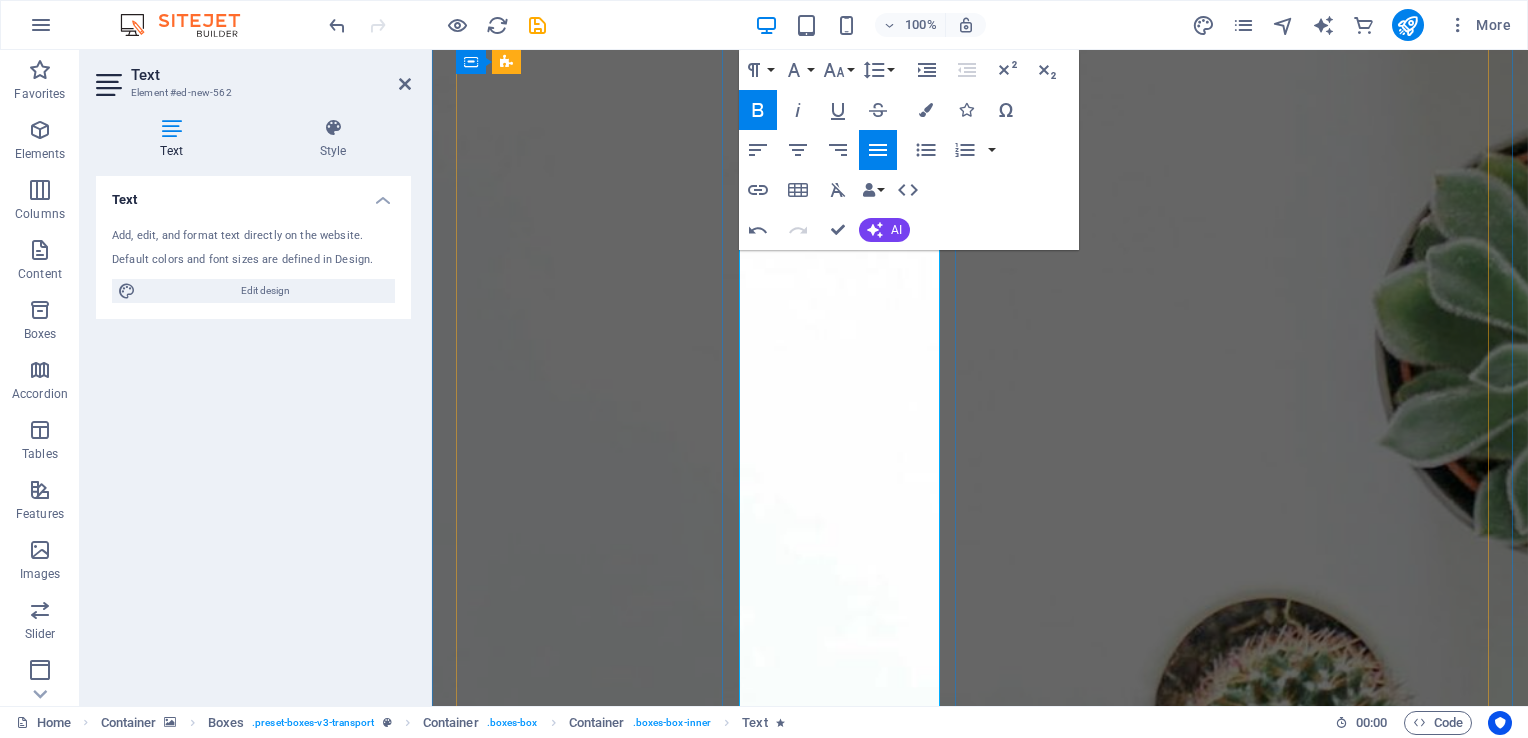 click on "​ Strengthening leadership and workplace culture ✅ Driving transformational change ✅ Boosting collaboration and team effectiveness ✅ Enhancing sales and customer engagement ✅ Creating mentally healthy workplaces" at bounding box center (575, 3907) 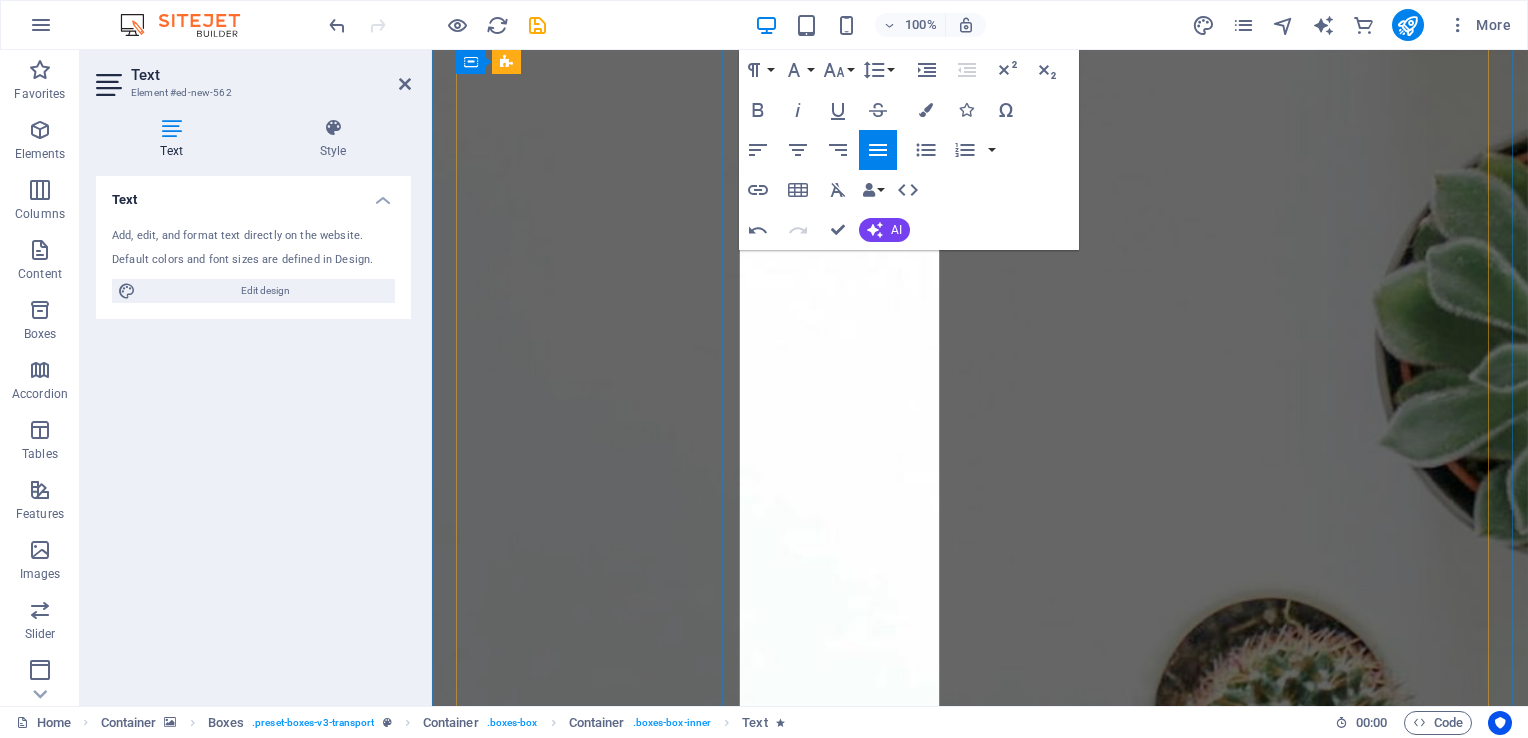 click on "​ Strengthening leadership and workplace culture ✅ Driving transformational change ✅ Boosting collaboration and team effectiveness ✅ Enhancing sales and customer engagement ✅ Creating mentally healthy workplaces" at bounding box center [575, 3907] 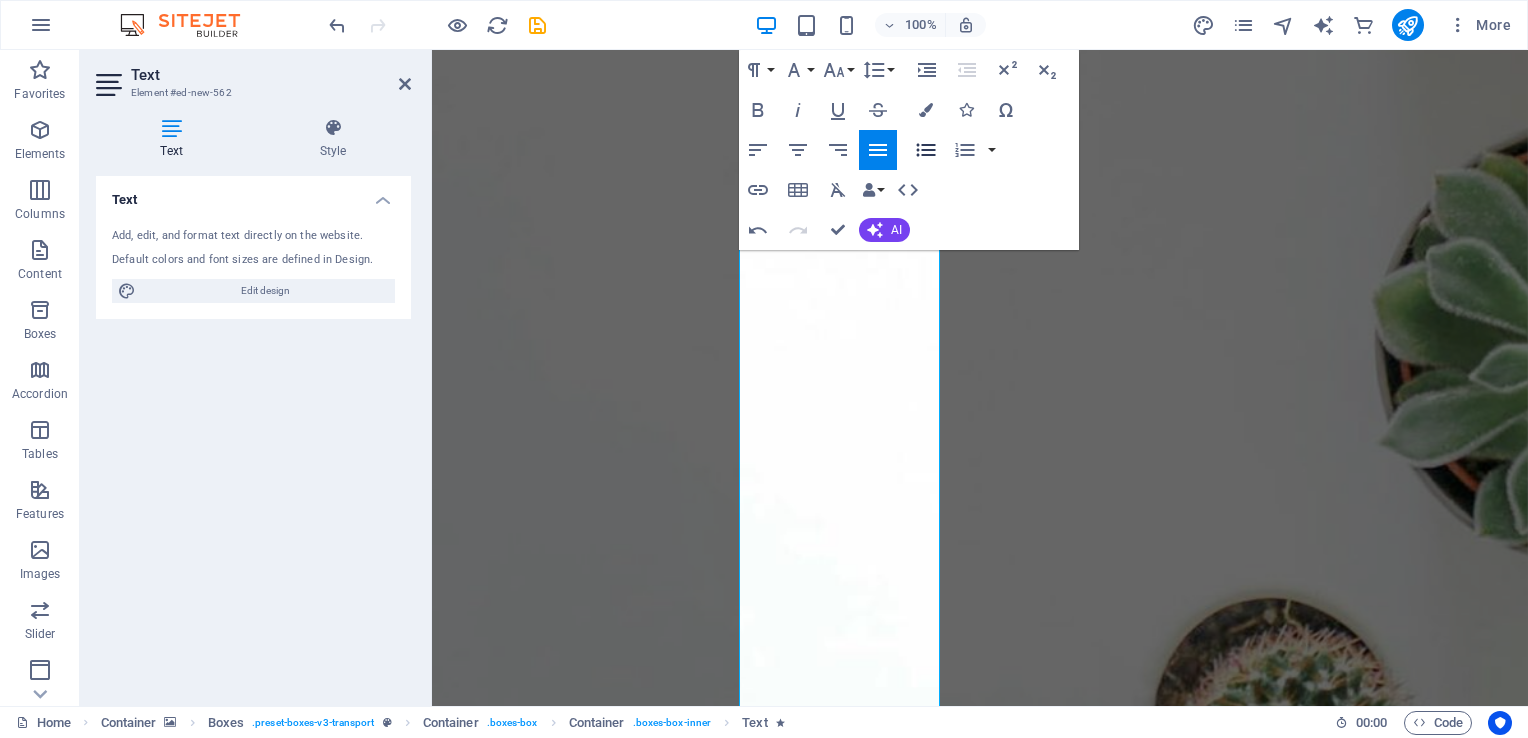 click 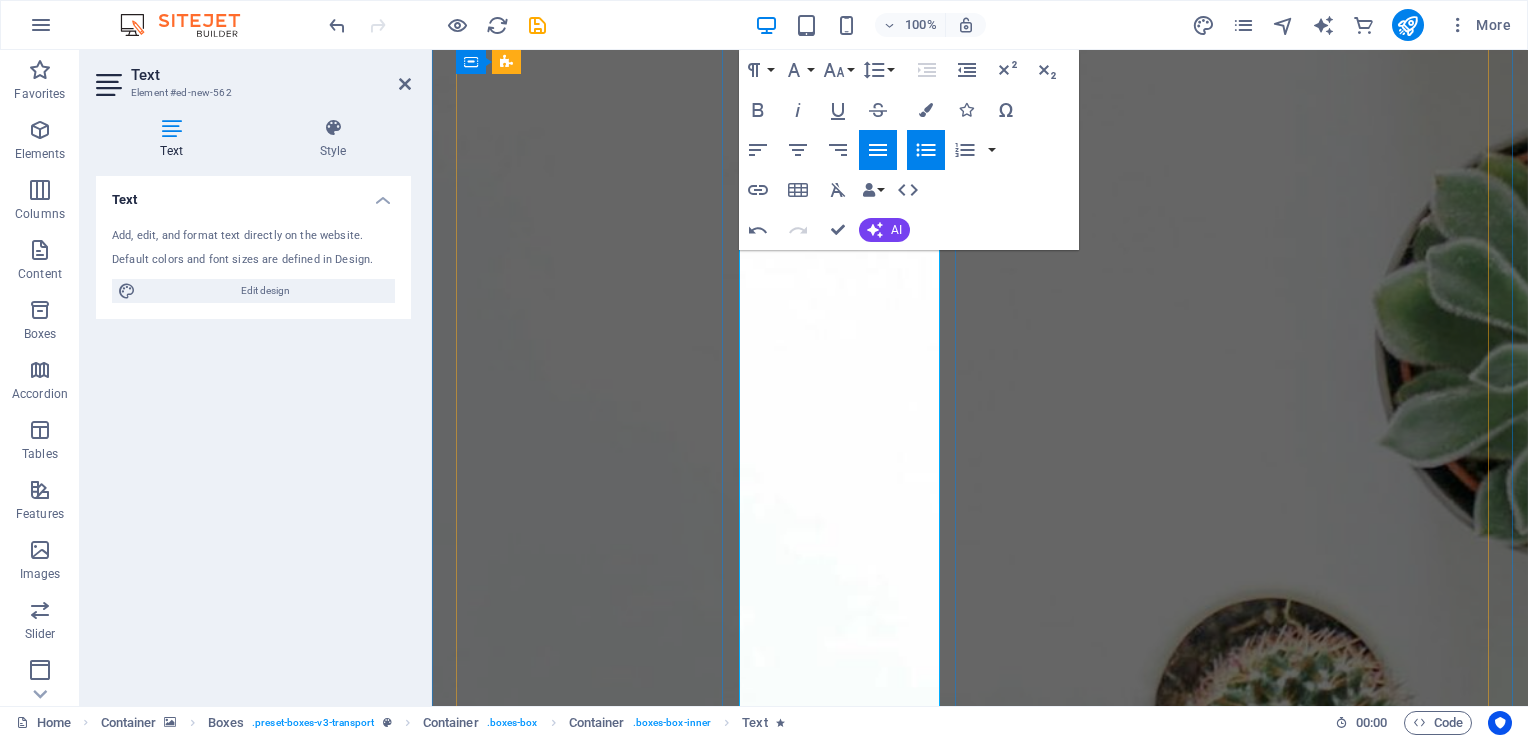 click on "​ Strengthening leadership and workplace culture ✅ Driving transformational change ✅ Boosting collaboration and team effectiveness ✅ Enhancing sales and customer engagement ✅ Creating mentally healthy workplaces" at bounding box center [587, 3921] 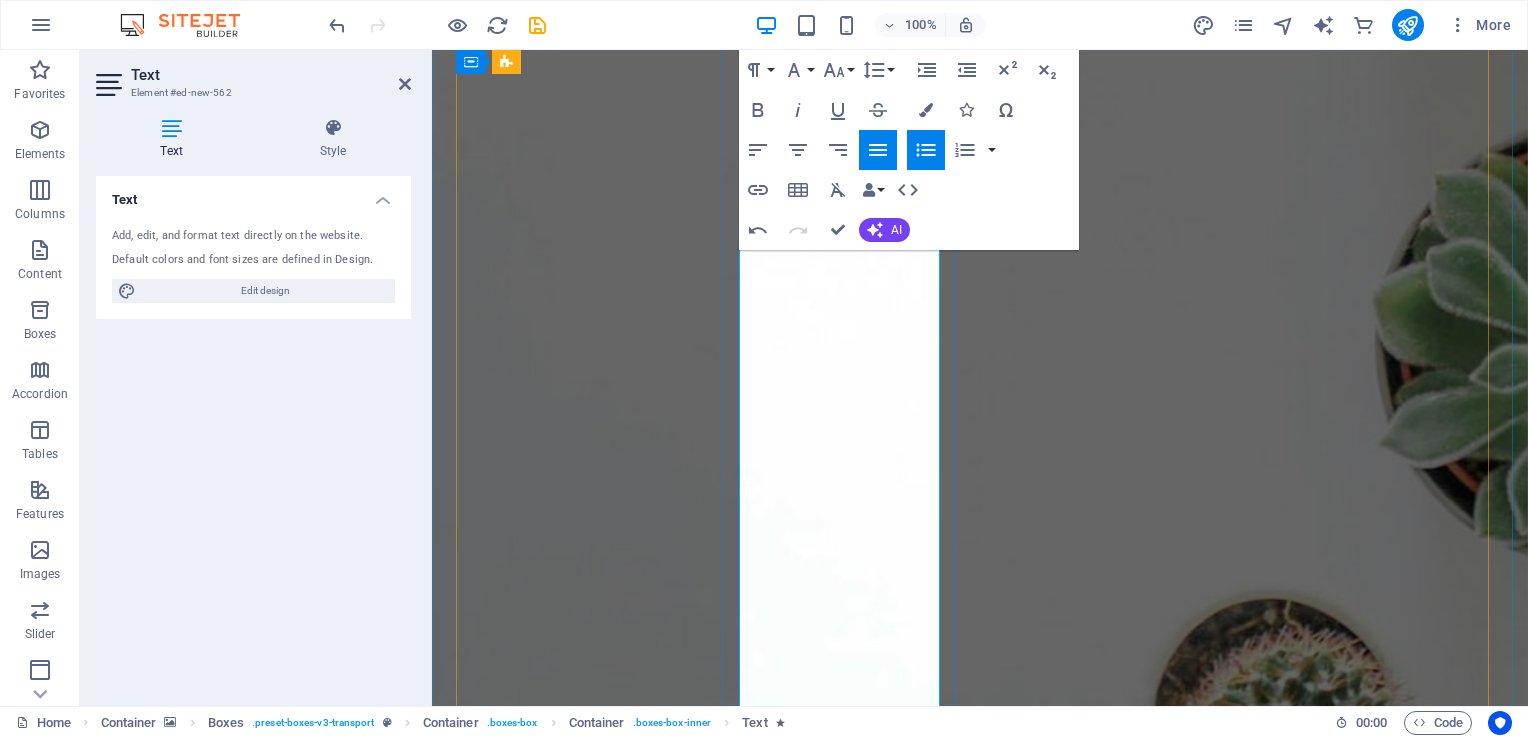 click on "Driving transformational change ✅ Boosting collaboration and team effectiveness ✅ Enhancing sales and customer engagement ✅ Creating mentally healthy workplaces" at bounding box center (587, 3965) 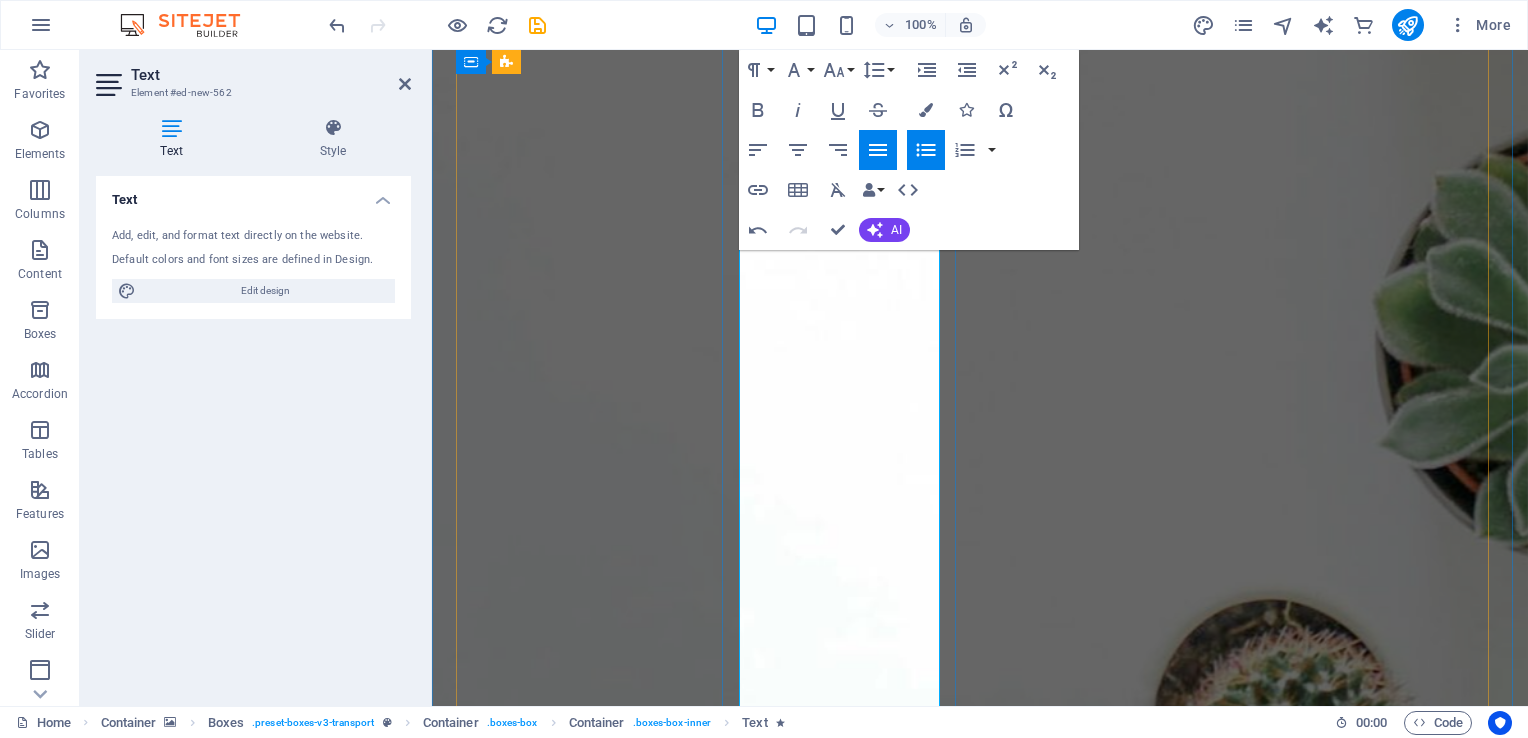 click on "Boosting collaboration and team effectiveness ✅ Enhancing sales and customer engagement ✅ Creating mentally healthy workplaces" at bounding box center (587, 4010) 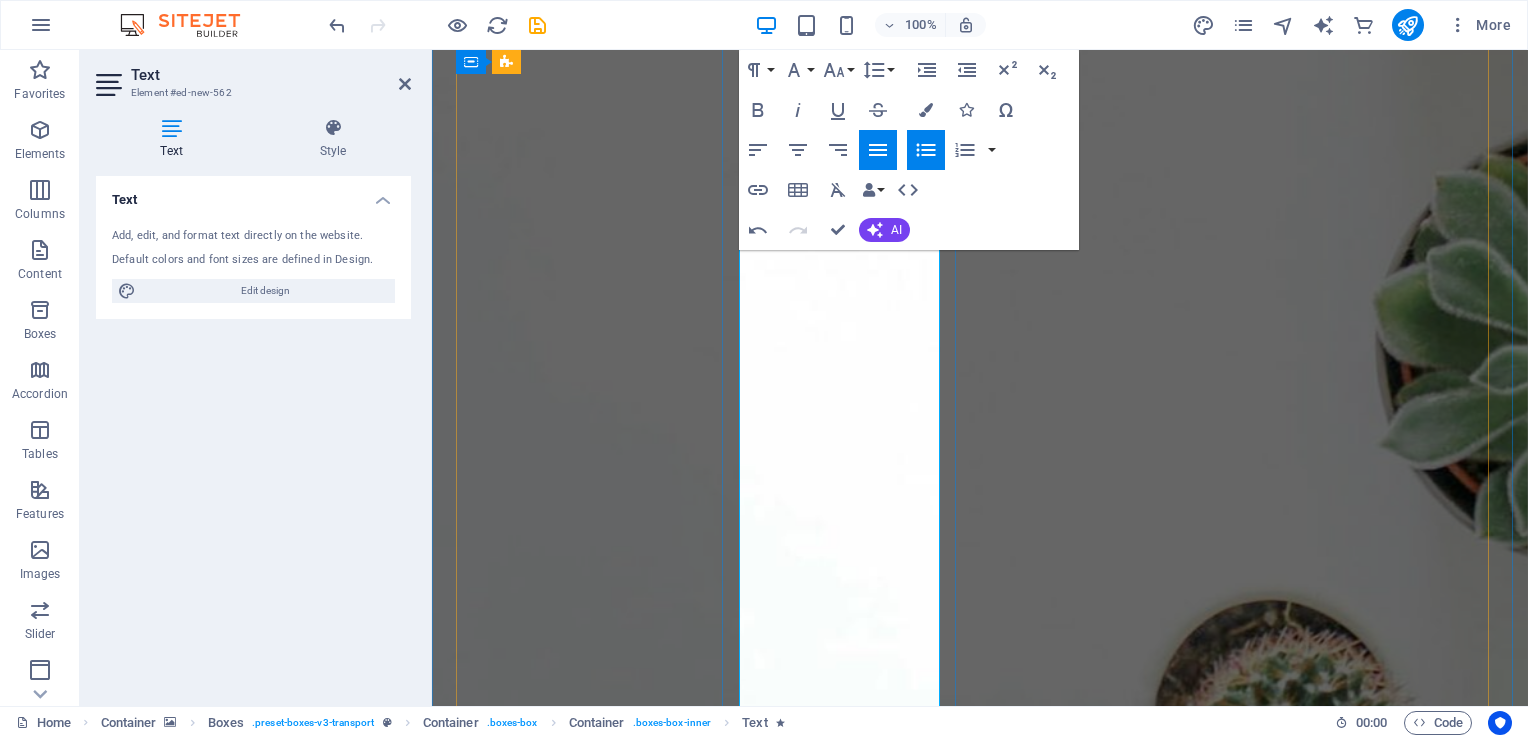 click on "Enhancing sales and customer engagement ✅ Creating mentally healthy workplaces" at bounding box center (587, 4054) 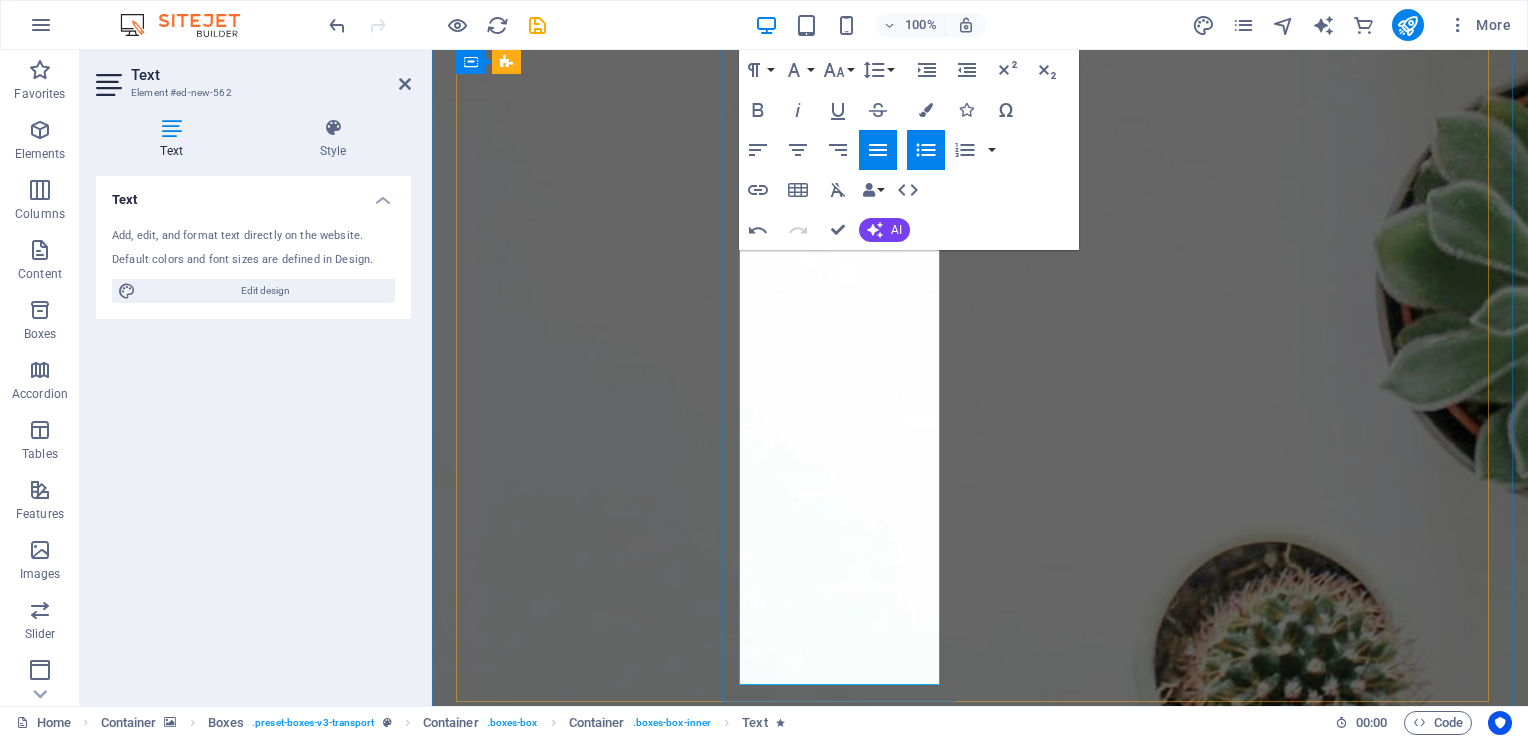 scroll, scrollTop: 3017, scrollLeft: 0, axis: vertical 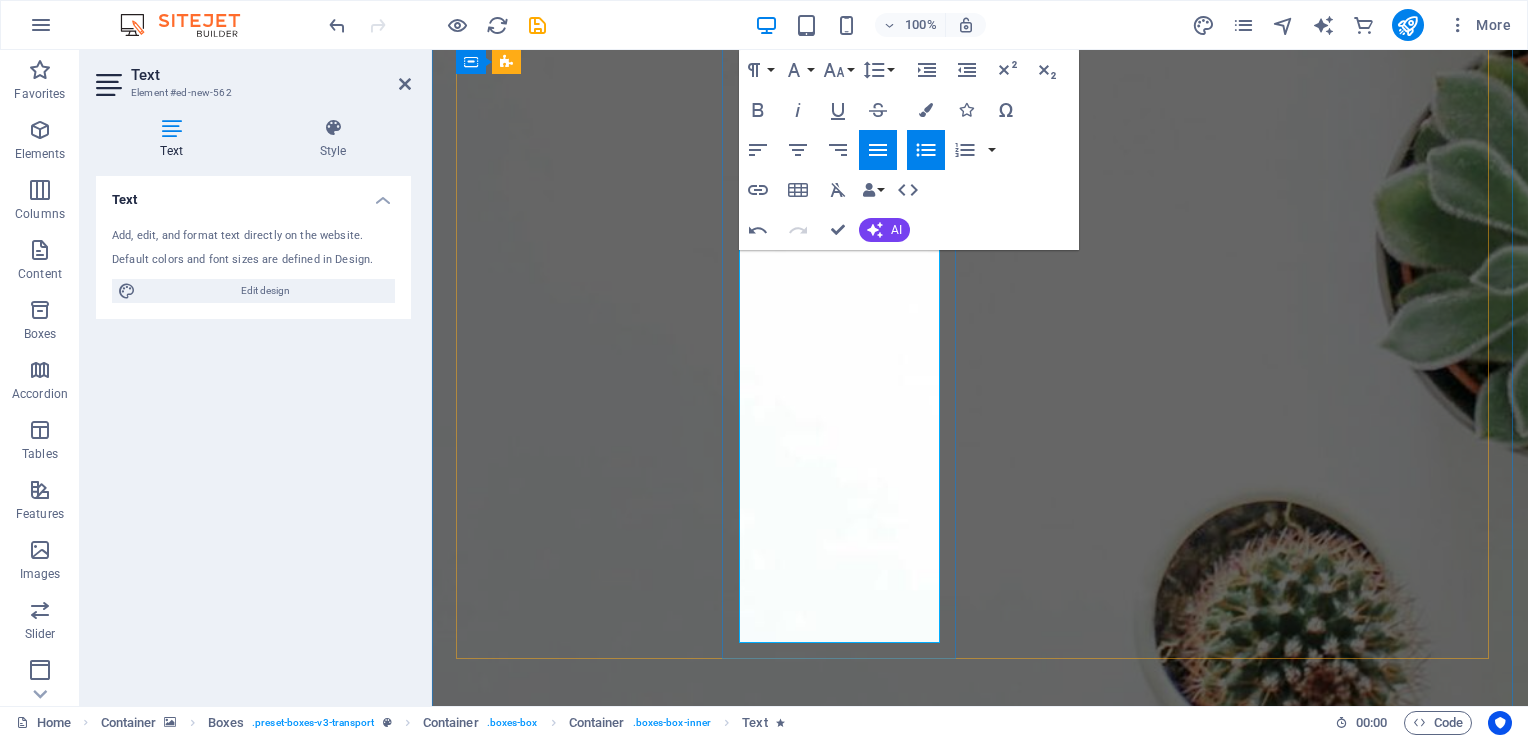 click on "Creating mentally healthy workplaces" at bounding box center [587, 3998] 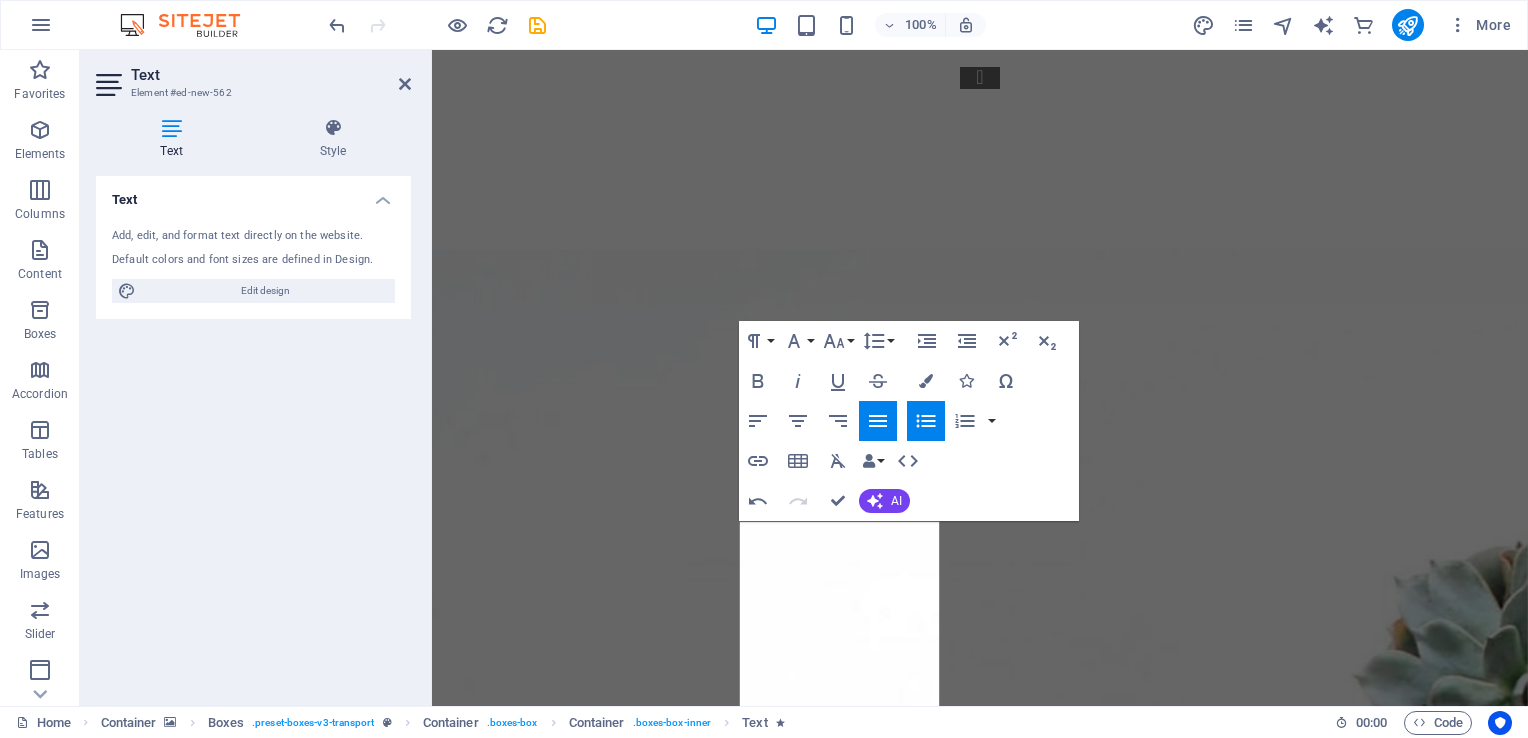 scroll, scrollTop: 2017, scrollLeft: 0, axis: vertical 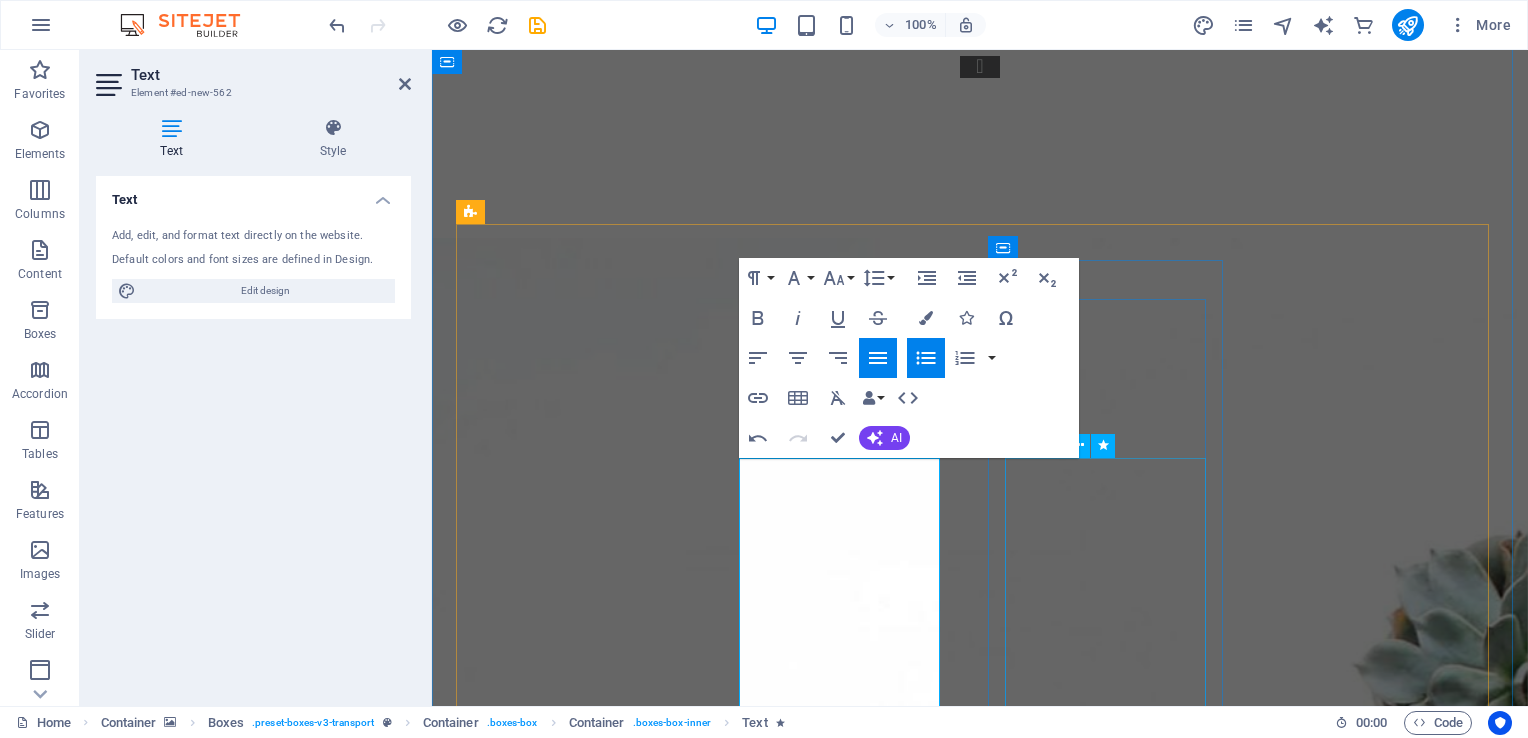 click on "We offer a range of Training and Development Solutions.   All Workshops can be customised based on your specific needs and requirements. Workshops are available in half-day or full-day formats and can be offered in-house Currently trending workshops: Team Engagement Emotional Intelligence Psychological Safety Coaching and Mentoring Career Development" at bounding box center (575, 5682) 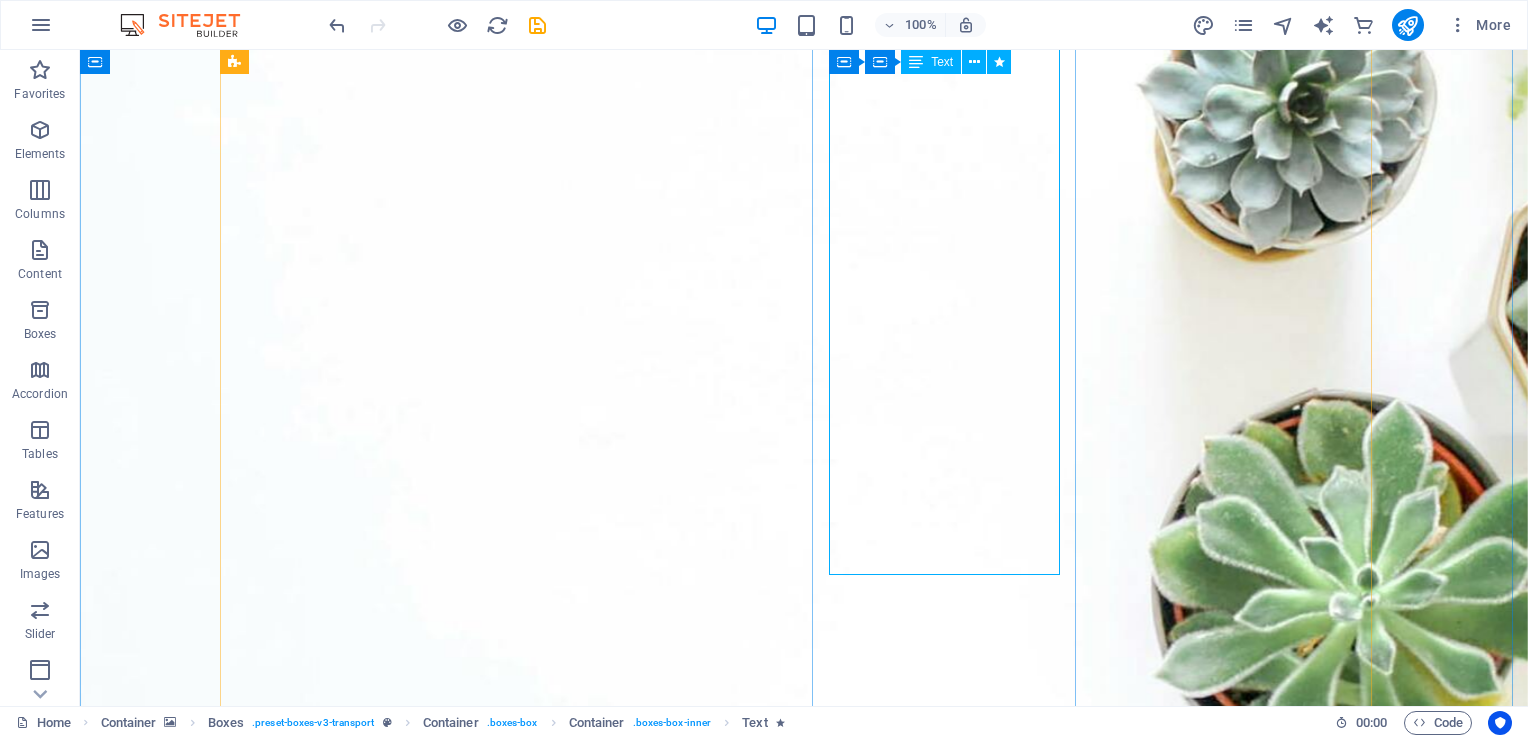 scroll, scrollTop: 2617, scrollLeft: 0, axis: vertical 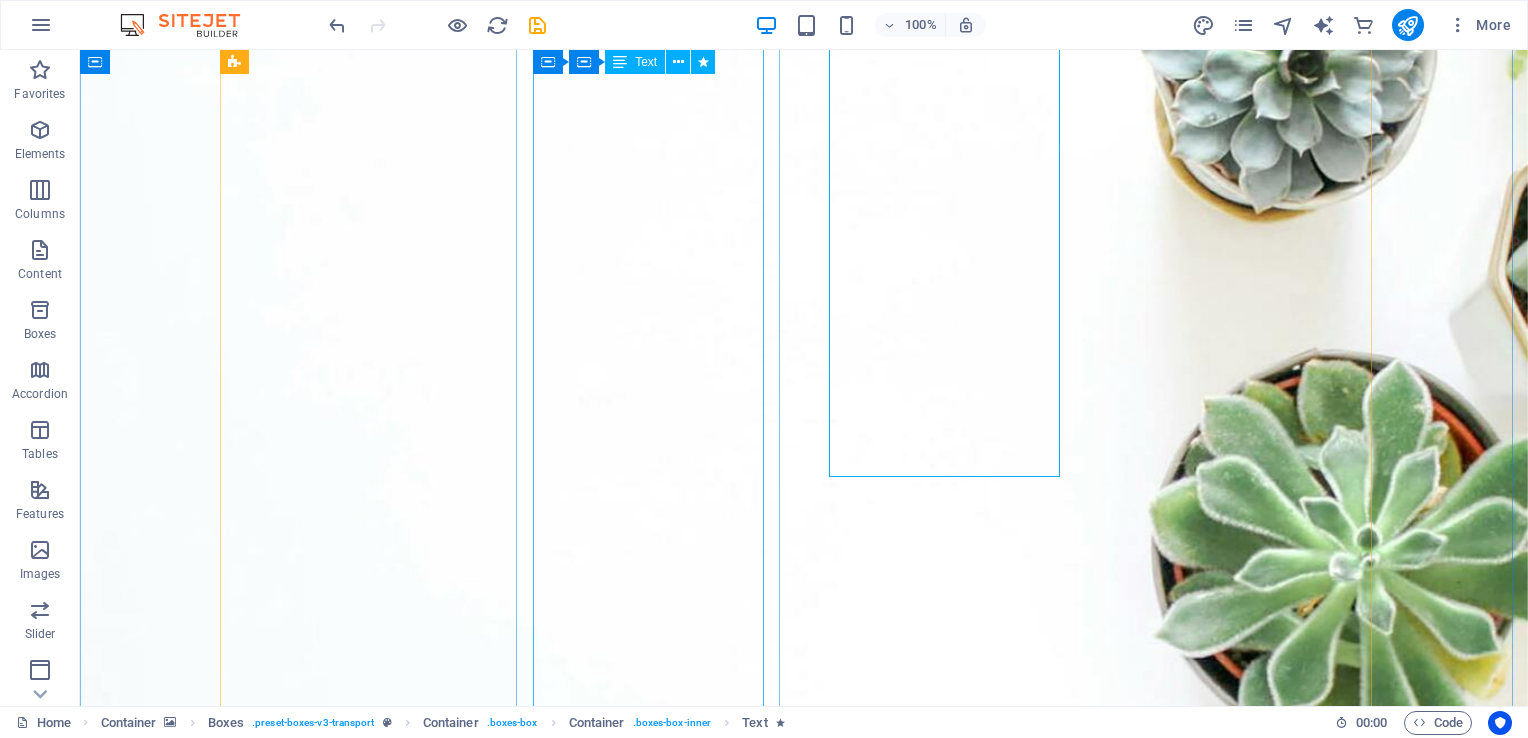 click on "In partnership with Genos International , a global leader in emotional intelligence solutions, we offer powerful Emotional Intelligence assessments. Research shows that high emotional intelligence enhances career success, mental health, relationships, resilience, and overall happiness. In today’s fast-paced, ever-changing work environment, emotionally intelligent behaviour is essential for thriving under pressure and leading with impact. We specialise in: Strengthening leadership and workplace culture Driving transformational change Boosting collaboration and team effectiveness Enhancing sales and customer engagement Creating mentally healthy workplaces" at bounding box center [360, 3416] 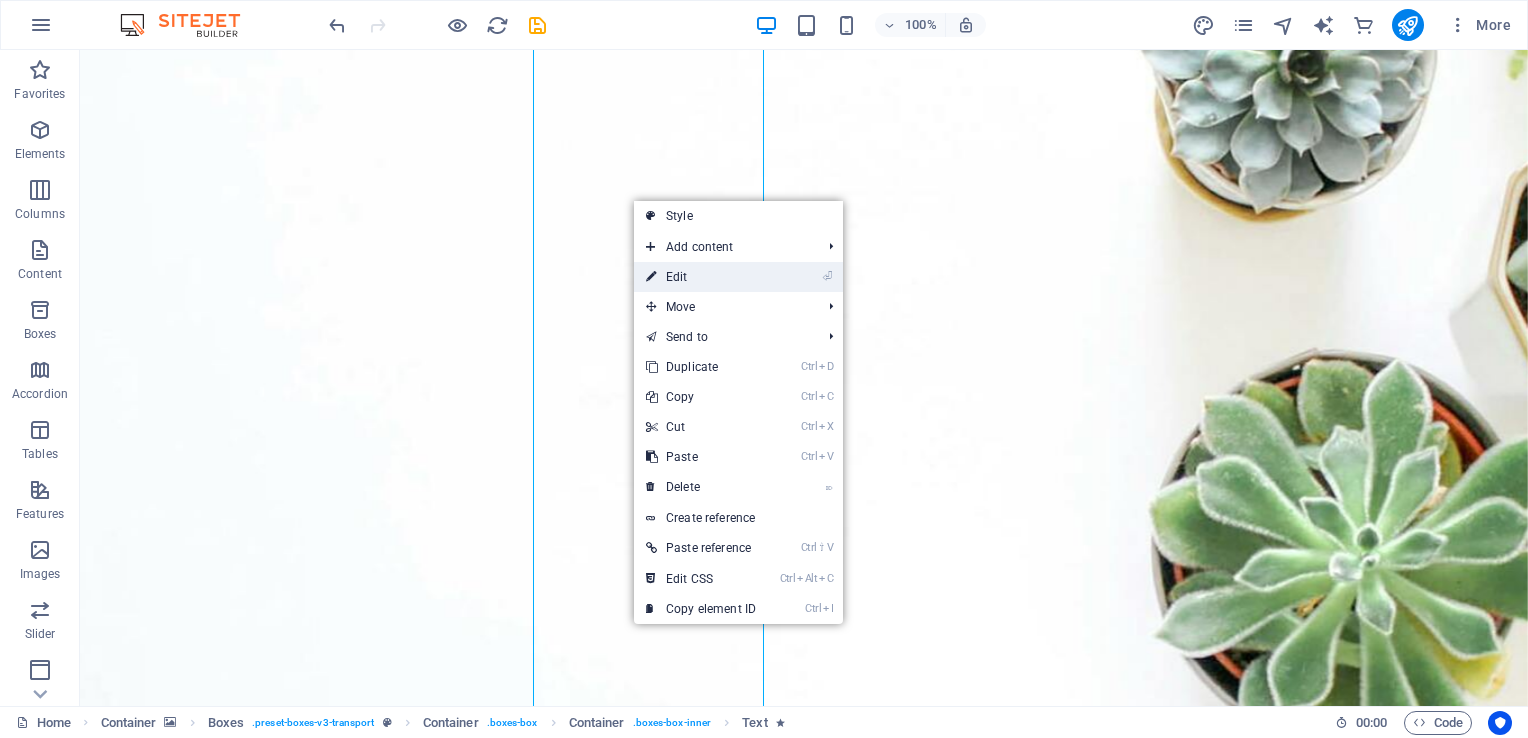 click on "⏎  Edit" at bounding box center [701, 277] 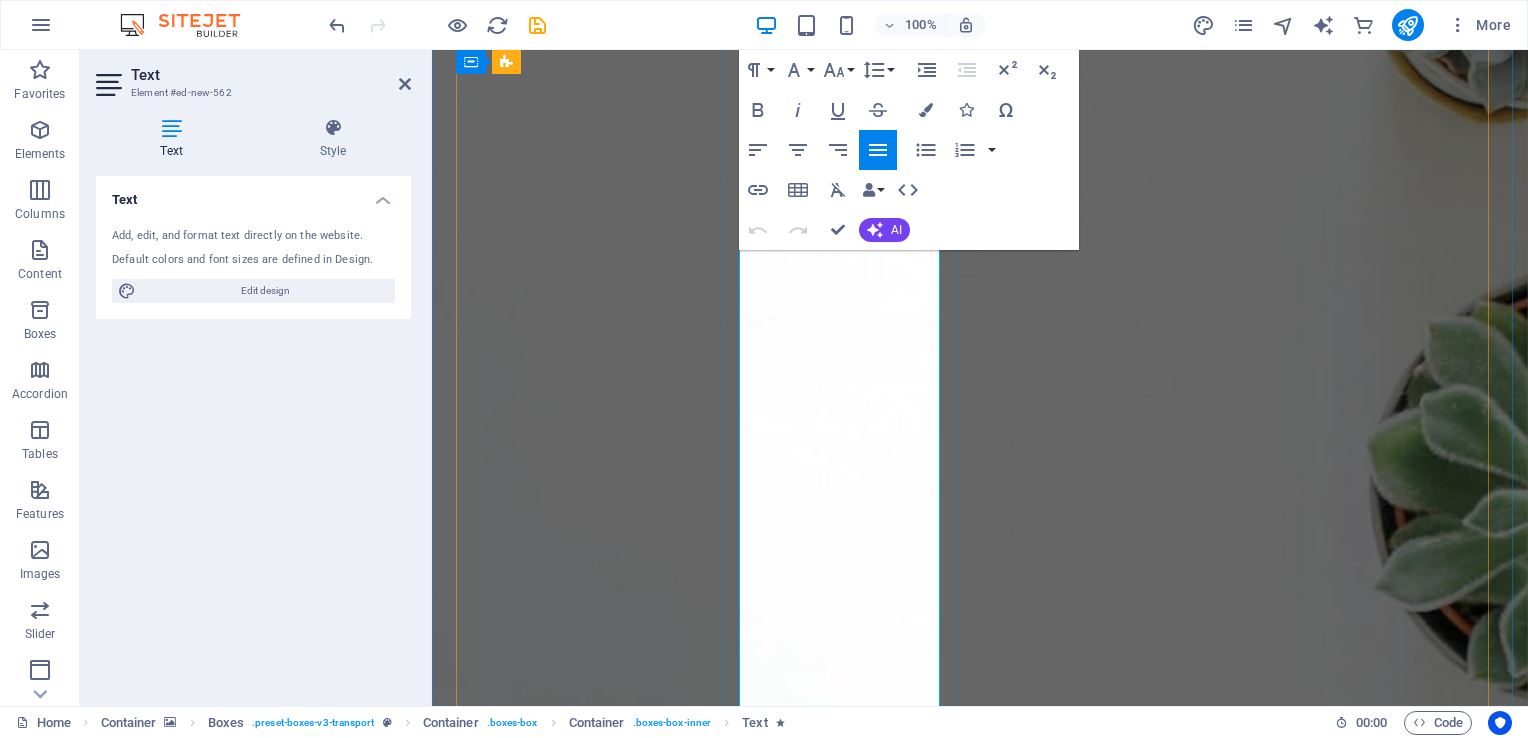 scroll, scrollTop: 2804, scrollLeft: 0, axis: vertical 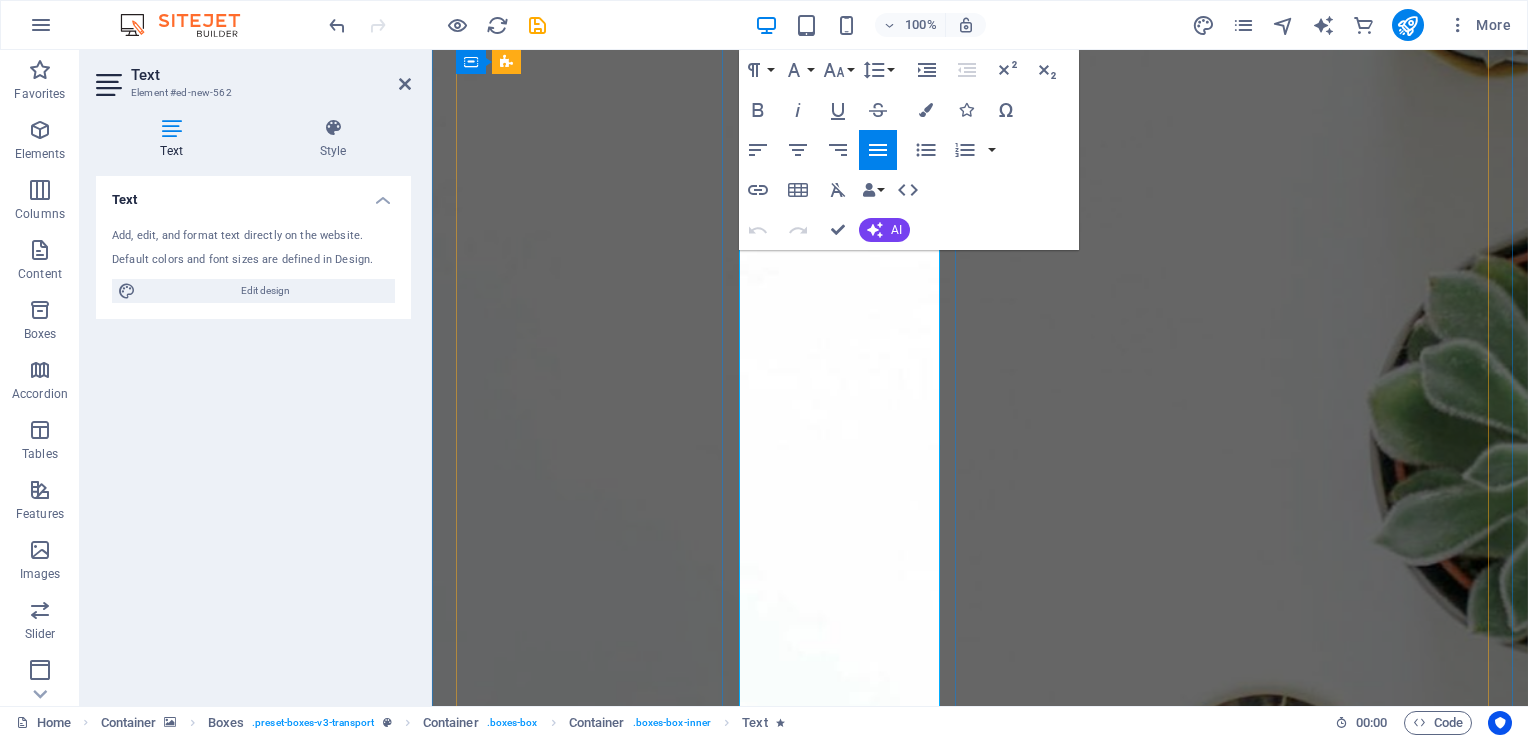click on "In today’s fast-paced, ever-changing work environment, emotionally intelligent behaviour is essential for thriving under pressure and leading with impact." at bounding box center [575, 3664] 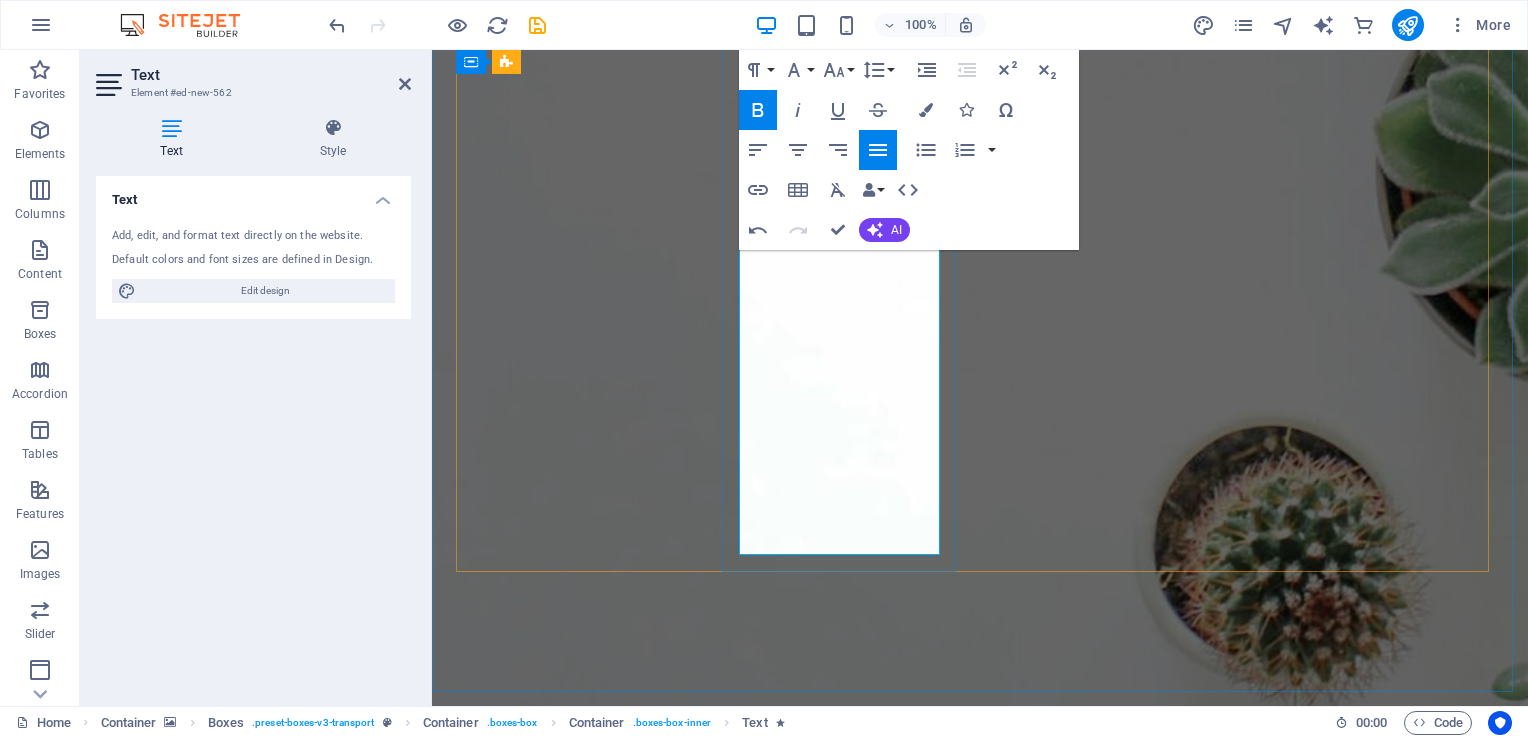 scroll, scrollTop: 3104, scrollLeft: 0, axis: vertical 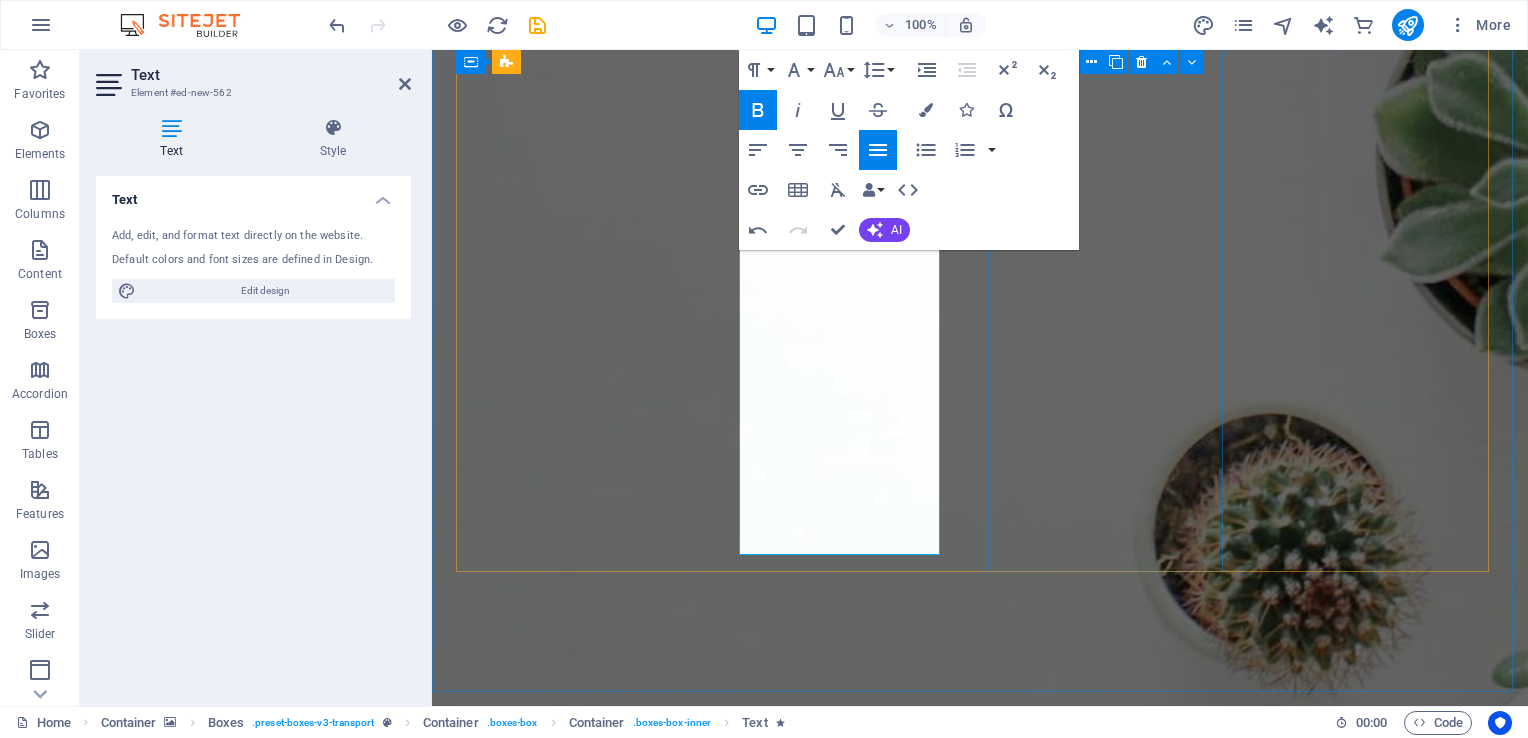 click on "Training & Development We offer a range of Training and Development Solutions. All Workshops can be customised based on your specific needs and requirements. Workshops are available in half-day or full-day formats and can be offered in-house Currently trending workshops: Team Engagement Emotional Intelligence Psychological Safety Coaching and Mentoring Career Development" at bounding box center [575, 4563] 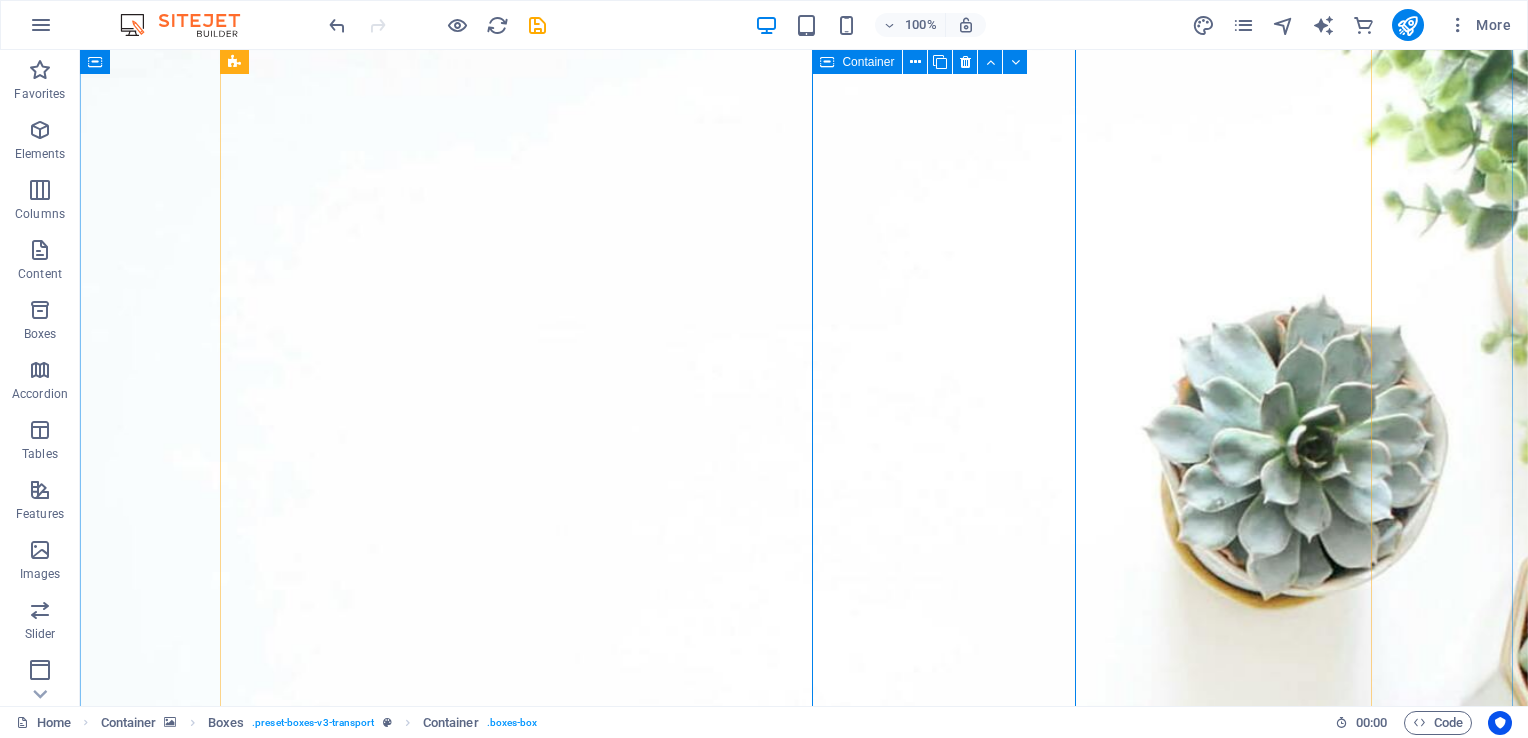 scroll, scrollTop: 2204, scrollLeft: 0, axis: vertical 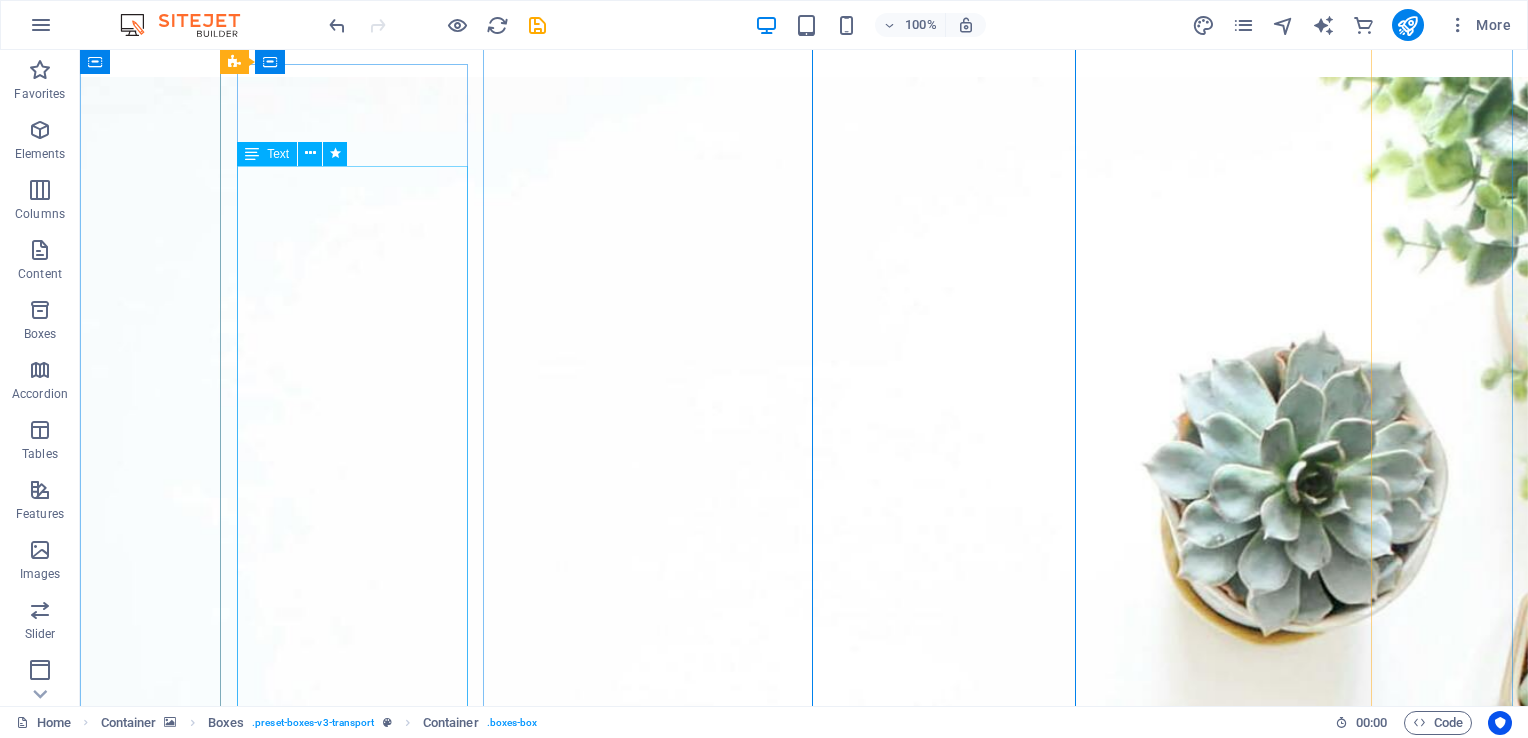 click on "Coaching is the process of supporting and guiding people to achieve their full potential. Our semi-structured coaching processes, enables our clients to gain deeper self-insight, skills, tools and techniques to remove the barriers towards their goals. It also ensures that they can sustain the changes in their lives. Our coaches are [ORGANIZATION] registered and trained in Neurolinguistic Programming Techniques We specialise in: Mental Health & Wellness Transition Management" at bounding box center [360, 2683] 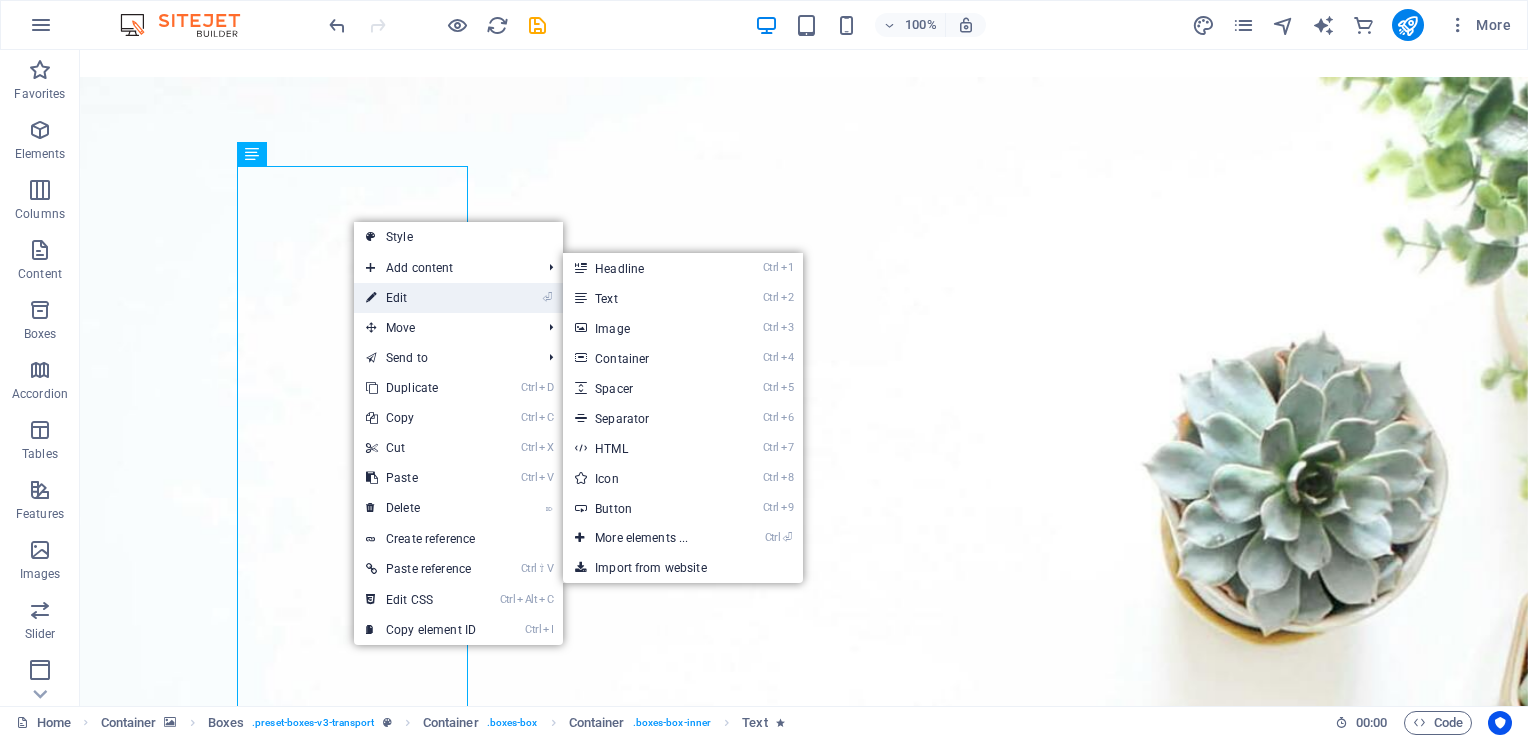 click on "⏎  Edit" at bounding box center (421, 298) 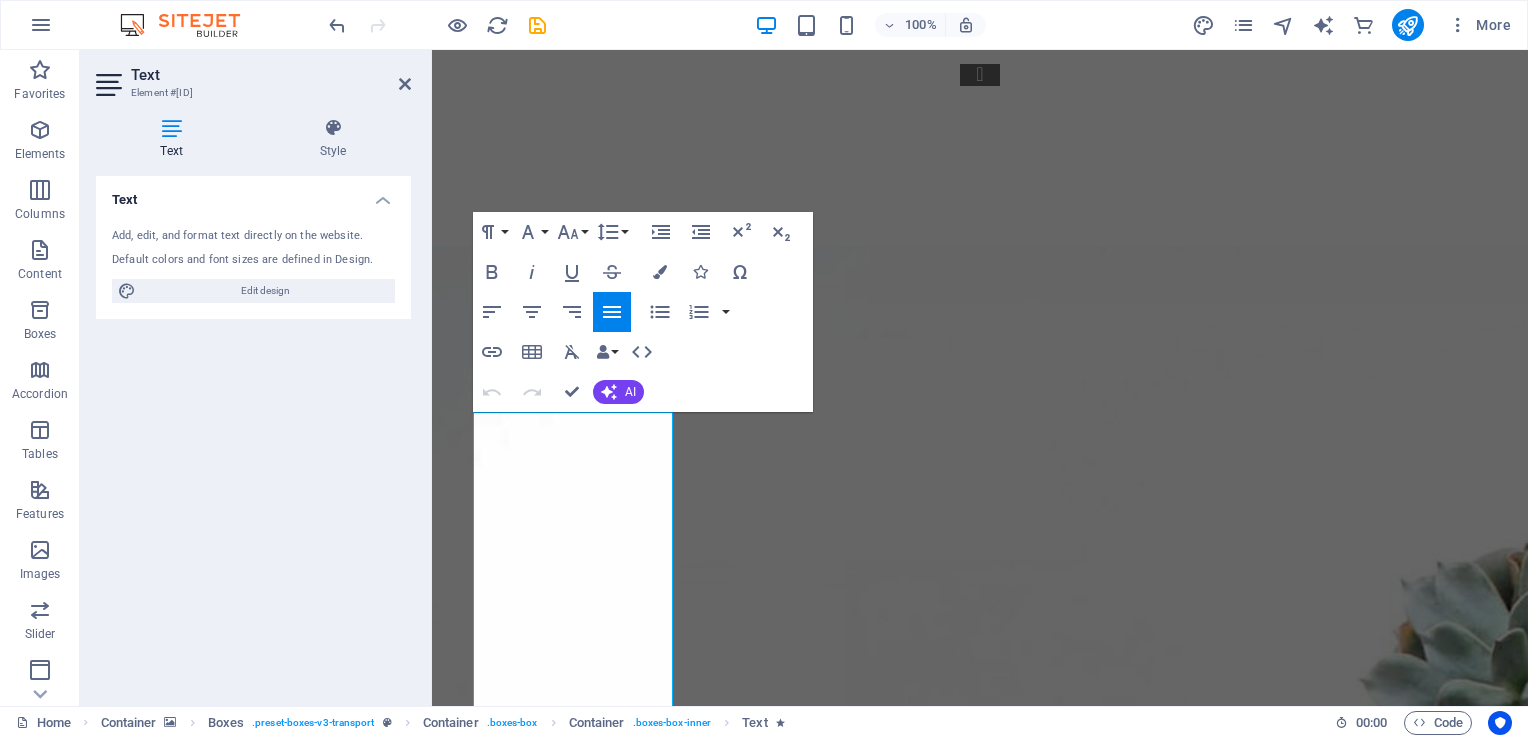 scroll, scrollTop: 2004, scrollLeft: 0, axis: vertical 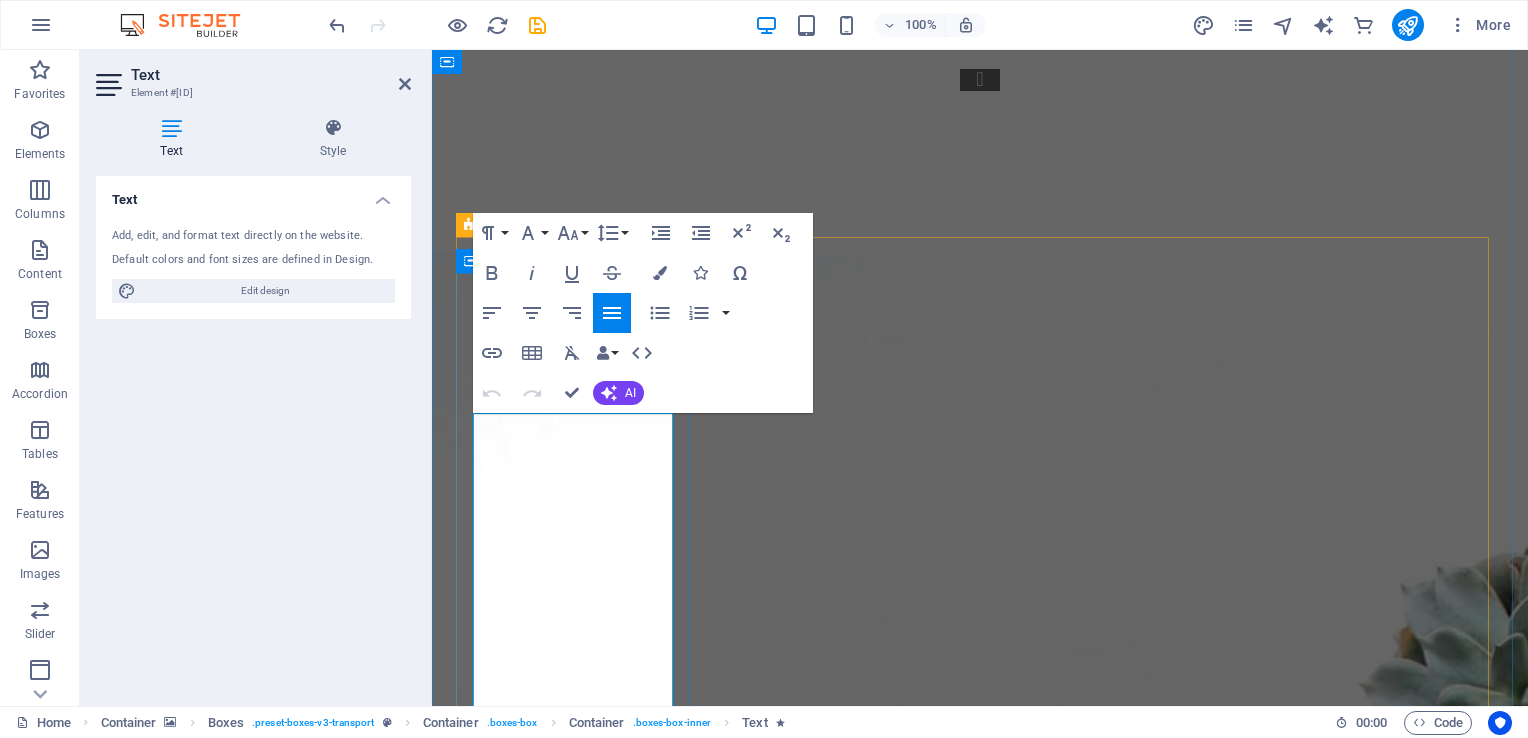 drag, startPoint x: 486, startPoint y: 430, endPoint x: 595, endPoint y: 578, distance: 183.80696 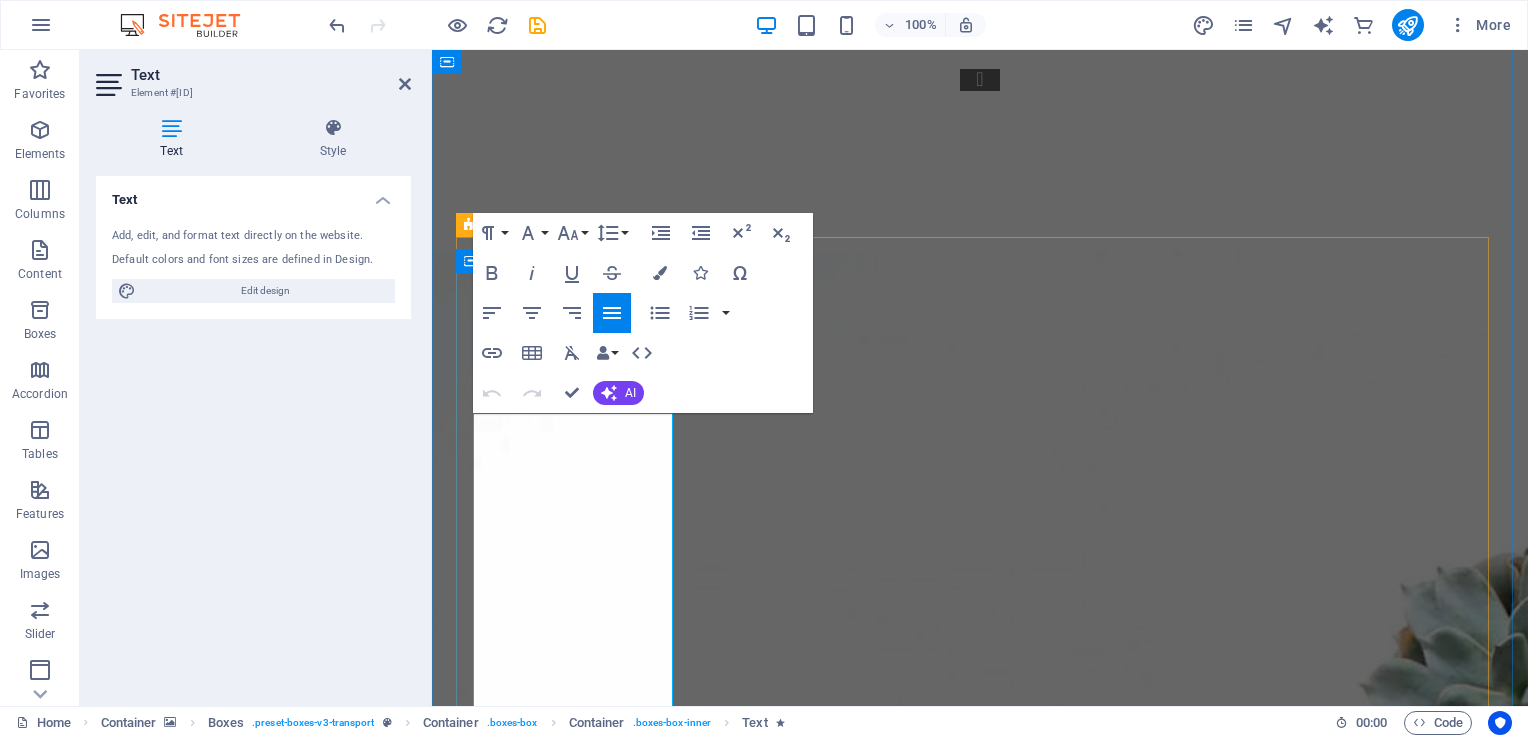 click on "Coaching is the process of supporting and guiding people to achieve their full potential." at bounding box center [592, 2699] 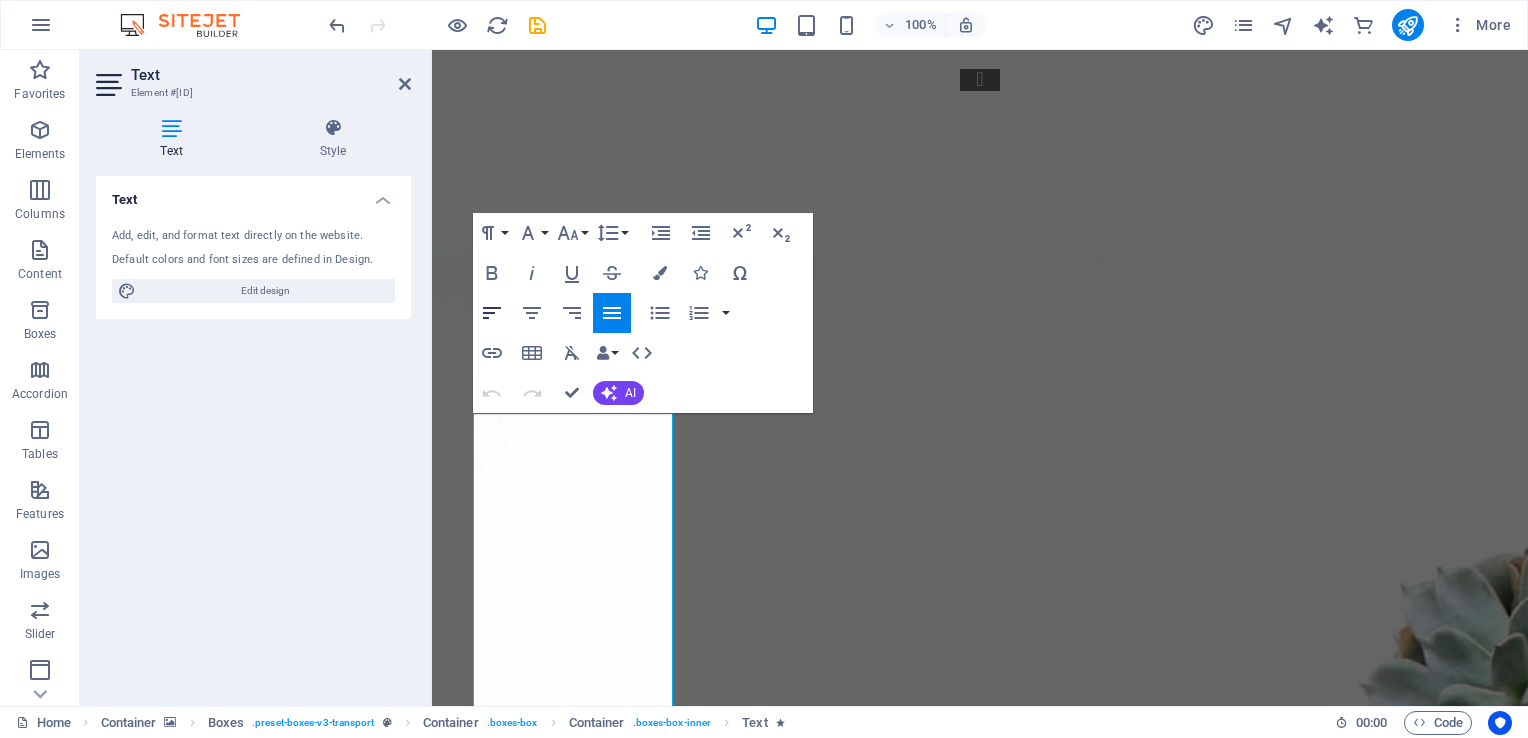 click 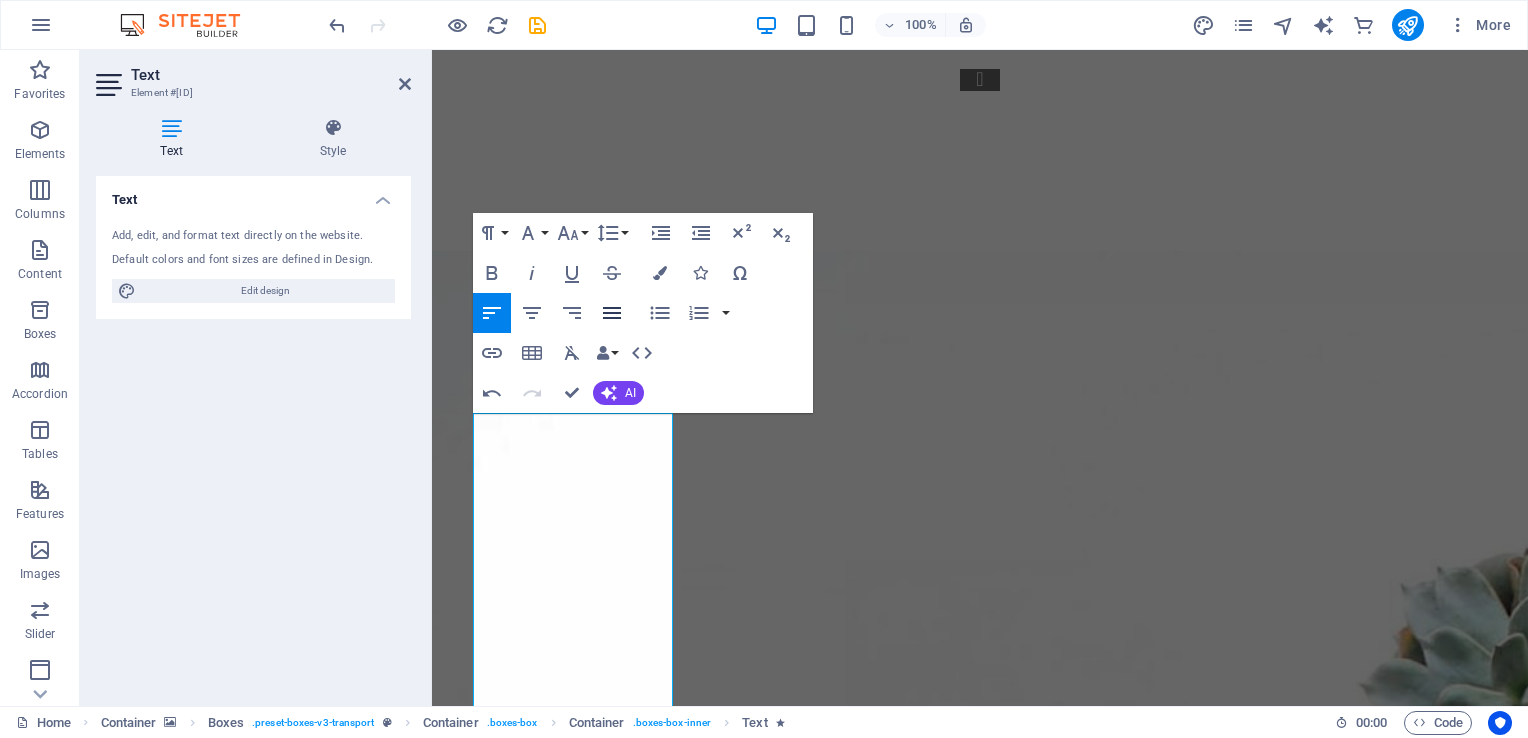 click 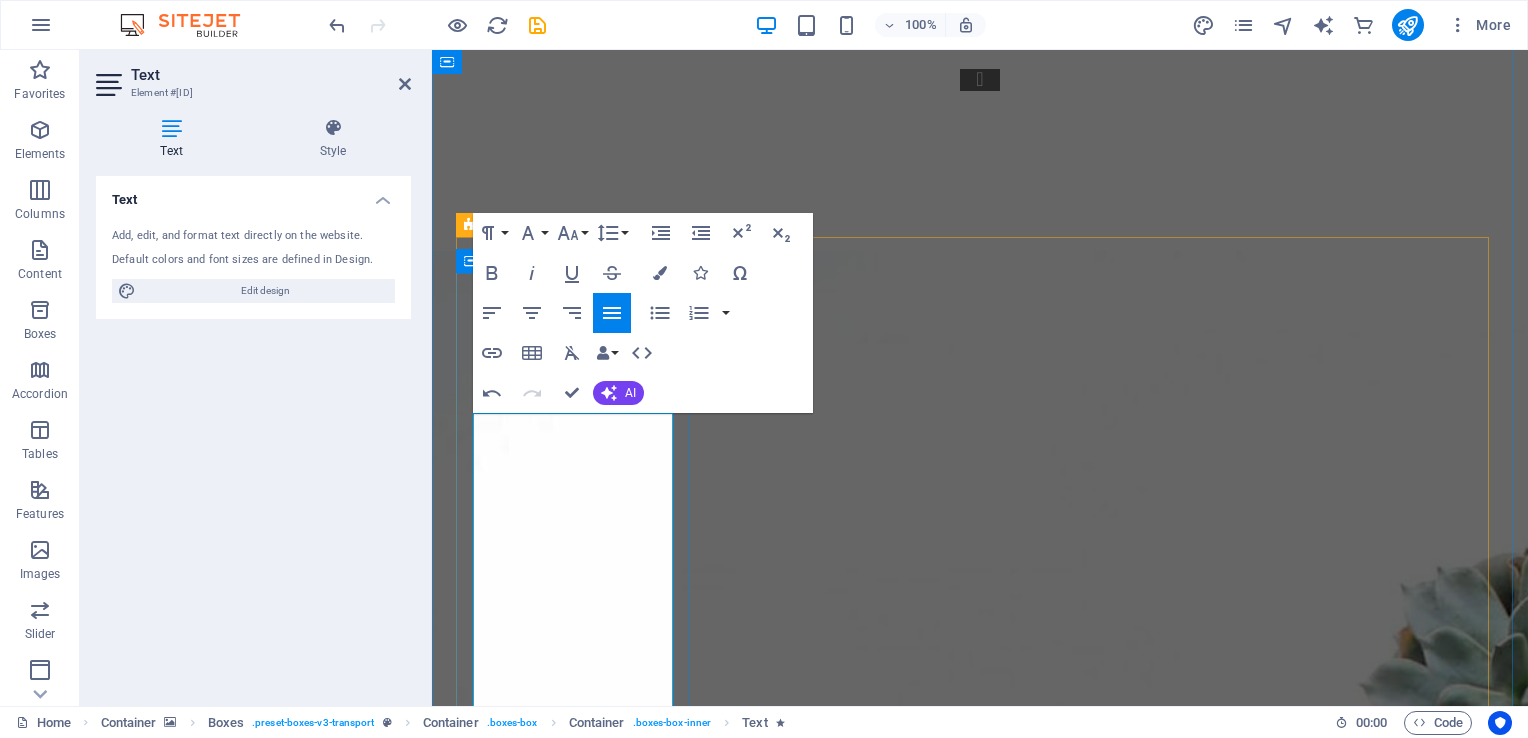 click on "Coaching is the process of supporting and guiding people to achieve their full potential." at bounding box center (592, 2699) 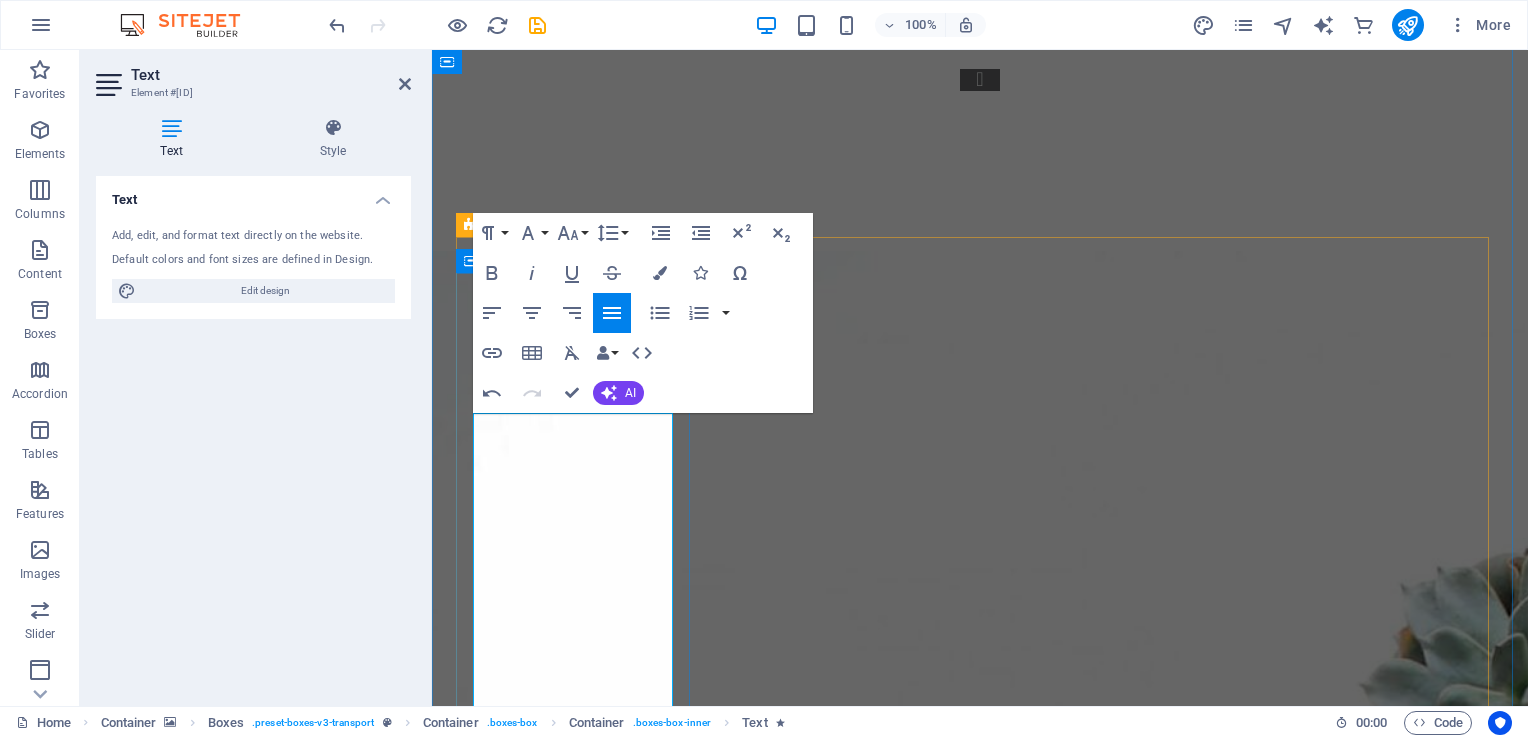 type 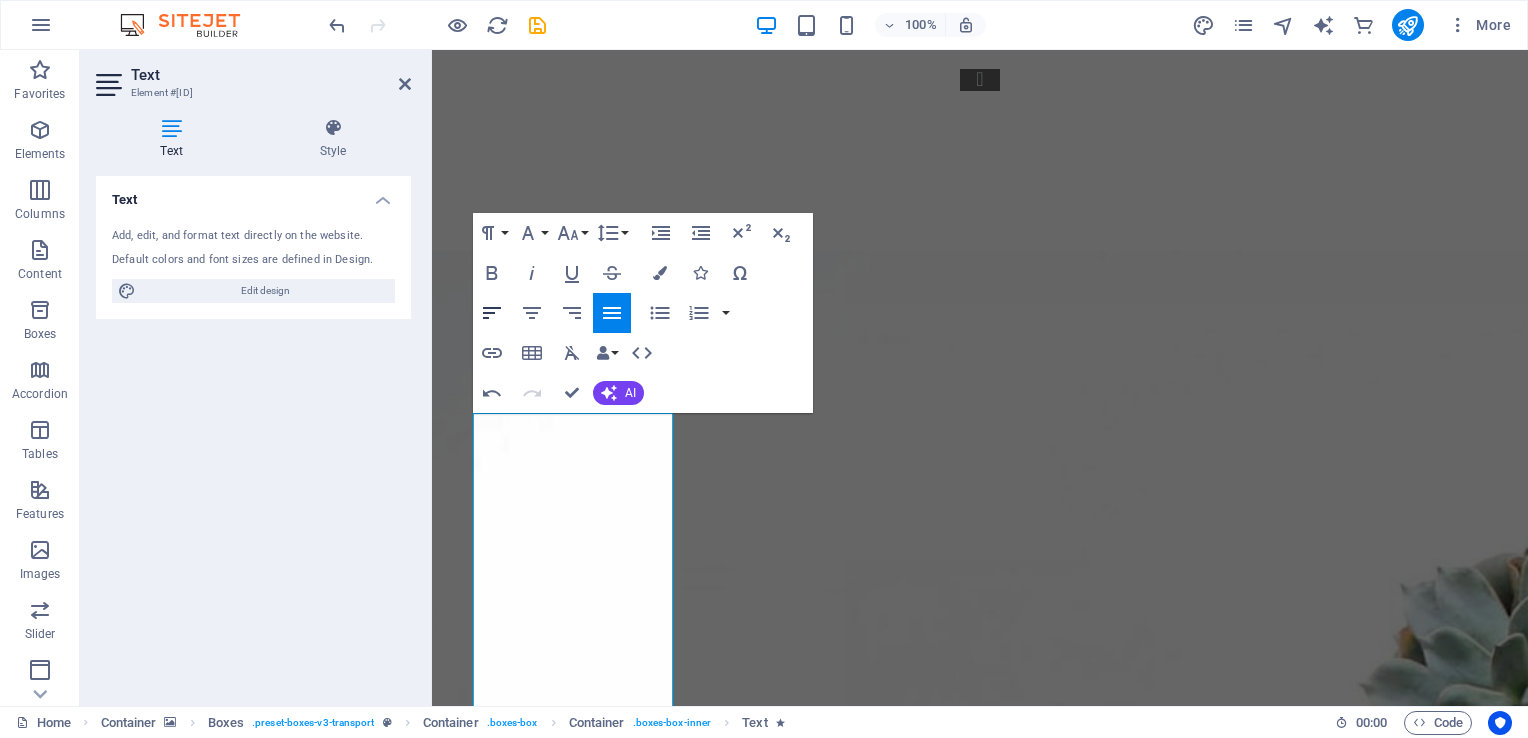 click 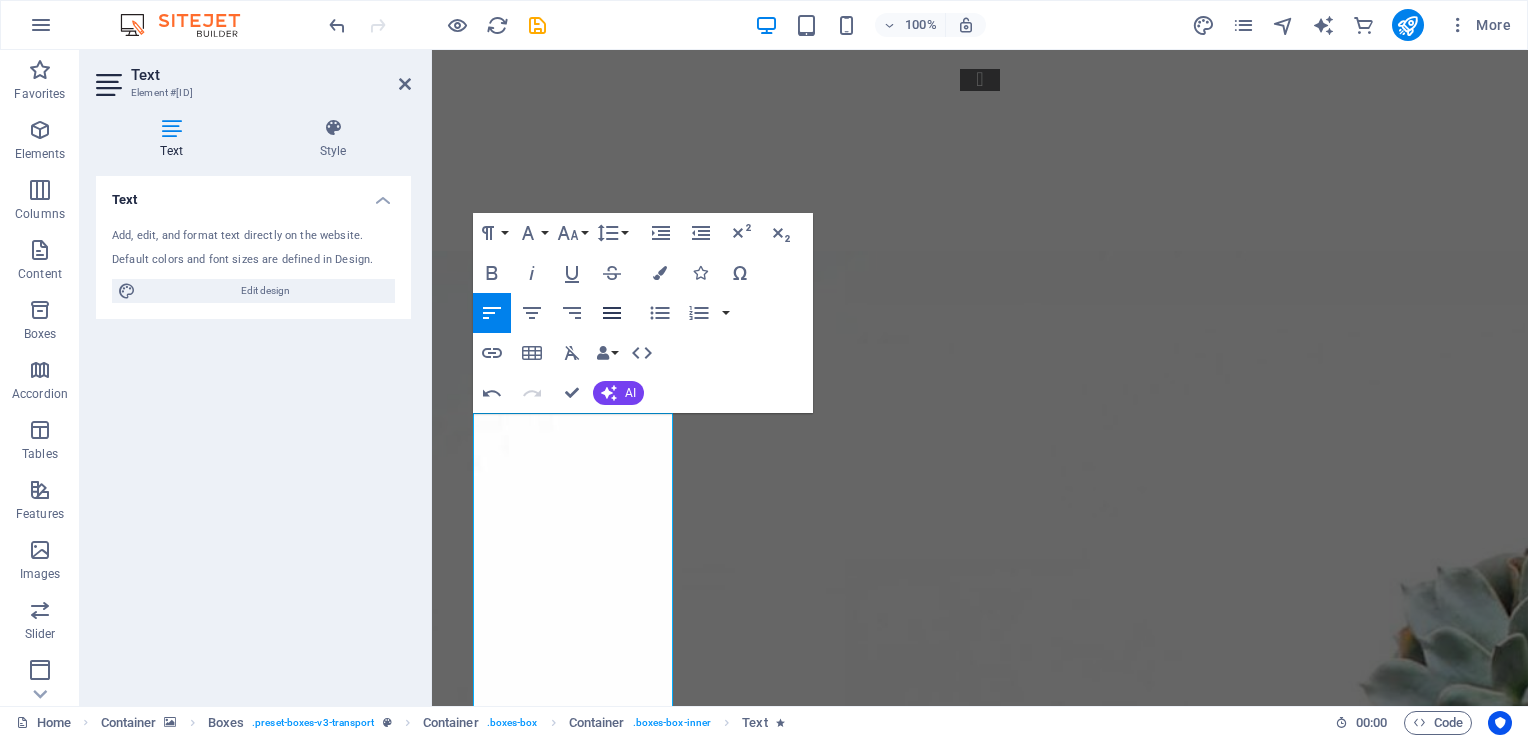 click 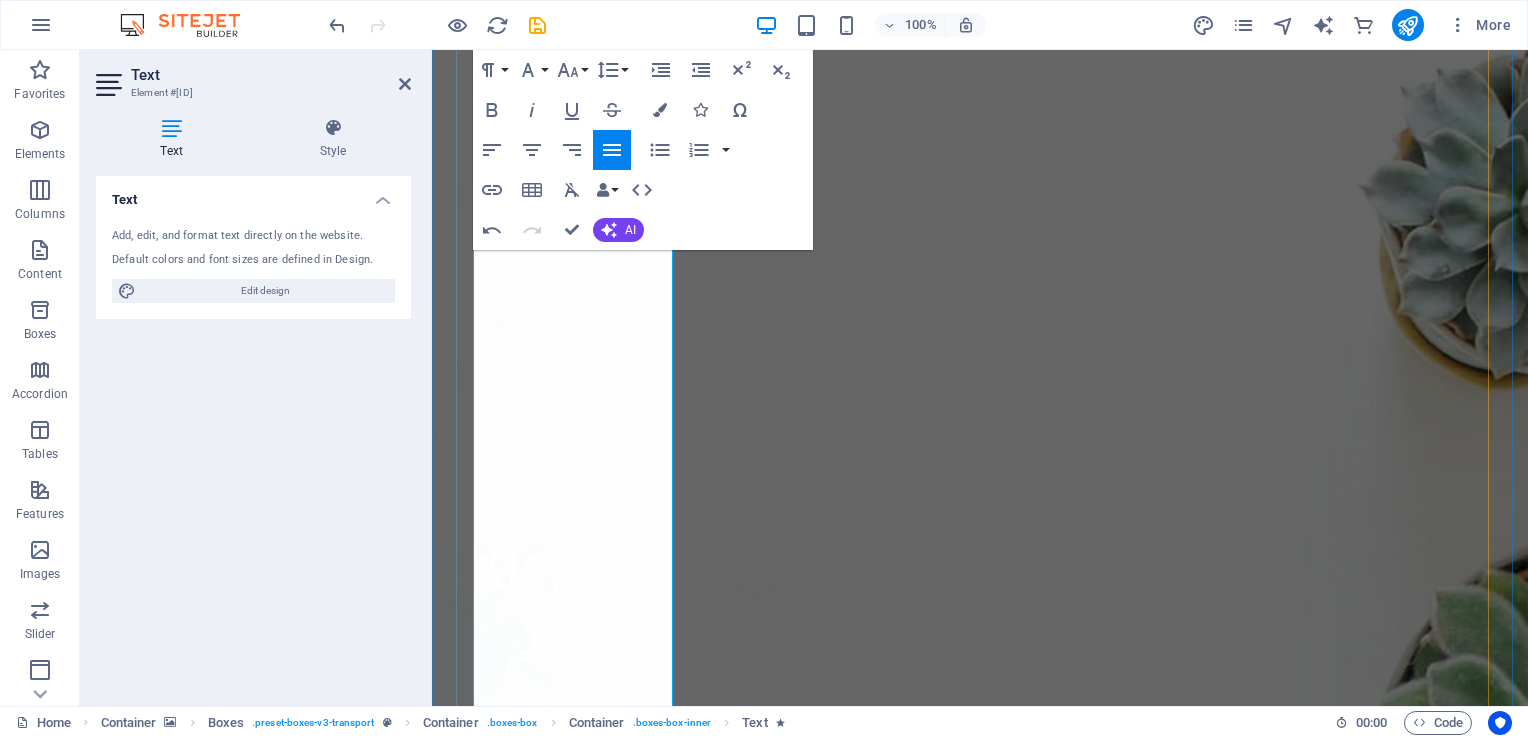scroll, scrollTop: 2504, scrollLeft: 0, axis: vertical 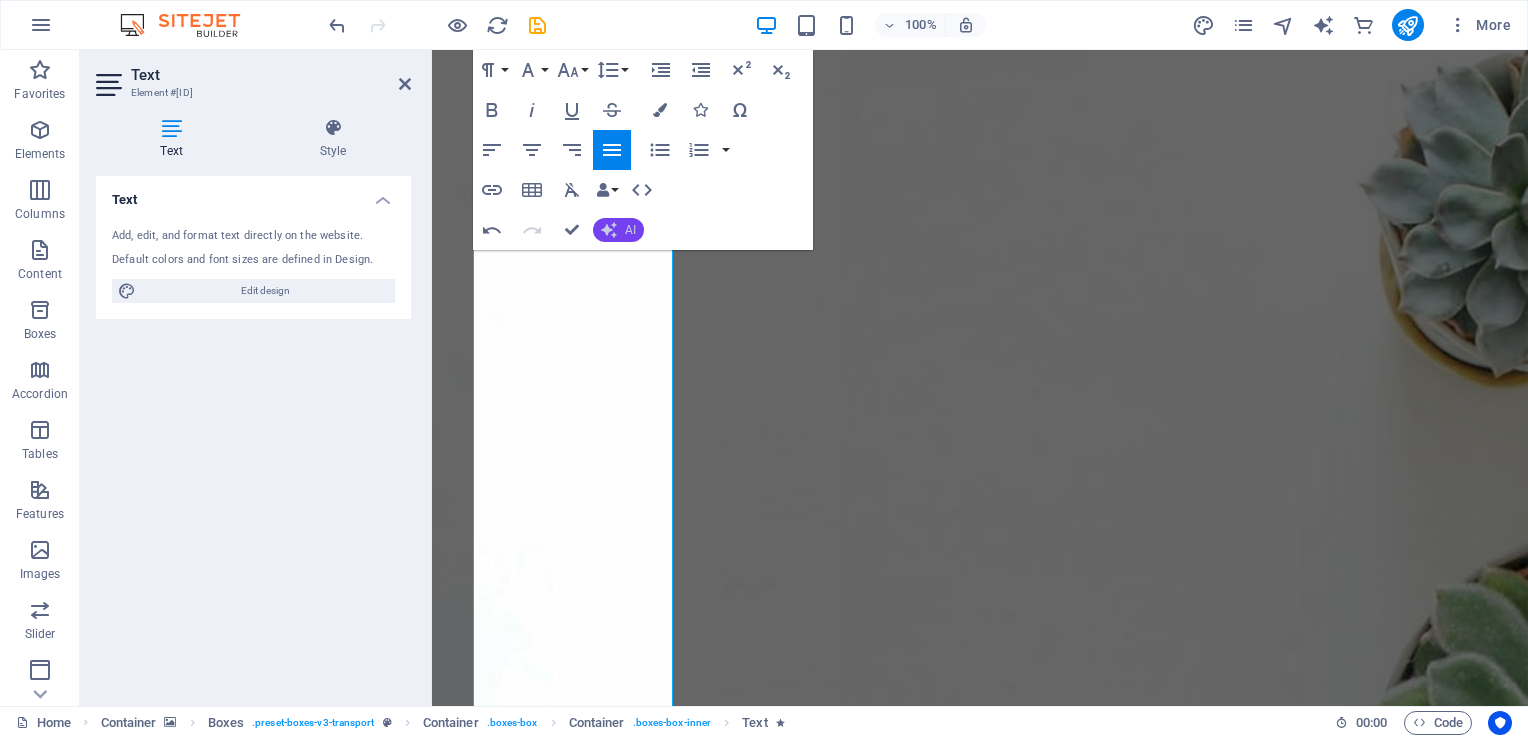 click on "AI" at bounding box center [618, 230] 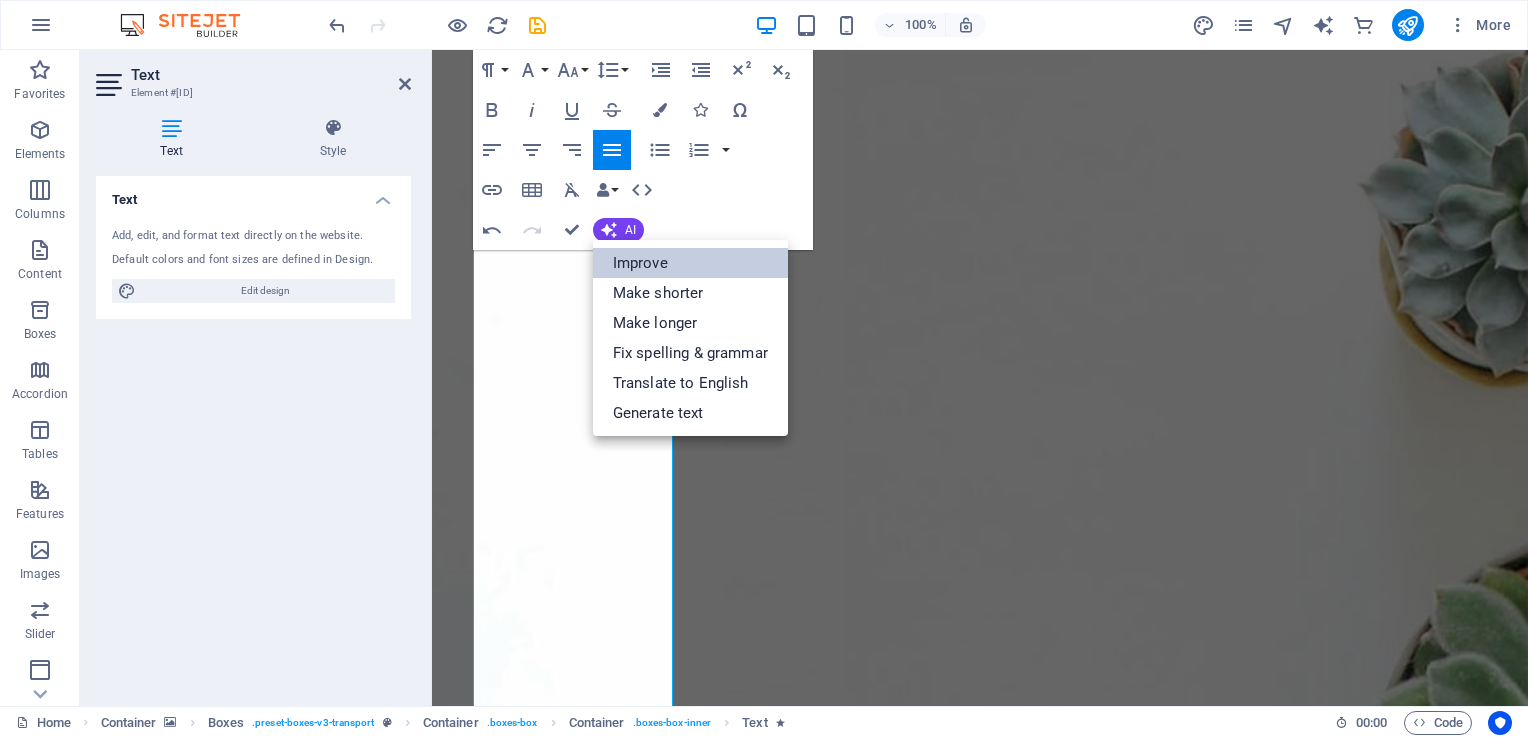 click on "Improve" at bounding box center (690, 263) 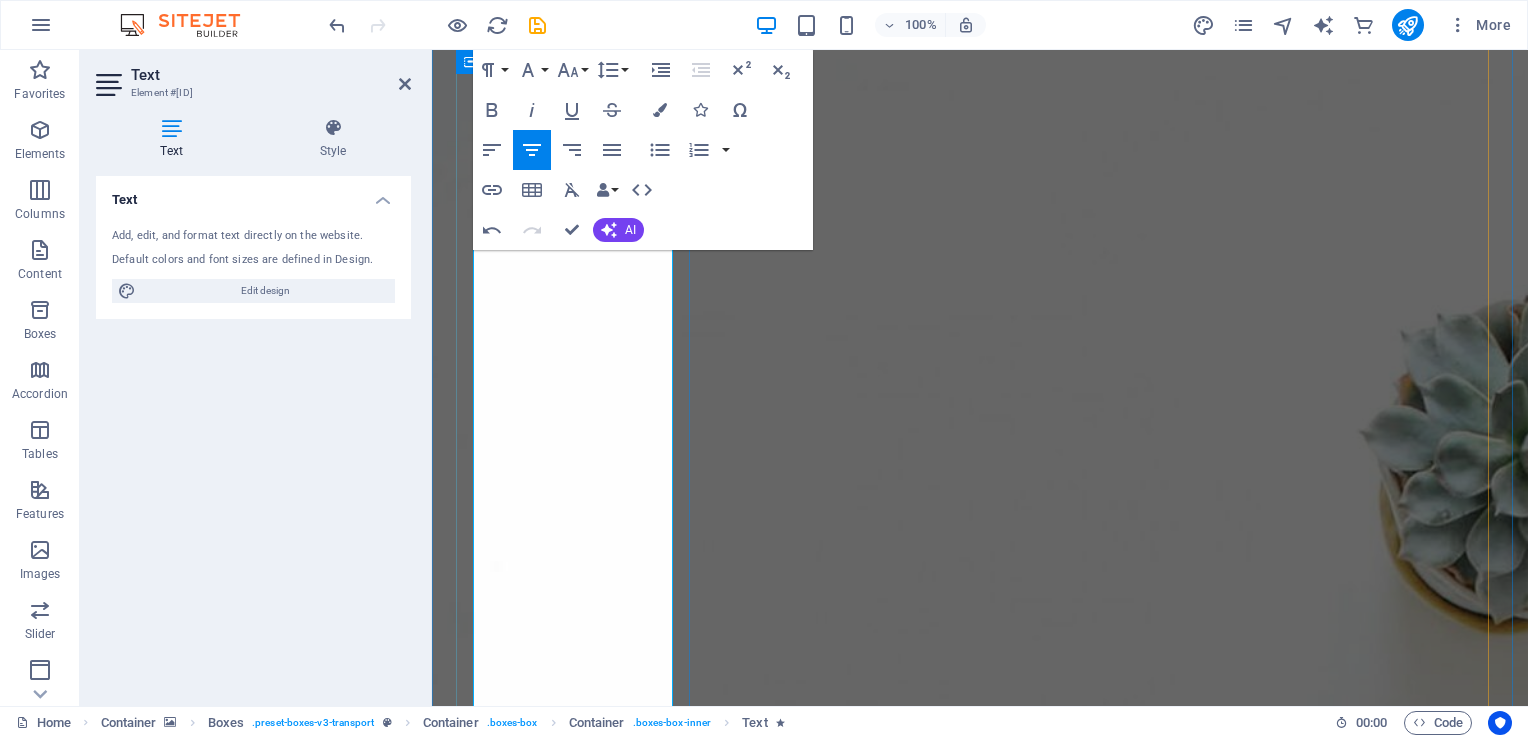 scroll, scrollTop: 2304, scrollLeft: 0, axis: vertical 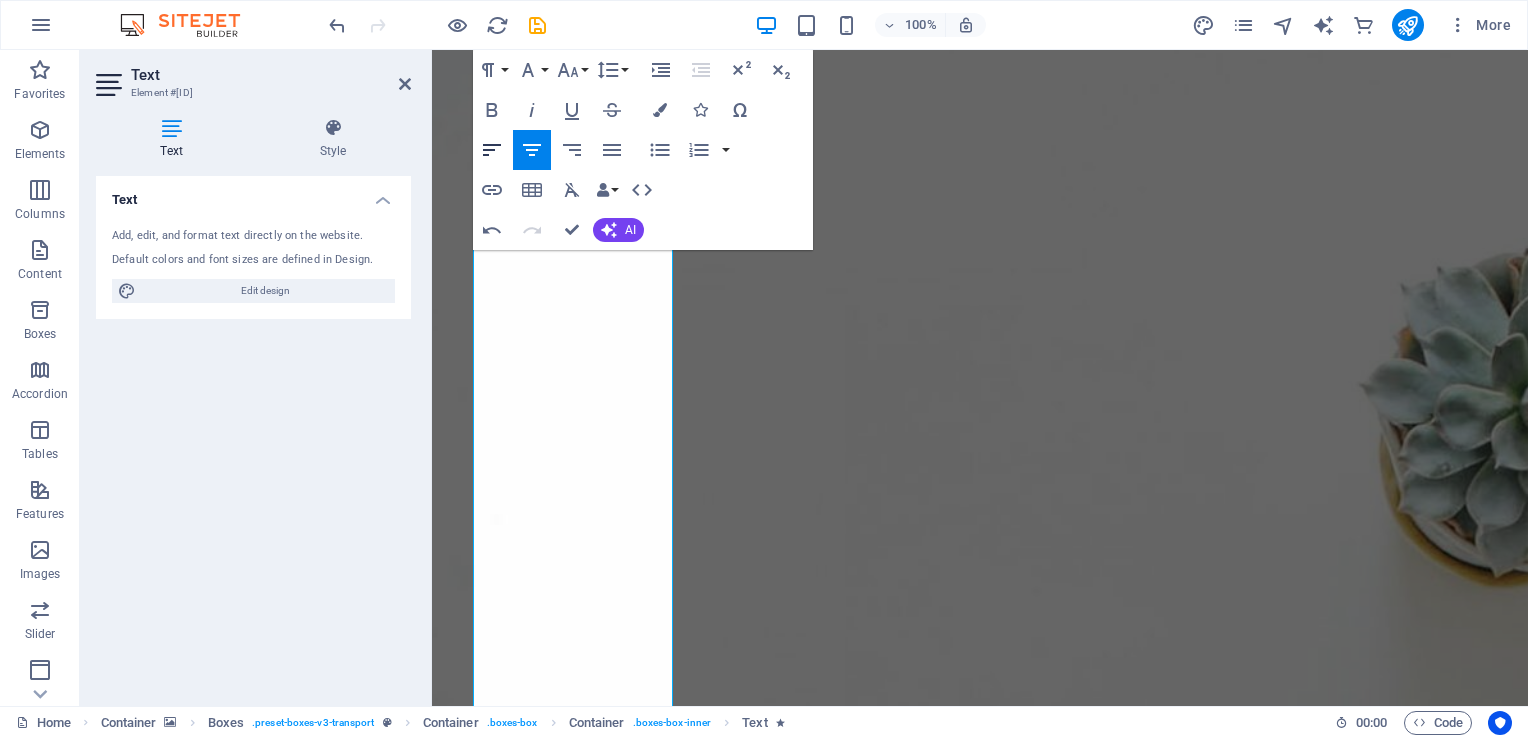 click 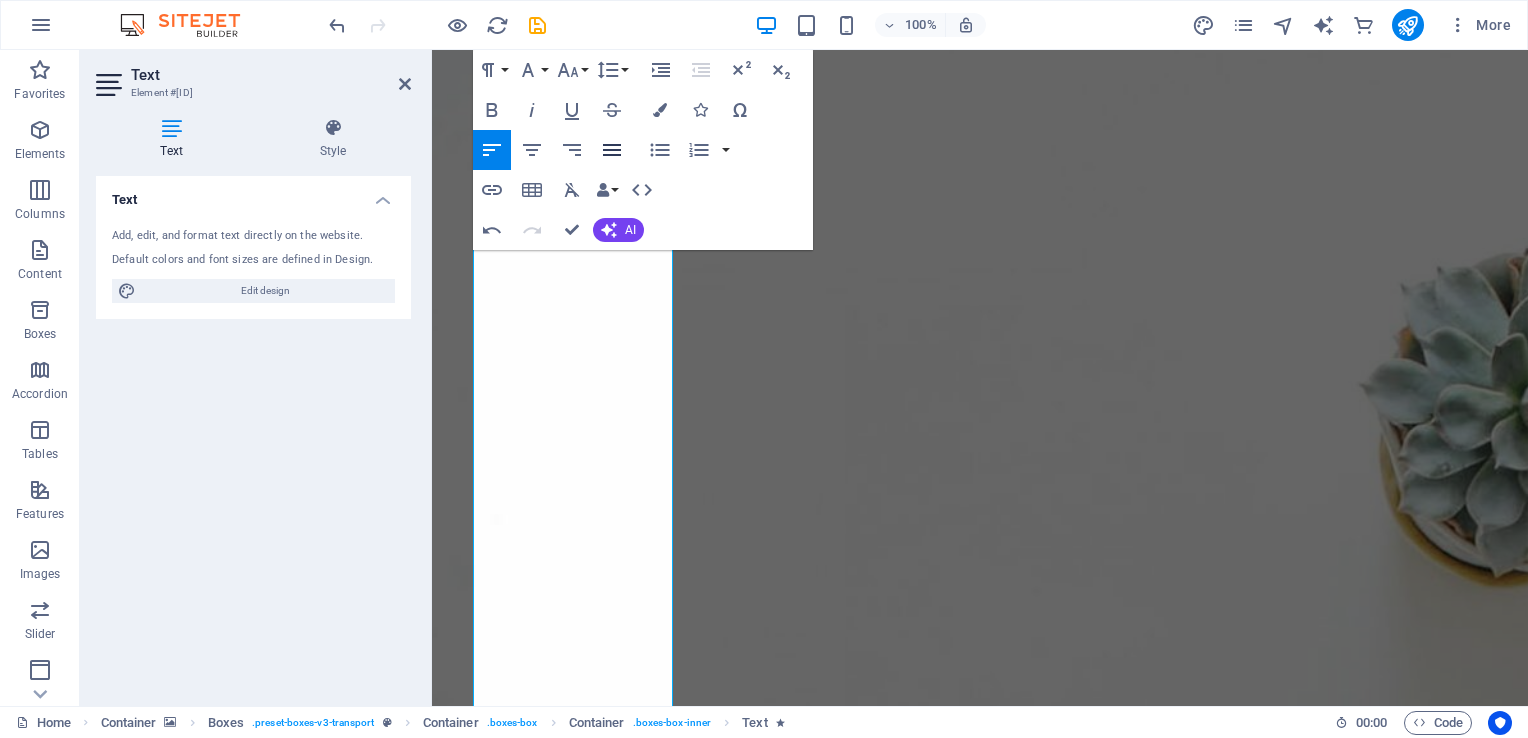 click 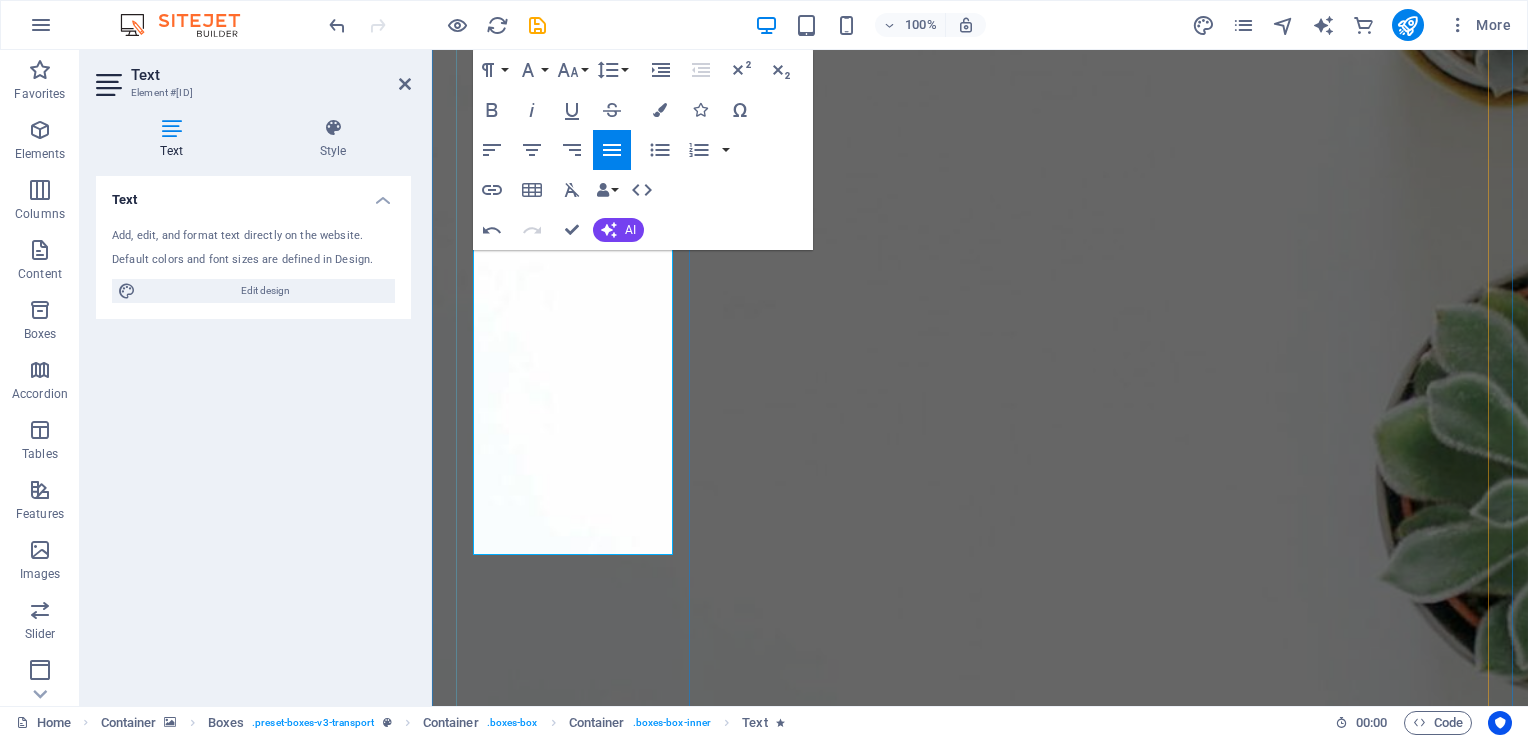 scroll, scrollTop: 2804, scrollLeft: 0, axis: vertical 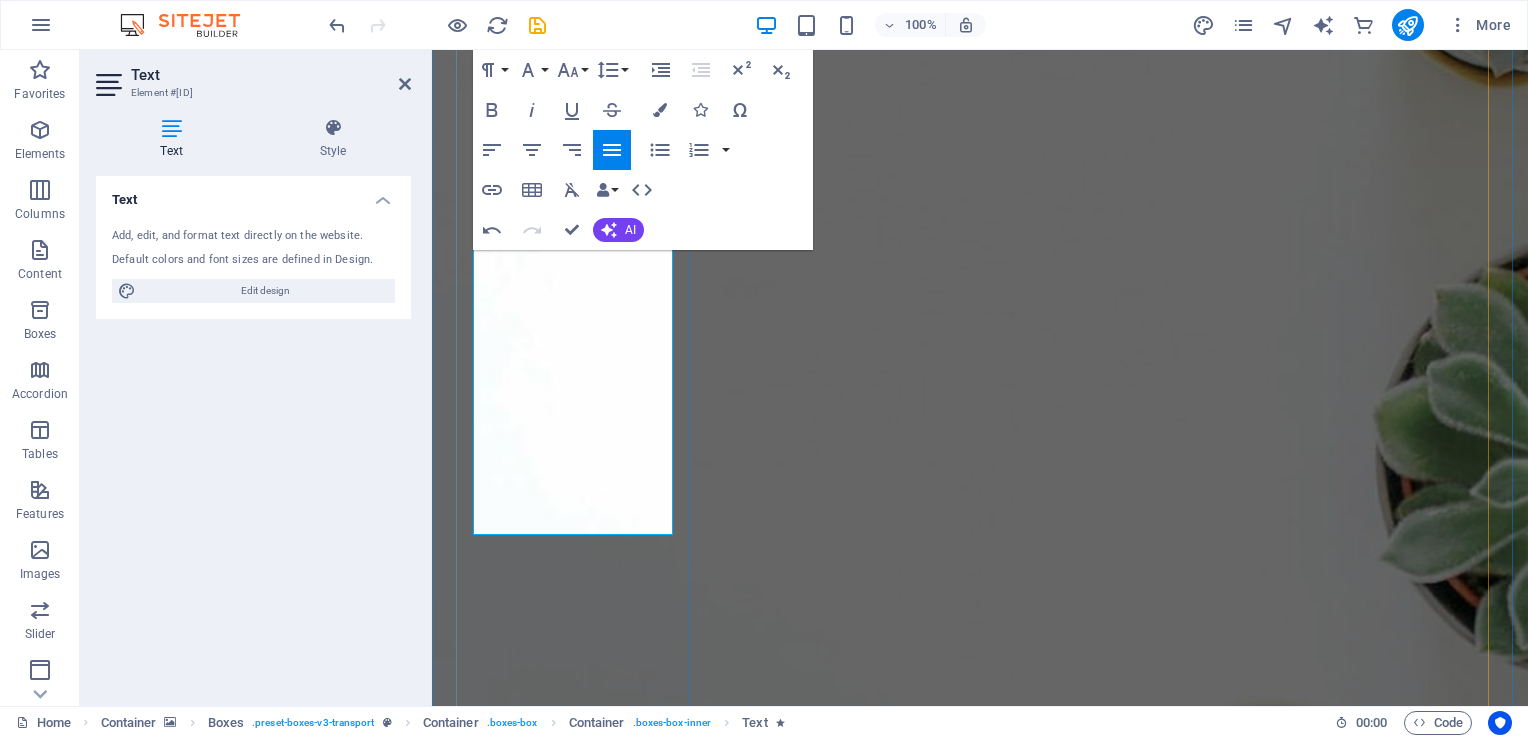 click on "Coaching is a process dedicated to supporting and guiding individuals in realizing their full potential. Our semi-structured coaching approach empowers clients to gain deeper self-insight, along with the skills, tools, and techniques necessary to overcome barriers to their goals. We ensure that clients can sustain the positive changes in their lives. Our coaches are registered with COMENSA and trained in Neurolinguistic Programming techniques. We specialize in: - Mental Health & Wellness - Transition Management" at bounding box center [575, 2259] 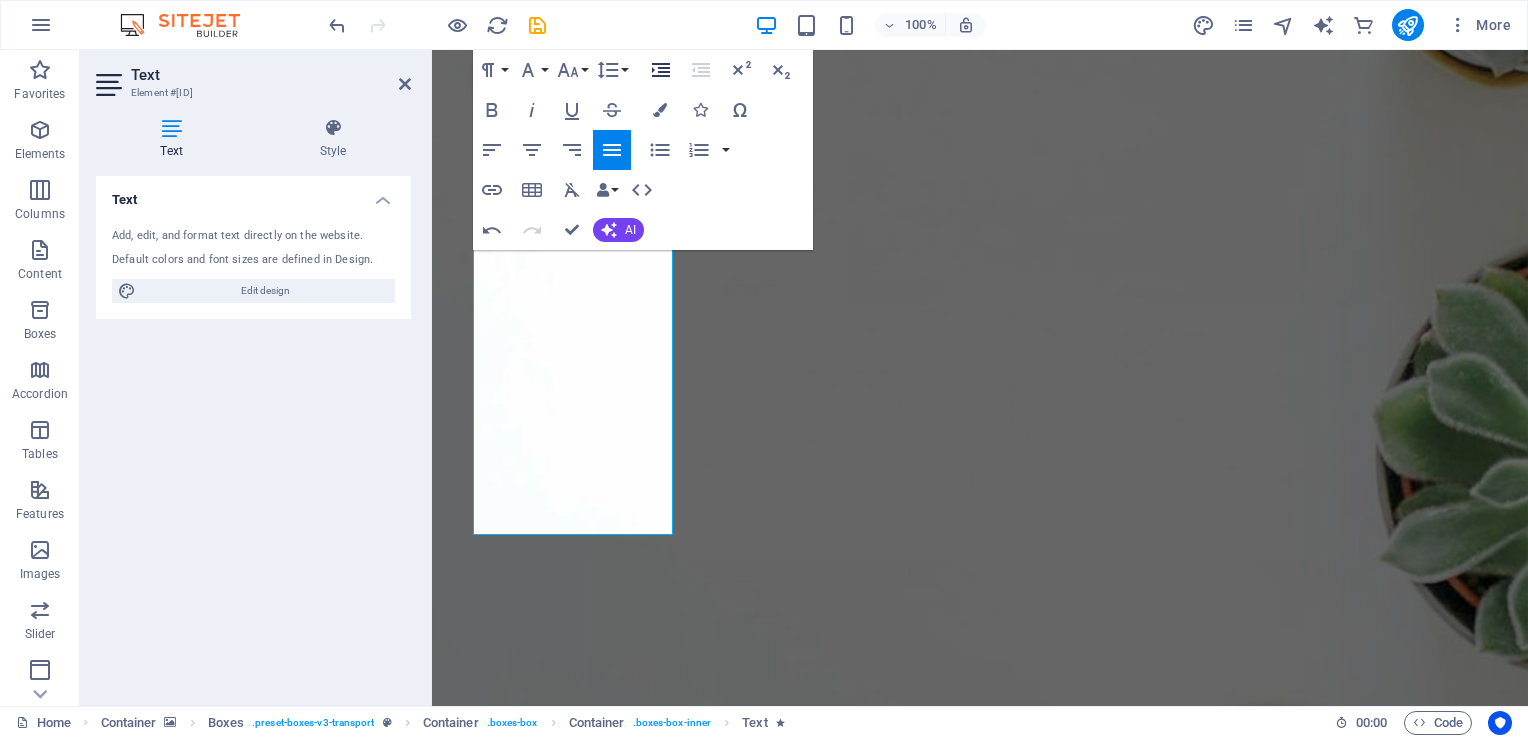 click 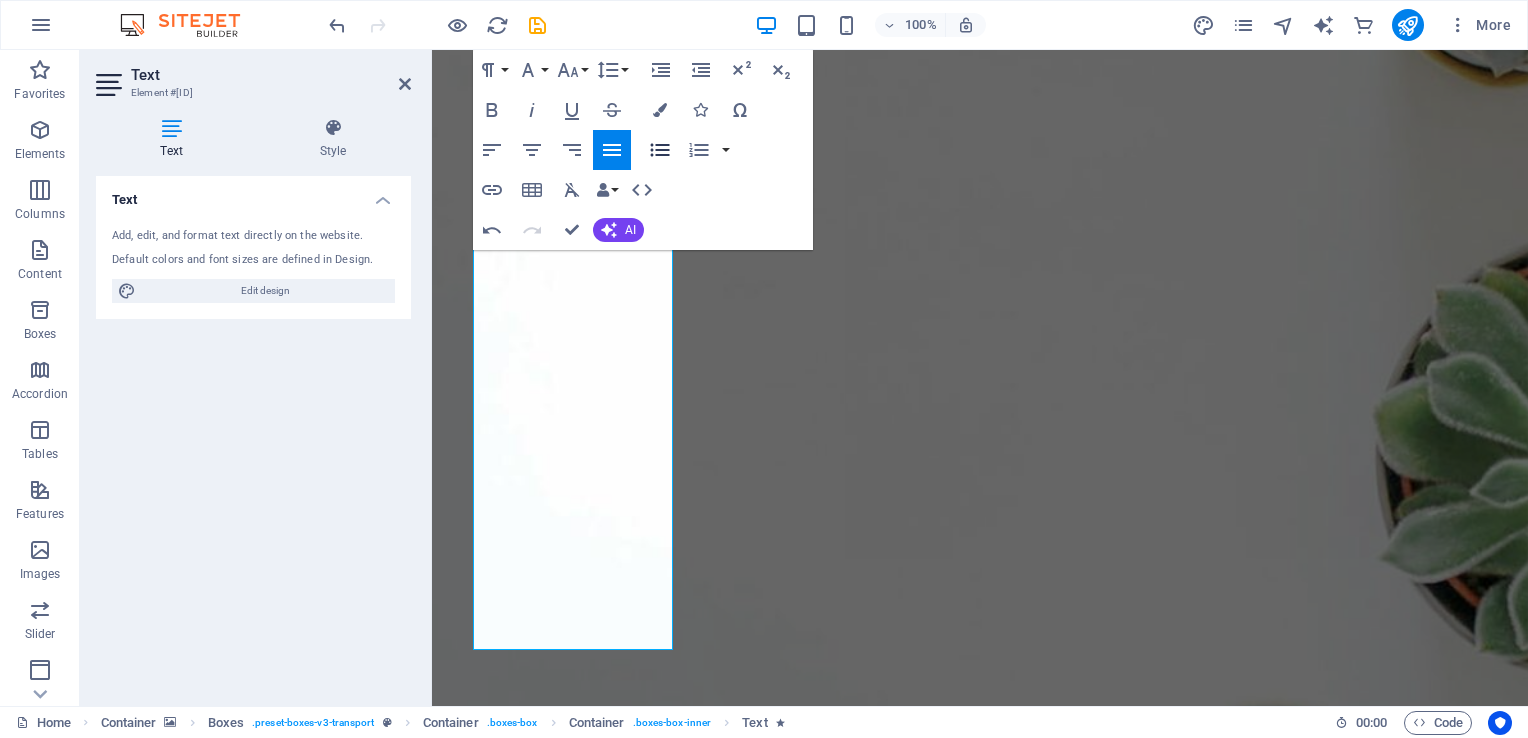 click 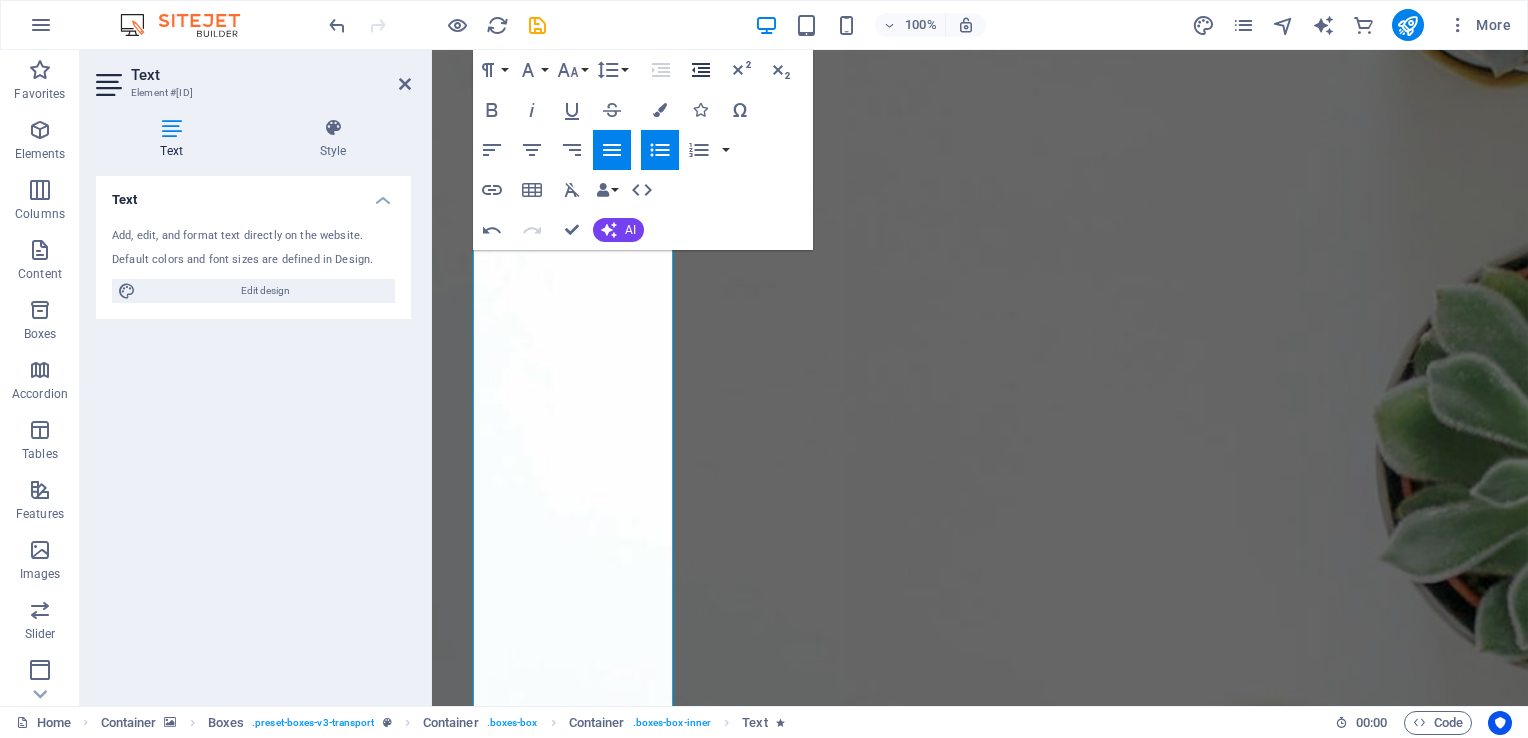 click 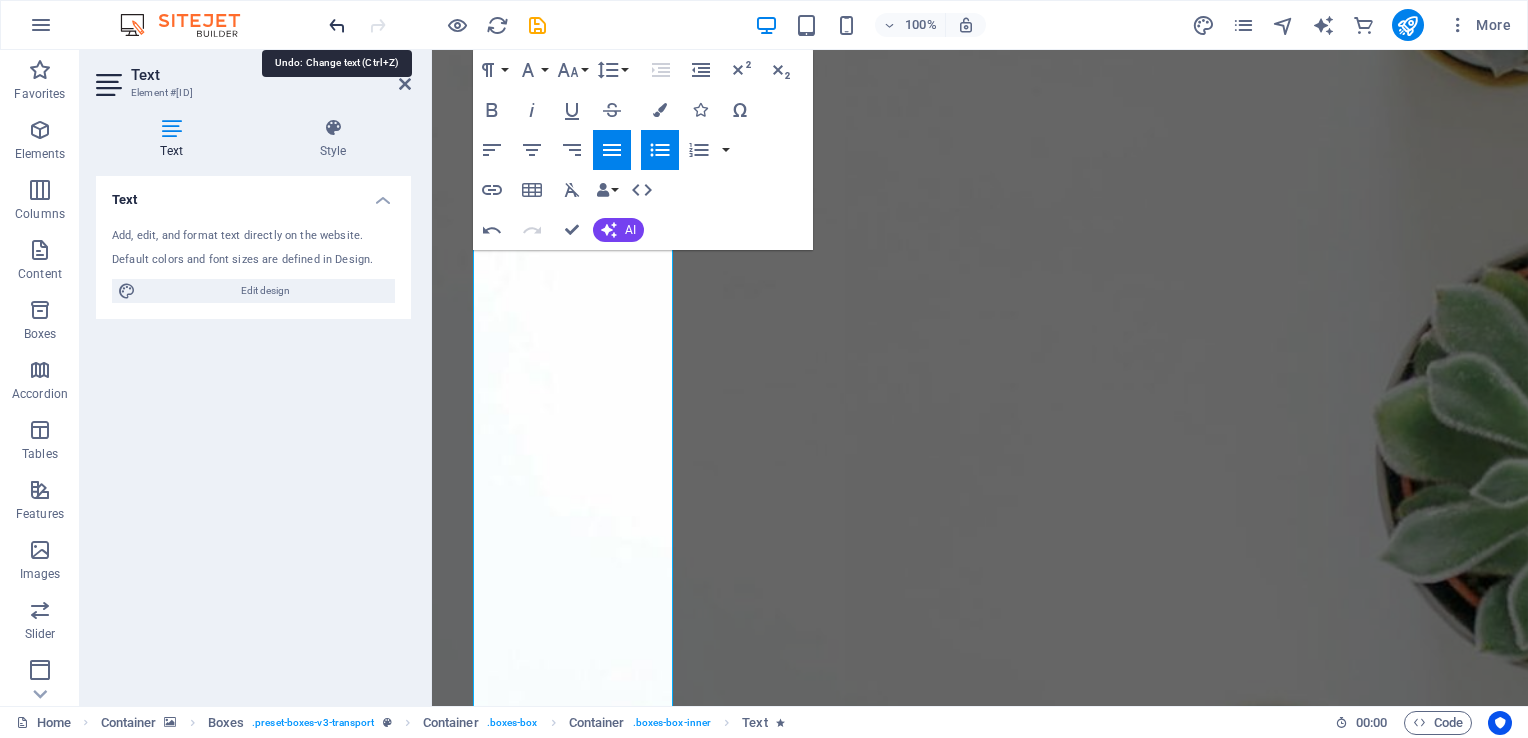 click at bounding box center [337, 25] 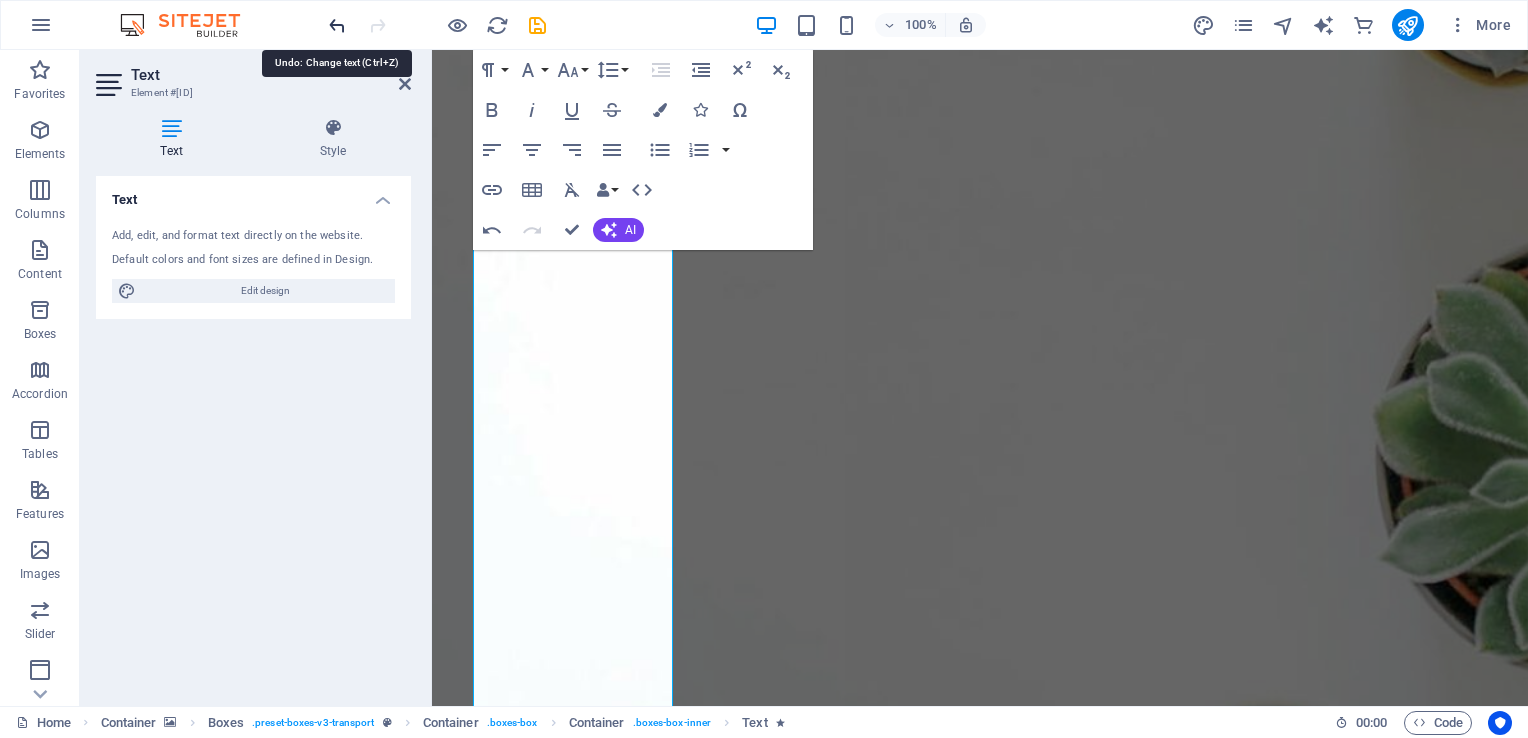 click at bounding box center [337, 25] 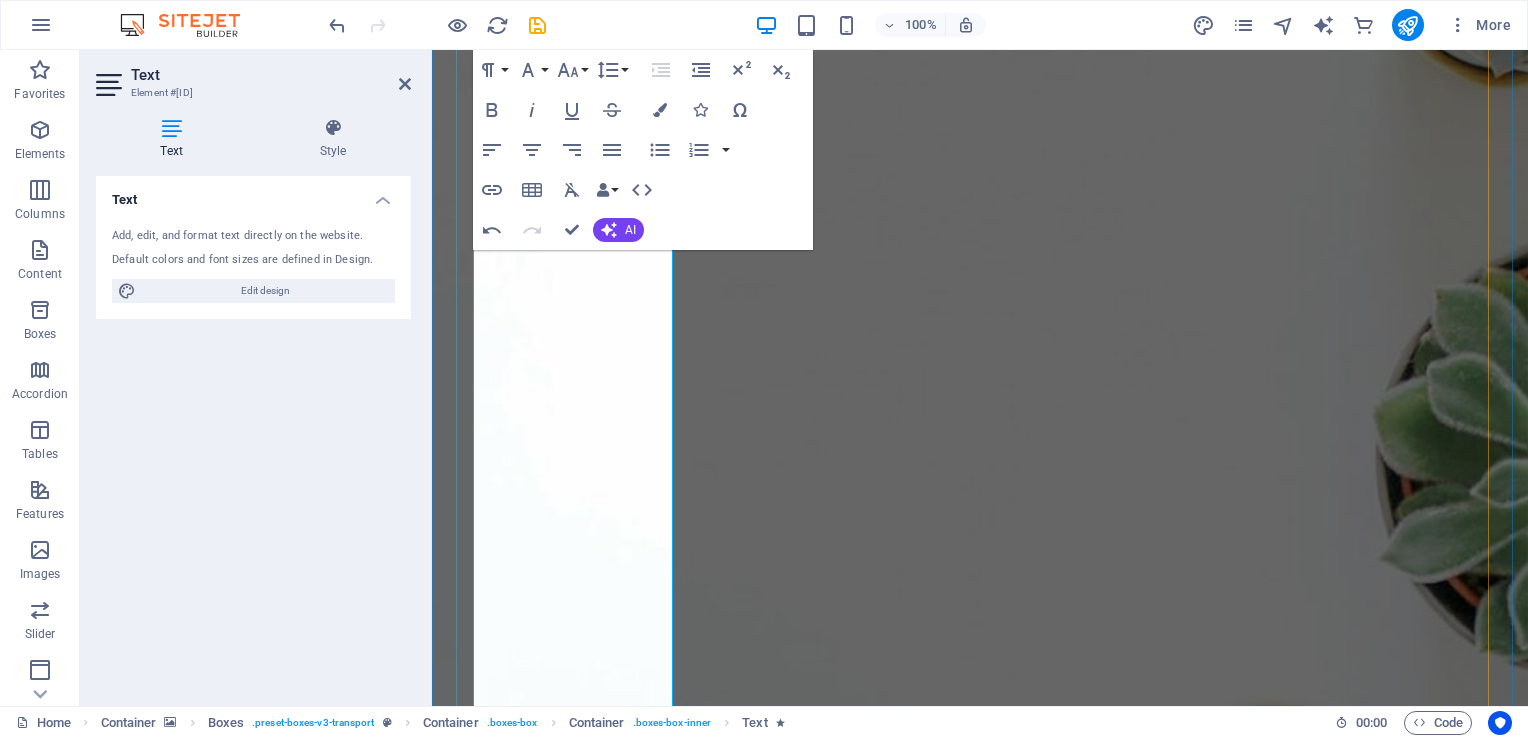 click on "Coaching is a process dedicated to supporting and guiding individuals in realizing their full potential. Our semi-structured coaching approach empowers clients to gain deeper self-insight, along with the skills, tools, and techniques necessary to overcome barriers to their goals. We ensure that clients can sustain the positive changes in their lives. Our coaches are registered with COMENSA and trained in Neurolinguistic Programming techniques. We specialize in: - ​ ​ Mental Health & Wellness - Transition Management" at bounding box center [597, 2360] 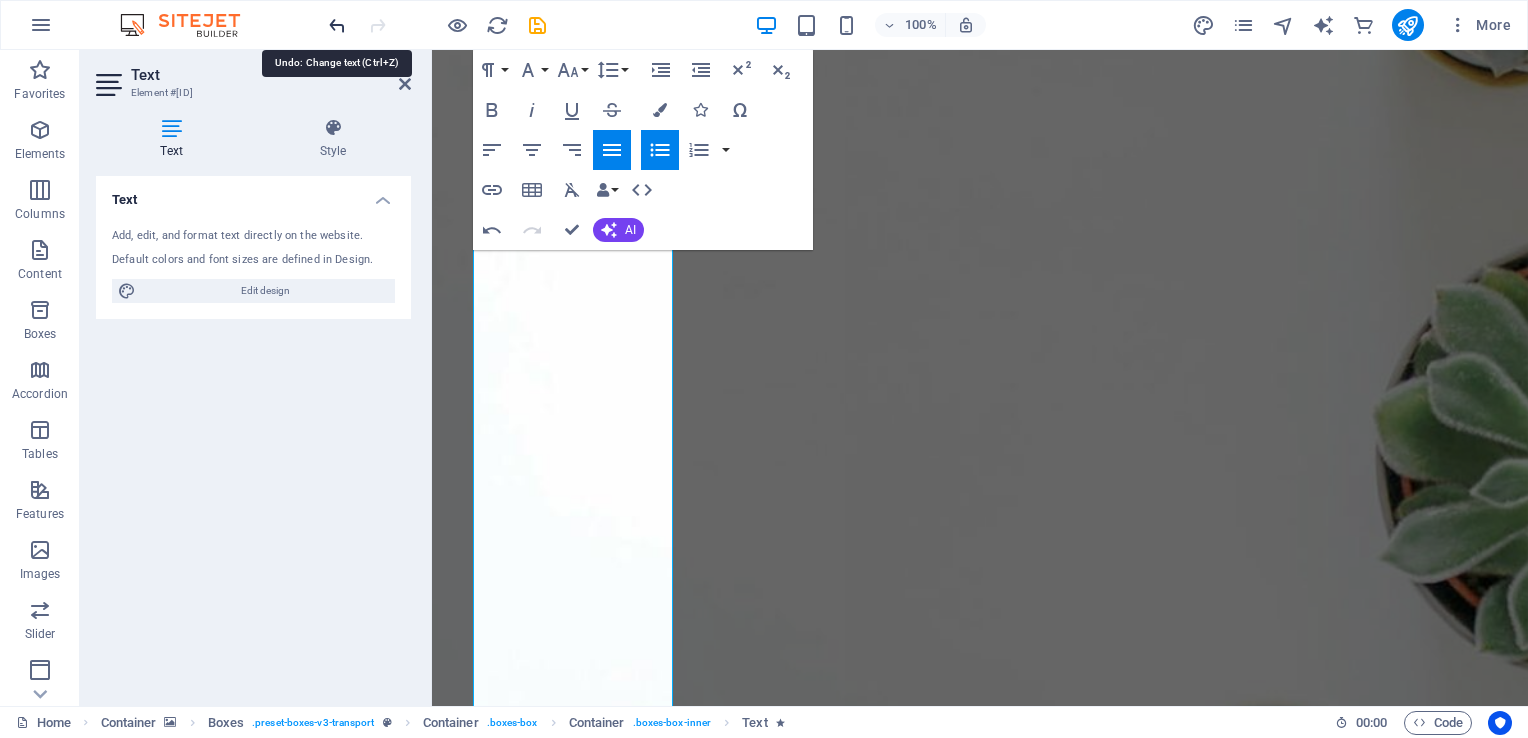 click at bounding box center [337, 25] 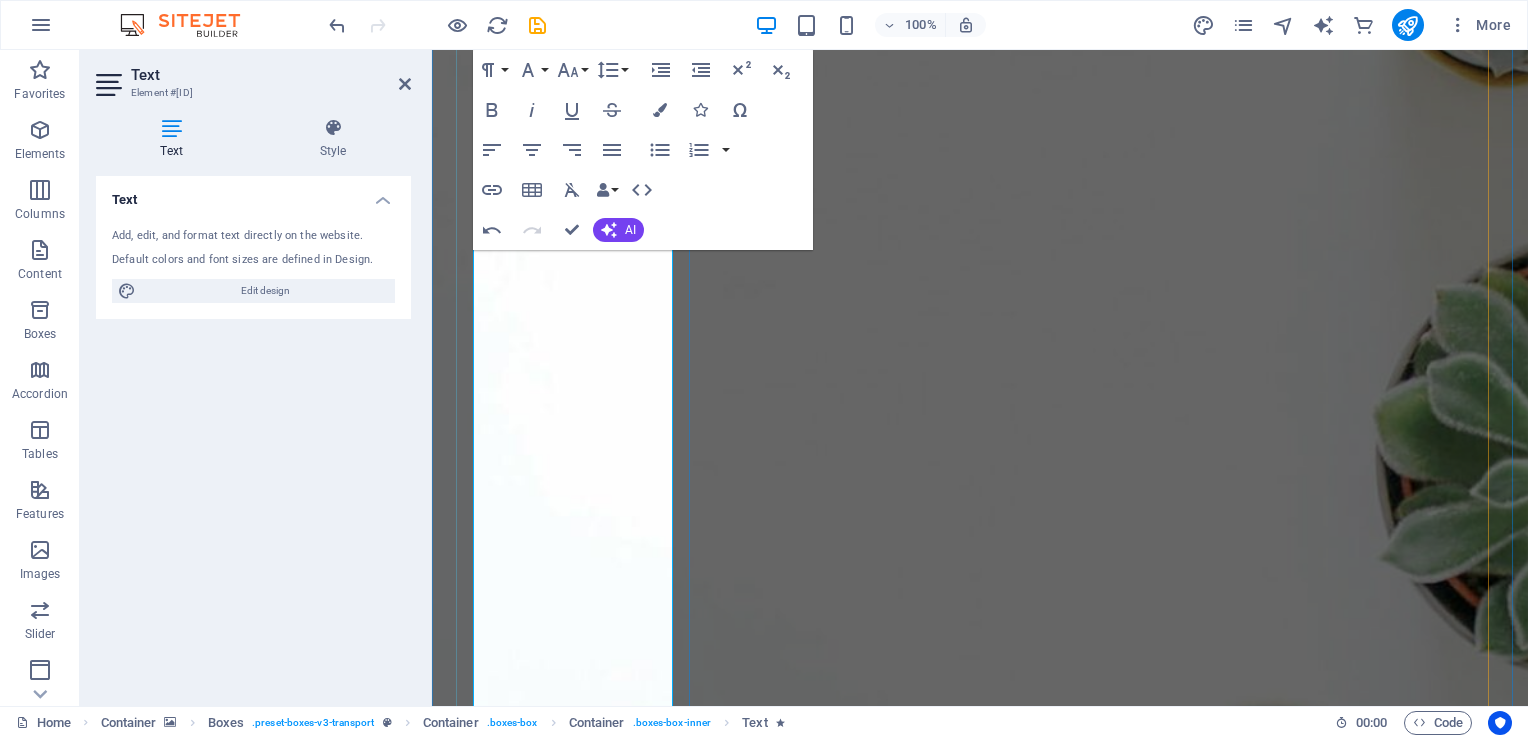 click on "Coaching is a process dedicated to supporting and guiding individuals in realizing their full potential. Our semi-structured coaching approach empowers clients to gain deeper self-insight, along with the skills, tools, and techniques necessary to overcome barriers to their goals. We ensure that clients can sustain the positive changes in their lives. Our coaches are registered with COMENSA and trained in Neurolinguistic Programming techniques. We specialize in: - ​ ​ Mental Health & Wellness - Transition Management" at bounding box center [597, 2360] 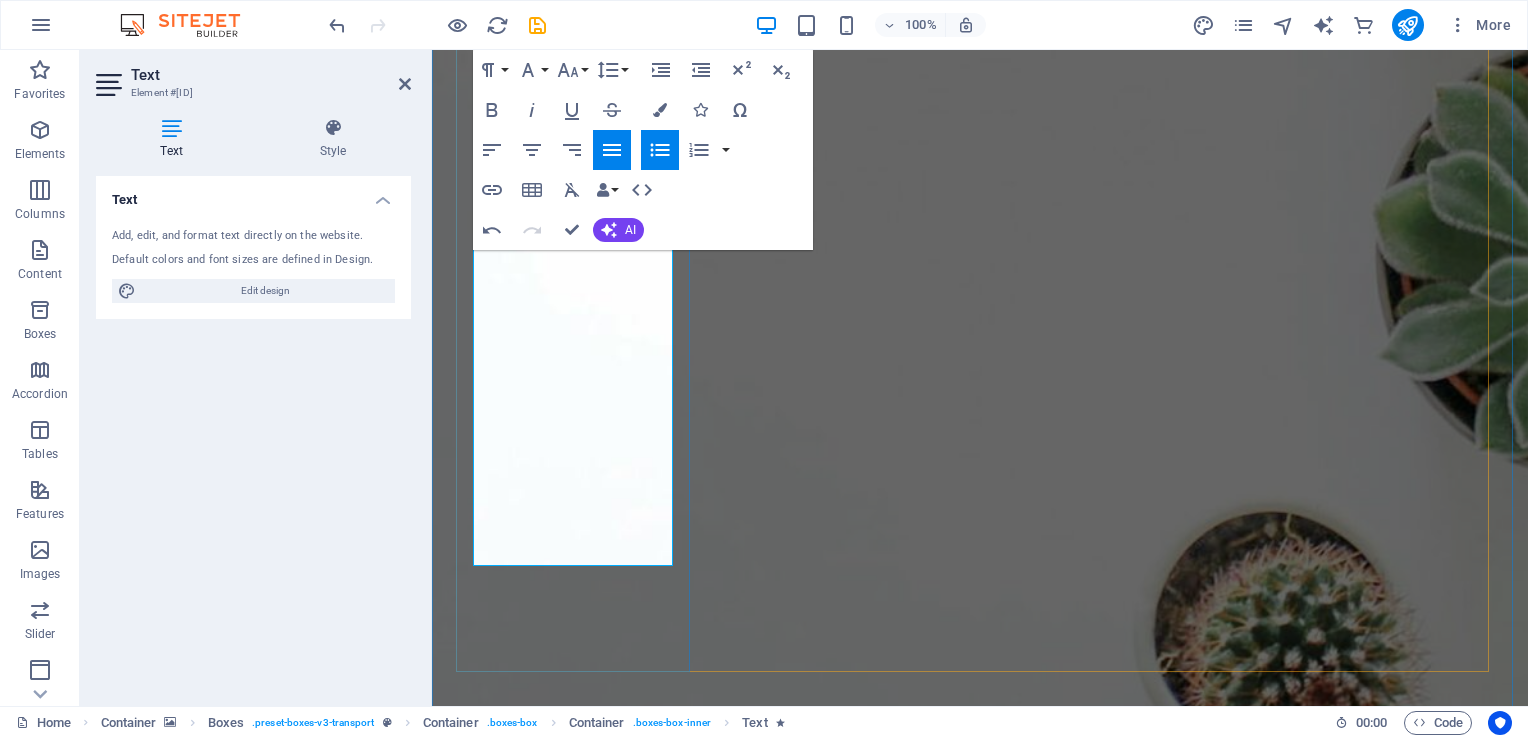 scroll, scrollTop: 3104, scrollLeft: 0, axis: vertical 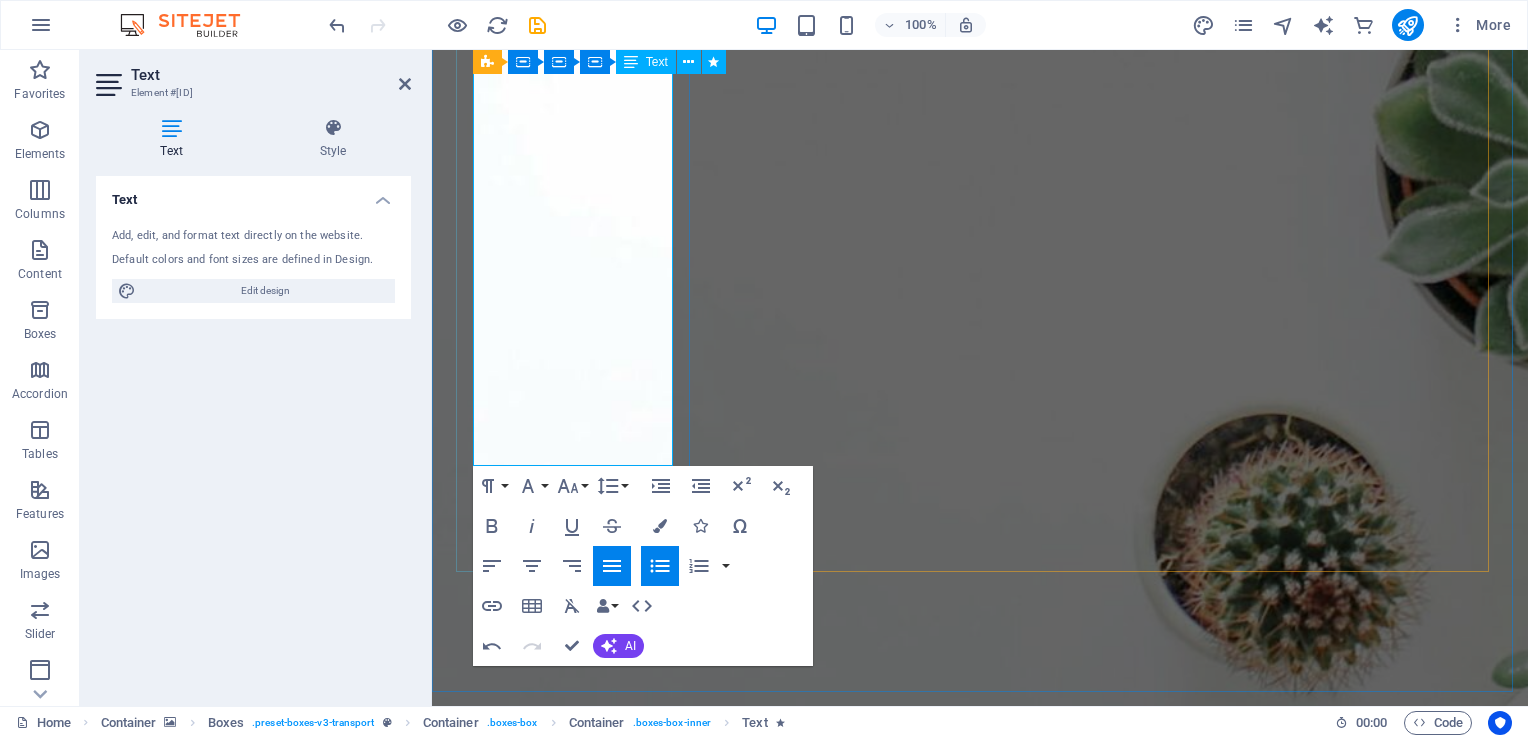 click on "Coaching is a process dedicated to supporting and guiding individuals in realizing their full potential. Our semi-structured coaching approach empowers clients to gain deeper self-insight, along with the skills, tools, and techniques necessary to overcome barriers to their goals. We ensure that clients can sustain the positive changes in their lives. Our coaches are registered with COMENSA and trained in Neurolinguistic Programming techniques. We specialize in: - ​ ​ Mental Health & Wellness - Transition Management" at bounding box center (585, 2060) 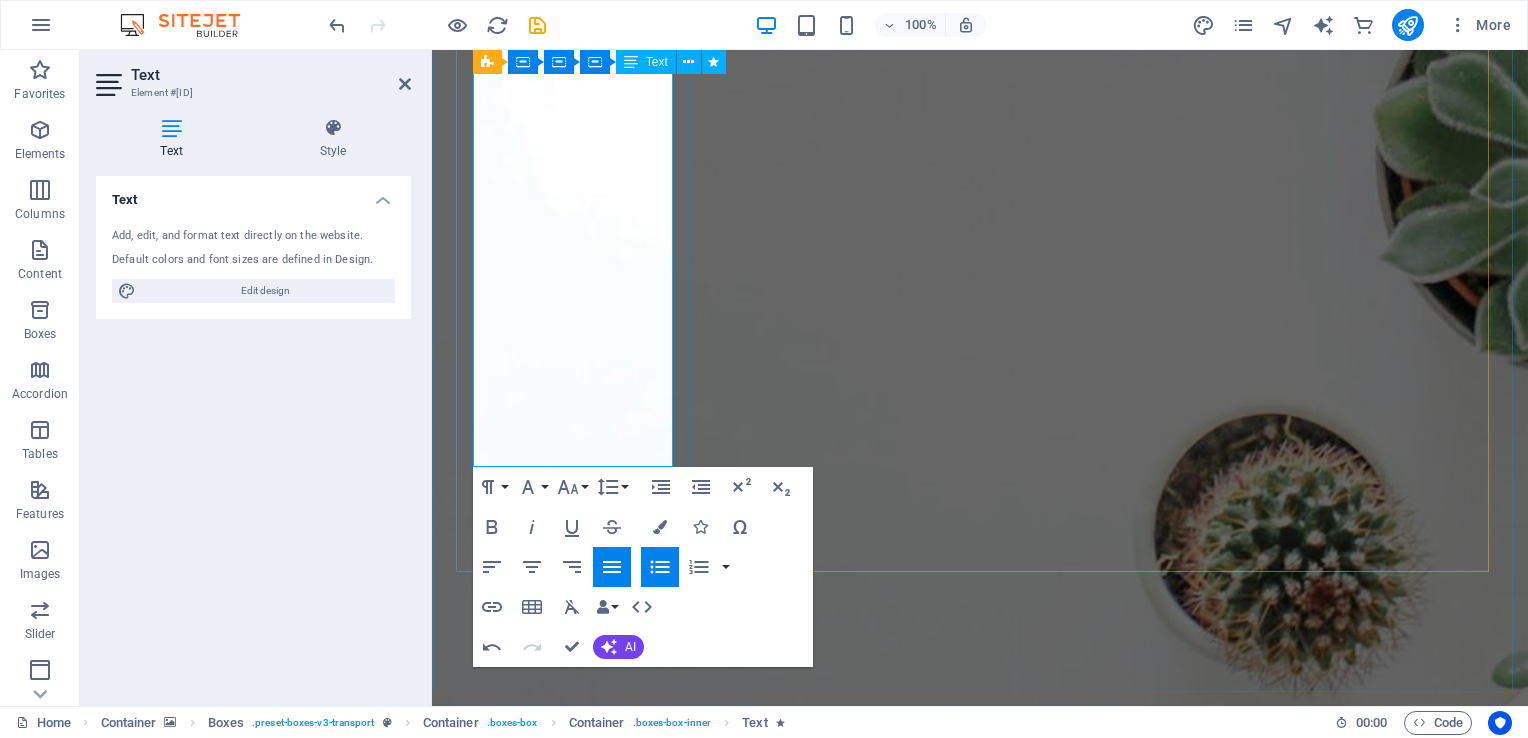 click at bounding box center [597, 2420] 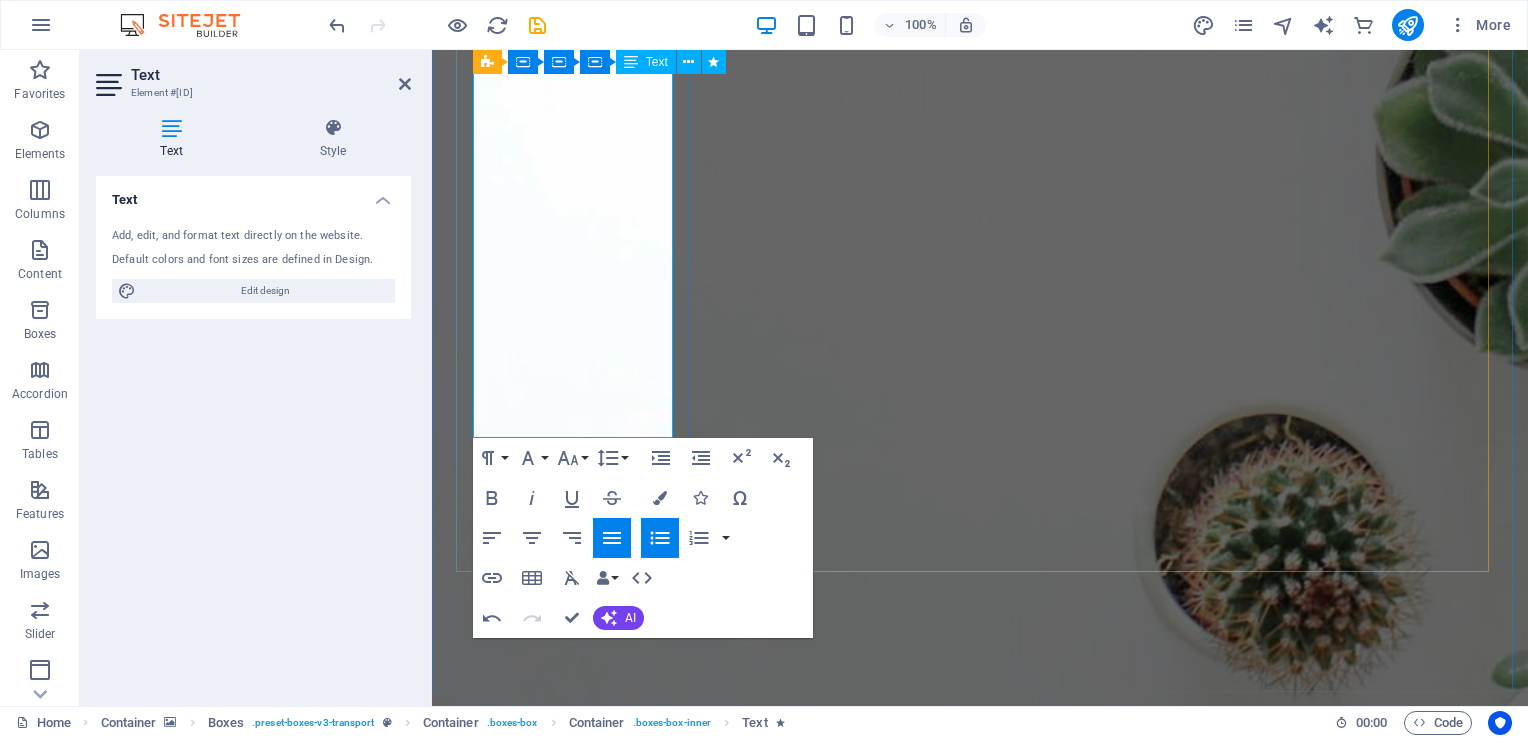 click on "We specialize in: - Mental Health & Wellness - Transition Management" at bounding box center [597, 2492] 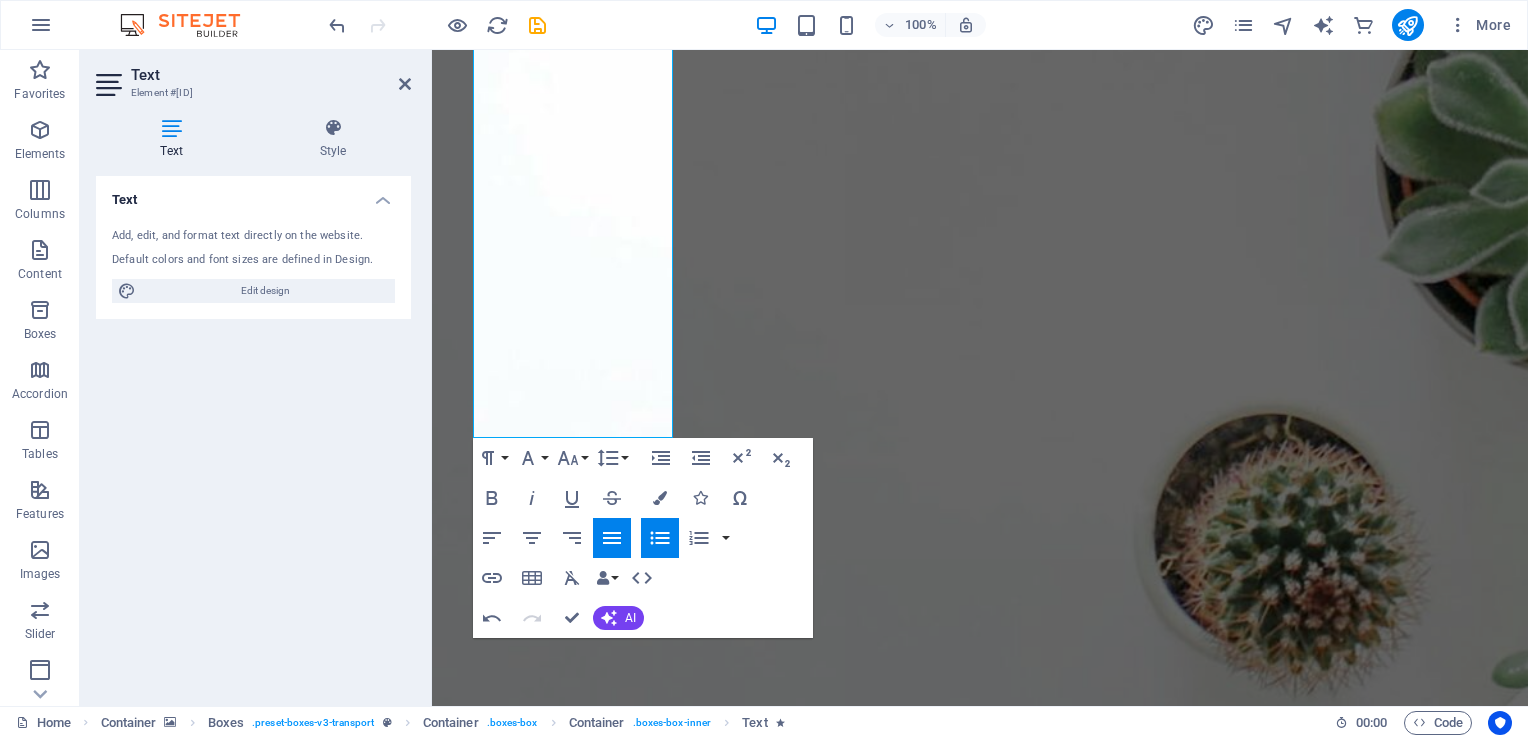 click 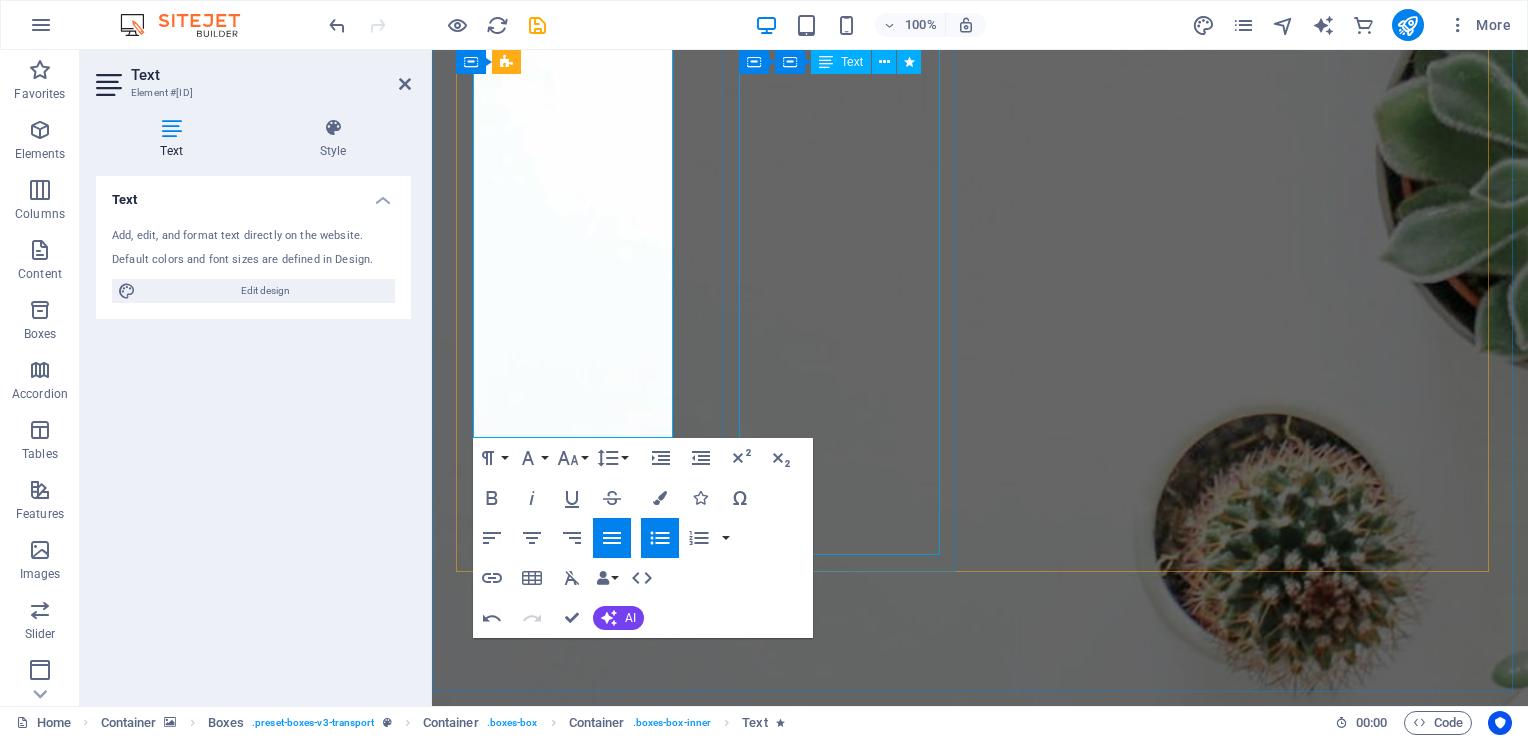 click on "In partnership with Genos International , a global leader in emotional intelligence solutions, we offer powerful Emotional Intelligence assessments. Research shows that high emotional intelligence enhances career success, mental health, relationships, resilience, and overall happiness. In today’s fast-paced, ever-changing work environment, emotionally intelligent behaviour is essential for thriving under pressure and leading with impact. We specialise in: Strengthening leadership and workplace culture Driving transformational change Boosting collaboration and team effectiveness Enhancing sales and customer engagement Creating mentally healthy workplaces" at bounding box center (575, 3436) 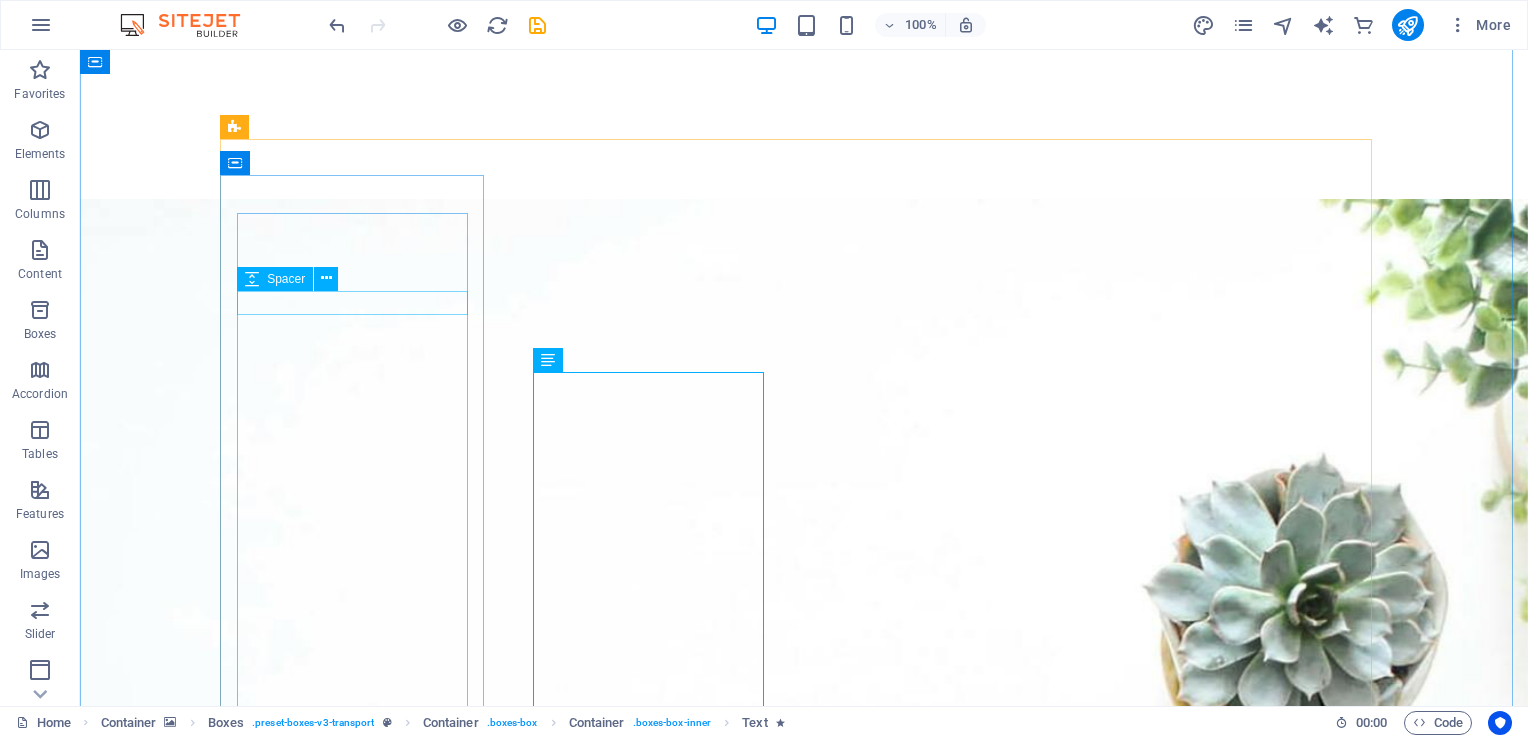 scroll, scrollTop: 2104, scrollLeft: 0, axis: vertical 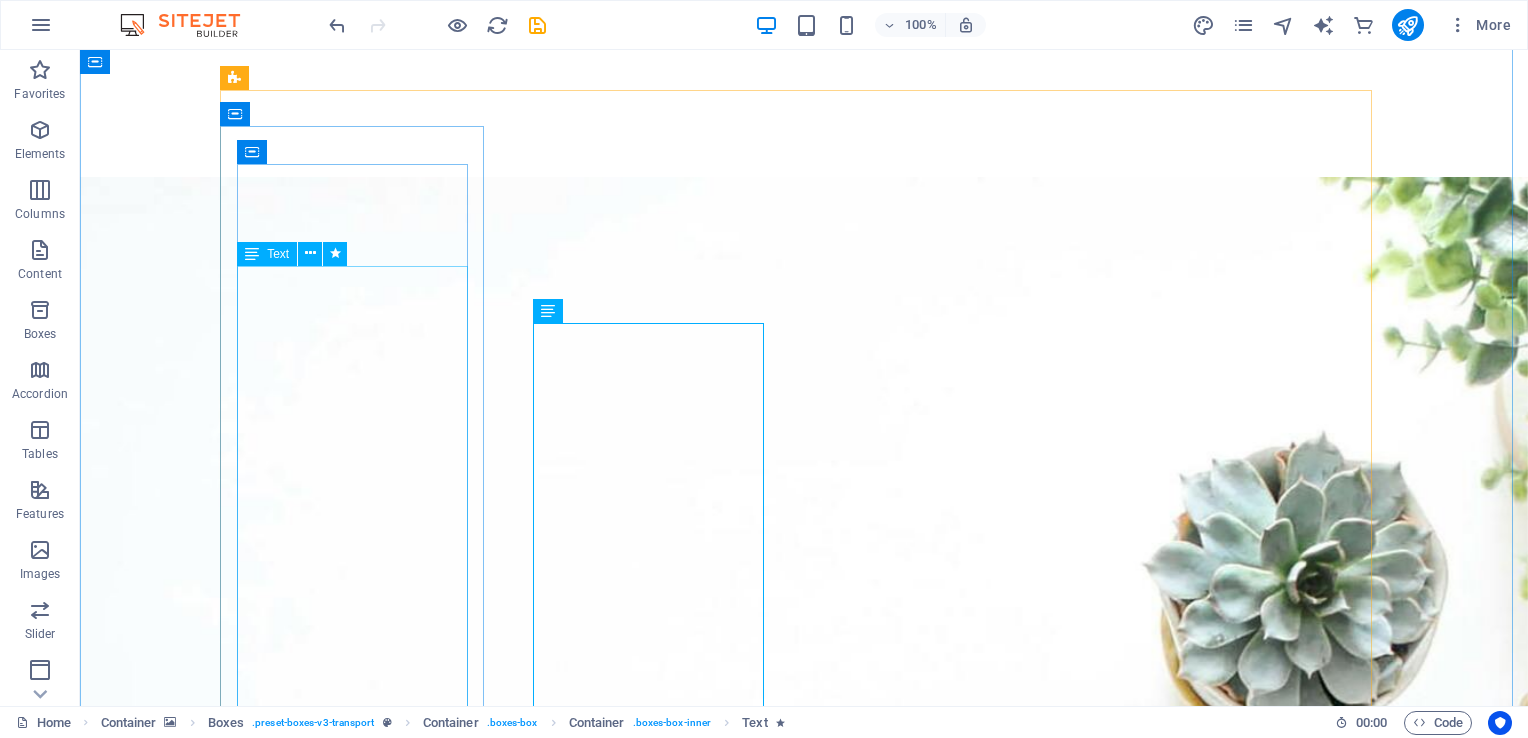 click on "Our coaches are registered with [ORGANIZATION] and trained in Neurolinguistic Programming techniques We specialize in: - Mental Health & Wellness - Transition Management" at bounding box center (360, 2826) 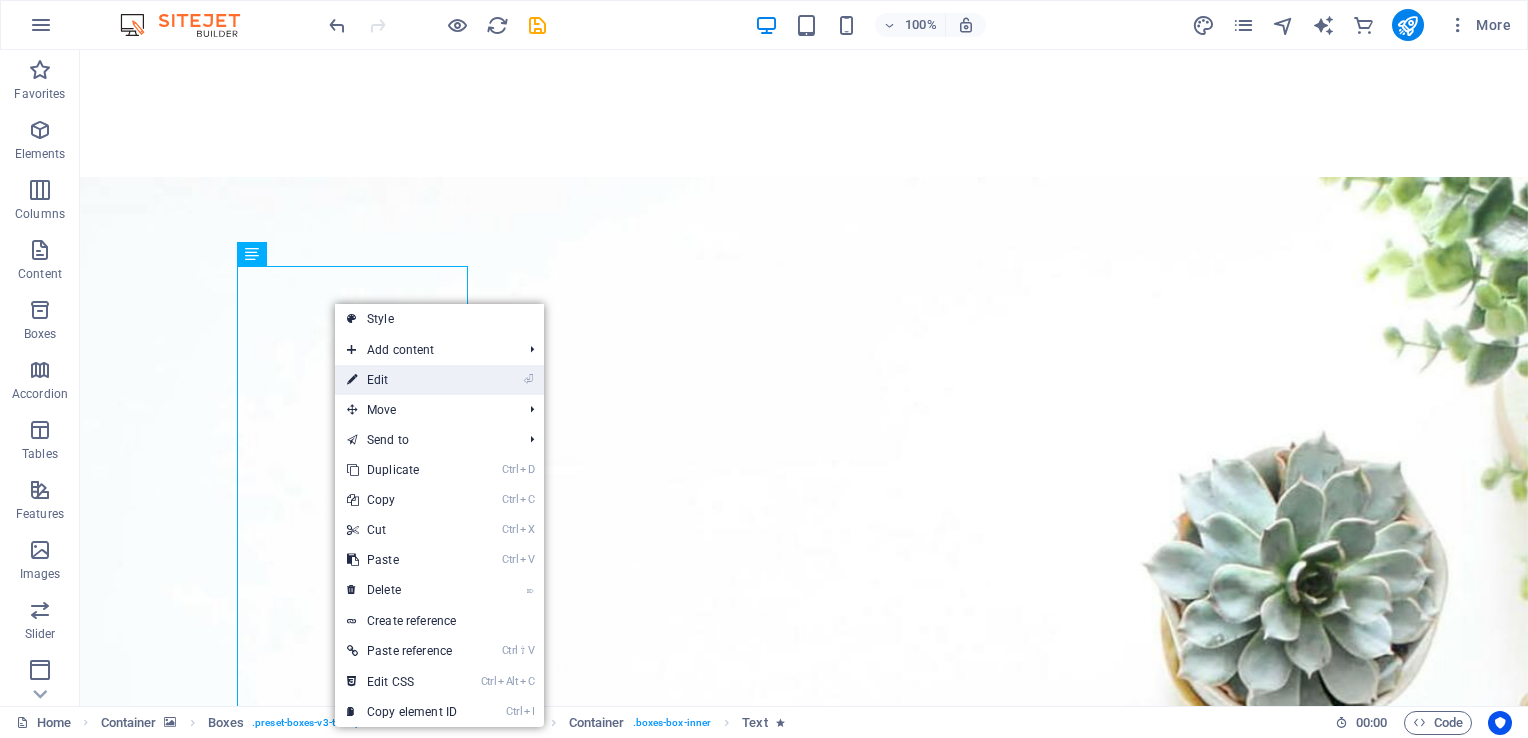 click on "⏎  Edit" at bounding box center [402, 380] 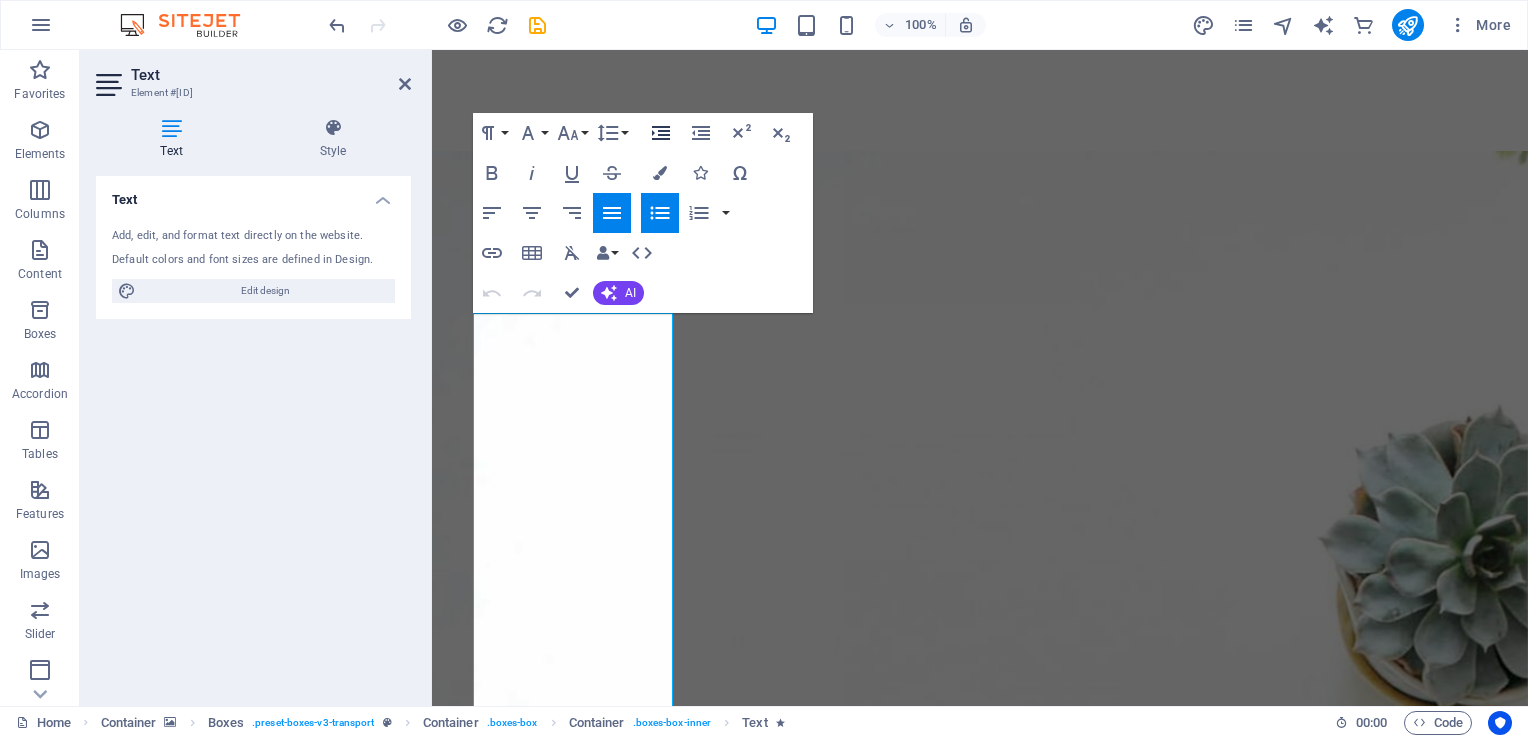 click 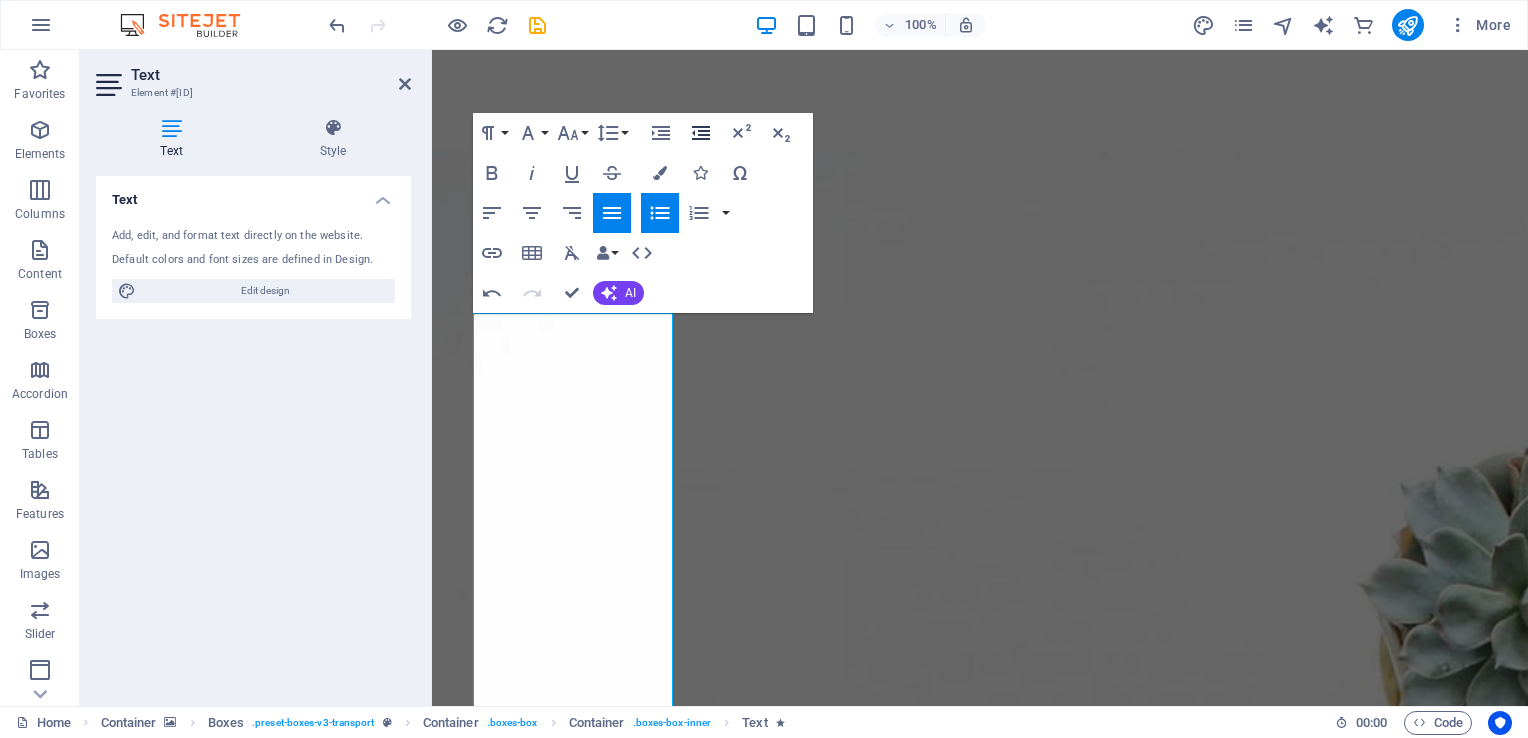 click 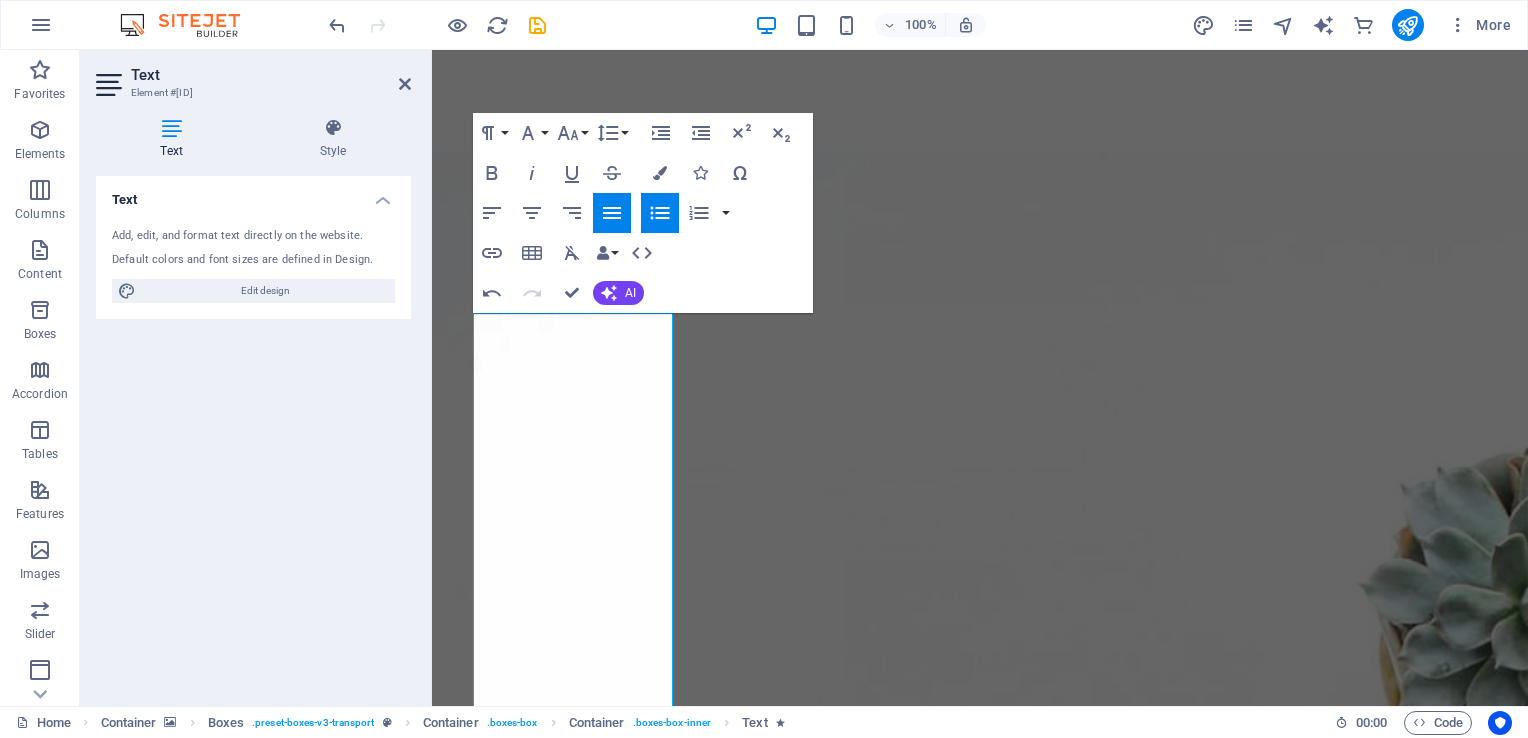 click 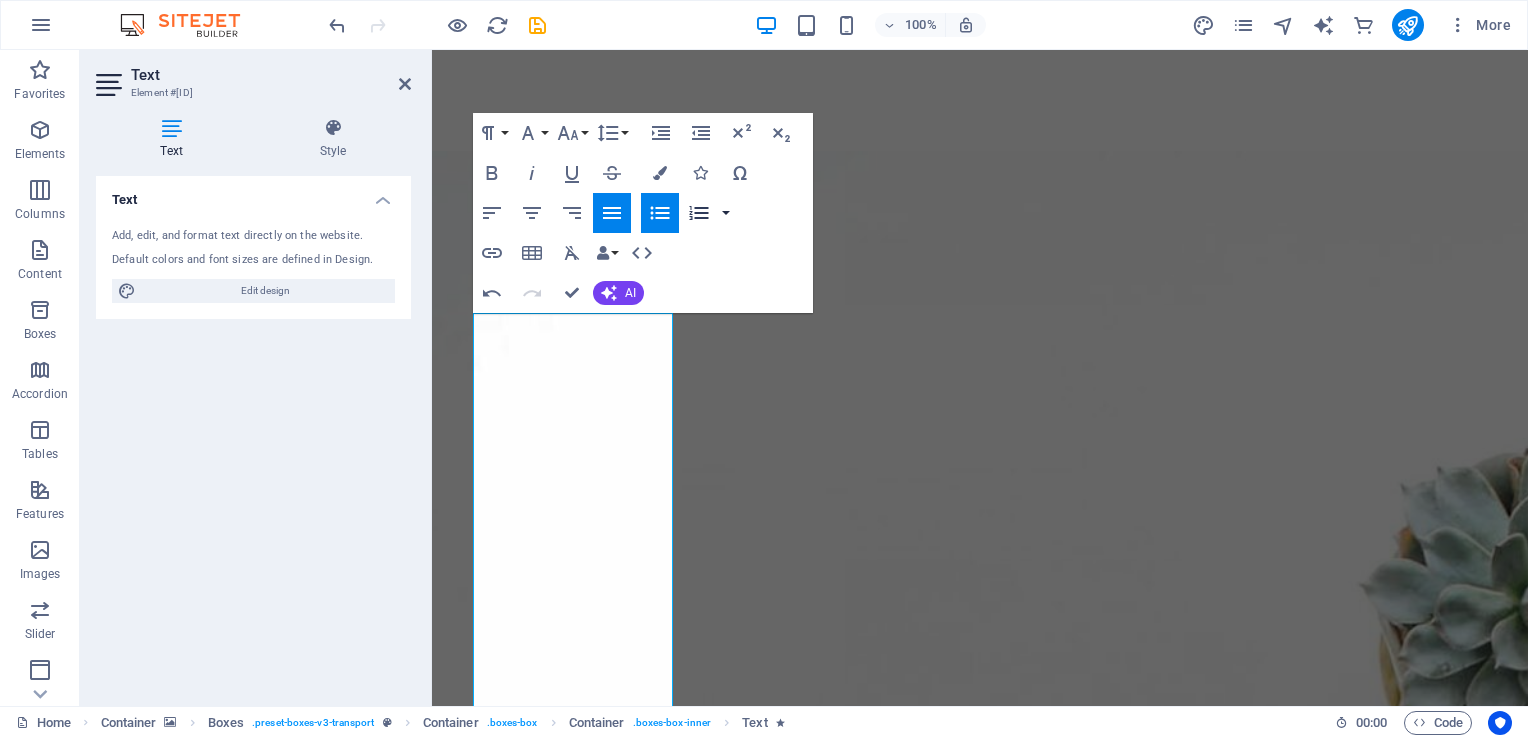 click at bounding box center (726, 213) 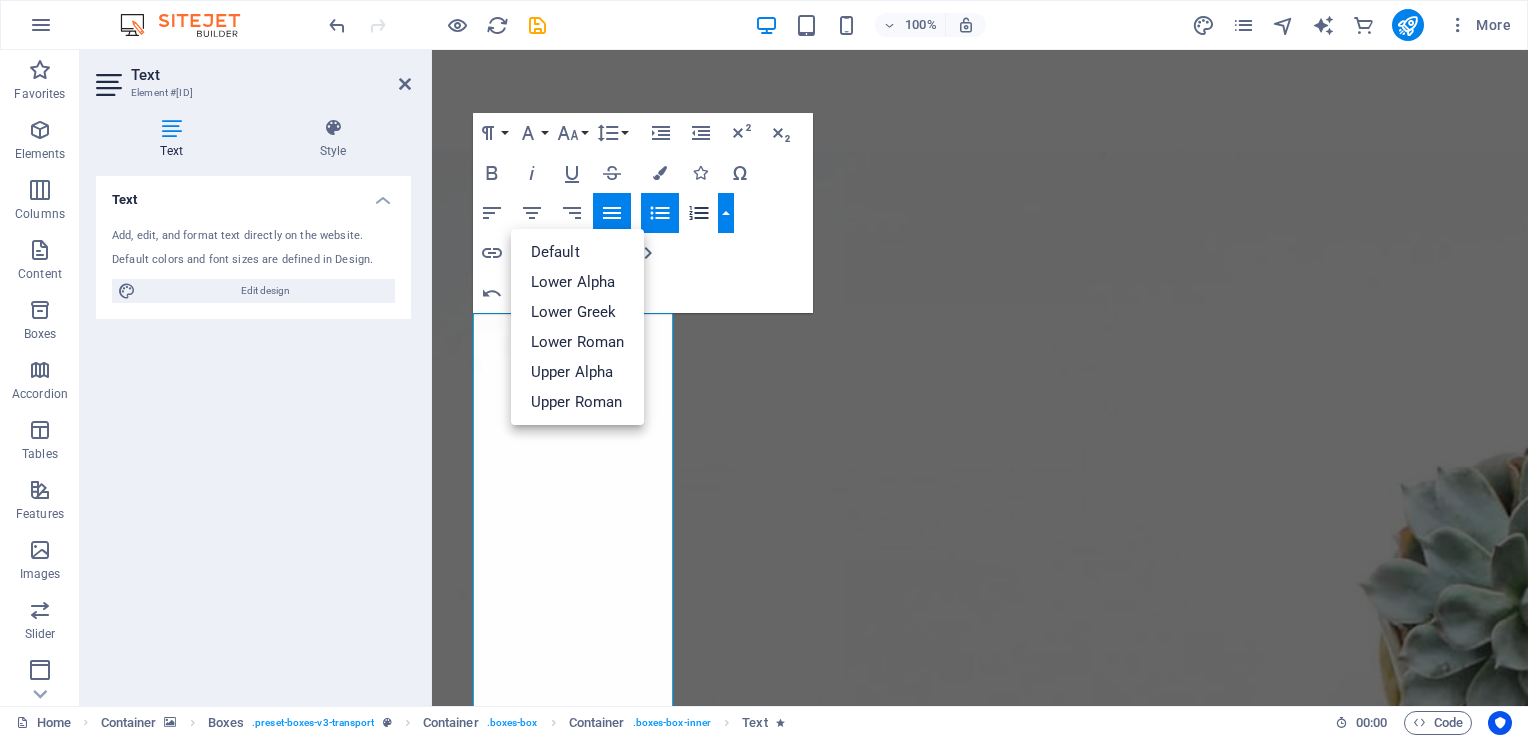 click at bounding box center (726, 213) 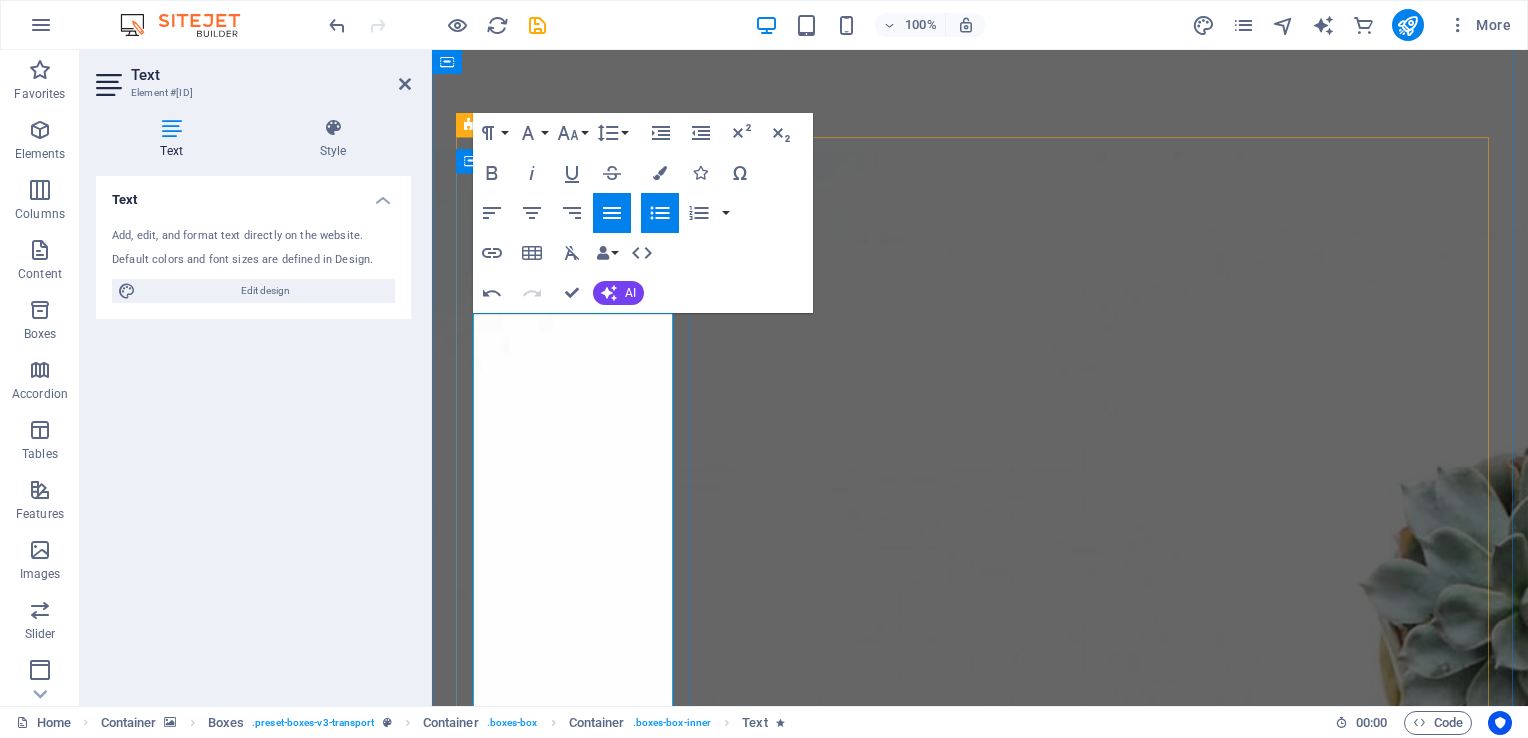 click on "Our coaches are registered with [ORGANIZATION] and trained in Neurolinguistic Programming techniques" at bounding box center (597, 2988) 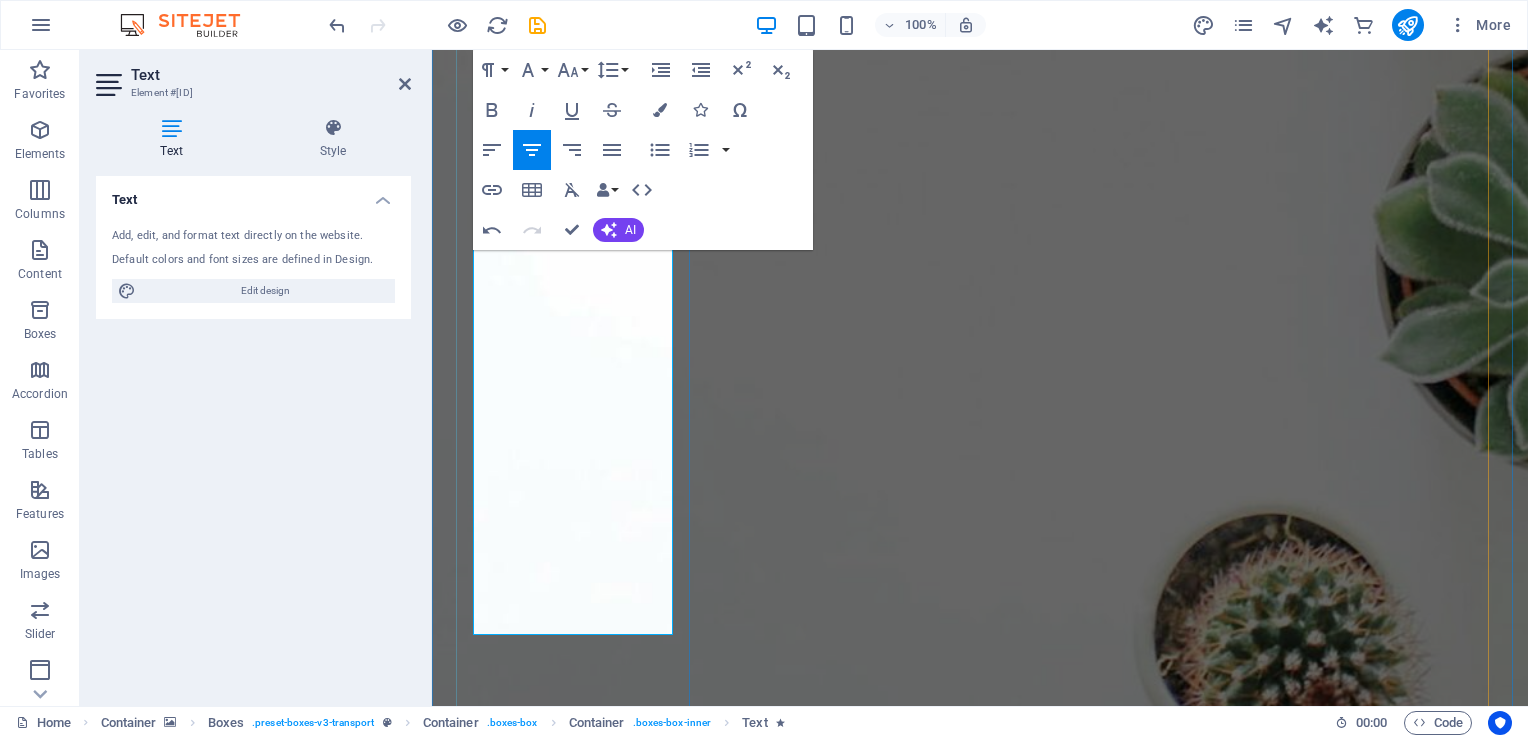 scroll, scrollTop: 3004, scrollLeft: 0, axis: vertical 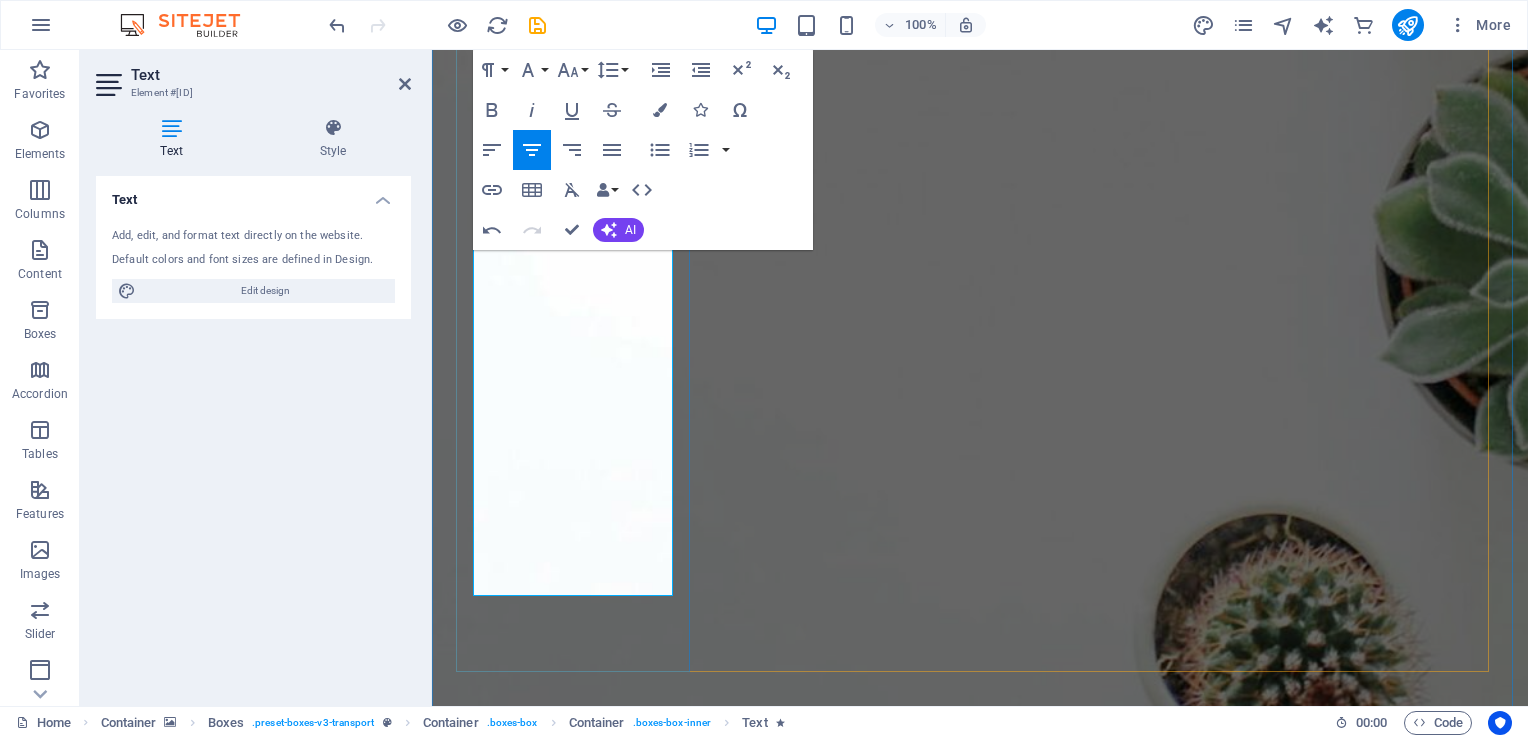 click on "We specialize in: - Mental Health & Wellness - Transition Management" at bounding box center [597, 2649] 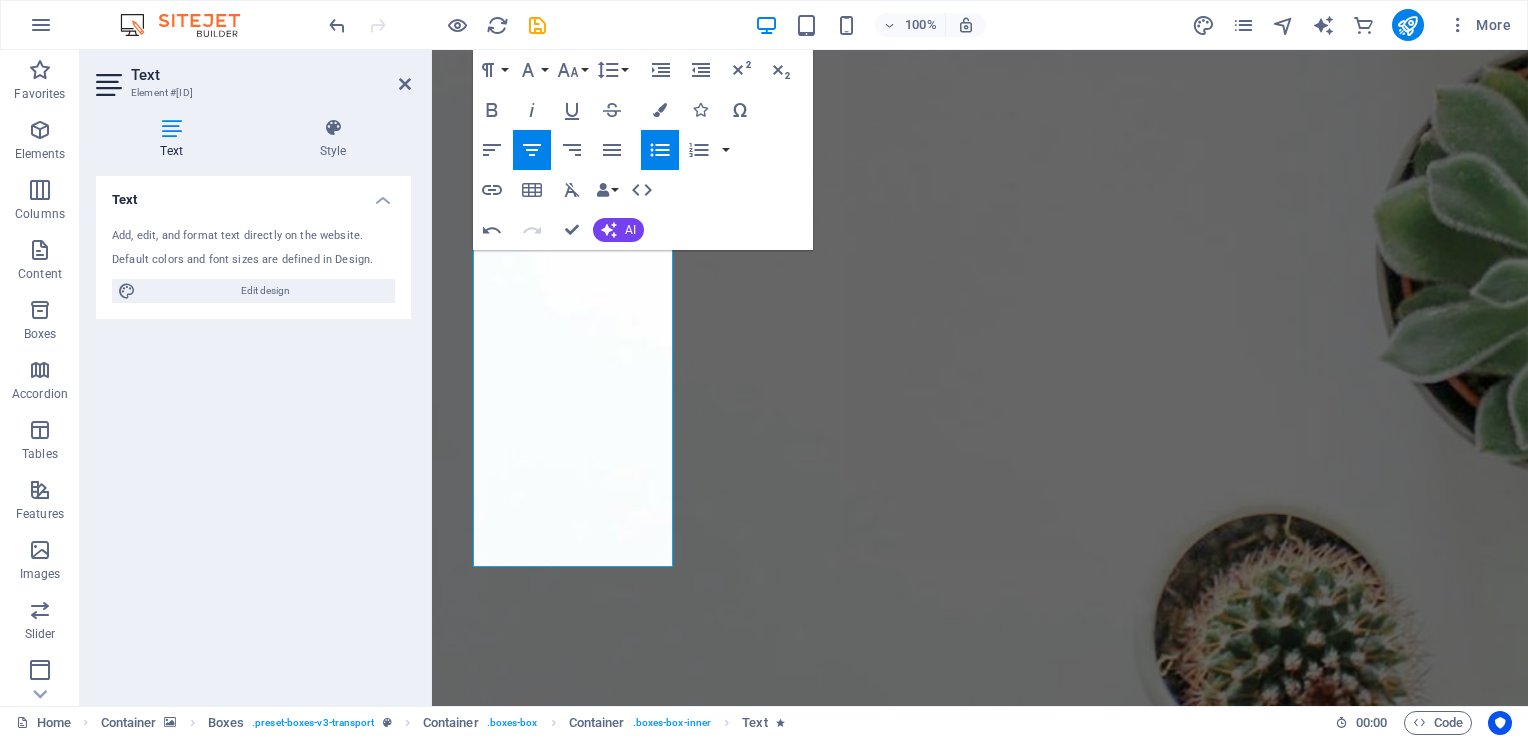 click 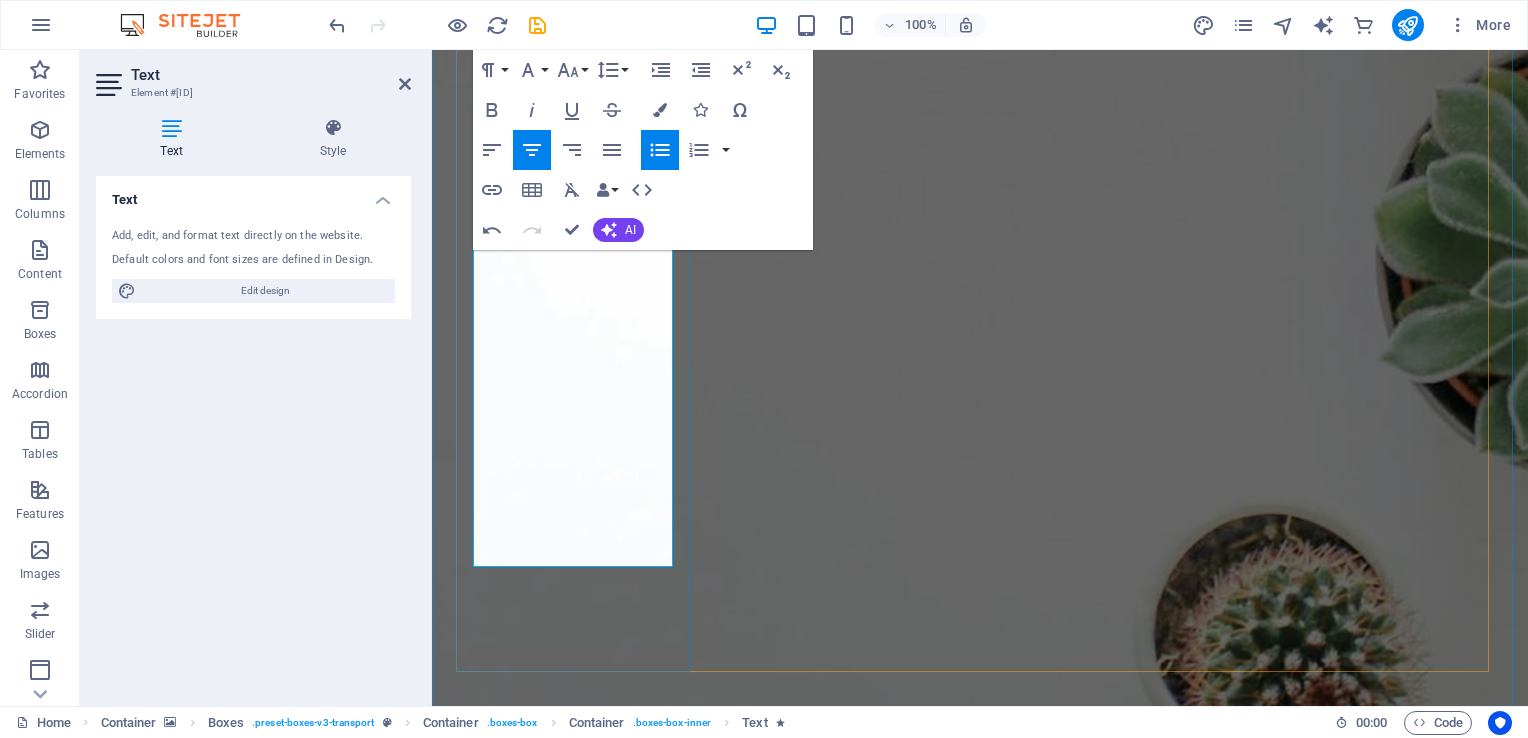 click on "​ ​ We specialize in: - Mental Health & Wellness - Transition Management" at bounding box center (597, 2620) 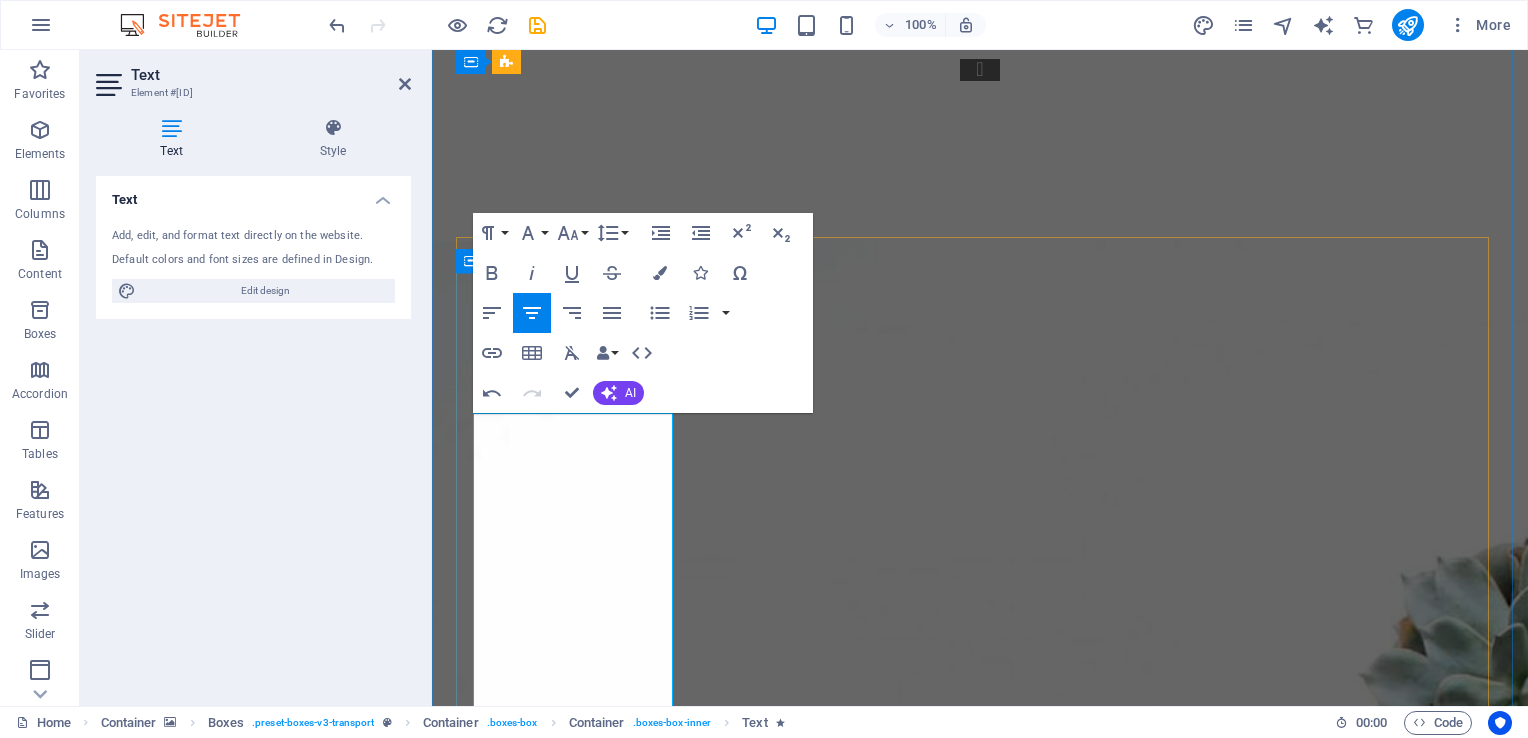 scroll, scrollTop: 2004, scrollLeft: 0, axis: vertical 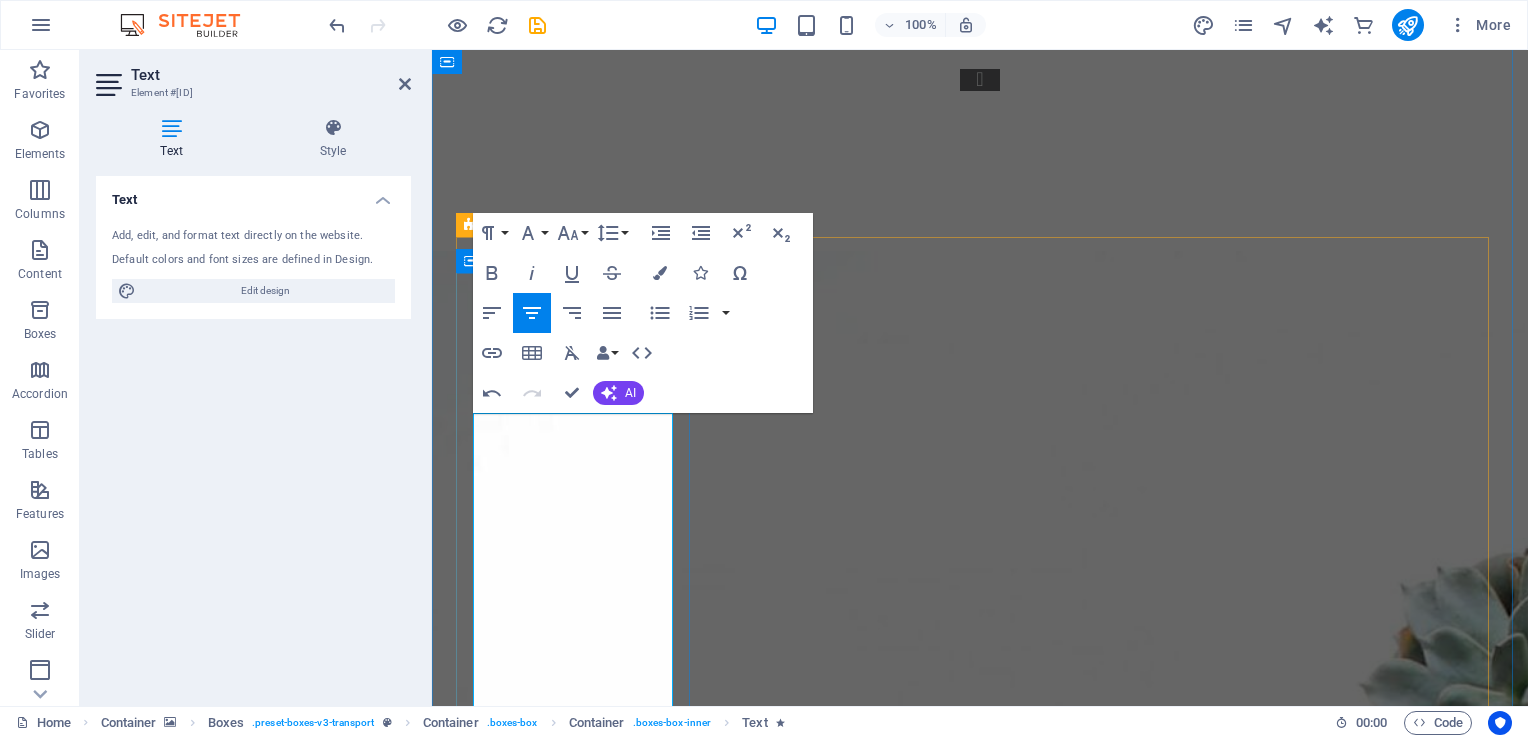 click on "Coaching is a process dedicated to supporting and guiding individuals in realizing their full potential. Our semi-structured coaching approach empowers clients to gain deeper self-insight, along with the skills, tools, and techniques necessary to overcome barriers to their goals. We ensure that clients can sustain the positive changes in their lives. Our coaches are registered with COMENSA and trained in Neurolinguistic Programming techniques" at bounding box center [597, 3088] 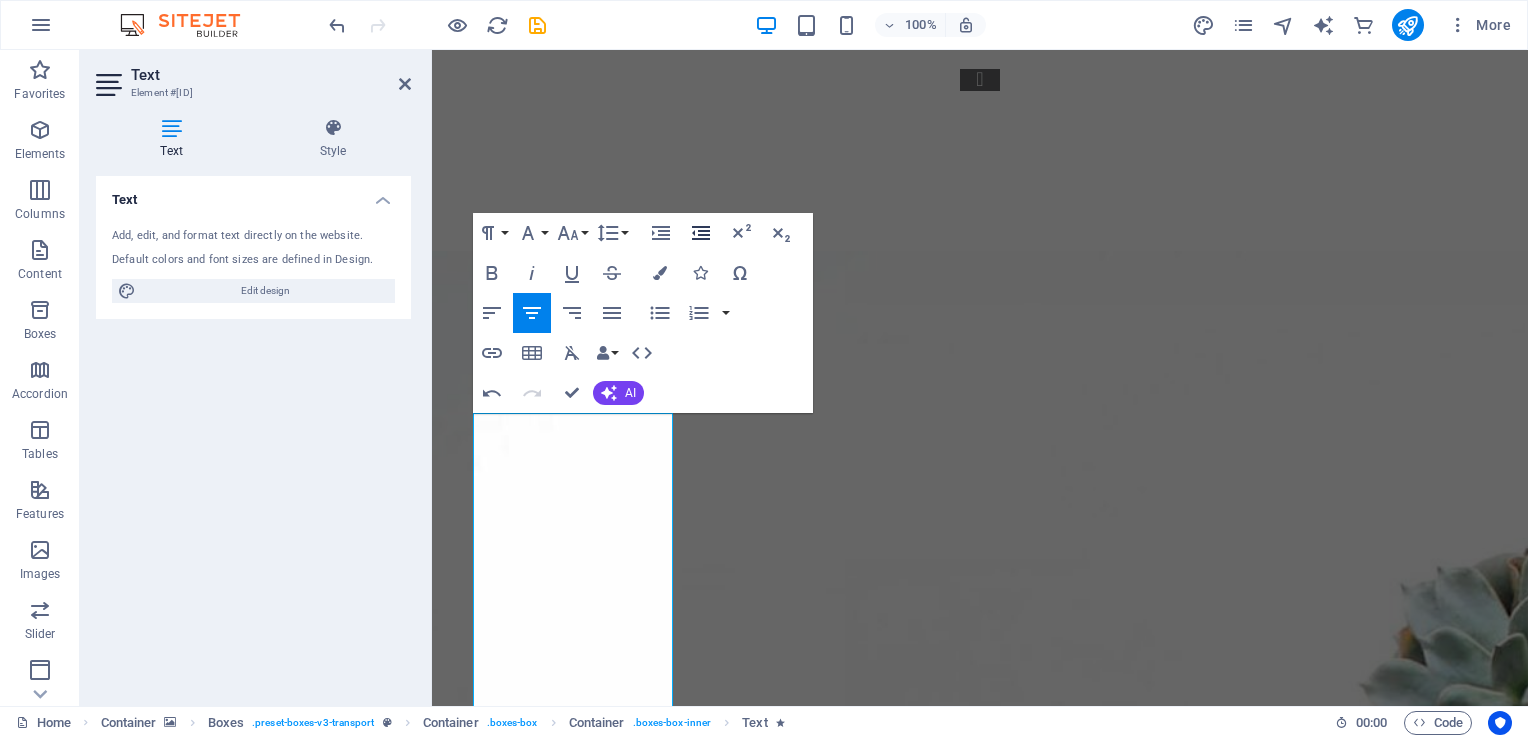 click 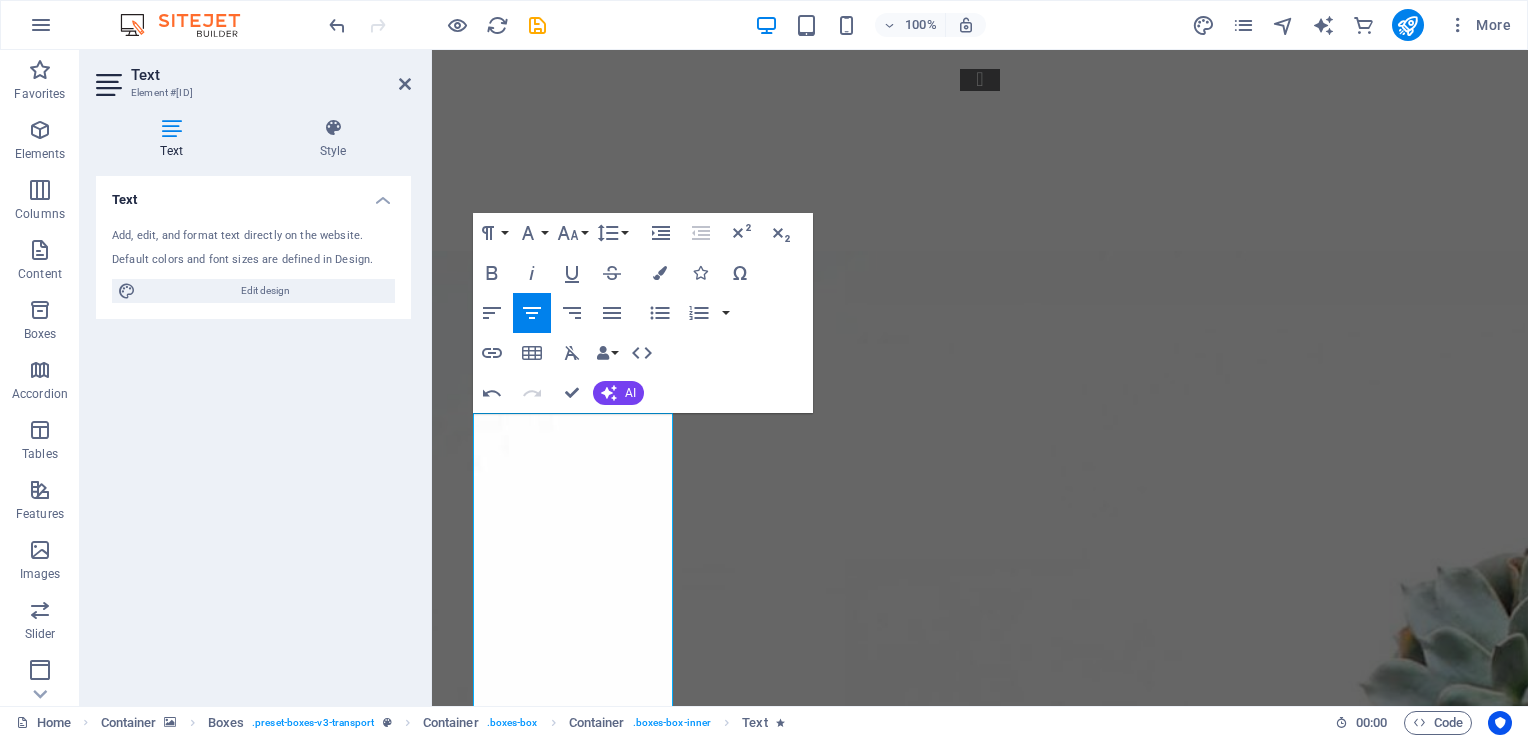 click 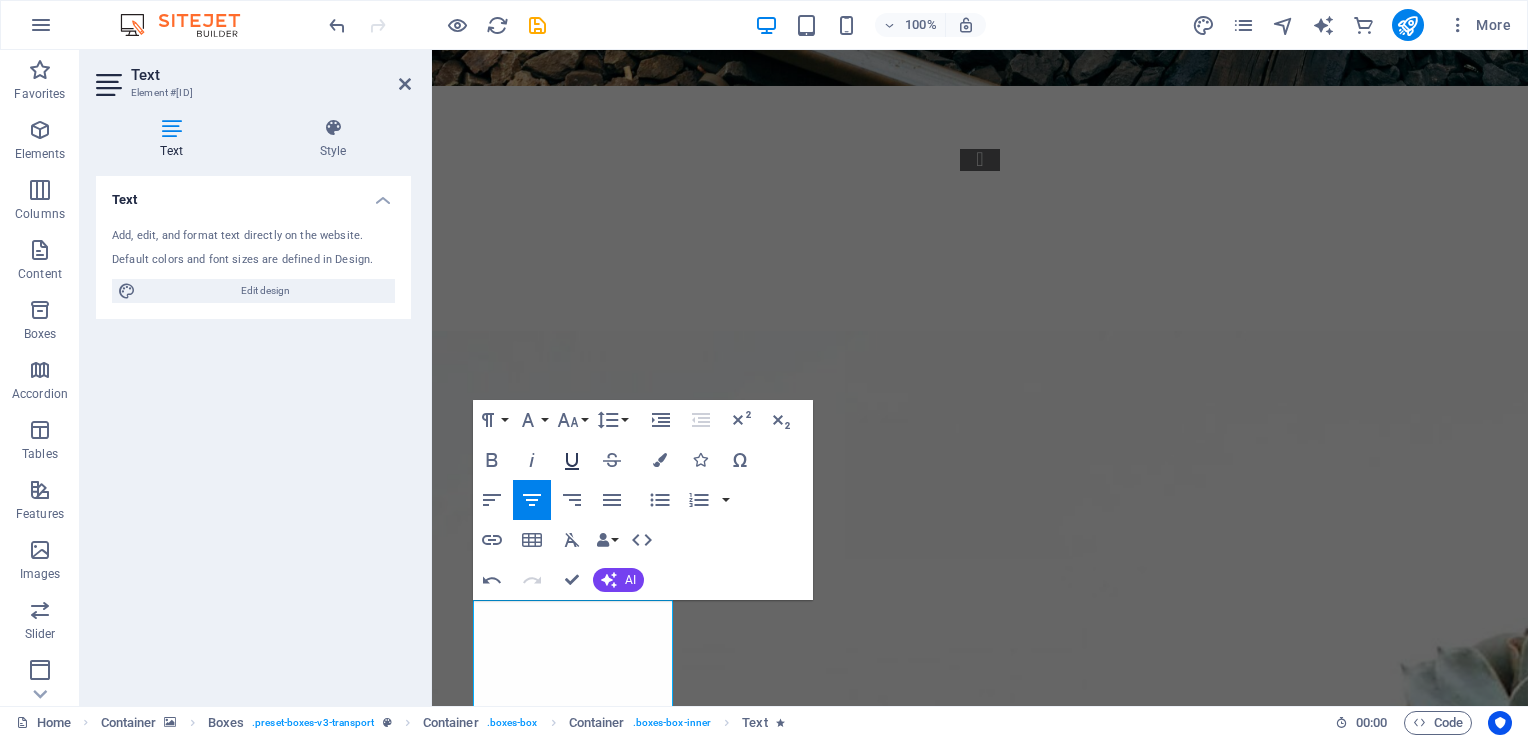 scroll, scrollTop: 1804, scrollLeft: 0, axis: vertical 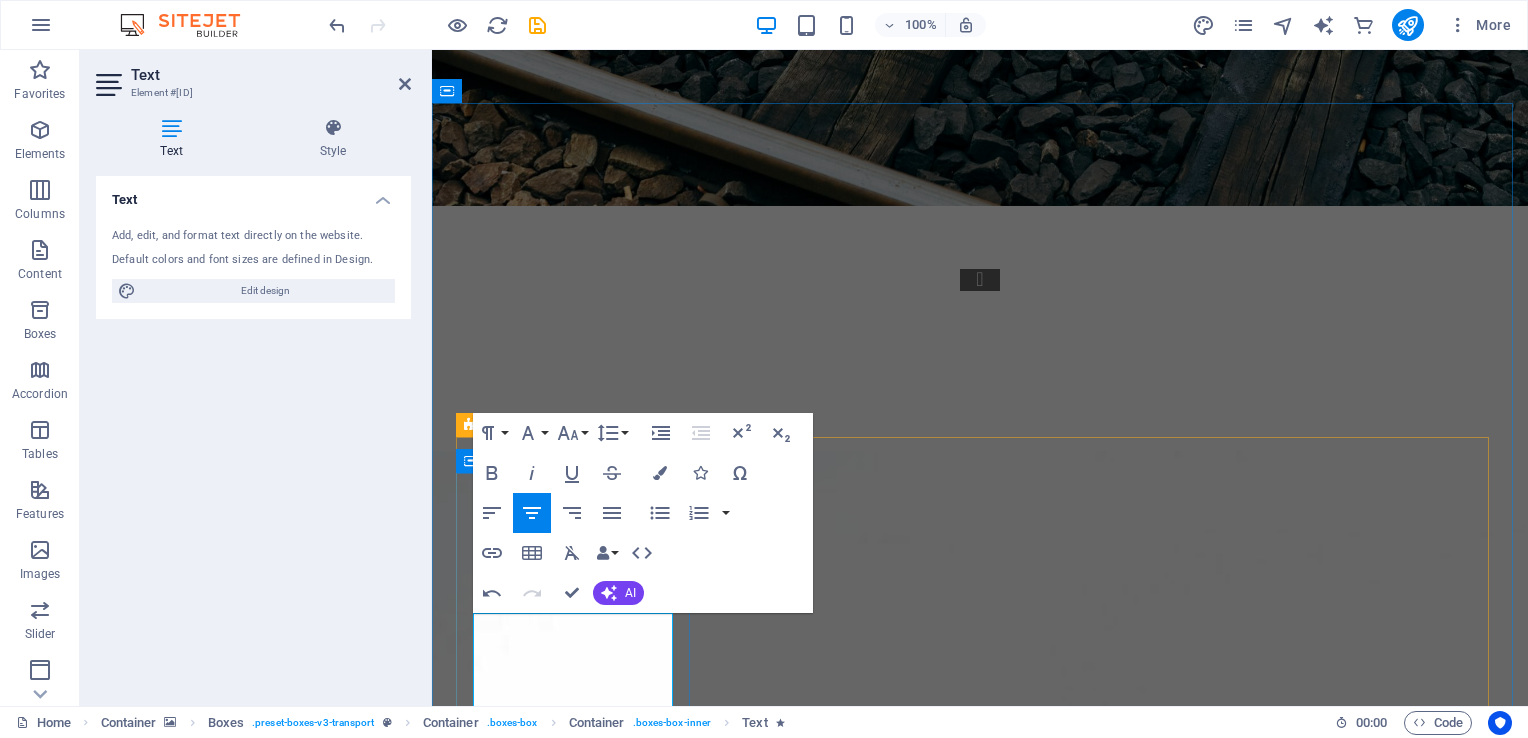 click at bounding box center (587, 2827) 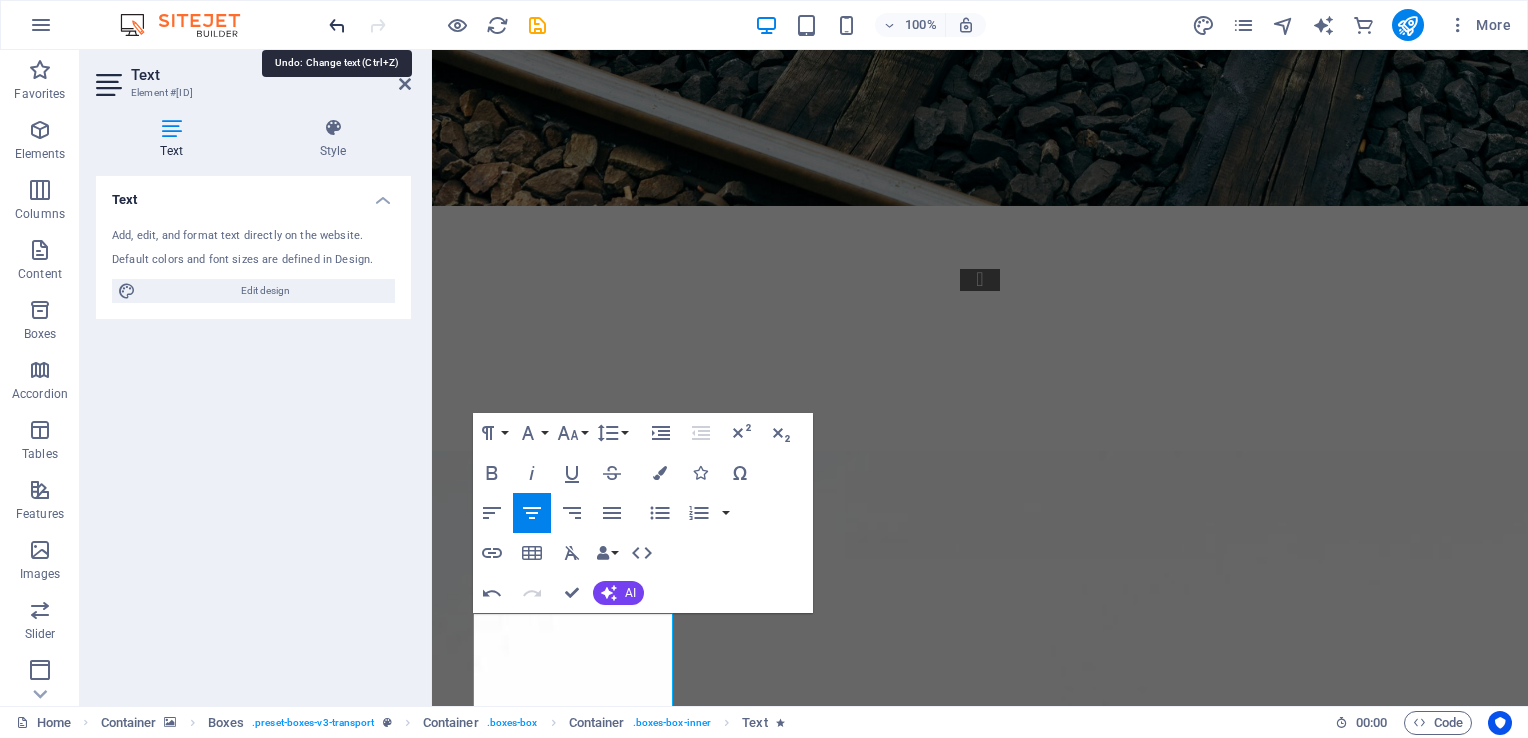 click at bounding box center [337, 25] 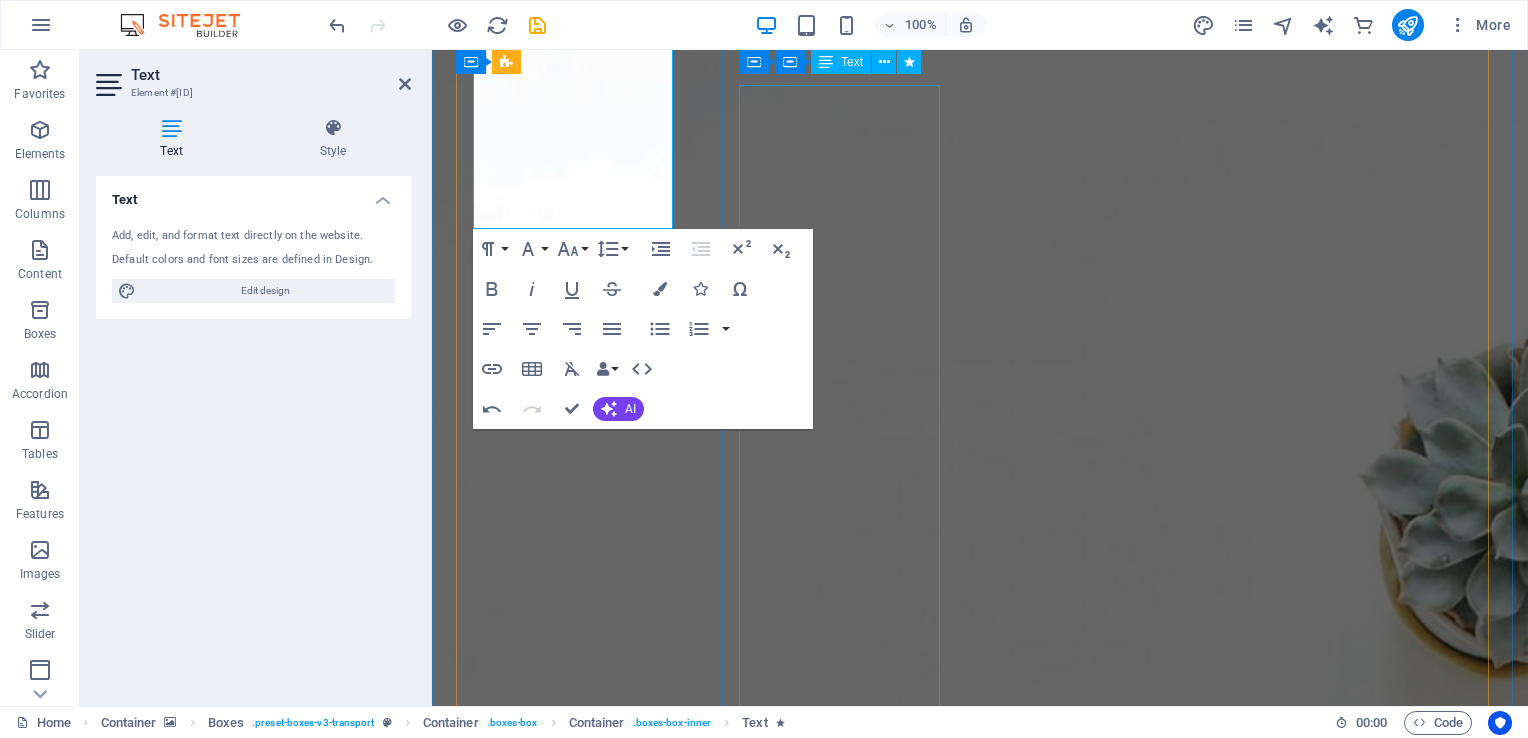 scroll, scrollTop: 2204, scrollLeft: 0, axis: vertical 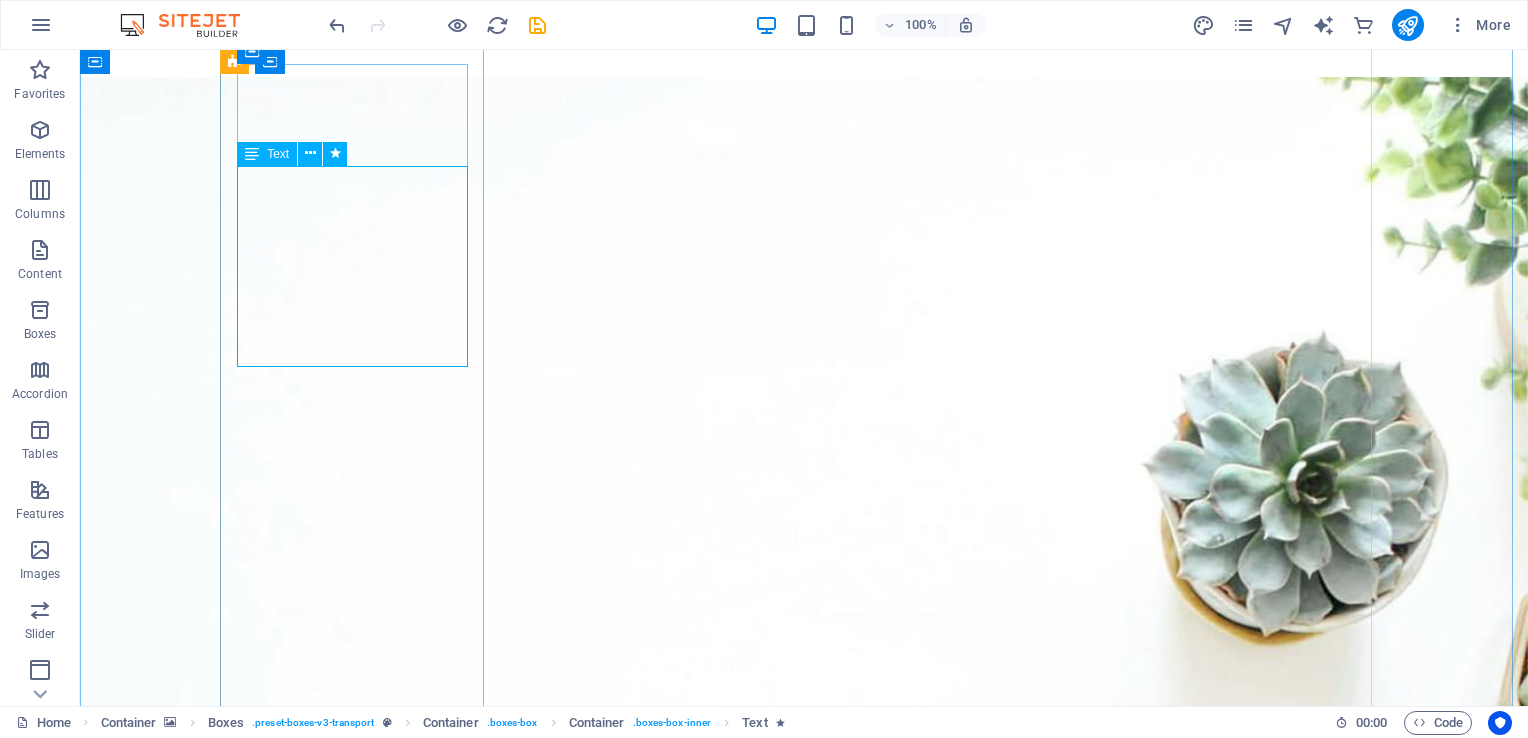 click on "We specialize in: - Mental Health & Wellness - Transition Management" at bounding box center [360, 2338] 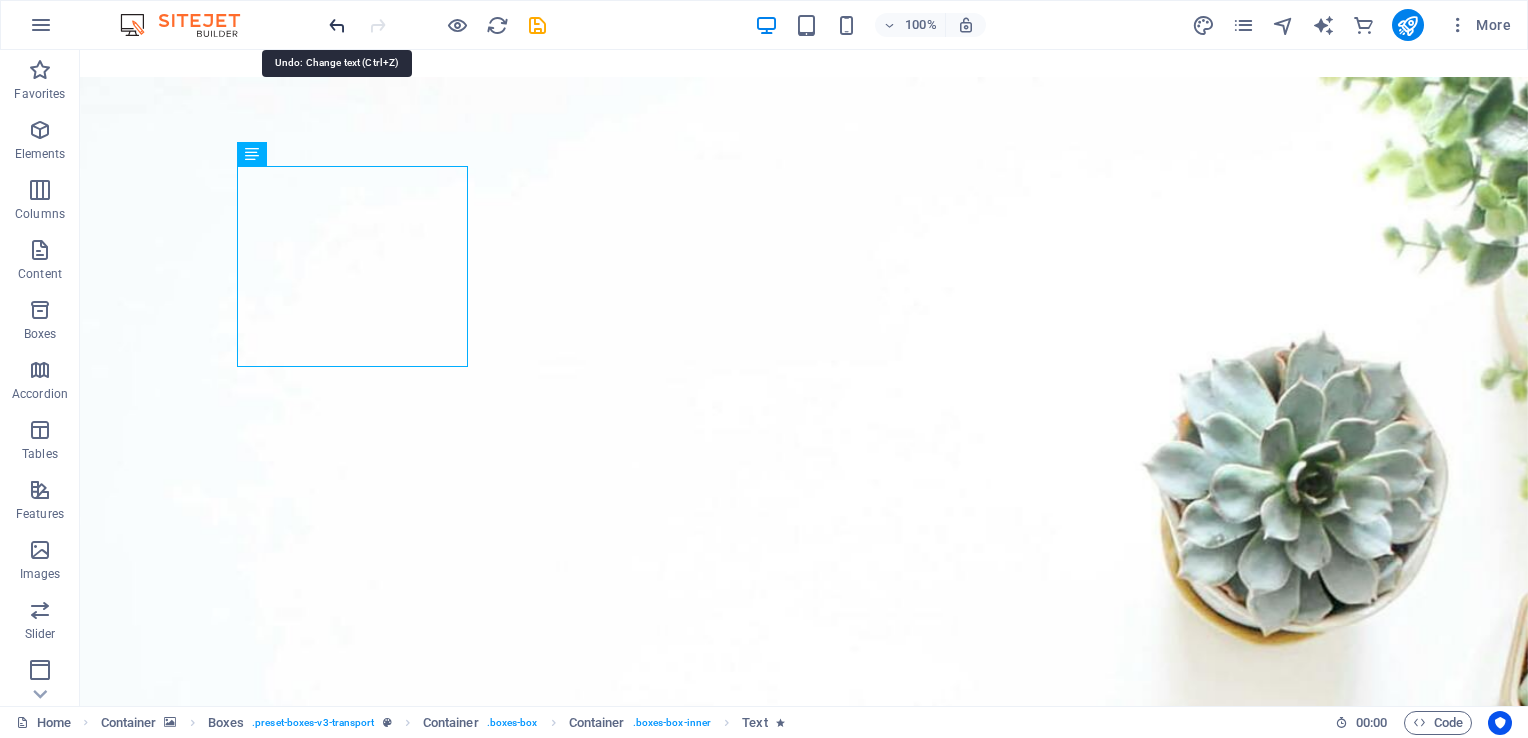click at bounding box center (337, 25) 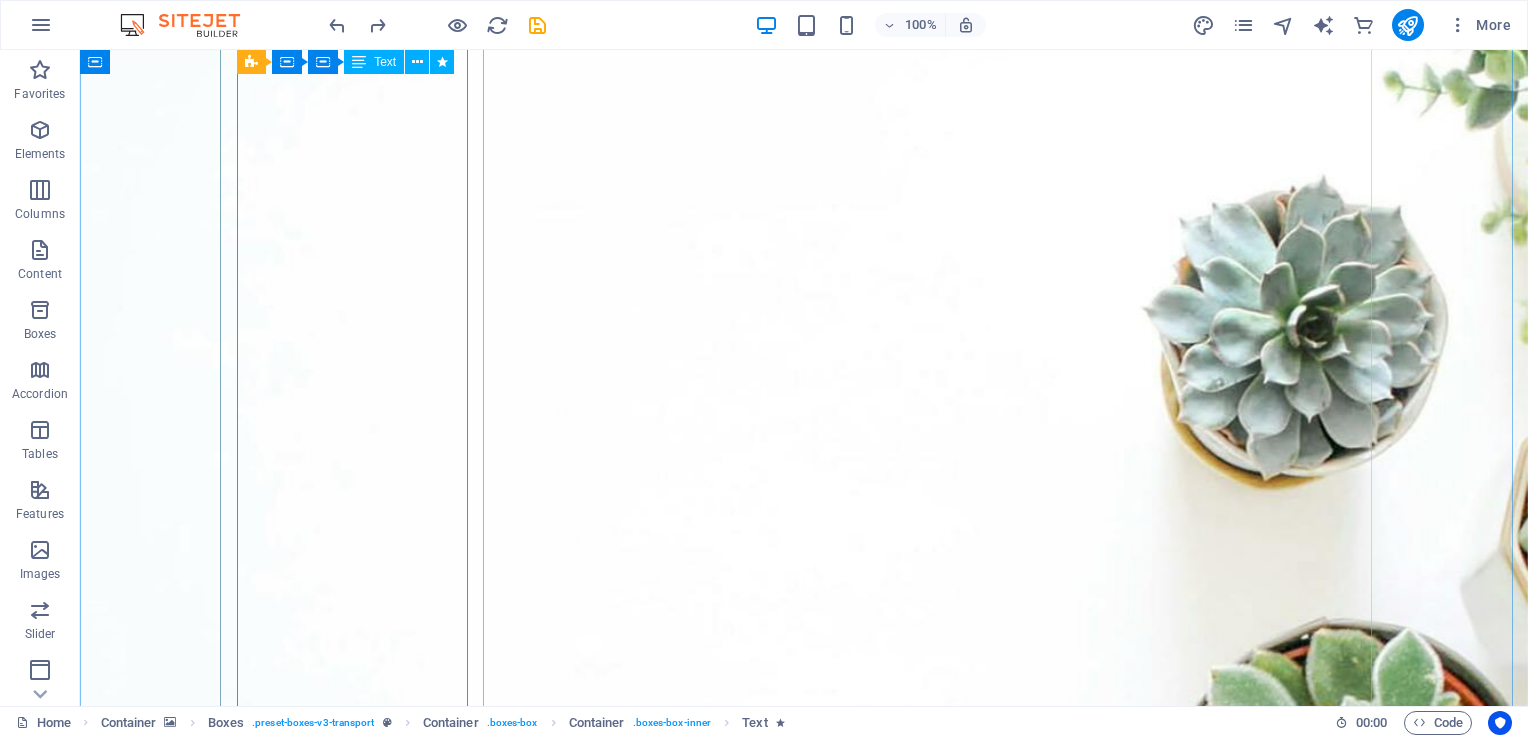 scroll, scrollTop: 2304, scrollLeft: 0, axis: vertical 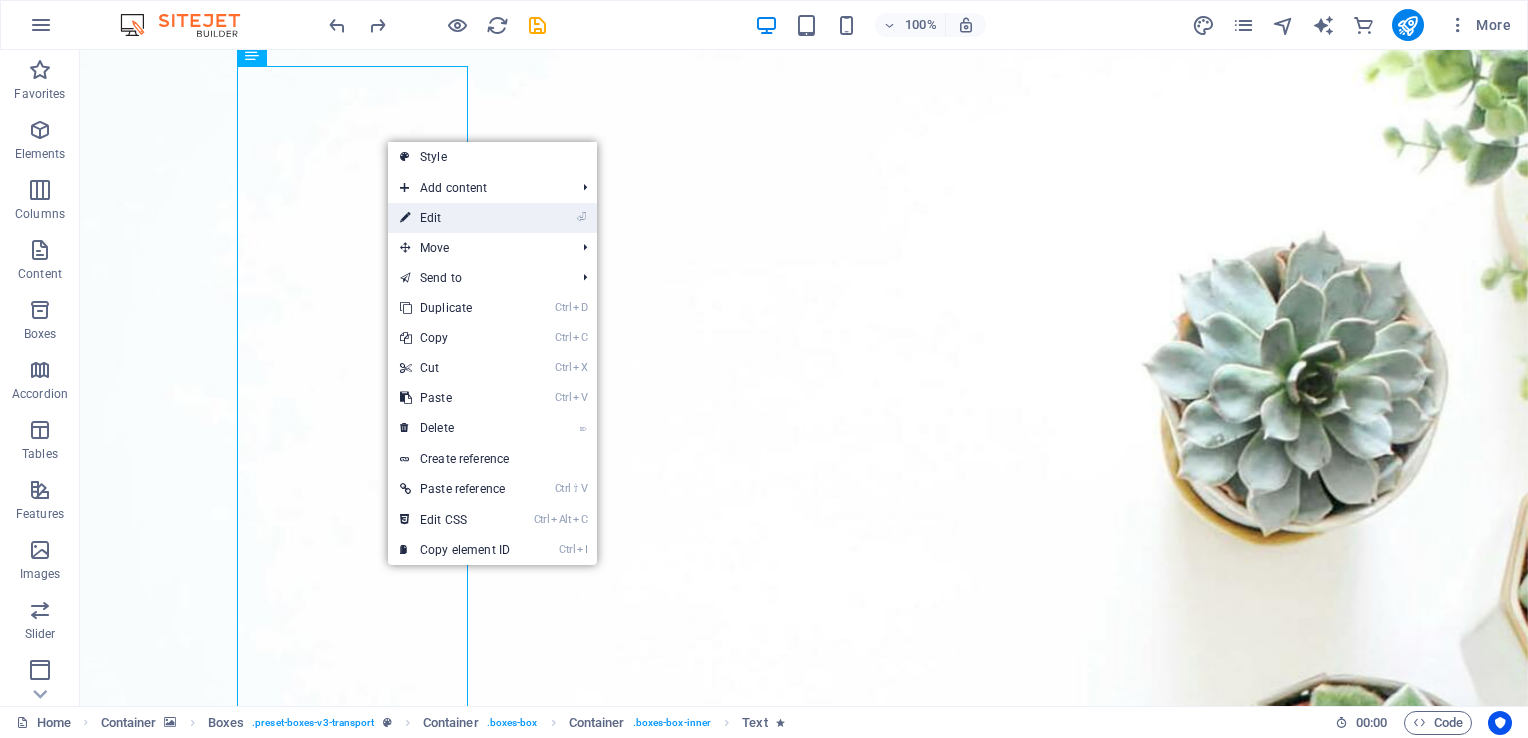 click on "⏎  Edit" at bounding box center [455, 218] 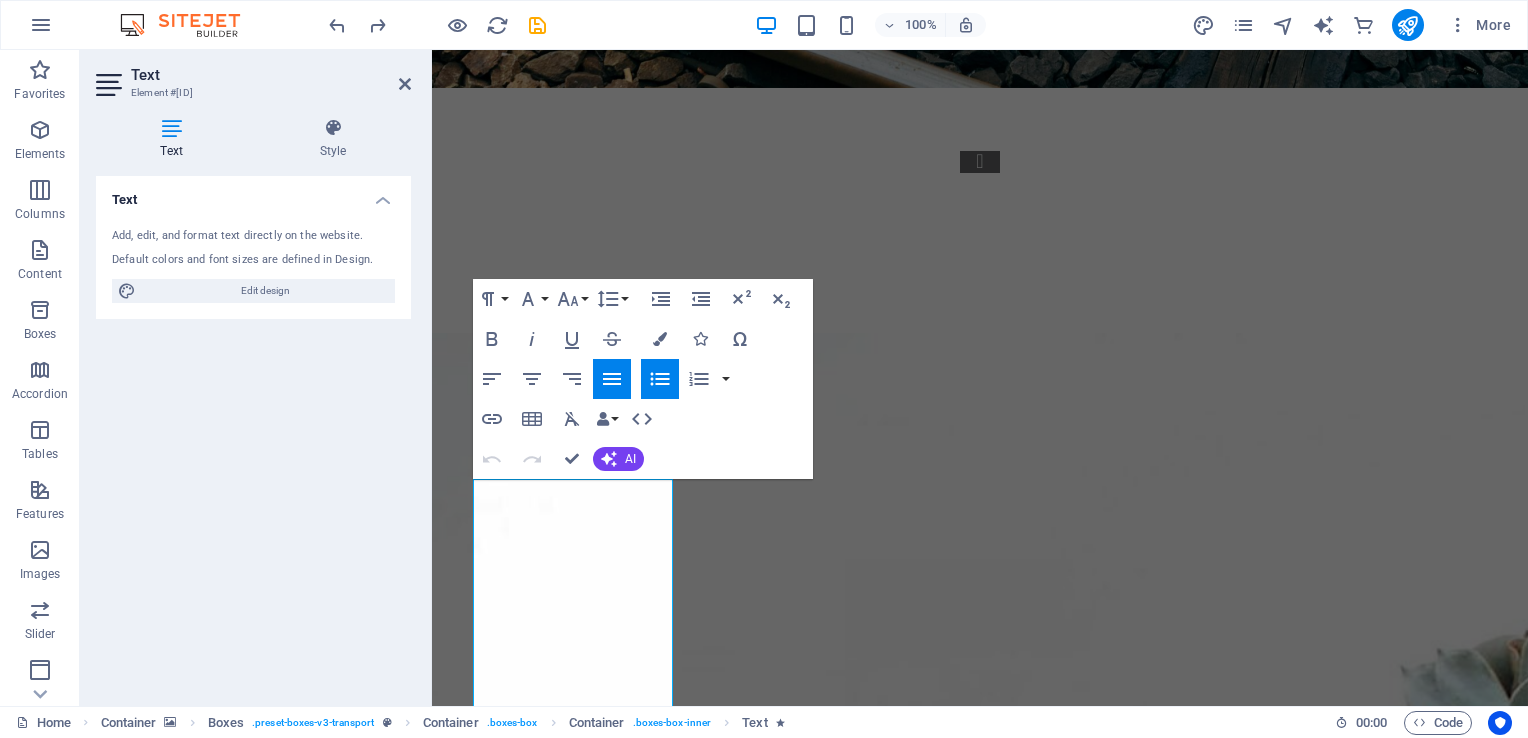 scroll, scrollTop: 1904, scrollLeft: 0, axis: vertical 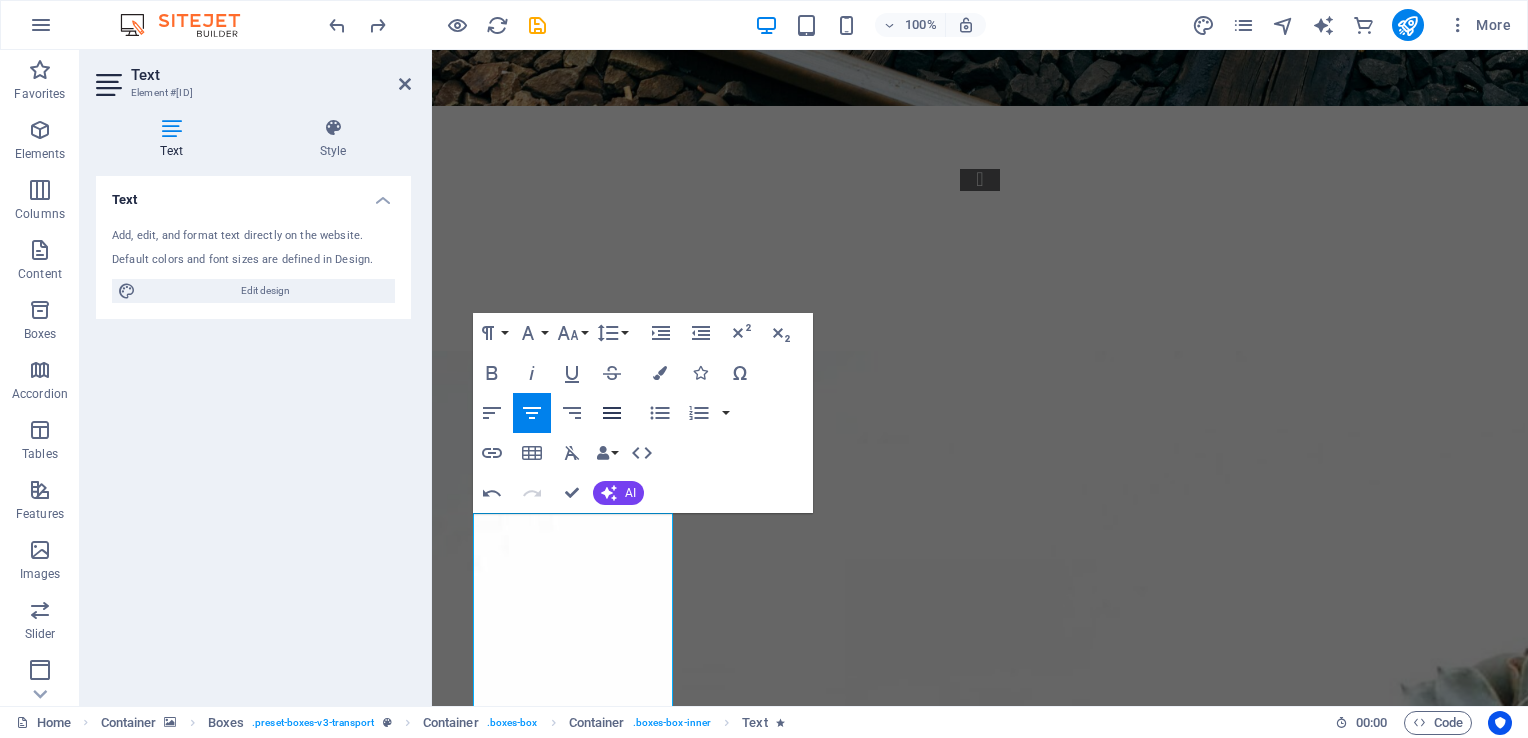 click 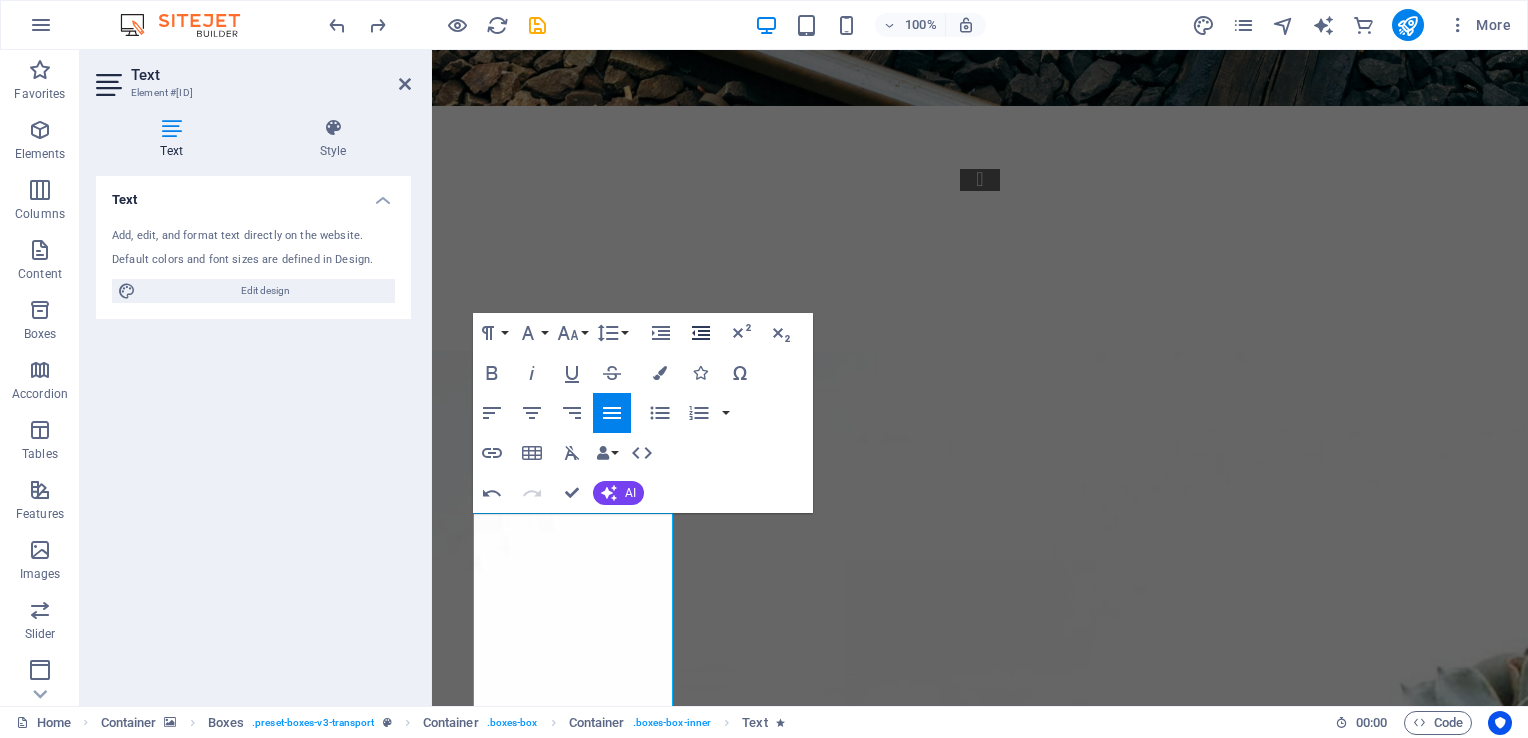 click 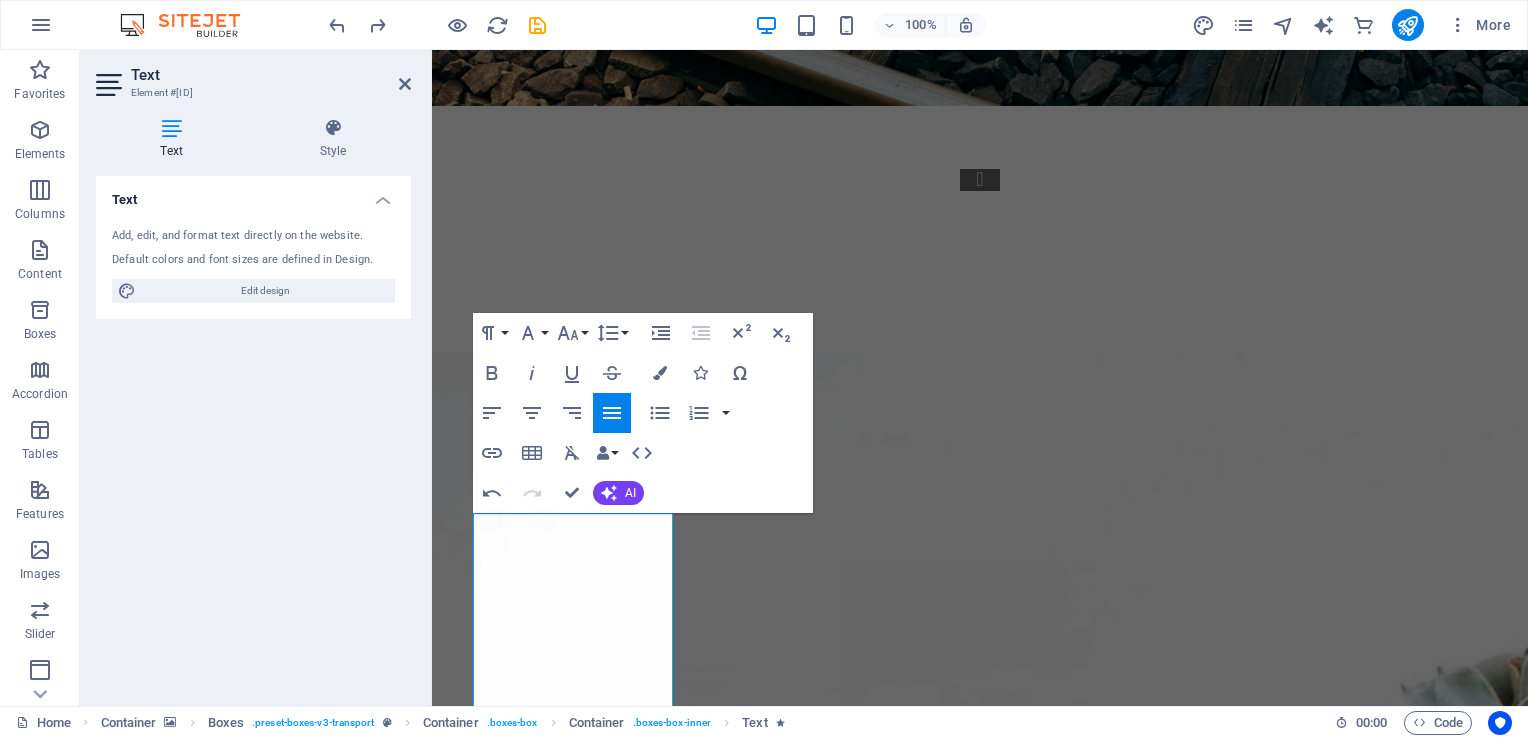 click 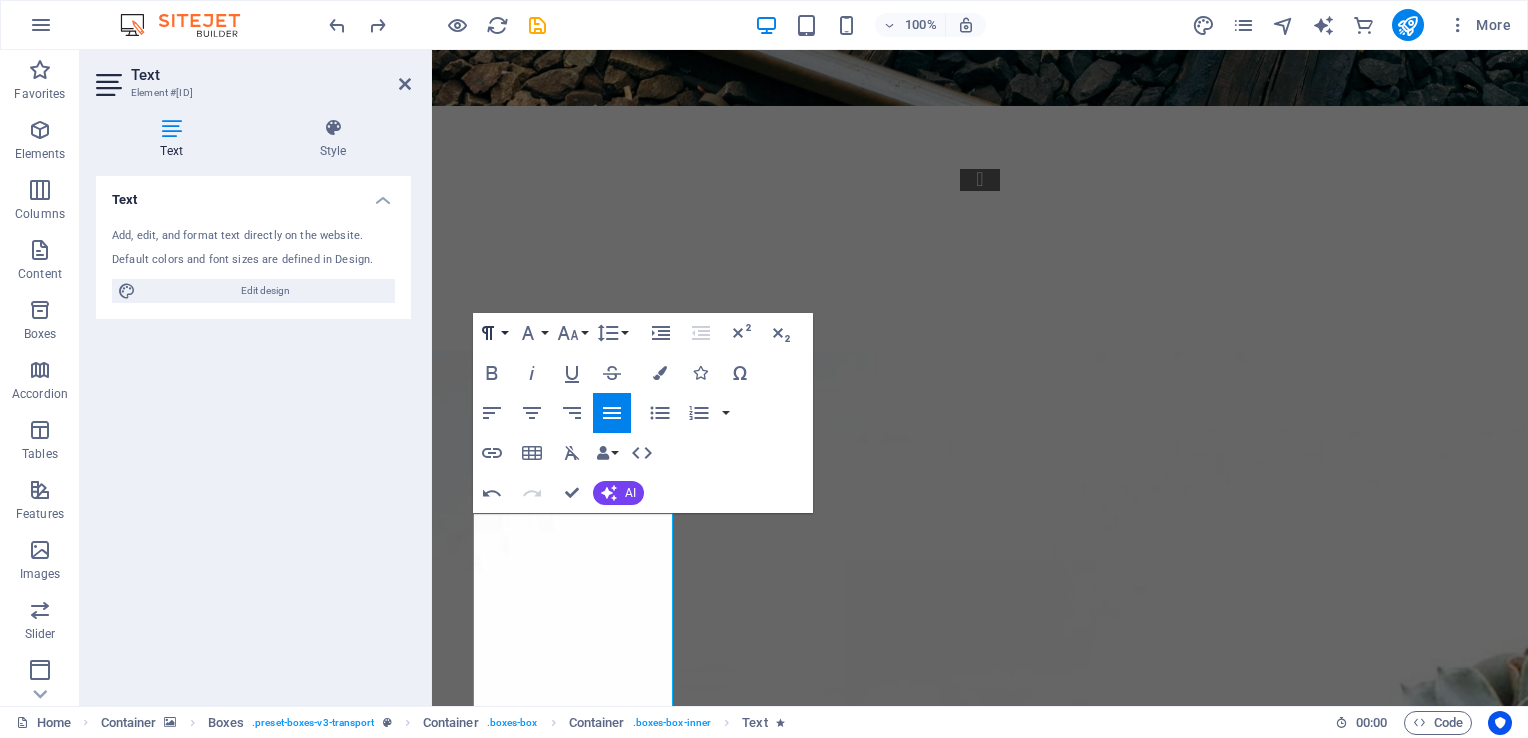 click on "Paragraph Format" at bounding box center [492, 333] 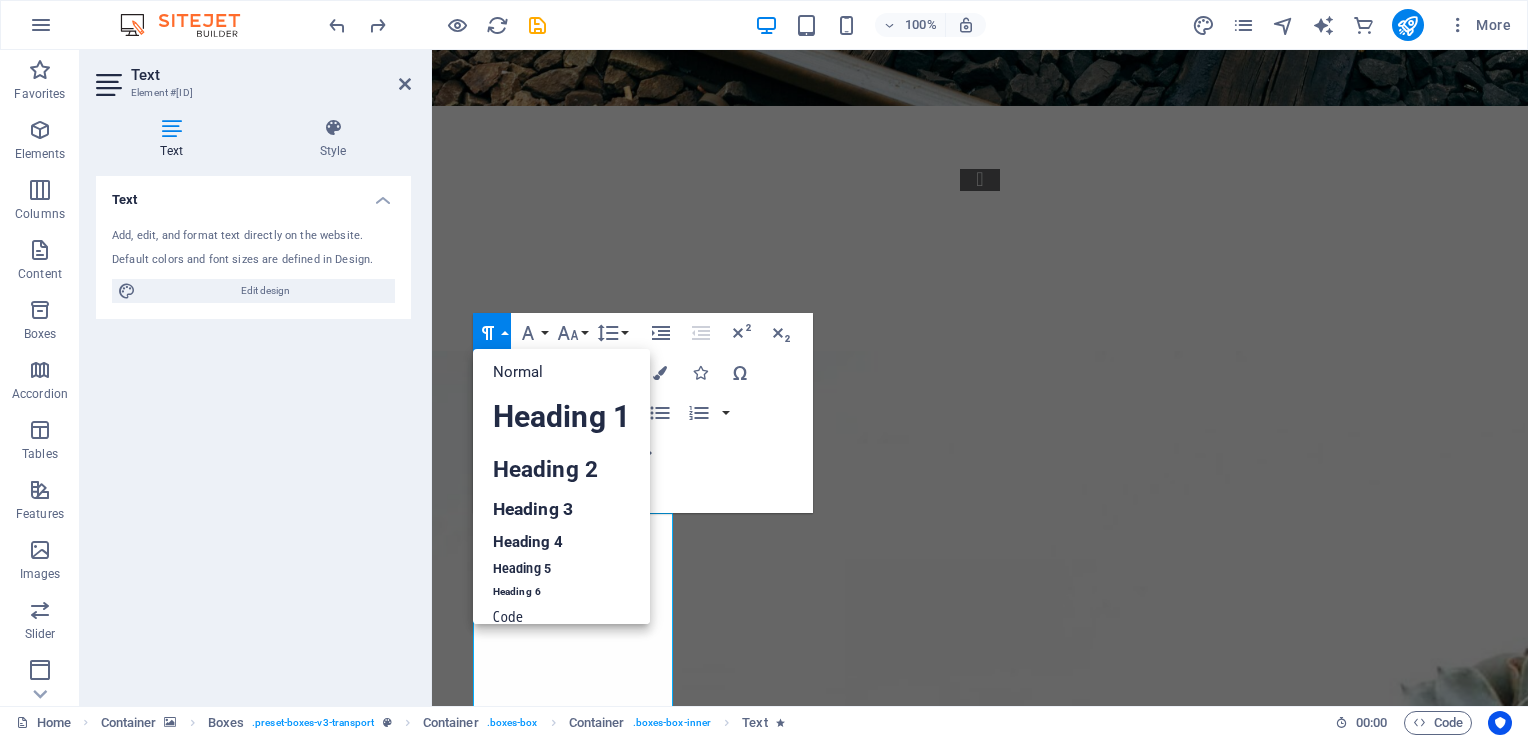 click on "Paragraph Format" at bounding box center (492, 333) 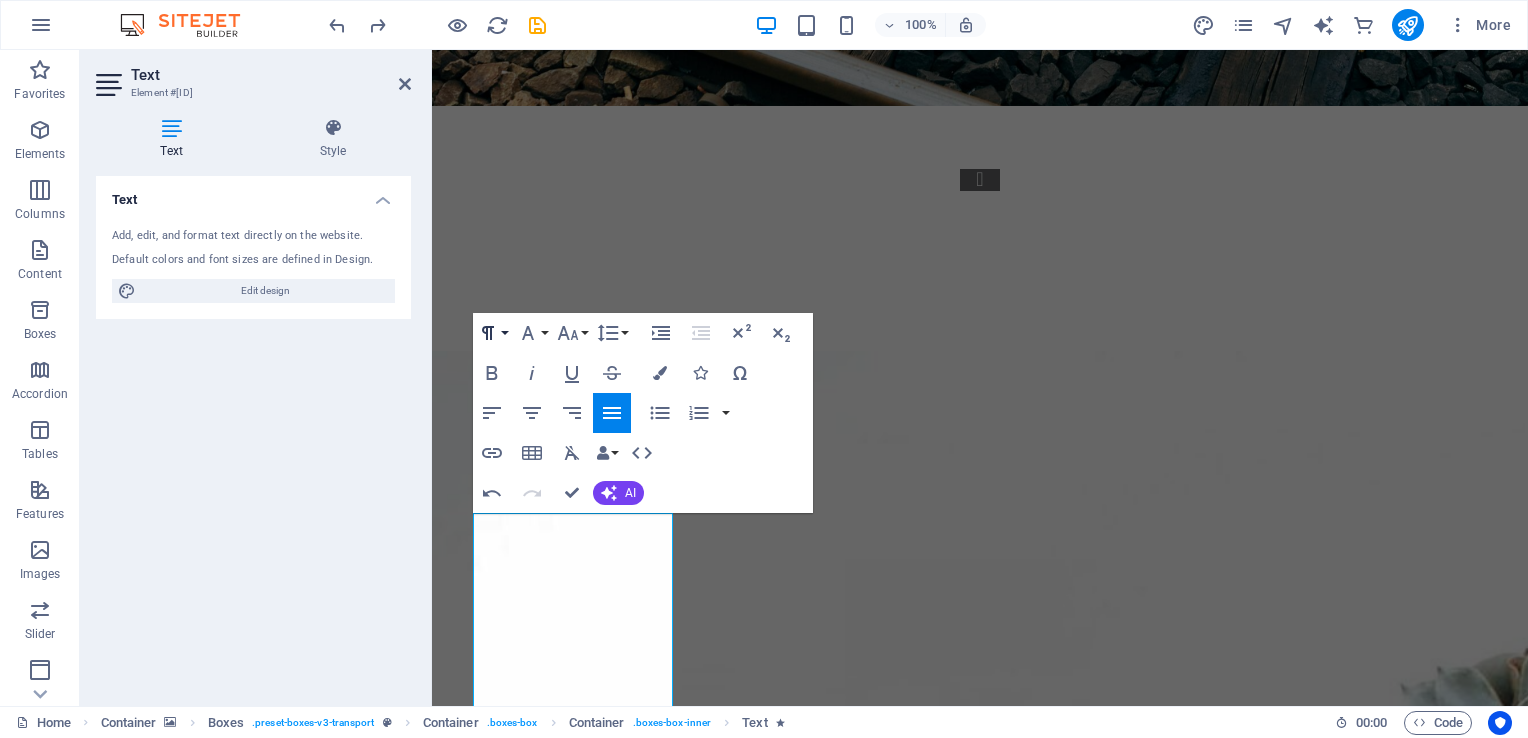 click on "Paragraph Format" at bounding box center (492, 333) 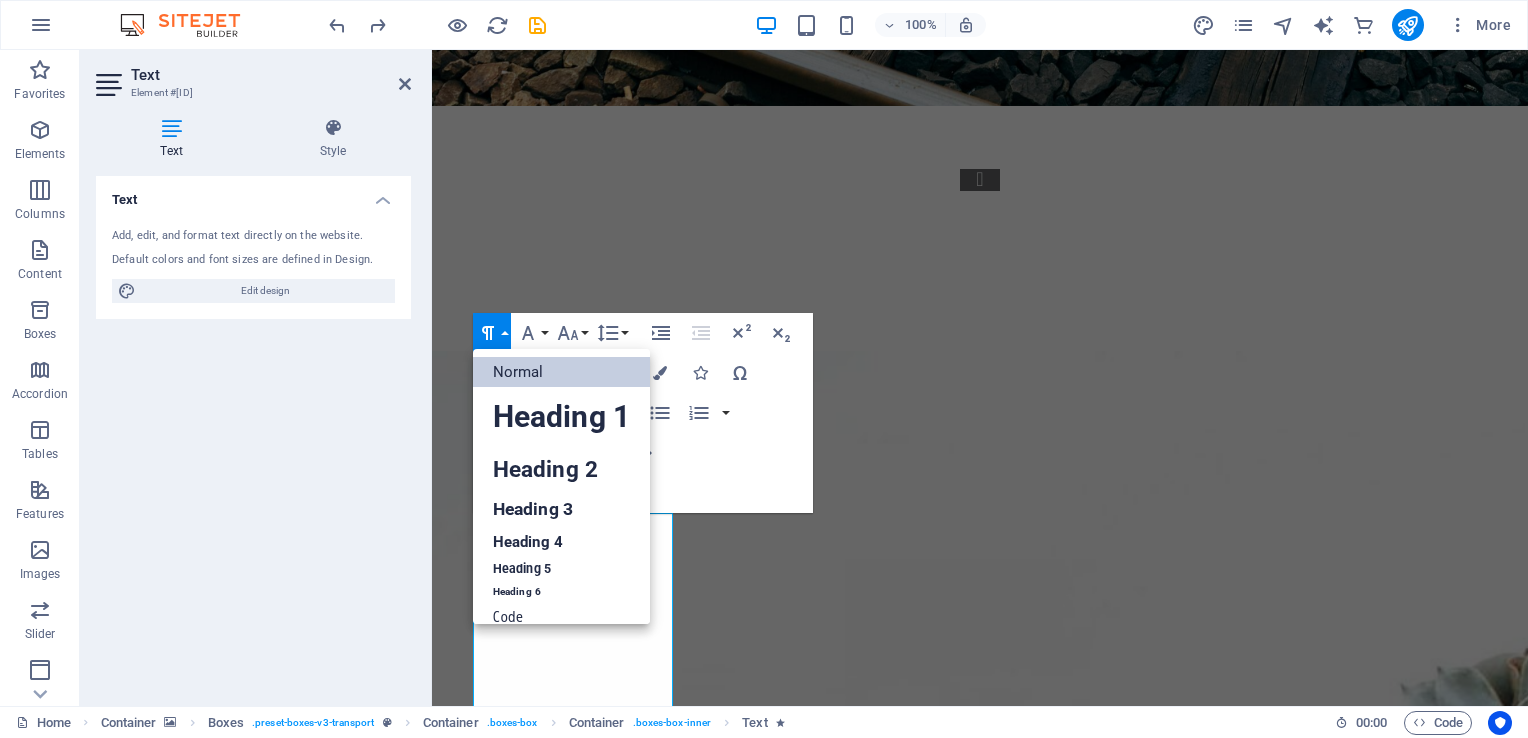 click on "Normal" at bounding box center [561, 372] 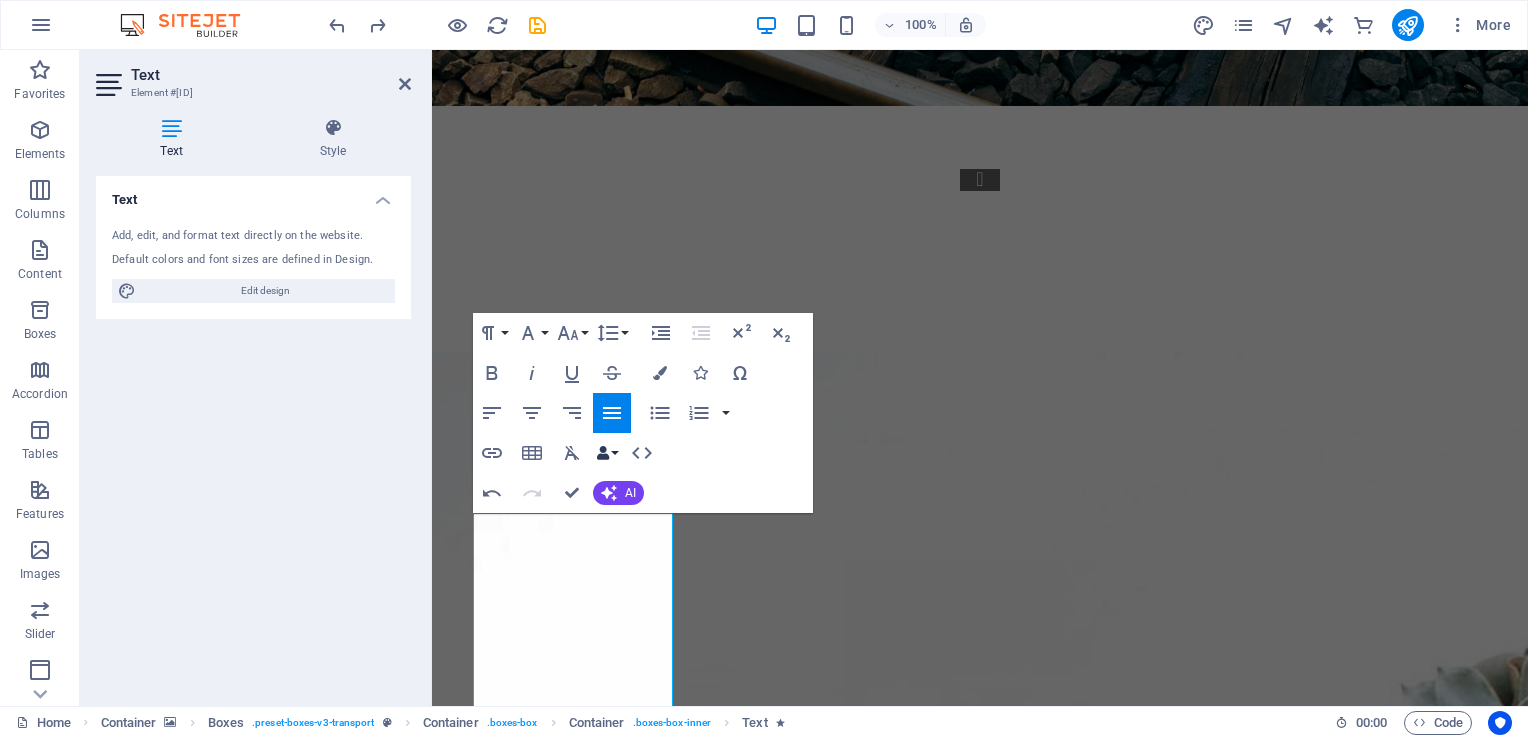 click on "Data Bindings" at bounding box center [607, 453] 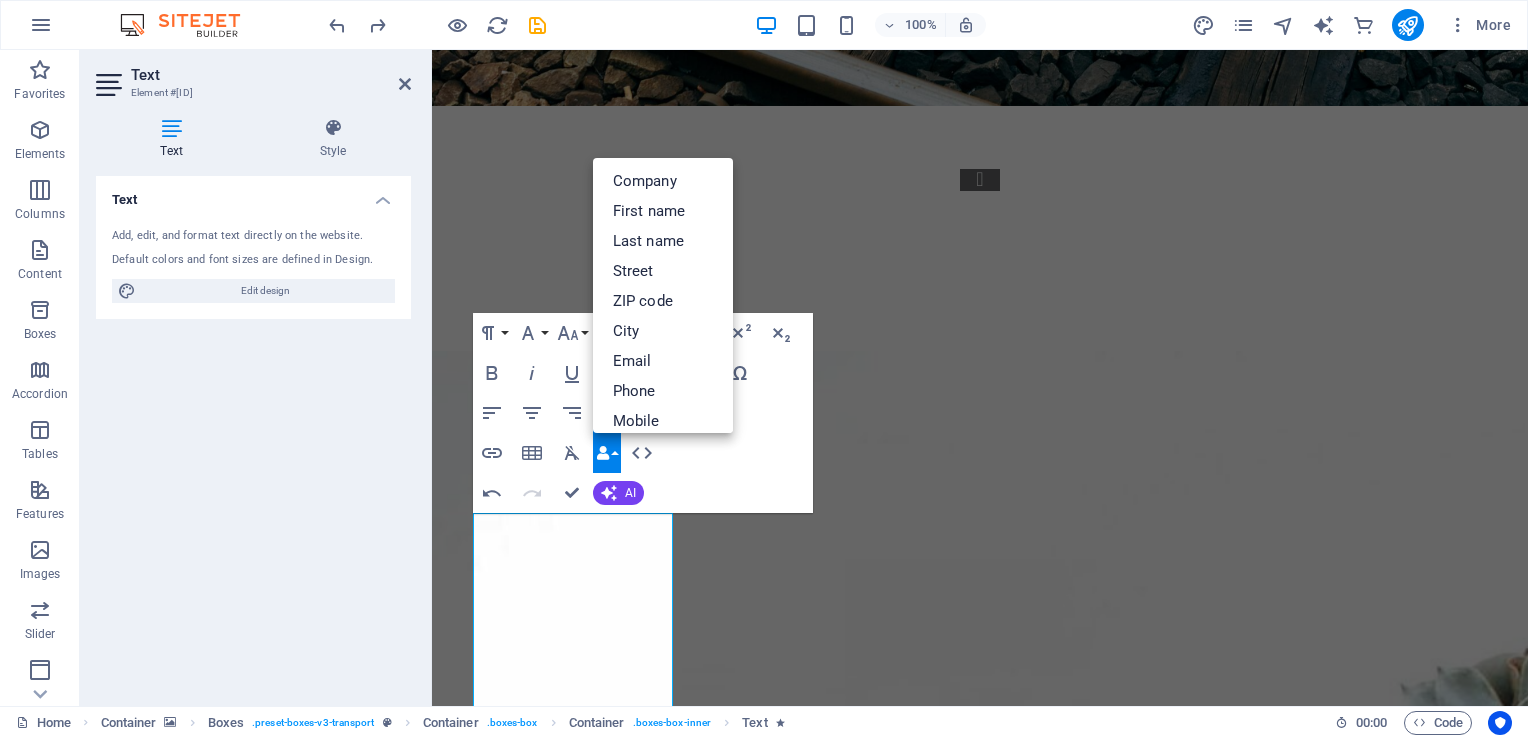 click on "Data Bindings" at bounding box center [607, 453] 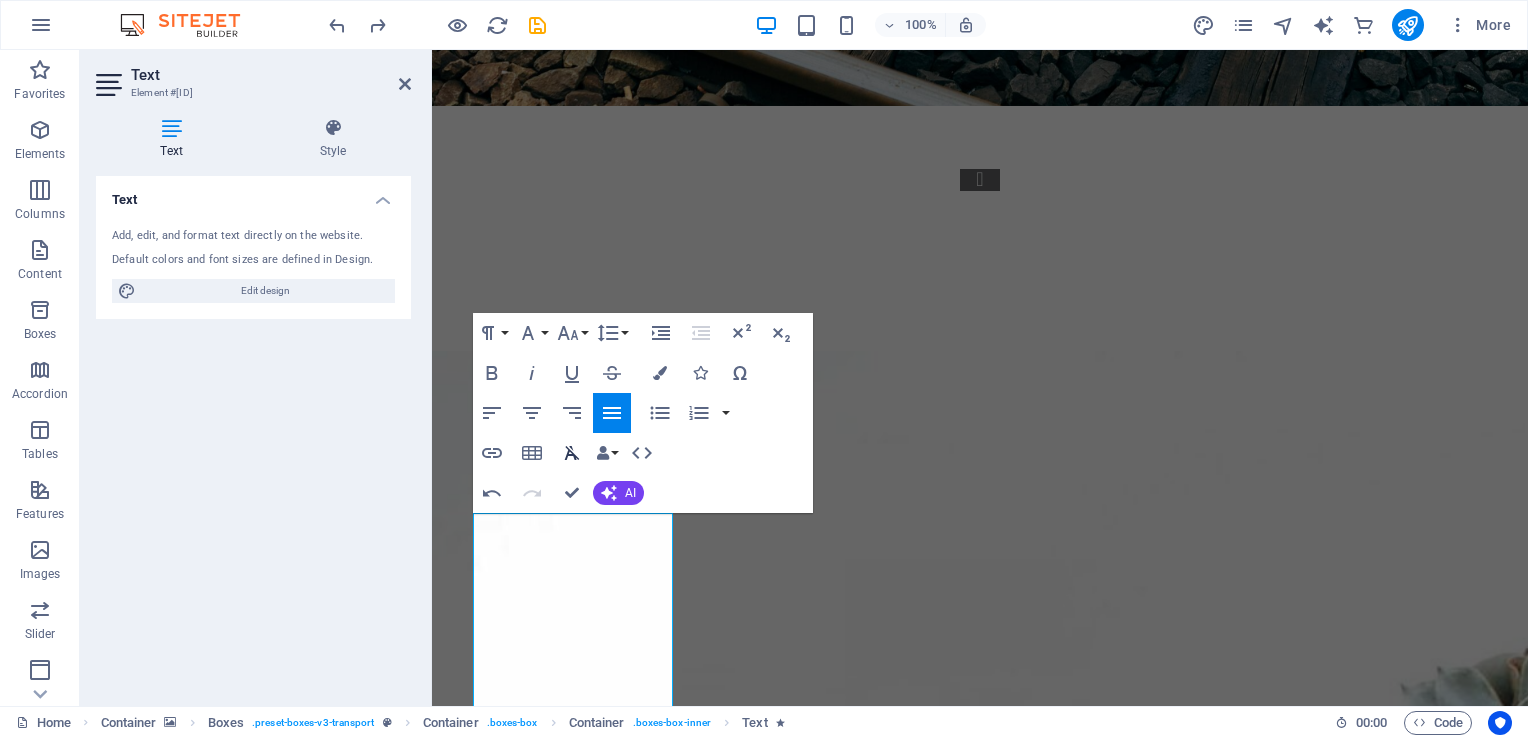 click 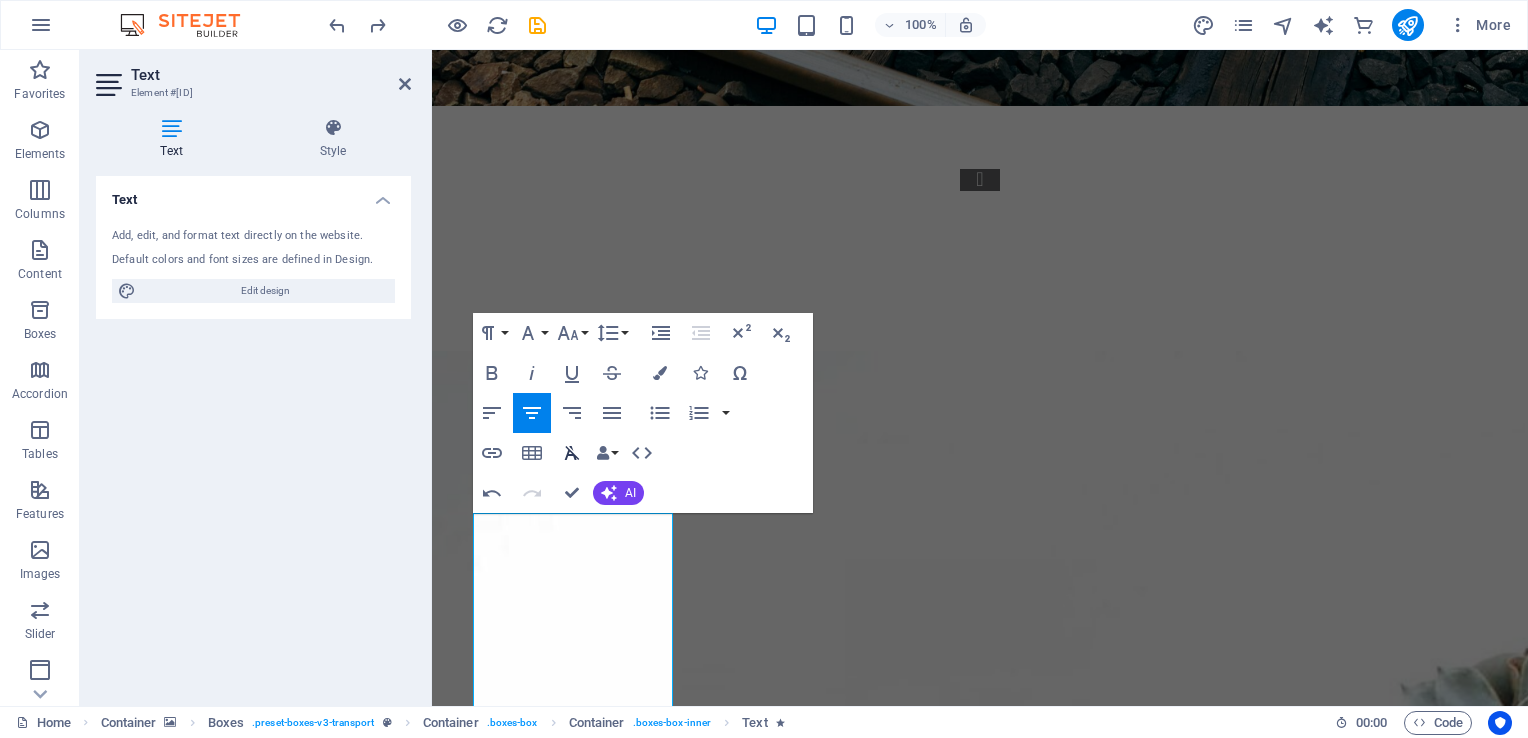 click 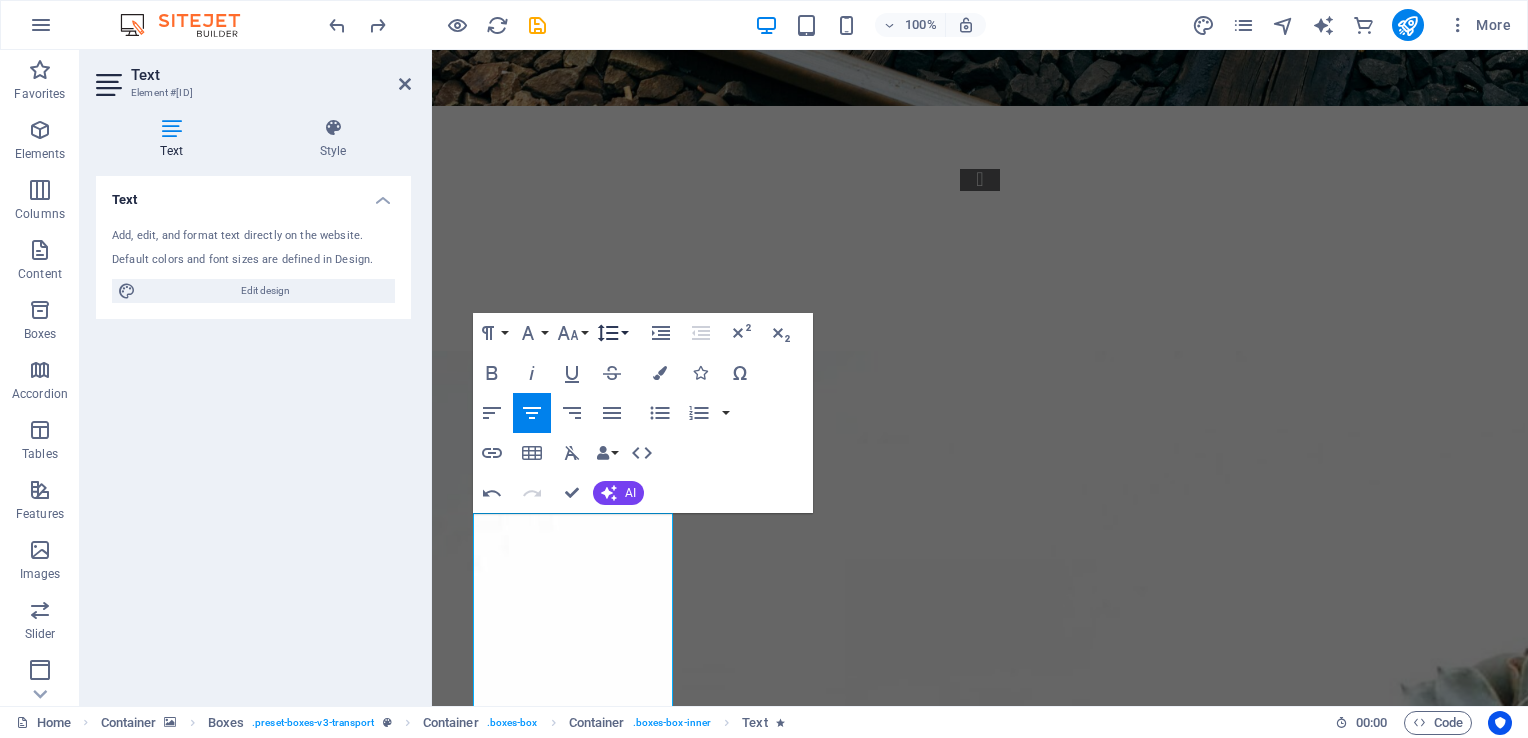 click on "Line Height" at bounding box center (612, 333) 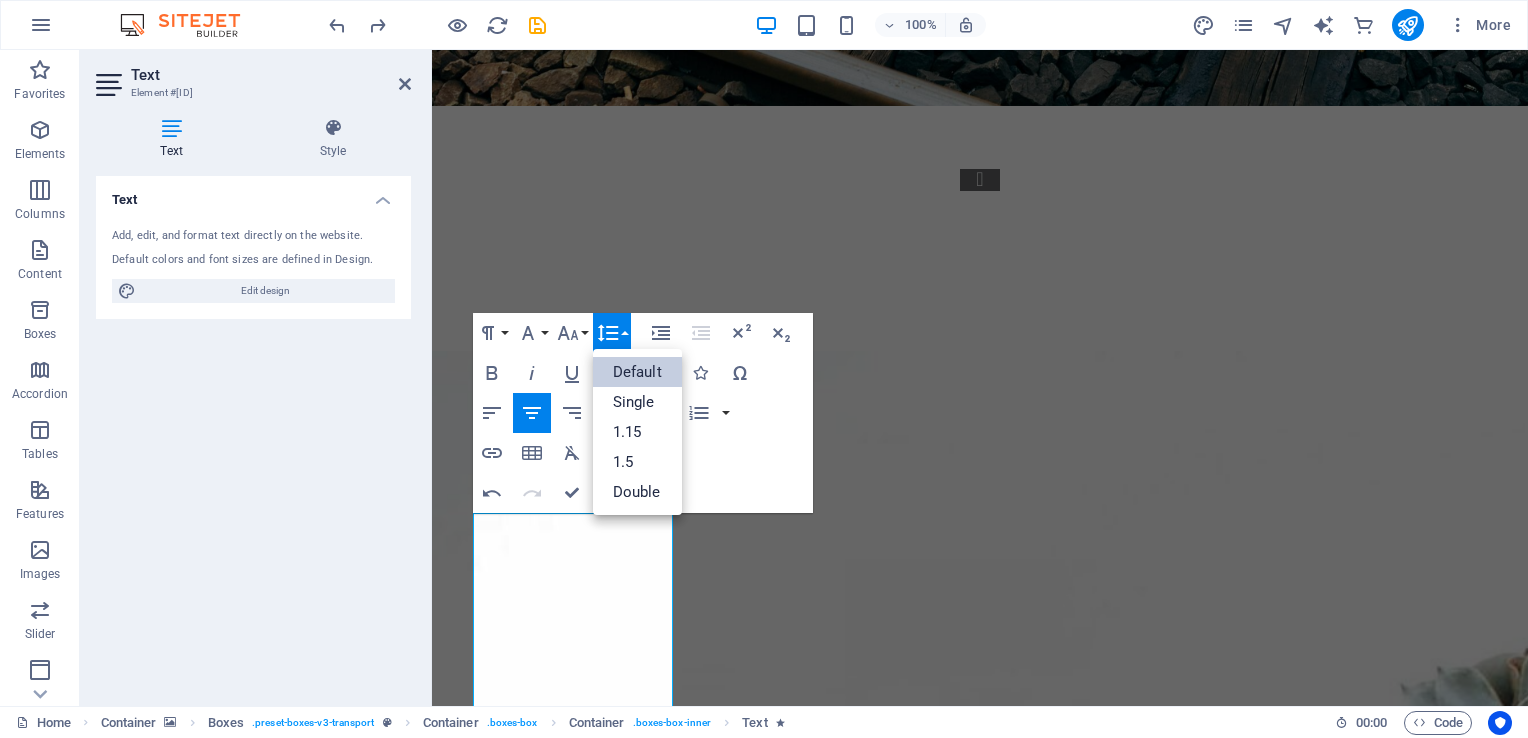scroll, scrollTop: 0, scrollLeft: 0, axis: both 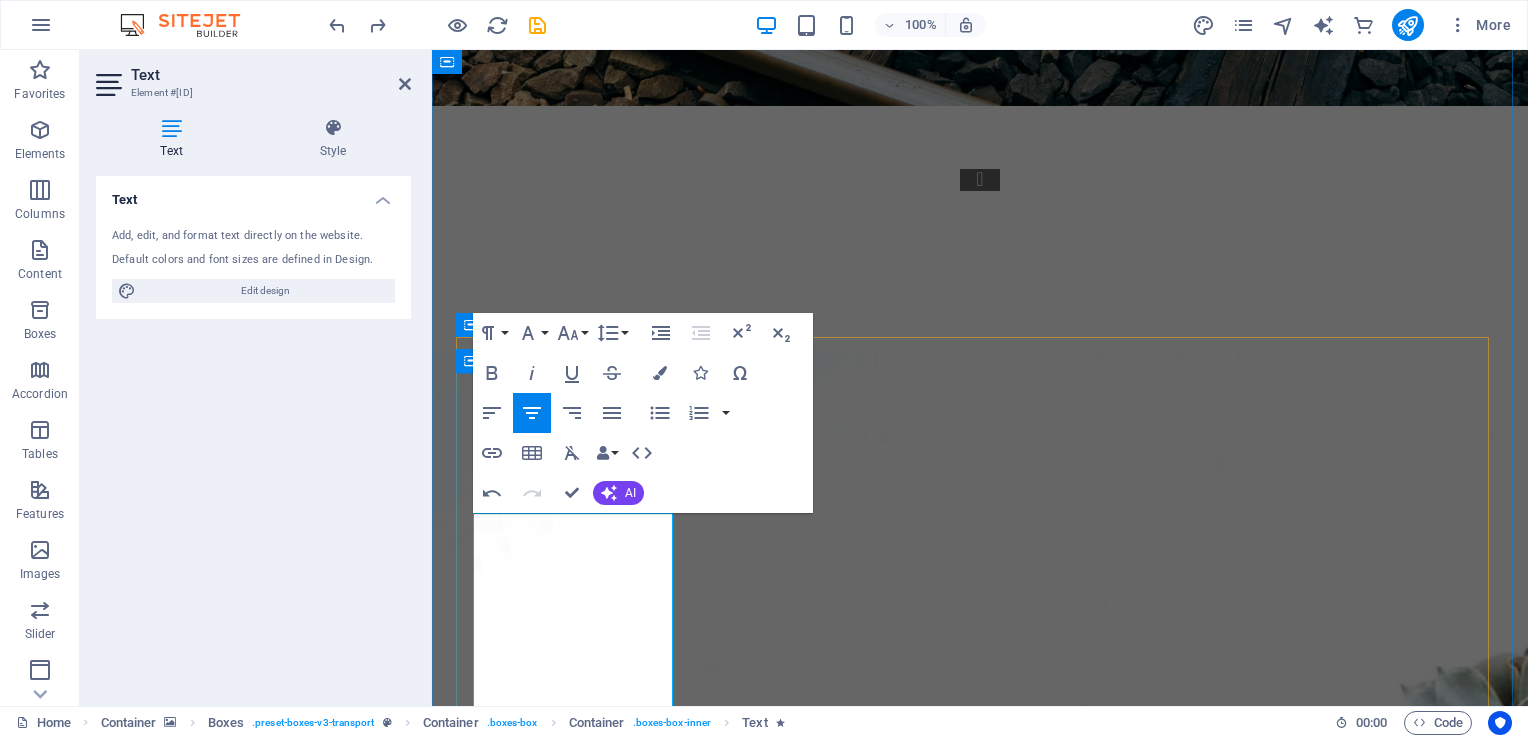 click on "Coaching is a process dedicated to supporting and guiding individuals in realizing their full potential. Our semi-structured coaching approach empowers clients to gain deeper self-insight, along with the skills, tools, and techniques necessary to overcome barriers to their goals. We ensure that clients can sustain the positive changes in their lives. Our coaches are registered with COMENSA and trained in Neurolinguistic Programming techniques" at bounding box center (587, 3130) 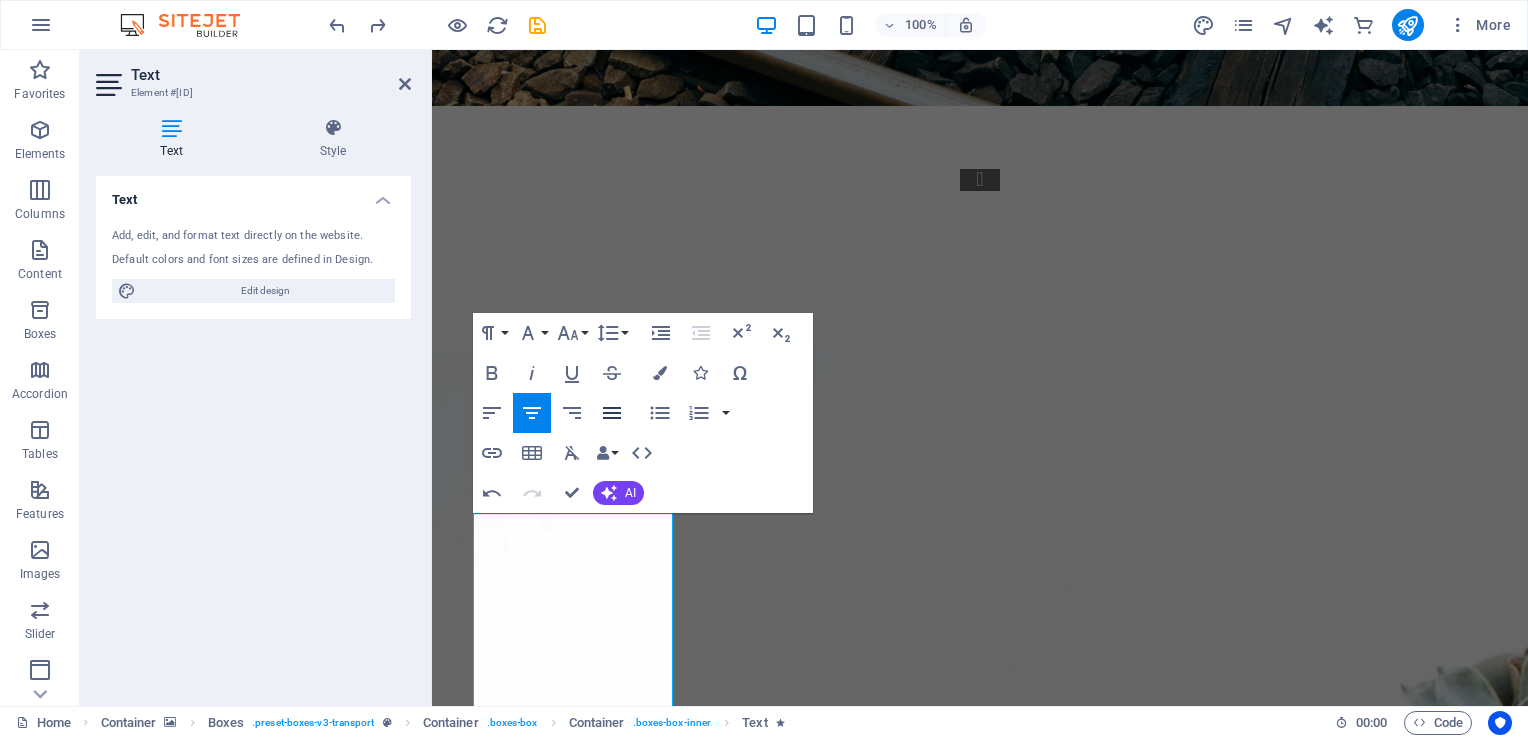 click 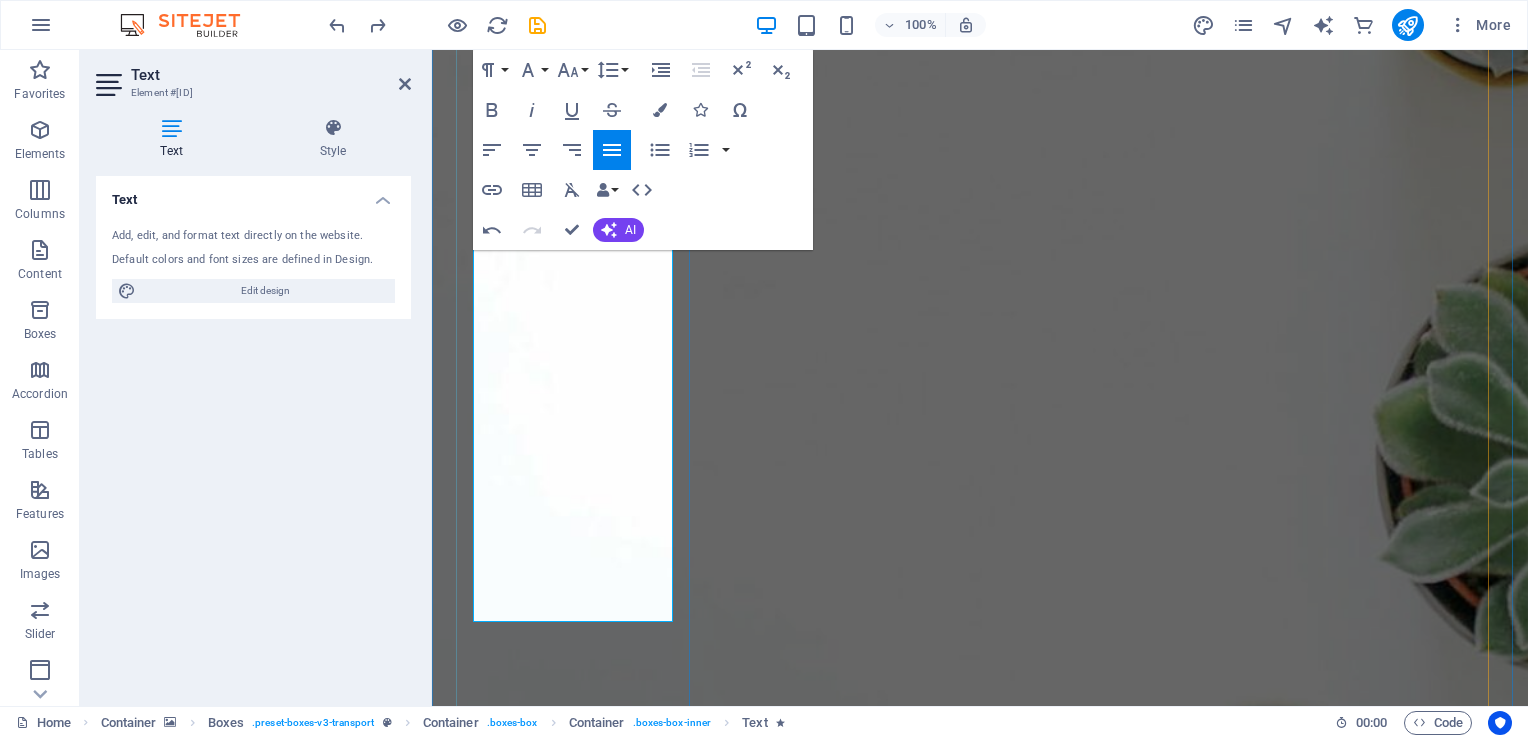 scroll, scrollTop: 2904, scrollLeft: 0, axis: vertical 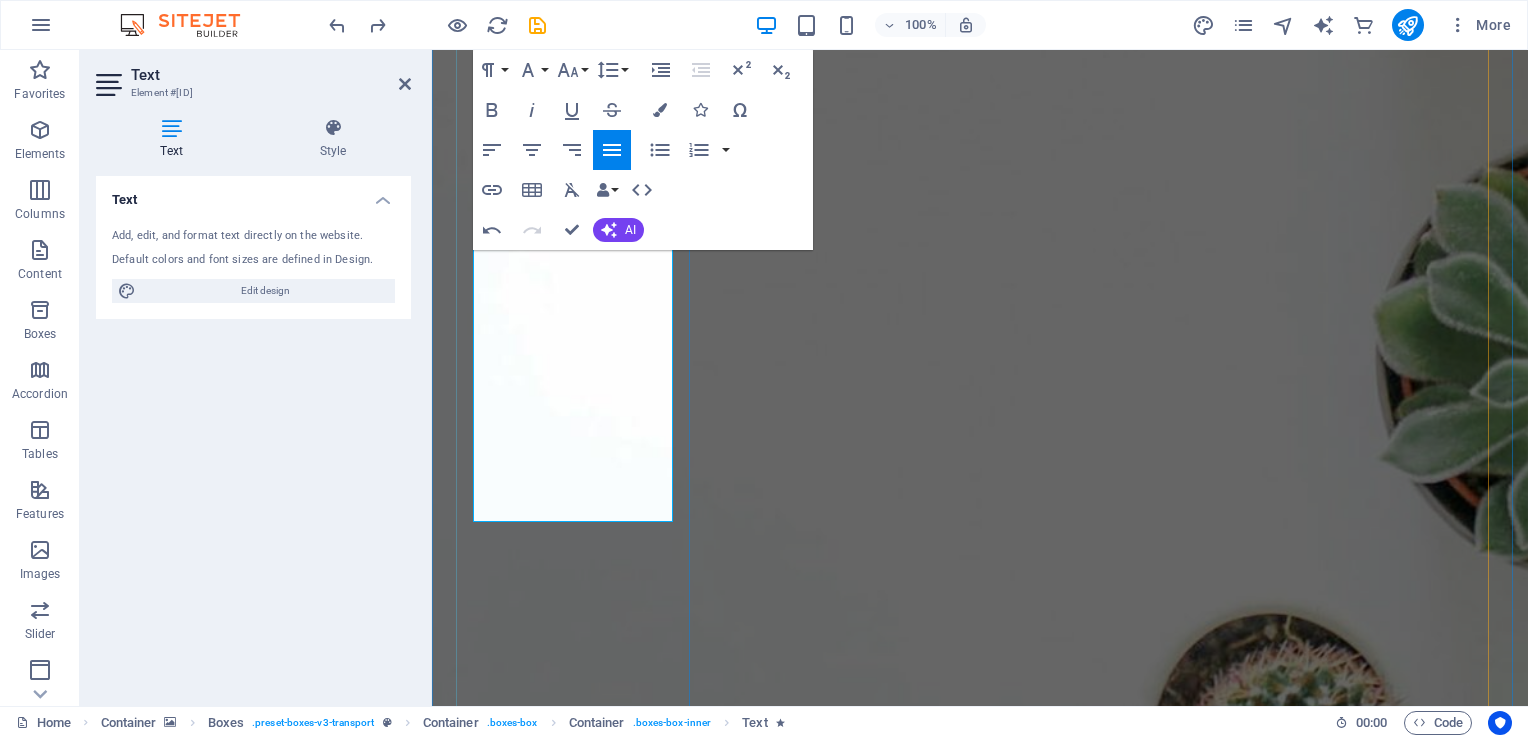 click on "We specialize in: - Mental Health & Wellness - Transition Management" at bounding box center [587, 2634] 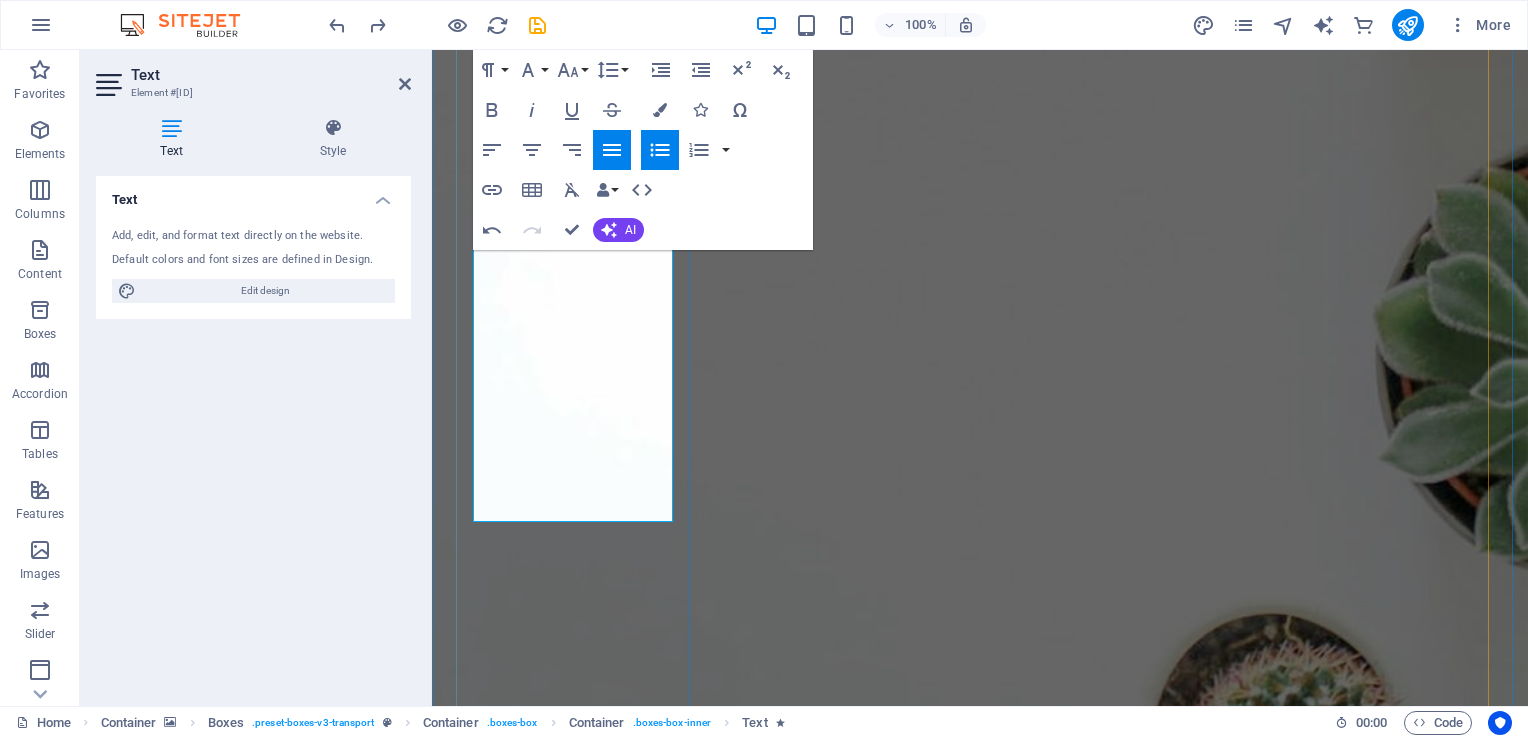 click on "​ Coaching is a process dedicated to supporting and guiding individuals in realizing their full potential. Our semi-structured coaching approach empowers clients to gain deeper self-insight, along with the skills, tools, and techniques necessary to overcome barriers to their goals. We ensure that clients can sustain the positive changes in their lives. Our coaches are registered with COMENSA and trained in Neurolinguistic Programming techniques We specialize in: - Mental Health & Wellness - Transition Management" at bounding box center [575, 2217] 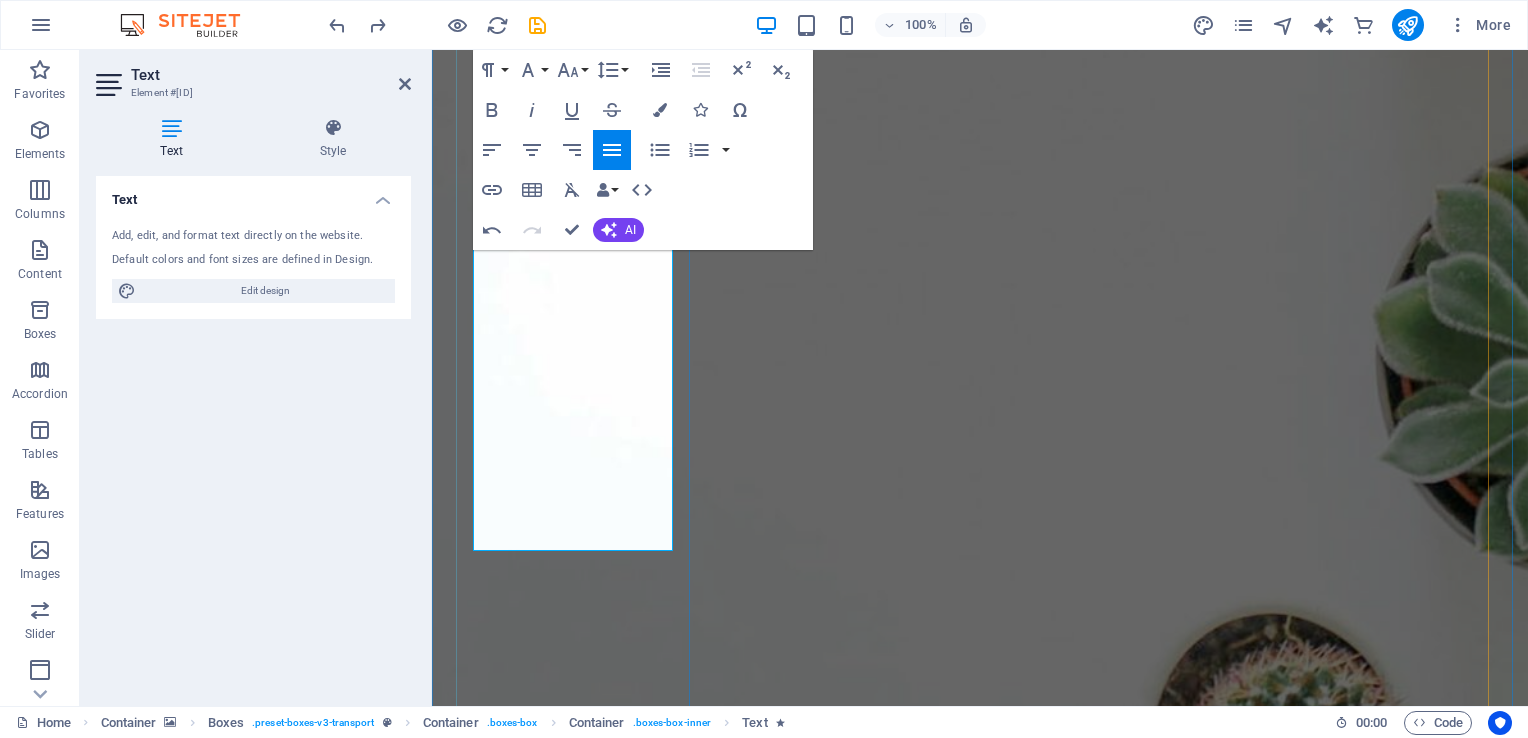 click on "We specialize in: - Mental Health & Wellness - Transition Management" at bounding box center [587, 2663] 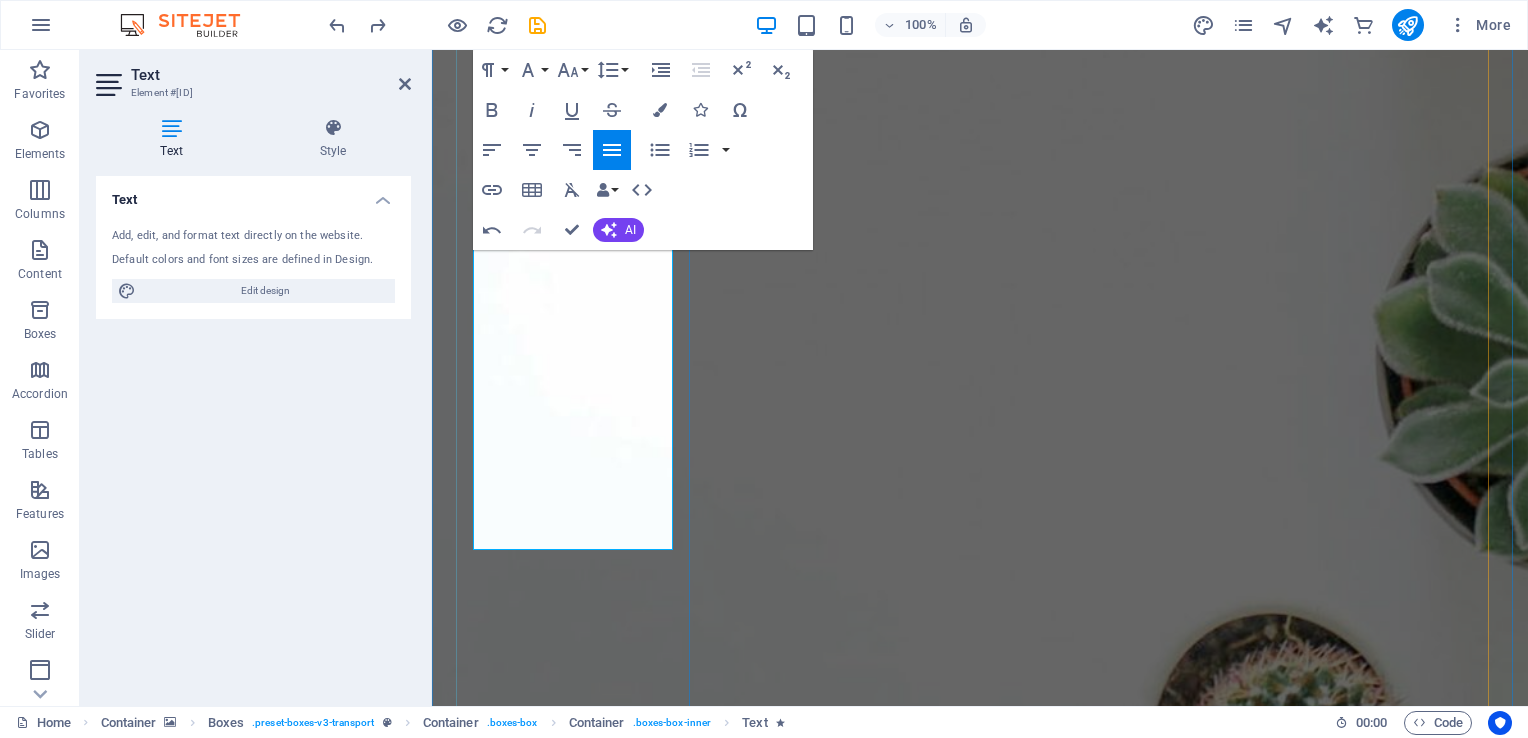 type 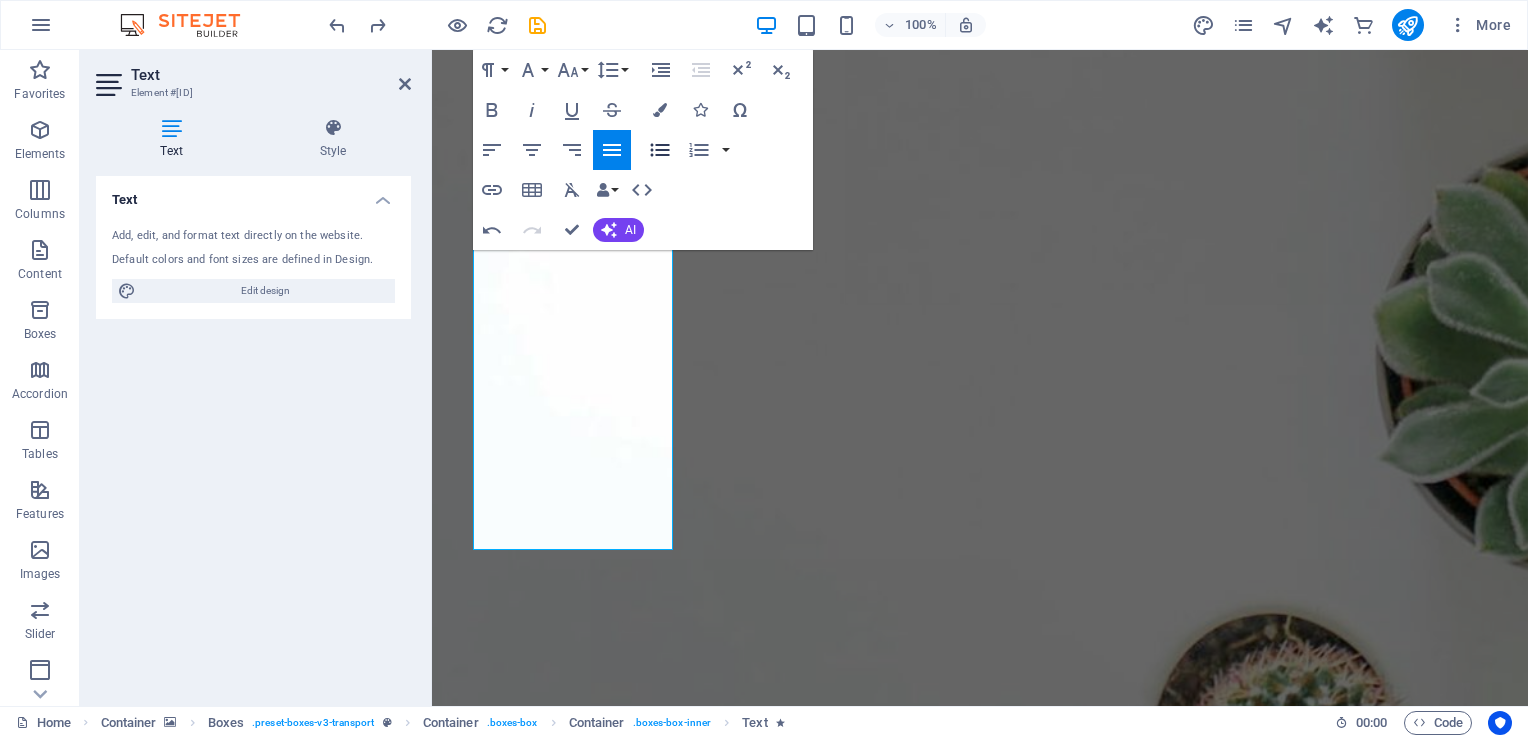 click 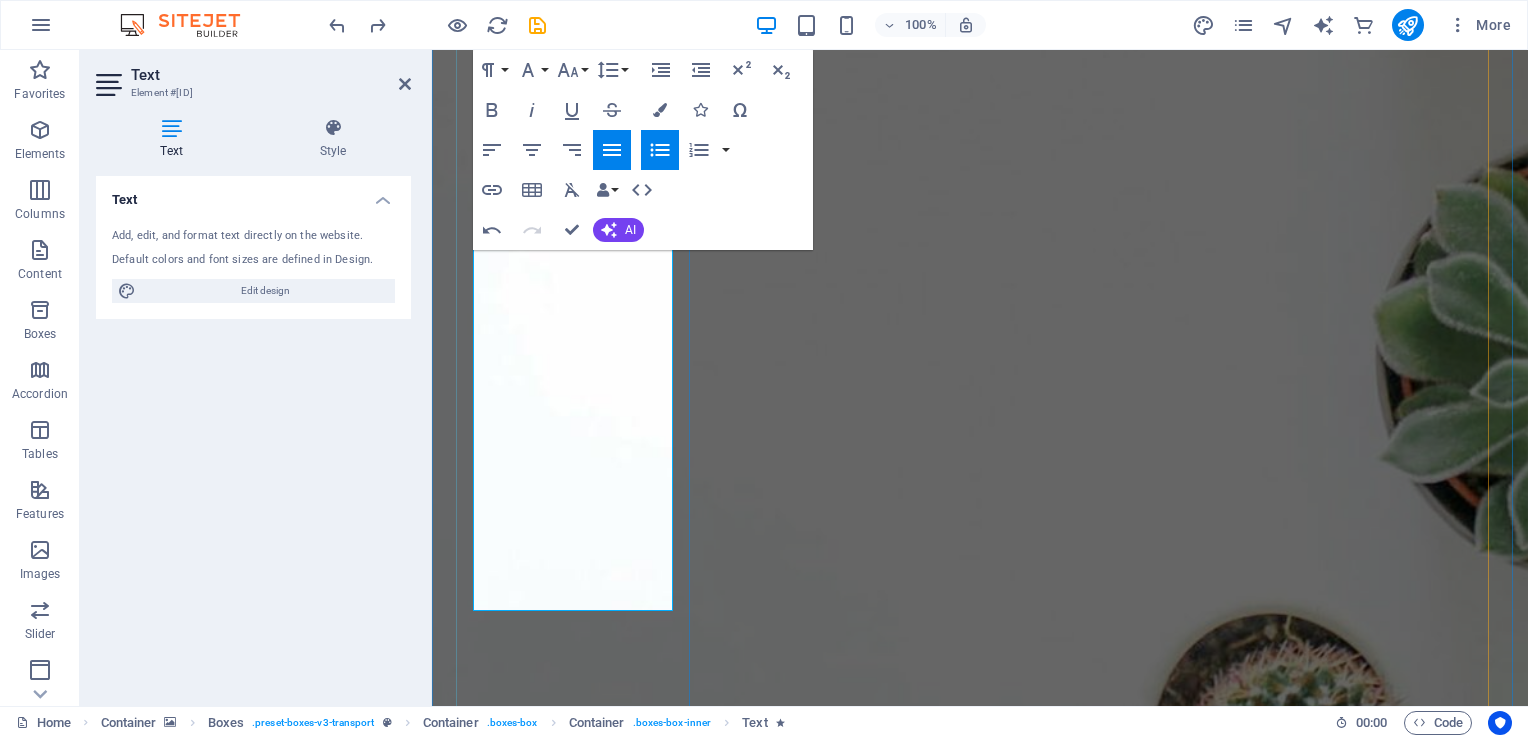 click at bounding box center (587, 2591) 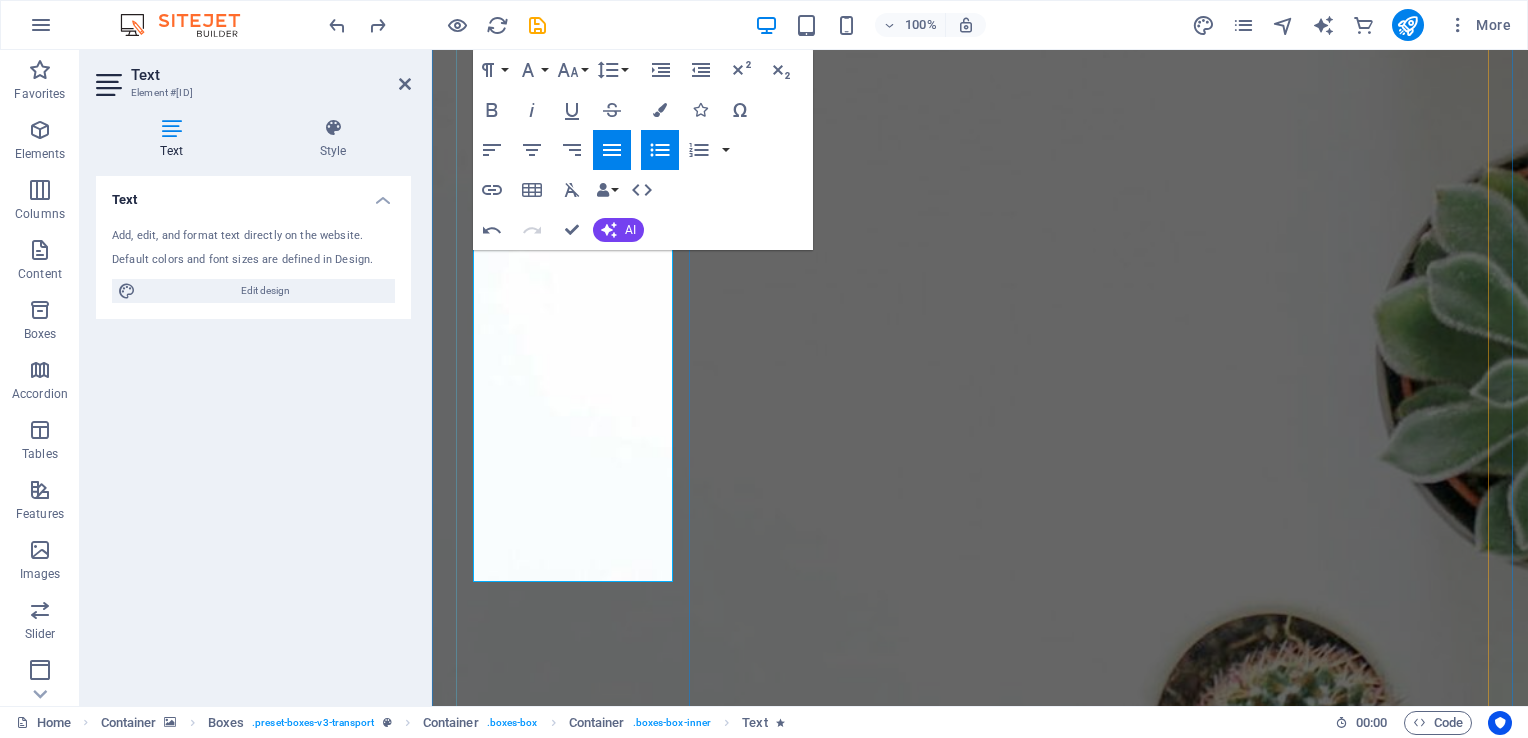 click on "We specialize in:" at bounding box center (564, 2591) 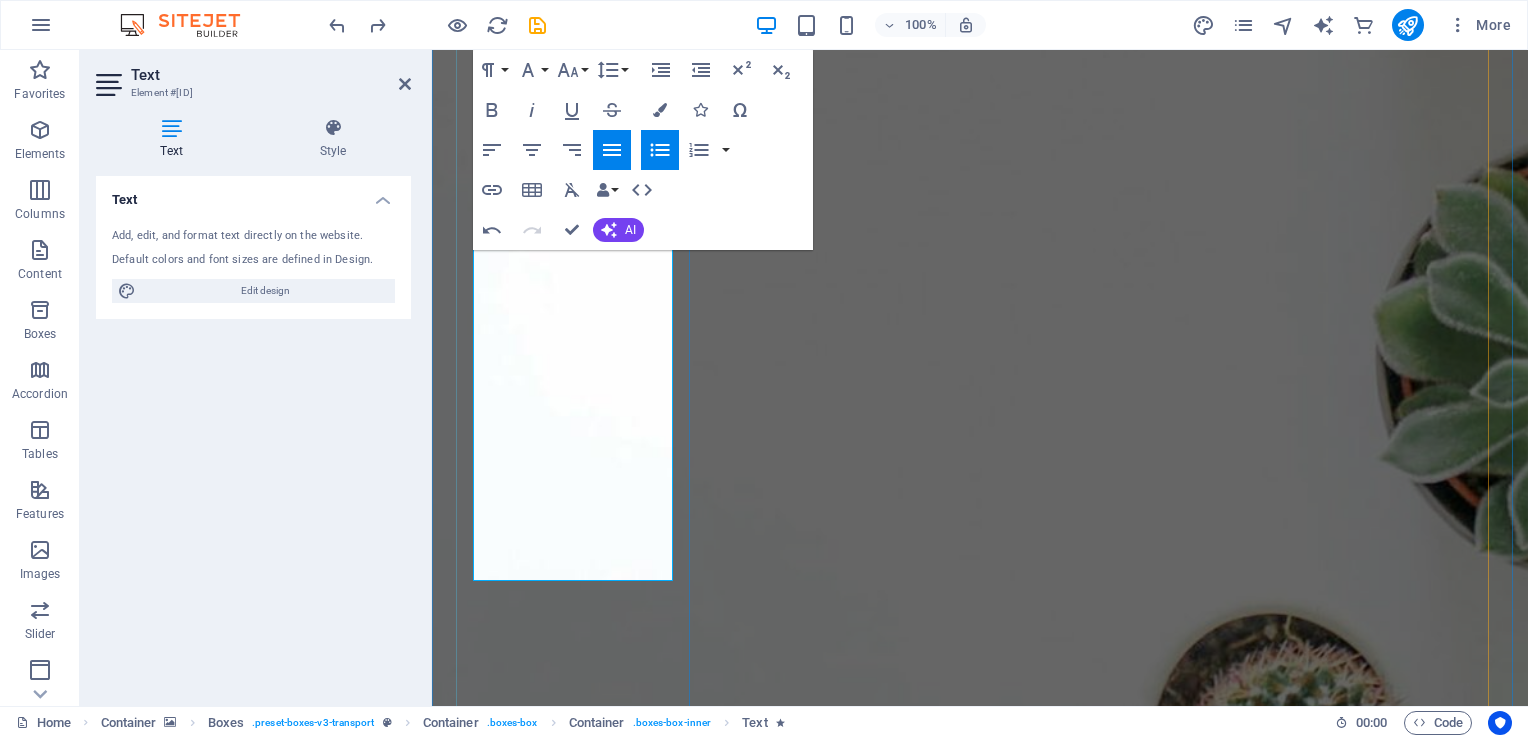 click on "- Mental Health & Wellness - Transition Management" at bounding box center [587, 2692] 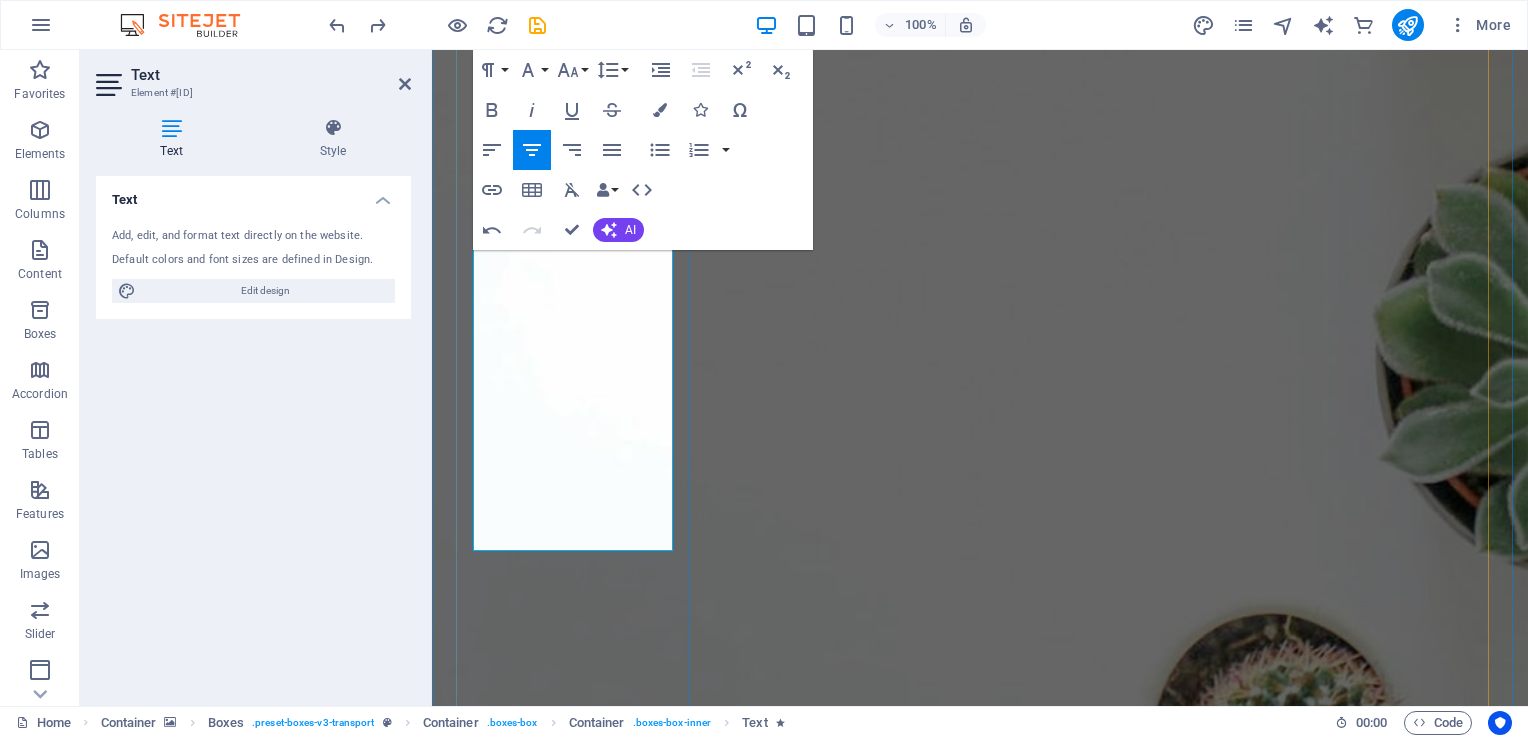 drag, startPoint x: 520, startPoint y: 451, endPoint x: 592, endPoint y: 532, distance: 108.37435 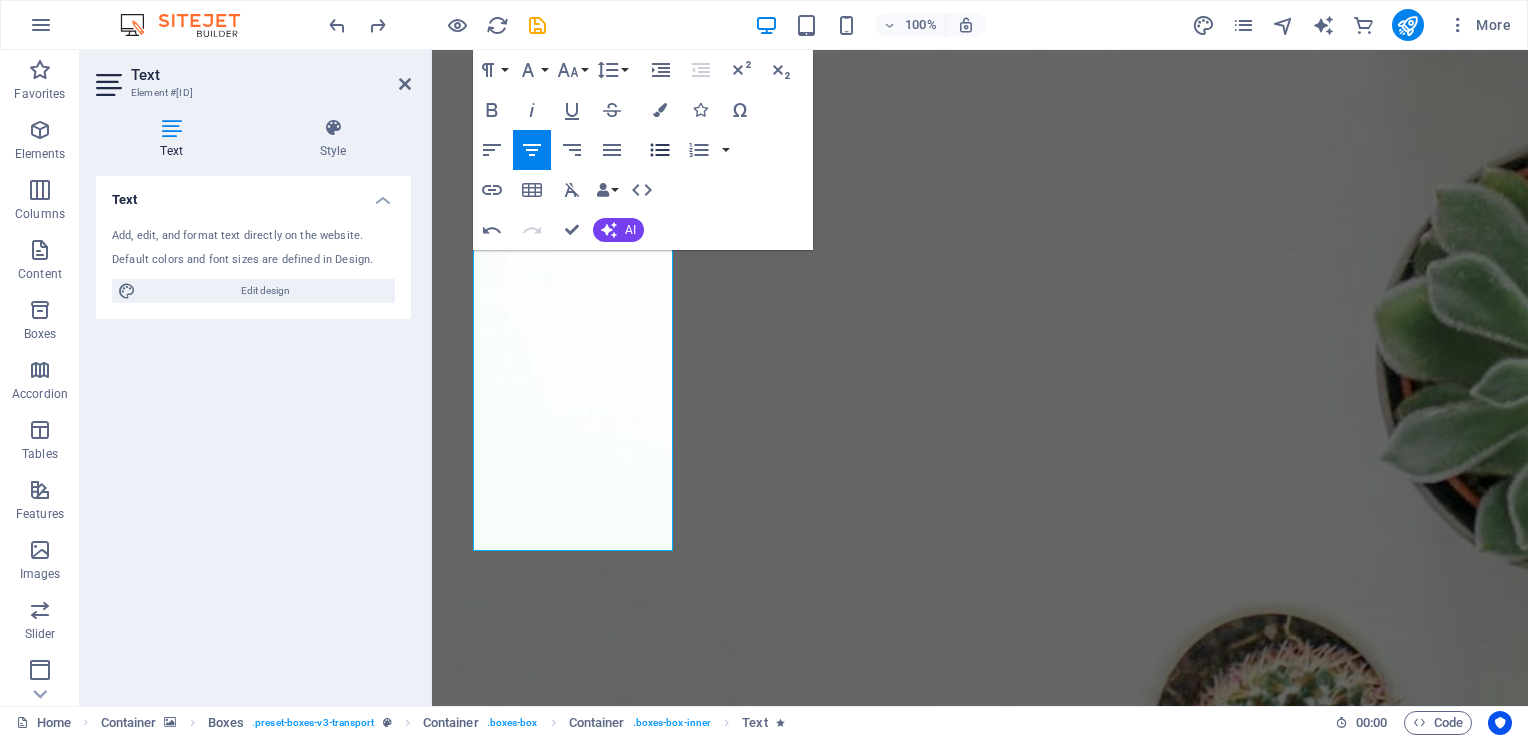 click 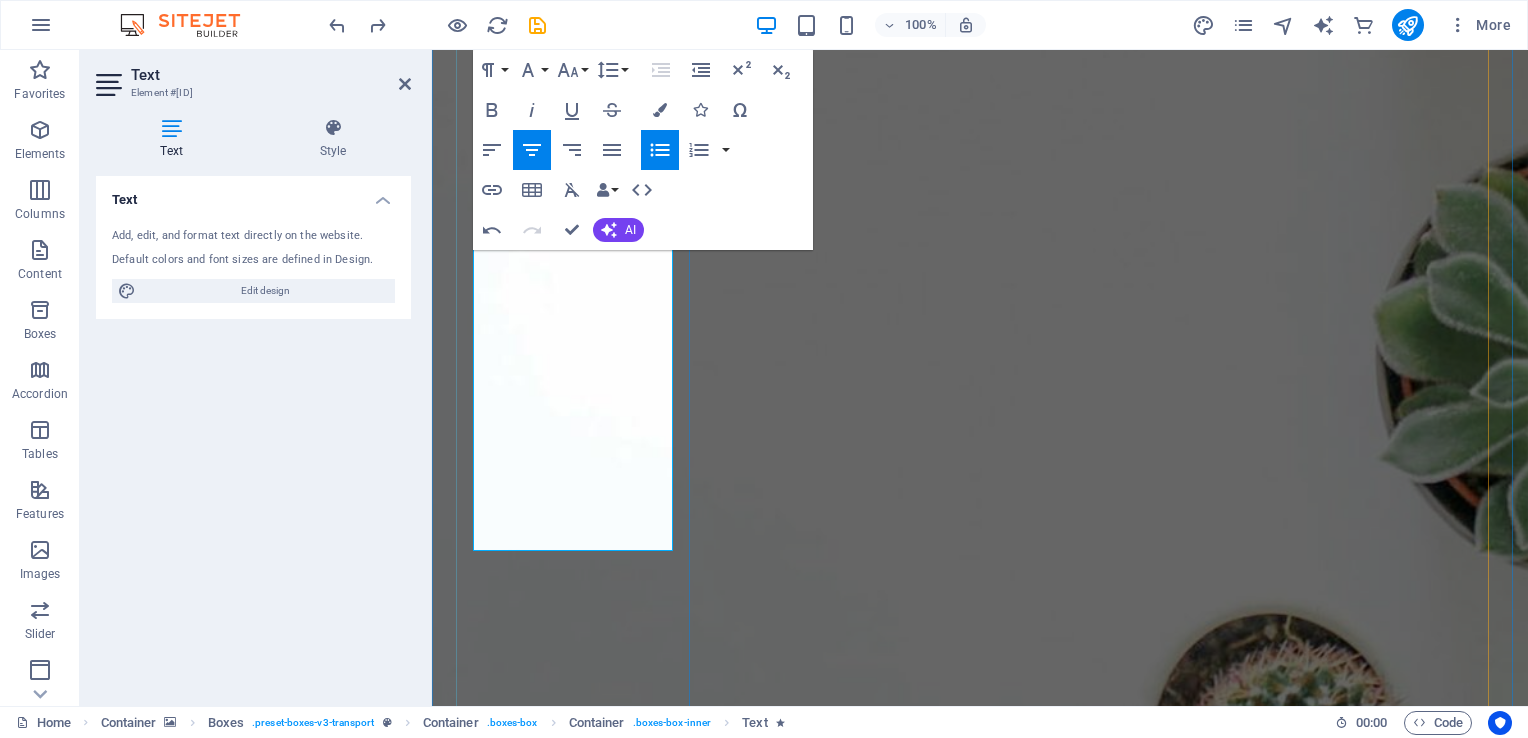 click on "- Mental Health & Wellness - Transition Management" at bounding box center [587, 2678] 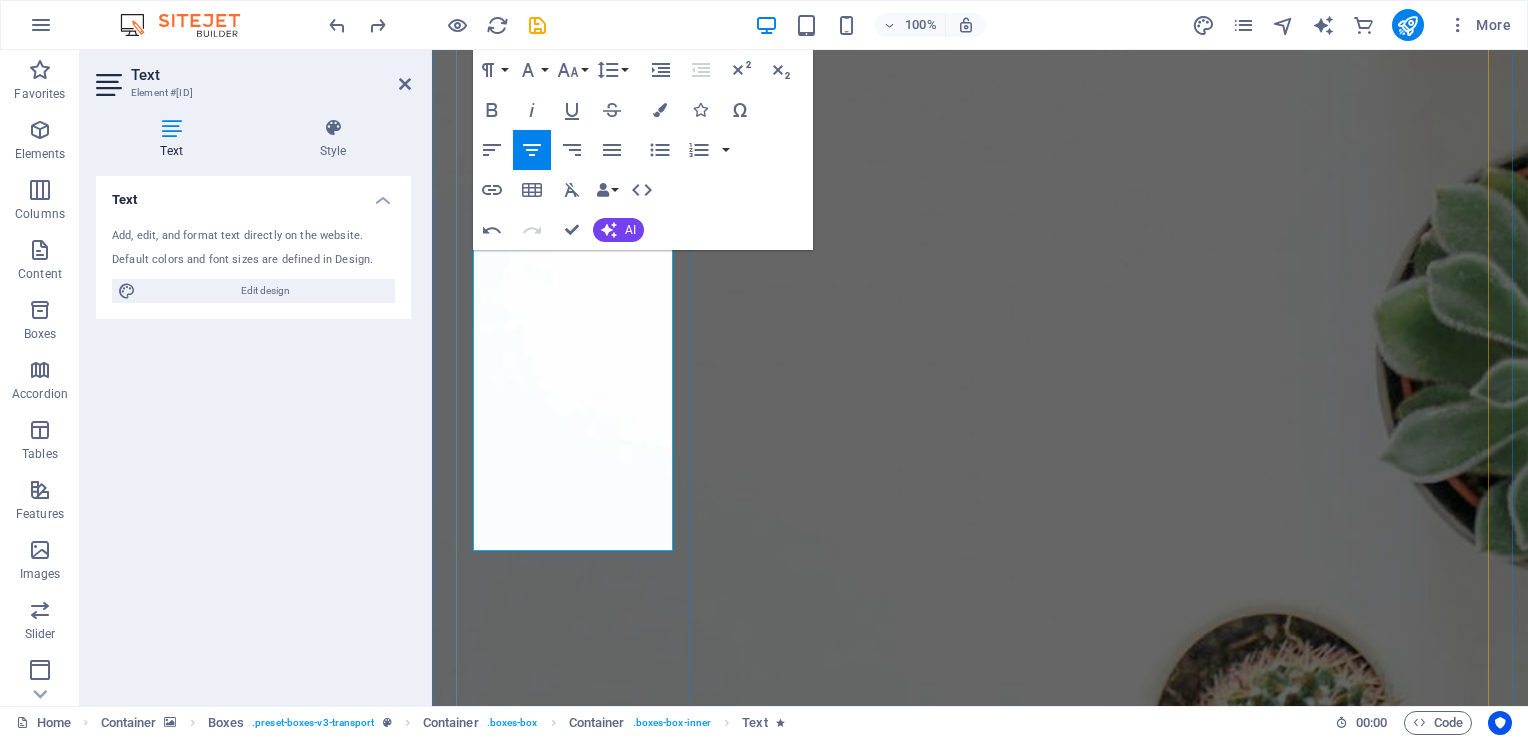 click on "- Mental Health & Wellness - Transition Management" at bounding box center (575, 2691) 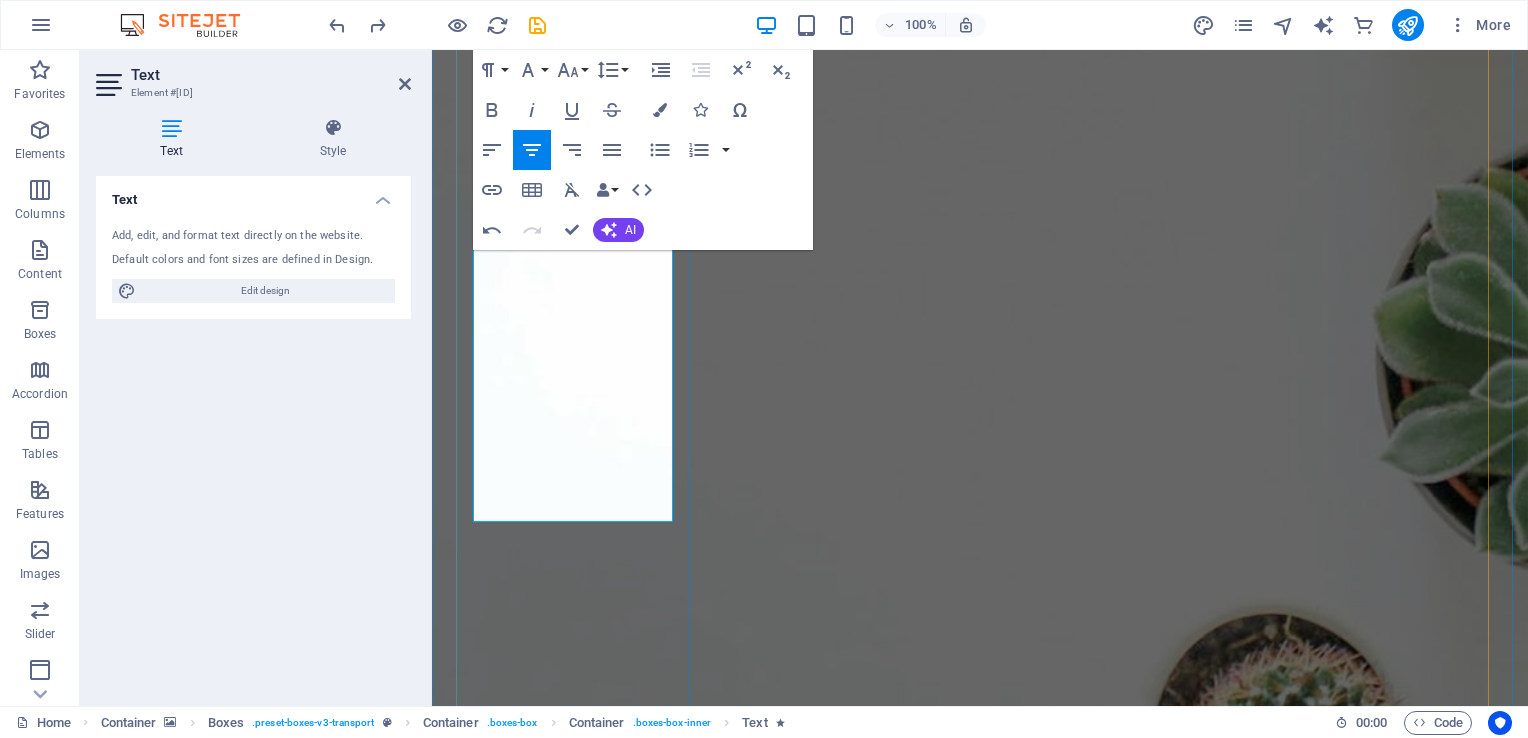 click on "Mental Health & Wellness Transition Management" at bounding box center [575, 2677] 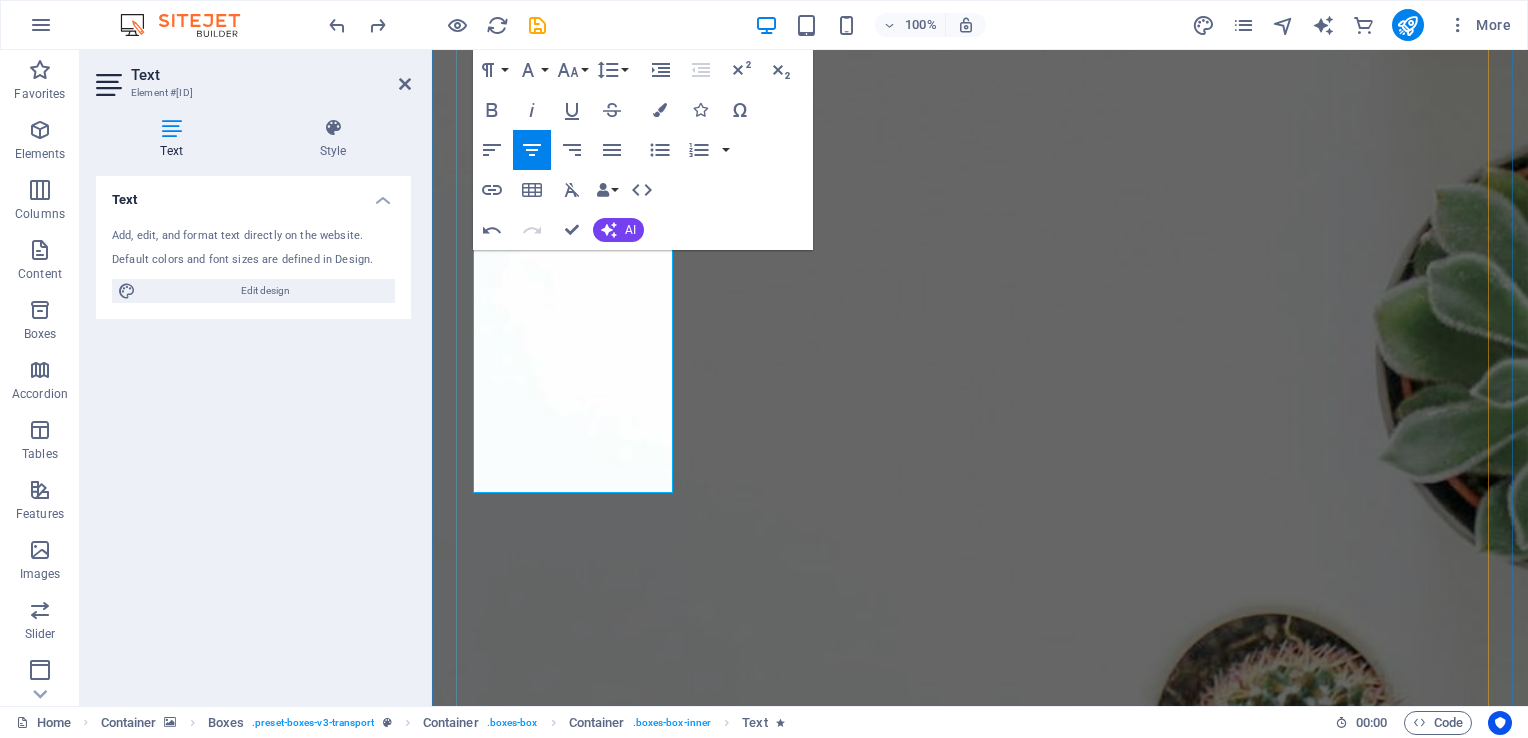 click on "We specialize in:" at bounding box center [564, 2591] 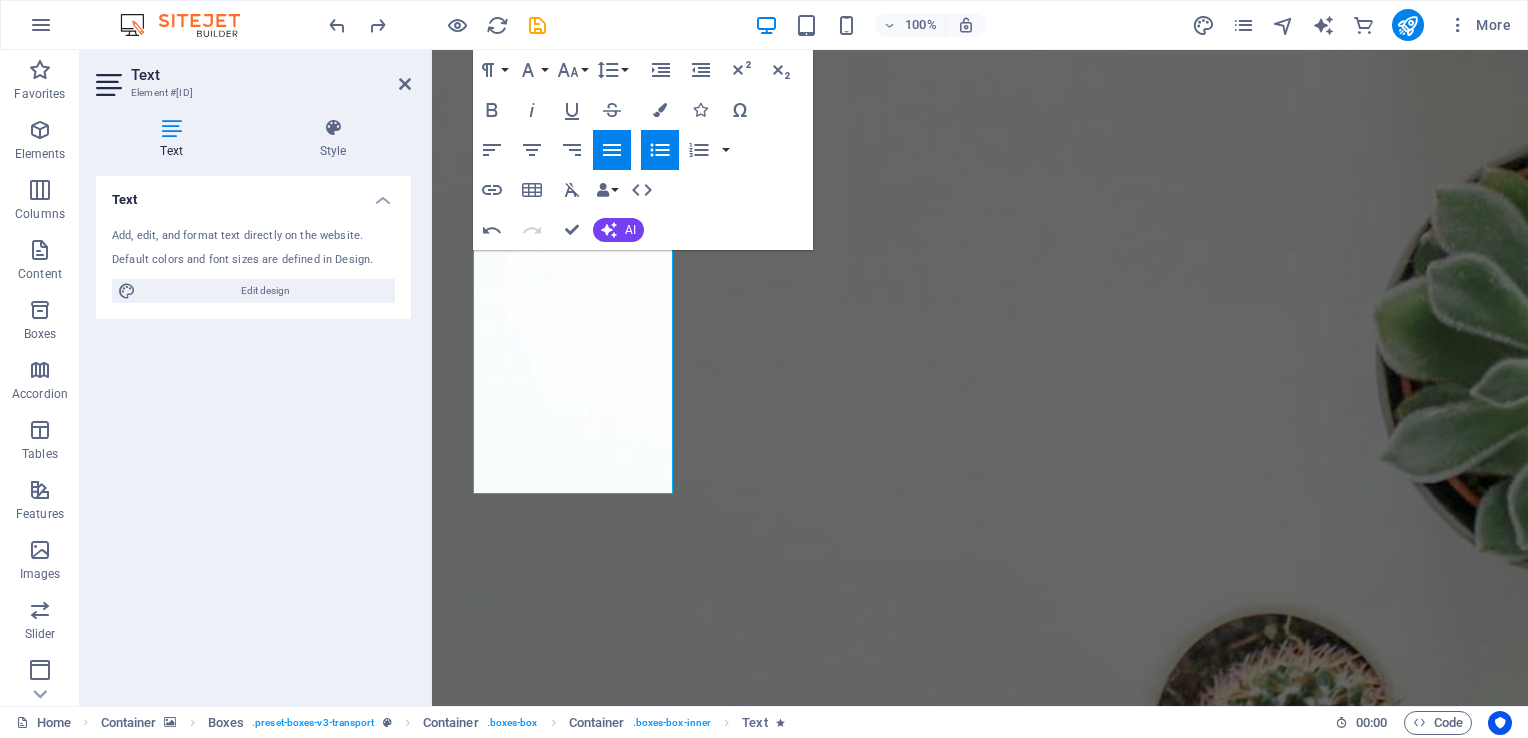 click 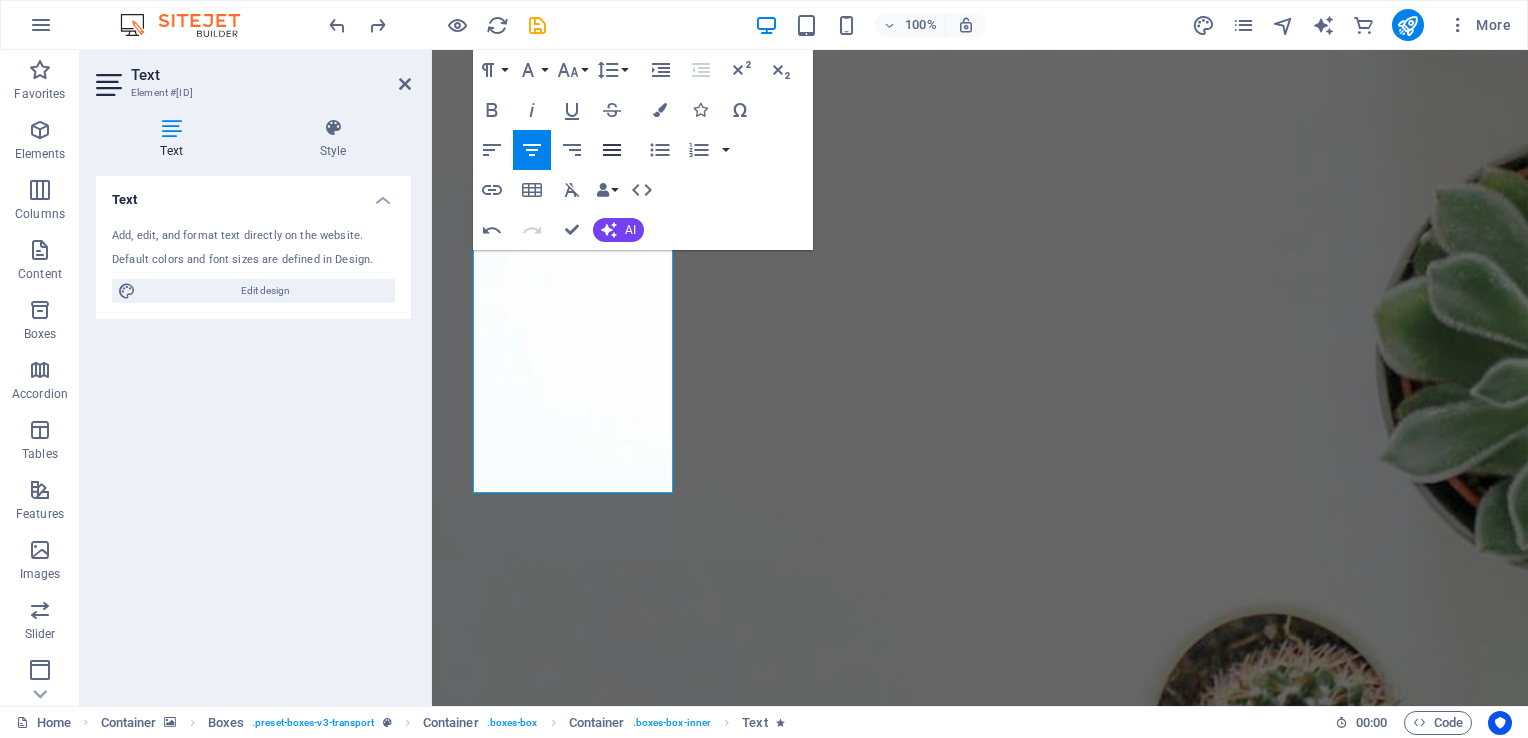 click 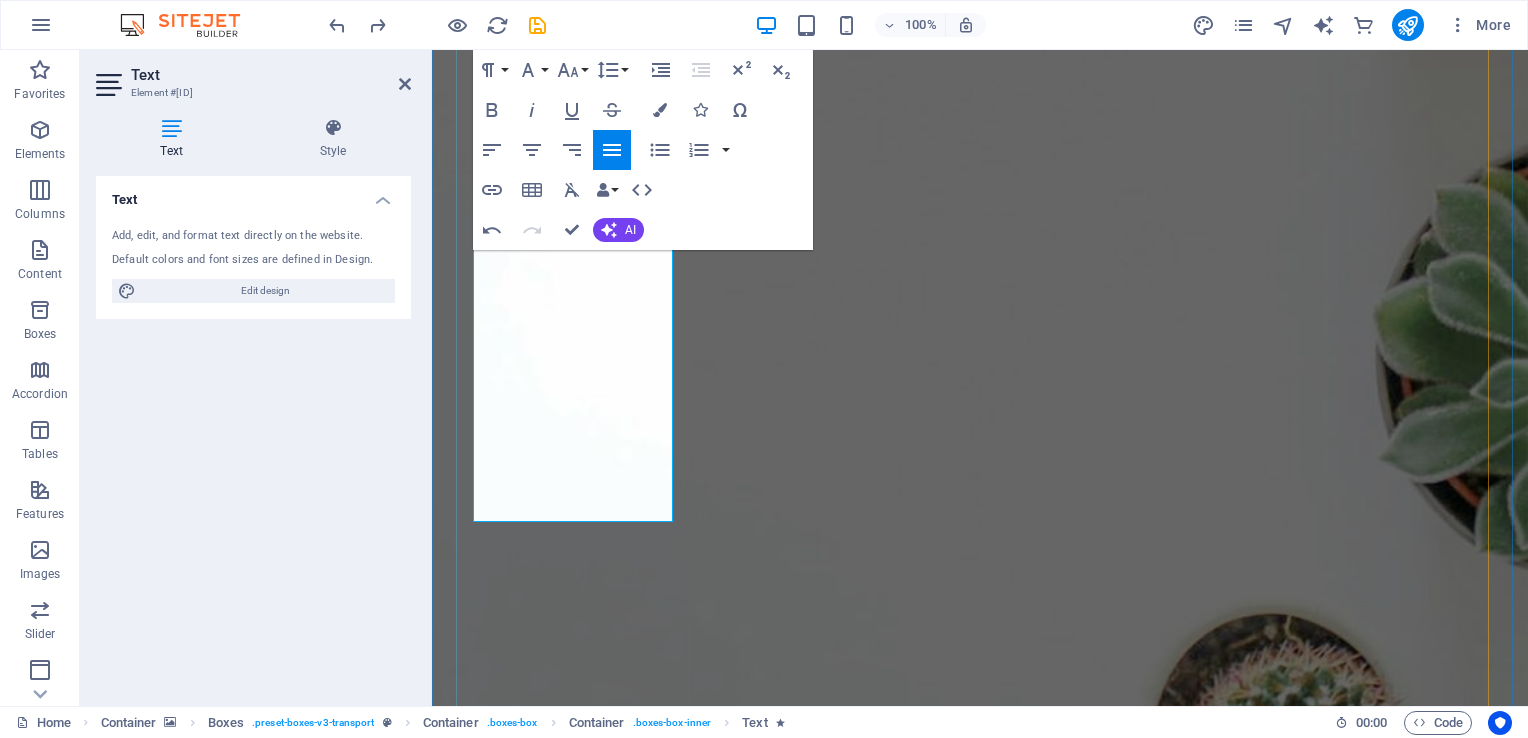 click on "Mental Health & Wellness Transition Management" at bounding box center (575, 2677) 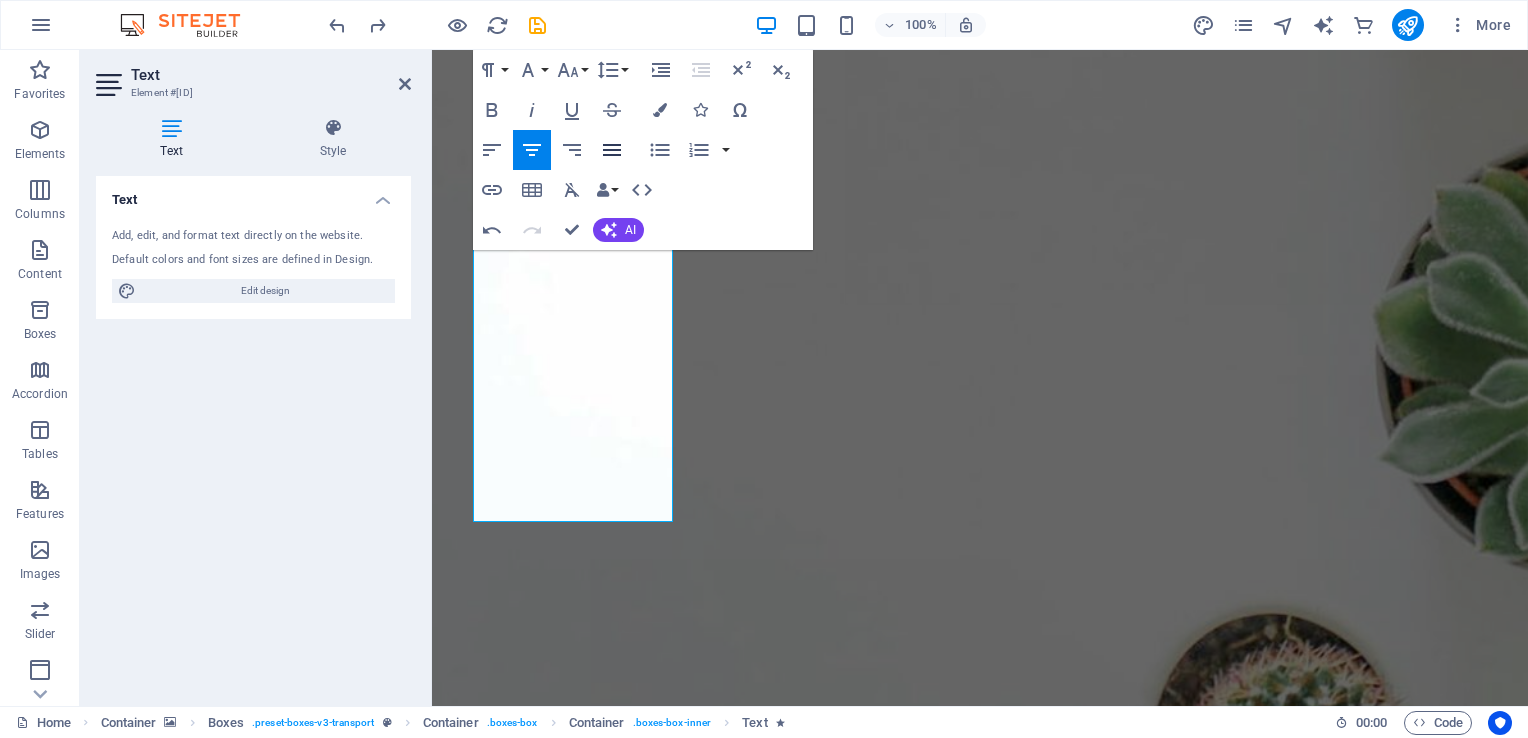 click on "Align Justify" at bounding box center (612, 150) 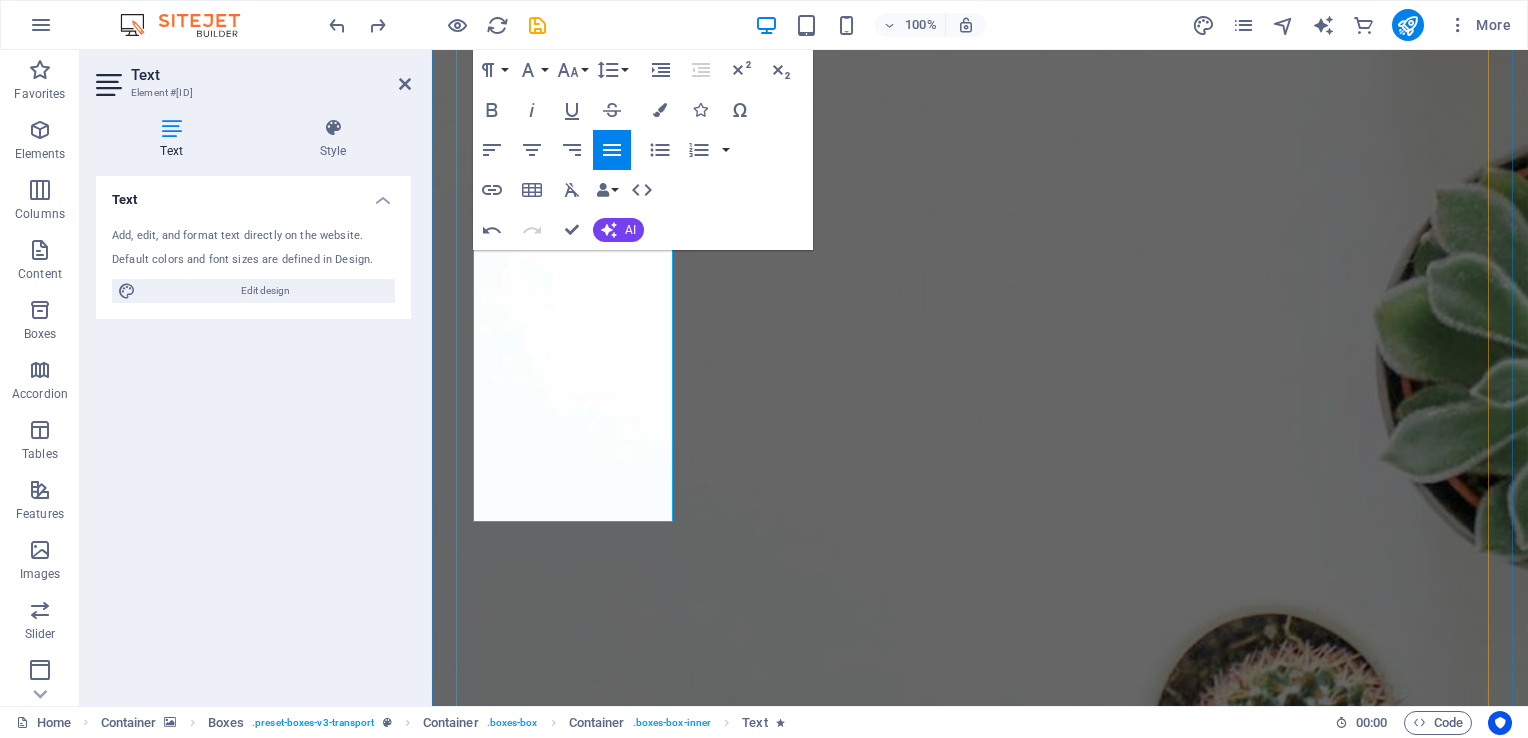 drag, startPoint x: 476, startPoint y: 447, endPoint x: 510, endPoint y: 502, distance: 64.66065 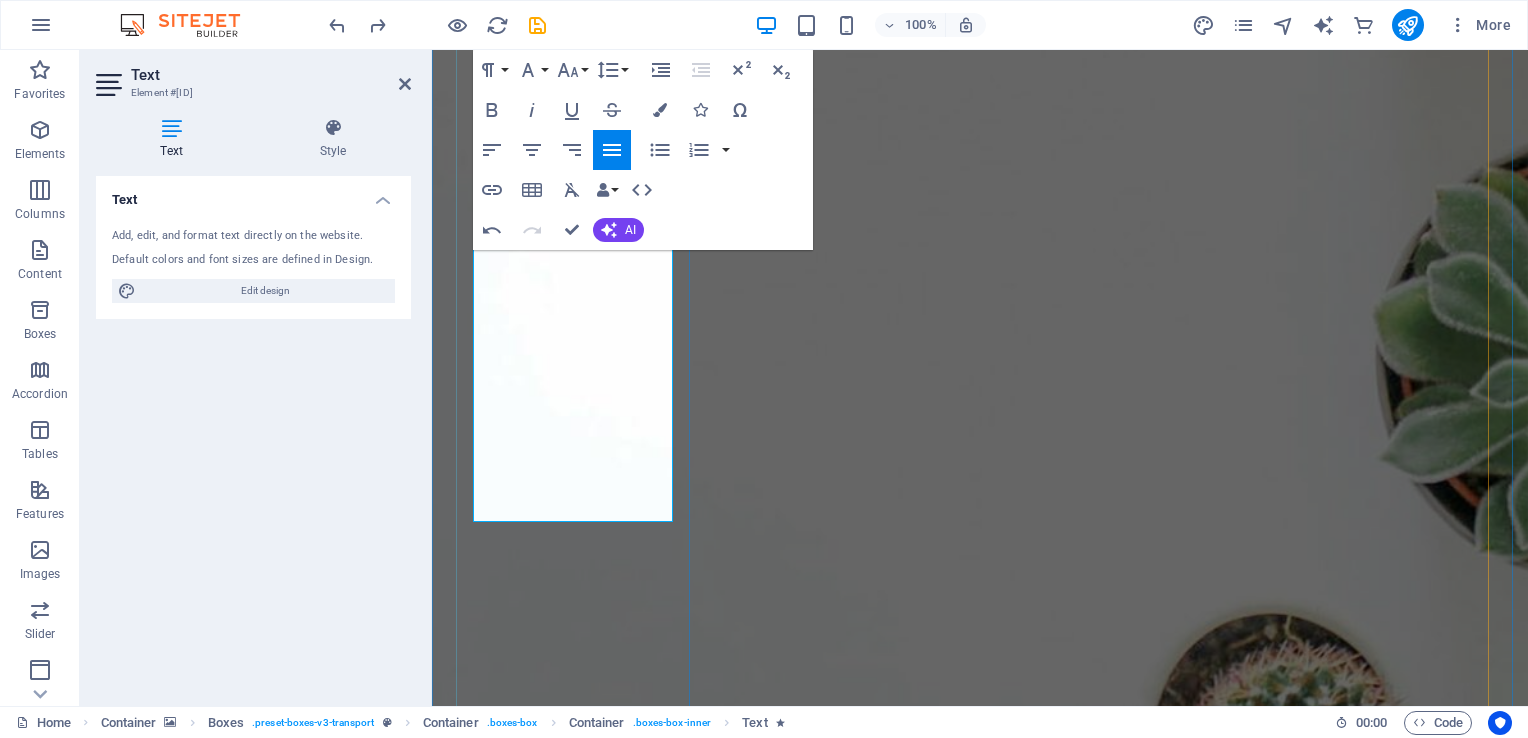 click on "Mental Health & Wellness Transition Management" at bounding box center (575, 2677) 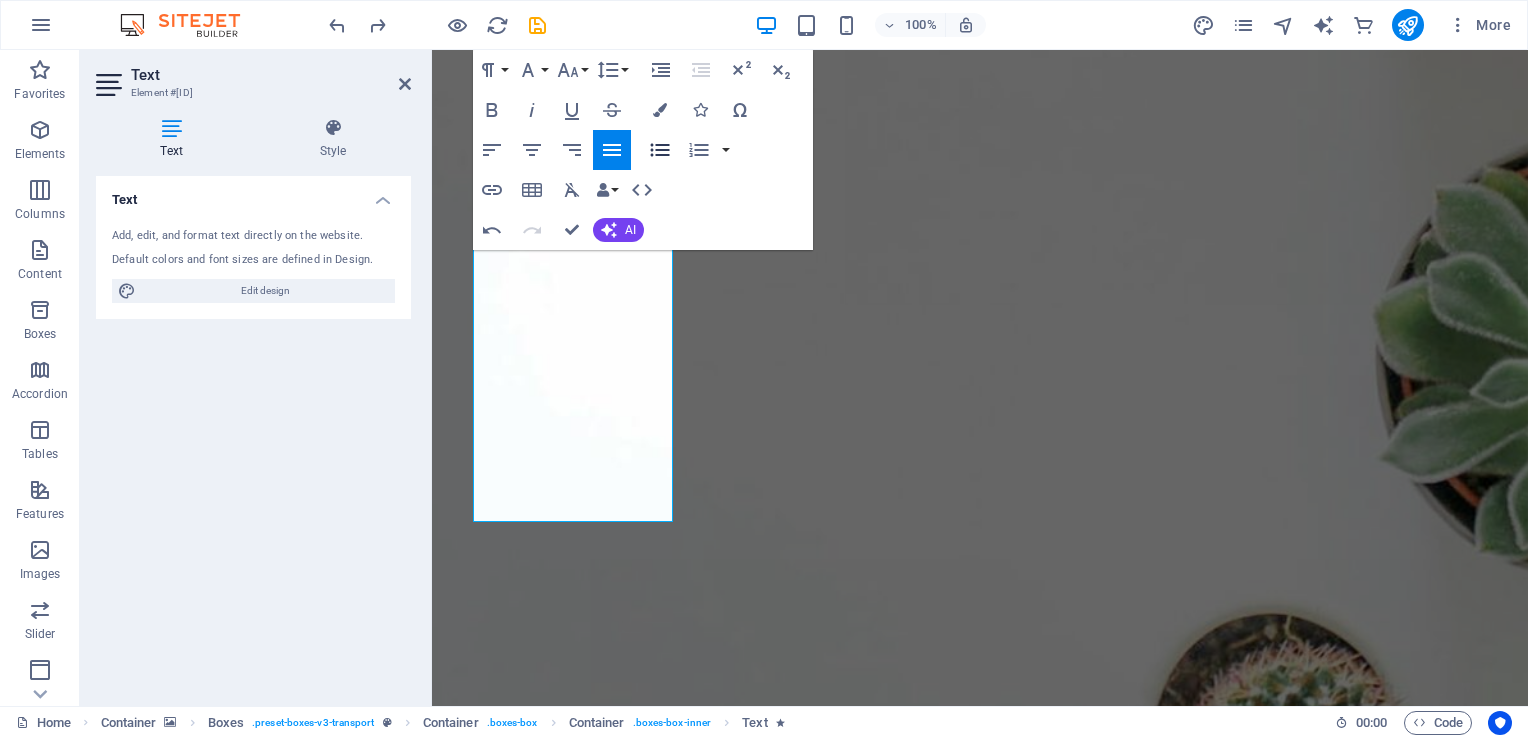 click on "Unordered List" at bounding box center [660, 150] 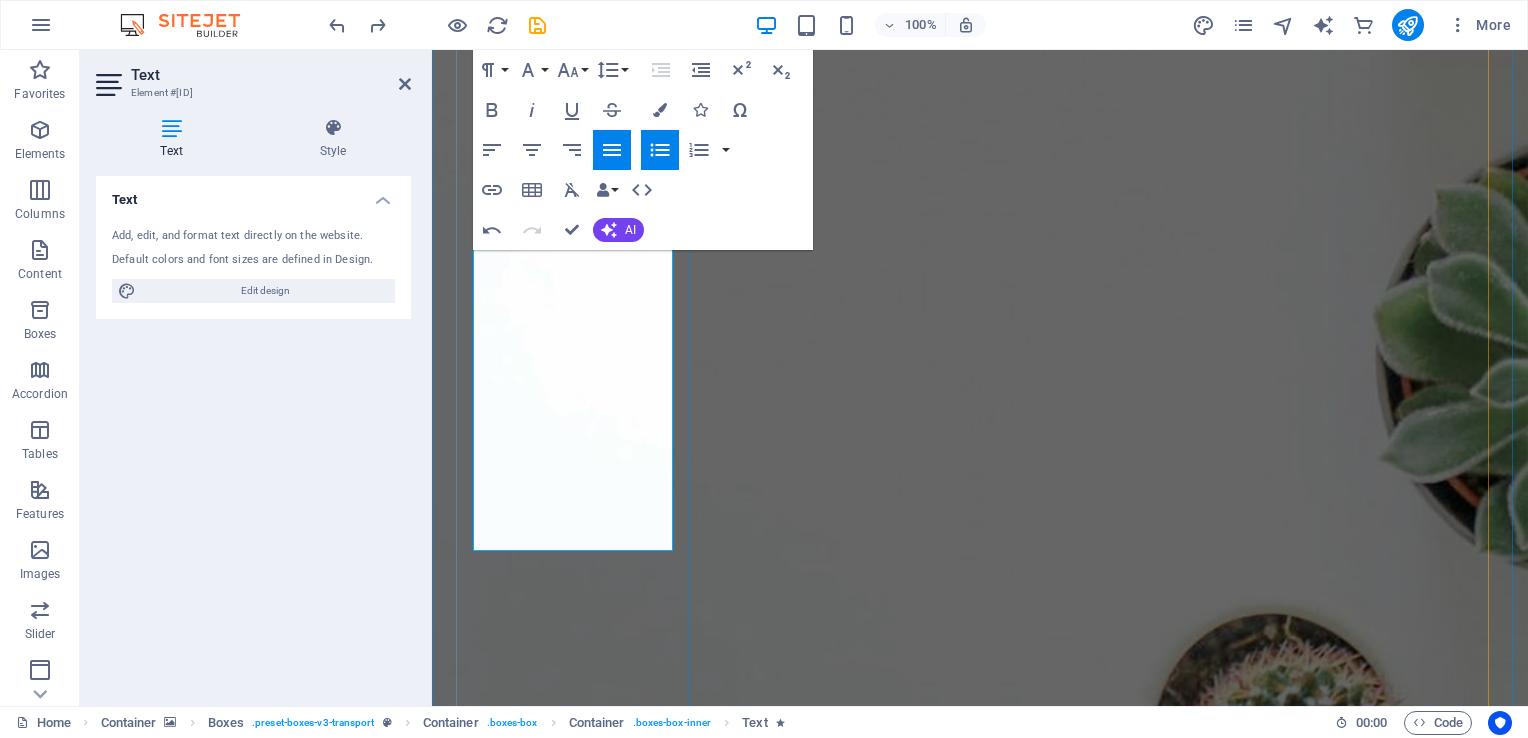 click on "Mental Health & Wellness Transition Management" at bounding box center [587, 2691] 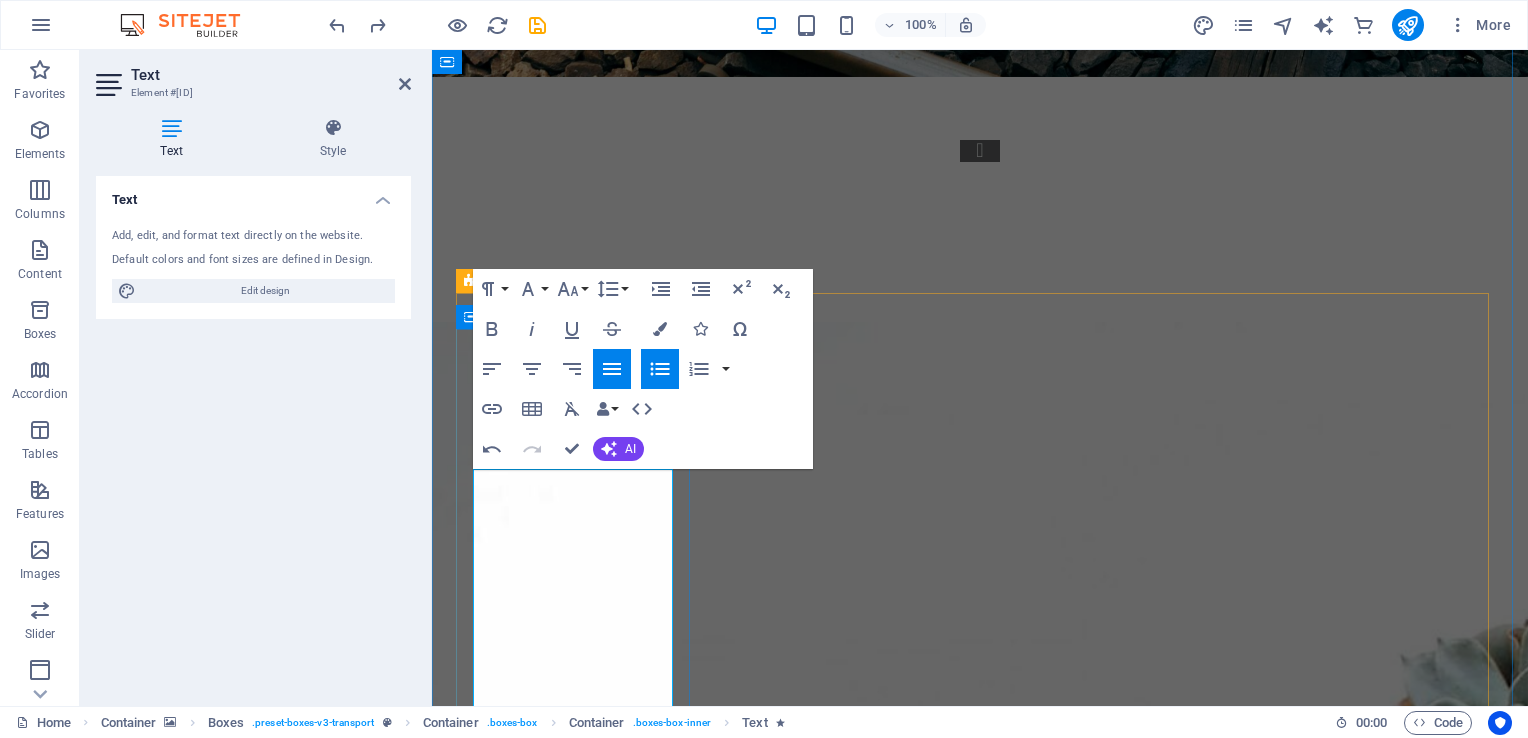 scroll, scrollTop: 1904, scrollLeft: 0, axis: vertical 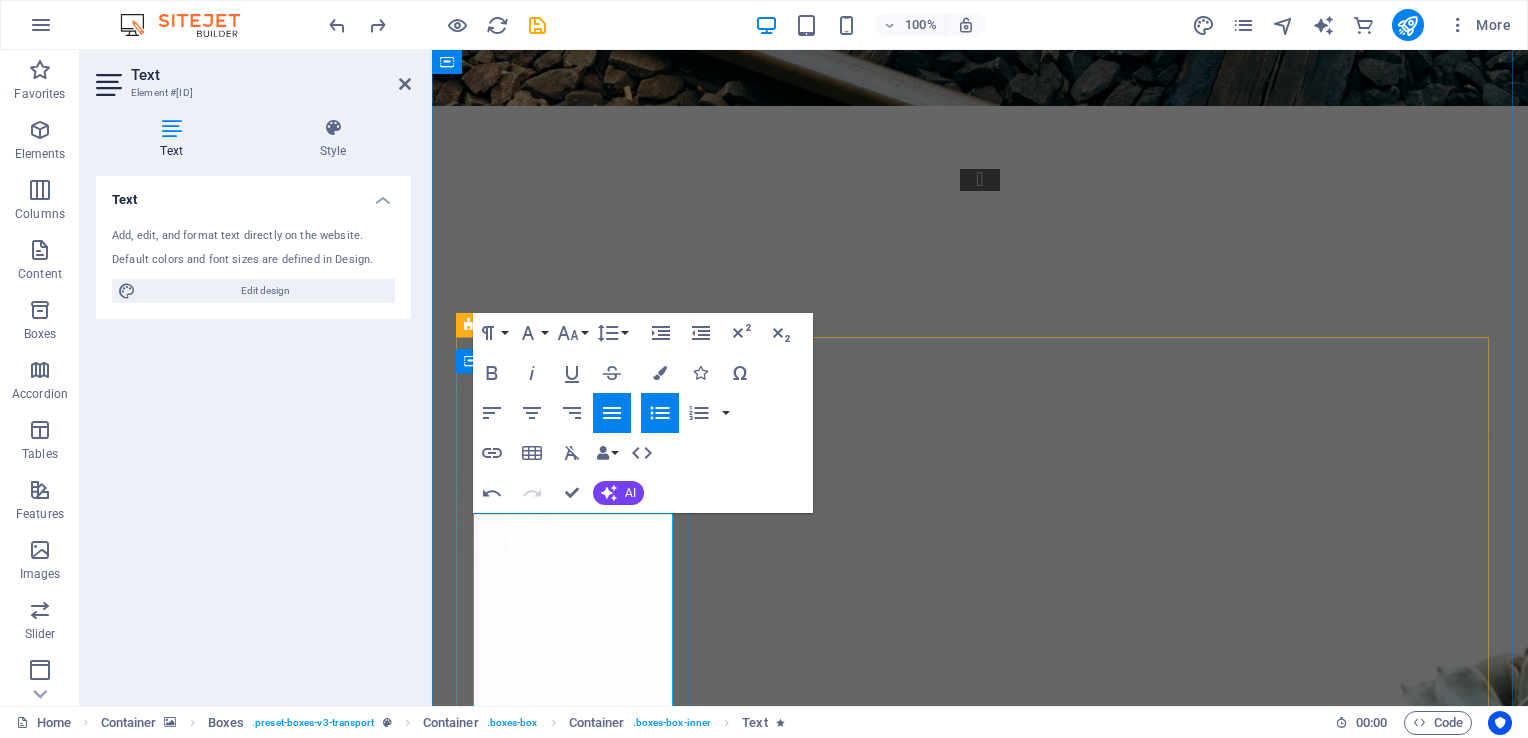 click on "Coaching is a process dedicated to supporting and guiding individuals in realizing their full potential. Our semi-structured coaching approach empowers clients to gain deeper self-insight, along with the skills, tools, and techniques necessary to overcome barriers to their goals. We ensure that clients can sustain the positive changes in their lives. Our coaches are registered with COMENSA and trained in Neurolinguistic Programming techniques" at bounding box center [587, 3159] 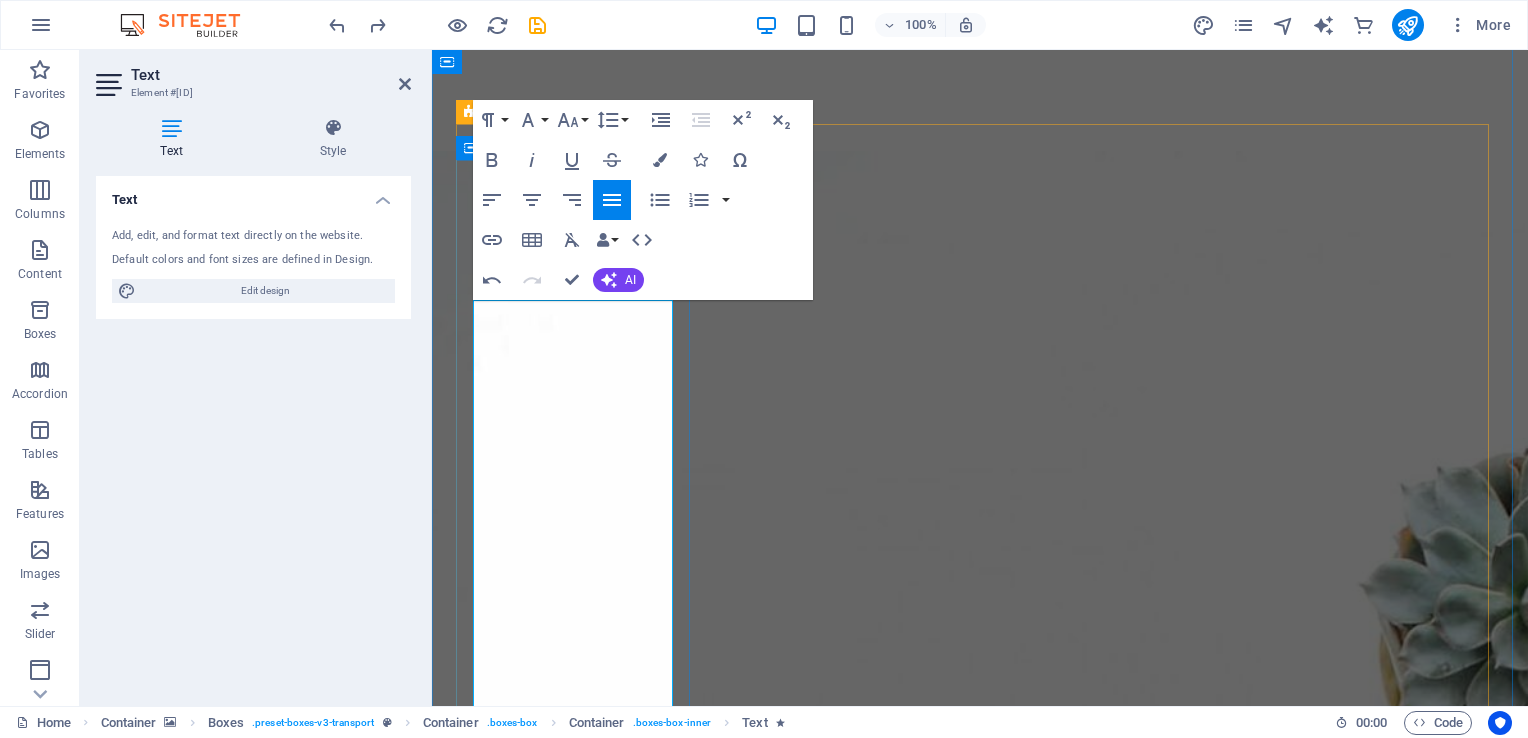 scroll, scrollTop: 2304, scrollLeft: 0, axis: vertical 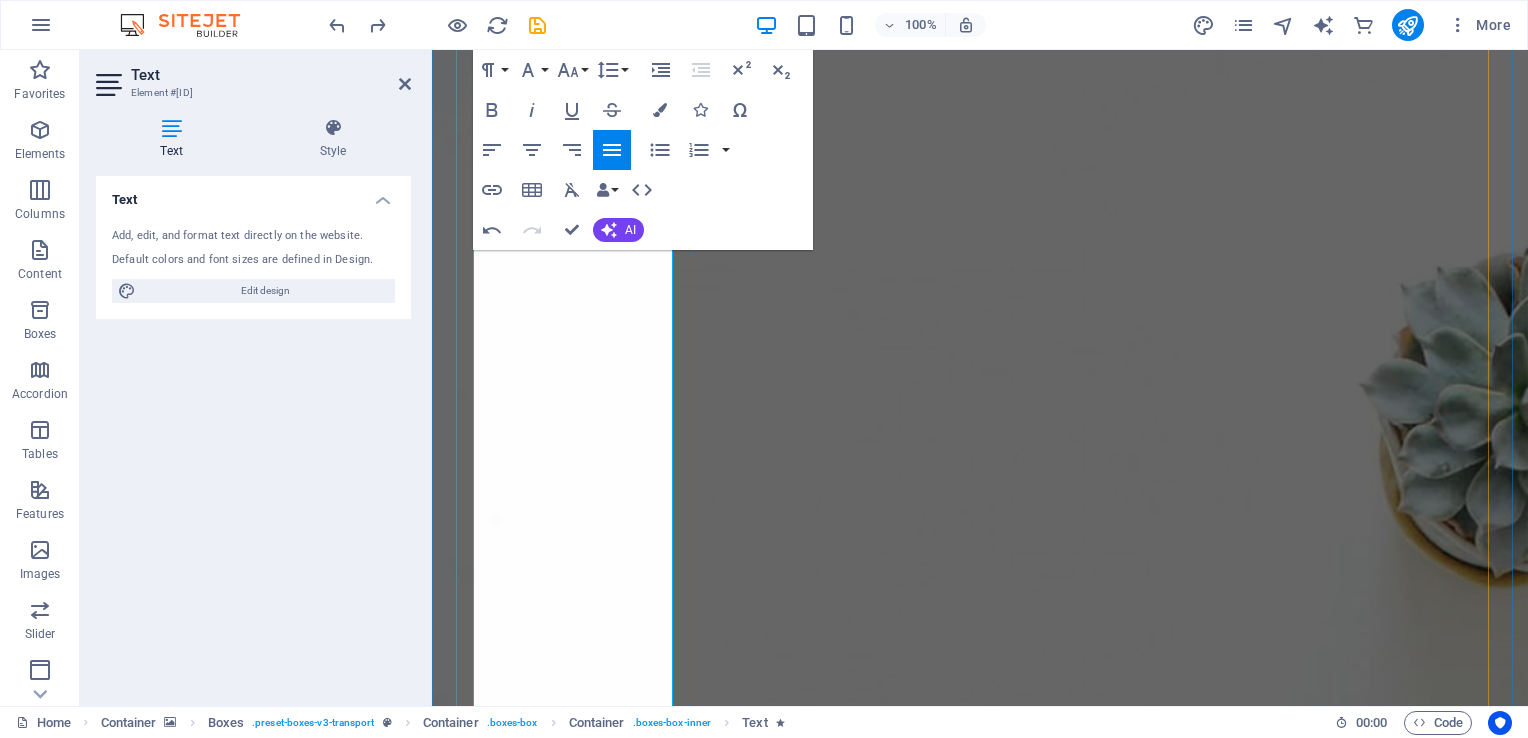 click on "Our coaches are registered with [ORGANIZATION] and trained in Neurolinguistic Programming techniques" at bounding box center [587, 2817] 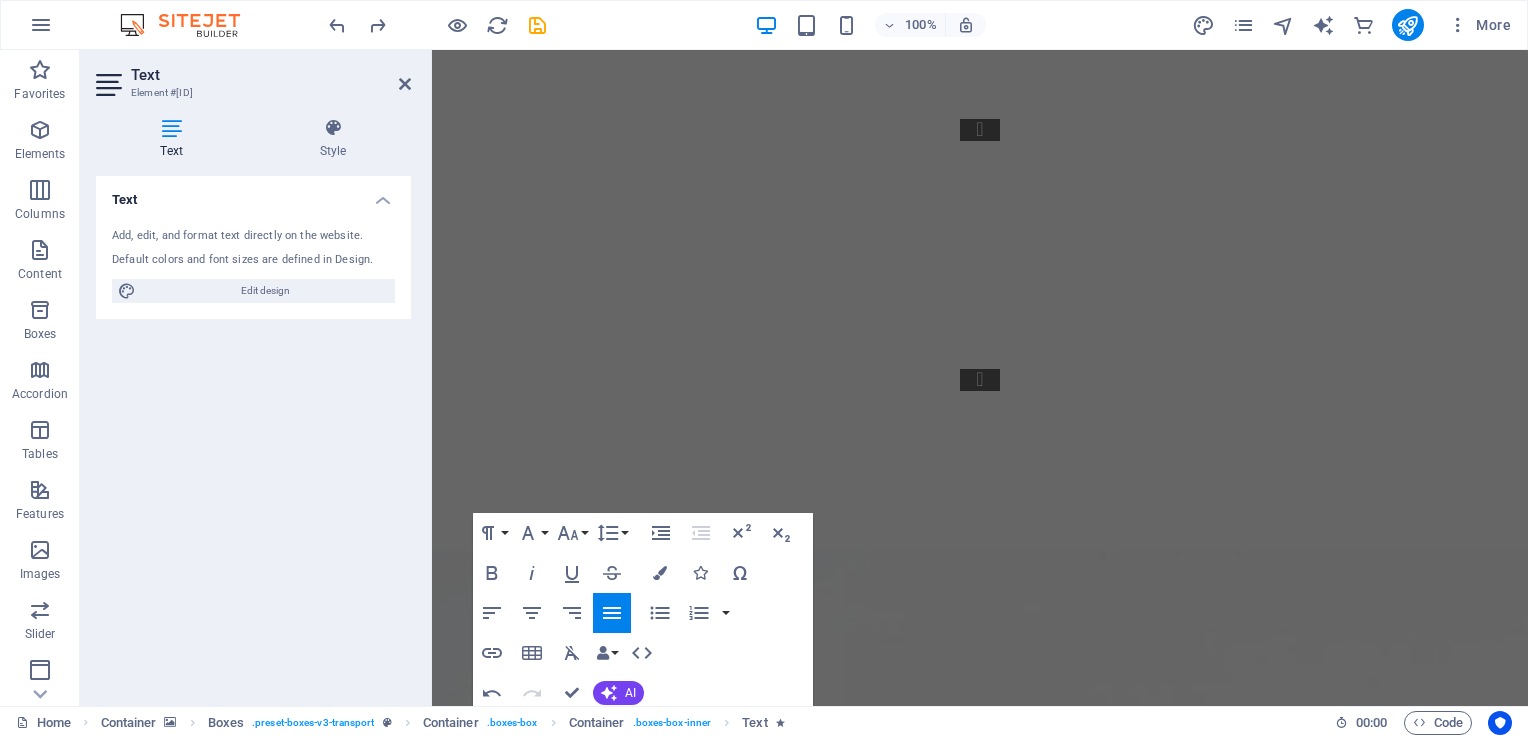 scroll, scrollTop: 1904, scrollLeft: 0, axis: vertical 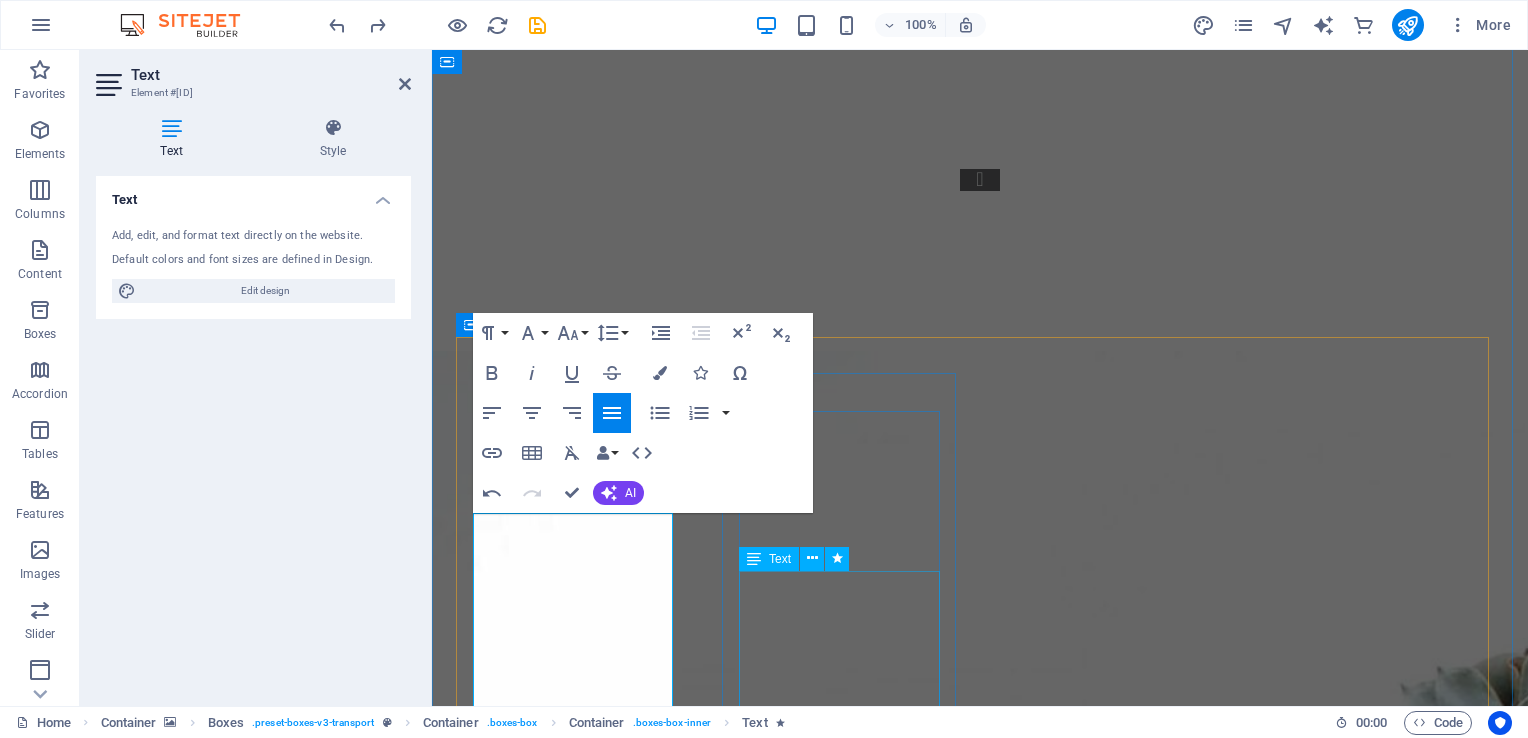click on "In partnership with Genos International , a global leader in emotional intelligence solutions, we offer powerful Emotional Intelligence assessments. Research shows that high emotional intelligence enhances career success, mental health, relationships, resilience, and overall happiness. In today’s fast-paced, ever-changing work environment, emotionally intelligent behaviour is essential for thriving under pressure and leading with impact. We specialise in: Strengthening leadership and workplace culture Driving transformational change Boosting collaboration and team effectiveness Enhancing sales and customer engagement Creating mentally healthy workplaces" at bounding box center (575, 4578) 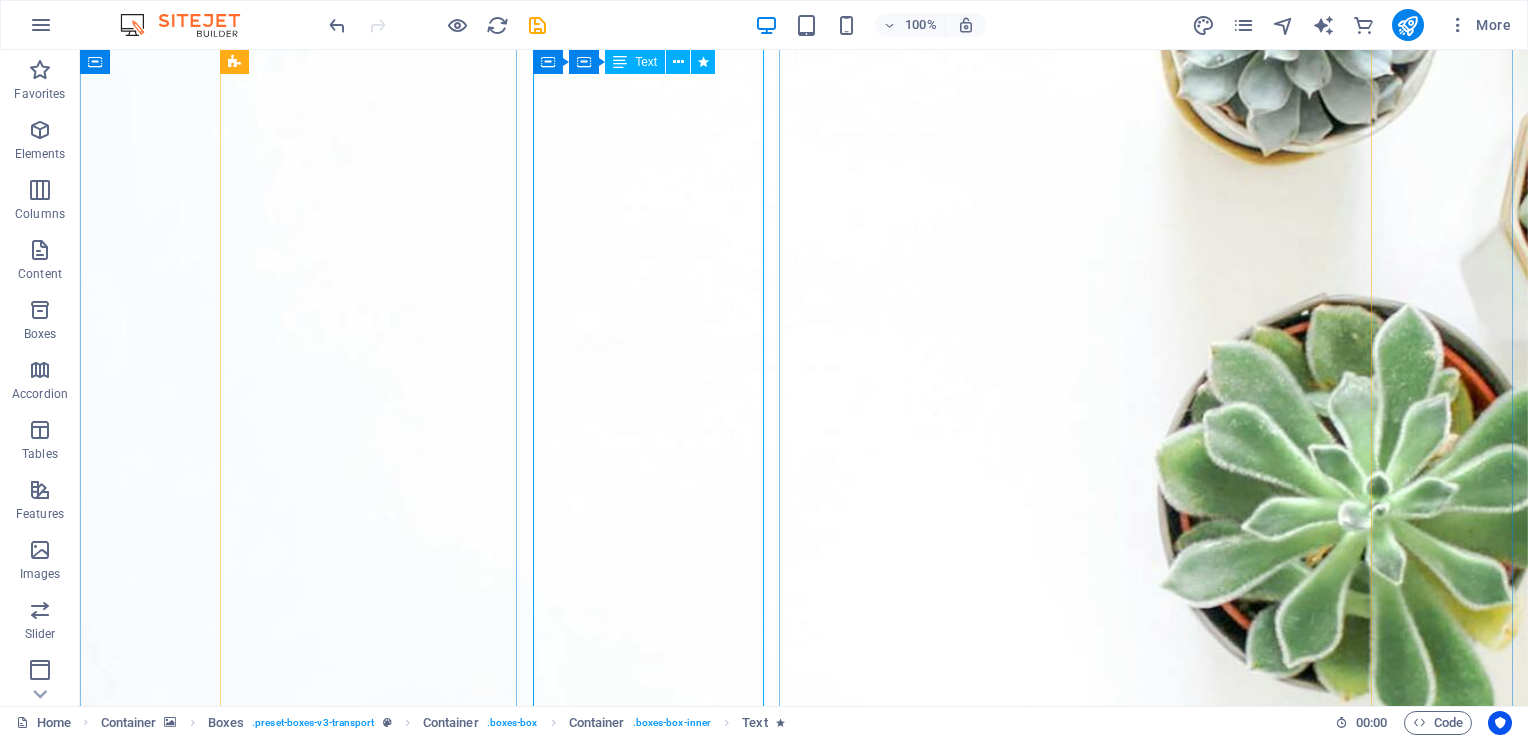 scroll, scrollTop: 2704, scrollLeft: 0, axis: vertical 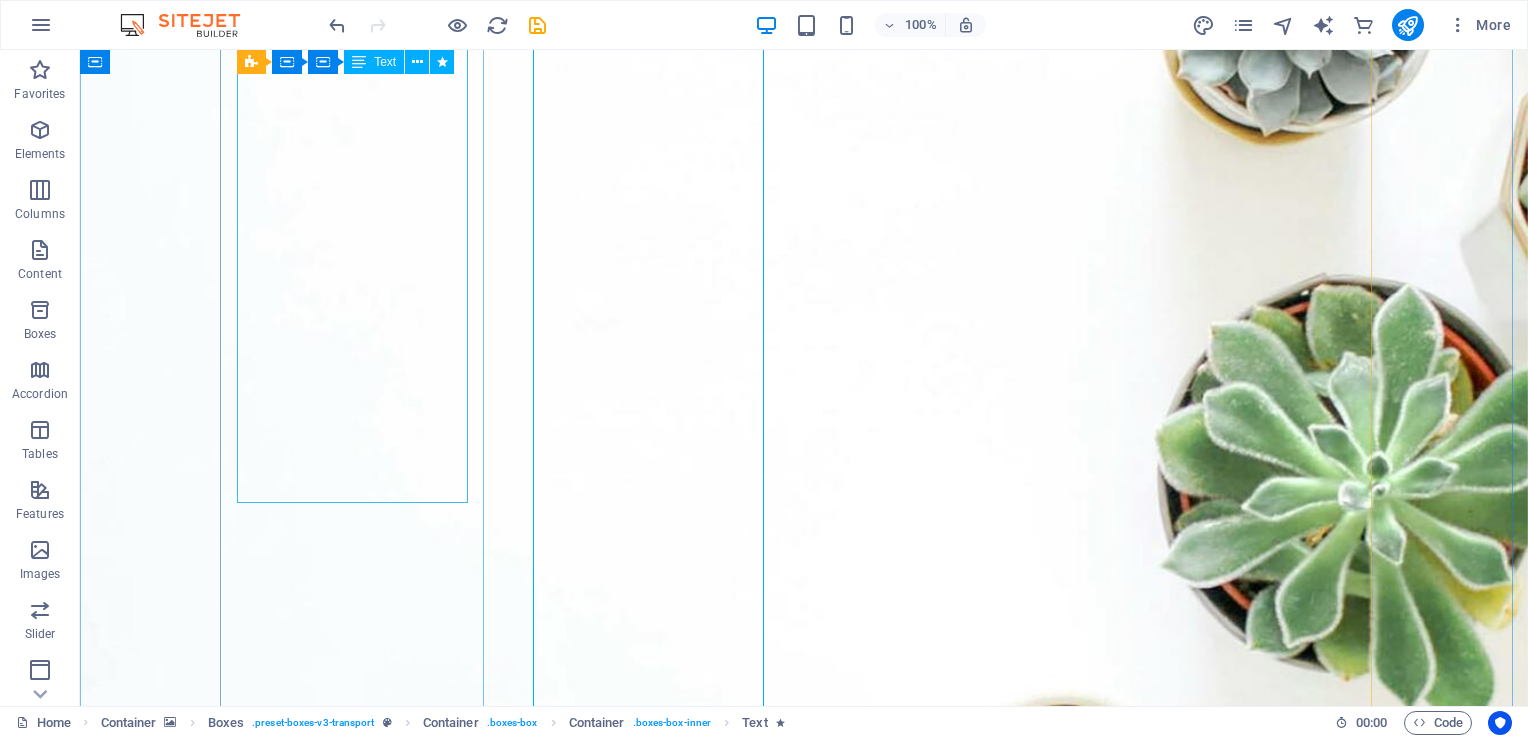 click on "Coaching is a process dedicated to supporting and guiding individuals in realizing their full potential. Our semi-structured coaching approach empowers clients to gain deeper self-insight, along with the skills, tools, and techniques necessary to overcome barriers to their goals. We ensure that clients can sustain the positive changes in their lives. Our coaches are registered with COMENSA and trained in Neurolinguistic Programming techniques We specialize in: Mental Health & Wellness Transition Management" at bounding box center [360, 2154] 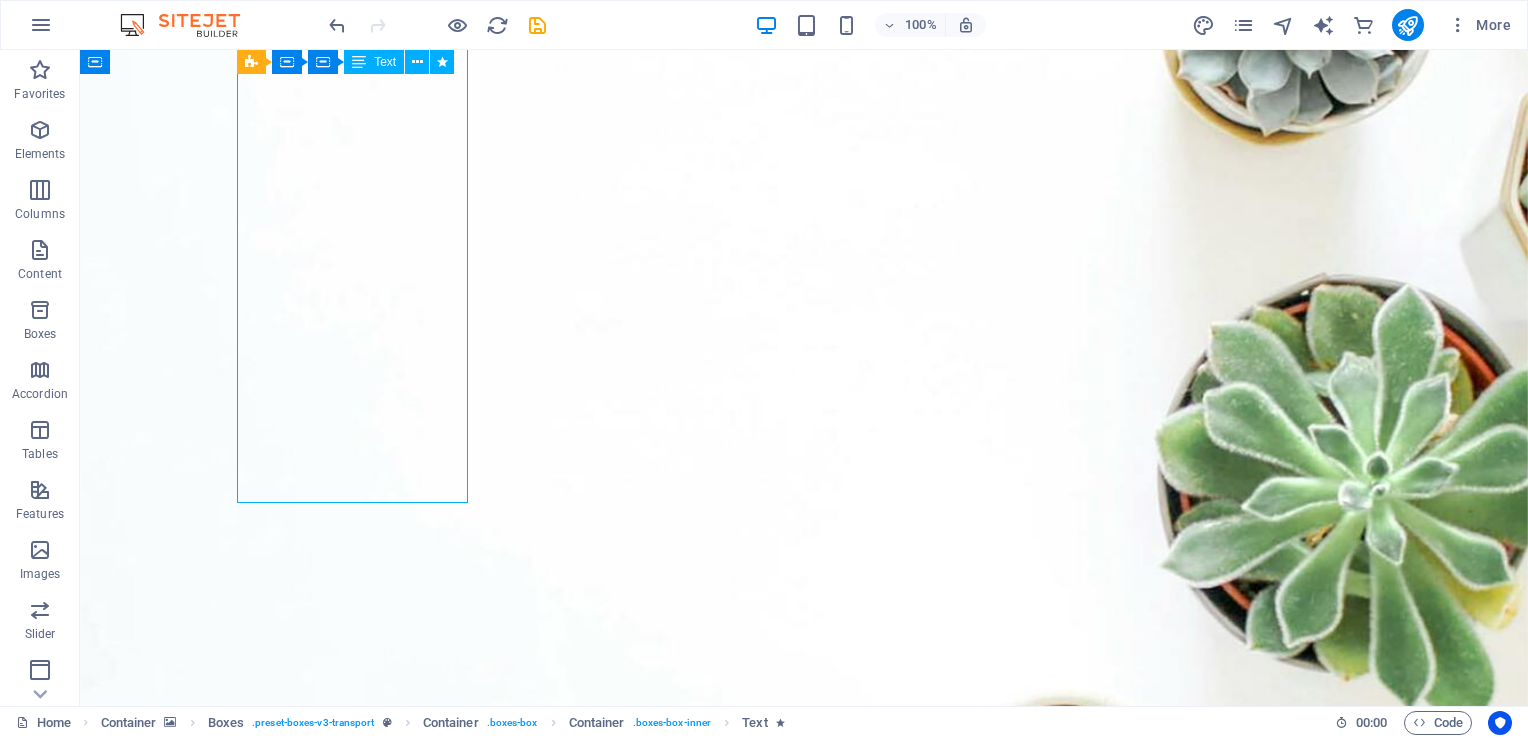 click on "Coaching is a process dedicated to supporting and guiding individuals in realizing their full potential. Our semi-structured coaching approach empowers clients to gain deeper self-insight, along with the skills, tools, and techniques necessary to overcome barriers to their goals. We ensure that clients can sustain the positive changes in their lives. Our coaches are registered with COMENSA and trained in Neurolinguistic Programming techniques We specialize in: Mental Health & Wellness Transition Management" at bounding box center (360, 2154) 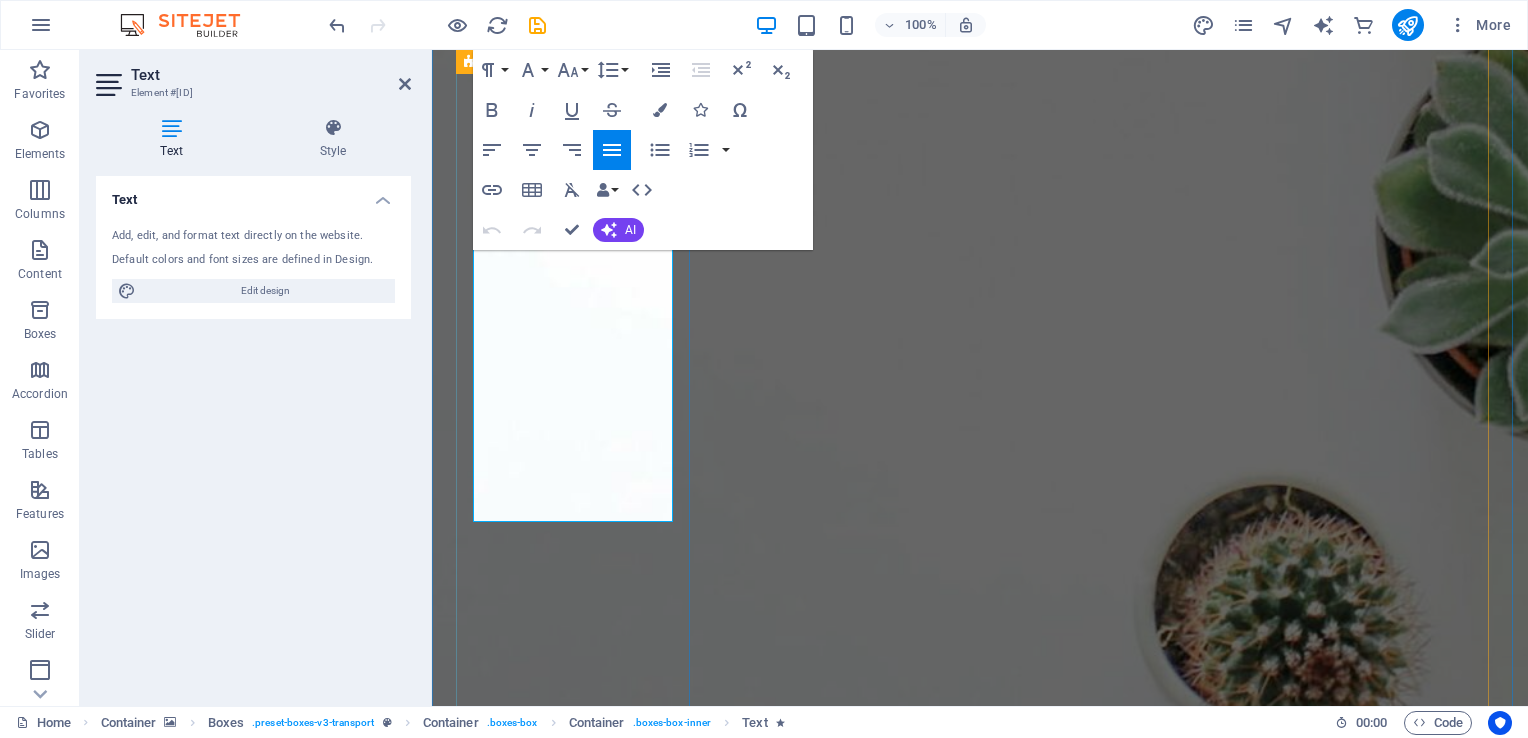 scroll, scrollTop: 3047, scrollLeft: 0, axis: vertical 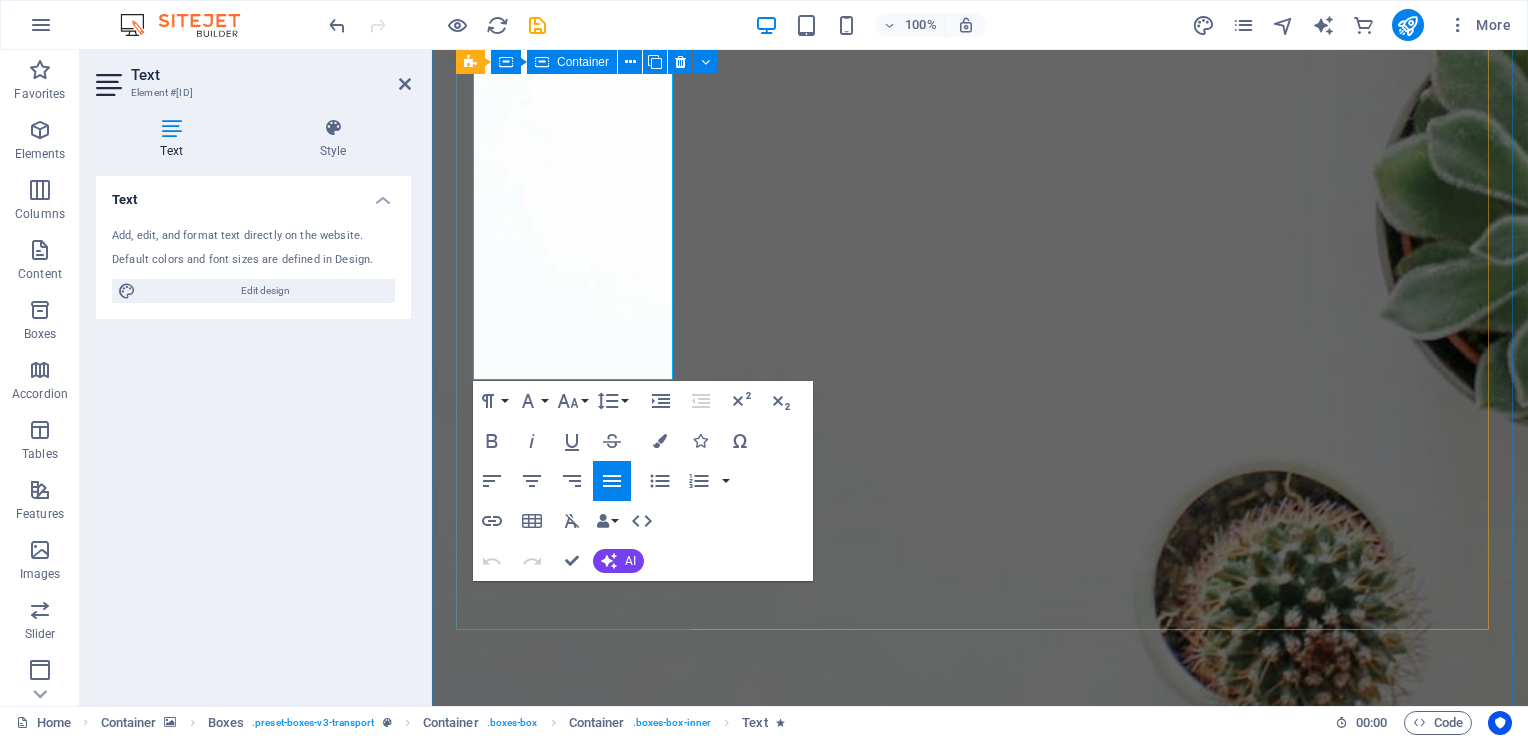drag, startPoint x: 622, startPoint y: 250, endPoint x: 461, endPoint y: 246, distance: 161.04968 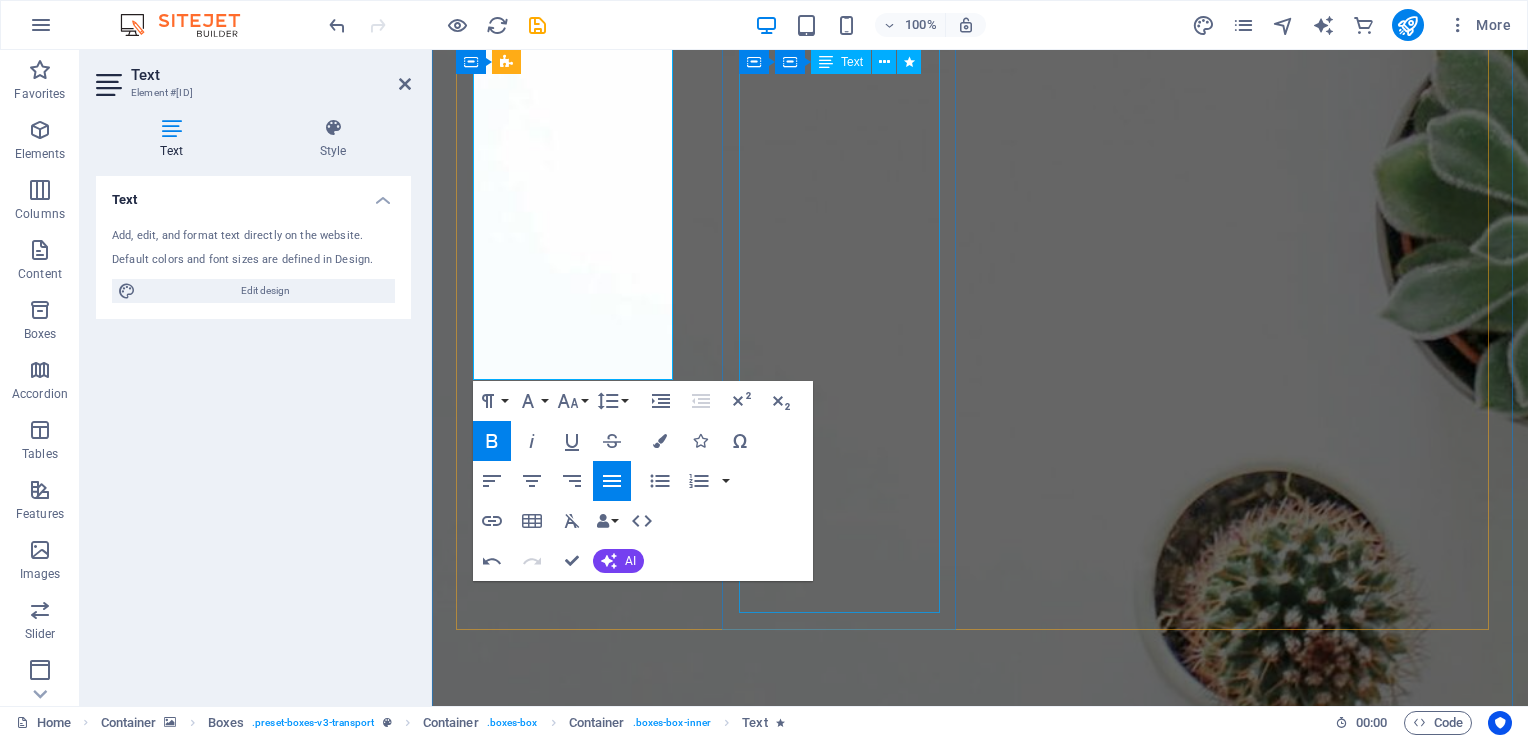 click on "In partnership with Genos International , a global leader in emotional intelligence solutions, we offer powerful Emotional Intelligence assessments. Research shows that high emotional intelligence enhances career success, mental health, relationships, resilience, and overall happiness. In today’s fast-paced, ever-changing work environment, emotionally intelligent behaviour is essential for thriving under pressure and leading with impact. We specialise in: Strengthening leadership and workplace culture Driving transformational change Boosting collaboration and team effectiveness Enhancing sales and customer engagement Creating mentally healthy workplaces" at bounding box center (575, 3435) 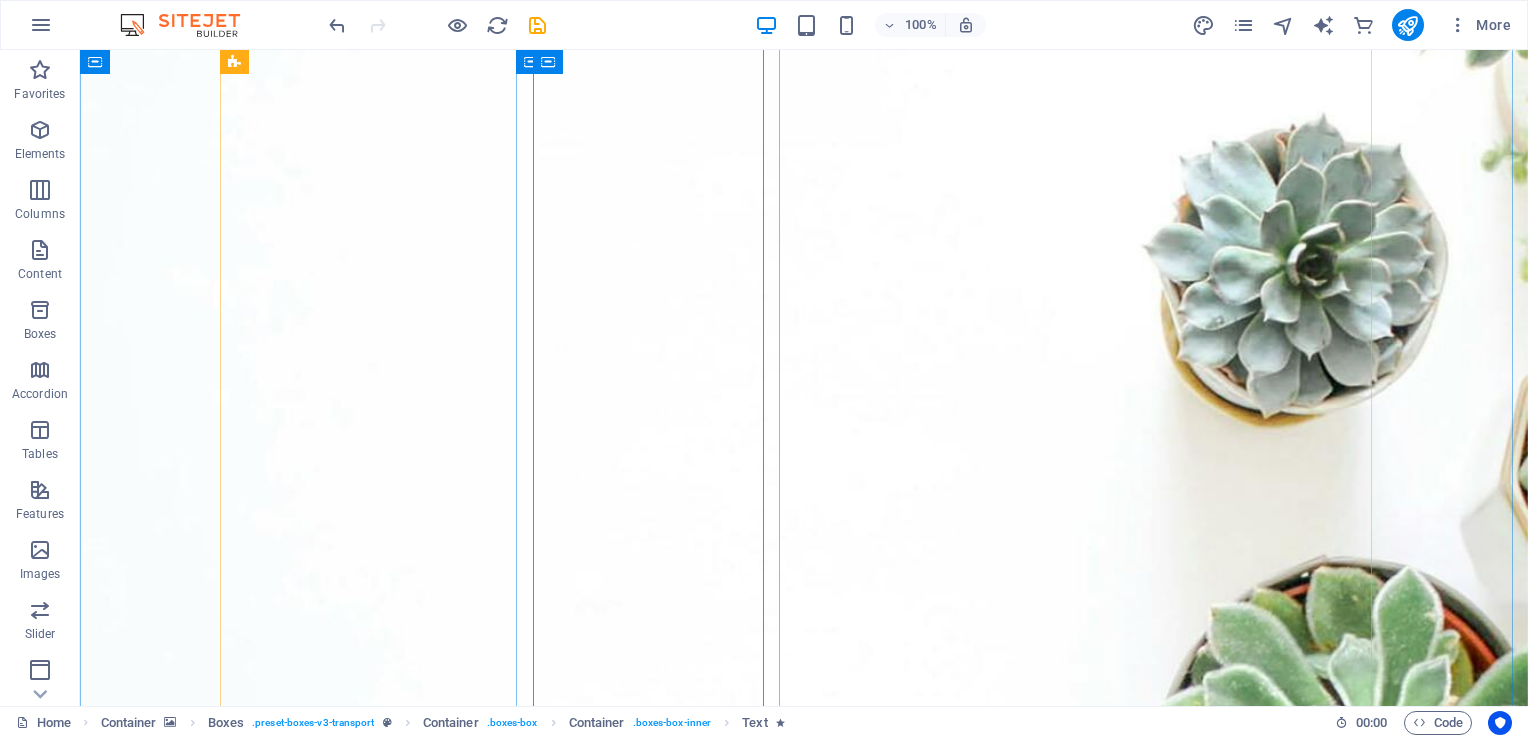scroll, scrollTop: 2447, scrollLeft: 0, axis: vertical 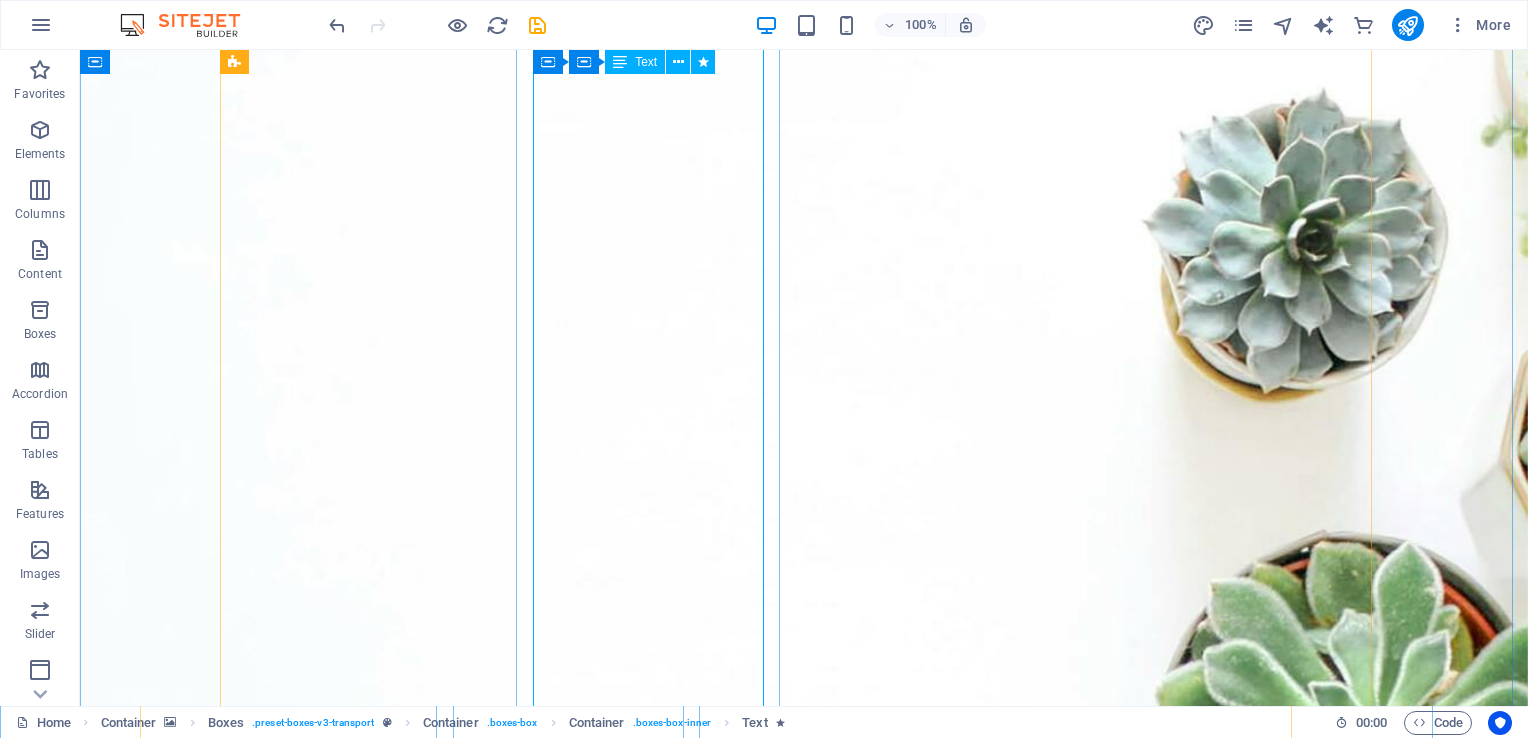 click on "In partnership with Genos International , a global leader in emotional intelligence solutions, we offer powerful Emotional Intelligence assessments. Research shows that high emotional intelligence enhances career success, mental health, relationships, resilience, and overall happiness. In today’s fast-paced, ever-changing work environment, emotionally intelligent behaviour is essential for thriving under pressure and leading with impact. We specialise in: Strengthening leadership and workplace culture Driving transformational change Boosting collaboration and team effectiveness Enhancing sales and customer engagement Creating mentally healthy workplaces" at bounding box center [360, 3571] 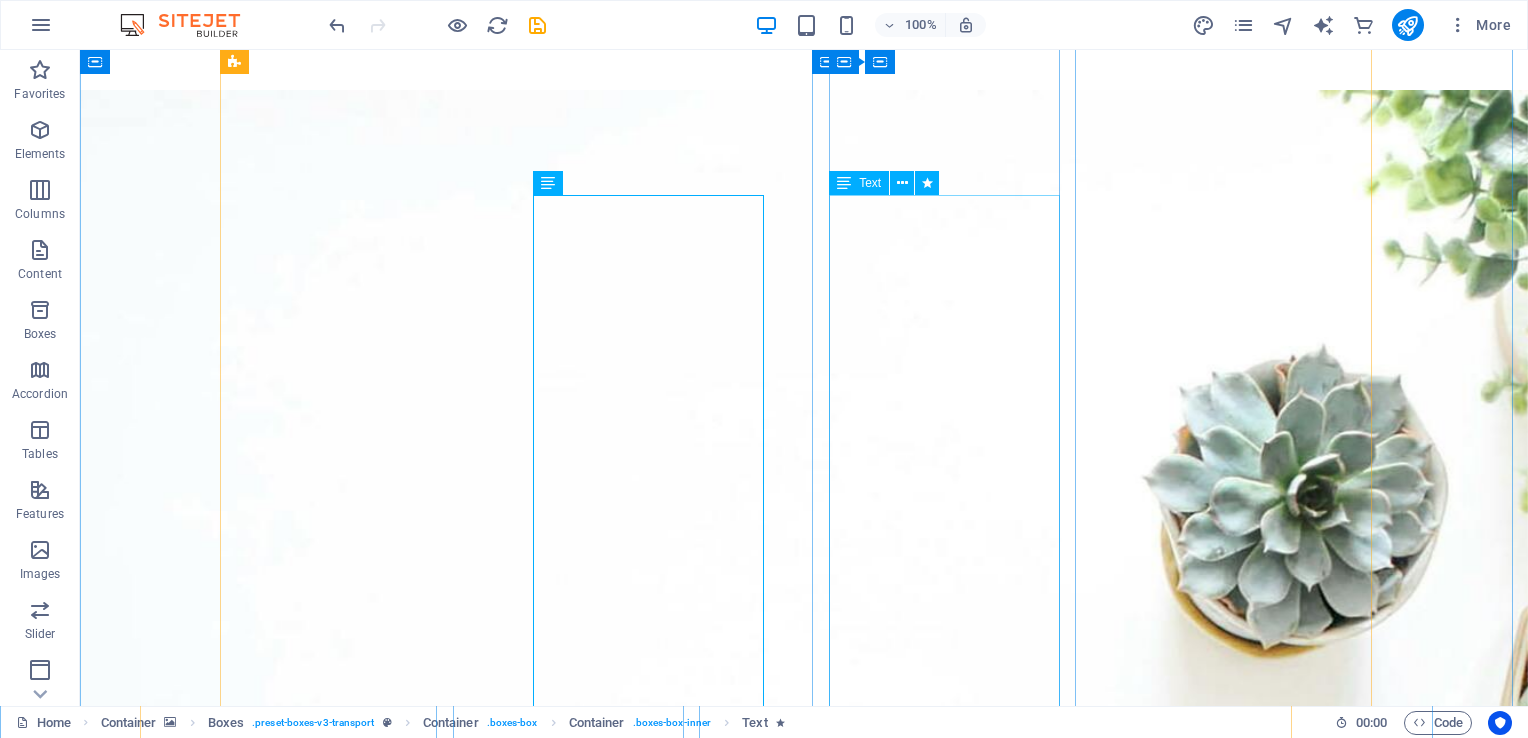 scroll, scrollTop: 2147, scrollLeft: 0, axis: vertical 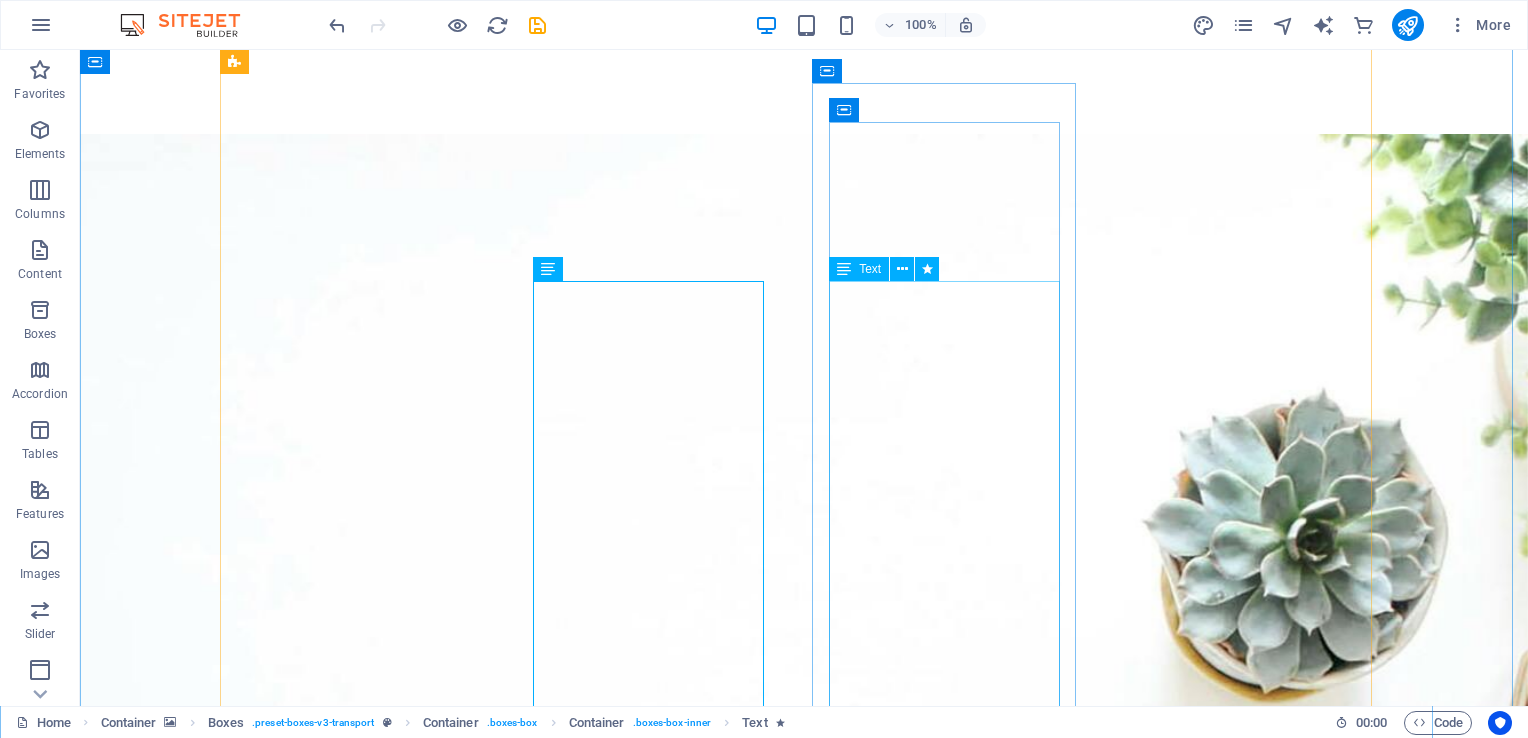 click on "We offer a range of Training and Development Solutions.   All Workshops can be customised based on your specific needs and requirements. Workshops are available in half-day or full-day formats and can be offered in-house Currently trending workshops: Team Engagement Emotional Intelligence Psychological Safety Coaching and Mentoring Career Development" at bounding box center (360, 4945) 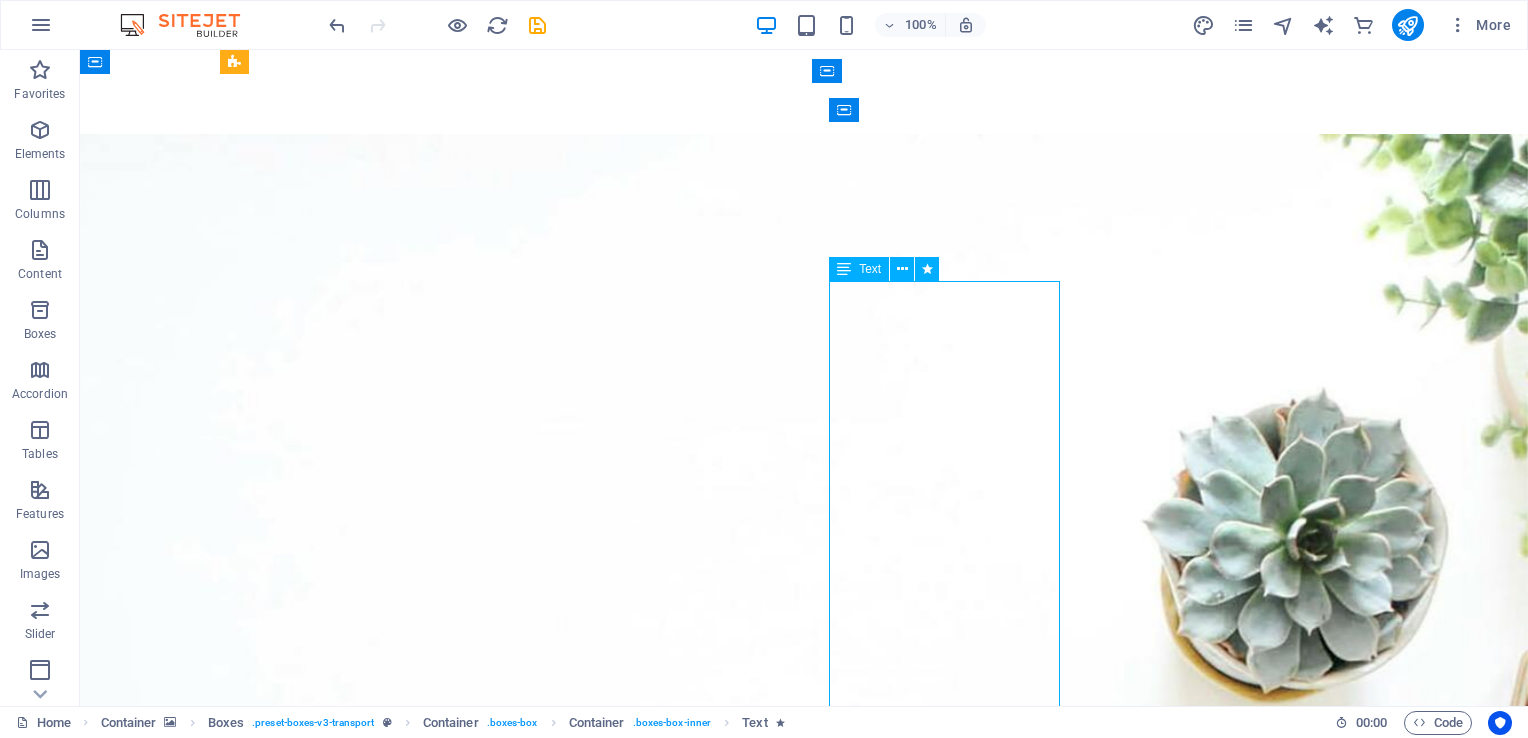 click on "We offer a range of Training and Development Solutions.   All Workshops can be customised based on your specific needs and requirements. Workshops are available in half-day or full-day formats and can be offered in-house Currently trending workshops: Team Engagement Emotional Intelligence Psychological Safety Coaching and Mentoring Career Development" at bounding box center [360, 4945] 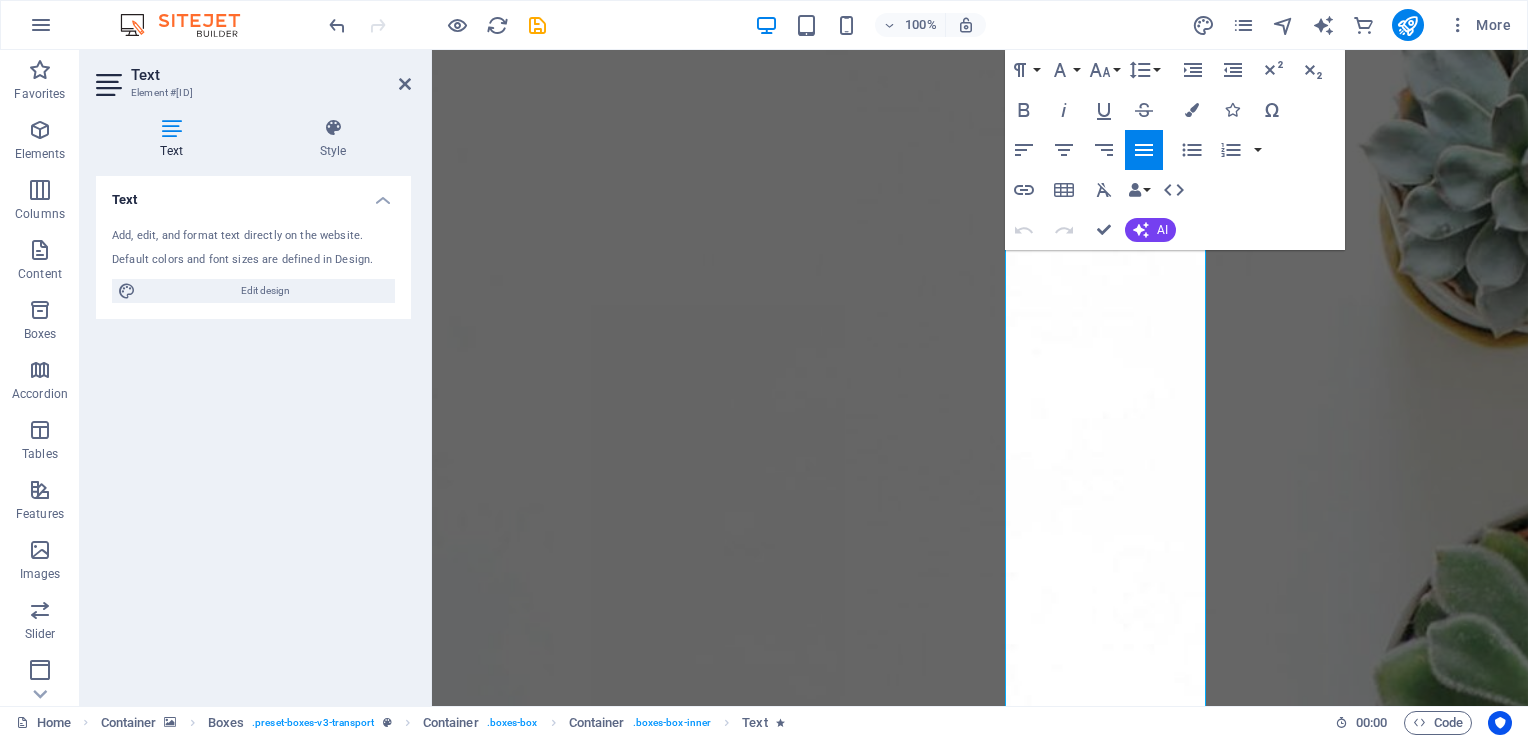 scroll, scrollTop: 2700, scrollLeft: 0, axis: vertical 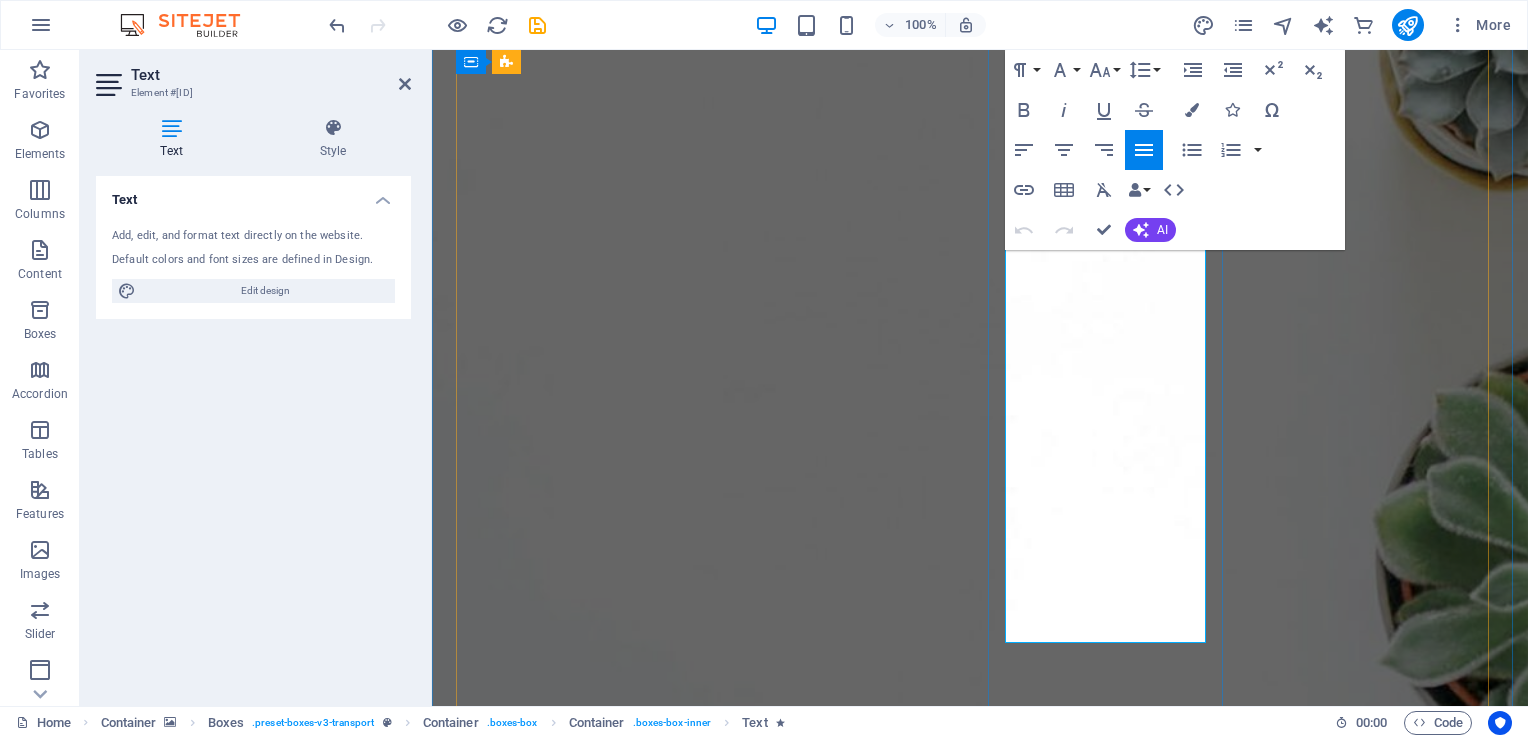 drag, startPoint x: 1011, startPoint y: 344, endPoint x: 1154, endPoint y: 254, distance: 168.9645 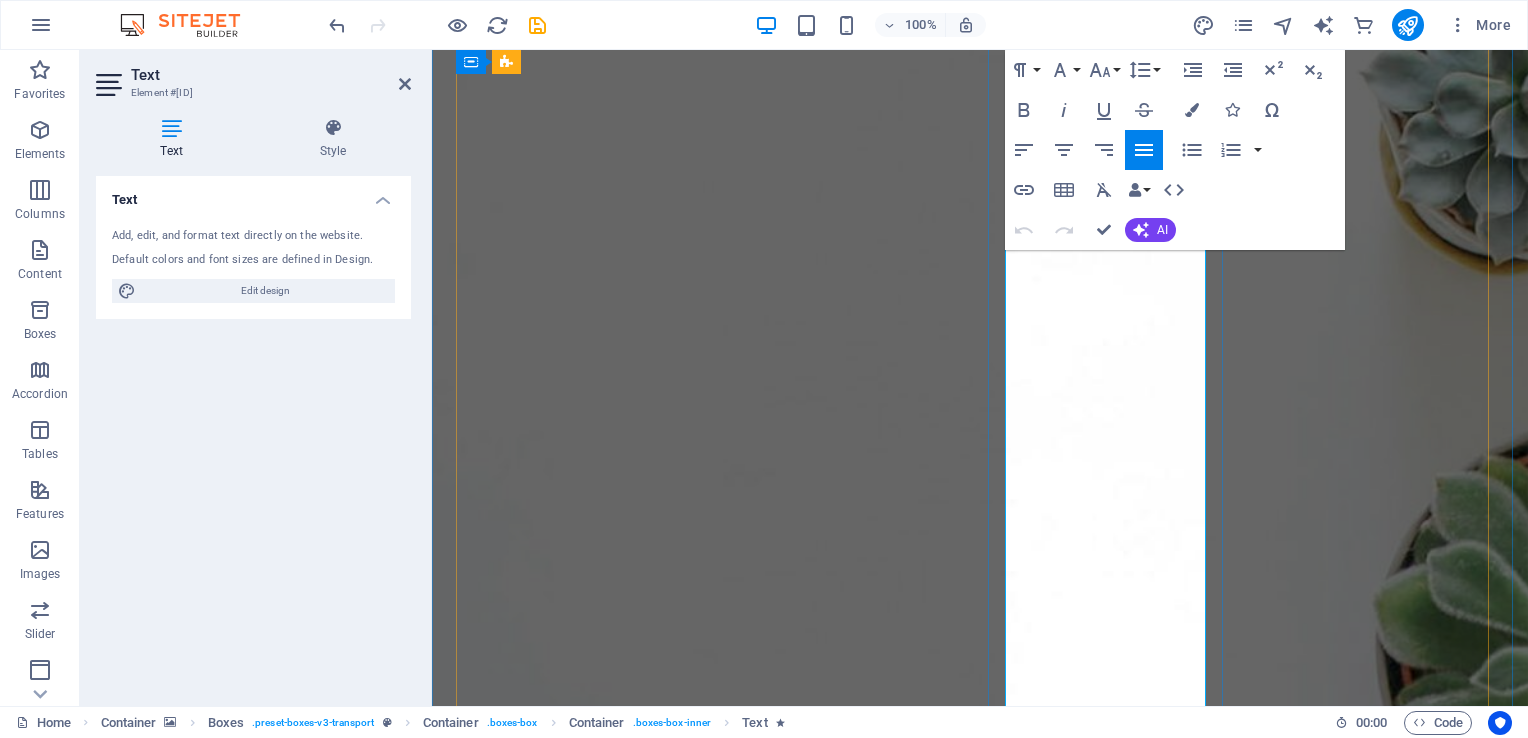 scroll, scrollTop: 2500, scrollLeft: 0, axis: vertical 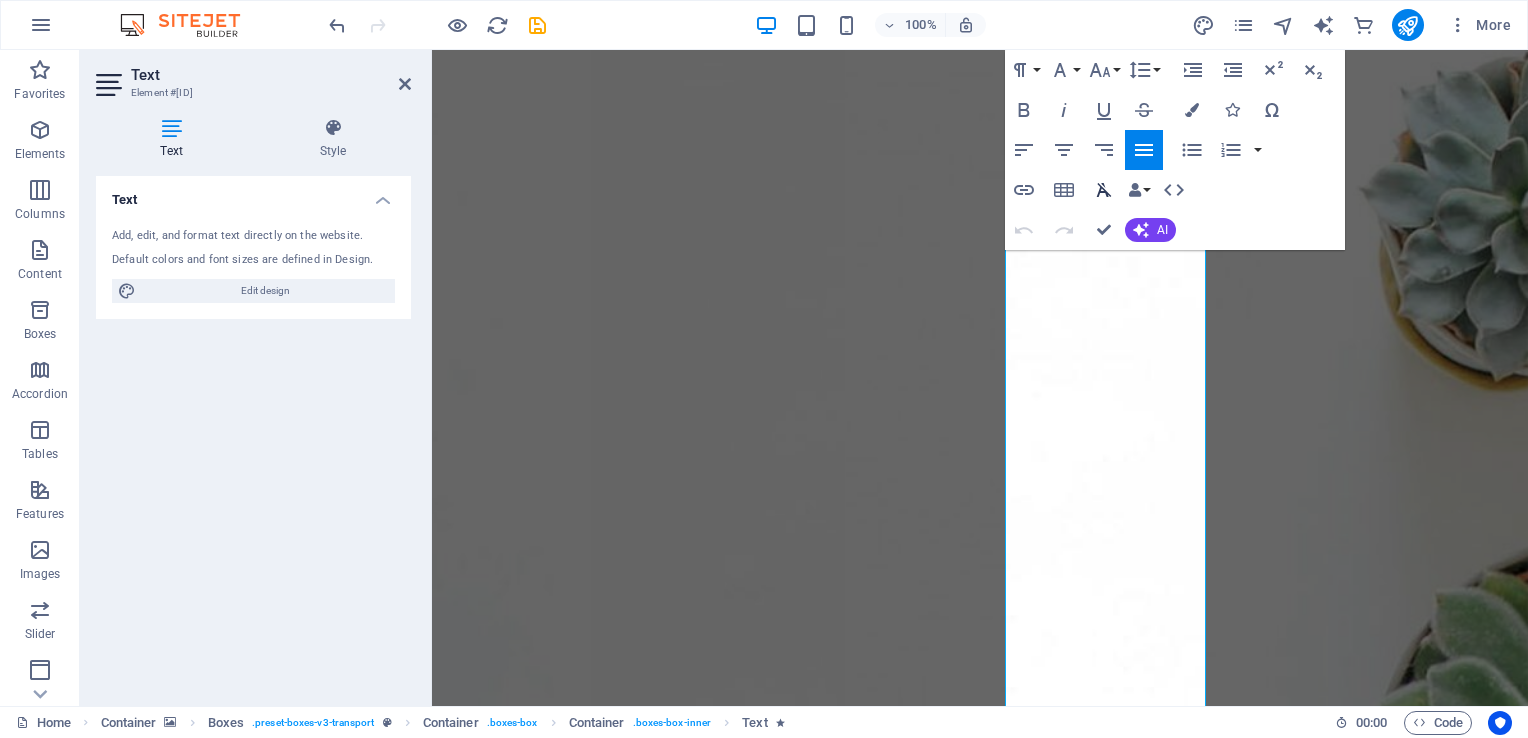 click 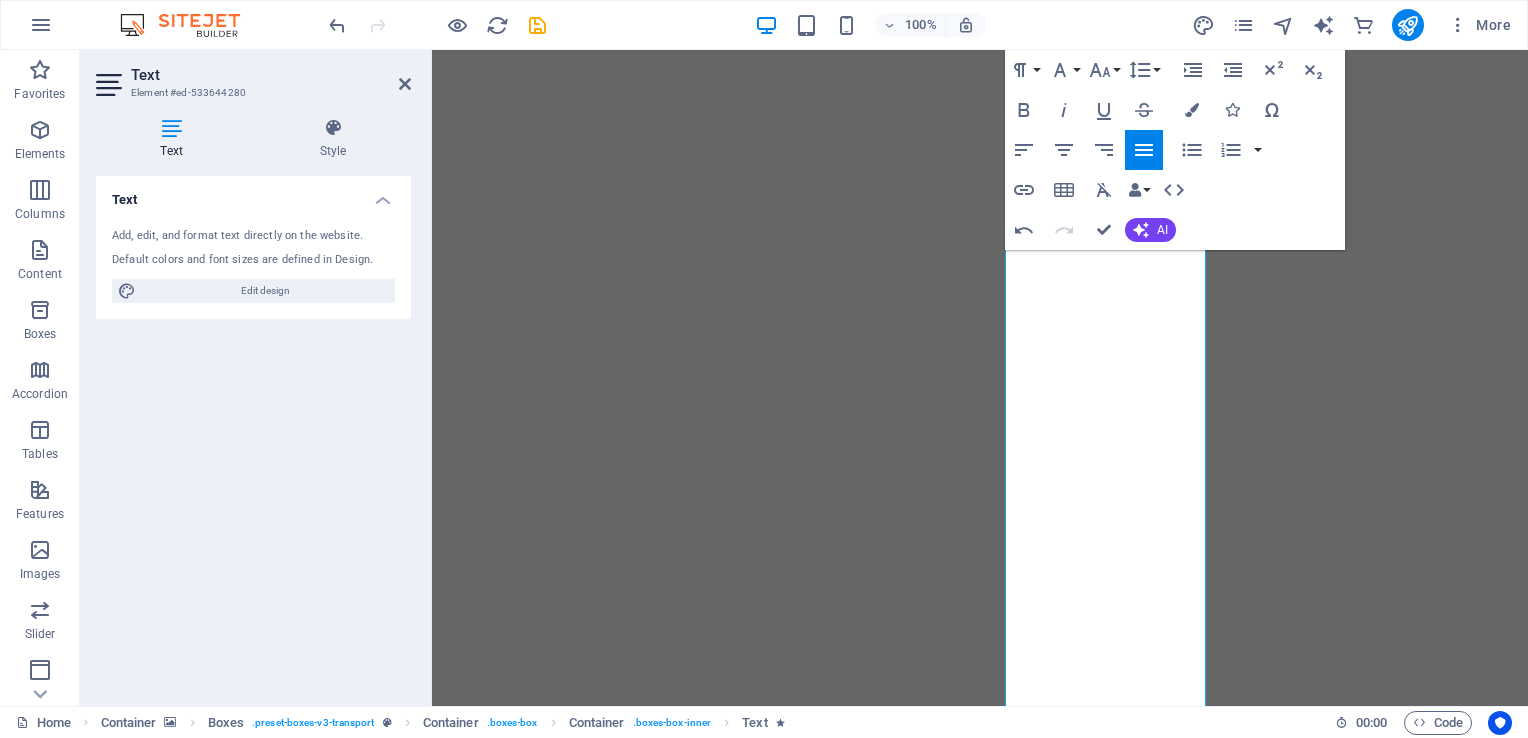 scroll, scrollTop: 0, scrollLeft: 0, axis: both 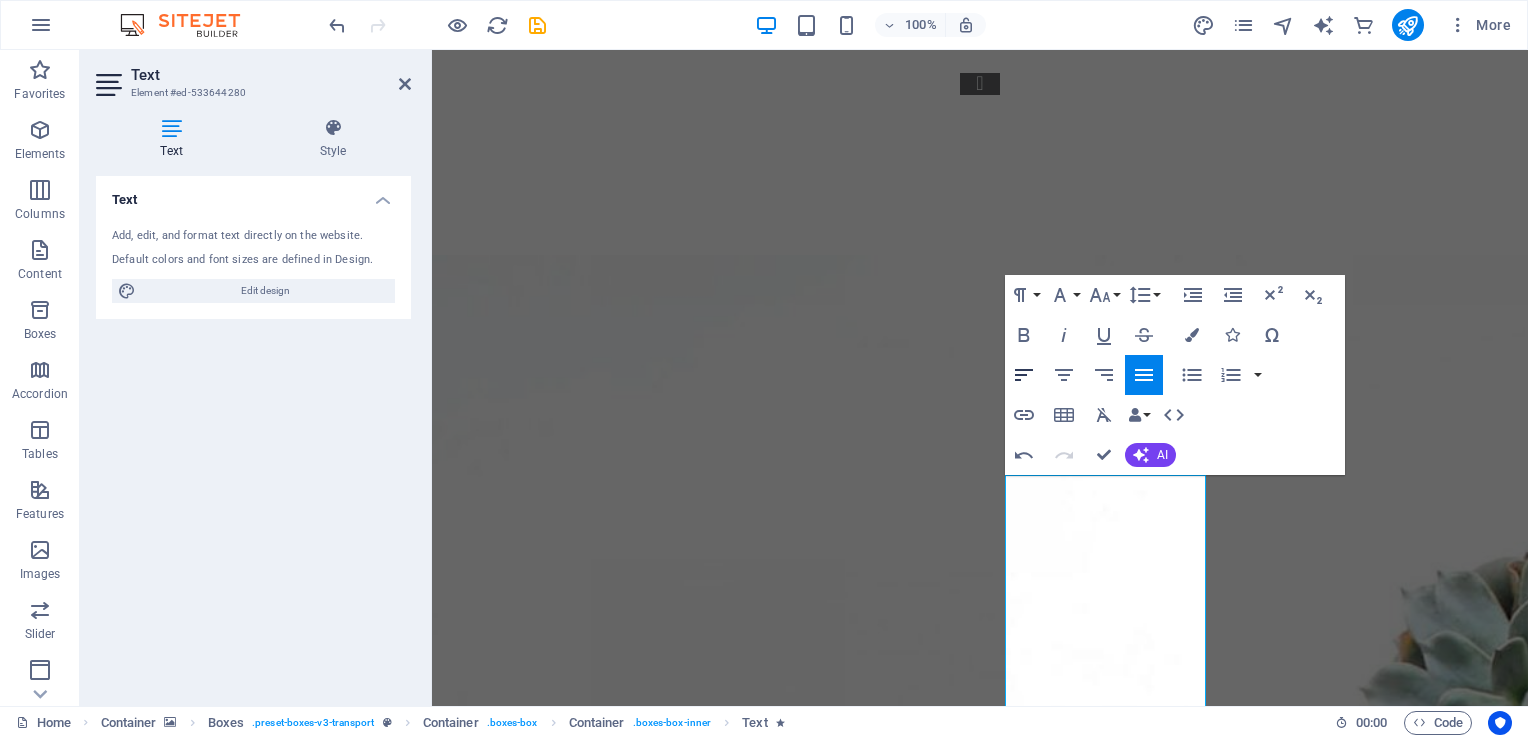 click 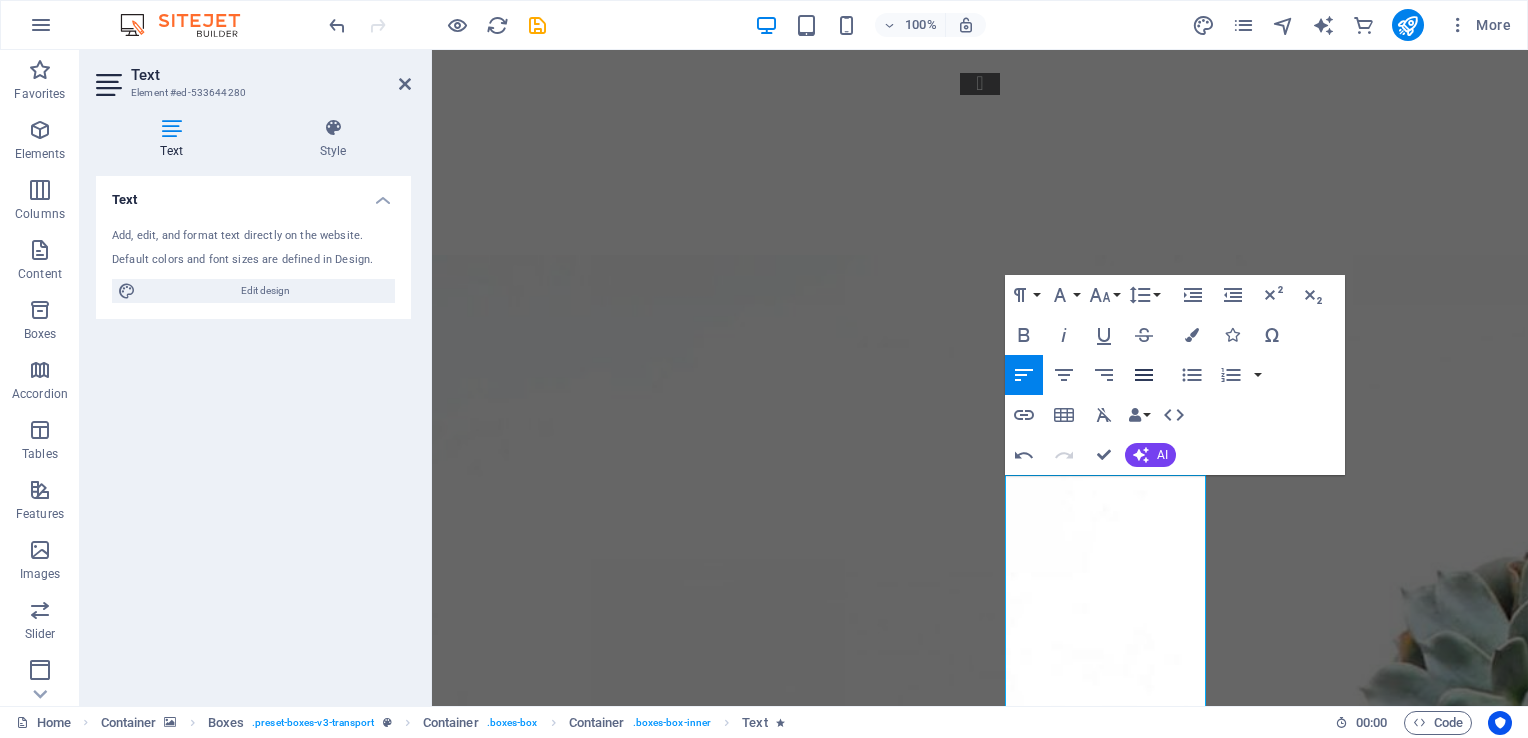 click 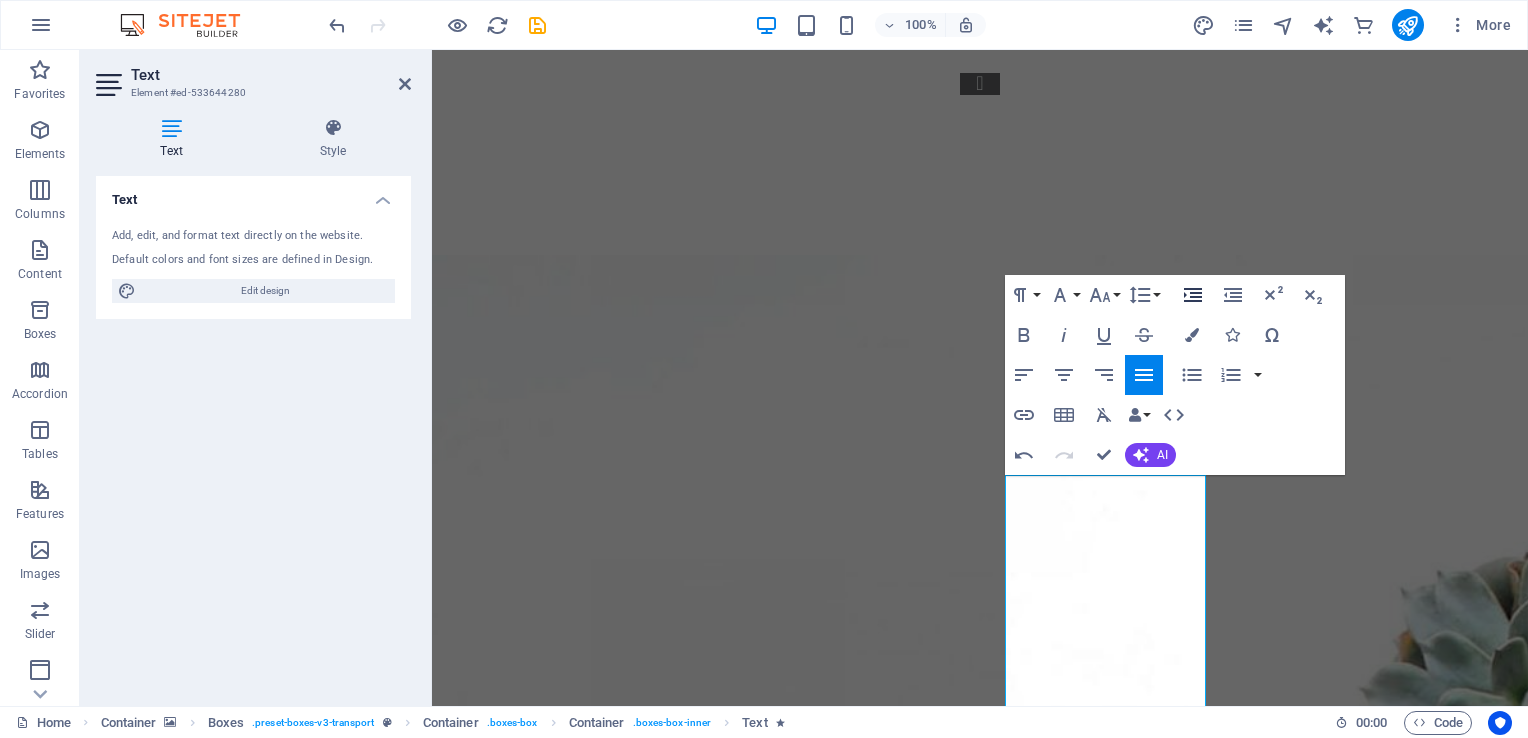 click 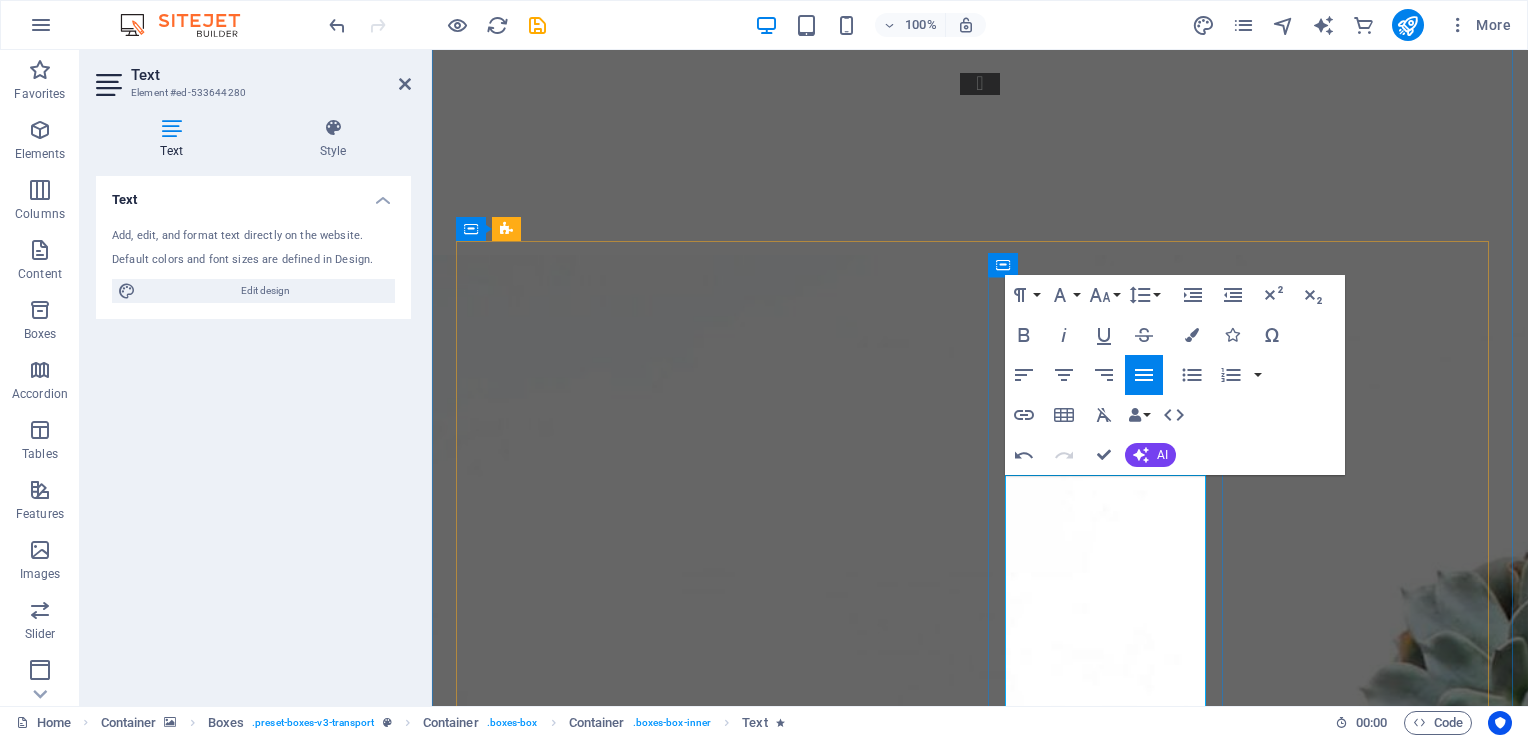 scroll, scrollTop: 2100, scrollLeft: 0, axis: vertical 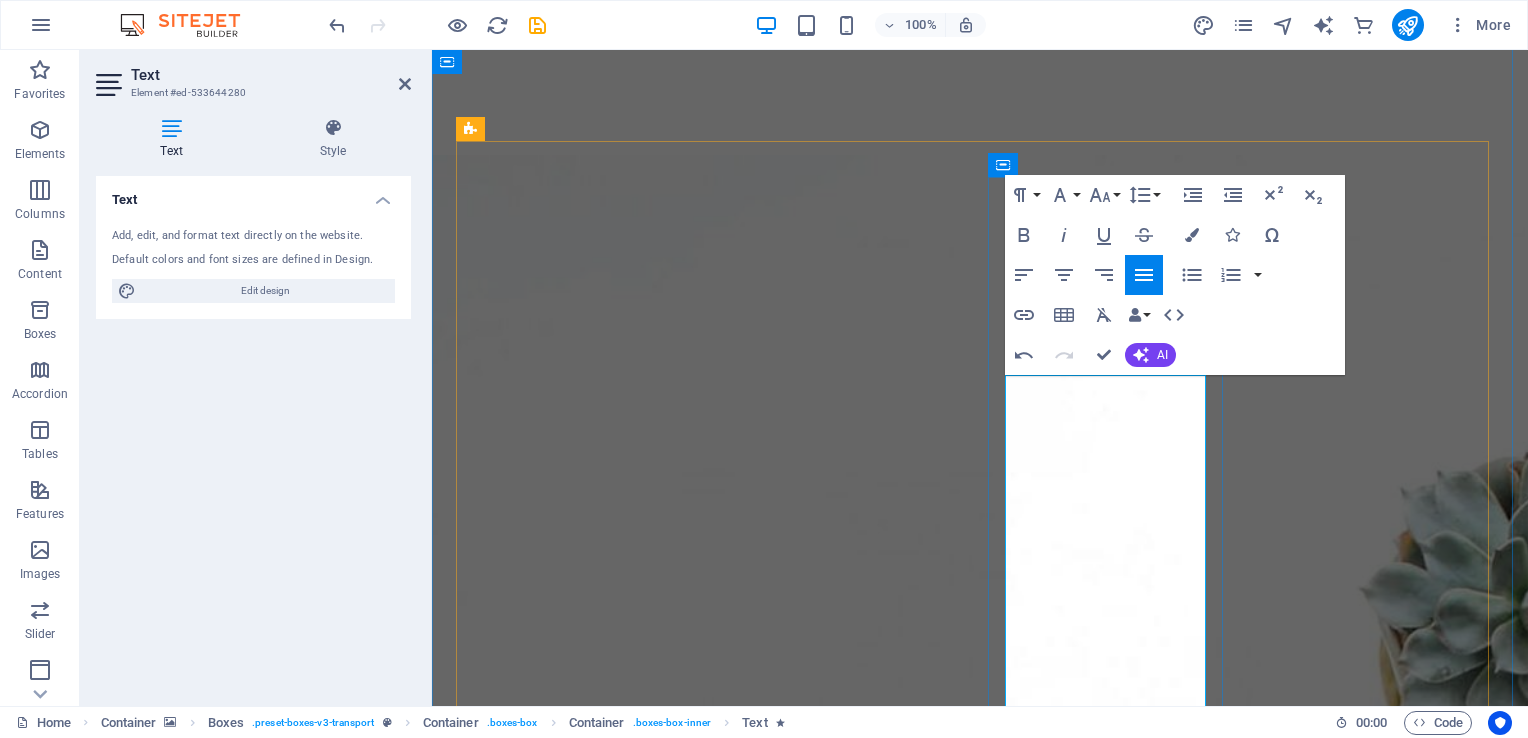 click on "All Workshops can be customised based on your specific needs and requirements." at bounding box center (585, 5441) 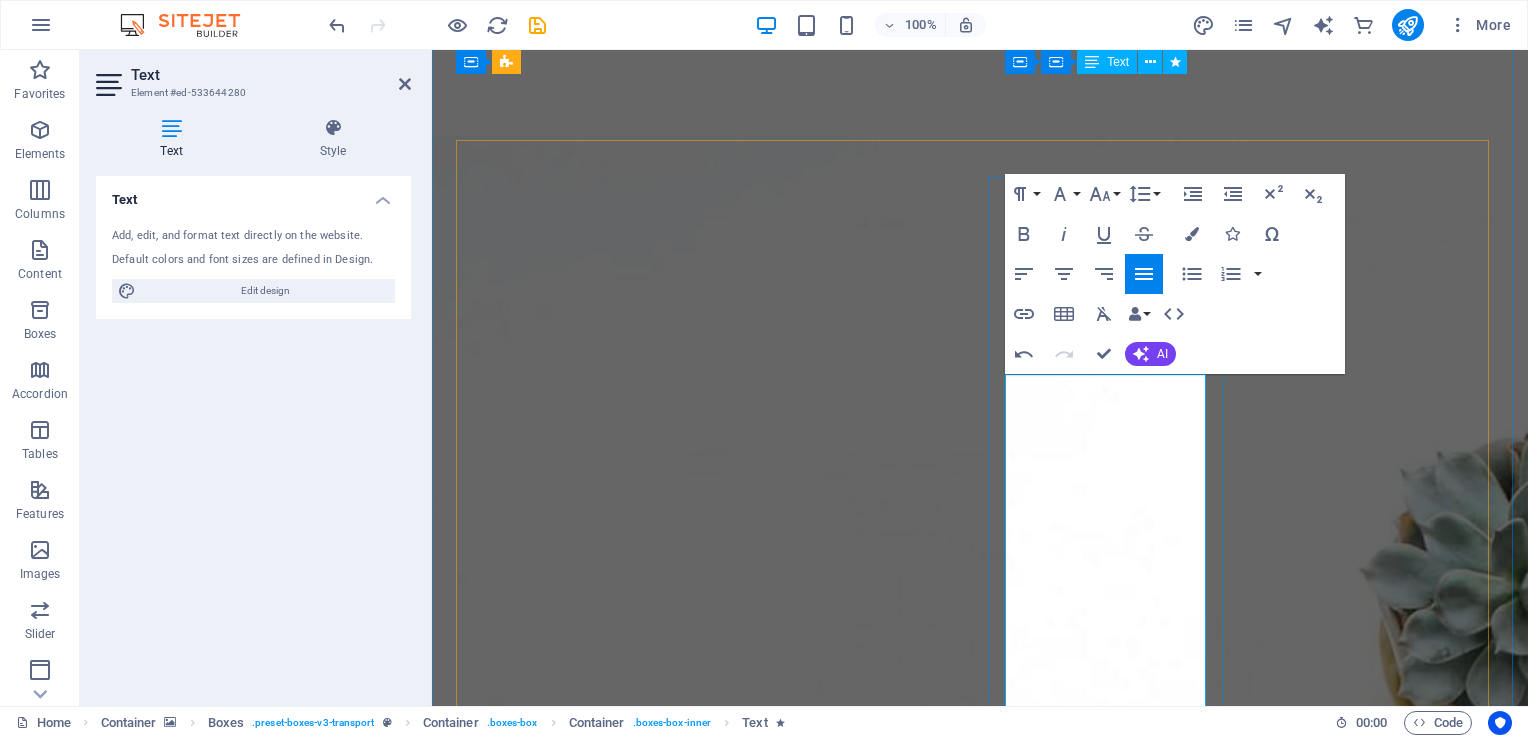 scroll, scrollTop: 2100, scrollLeft: 0, axis: vertical 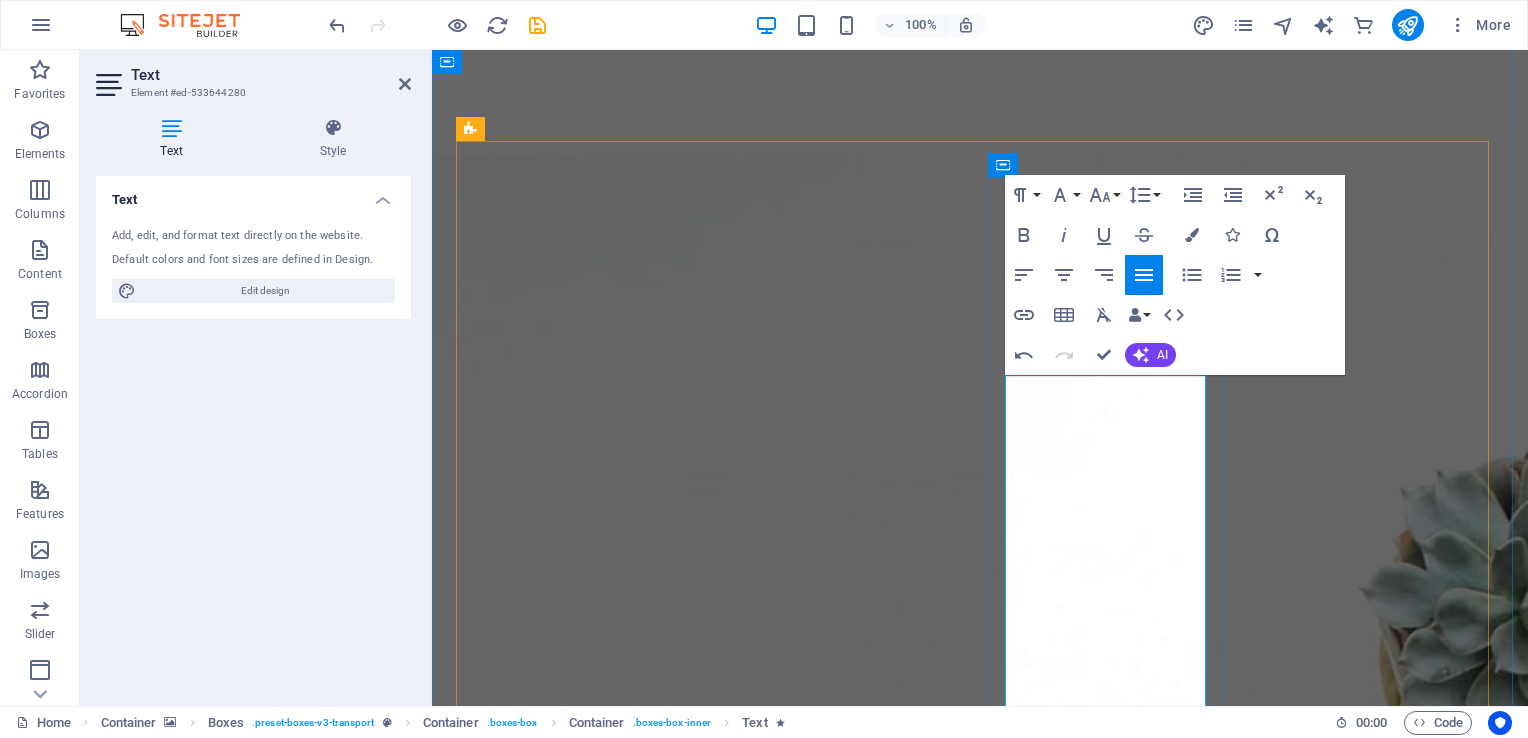 click on "We offer a range of Training and Development Solutions." at bounding box center [589, 5297] 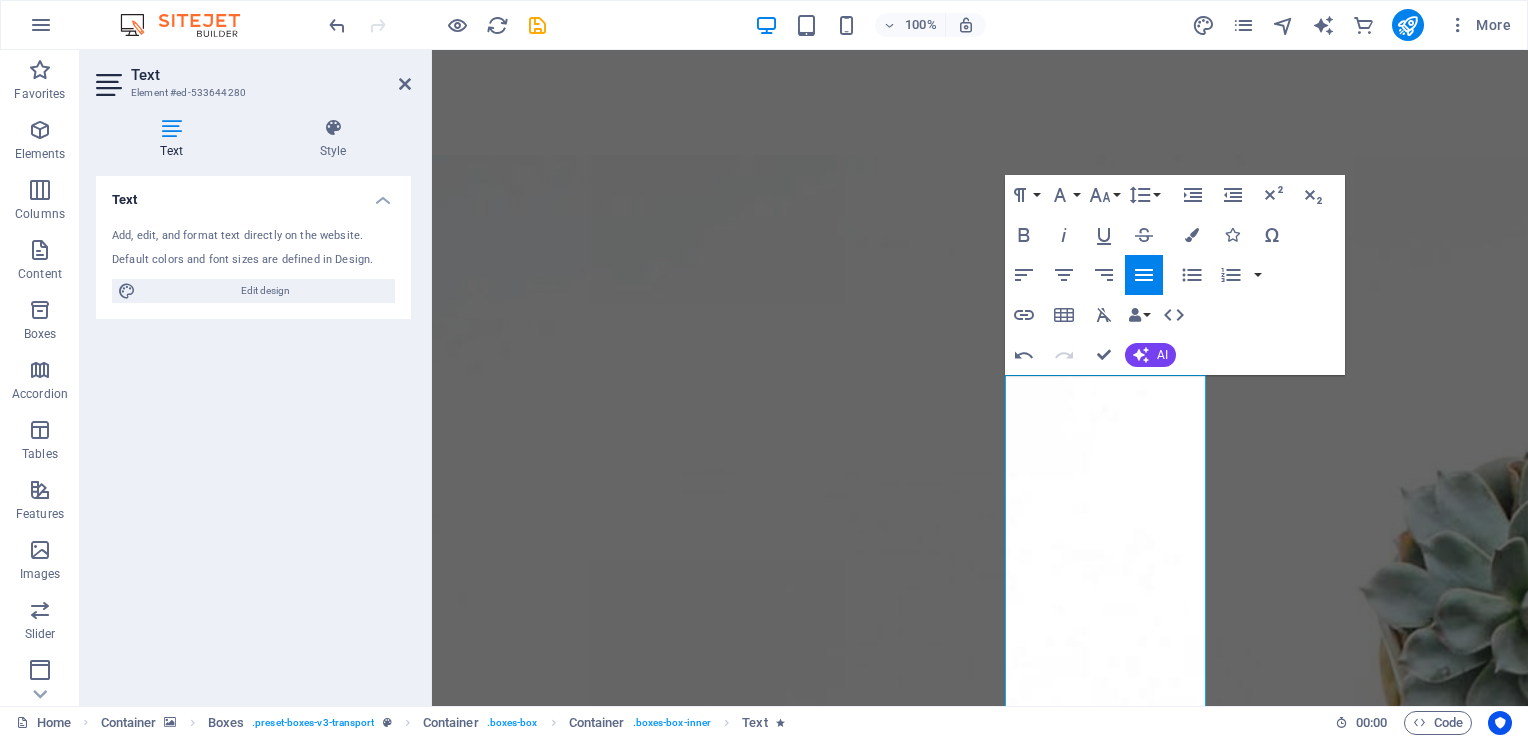 click on "Paragraph Format Normal Heading 1 Heading 2 Heading 3 Heading 4 Heading 5 Heading 6 Code Font Family Arial Georgia Impact Tahoma Times New Roman Verdana Cinzel Dancing Script DM Sans Frank Ruhl Libre Great Vibes Lato Lobster Montserrat PT Serif Font Size 8 9 10 11 12 14 18 24 30 36 48 60 72 96 Line Height Default Single 1.15 1.5 Double" at bounding box center (1084, 195) 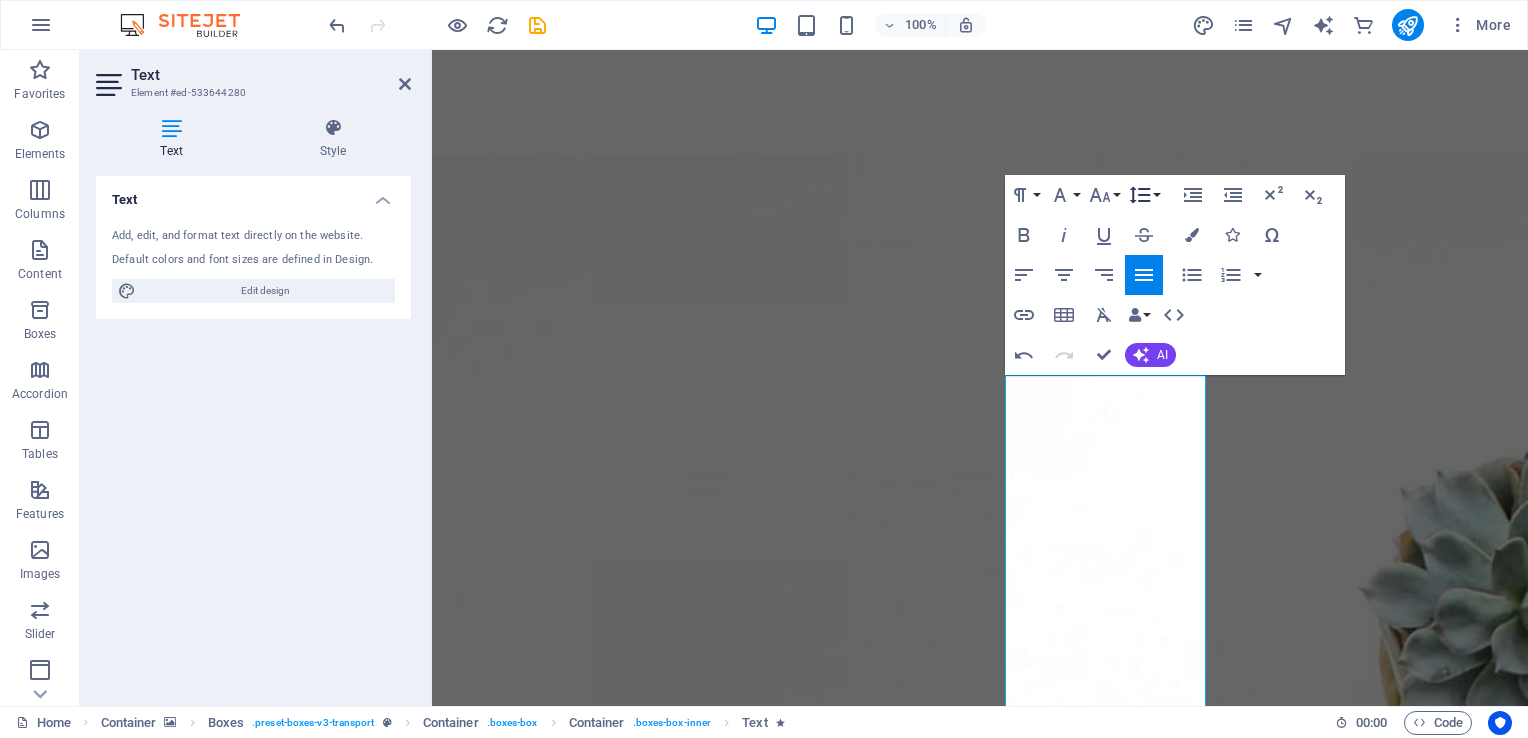 click on "Line Height" at bounding box center [1144, 195] 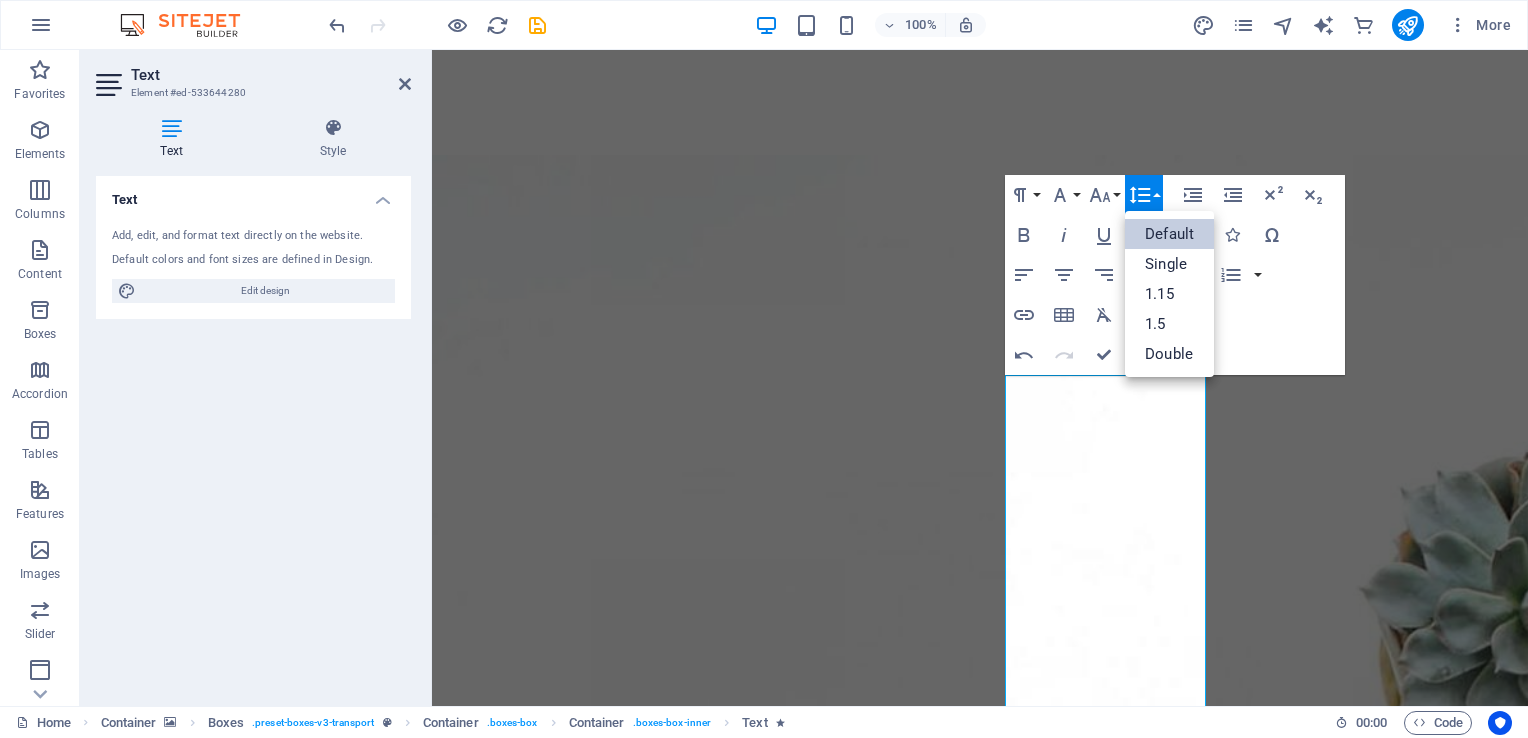 scroll, scrollTop: 0, scrollLeft: 0, axis: both 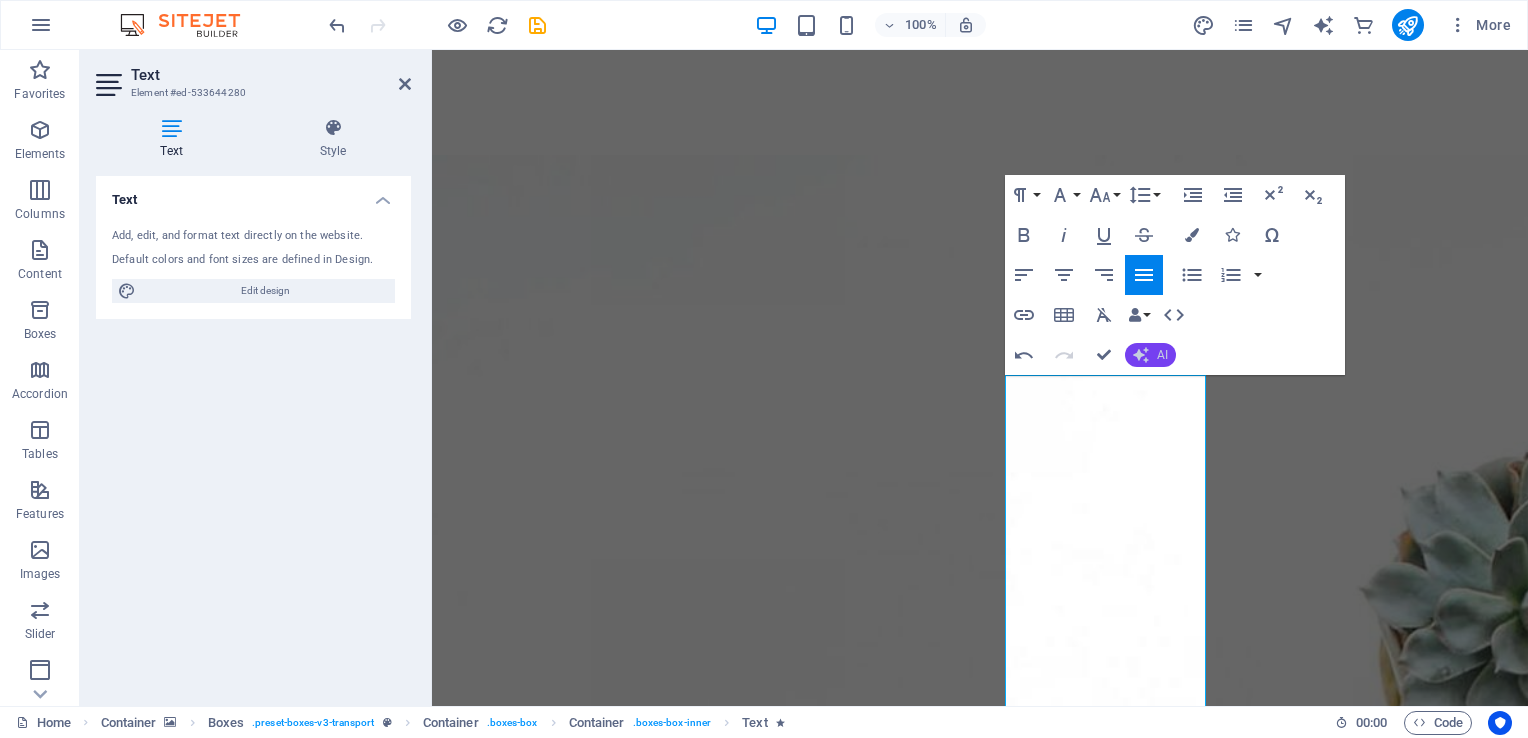 click 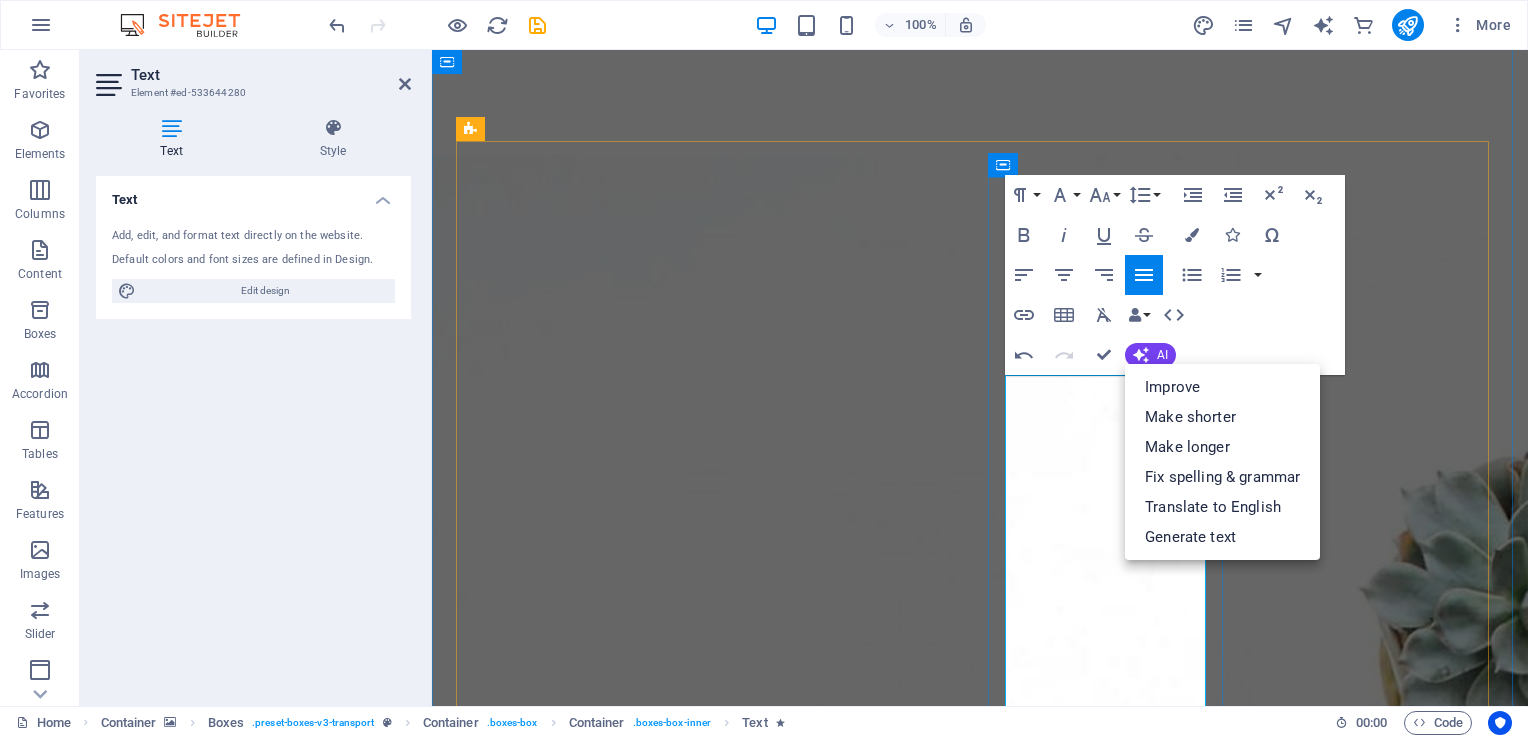 click on "We offer a range of Training and Development Solutions." at bounding box center [589, 5297] 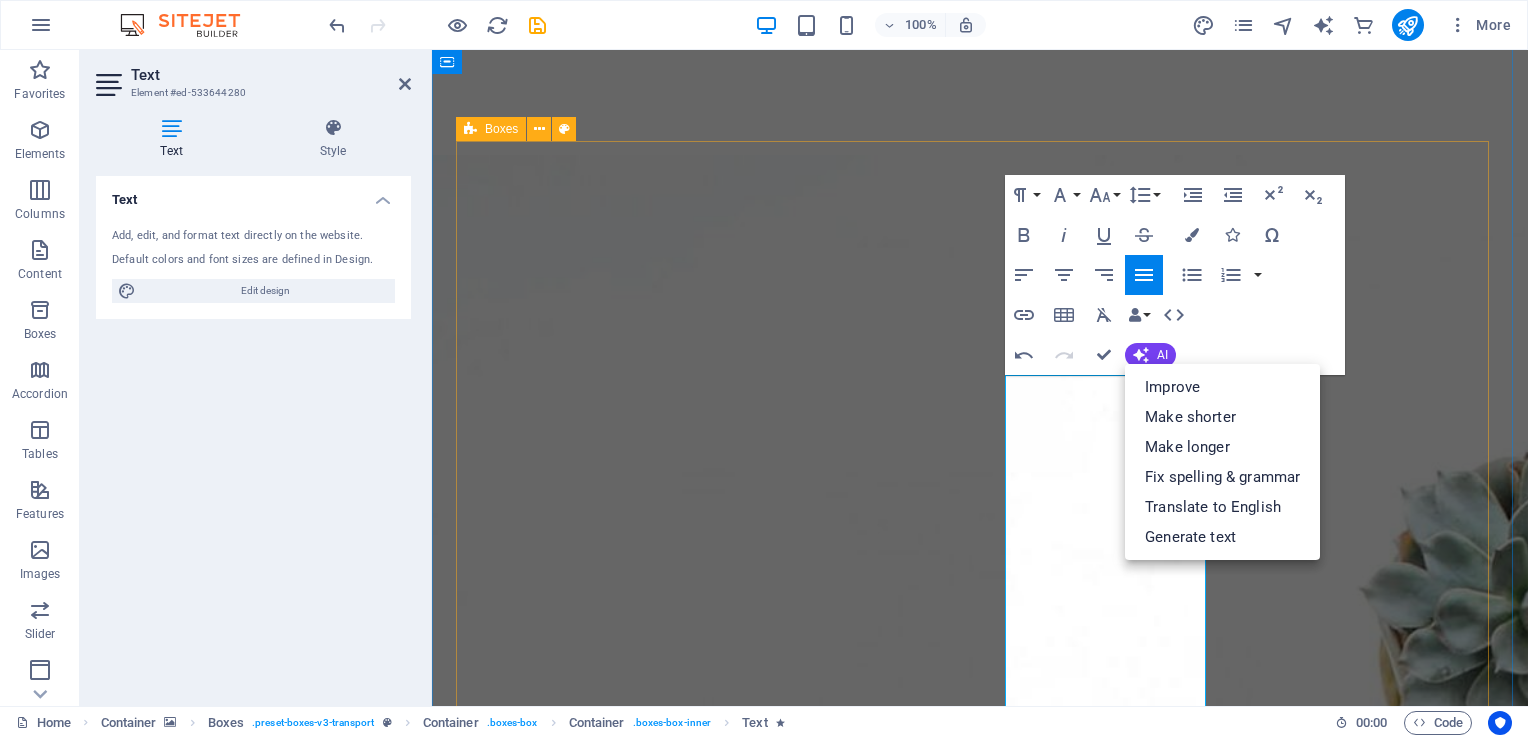 click on "Coaching Coaching is a process dedicated to supporting and guiding individuals in realizing their full potential. Our semi-structured coaching approach empowers clients to gain deeper self-insight, along with the skills, tools, and techniques necessary to overcome barriers to their goals. We ensure that clients can sustain the positive changes in their lives. Our coaches are registered with COMENSA and trained in Neurolinguistic Programming techniques We specialize in: Mental Health & Wellness Transition Management Emotional Intelligence In partnership with  Genos International , a global leader in emotional intelligence solutions, we offer powerful Emotional Intelligence assessments. Research shows that high emotional intelligence enhances career success, mental health, relationships, resilience, and overall happiness.  In today’s fast-paced, ever-changing work environment, emotionally intelligent behaviour is essential for thriving under pressure and leading with impact. We specialise in: Team Engagement" at bounding box center [980, 4637] 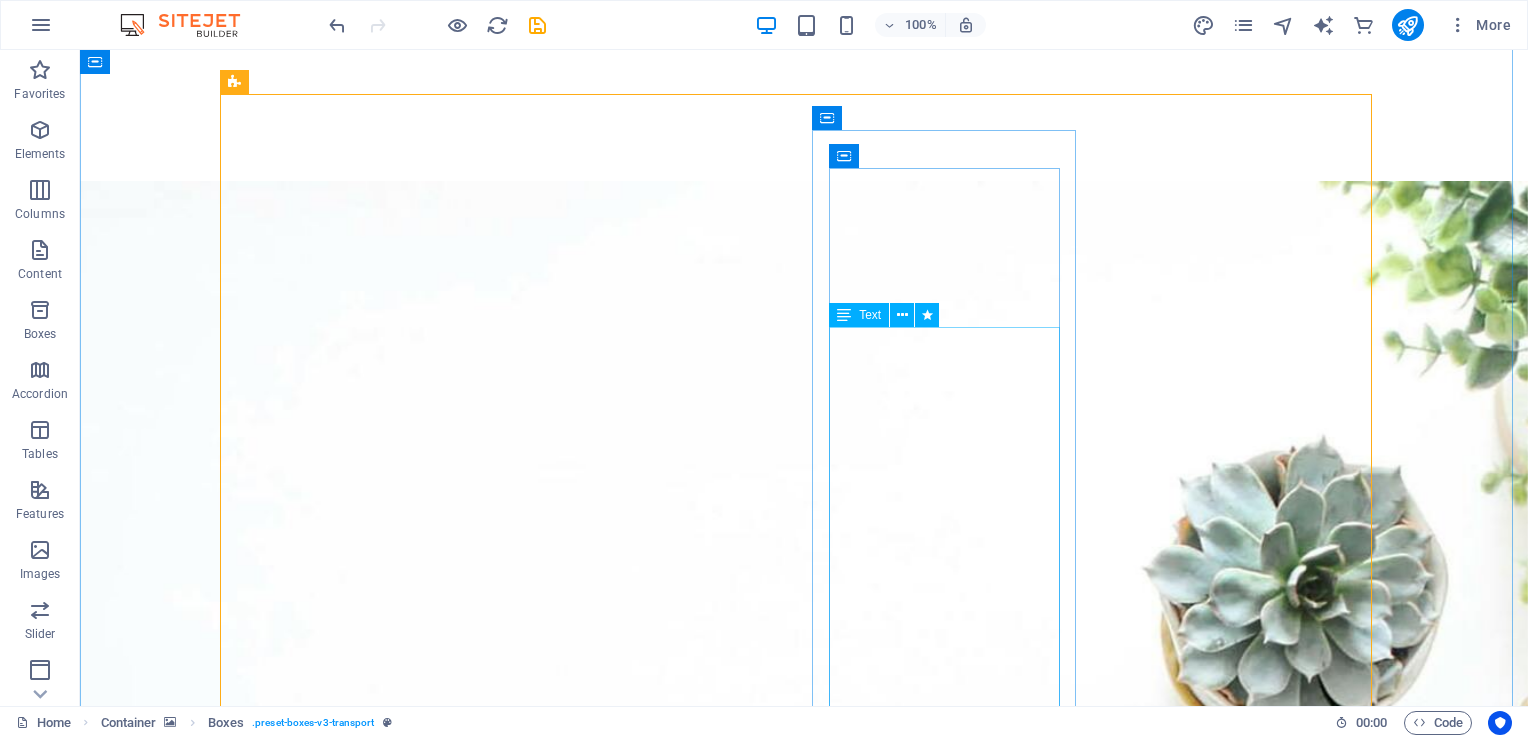 click on "We offer a range of Training and Development Solutions.   All Workshops can be customised based on your specific needs and requirements. Workshops are available in half-day or full-day formats and can be offered in-house Currently trending workshops: Team Engagement Emotional Intelligence Psychological Safety Coaching and Mentoring Career Development" at bounding box center [360, 4992] 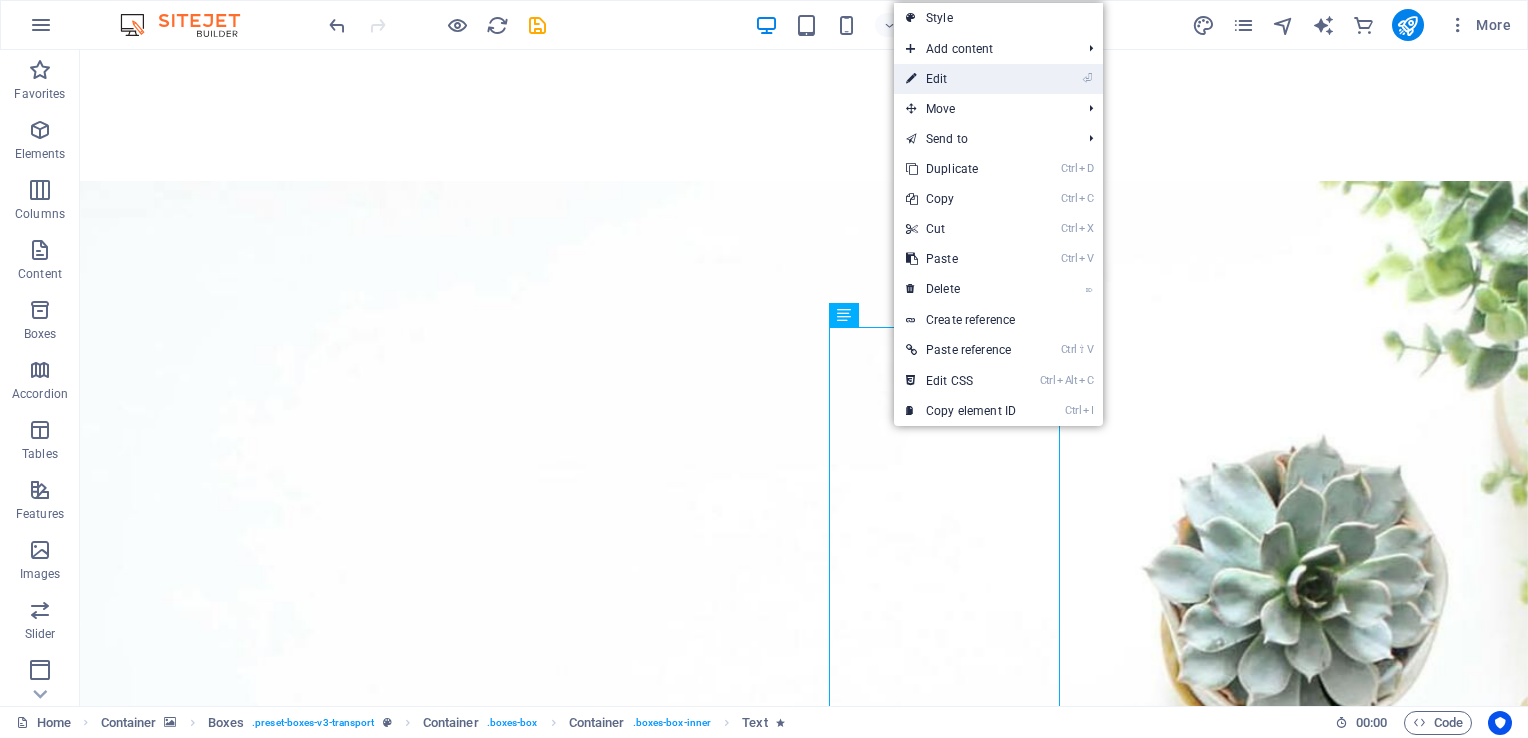 drag, startPoint x: 963, startPoint y: 75, endPoint x: 524, endPoint y: 30, distance: 441.30035 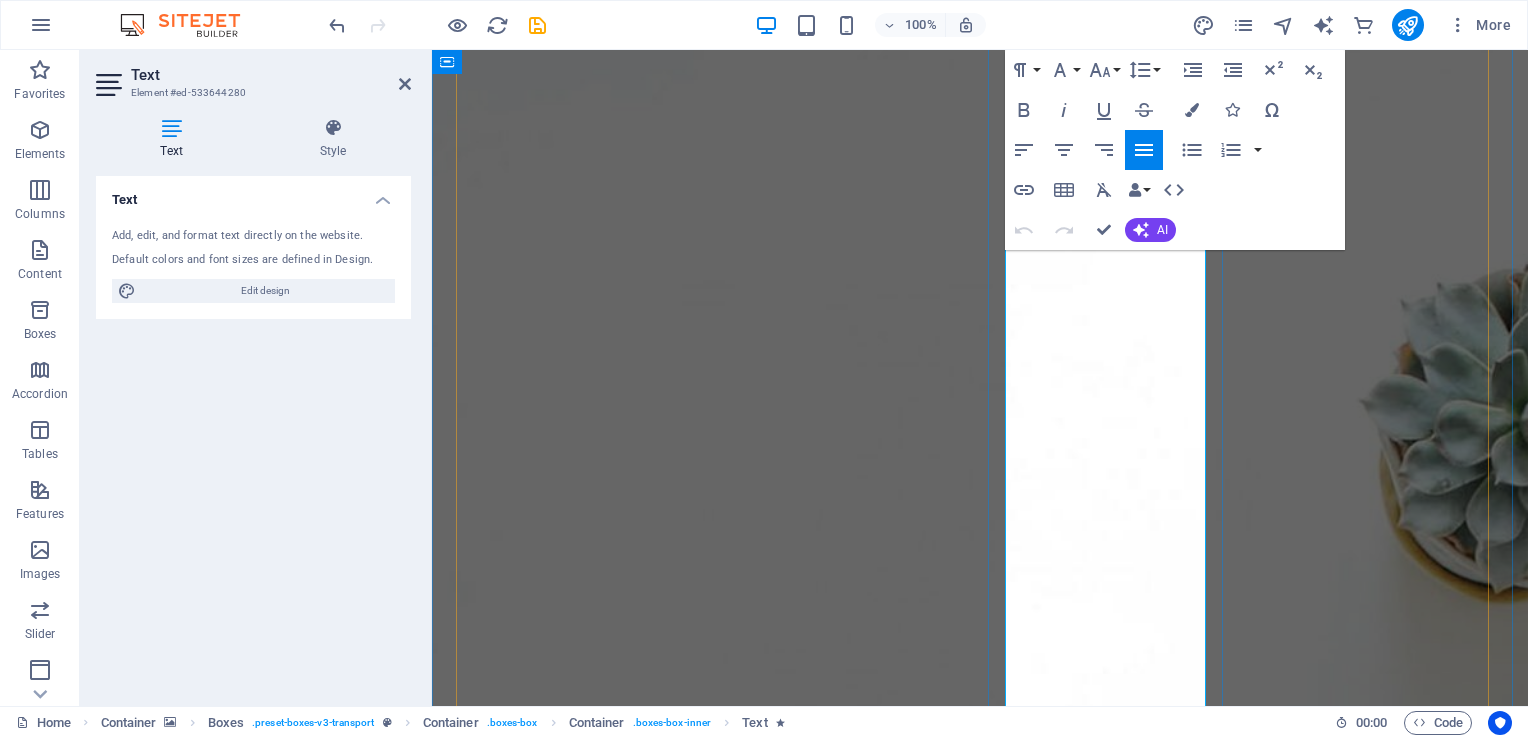 scroll, scrollTop: 2364, scrollLeft: 0, axis: vertical 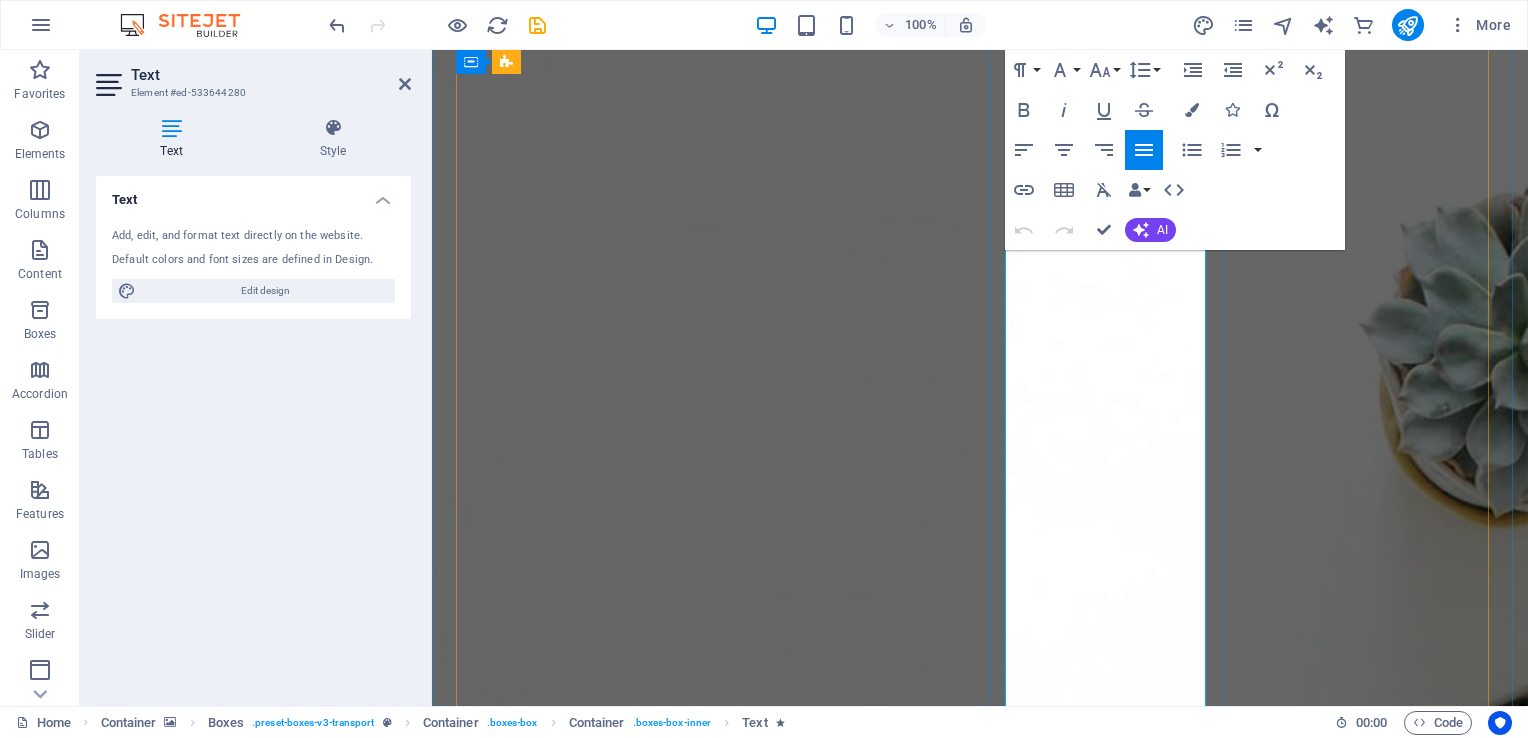 drag, startPoint x: 1022, startPoint y: 396, endPoint x: 1156, endPoint y: 565, distance: 215.678 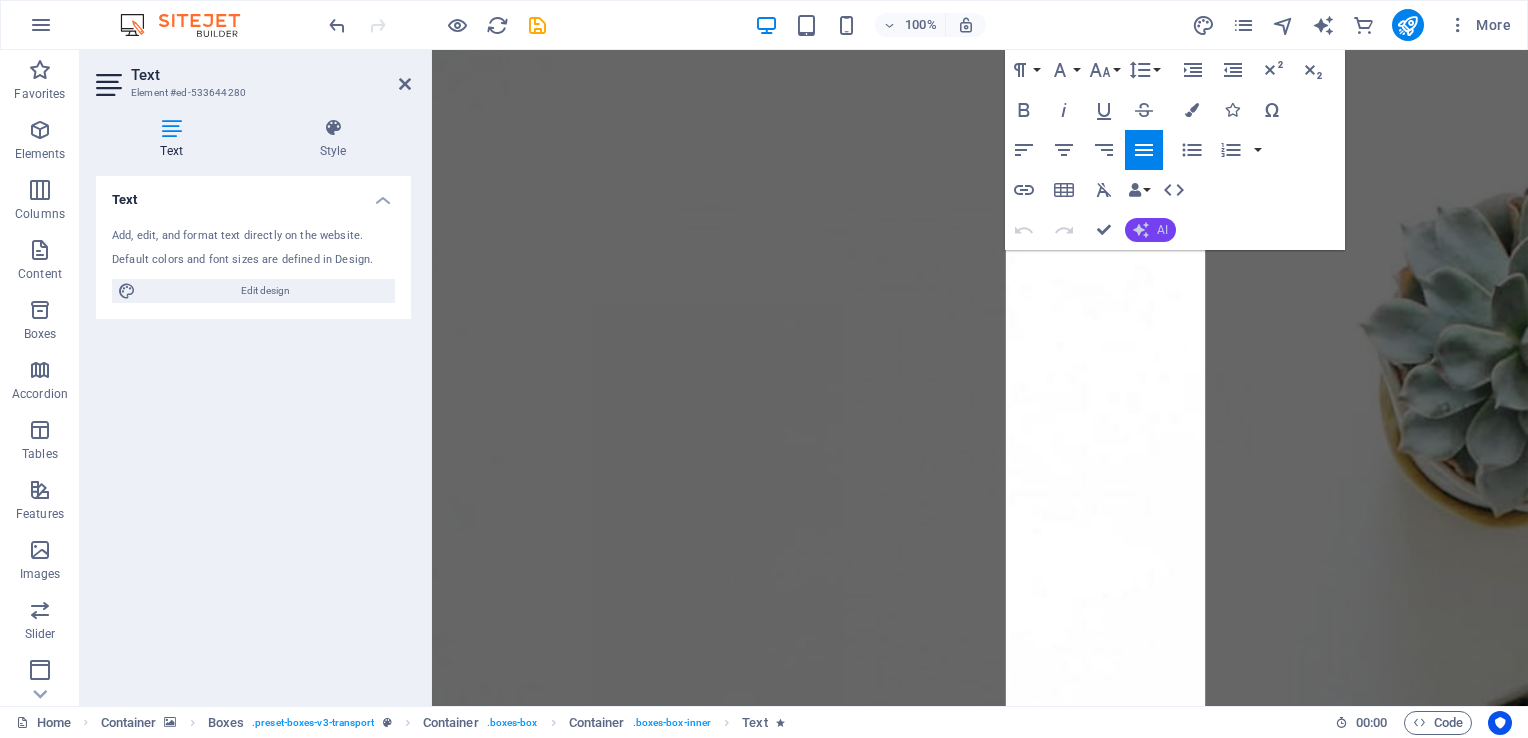 click 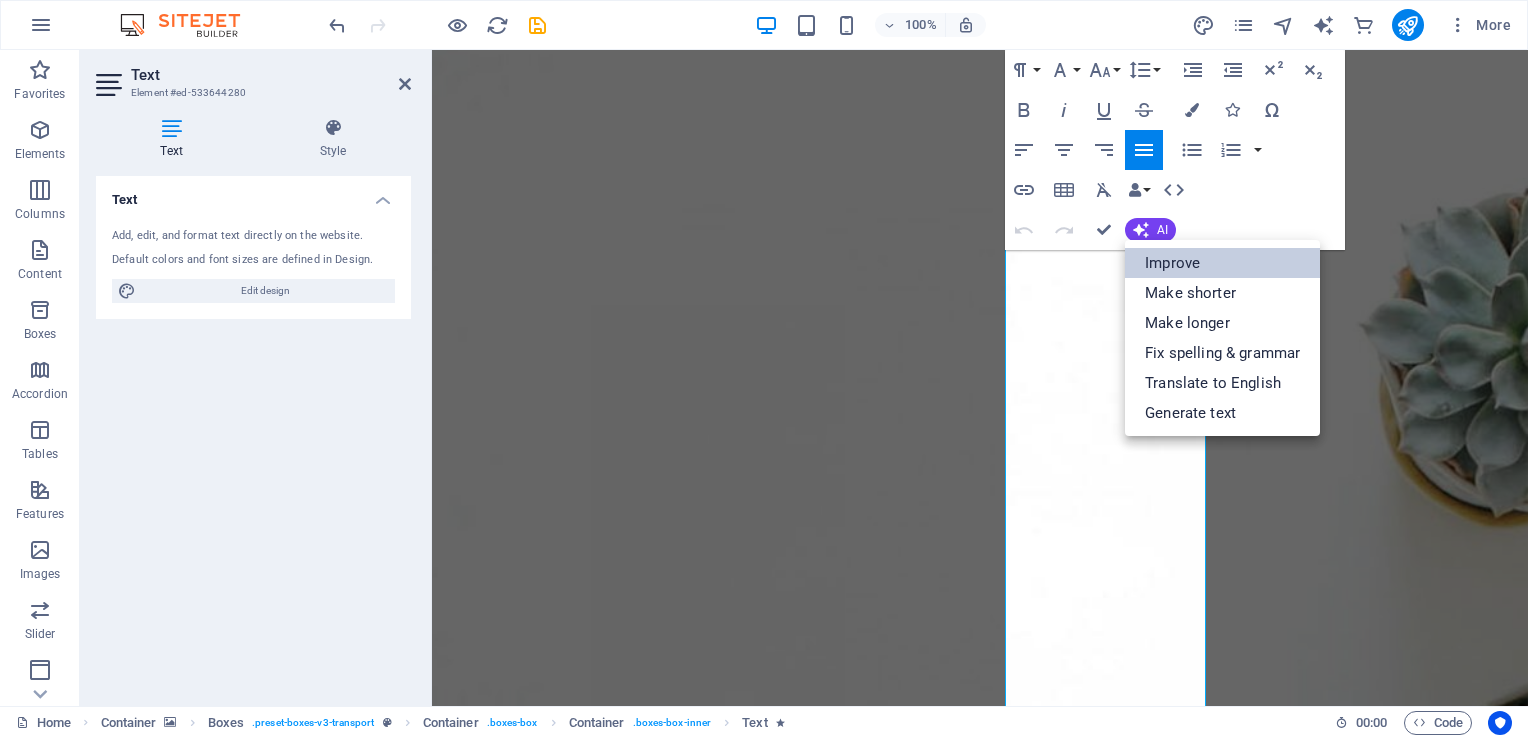 click on "Improve" at bounding box center (1222, 263) 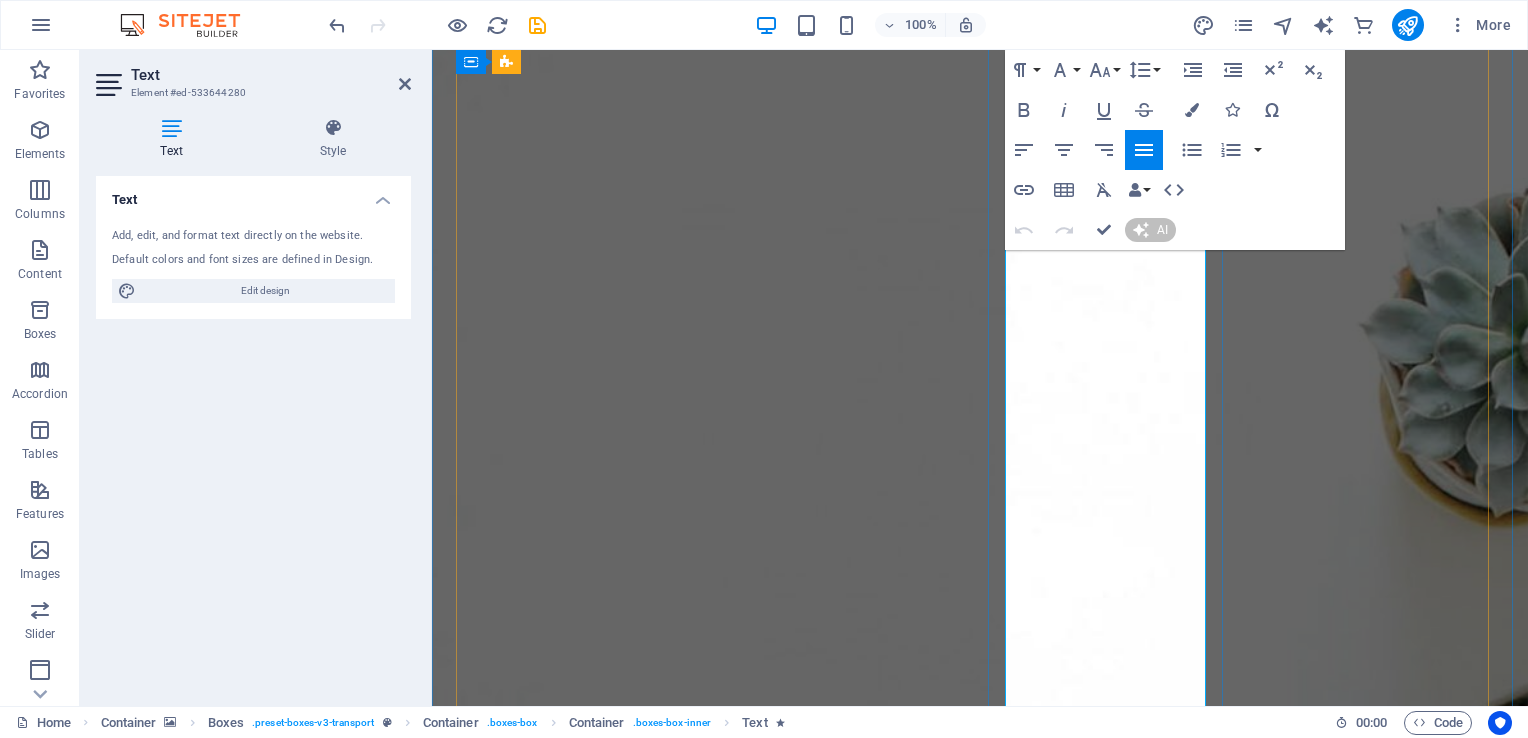 type 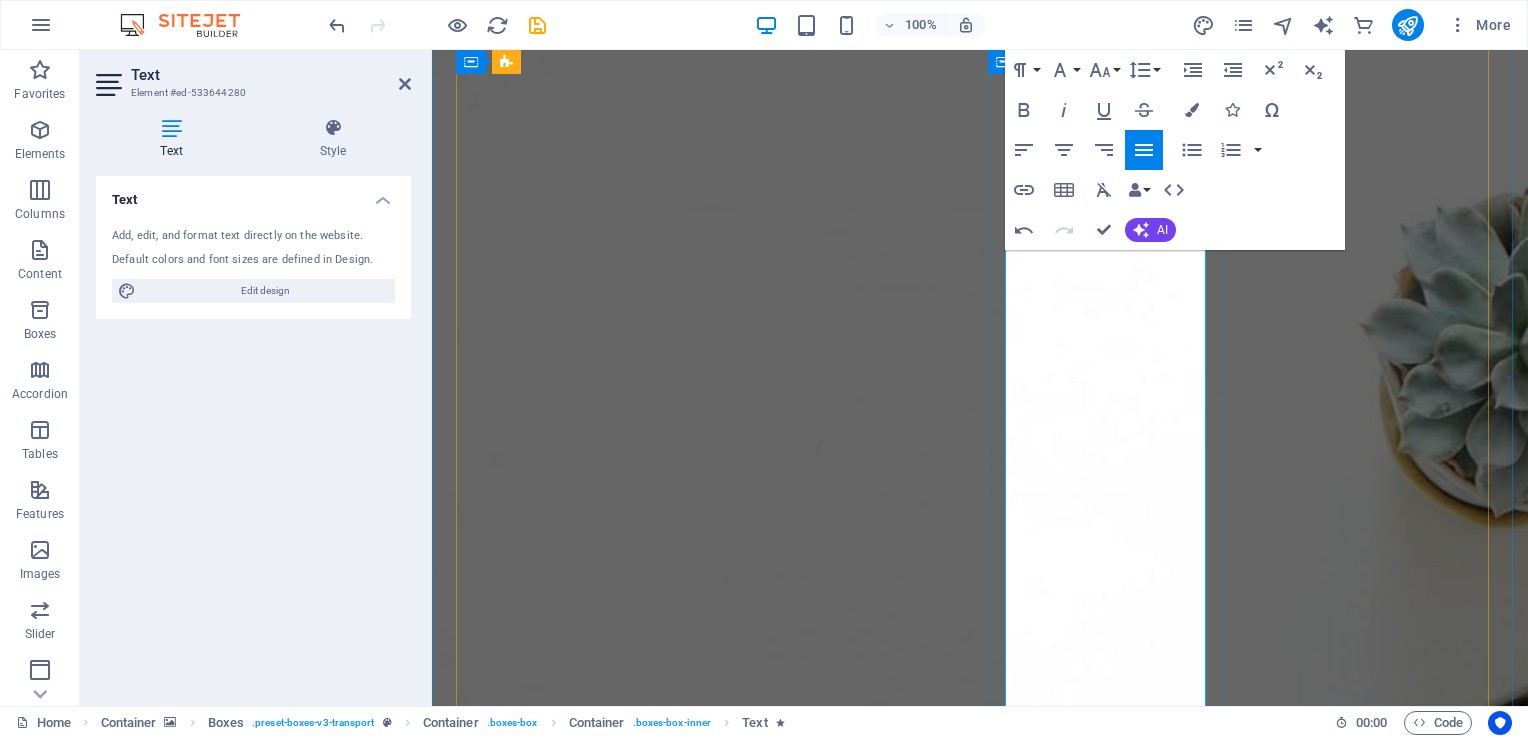 scroll, scrollTop: 2464, scrollLeft: 0, axis: vertical 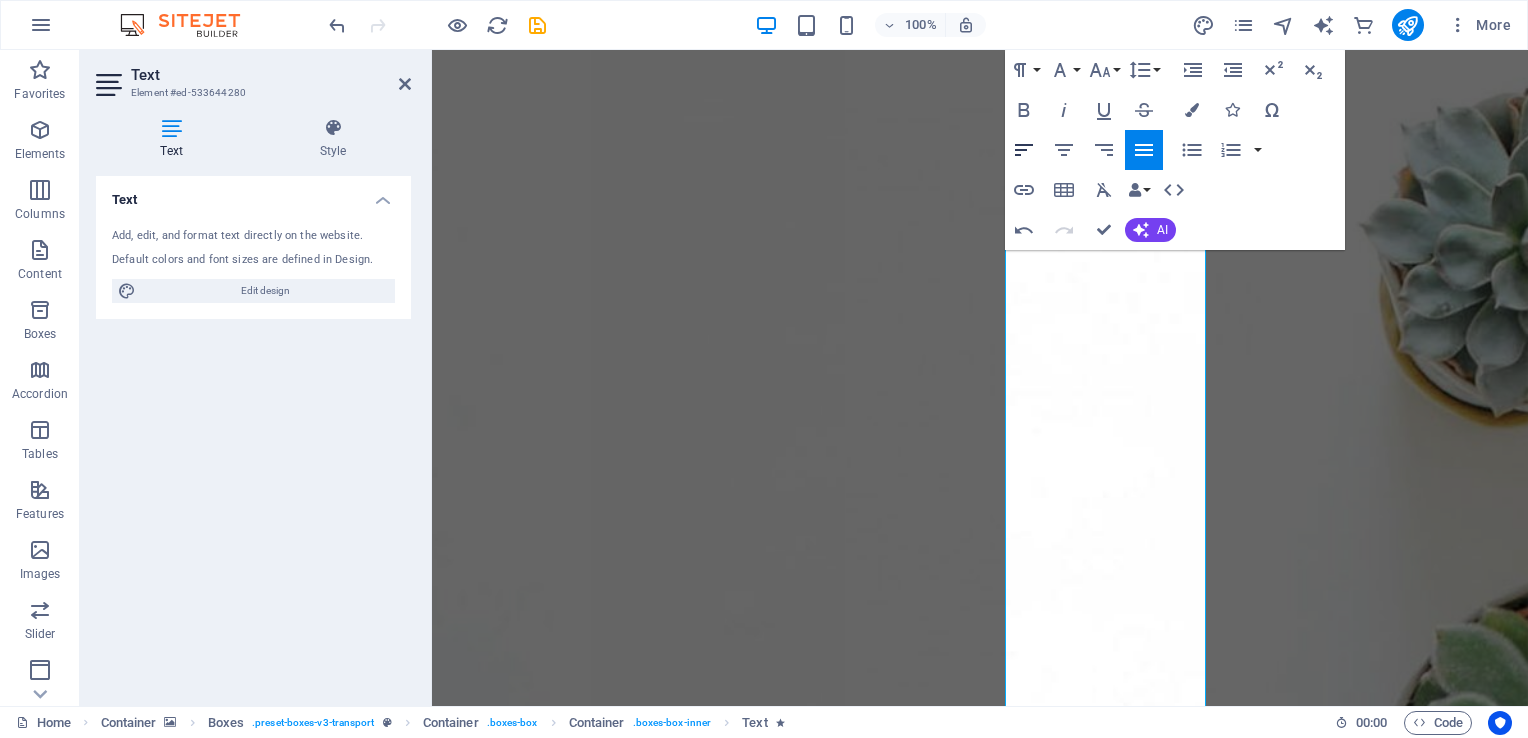 click 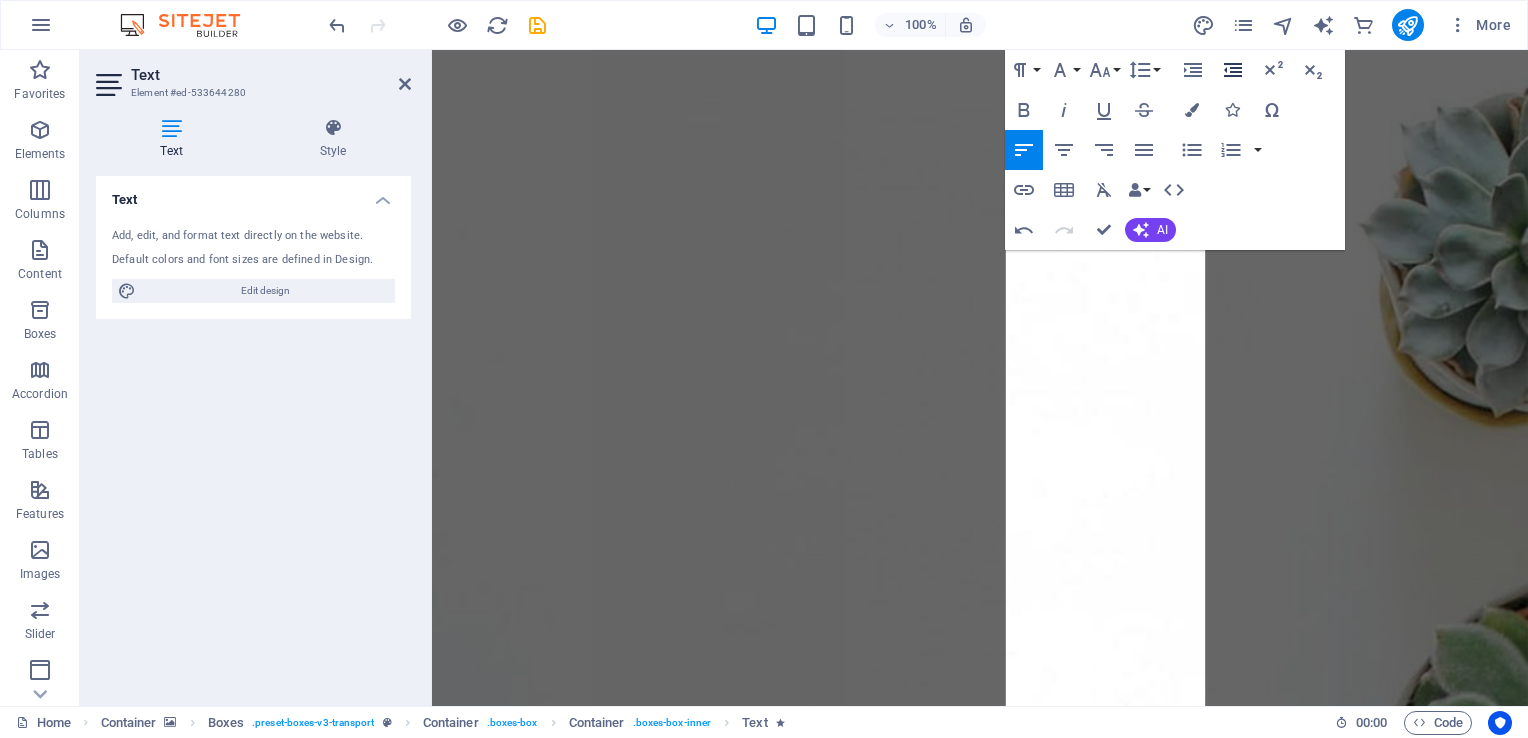 click 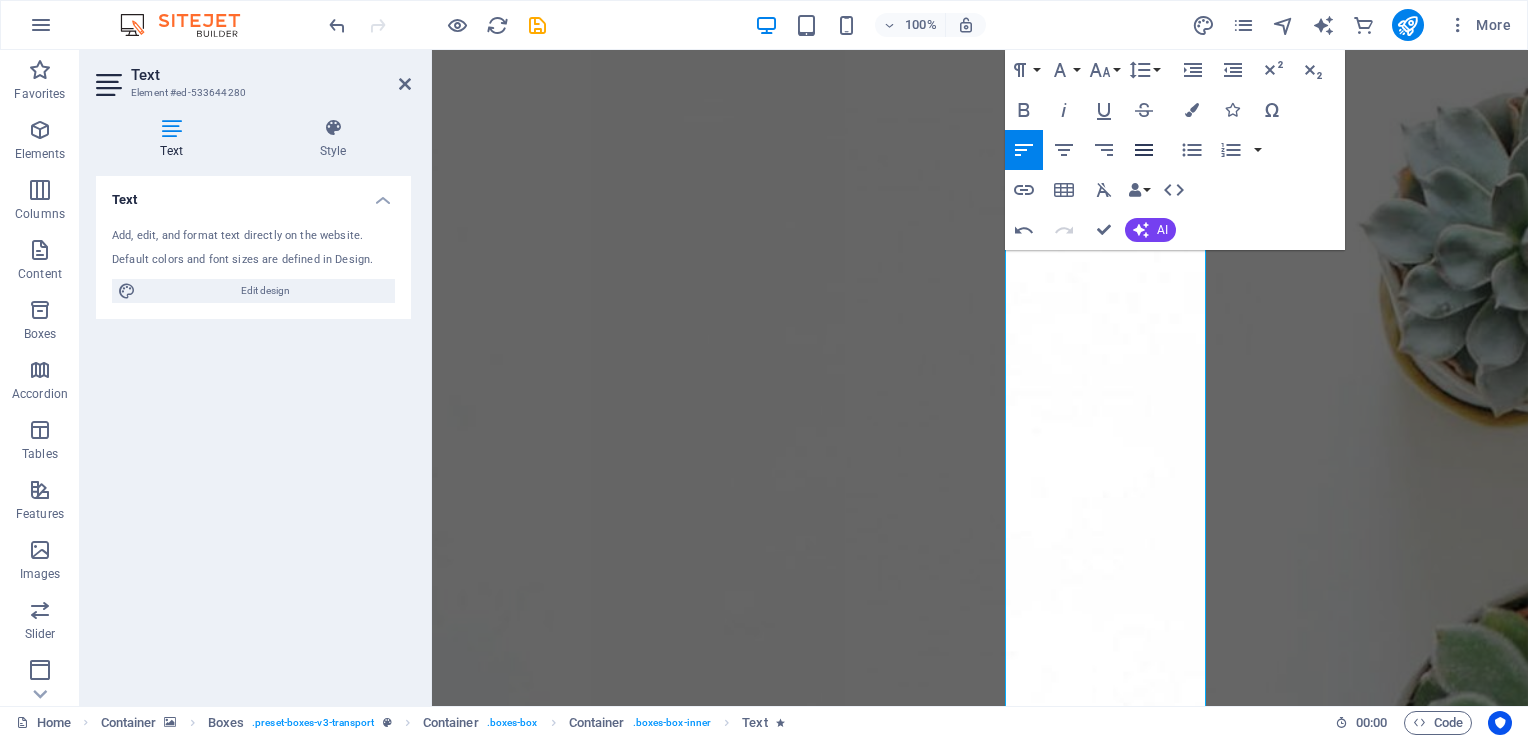 click 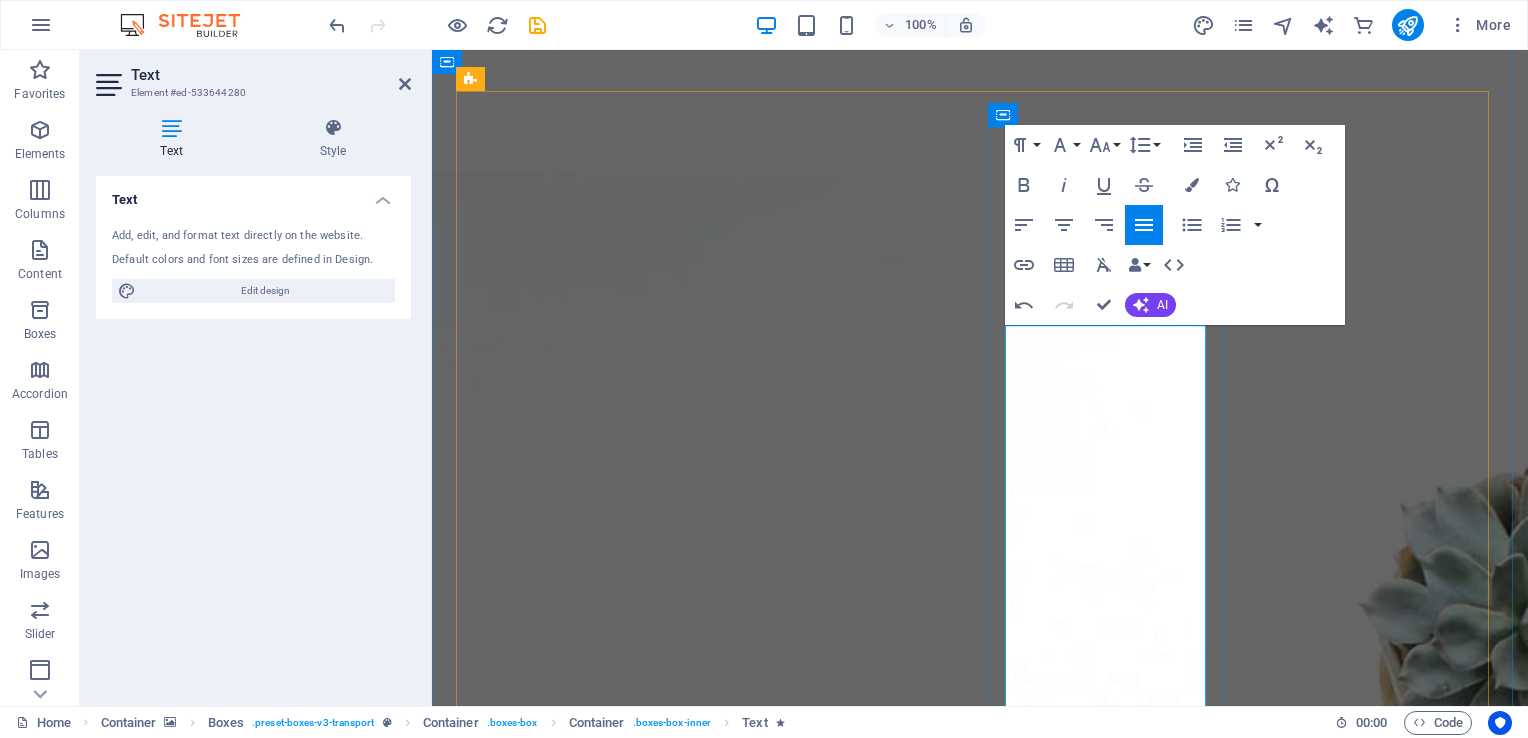 scroll, scrollTop: 2064, scrollLeft: 0, axis: vertical 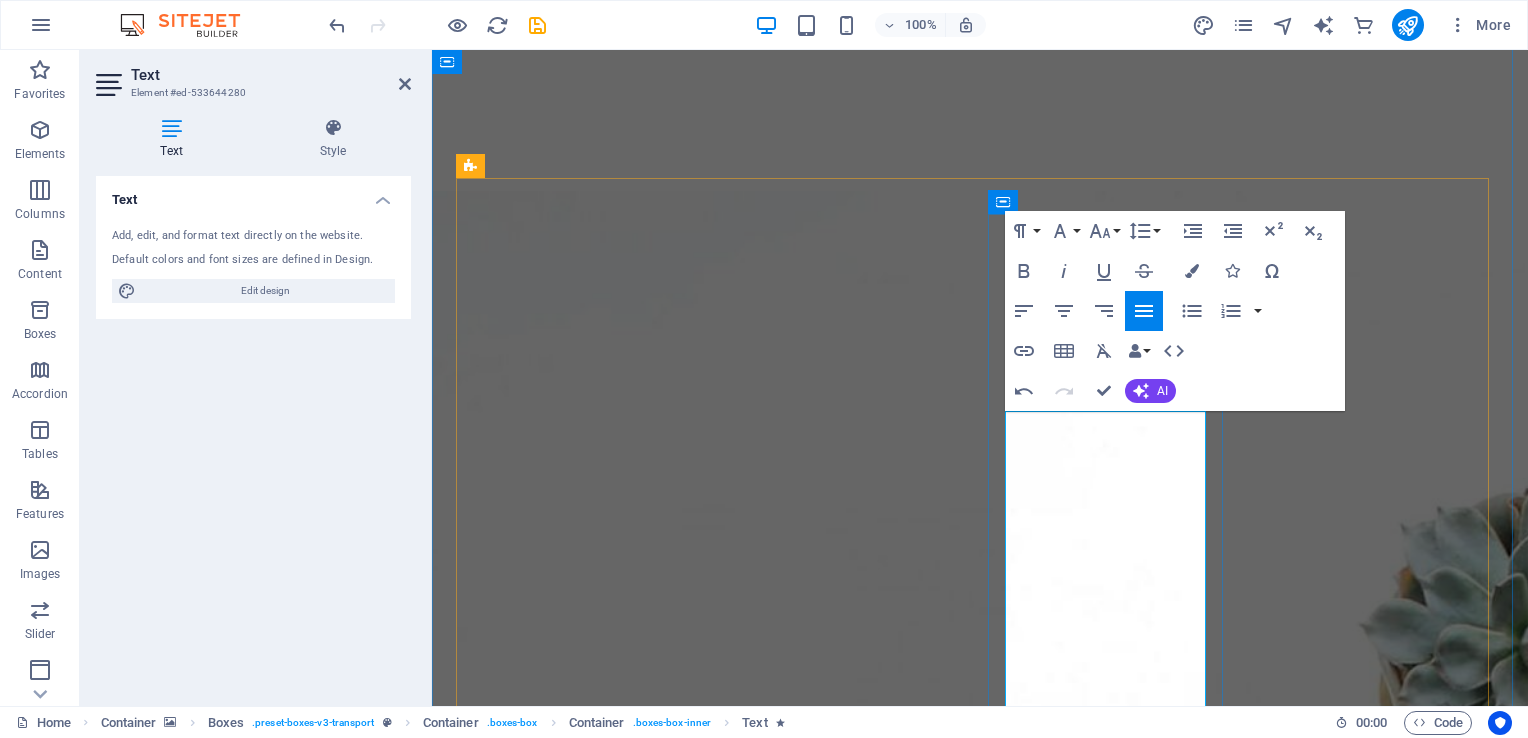 click on "We provide a variety of tailored Training and Development Solutions.  All workshops can be customized to meet your specific needs and requirements.  Workshops are available in both half-day and full-day formats and can be conducted on-site.  Currently trending workshops include: - Team Engagement - Emotional Intelligence - Psychological Safety - Coaching and Mentoring - Career Development" at bounding box center [579, 5621] 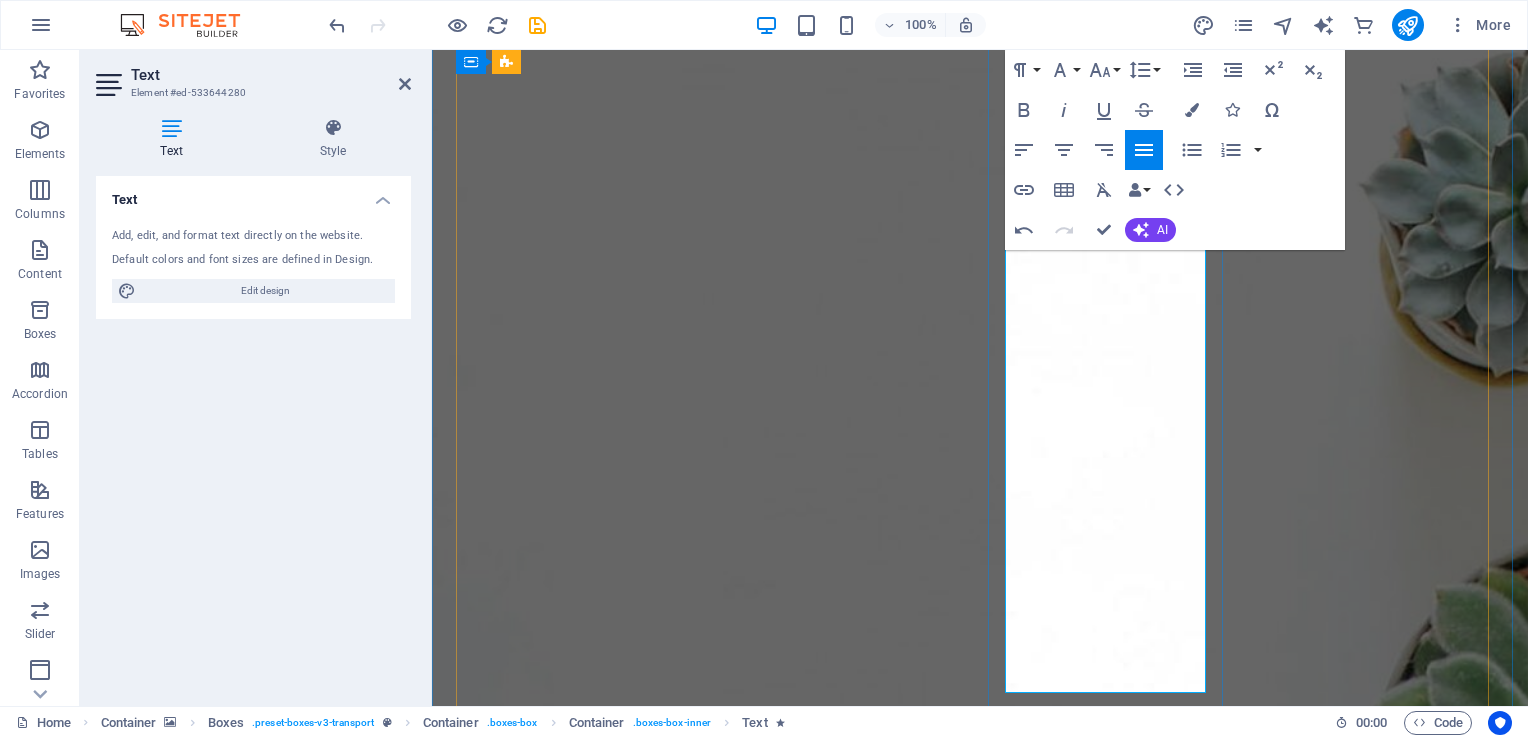 scroll, scrollTop: 2564, scrollLeft: 0, axis: vertical 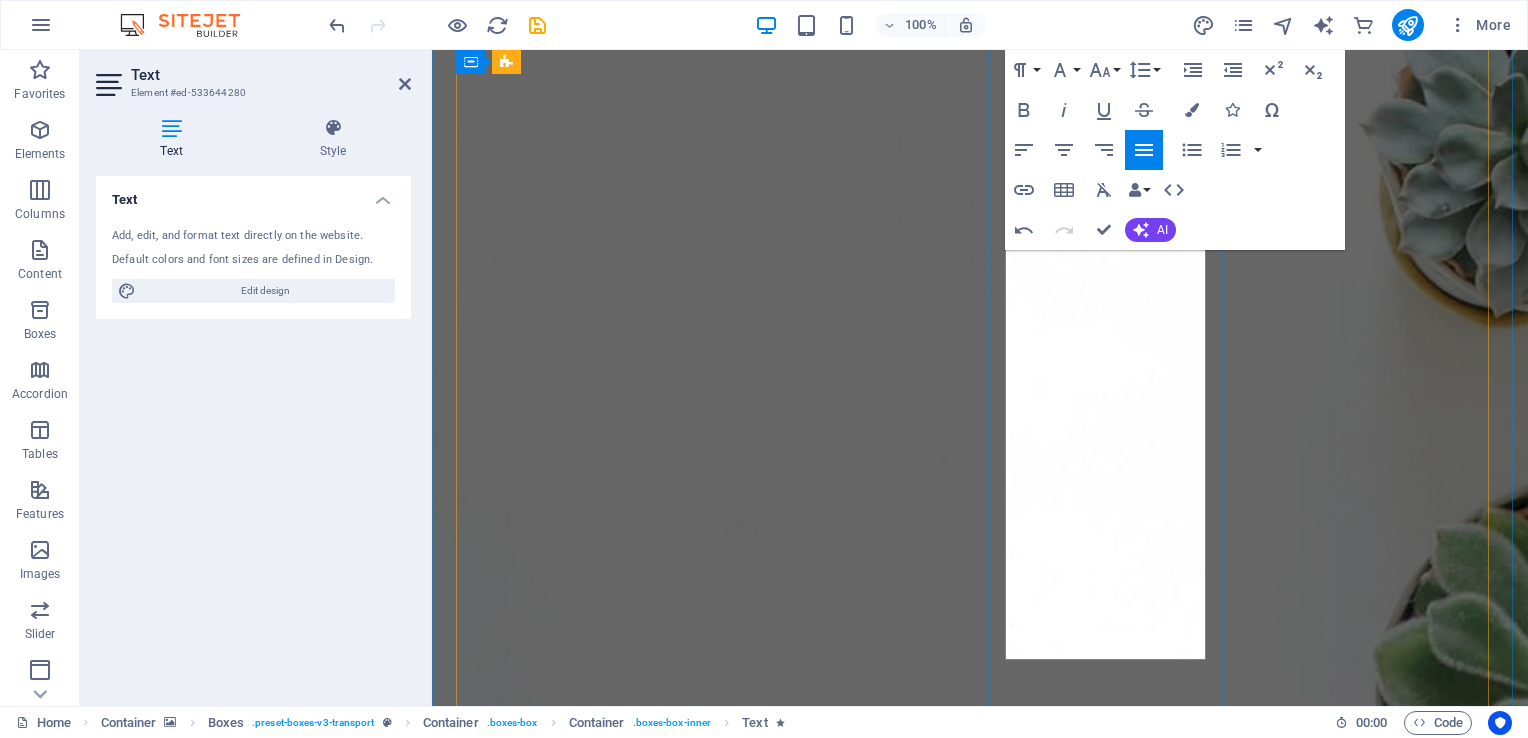 click on "We provide a variety of tailored Training and Development Solutions.  All workshops can be customized to meet your specific needs and requirements.  Workshops are available in both half-day and full-day formats and can be conducted on-site.  Currently trending workshops include: - Team Engagement - Emotional Intelligence - Psychological Safety - Coaching and Mentoring - Career Development" at bounding box center [579, 5121] 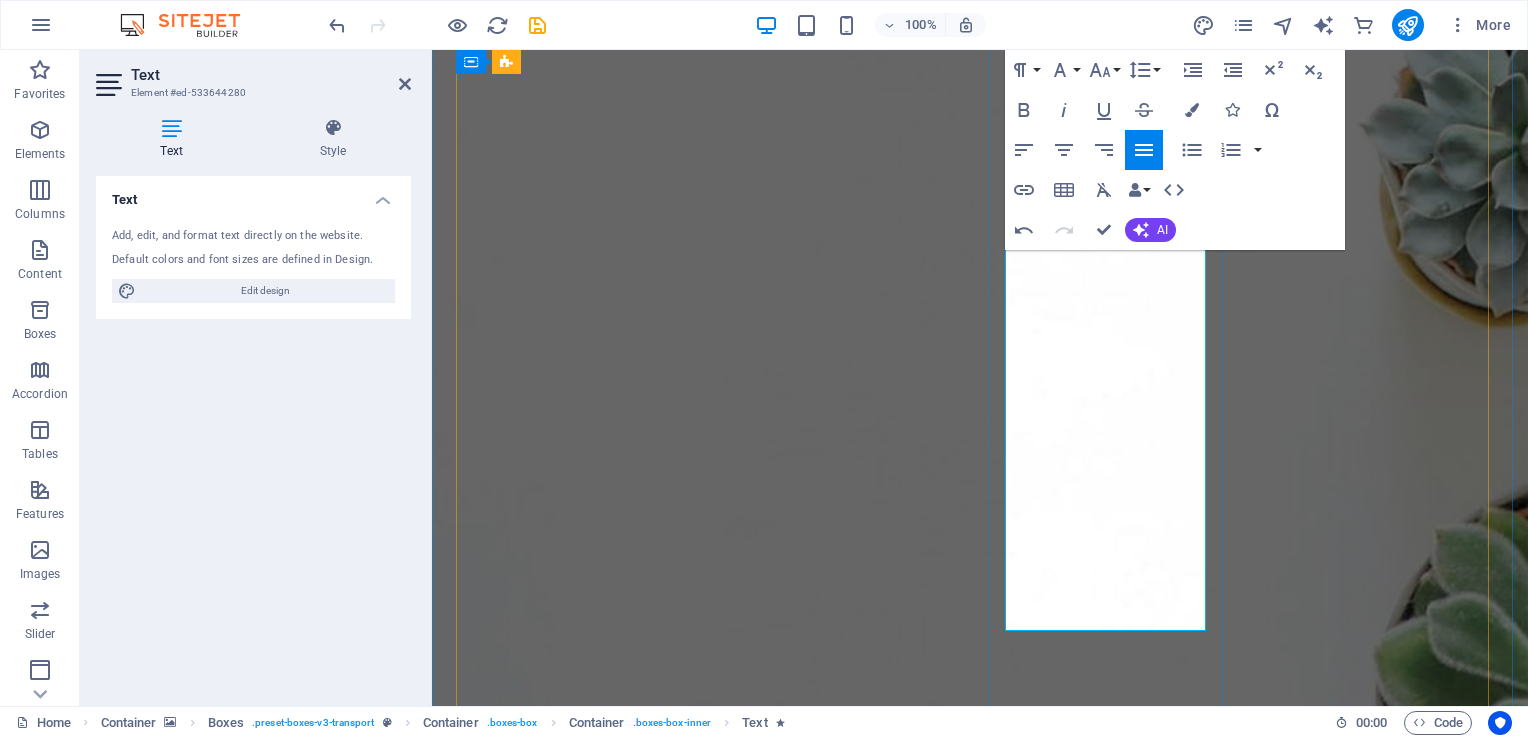 click on "We provide a variety of tailored Training and Development Solutions.  All workshops can be customized to meet your specific needs and requirements.  Workshops are available in both half-day and full-day formats and can be conducted on-site.  Currently trending workshops include: Team Engagement  Emotional Intelligence - Psychological Safety - Coaching and Mentoring - Career Development" at bounding box center (575, 5121) 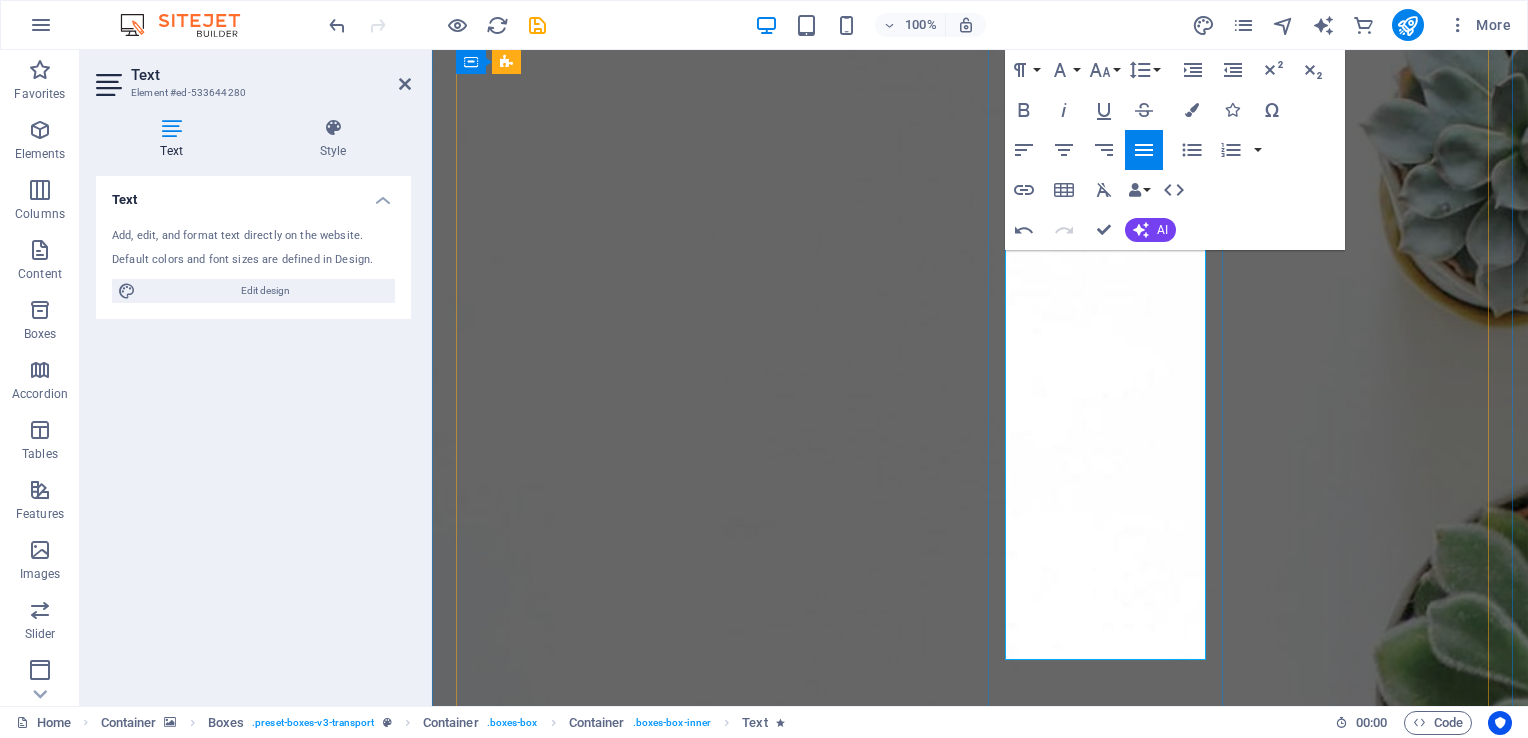 click on "Emotional Intelligence  Psychological Safety Coaching and Mentoring  Career Development" at bounding box center (579, 5409) 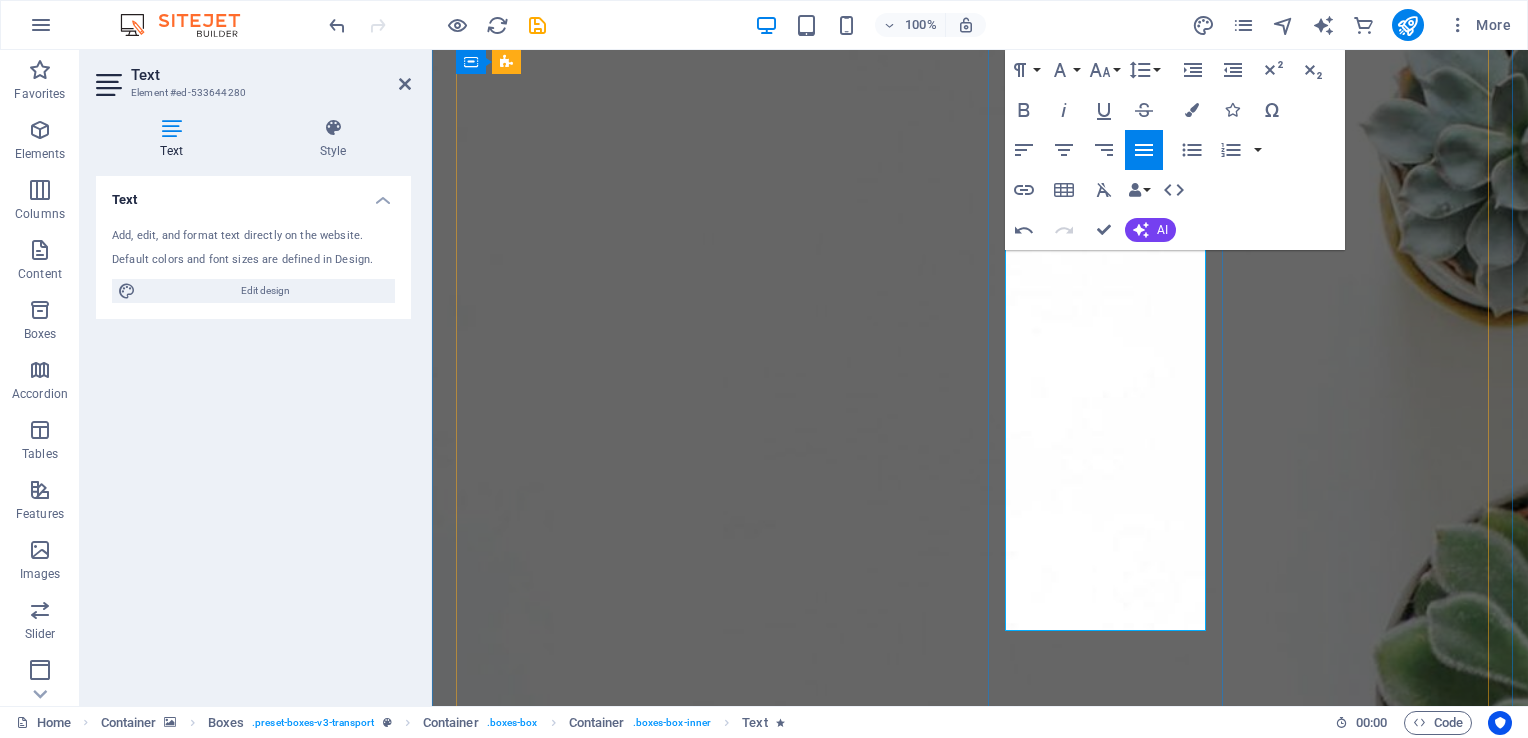 click on "We provide a variety of tailored Training and Development Solutions.  All workshops can be customized to meet your specific needs and requirements.  Workshops are available in both half-day and full-day formats and can be conducted on-site.  Currently trending workshops include: Team Engagement Emotional Intelligence  Psychological Safety Coaching and Mentoring  Career Development" at bounding box center [579, 5121] 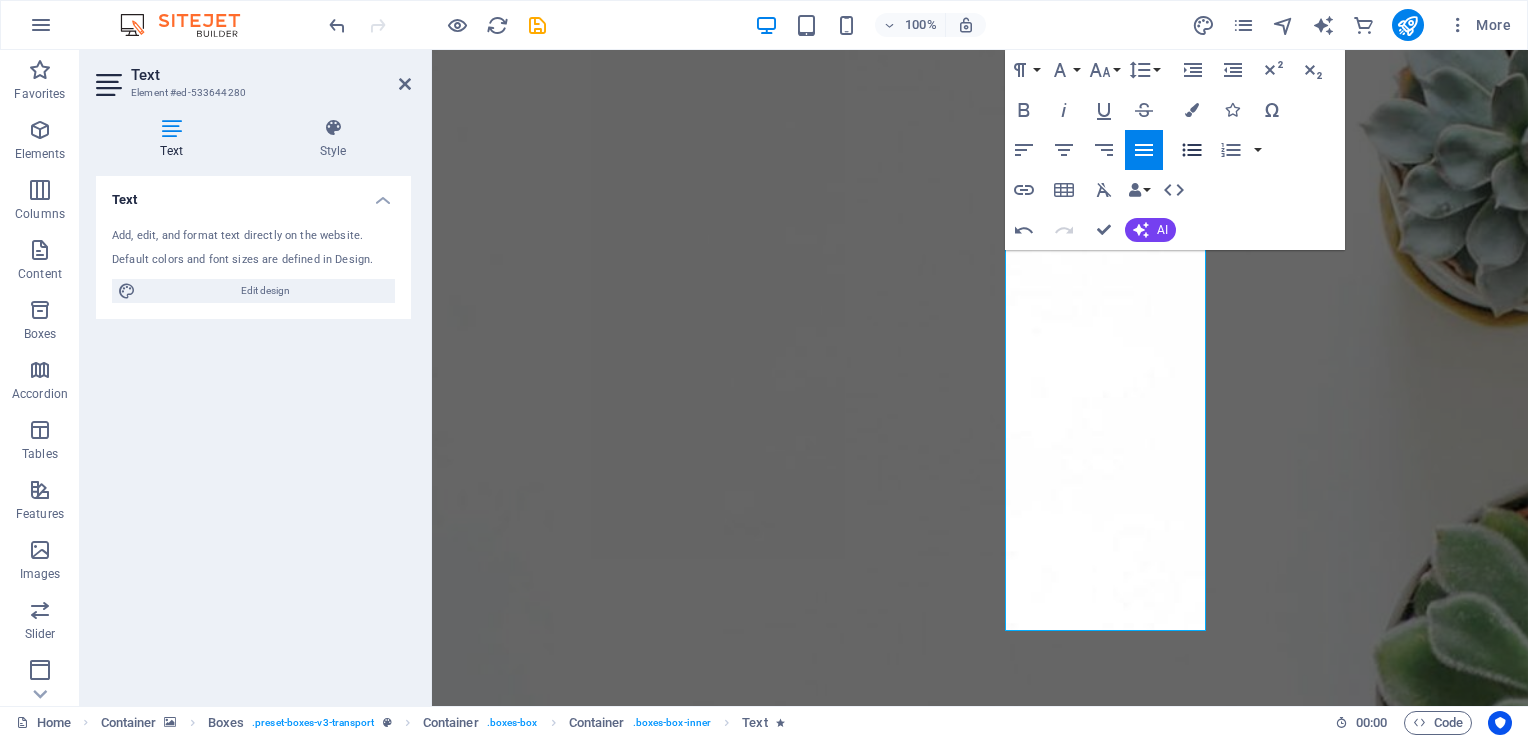 click 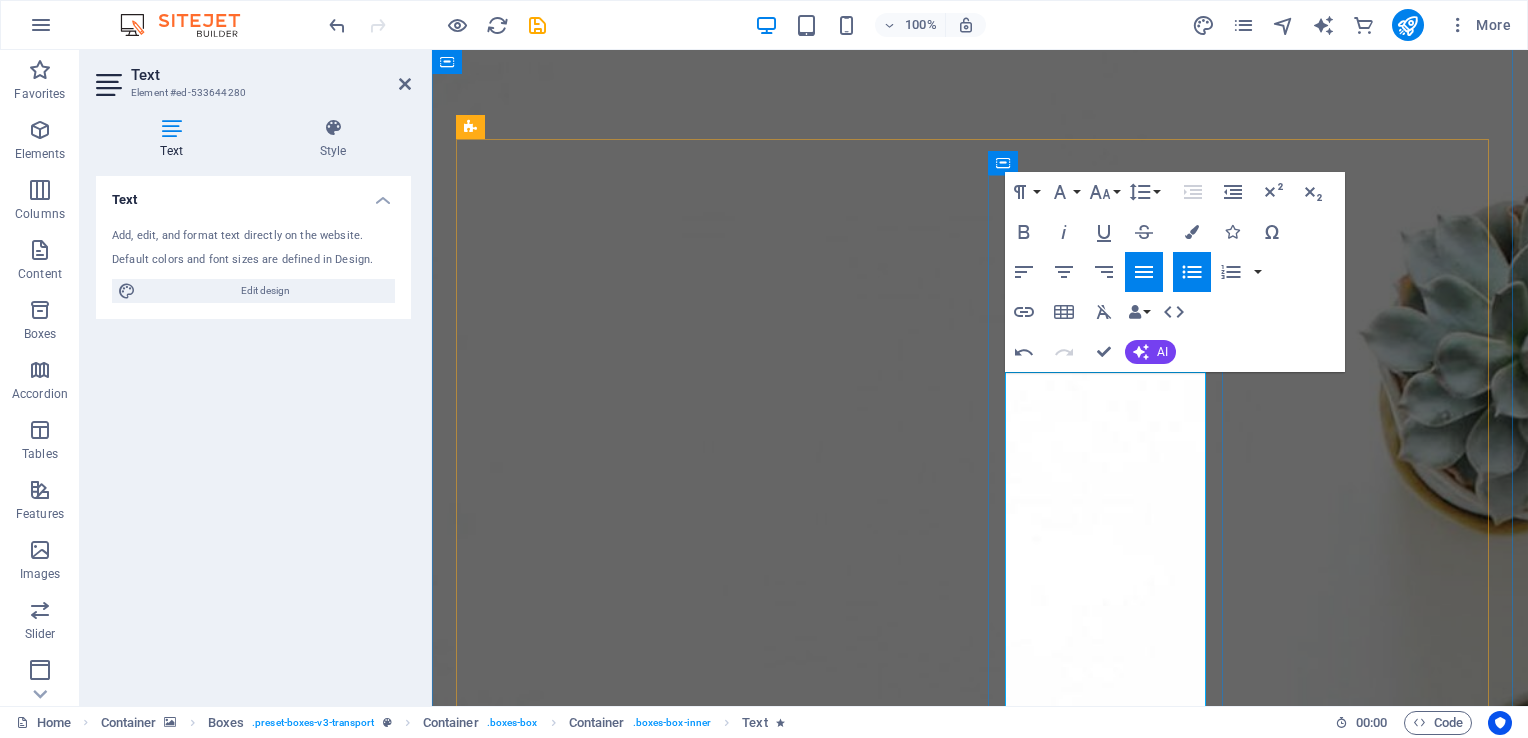 scroll, scrollTop: 2464, scrollLeft: 0, axis: vertical 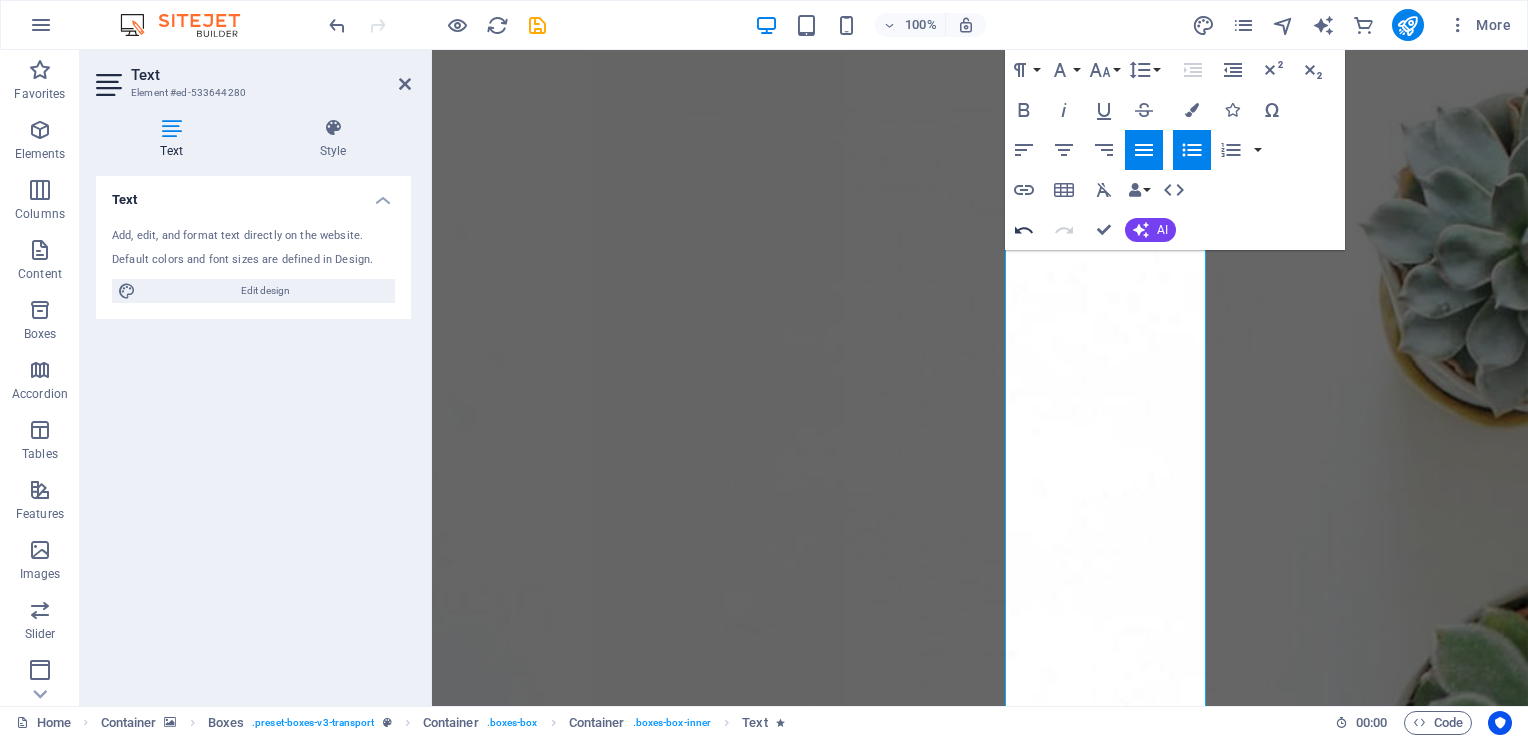click 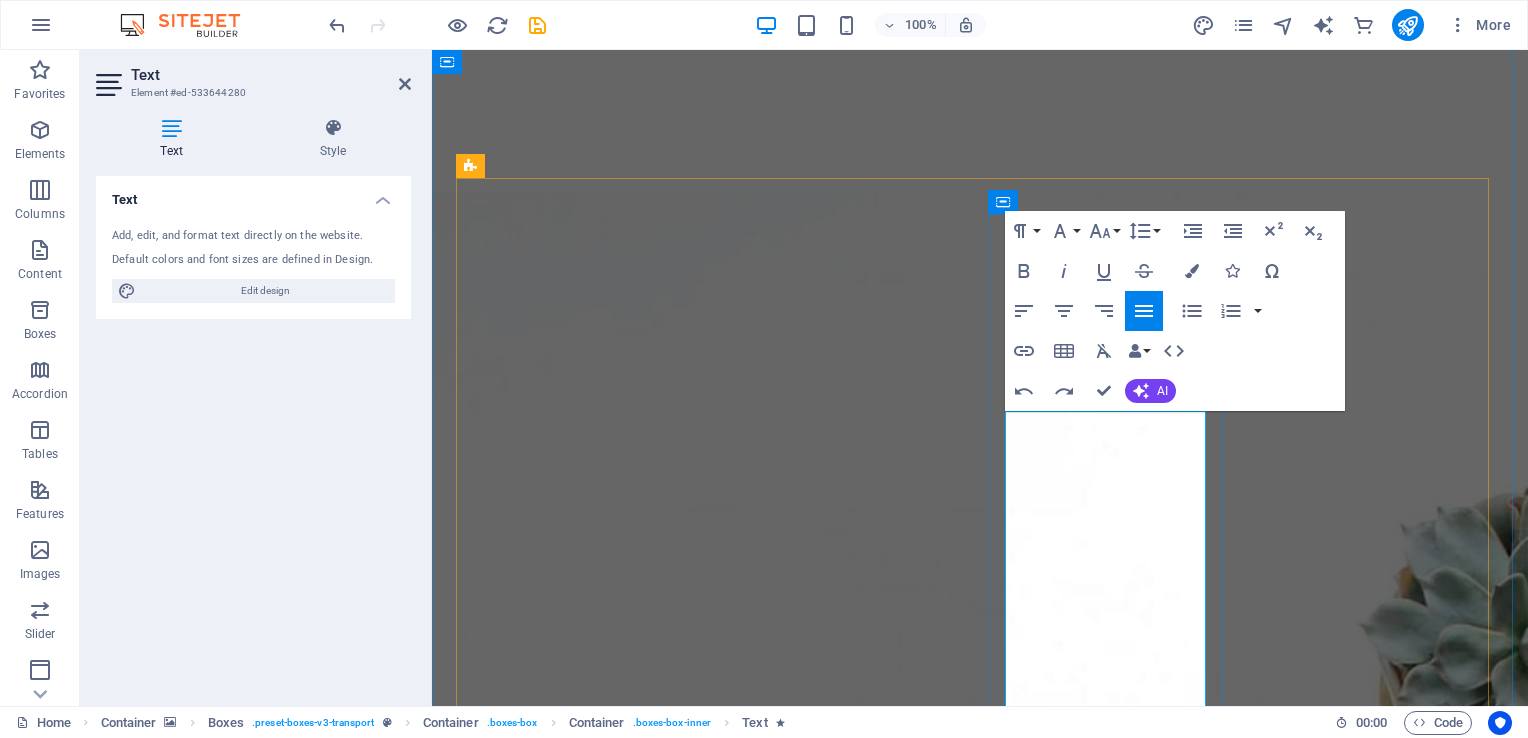 scroll, scrollTop: 2164, scrollLeft: 0, axis: vertical 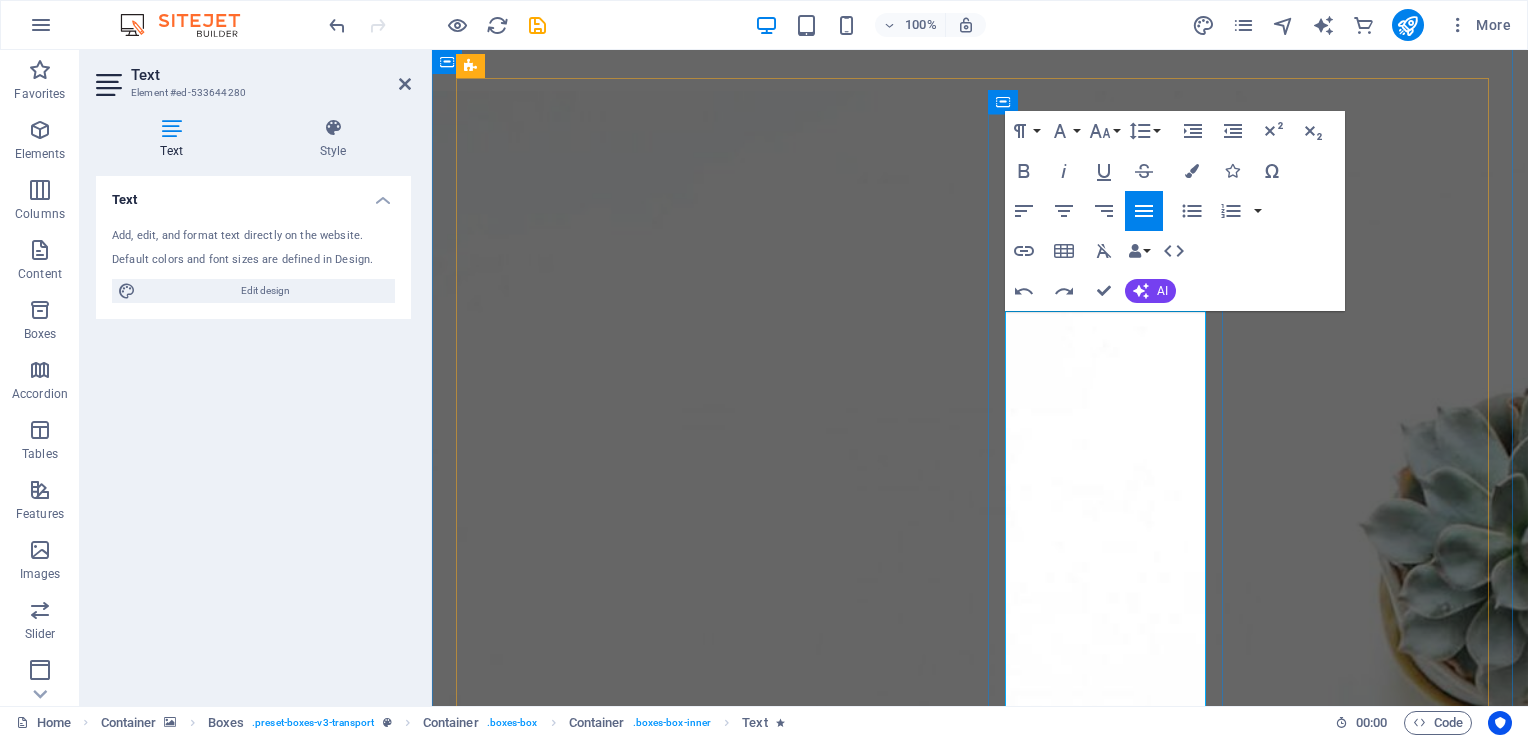 click on "We provide a variety of tailored Training and Development Solutions.  All workshops can be customized to meet your specific needs and requirements.  Workshops are available in both half-day and full-day formats and can be conducted on-site.  Currently trending workshops include: Team Engagement Emotional Intelligence  Psychological Safety Coaching and Mentoring  Career Development" at bounding box center [579, 5521] 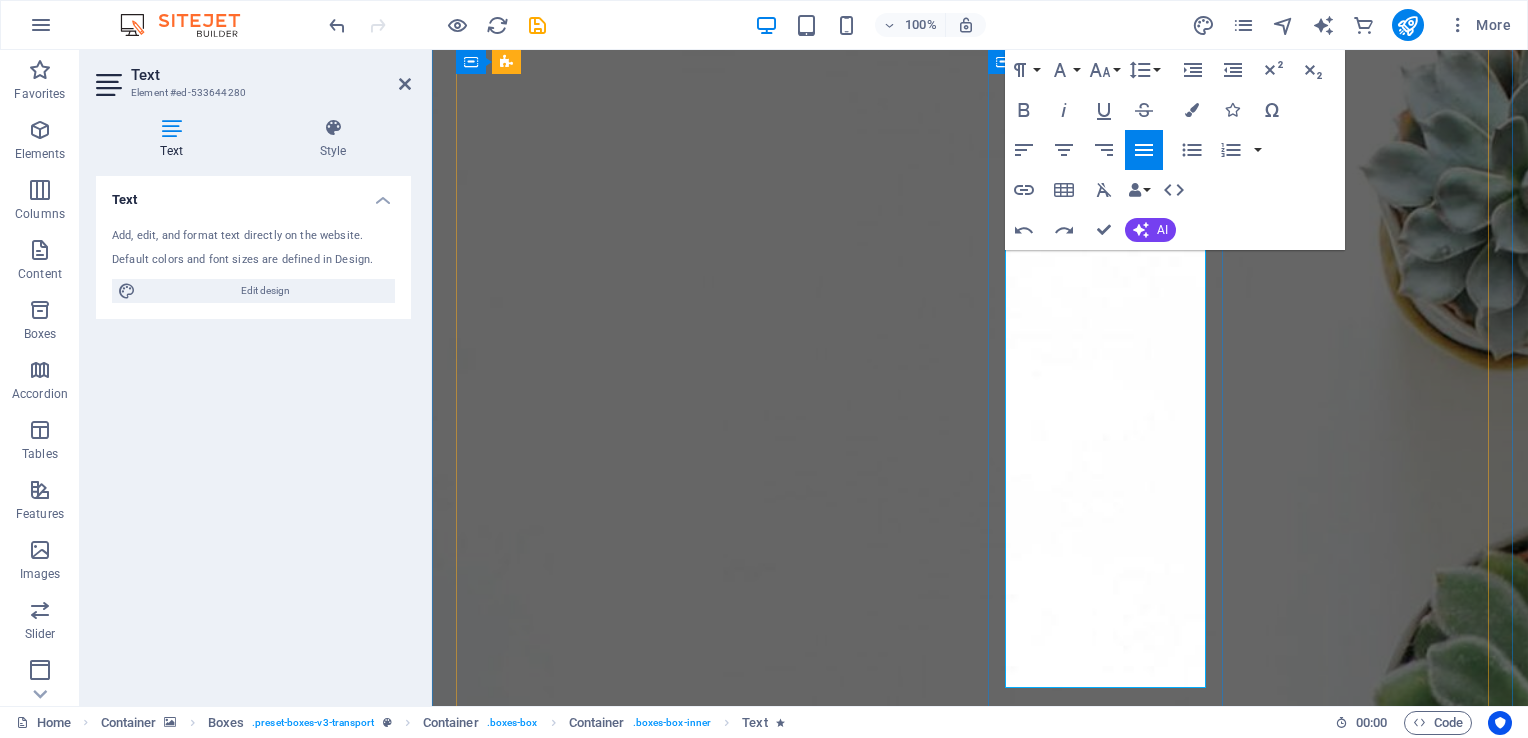 scroll, scrollTop: 2564, scrollLeft: 0, axis: vertical 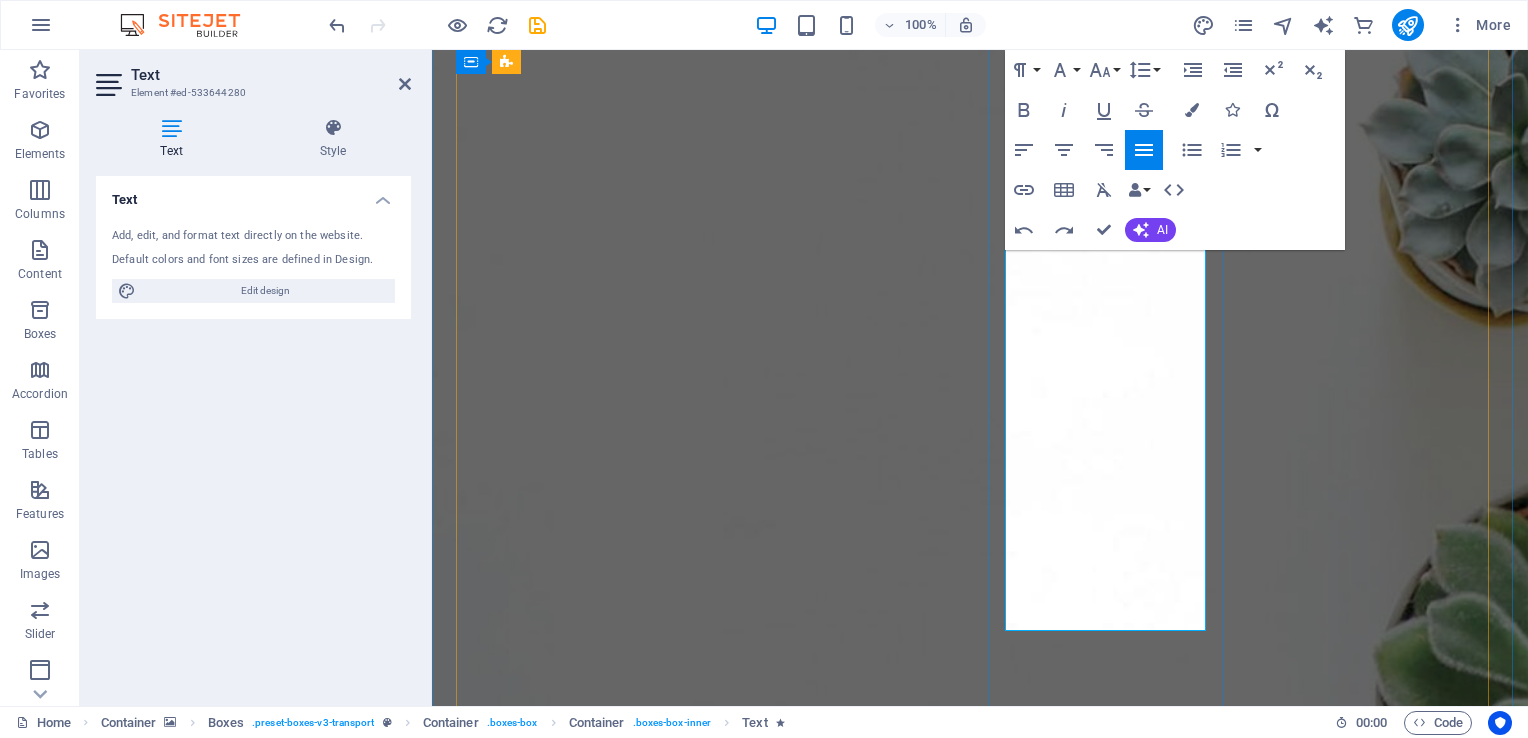 drag, startPoint x: 1172, startPoint y: 414, endPoint x: 1012, endPoint y: 394, distance: 161.24515 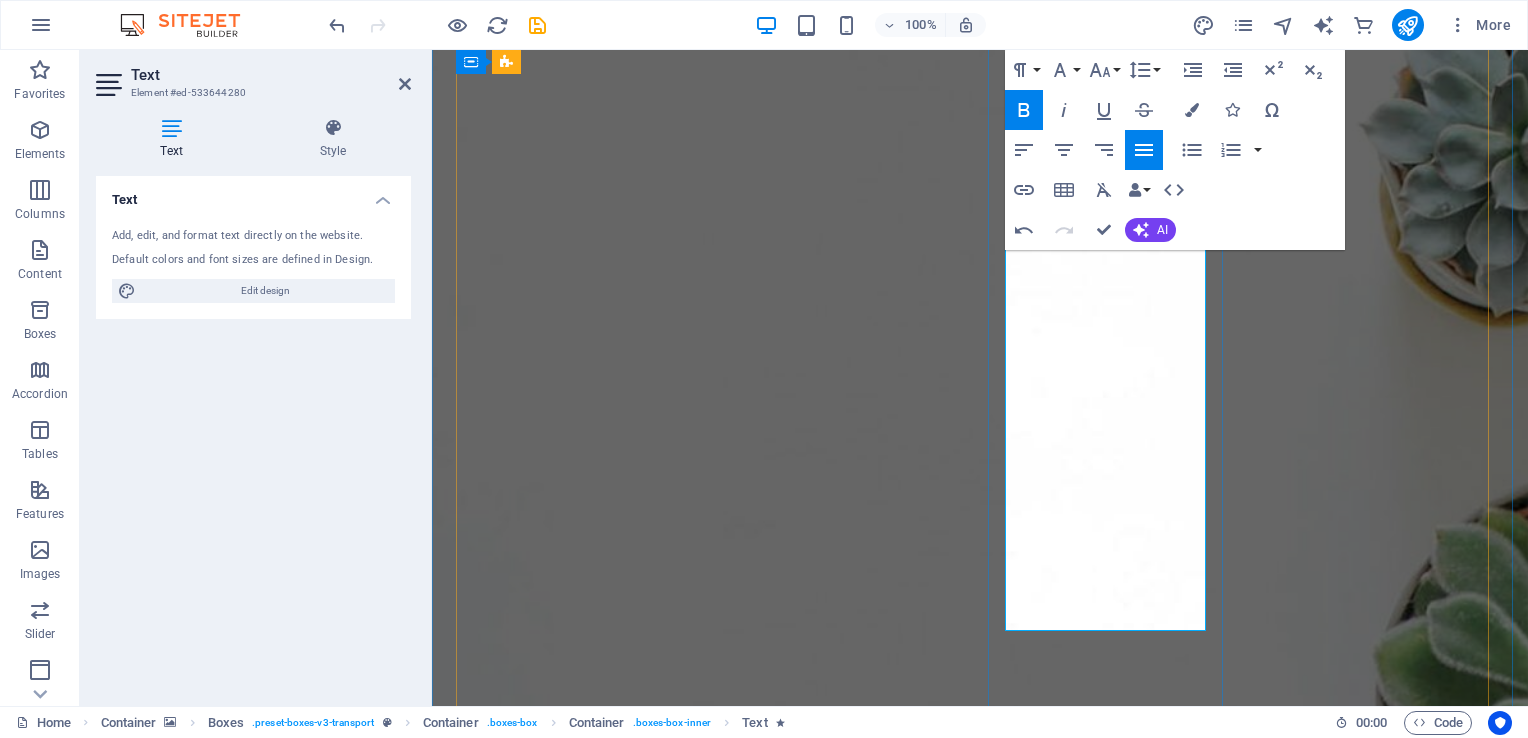click on "We provide a variety of tailored Training and Development Solutions.  All workshops can be customized to meet your specific needs and requirements.  Workshops are available in both half-day and full-day formats and can be conducted on-site.  Currently trending workshops include: Team Engagement Emotional Intelligence  Psychological Safety Coaching and Mentoring  Career Development" at bounding box center (579, 5121) 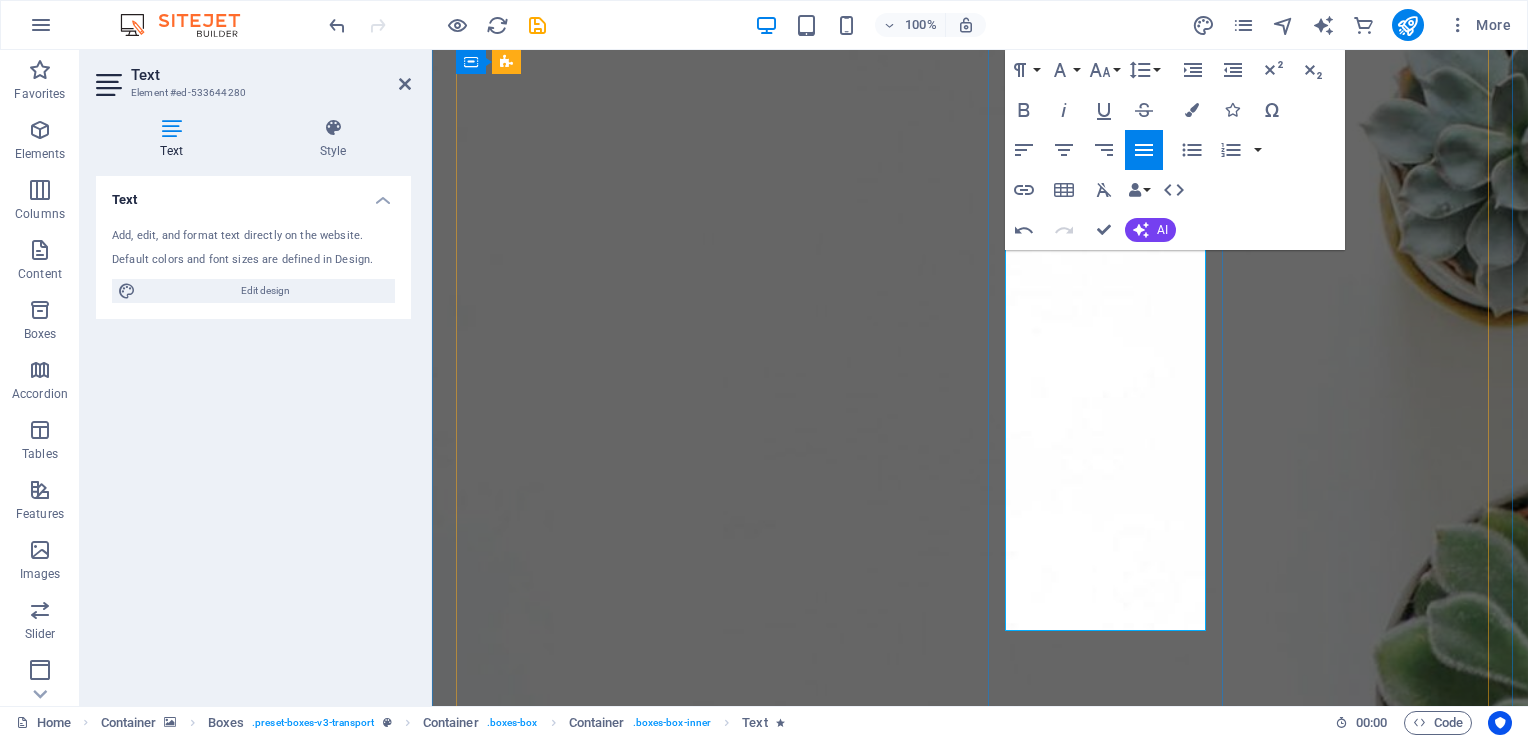 click on "Team Engagement Emotional Intelligence  Psychological Safety Coaching and Mentoring  Career Development" at bounding box center (579, 5380) 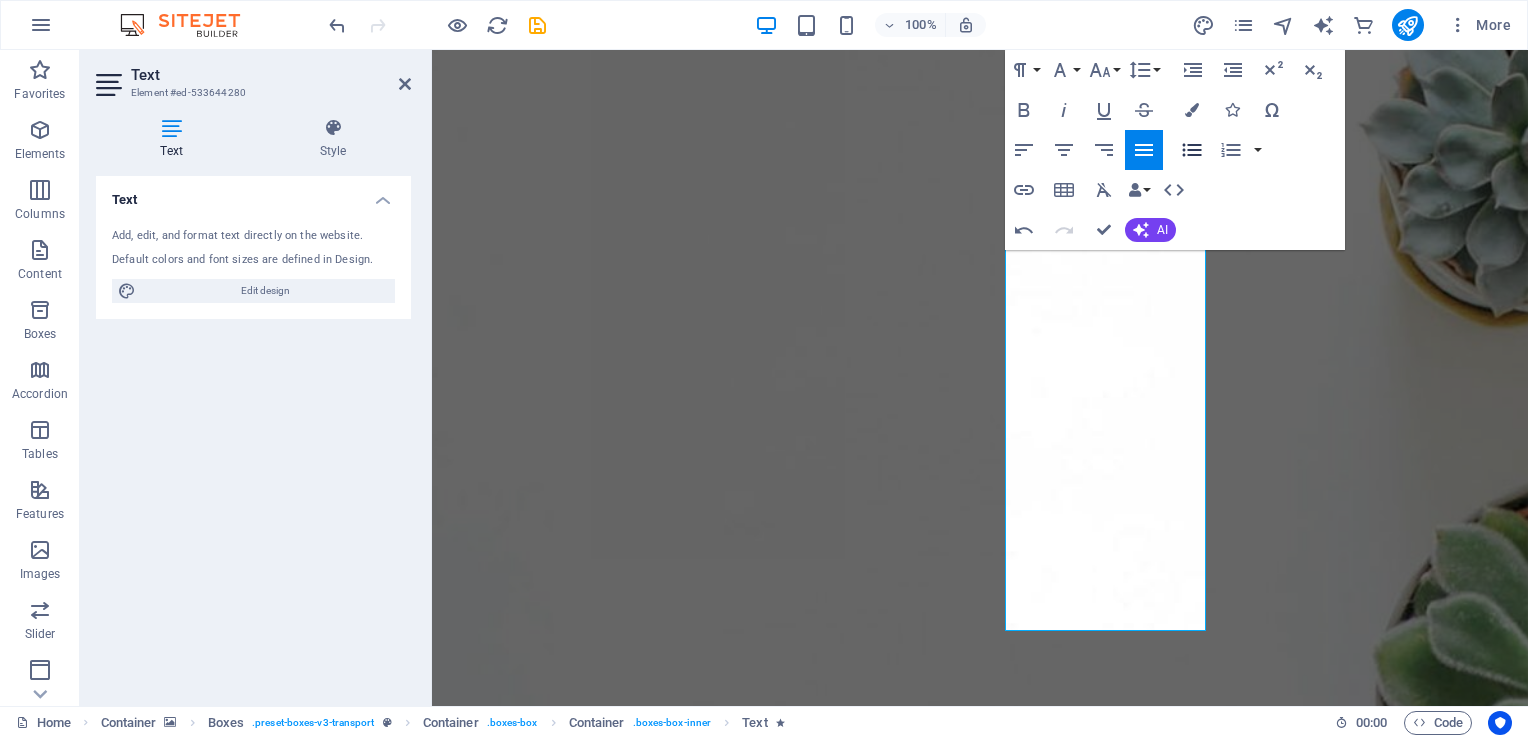 click 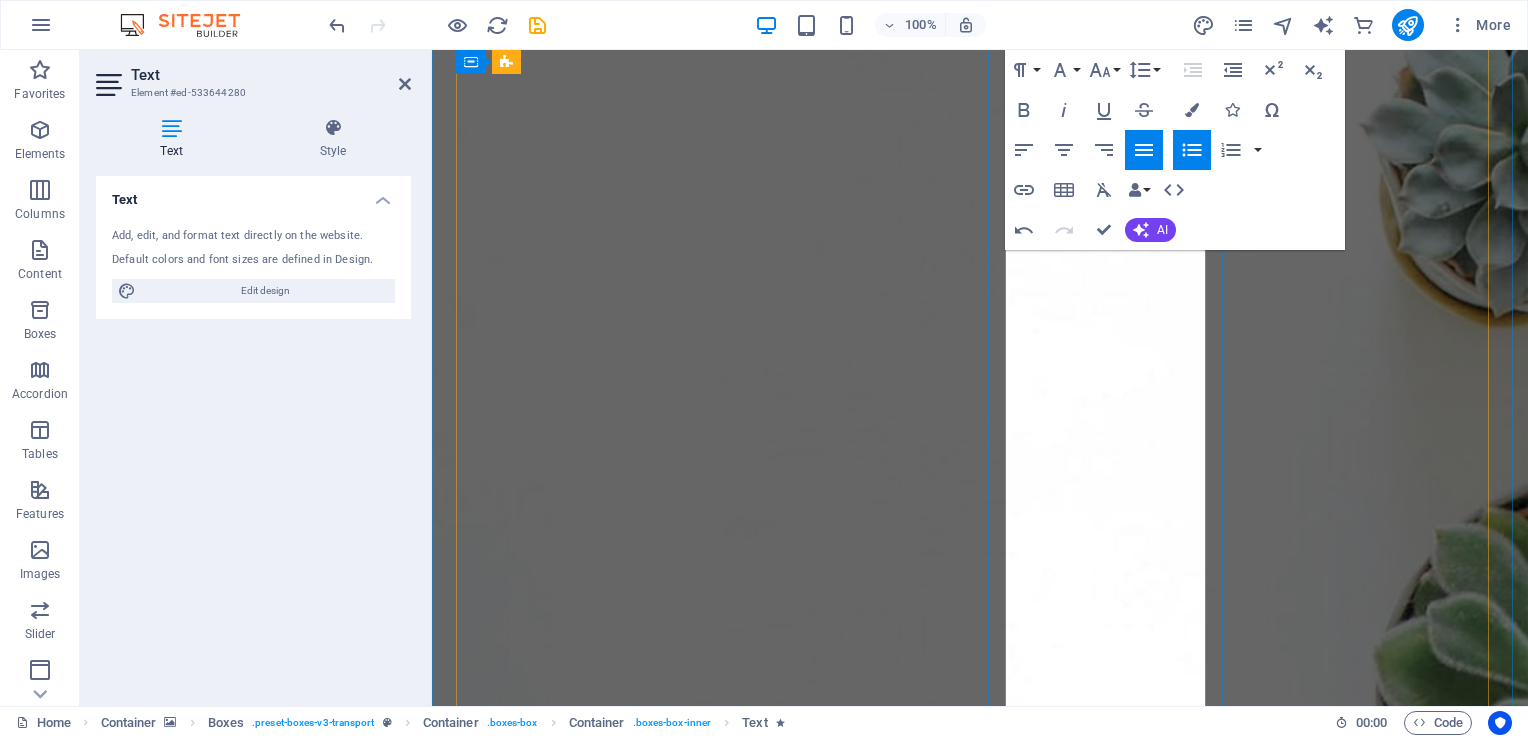 click on "Team Engagement Emotional Intelligence  Psychological Safety Coaching and Mentoring  Career Development" at bounding box center [591, 5395] 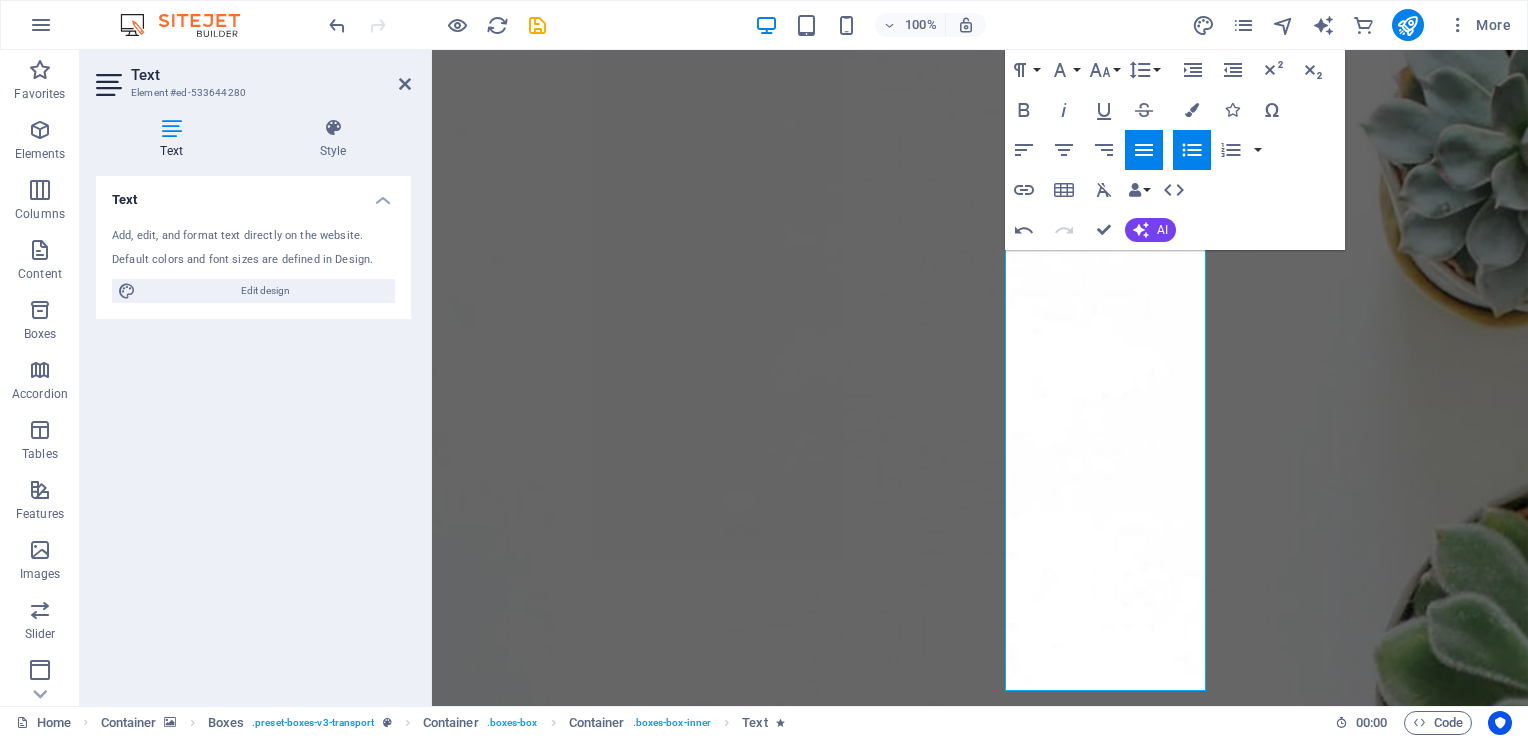 click 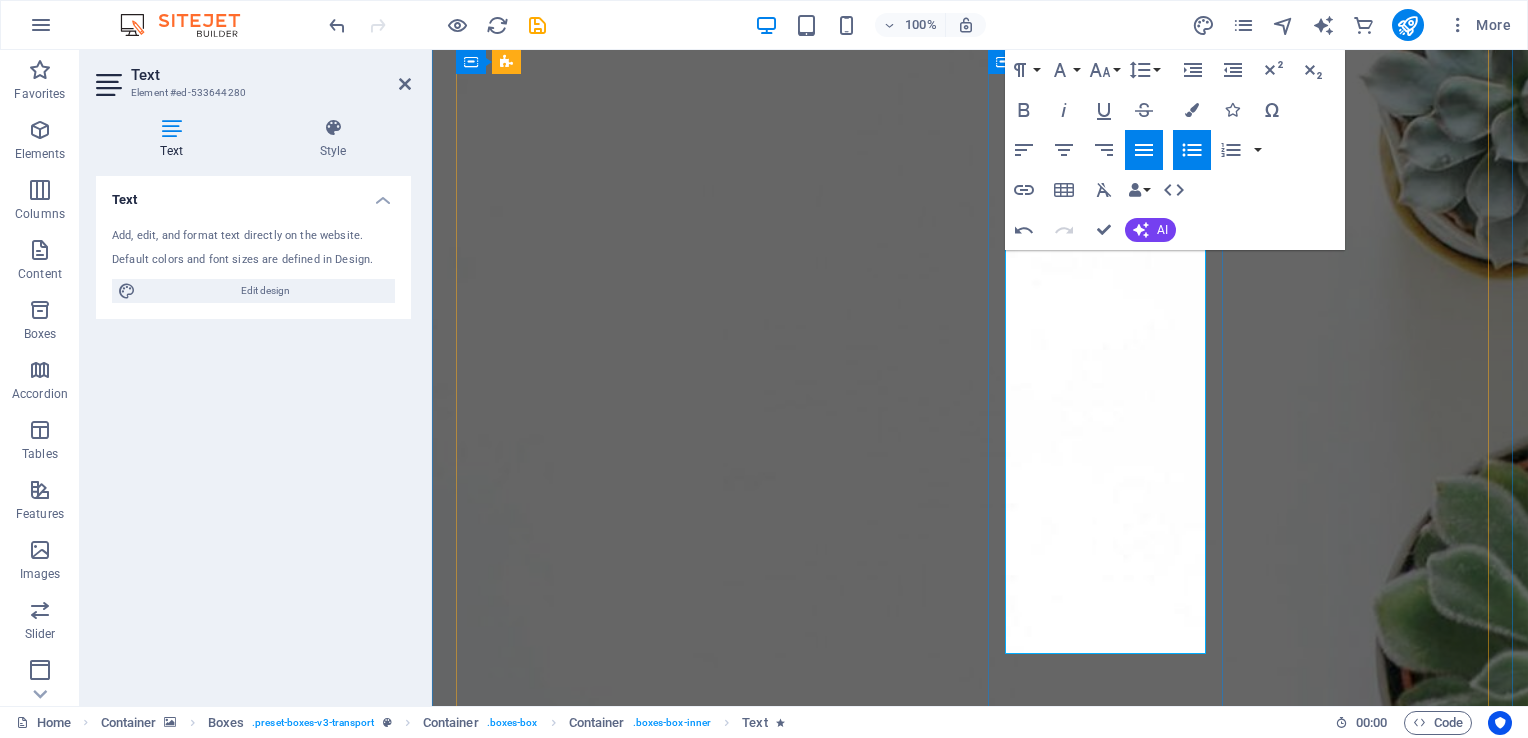 drag, startPoint x: 1013, startPoint y: 473, endPoint x: 1178, endPoint y: 678, distance: 263.15396 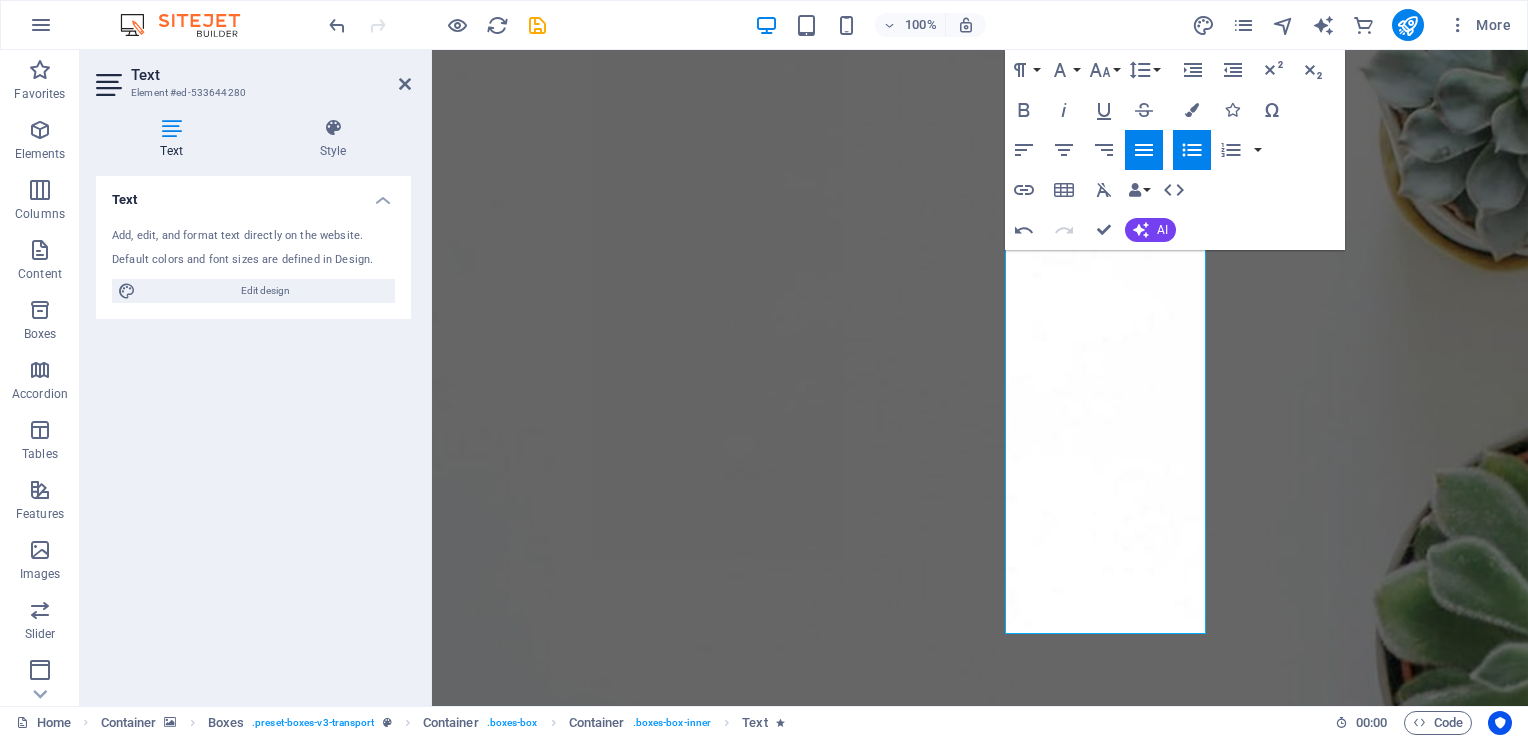 click 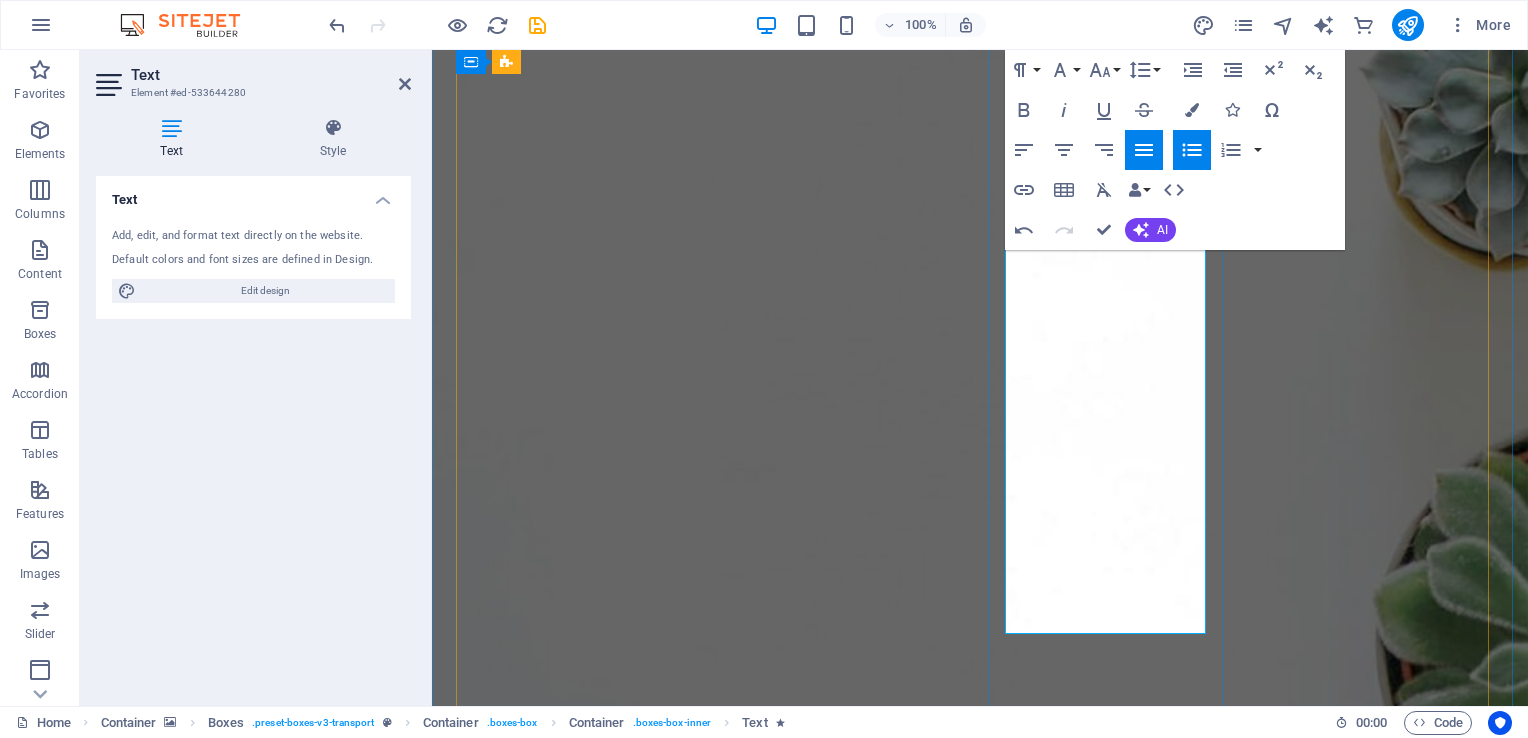 click on "Team Engagement" at bounding box center (591, 5252) 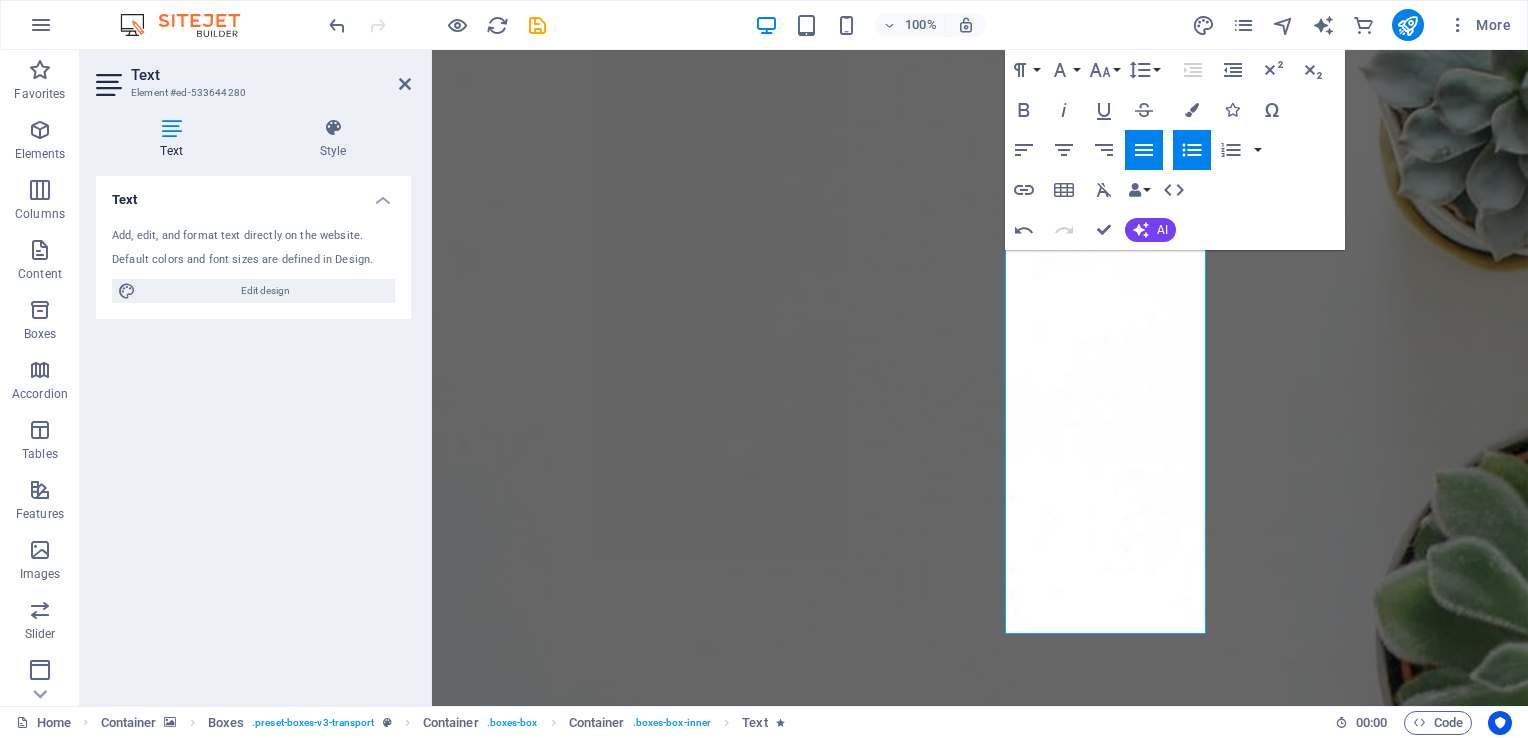 drag, startPoint x: 1195, startPoint y: 130, endPoint x: 1193, endPoint y: 143, distance: 13.152946 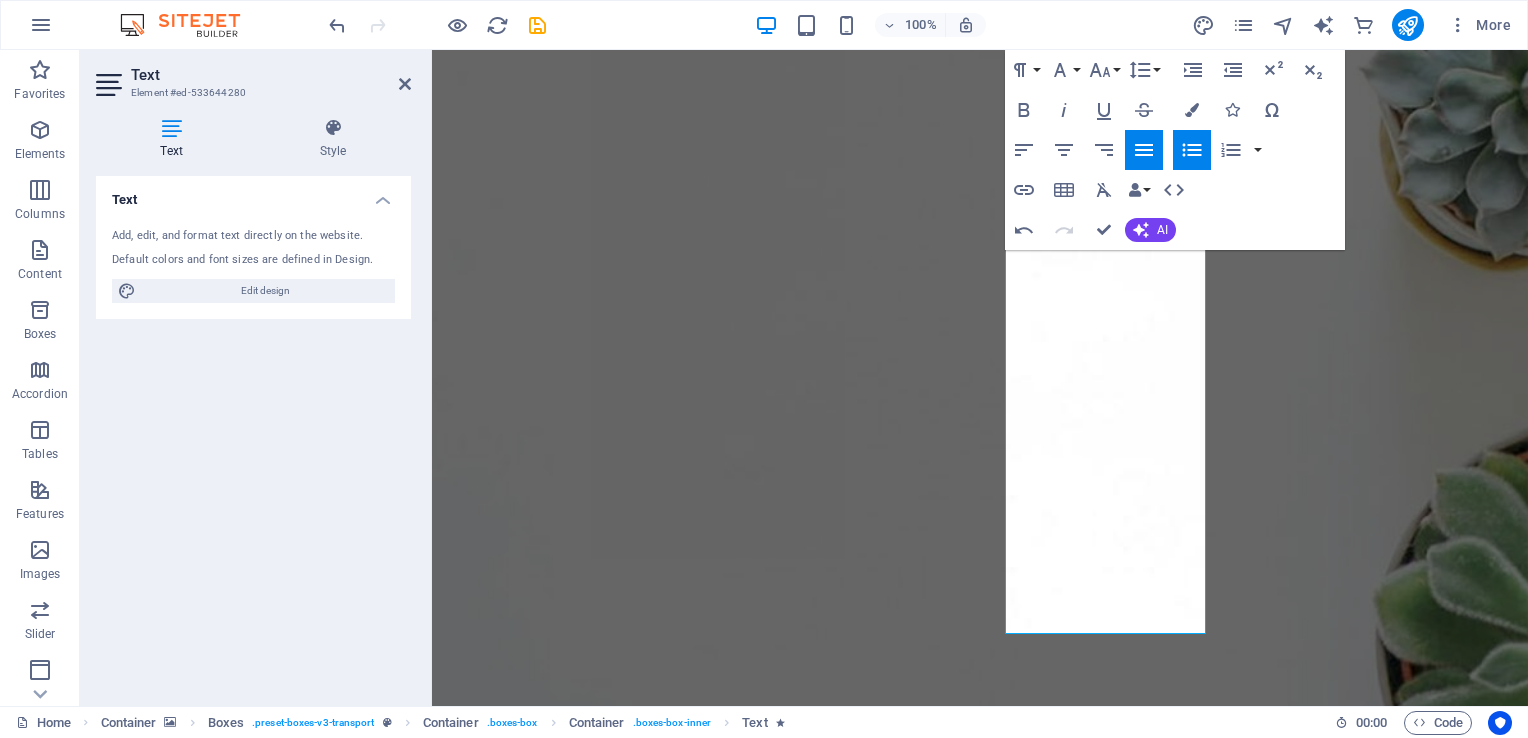 click 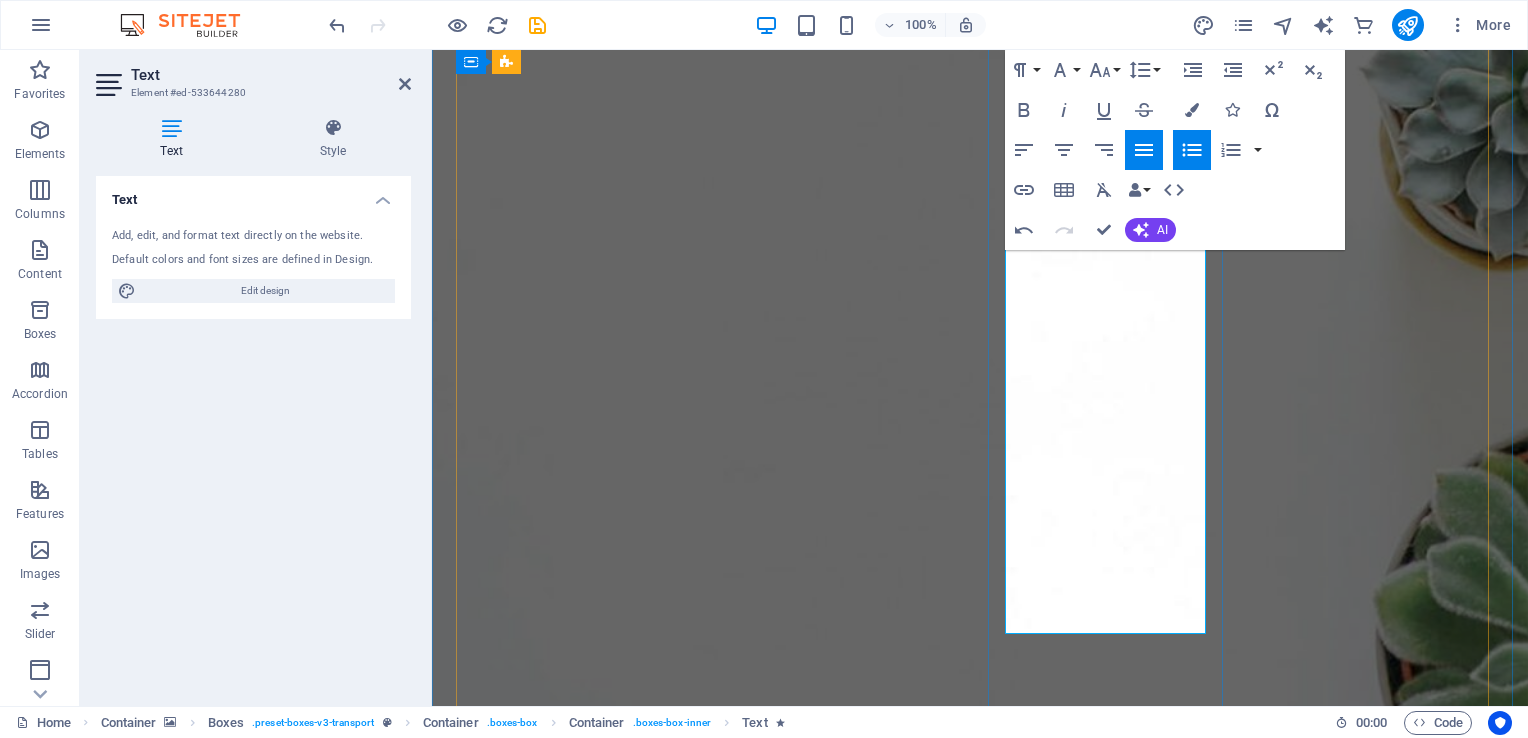 click on "Team Engagement" at bounding box center (591, 5252) 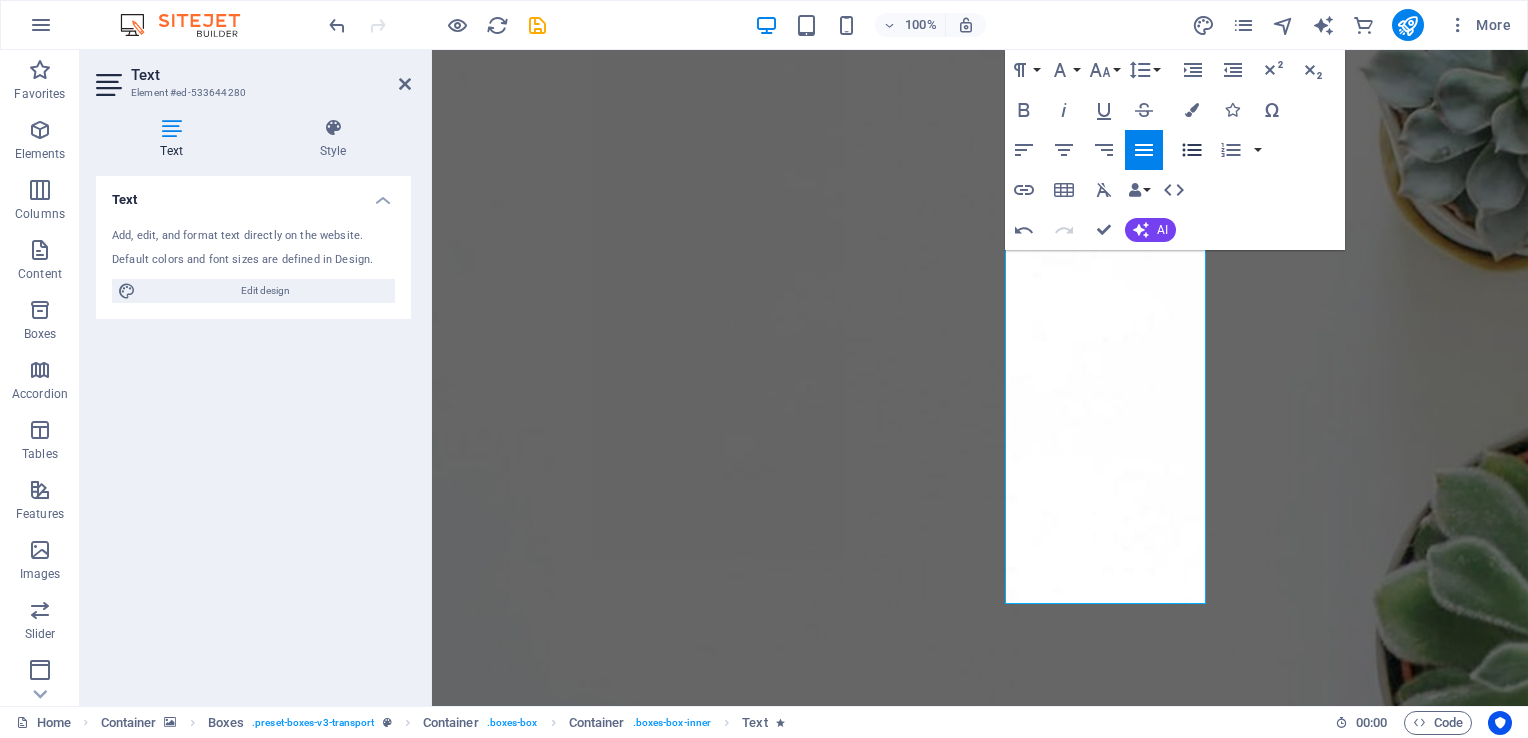 click 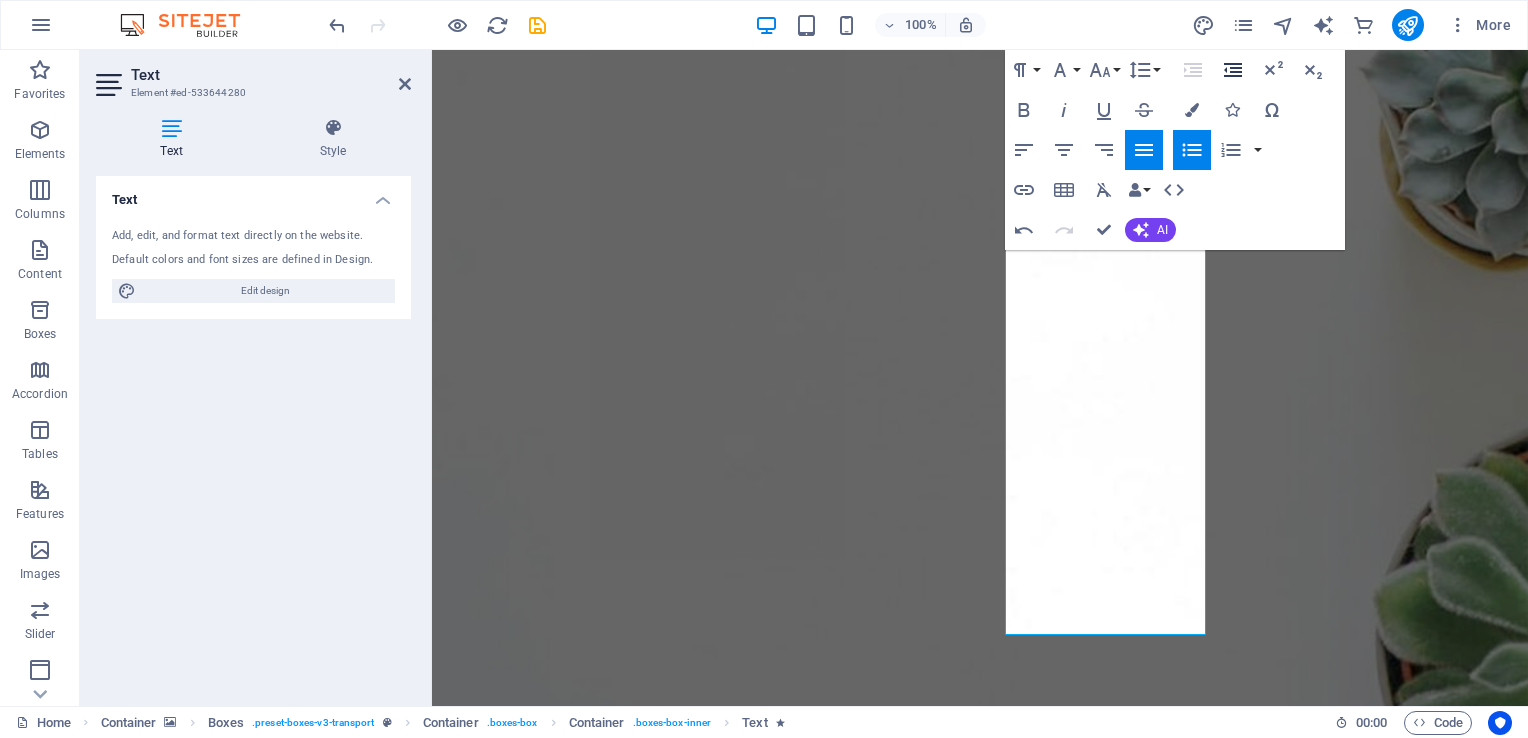 click 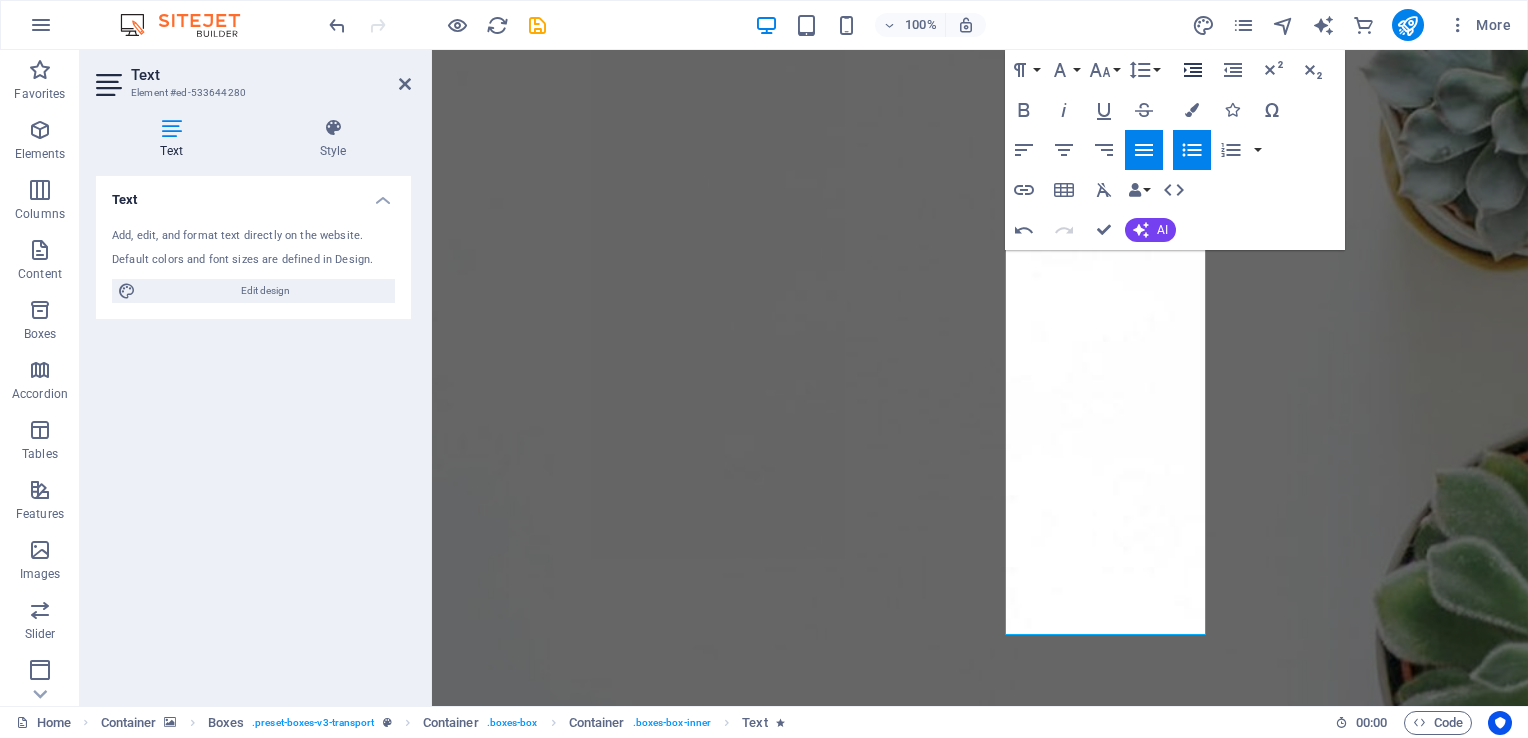 click 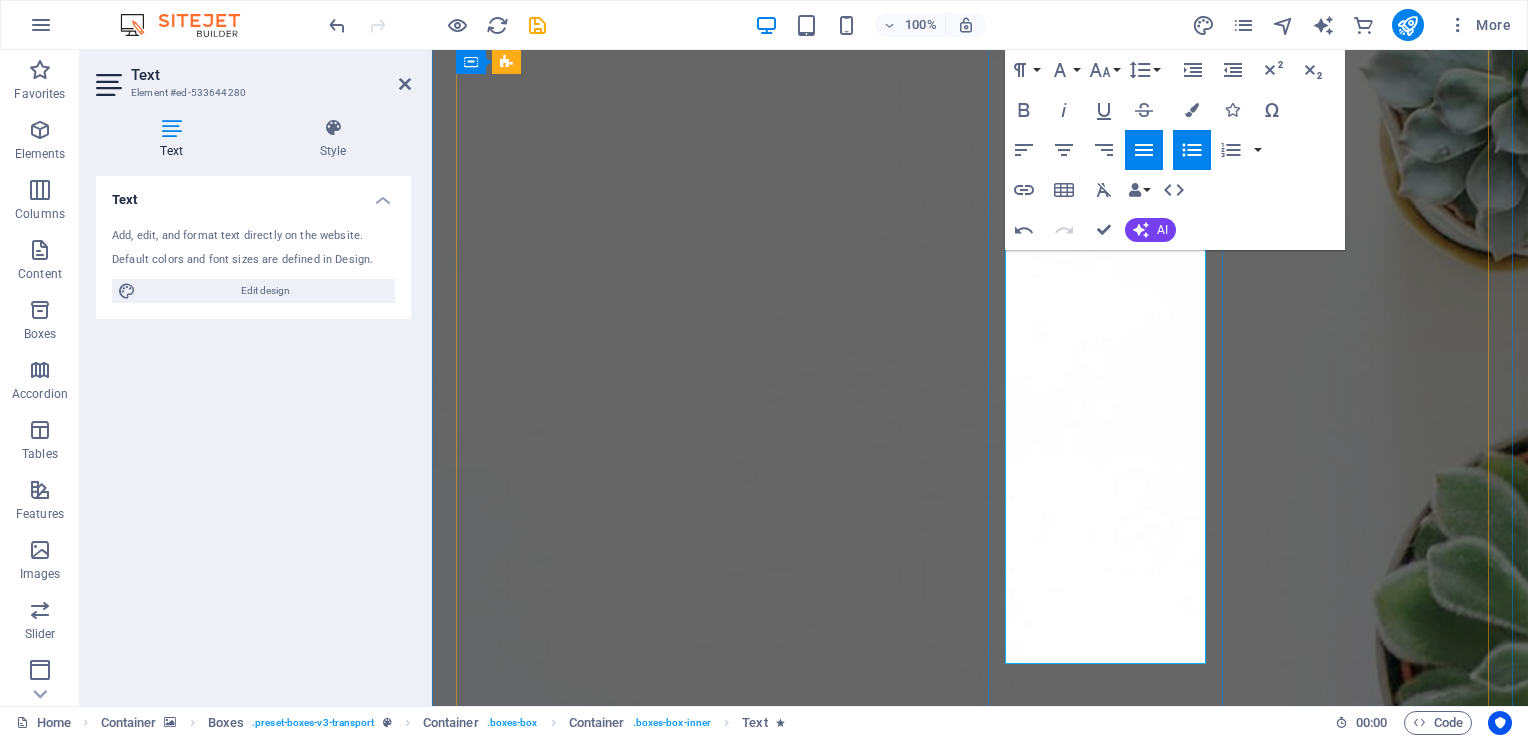 click at bounding box center [591, 5223] 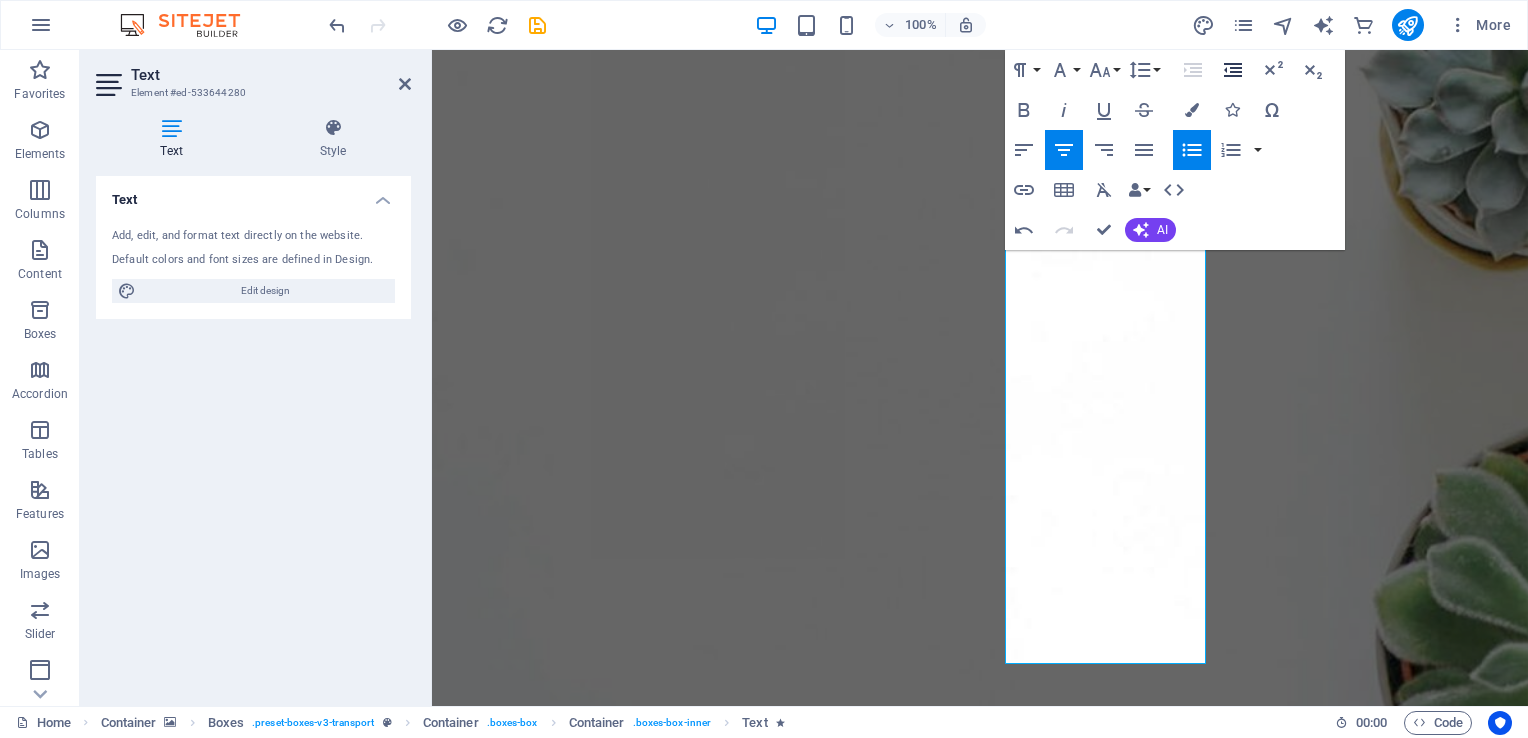 click 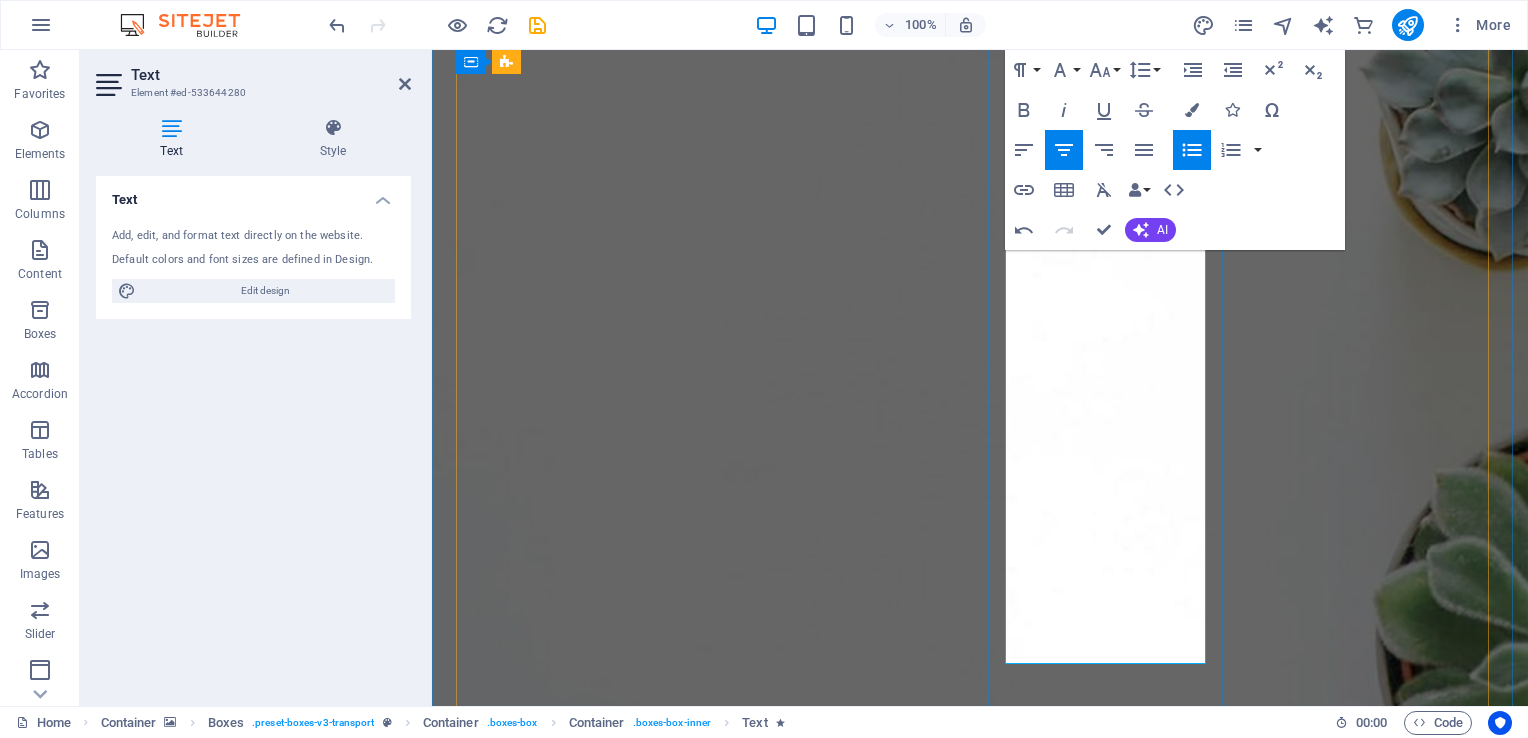 click on "​ ​" at bounding box center (591, 5223) 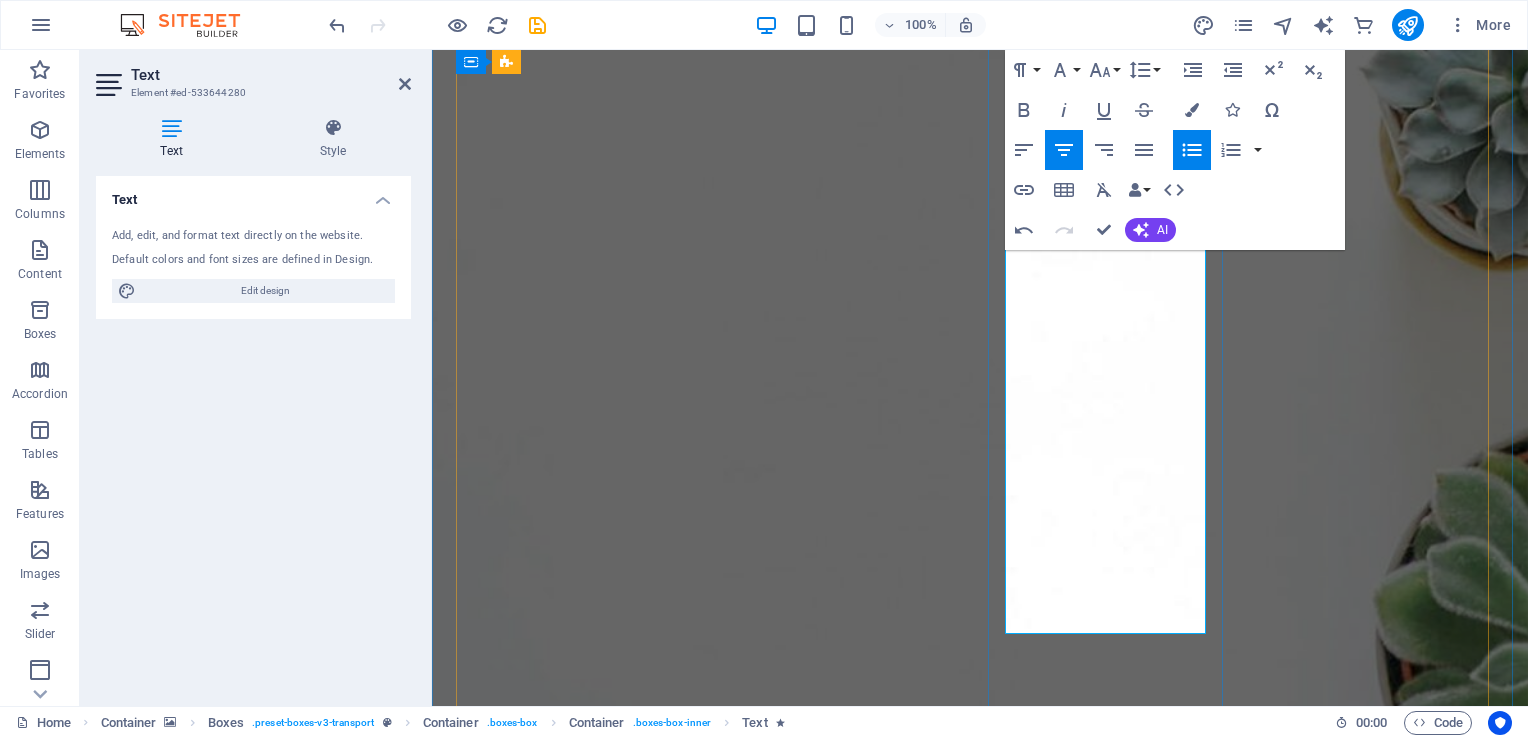 click on "Emotional Intelligence  Psychological Safety Coaching and Mentoring  Career Development" at bounding box center (591, 5324) 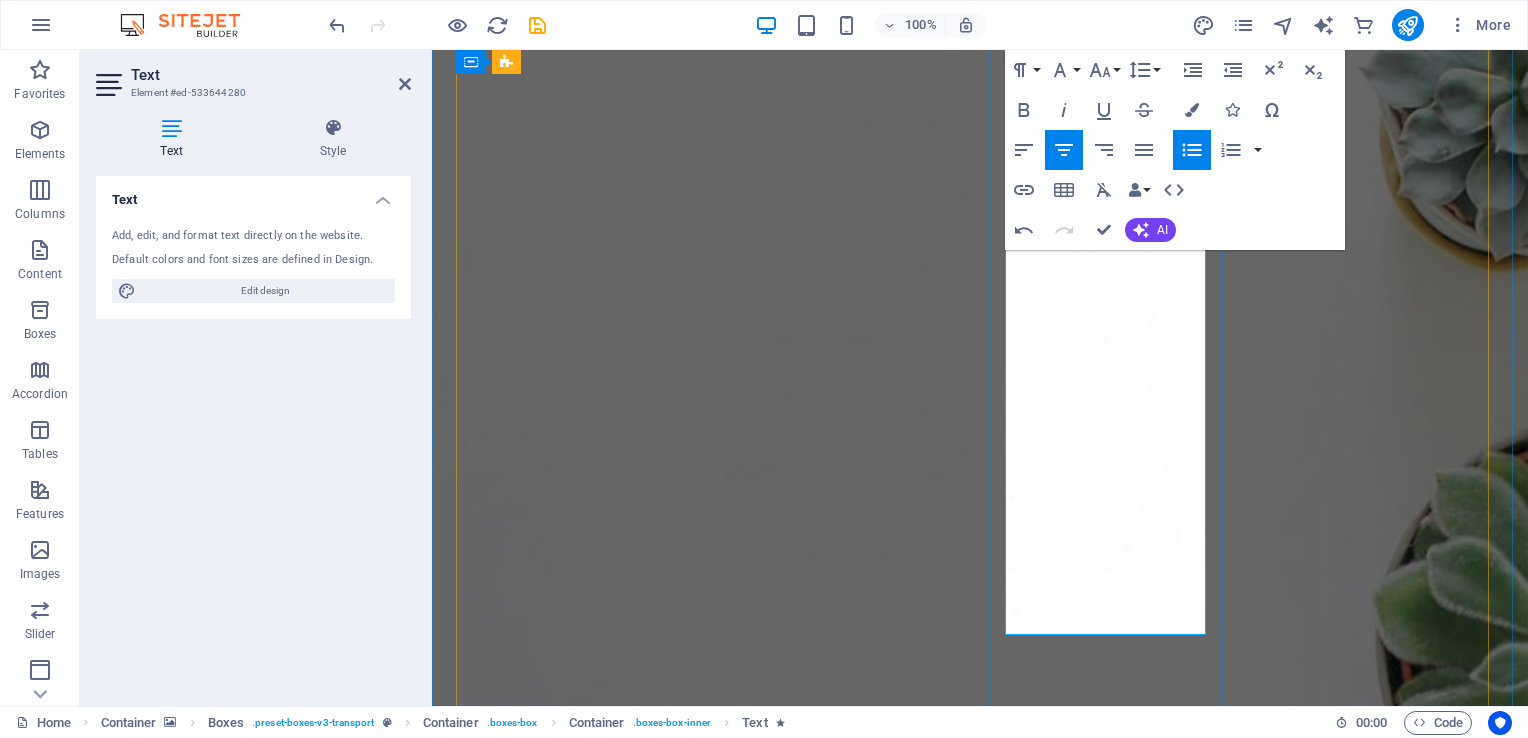 click on "Psychological Safety Coaching and Mentoring  Career Development" at bounding box center (591, 5353) 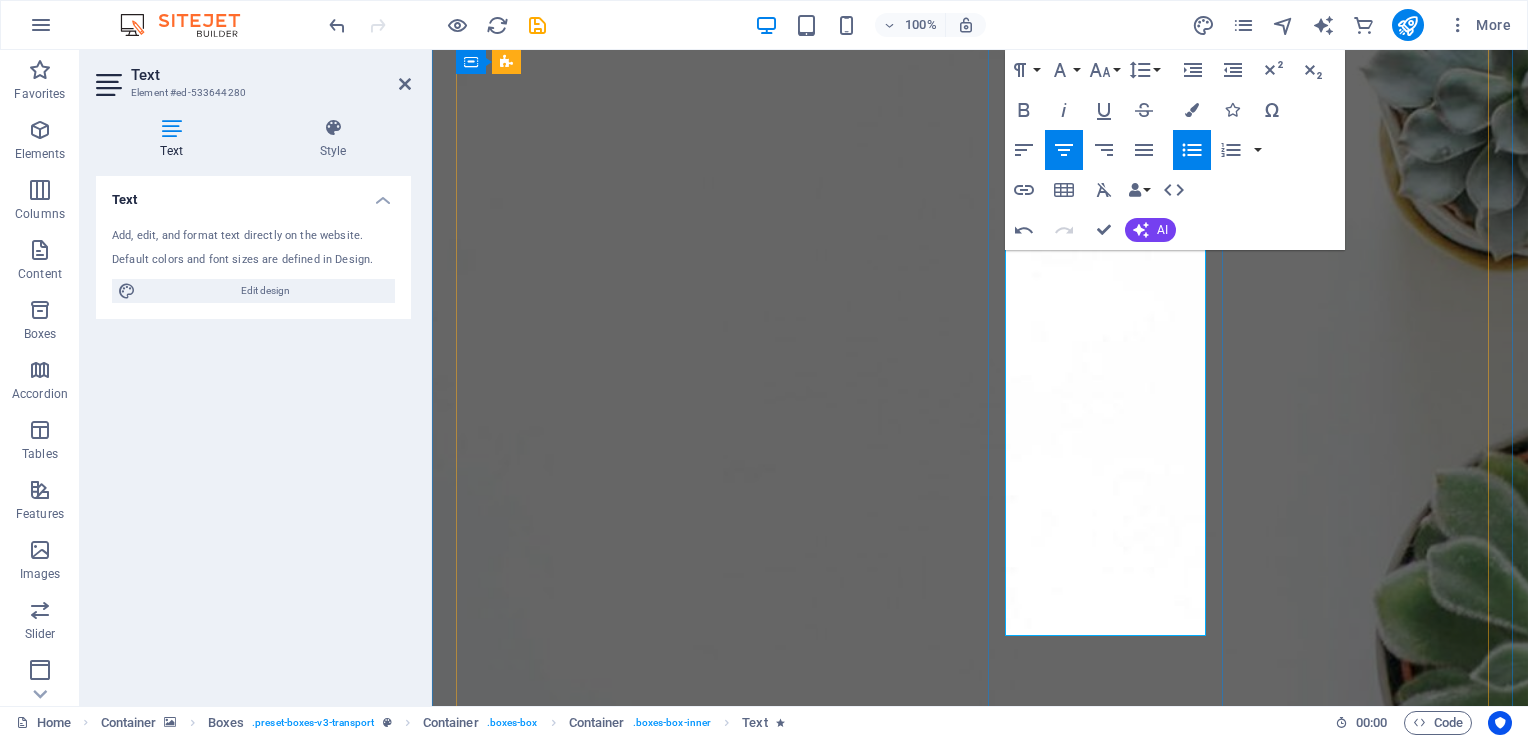 click on "Team Engagement" at bounding box center (591, 5223) 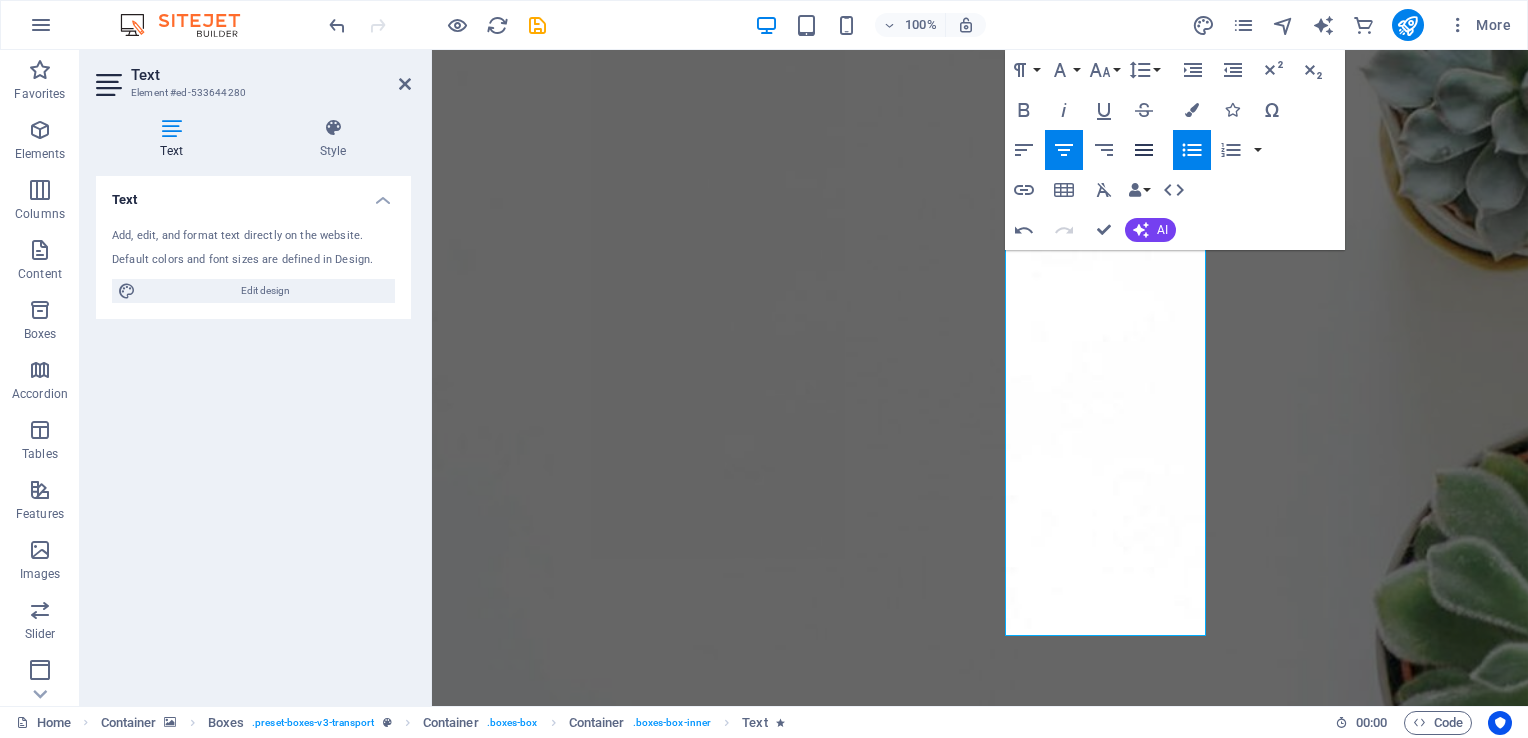 click 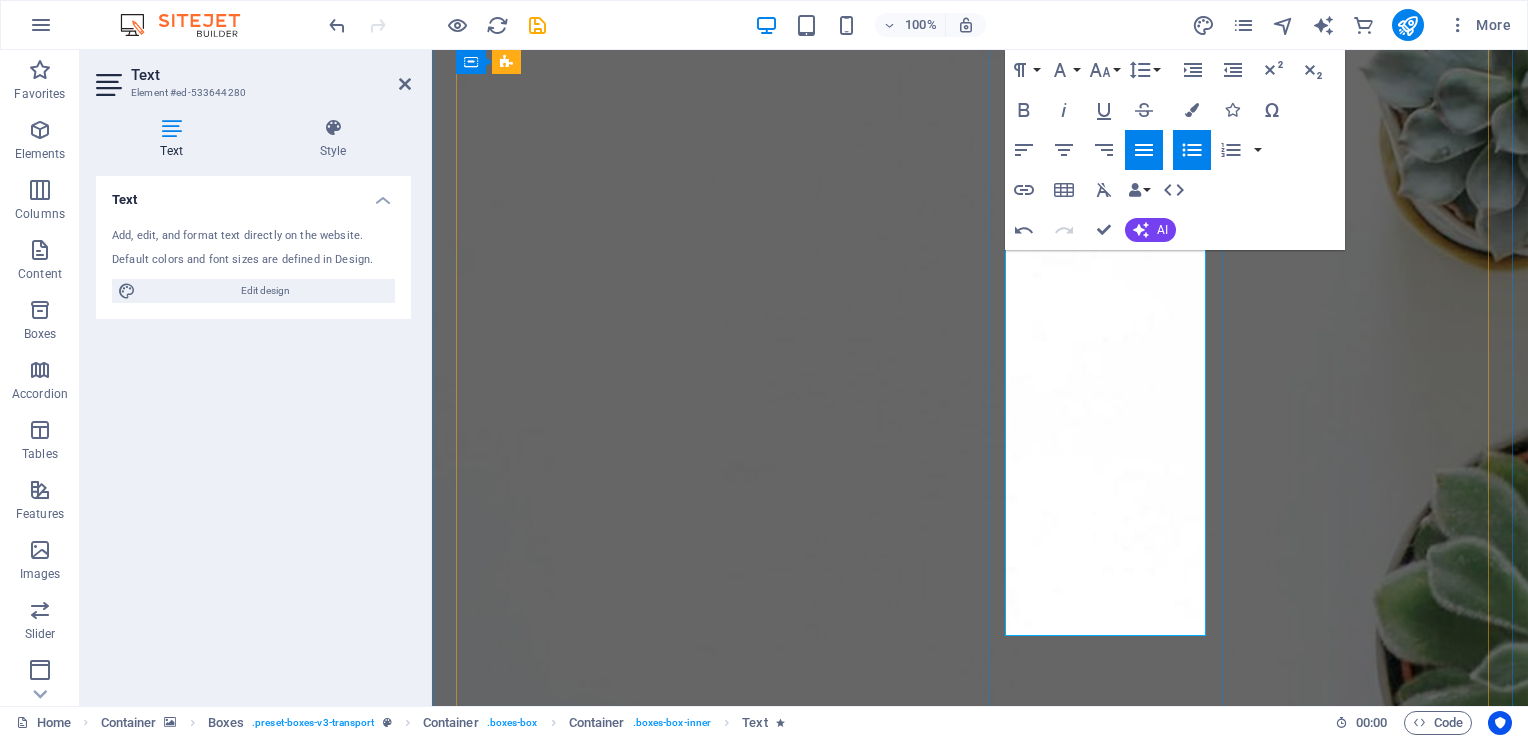 click on "Psychological Safety" at bounding box center [591, 5310] 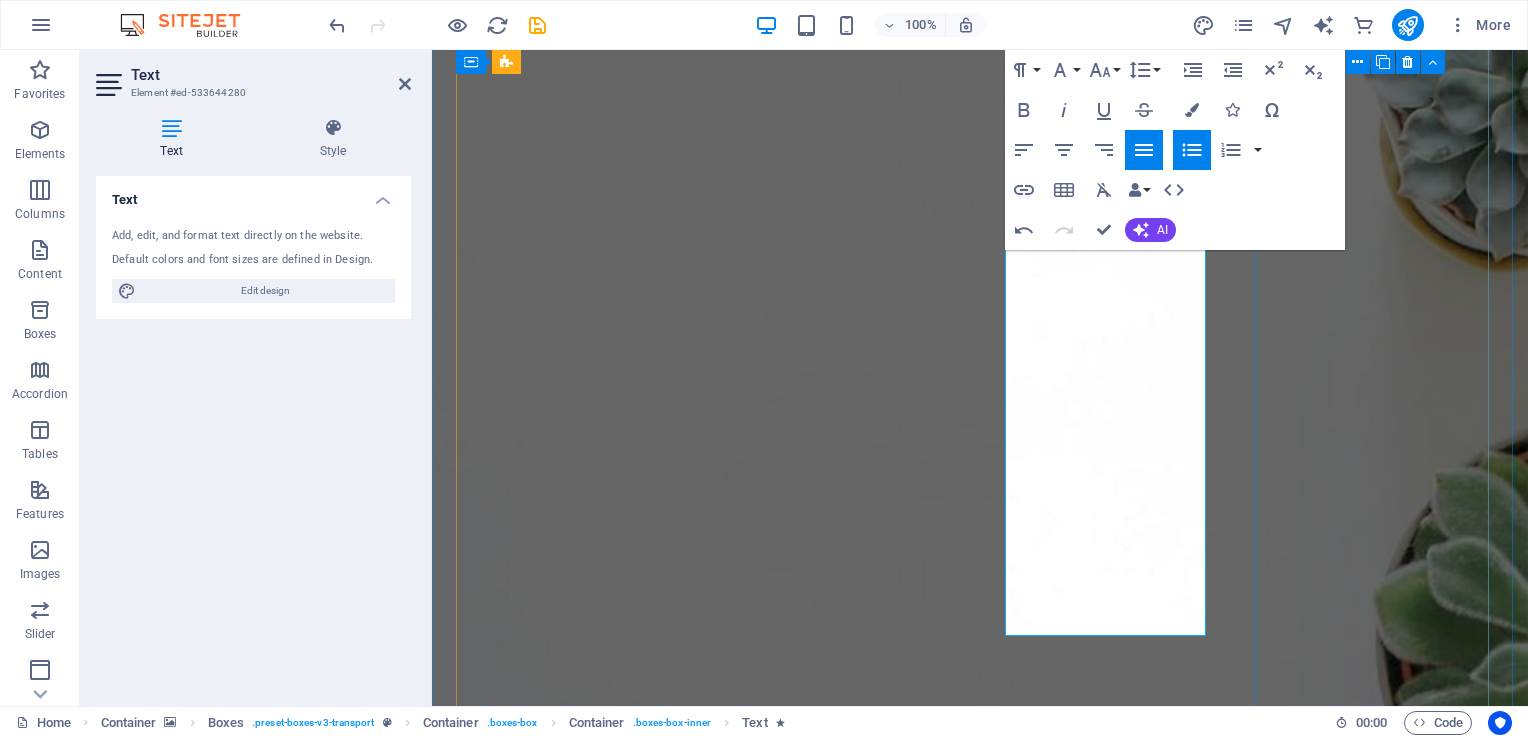 click on "Consulting Consulting support is available across the  Talent Lifecycle . Focus areas include: Leadership Strategy Development Leadership Program Management Business Process Audits  Business Process Re-Engineering Engagement Surveys and Strategy Alignment Coaching & Mentoring Frameworks" at bounding box center [575, 5875] 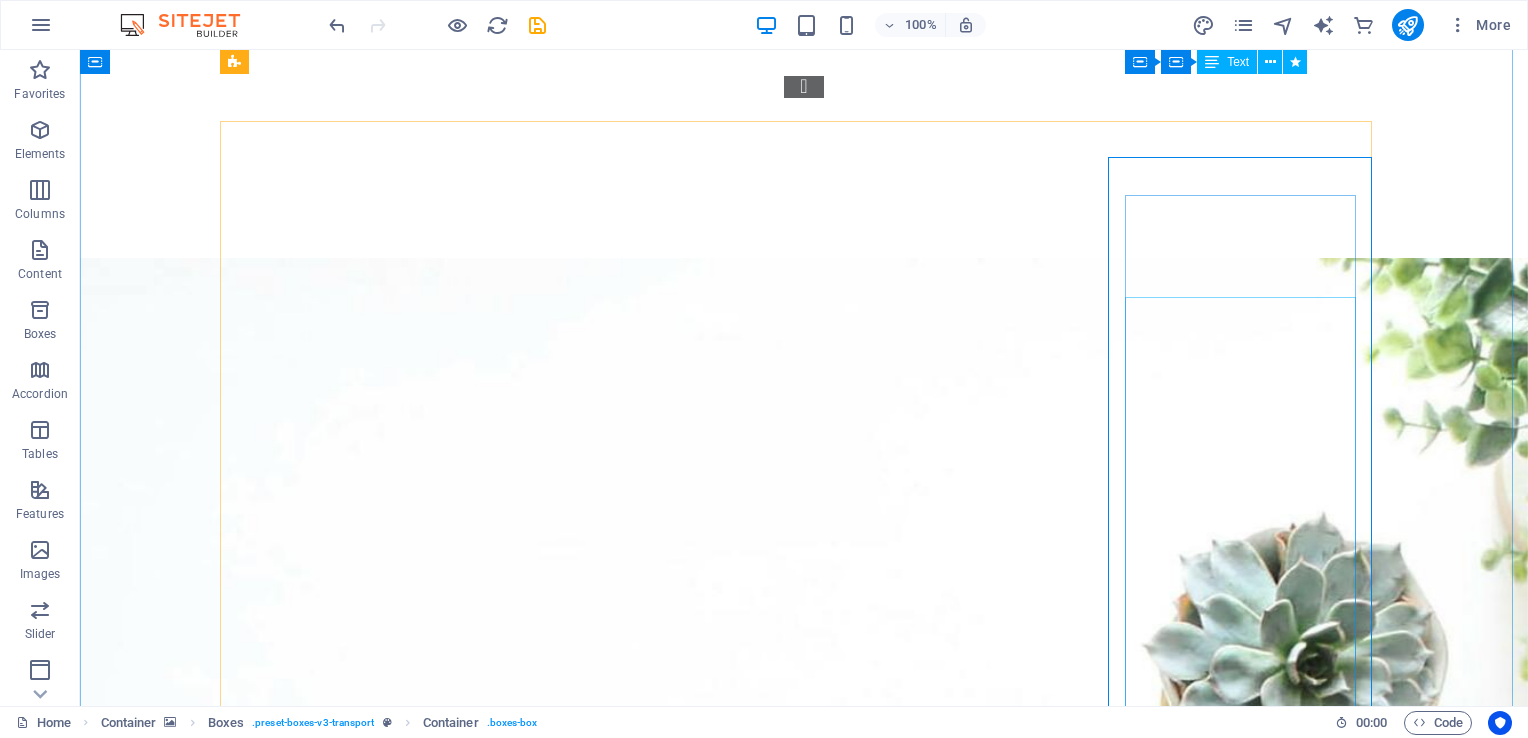 scroll, scrollTop: 2020, scrollLeft: 0, axis: vertical 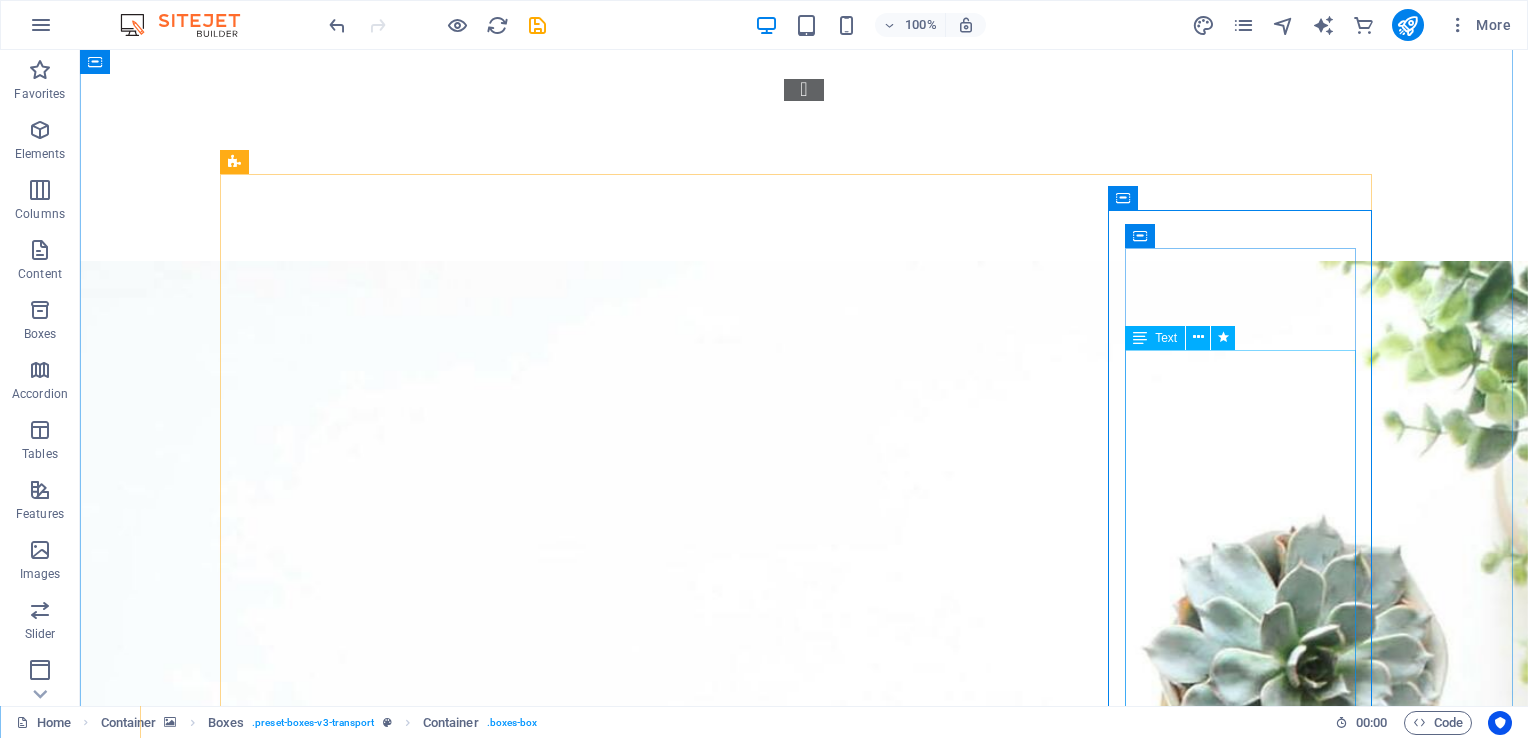 click on "Consulting support is available across the  Talent Lifecycle . Focus areas include: Leadership Strategy Development Leadership Program Management Business Process Audits  Business Process Re-Engineering Engagement Surveys and Strategy Alignment Coaching & Mentoring Frameworks" at bounding box center [360, 5828] 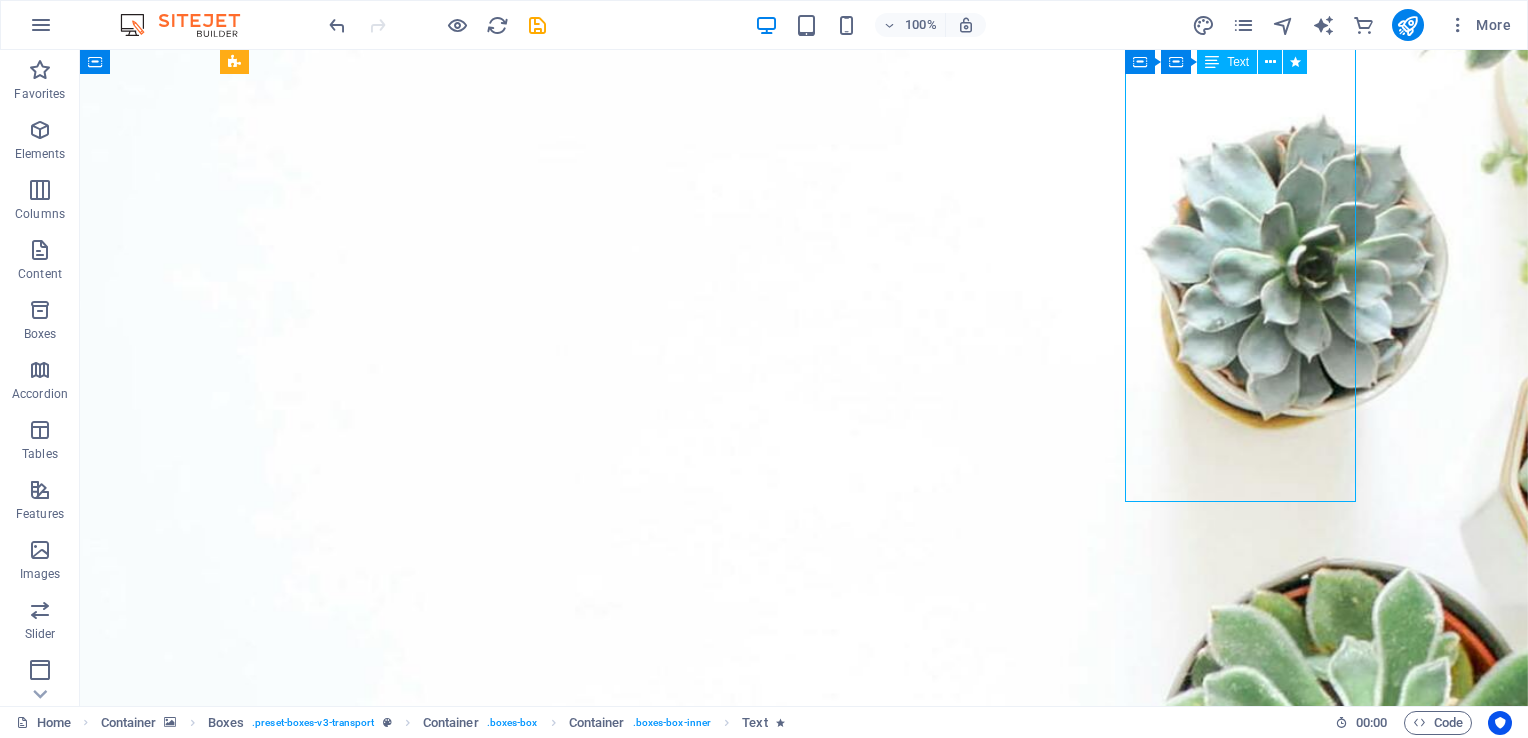 scroll, scrollTop: 2520, scrollLeft: 0, axis: vertical 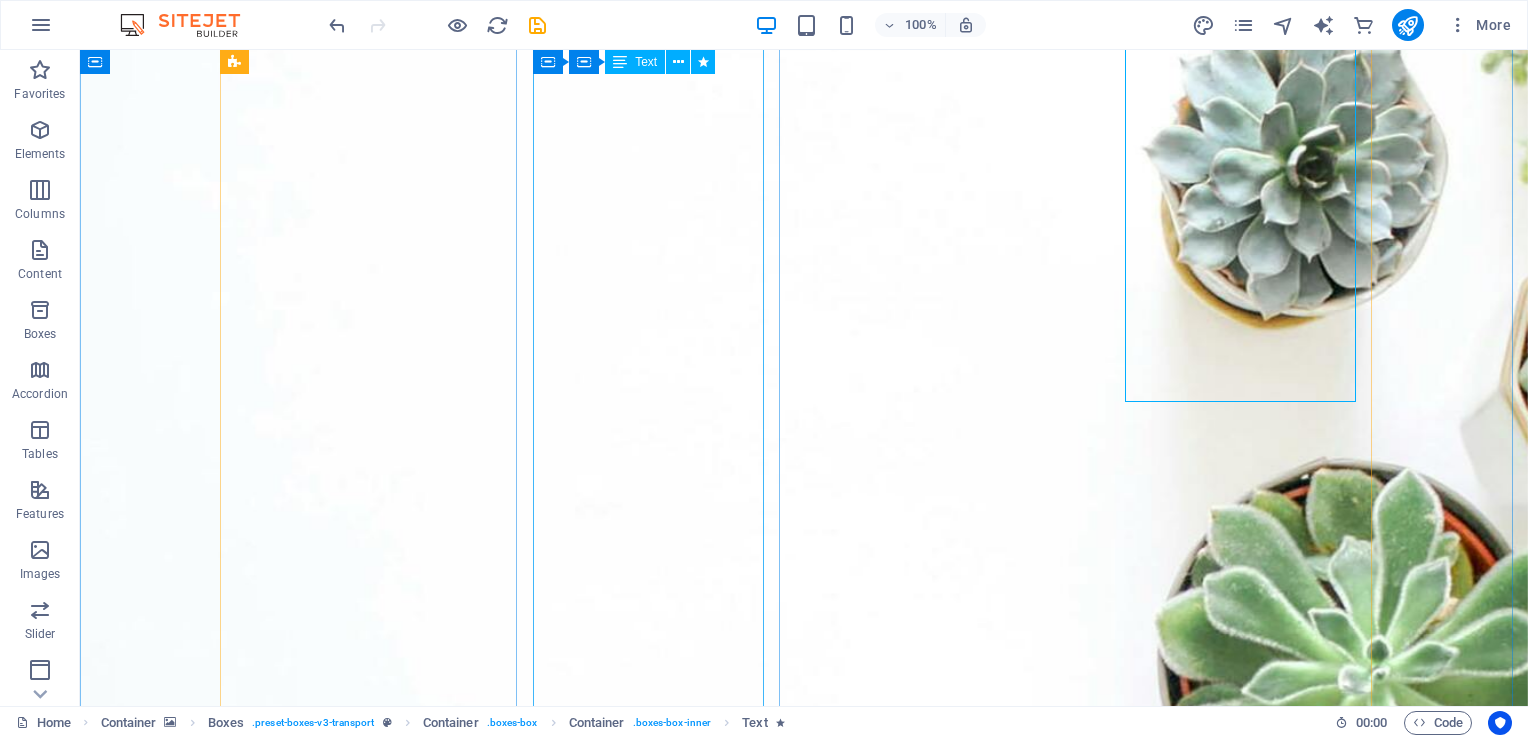 click on "In partnership with Genos International , a global leader in emotional intelligence solutions, we offer powerful Emotional Intelligence assessments. Research shows that high emotional intelligence enhances career success, mental health, relationships, resilience, and overall happiness. In today’s fast-paced, ever-changing work environment, emotionally intelligent behaviour is essential for thriving under pressure and leading with impact. We specialise in: Strengthening leadership and workplace culture Driving transformational change Boosting collaboration and team effectiveness Enhancing sales and customer engagement Creating mentally healthy workplaces" at bounding box center (360, 3498) 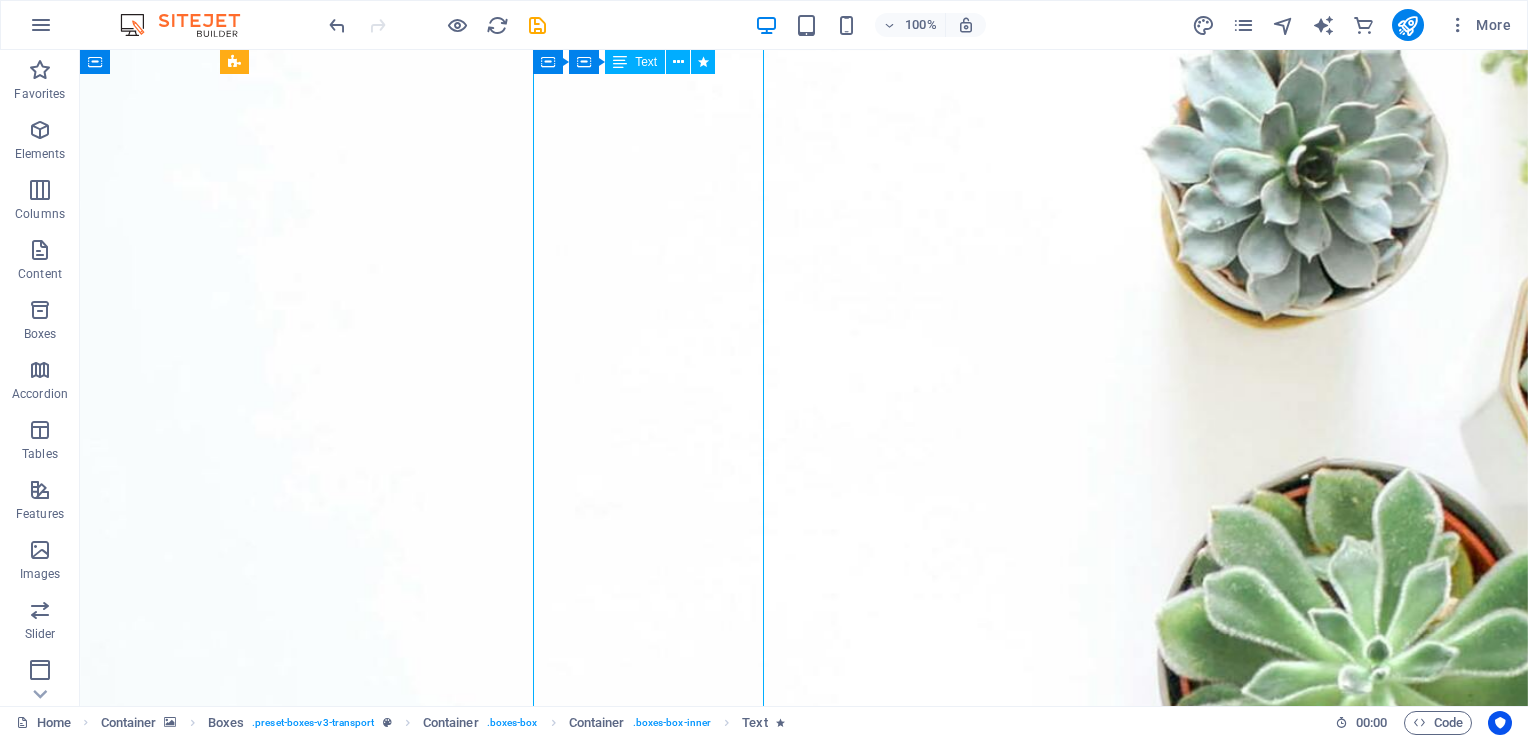 click on "In partnership with Genos International , a global leader in emotional intelligence solutions, we offer powerful Emotional Intelligence assessments. Research shows that high emotional intelligence enhances career success, mental health, relationships, resilience, and overall happiness. In today’s fast-paced, ever-changing work environment, emotionally intelligent behaviour is essential for thriving under pressure and leading with impact. We specialise in: Strengthening leadership and workplace culture Driving transformational change Boosting collaboration and team effectiveness Enhancing sales and customer engagement Creating mentally healthy workplaces" at bounding box center (360, 3498) 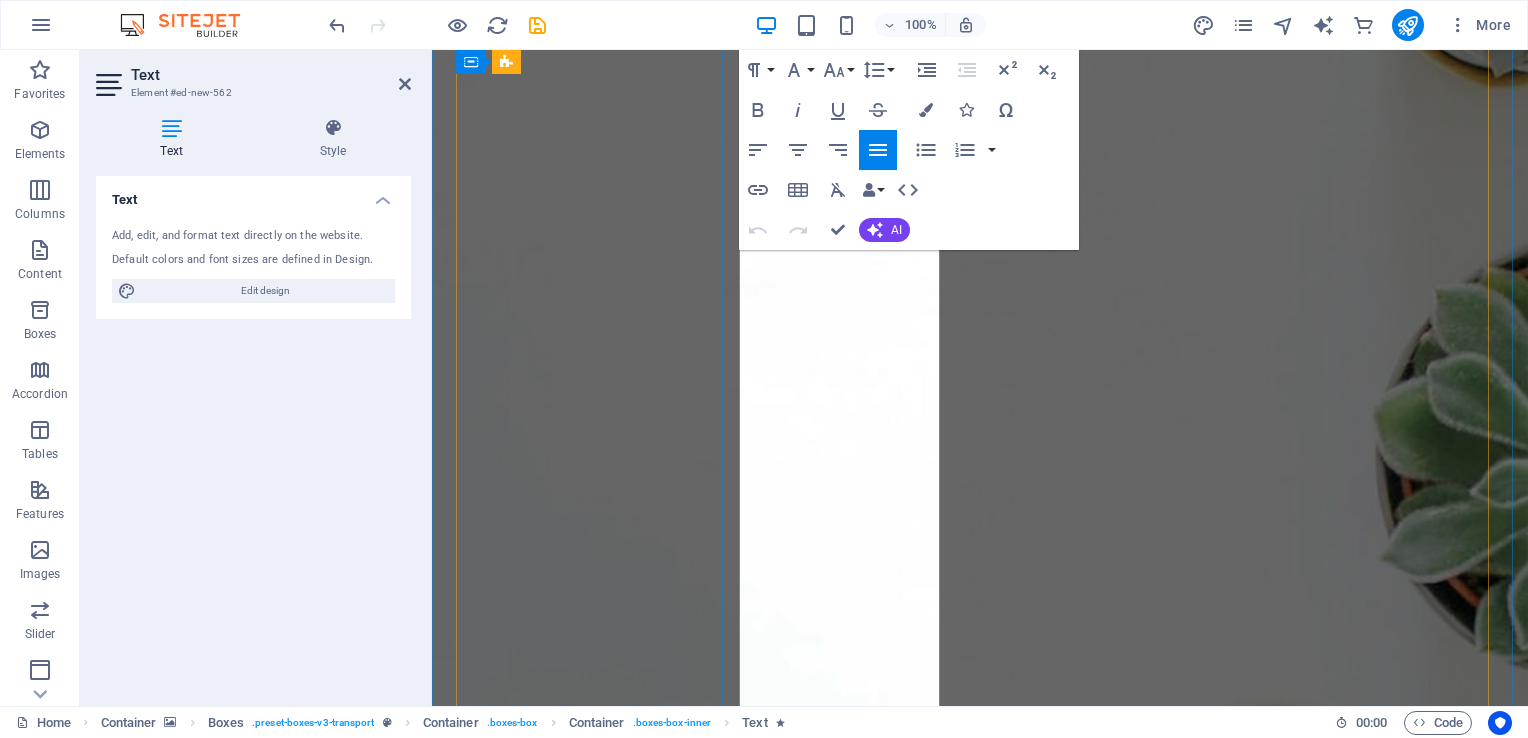 scroll, scrollTop: 2904, scrollLeft: 0, axis: vertical 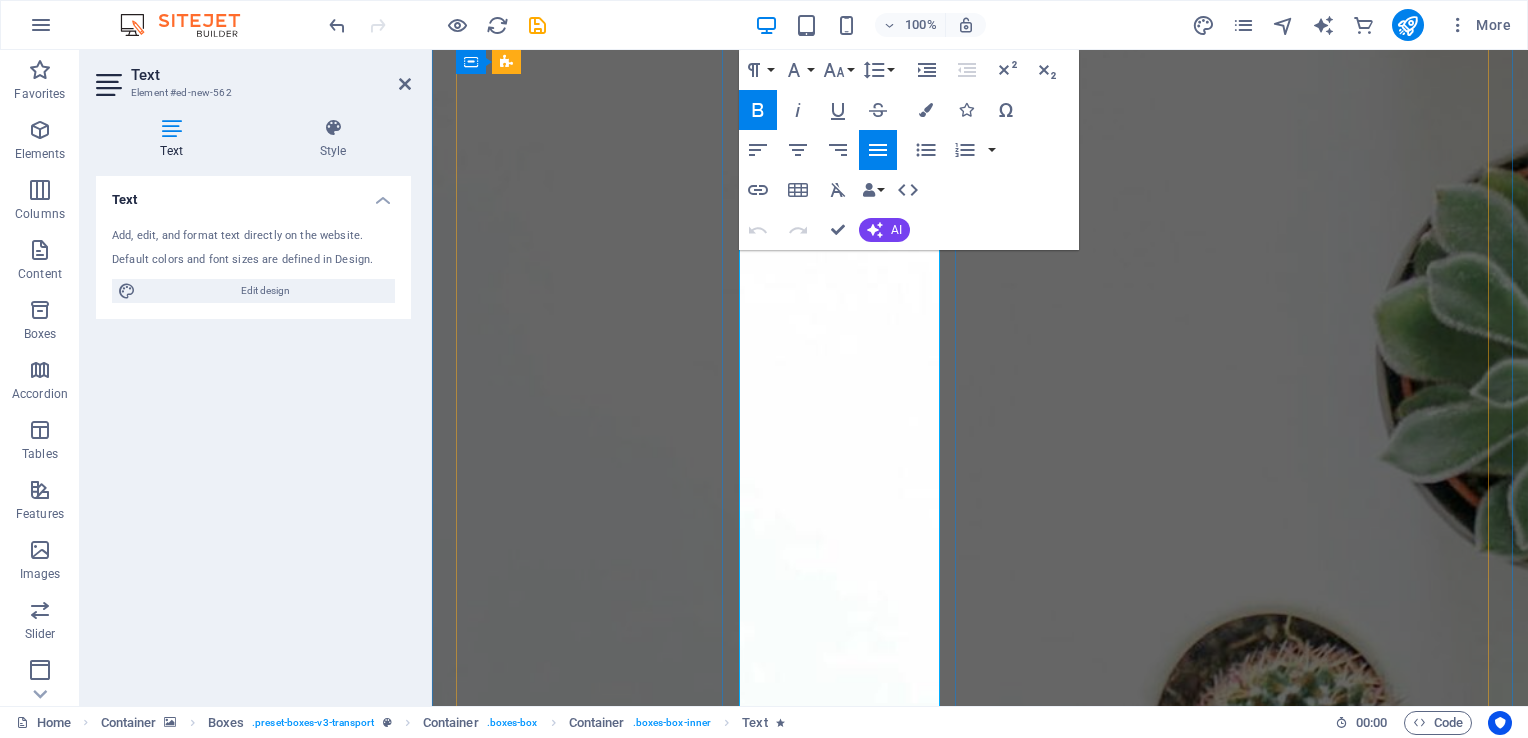 type 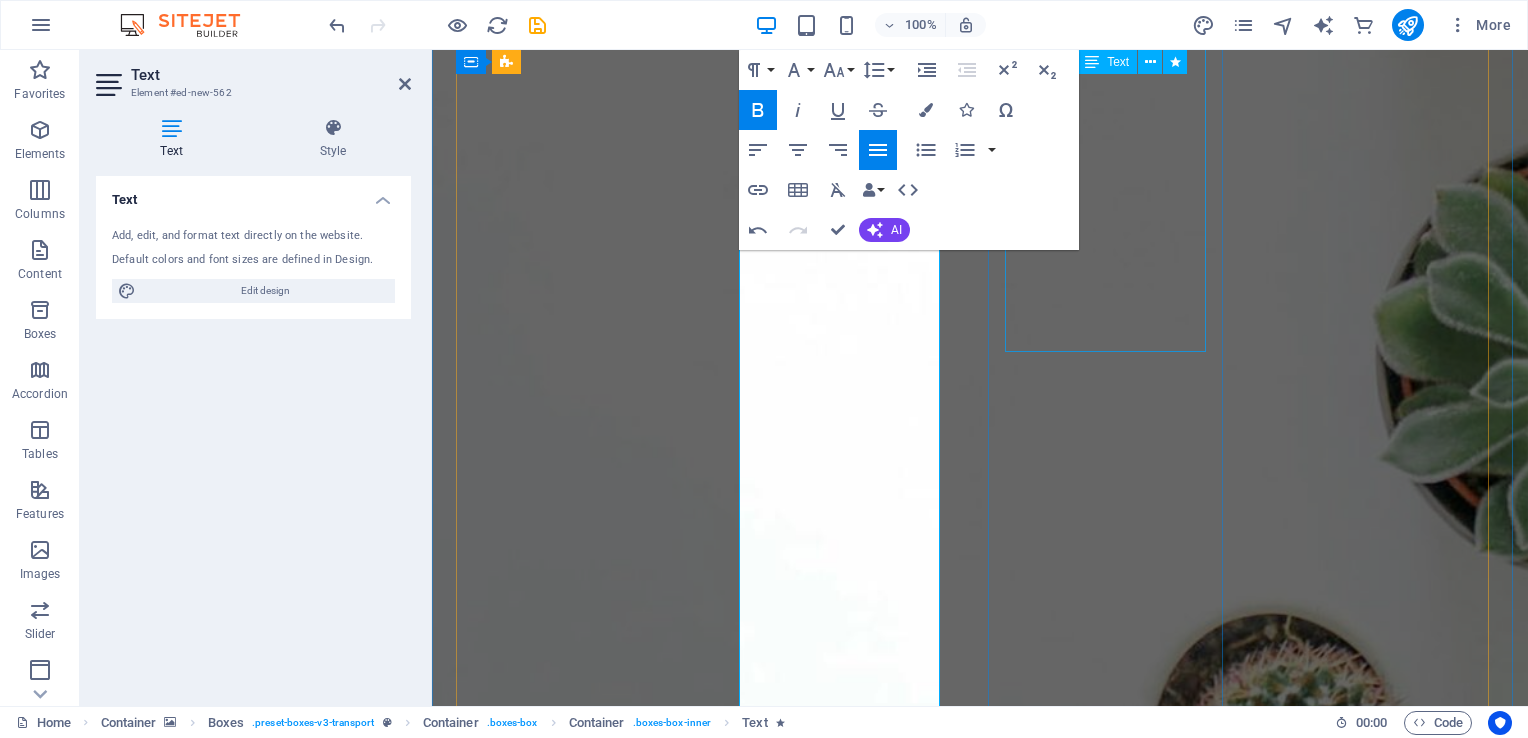 click on "We provide a variety of tailored Training and Development Solutions.  All workshops can be customized to meet your specific needs and requirements.  Workshops are available in both half-day and full-day formats and can be conducted on-site.  Currently trending workshops include: Team Engagement Emotional Intelligence Psychological Safety Coaching & Mentoring Career Development" at bounding box center (575, 4781) 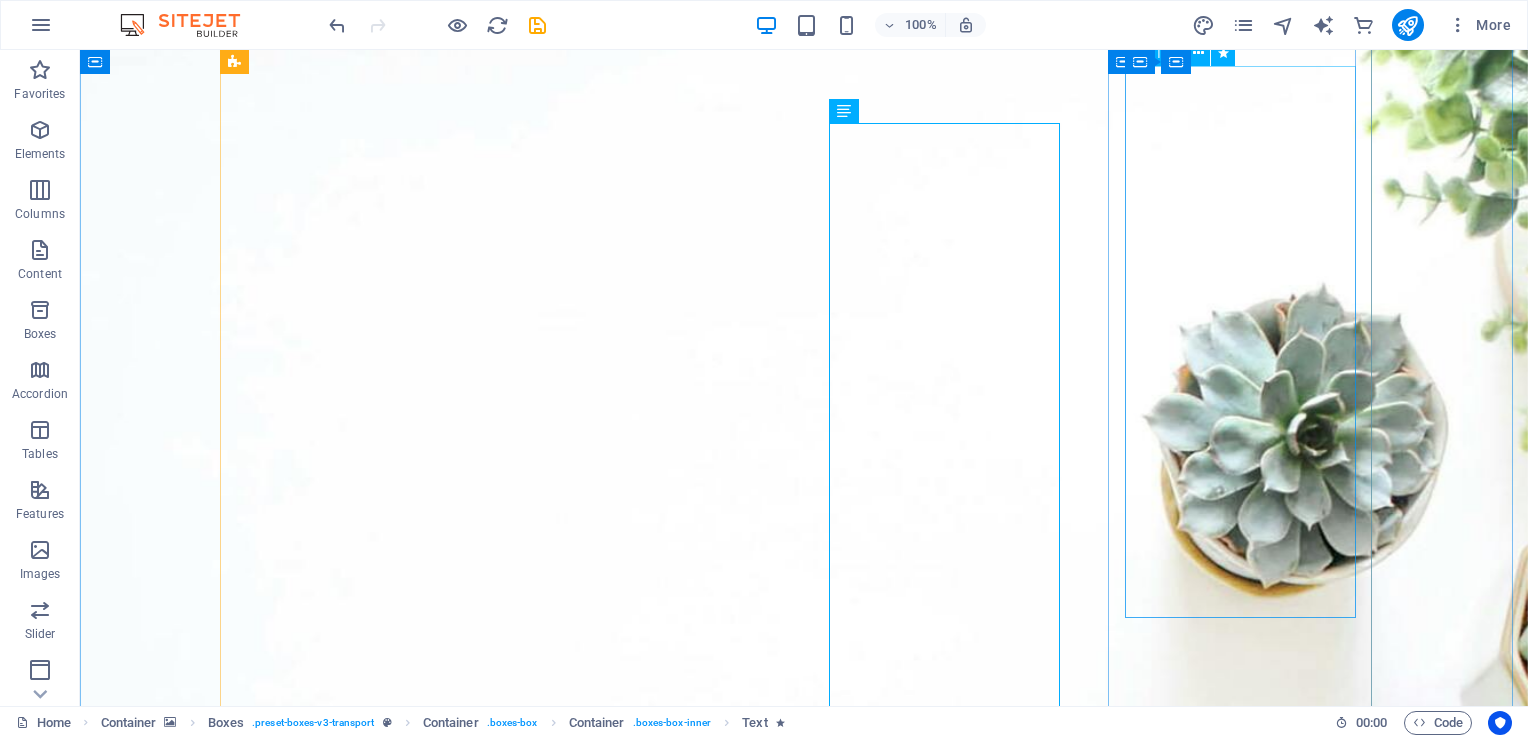 scroll, scrollTop: 2204, scrollLeft: 0, axis: vertical 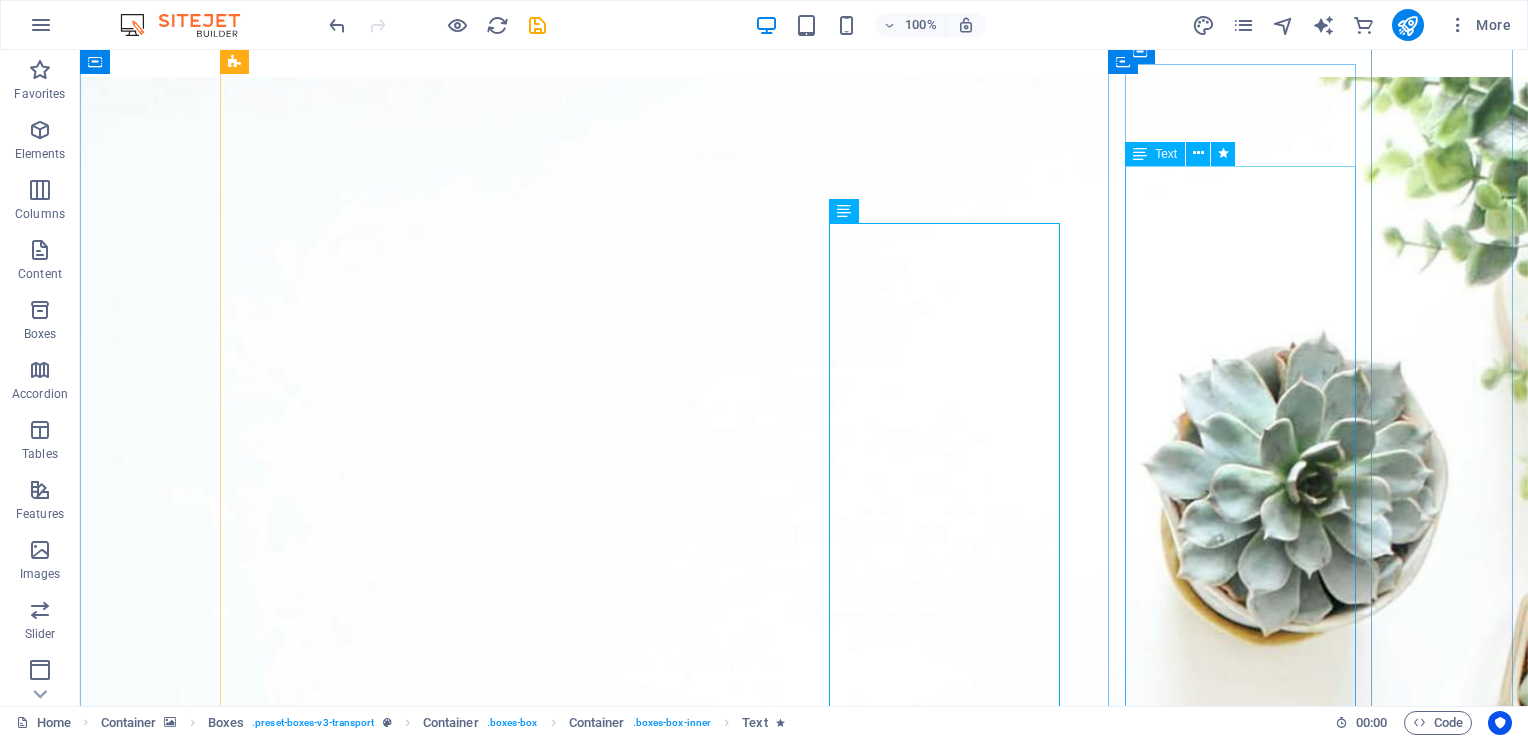 click on "Consulting support is available across the  Talent Lifecycle . Focus areas include: Leadership Strategy Development Leadership Program Management Business Process Audits  Business Process Re-Engineering Engagement Surveys and Strategy Alignment Coaching & Mentoring Frameworks" at bounding box center (360, 5644) 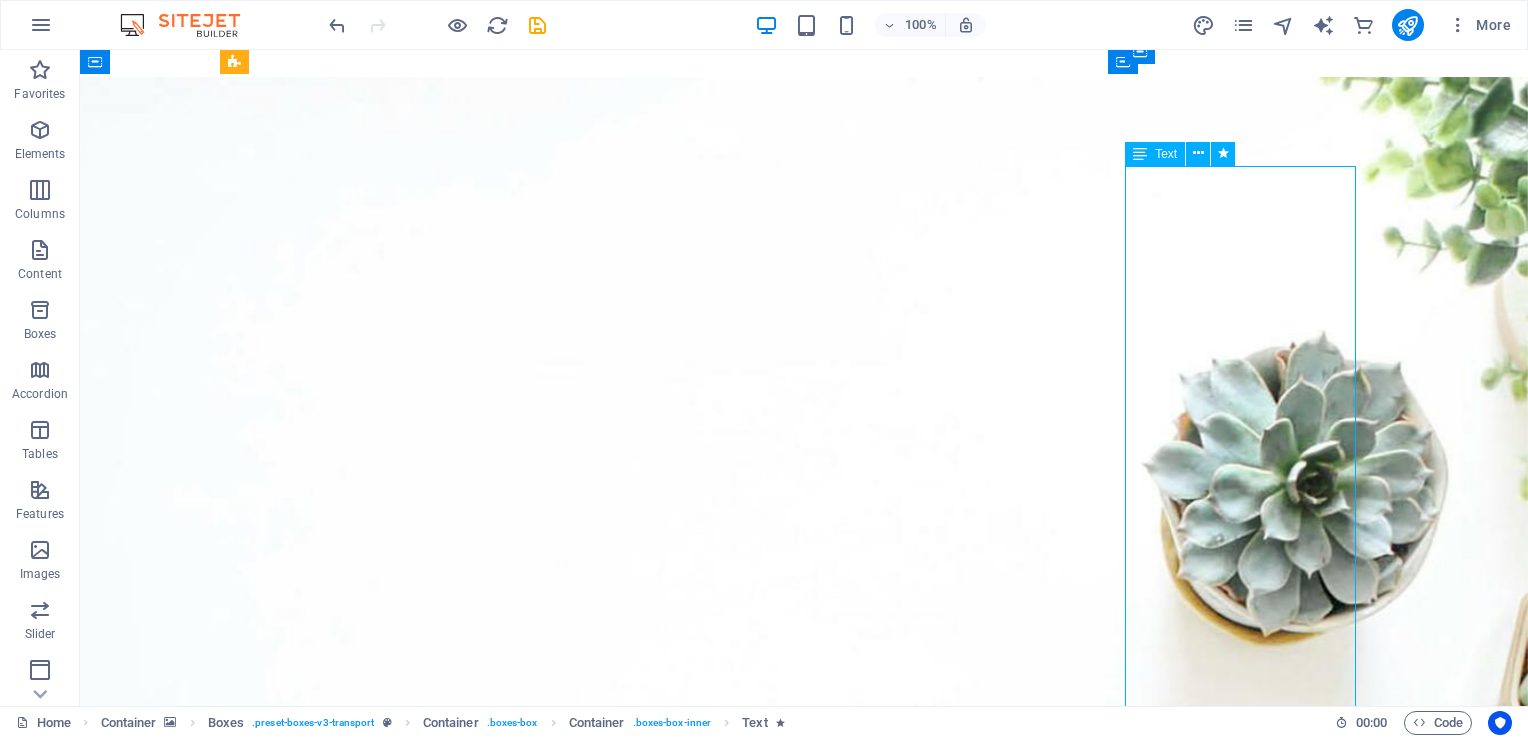 click on "Consulting support is available across the  Talent Lifecycle . Focus areas include: Leadership Strategy Development Leadership Program Management Business Process Audits  Business Process Re-Engineering Engagement Surveys and Strategy Alignment Coaching & Mentoring Frameworks" at bounding box center (360, 5644) 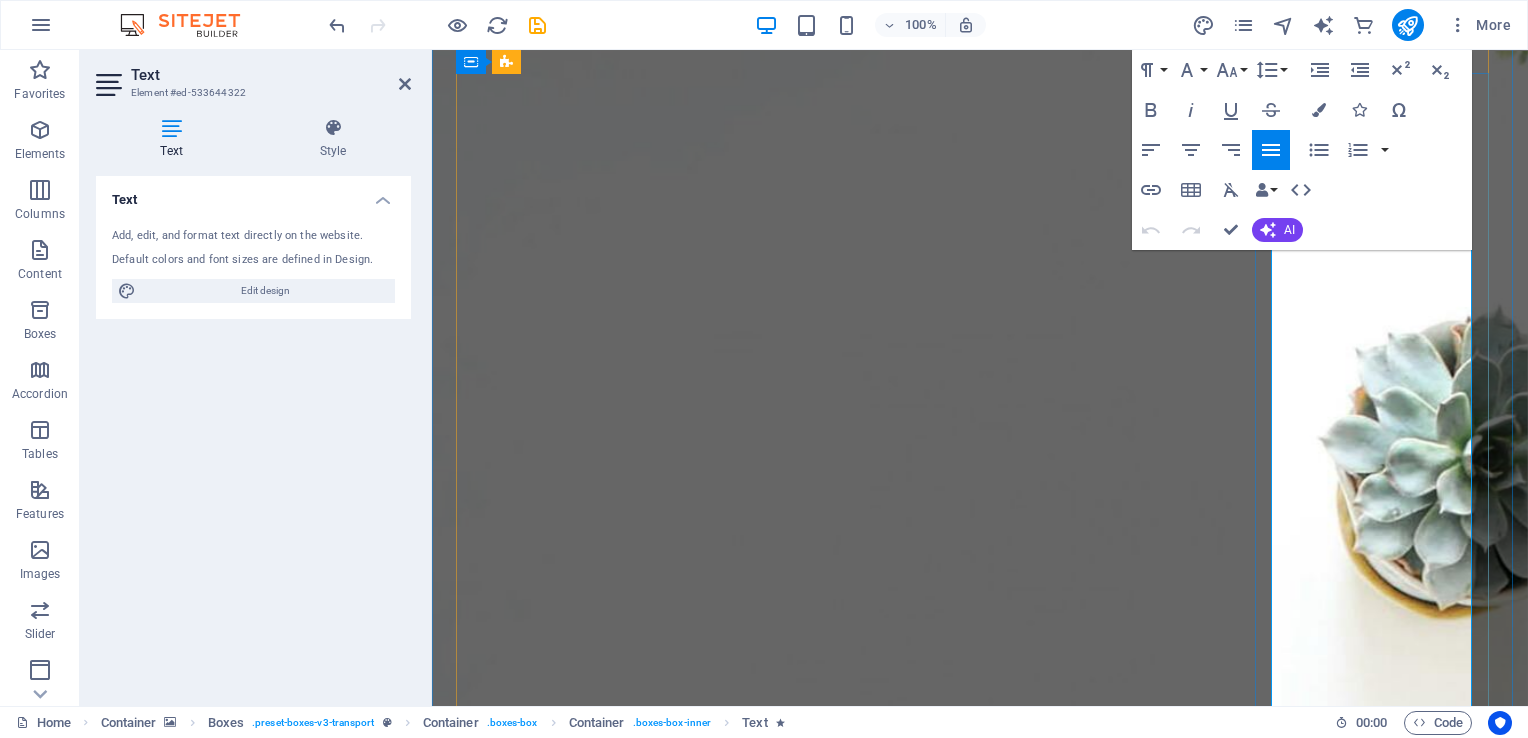 click on "Leadership Strategy Development" at bounding box center [611, 6022] 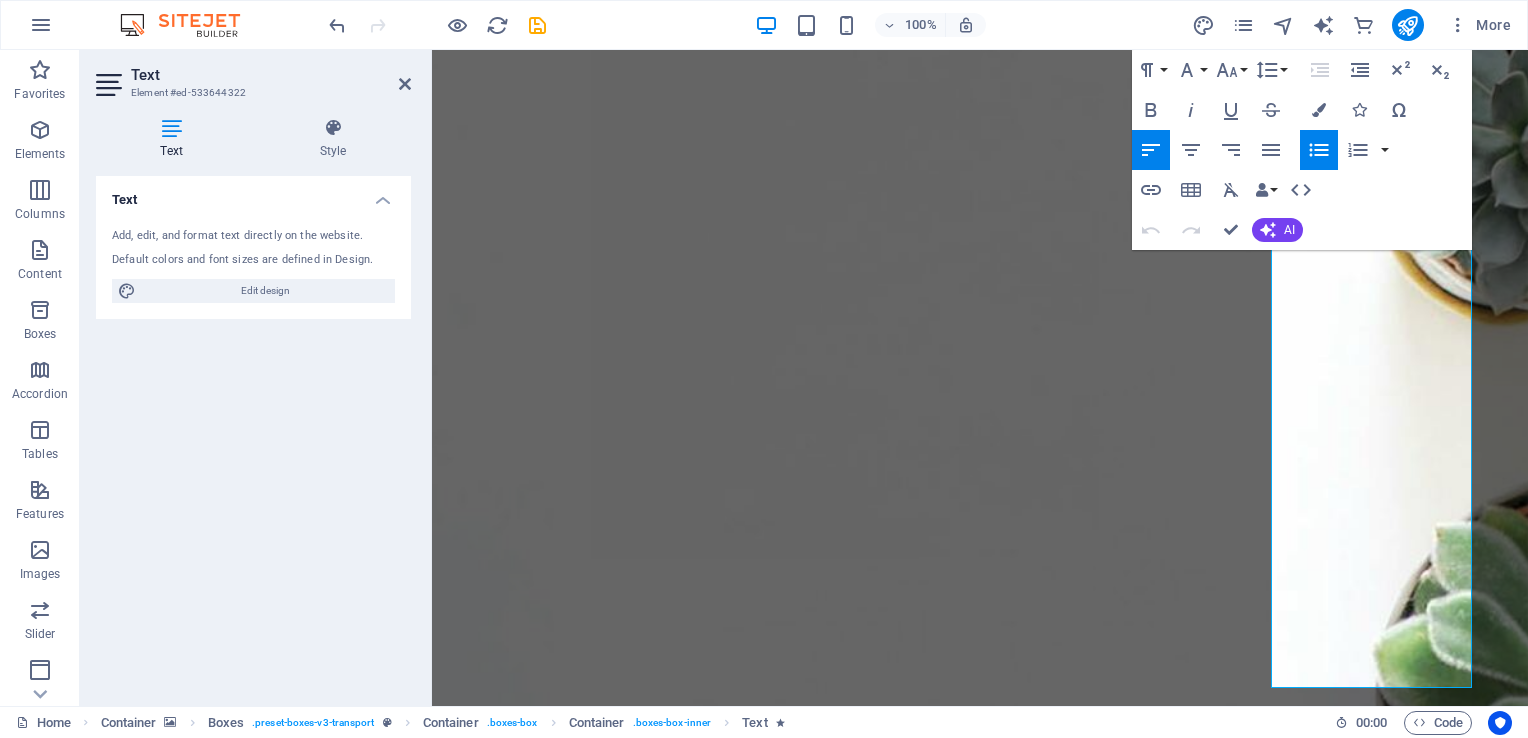 scroll, scrollTop: 2620, scrollLeft: 0, axis: vertical 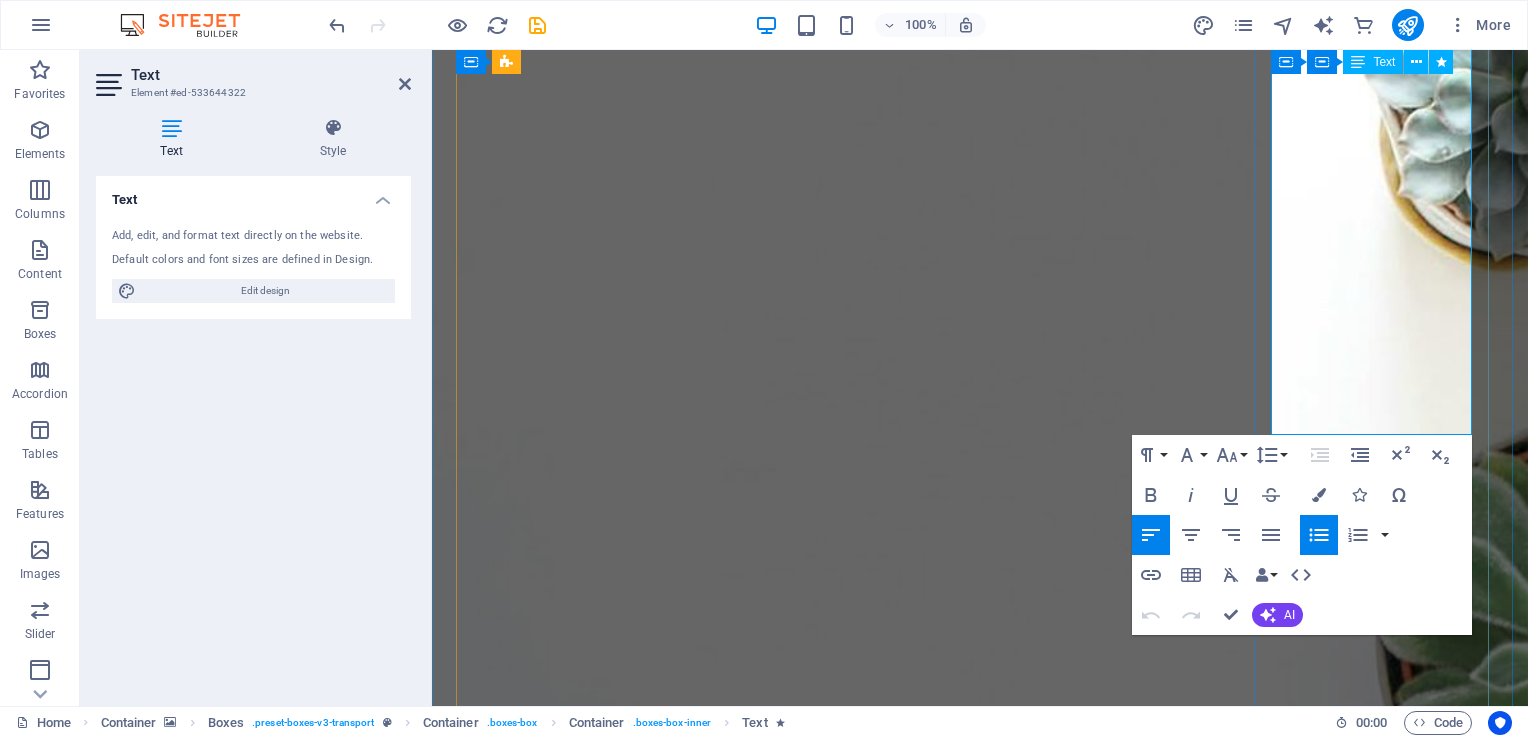 drag, startPoint x: 1316, startPoint y: 372, endPoint x: 1459, endPoint y: 433, distance: 155.46704 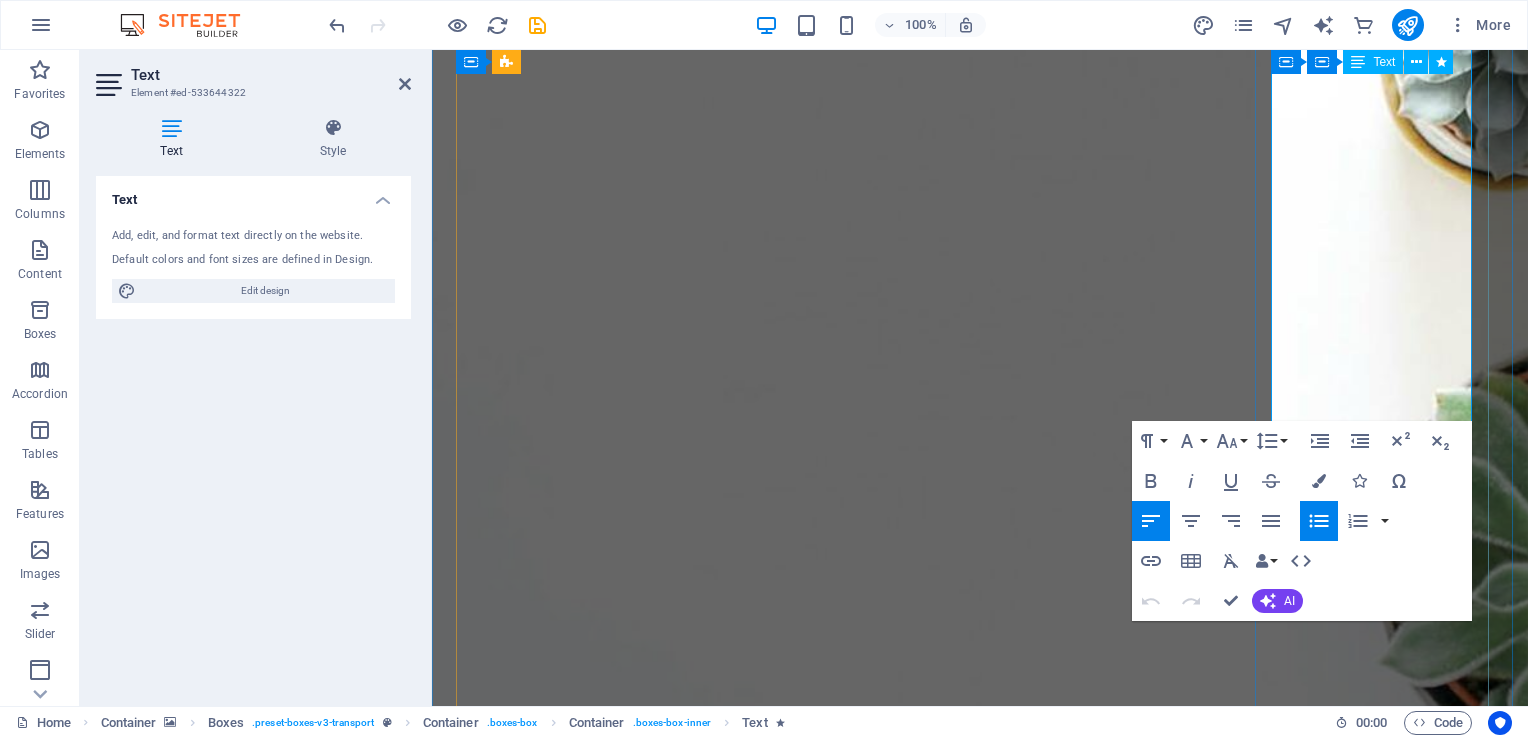 scroll, scrollTop: 2720, scrollLeft: 0, axis: vertical 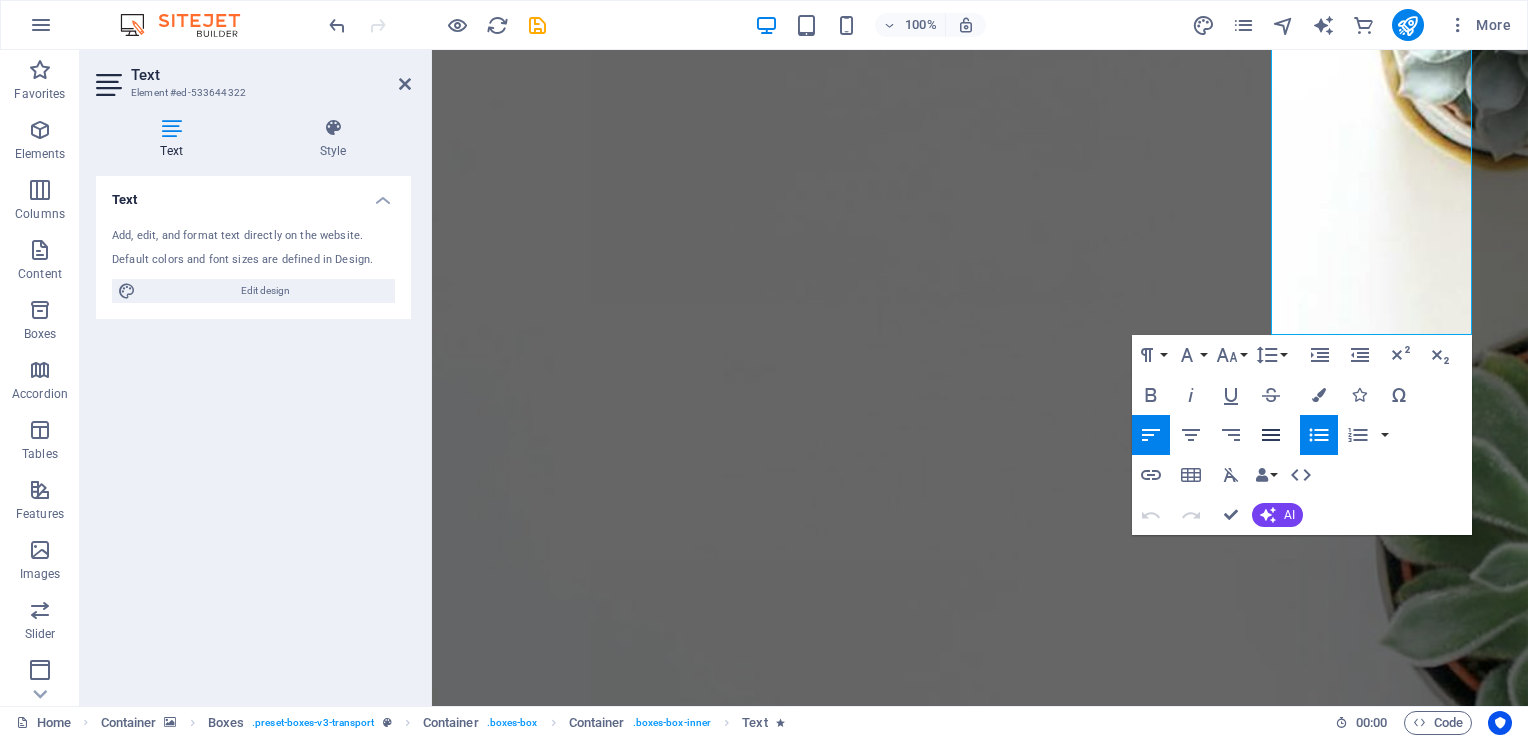 click 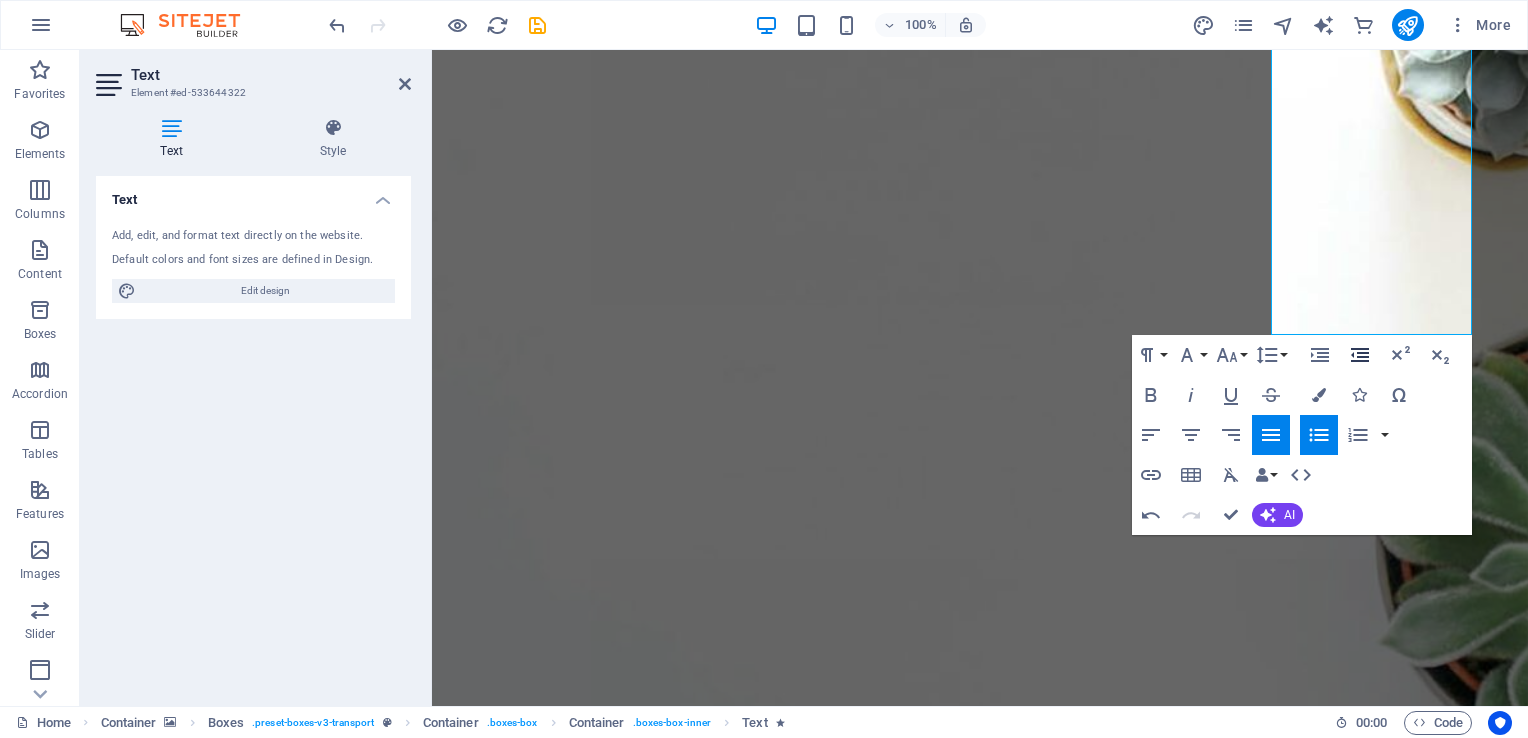 click 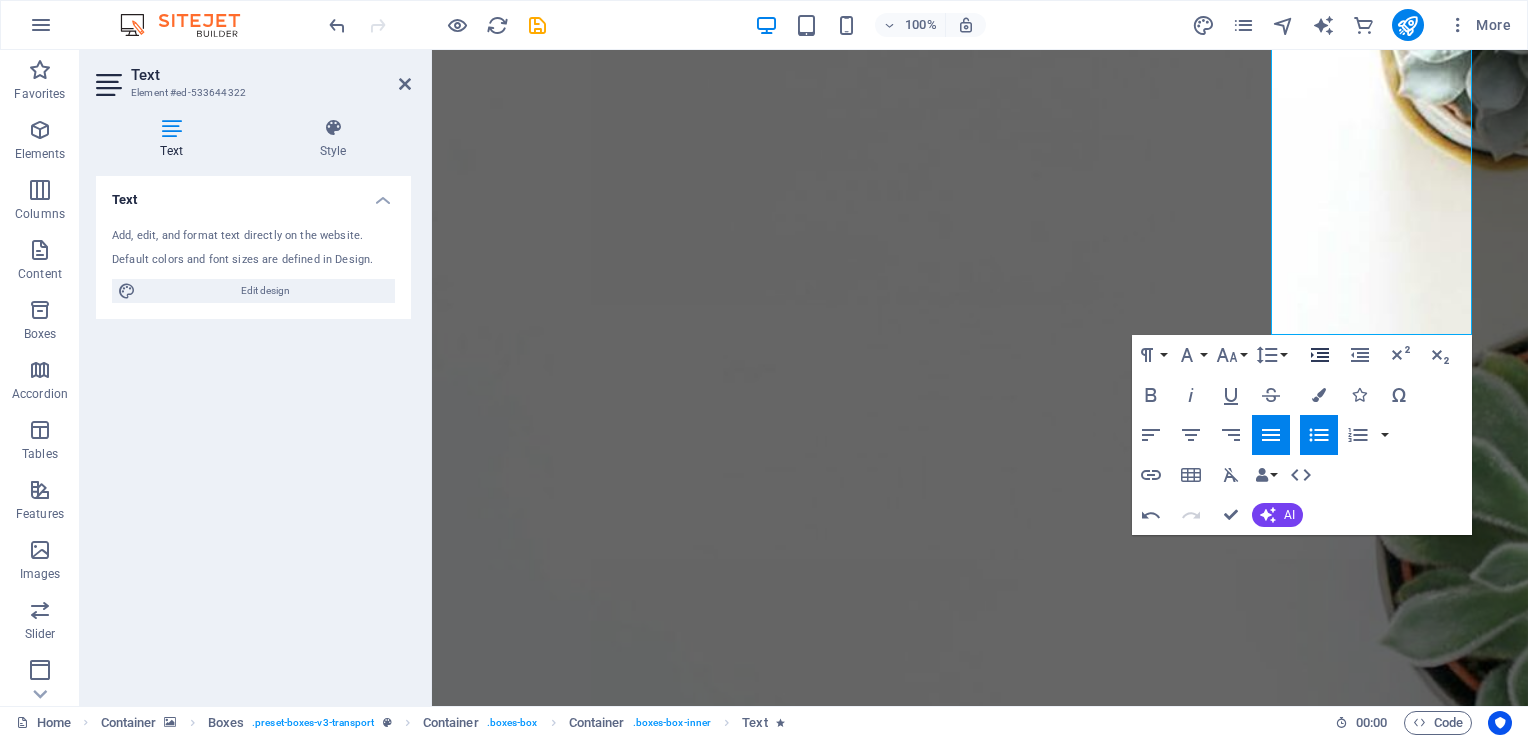 click 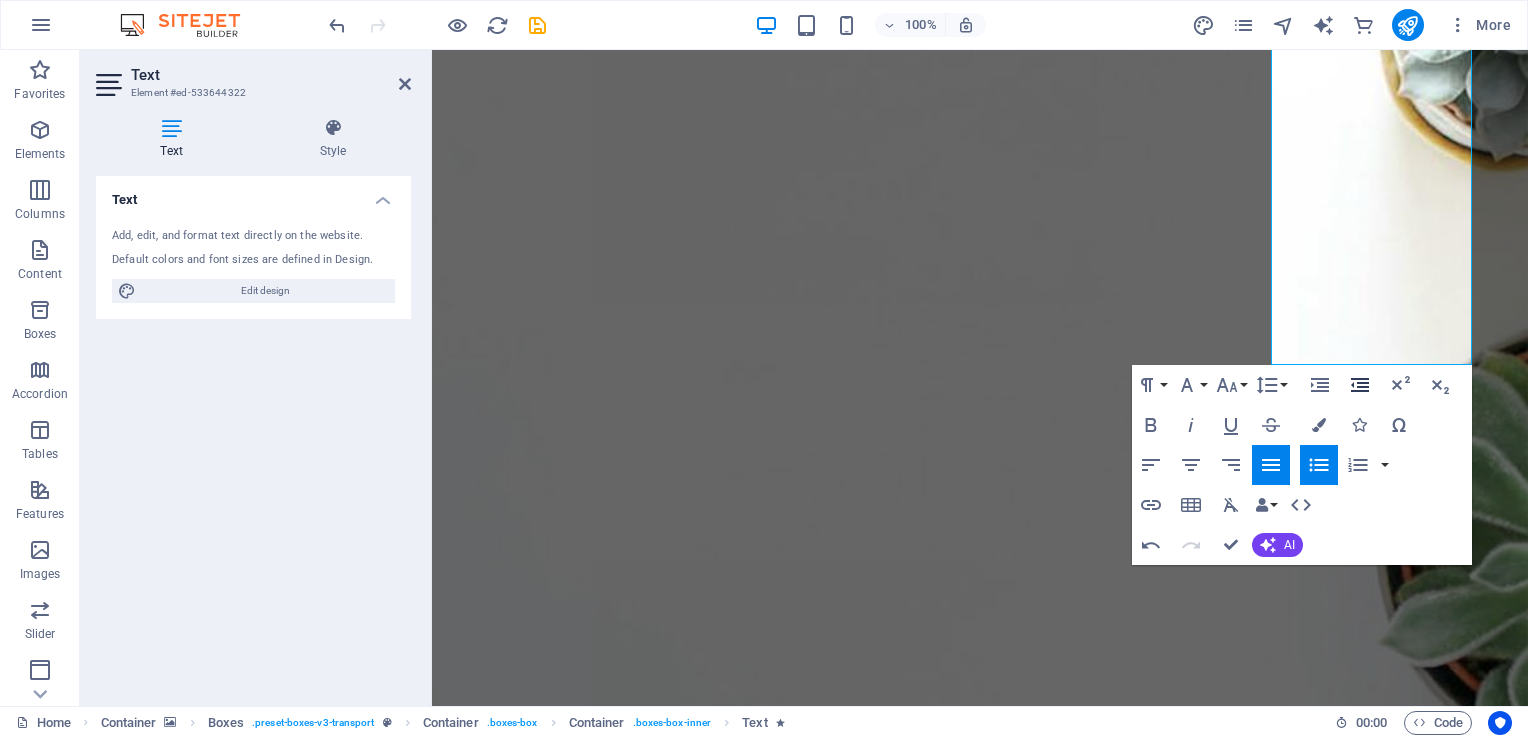 click 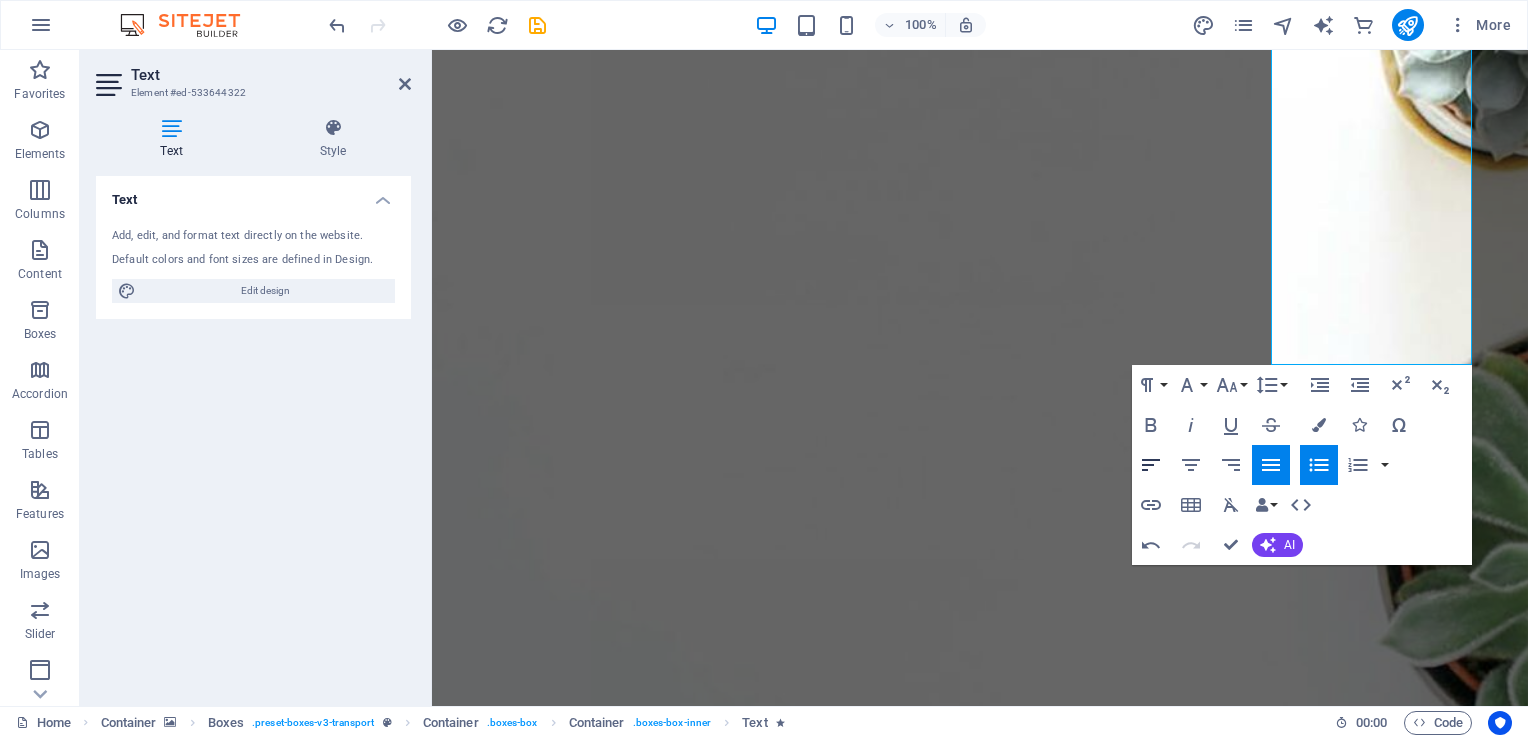 click 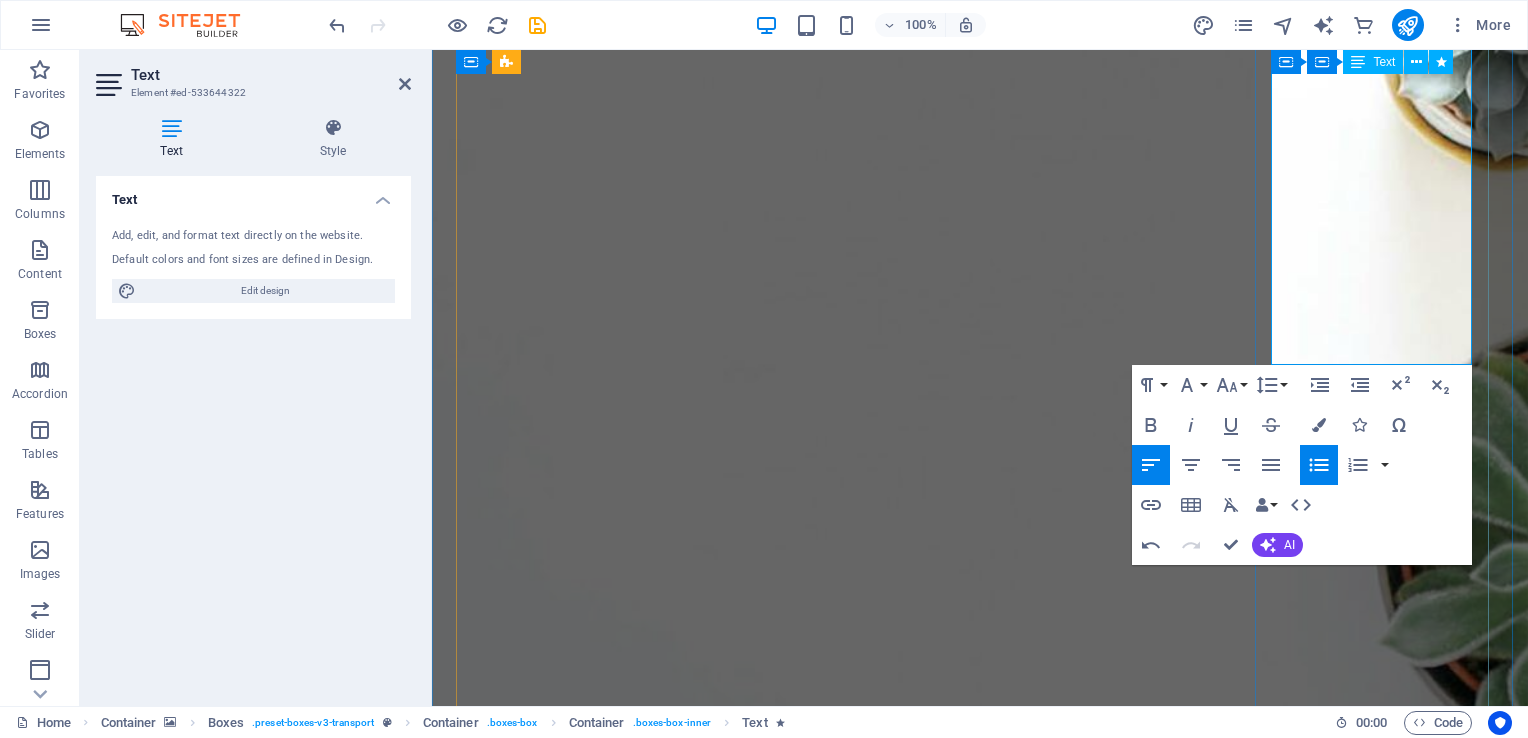 click on "Coaching & Mentoring Frameworks" at bounding box center [611, 6140] 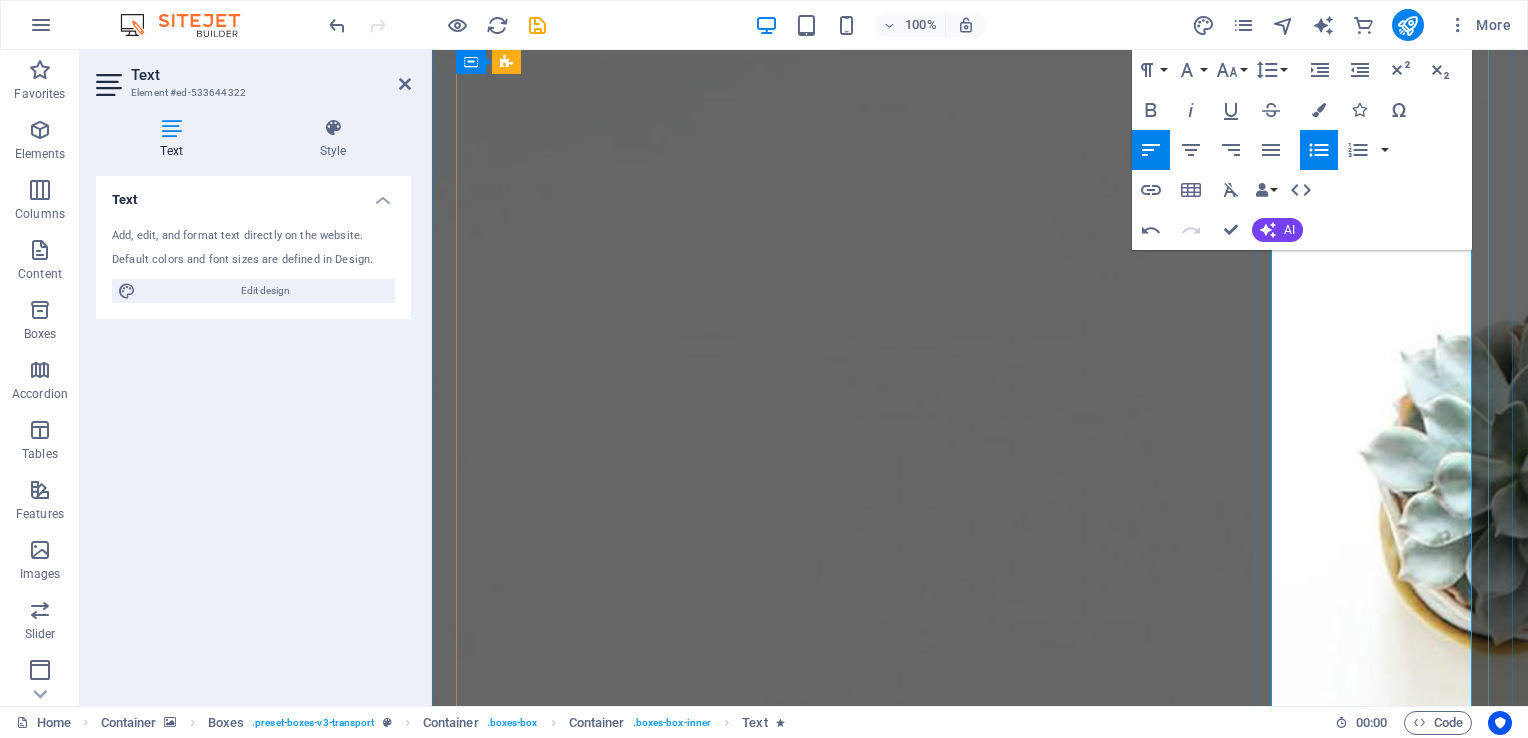 scroll, scrollTop: 2220, scrollLeft: 0, axis: vertical 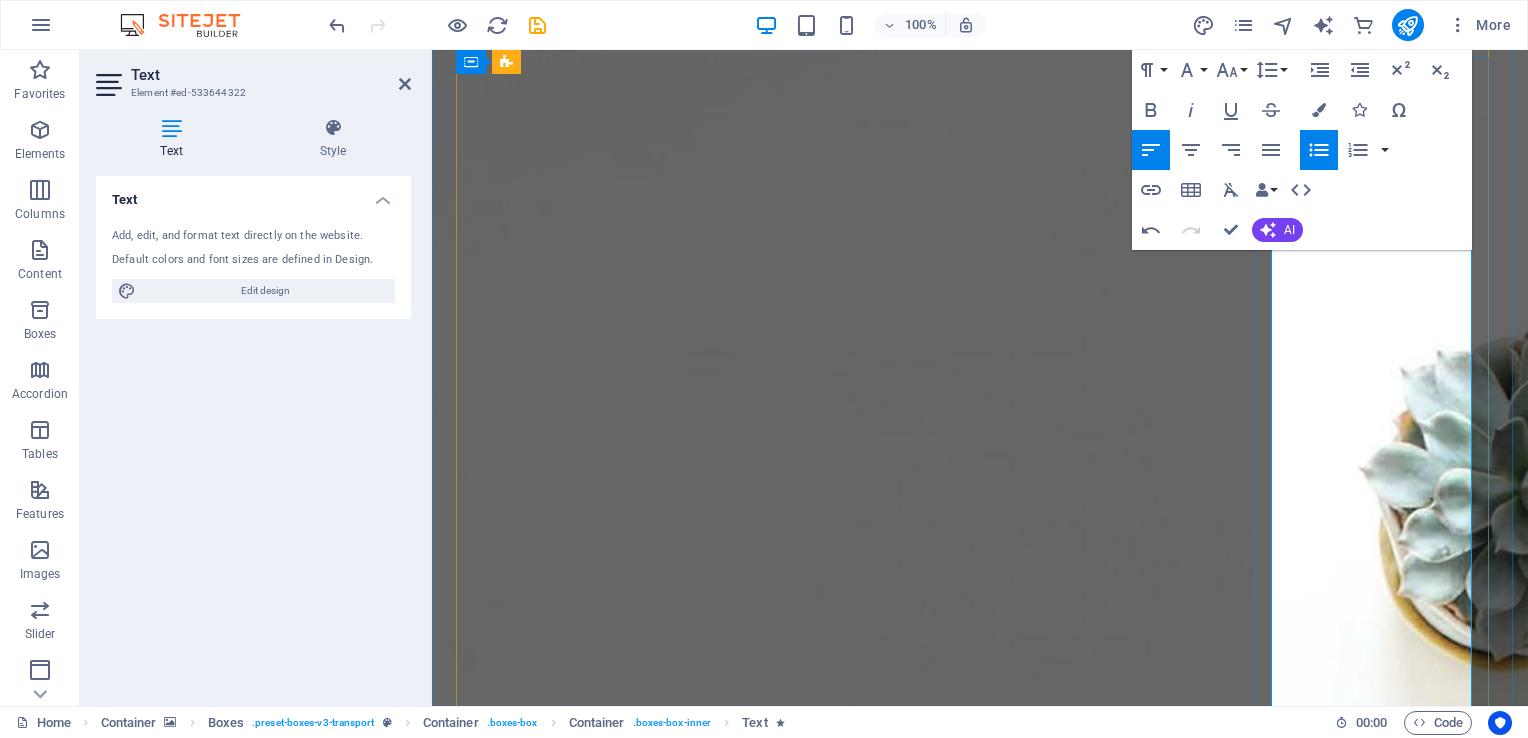 click at bounding box center (611, 6179) 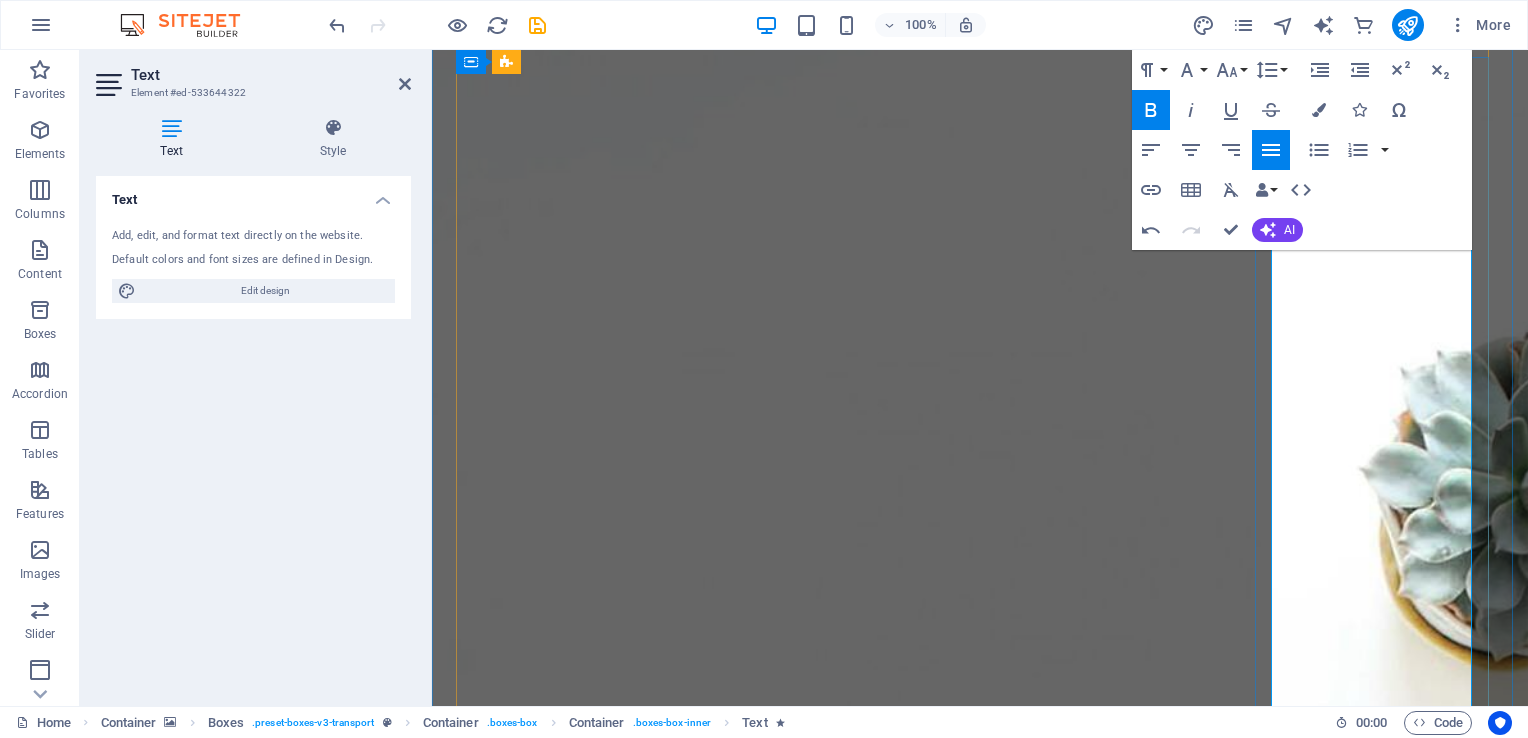 click on "Leadership Strategy Development" at bounding box center (611, 6208) 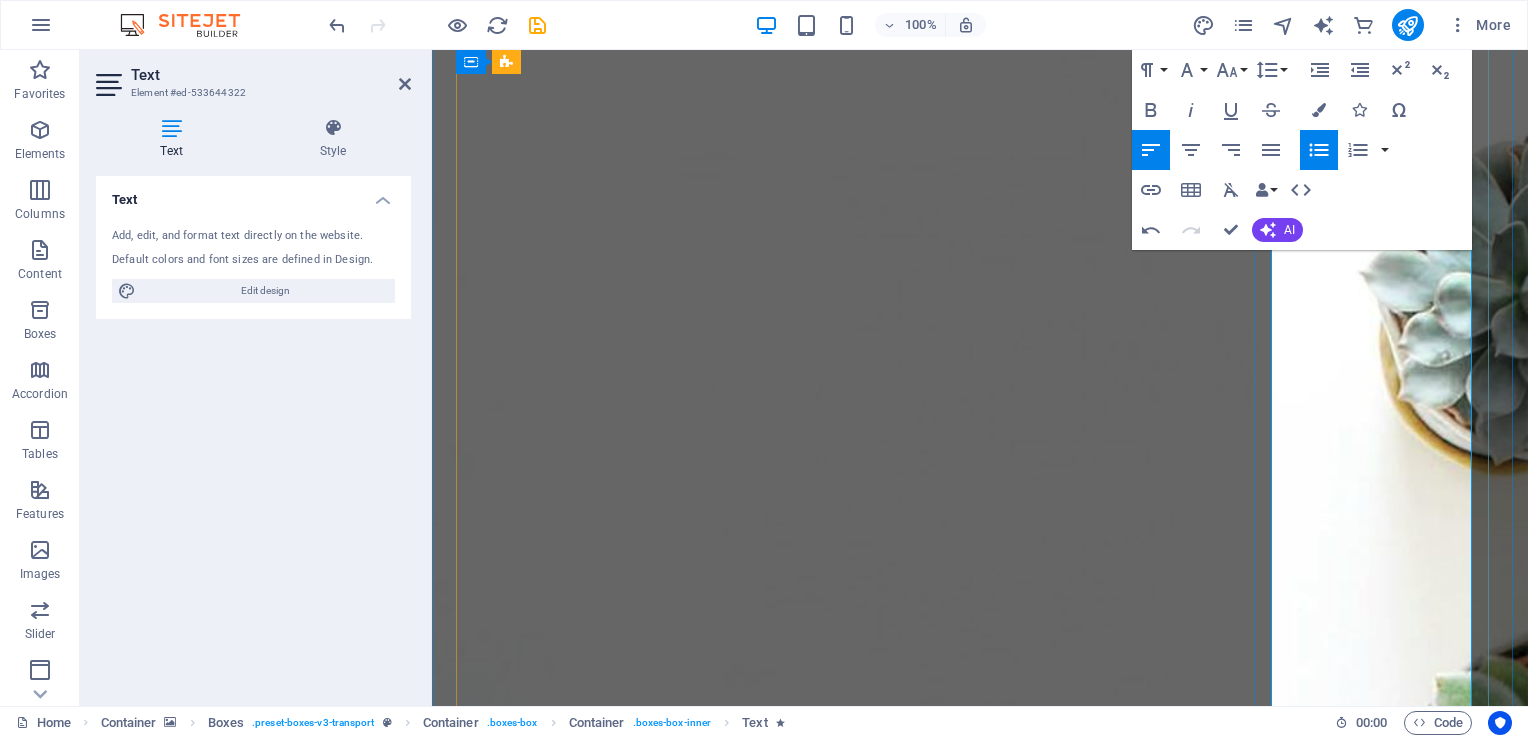 scroll, scrollTop: 2472, scrollLeft: 0, axis: vertical 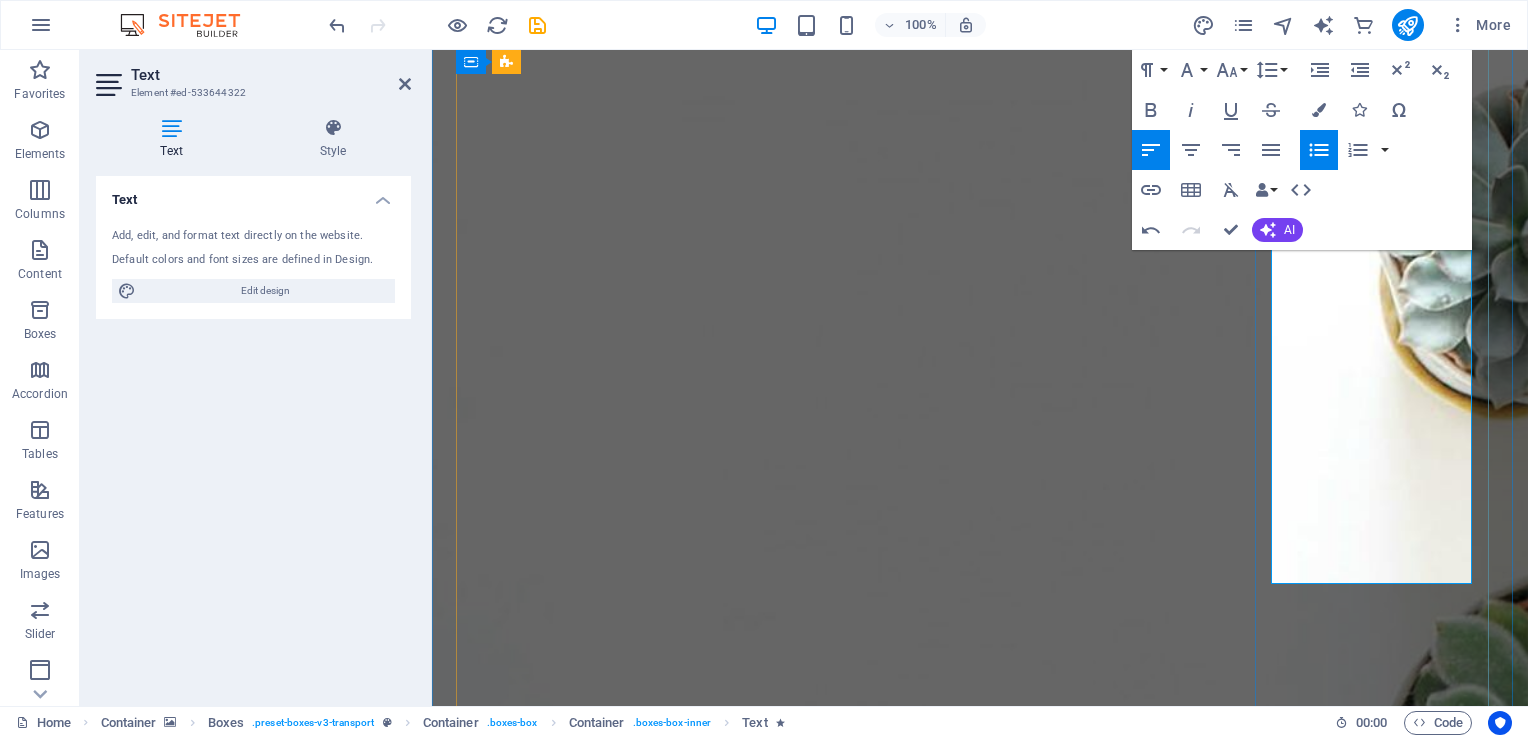 drag, startPoint x: 1321, startPoint y: 354, endPoint x: 1448, endPoint y: 568, distance: 248.84734 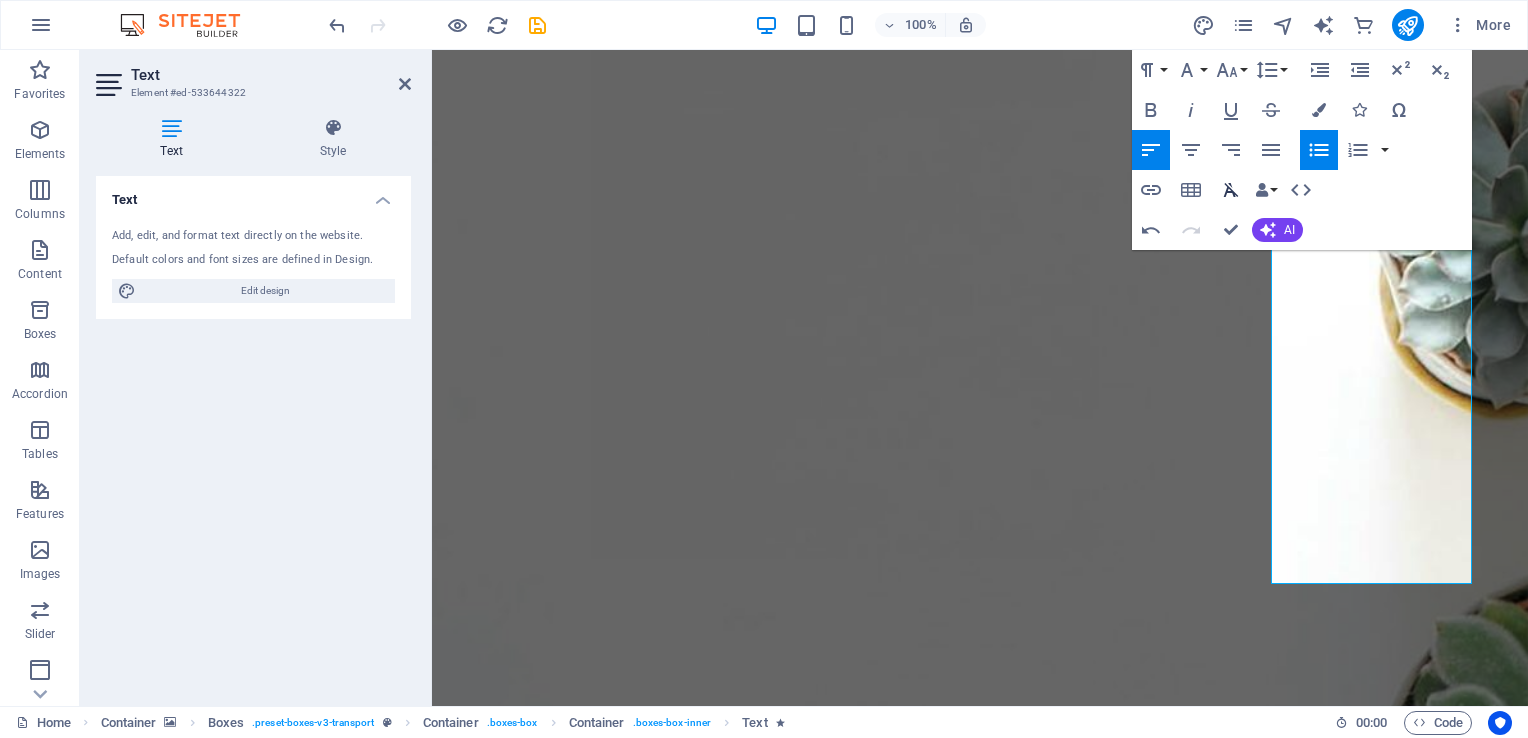 click 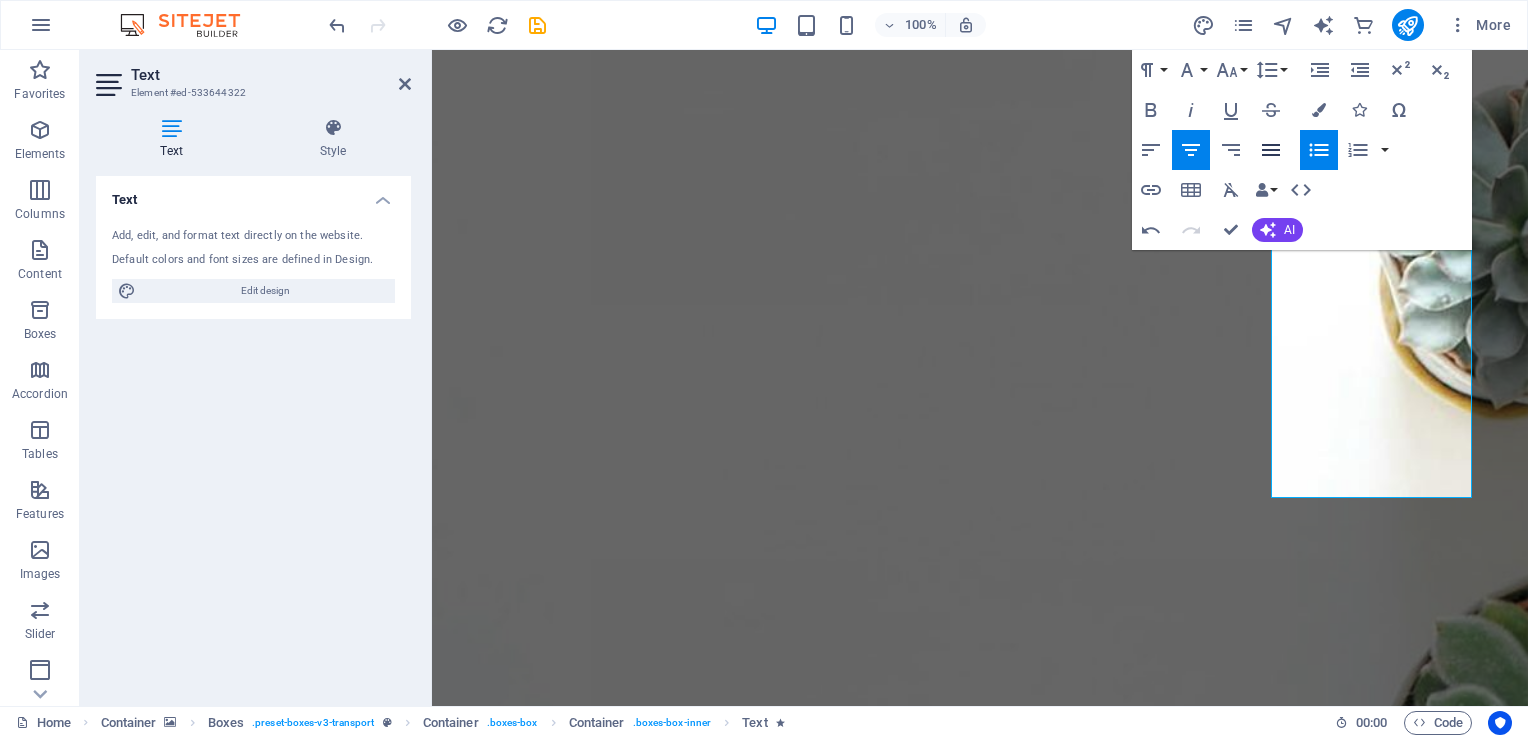 click 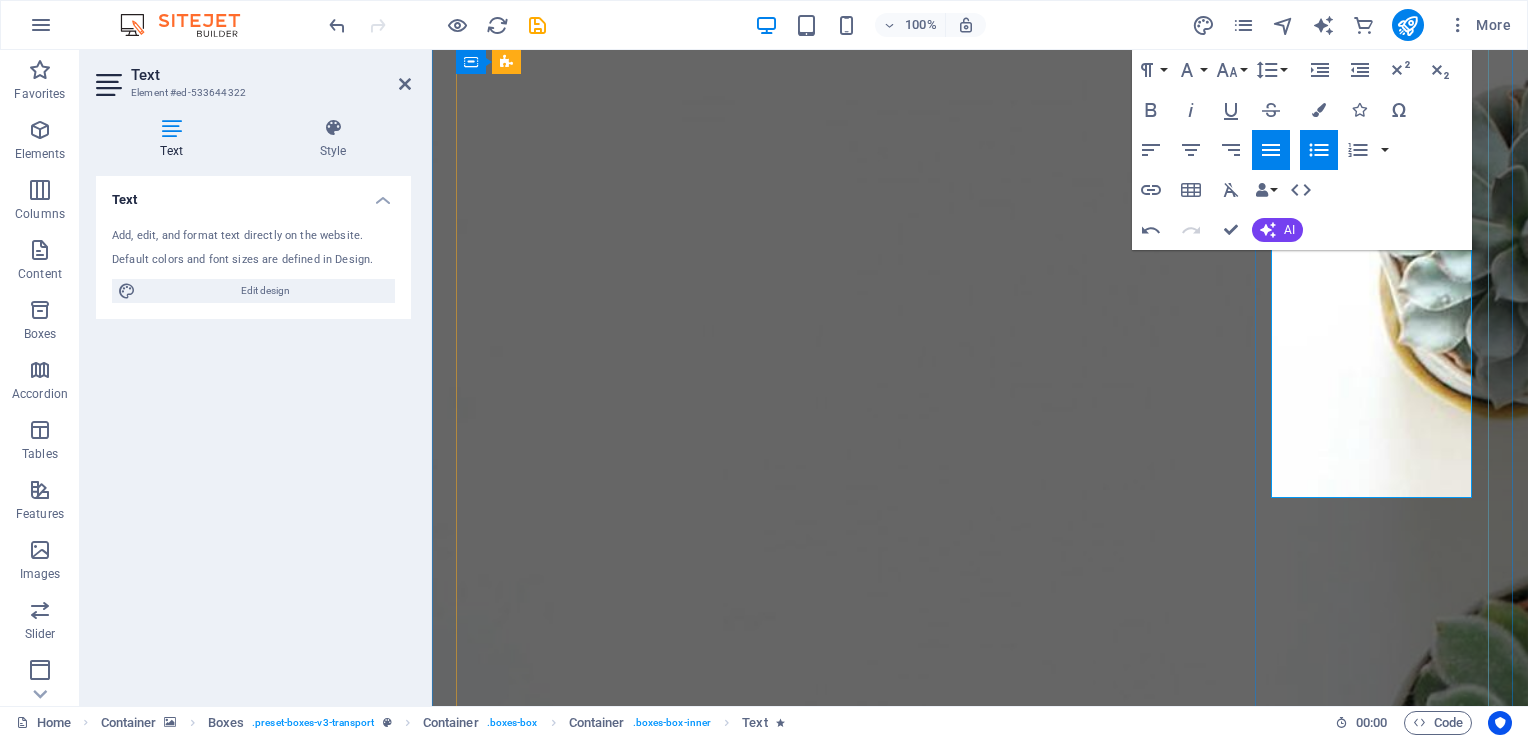 click on "Engagement Surveys and Strategy Alignment" at bounding box center (587, 6186) 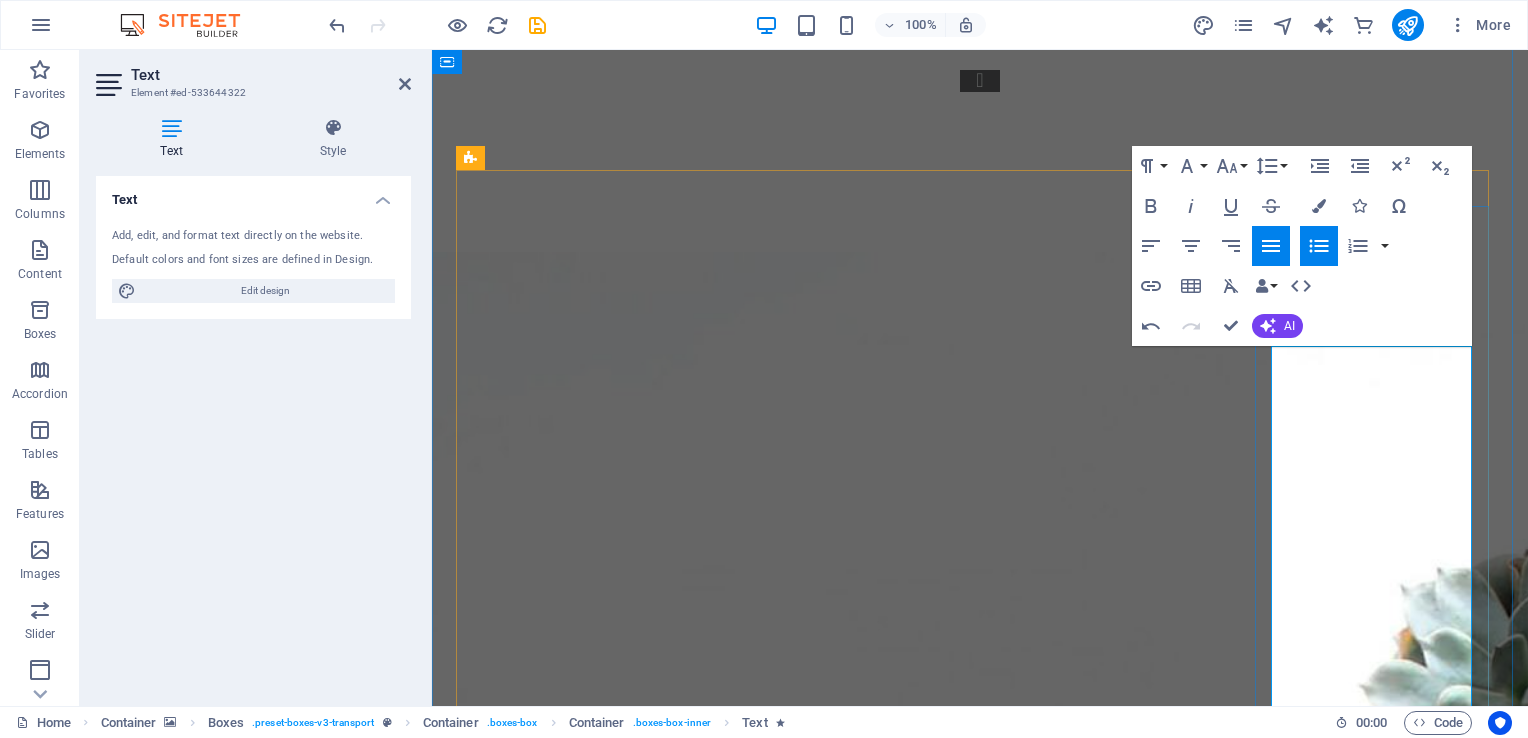 scroll, scrollTop: 1972, scrollLeft: 0, axis: vertical 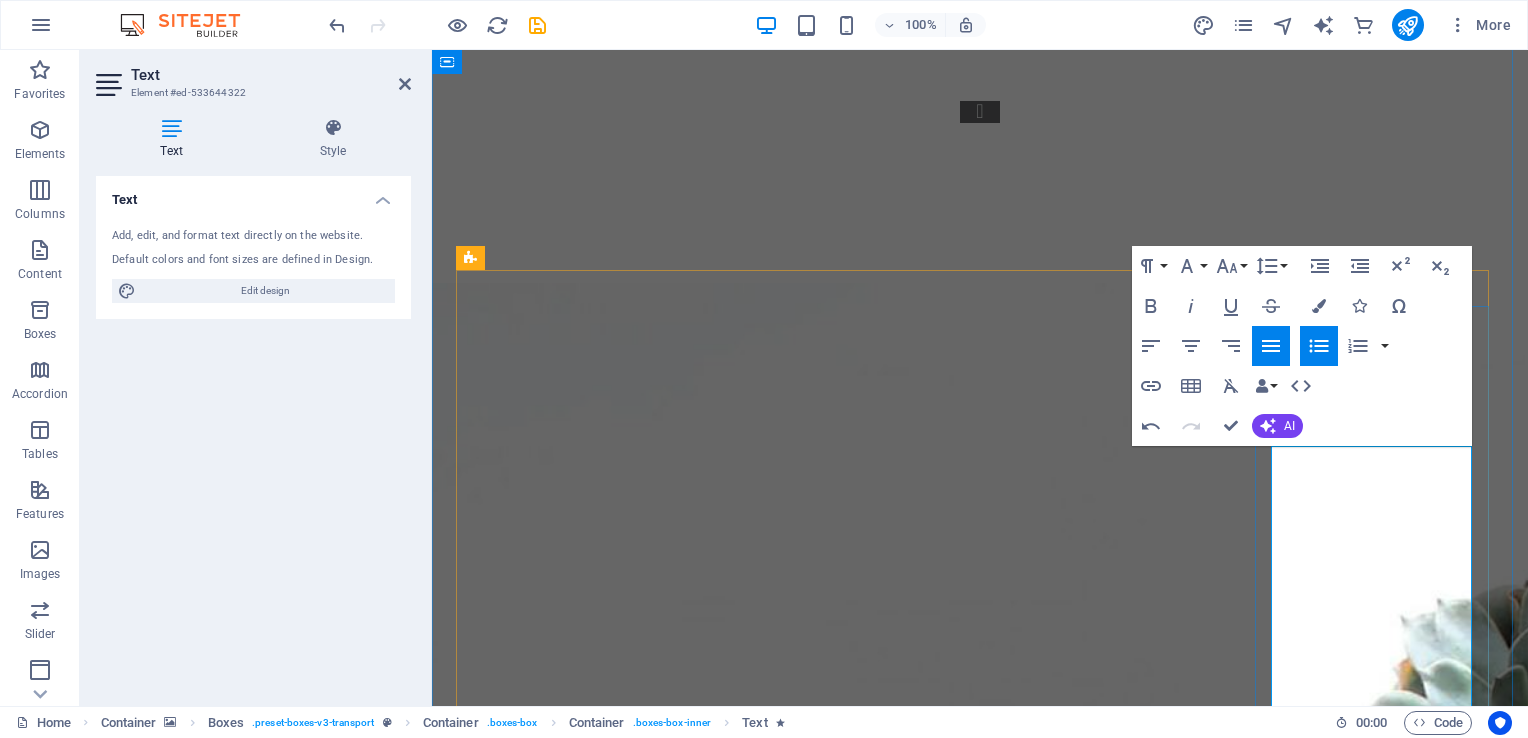 drag, startPoint x: 1284, startPoint y: 459, endPoint x: 1444, endPoint y: 514, distance: 169.18924 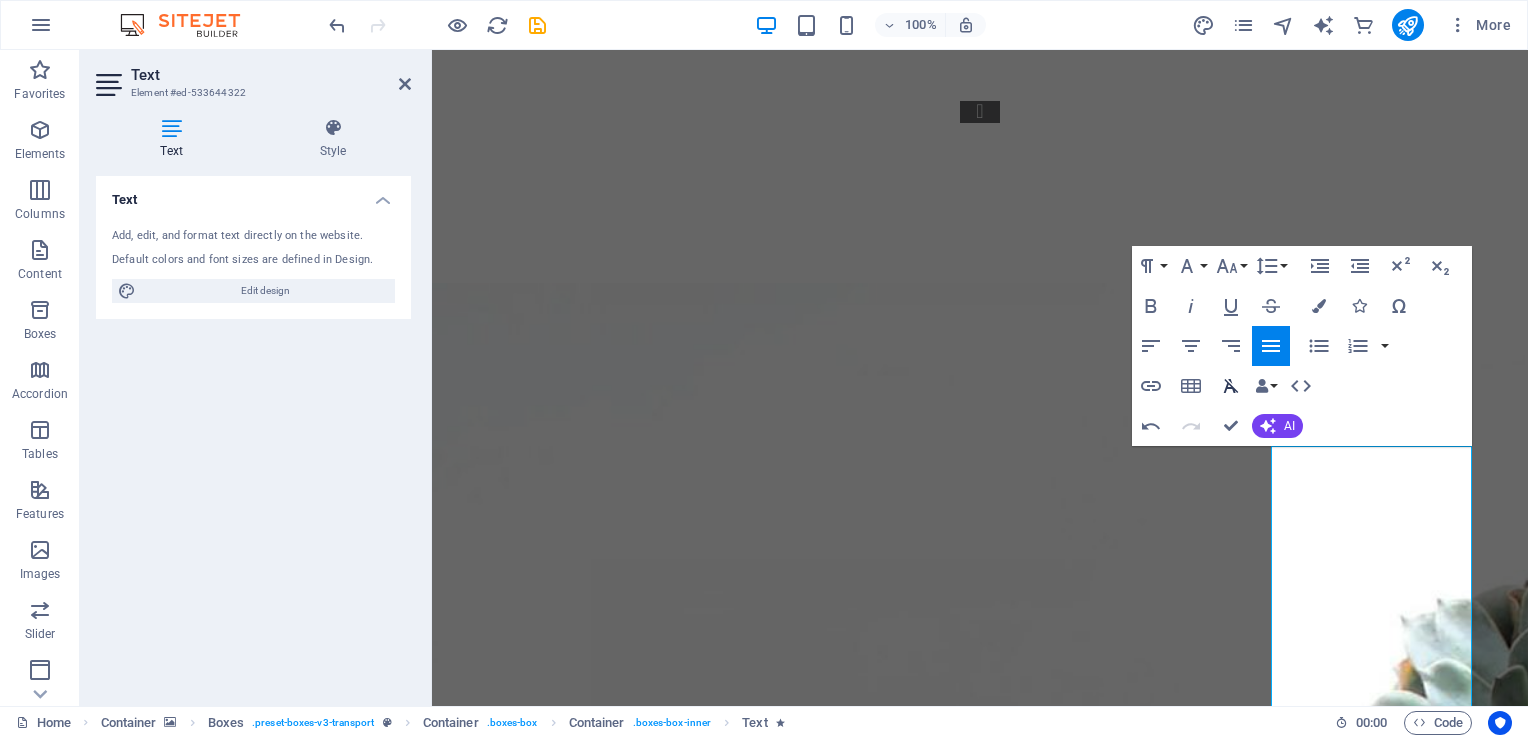 click 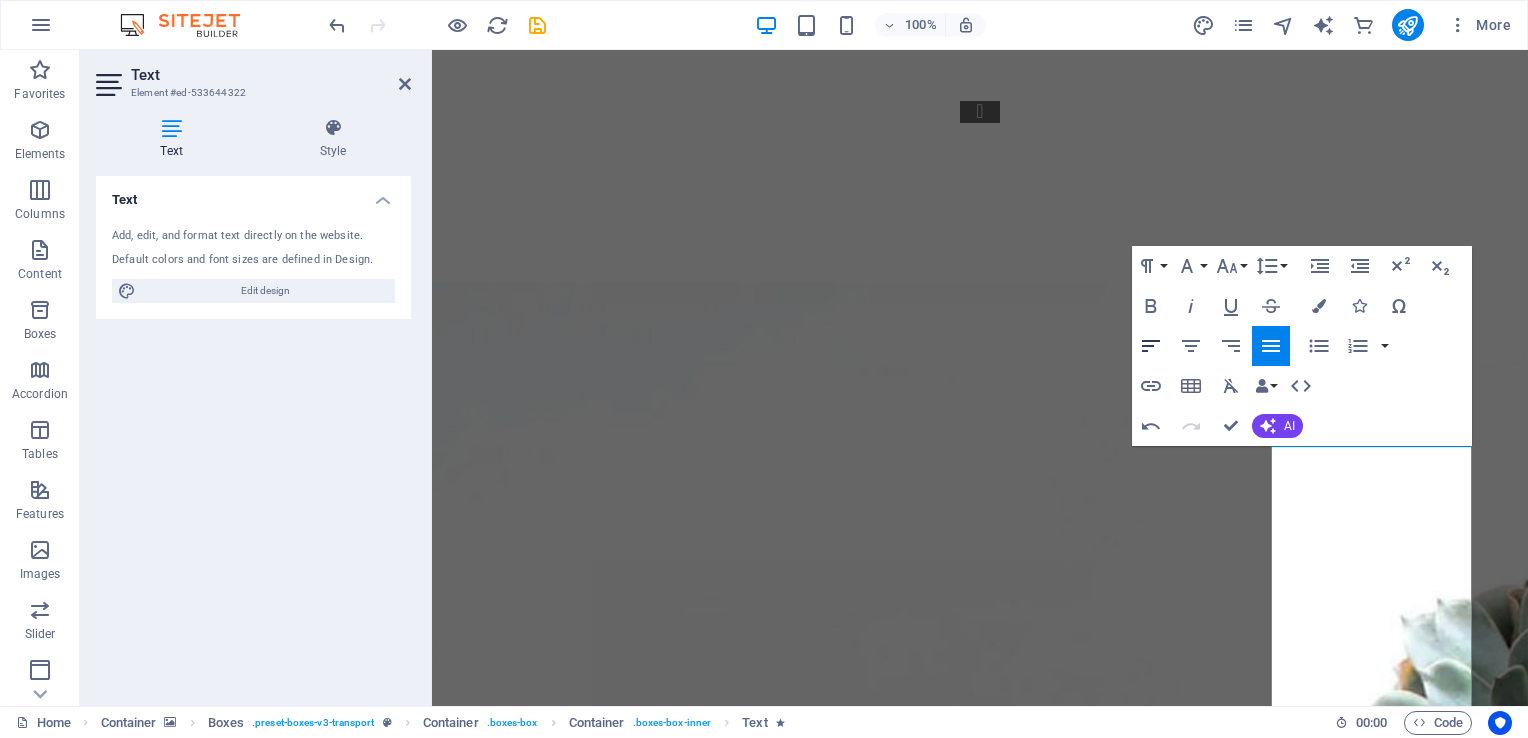 click on "Align Left" at bounding box center (1151, 346) 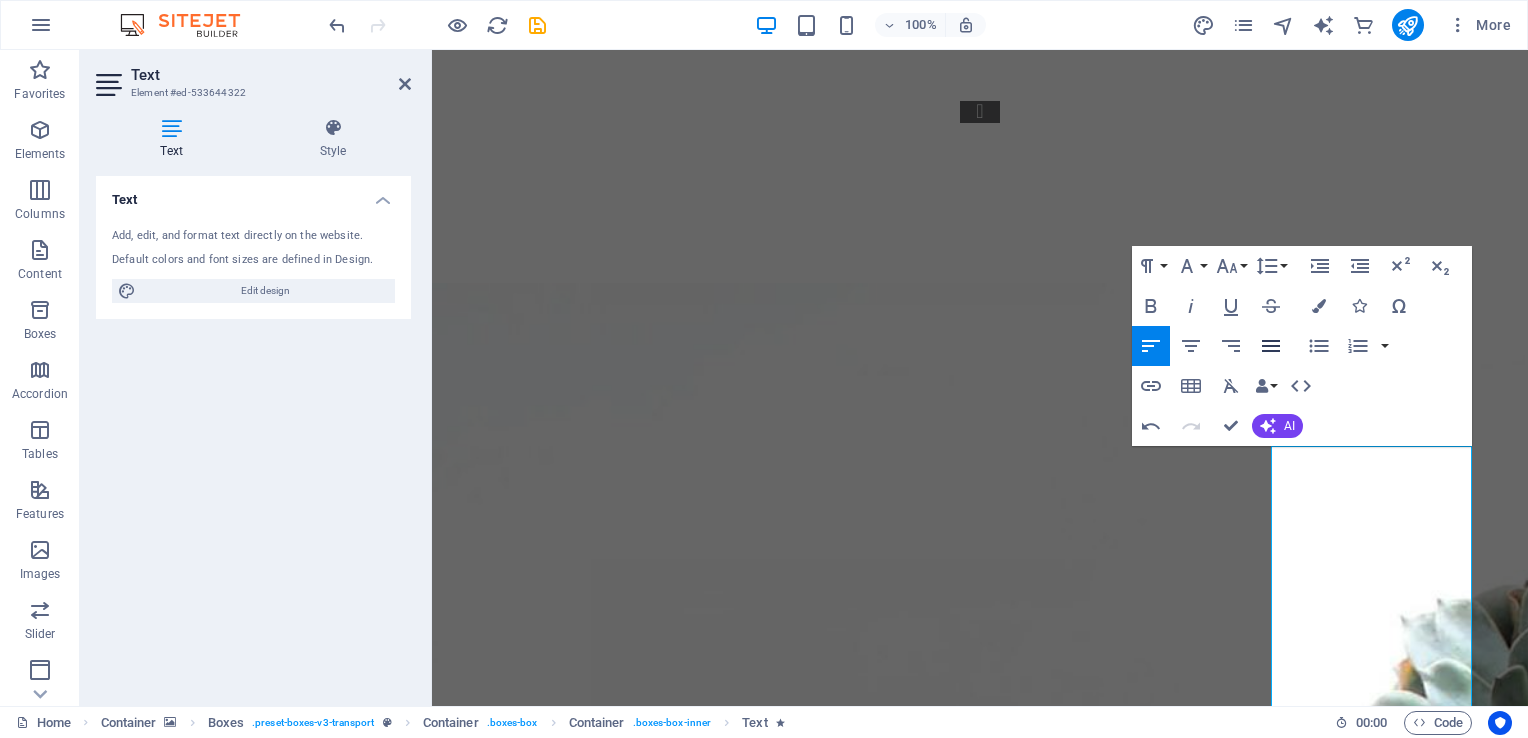 click 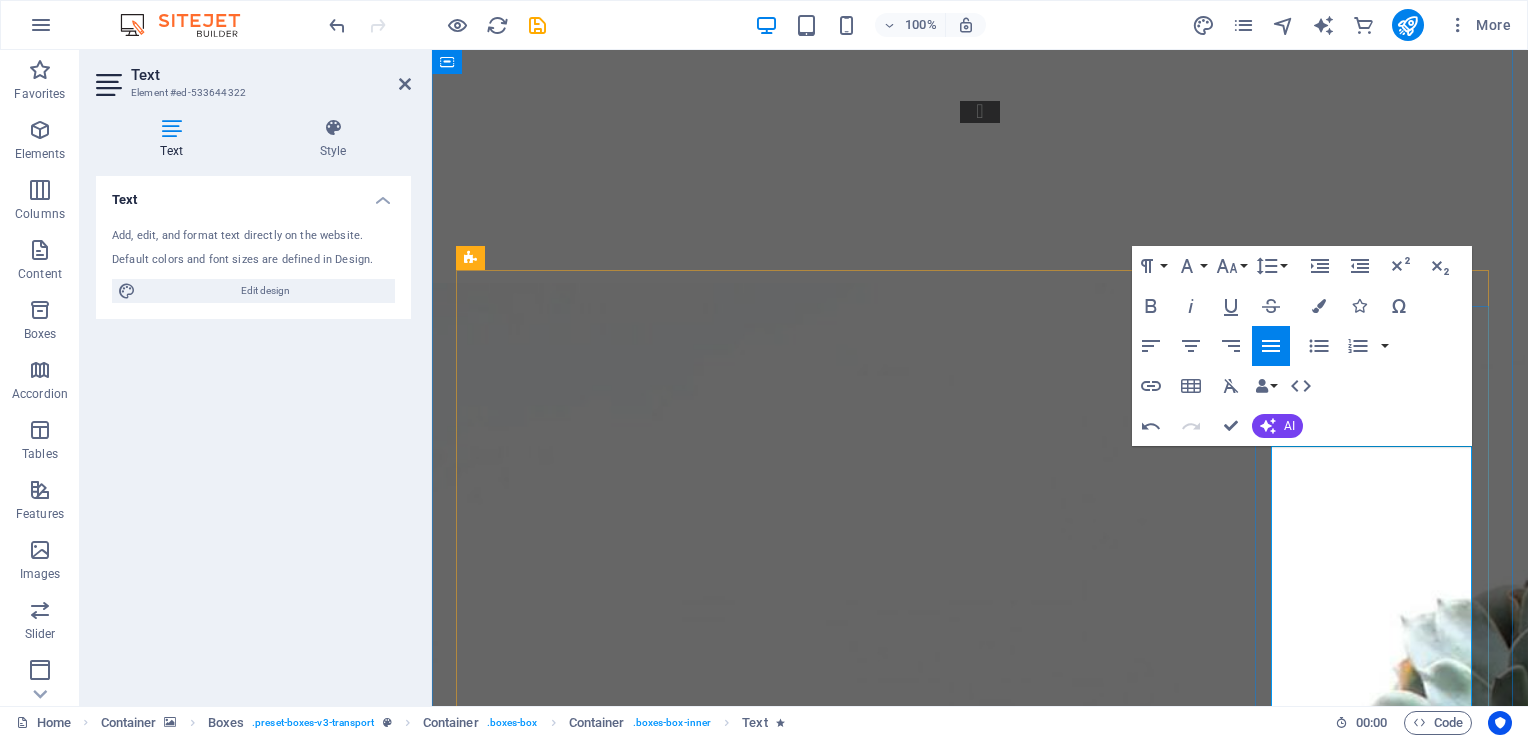 click at bounding box center (599, 6369) 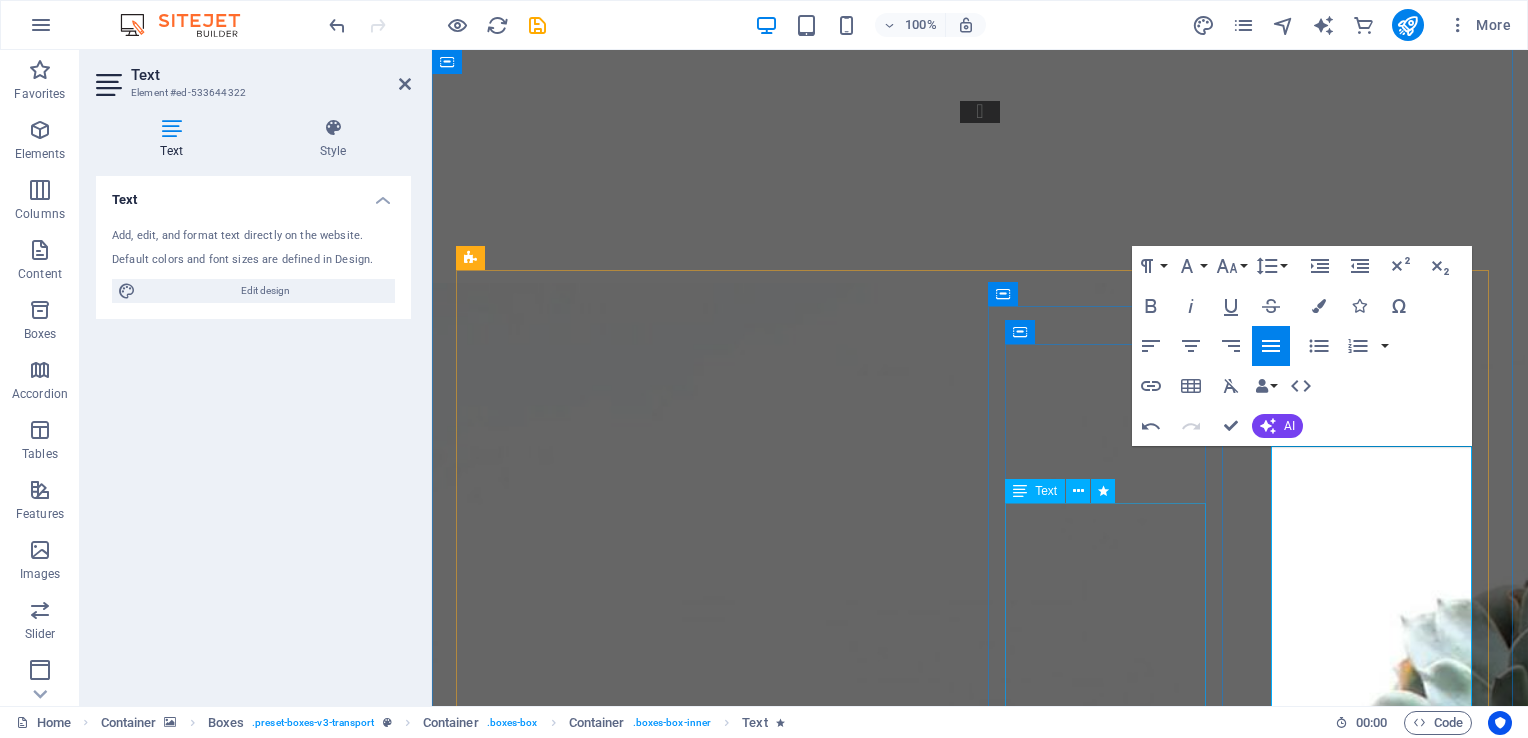 click on "We provide a variety of tailored Training and Development Solutions.  All workshops can be customized to meet your specific needs and requirements.  Workshops are available in both half-day and full-day formats and can be conducted on-site.  Currently trending workshops include: Team Engagement Emotional Intelligence Psychological Safety Coaching & Mentoring Career Development" at bounding box center [575, 5713] 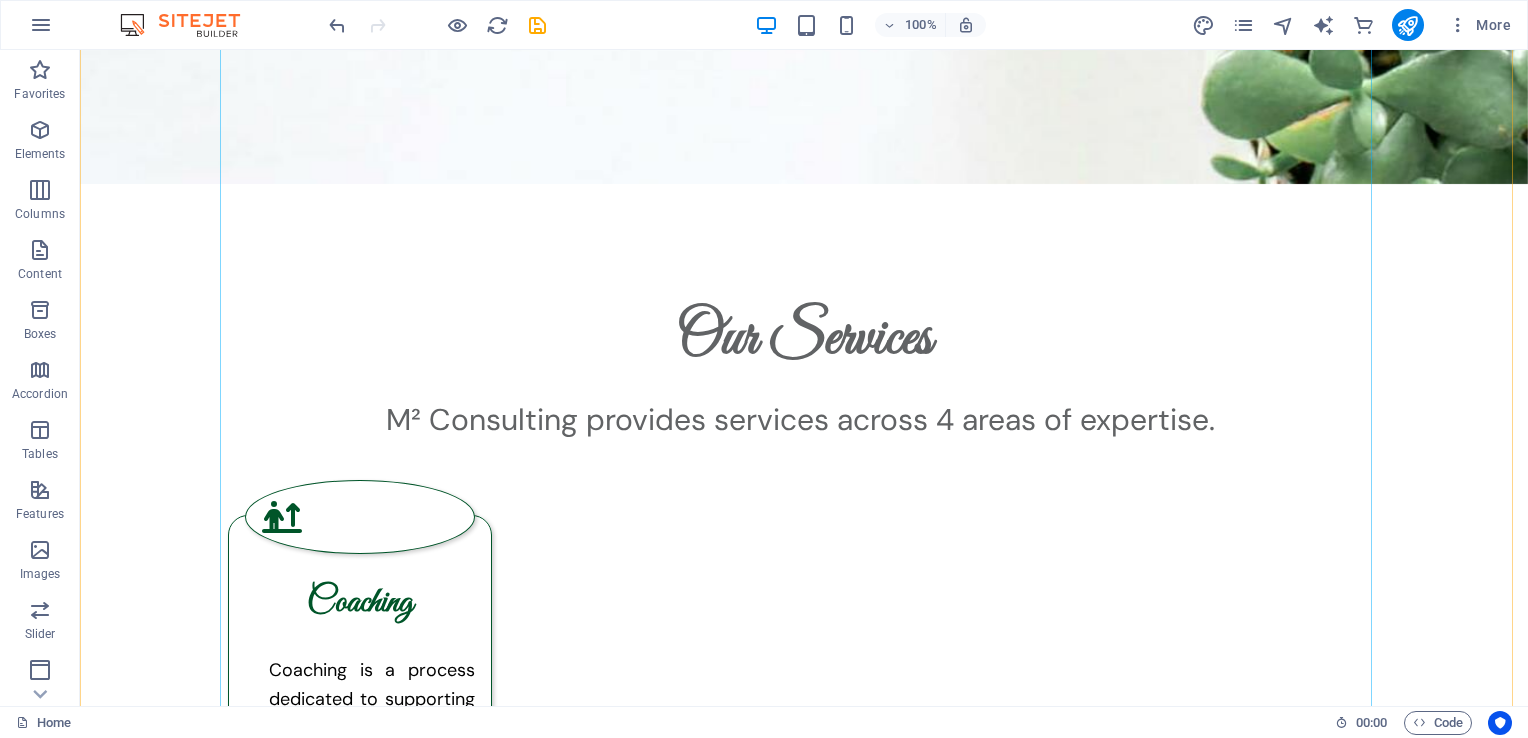 scroll, scrollTop: 3872, scrollLeft: 0, axis: vertical 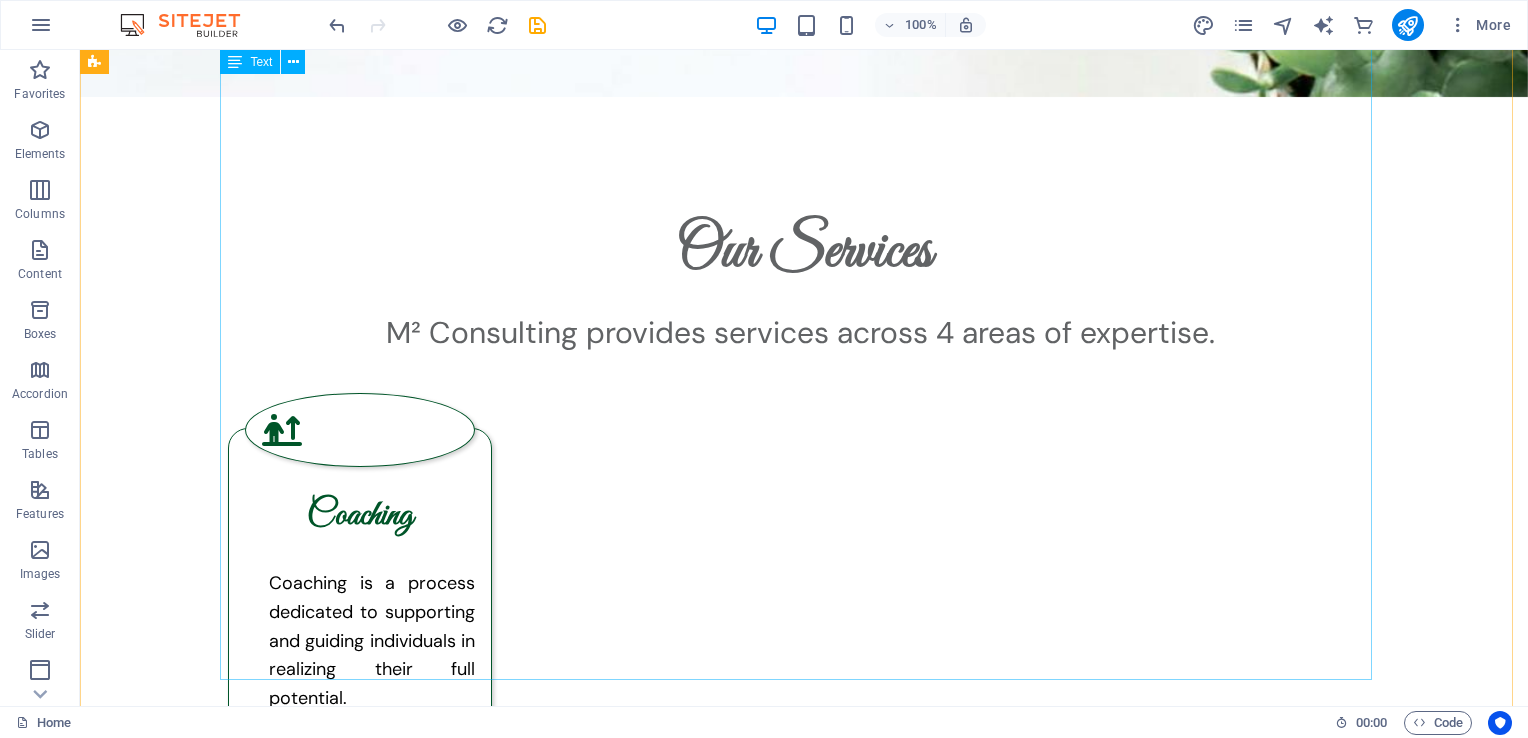 click on "Meet our Founder Marléne Marais graduated with a BA (Honours) in Industrial and Clinical Psychology from University of South Africa.  She worked as Consultant for the largest part of her career, where she gained particular experience in Management Consulting; Business Process Re-engineering; Organisational- and Leadership Development.  She has managed projects across the spectrum of the employee and talent lifecycle. During her Consulting career, Marléne worked her way up through the ranks, and finally held the Operations Director role for Talent Institute South Africa, where she wore a dual hat as Principal Consultant and Coordinator of the South African Operations and International Projects. She then decided to take deep dive in the corporate world and worked with Mondi South Africa, where she held various portfolios.  These included Talent Specialist, and Learning & Development Manager for Leadership and Critical Skills.  Marlene is  r egistered with COMENSA  and is a  Certified Coach  and" at bounding box center [804, 6029] 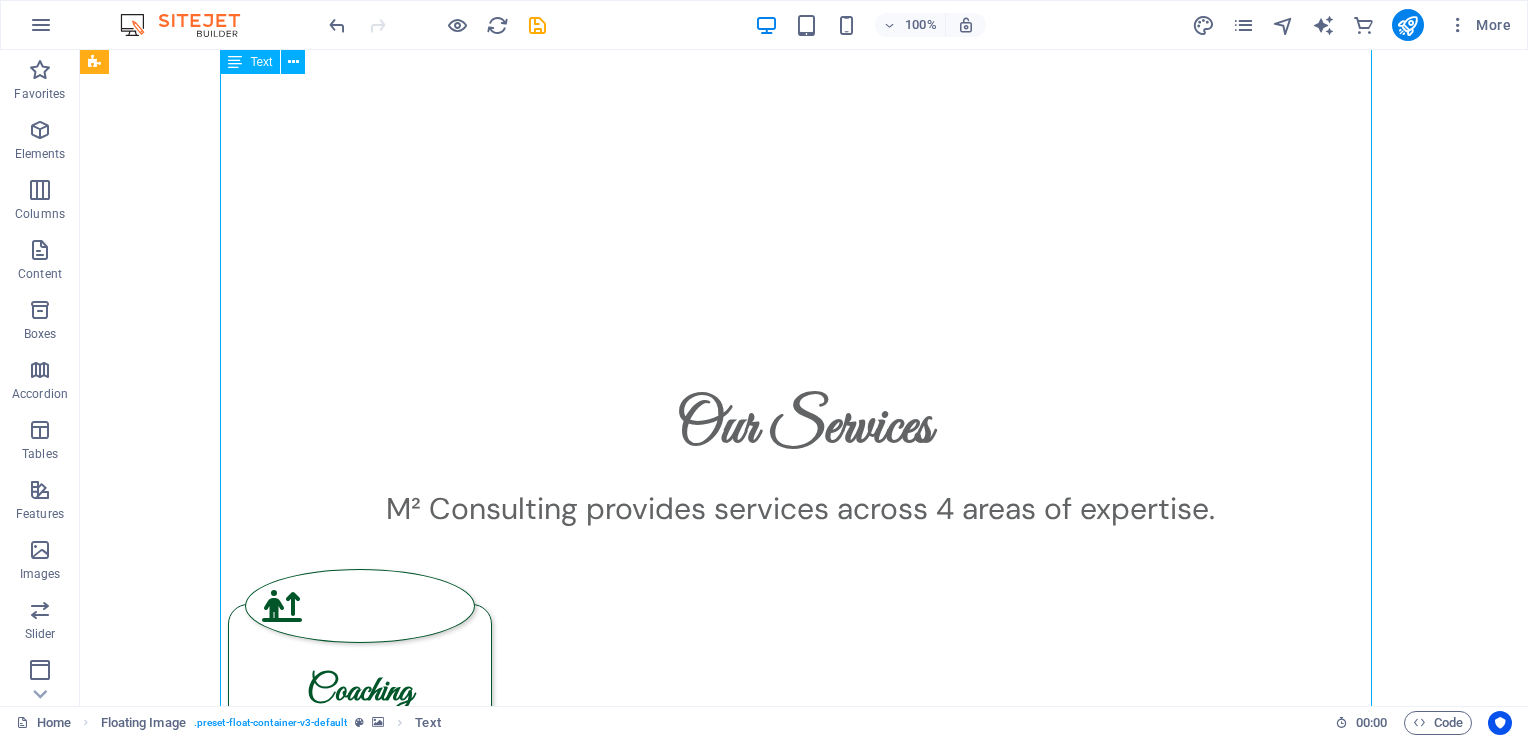 scroll, scrollTop: 3672, scrollLeft: 0, axis: vertical 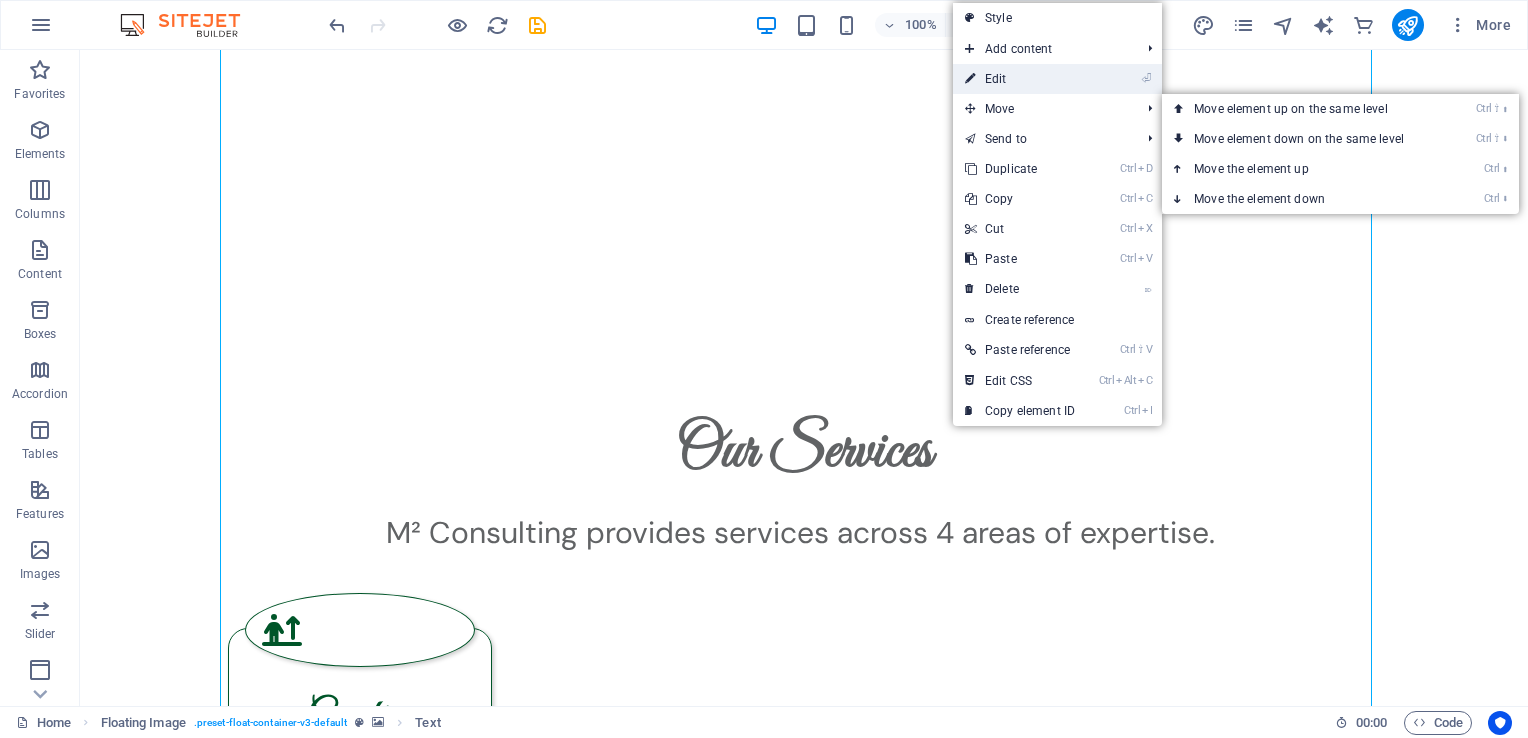 click on "⏎  Edit" at bounding box center (1020, 79) 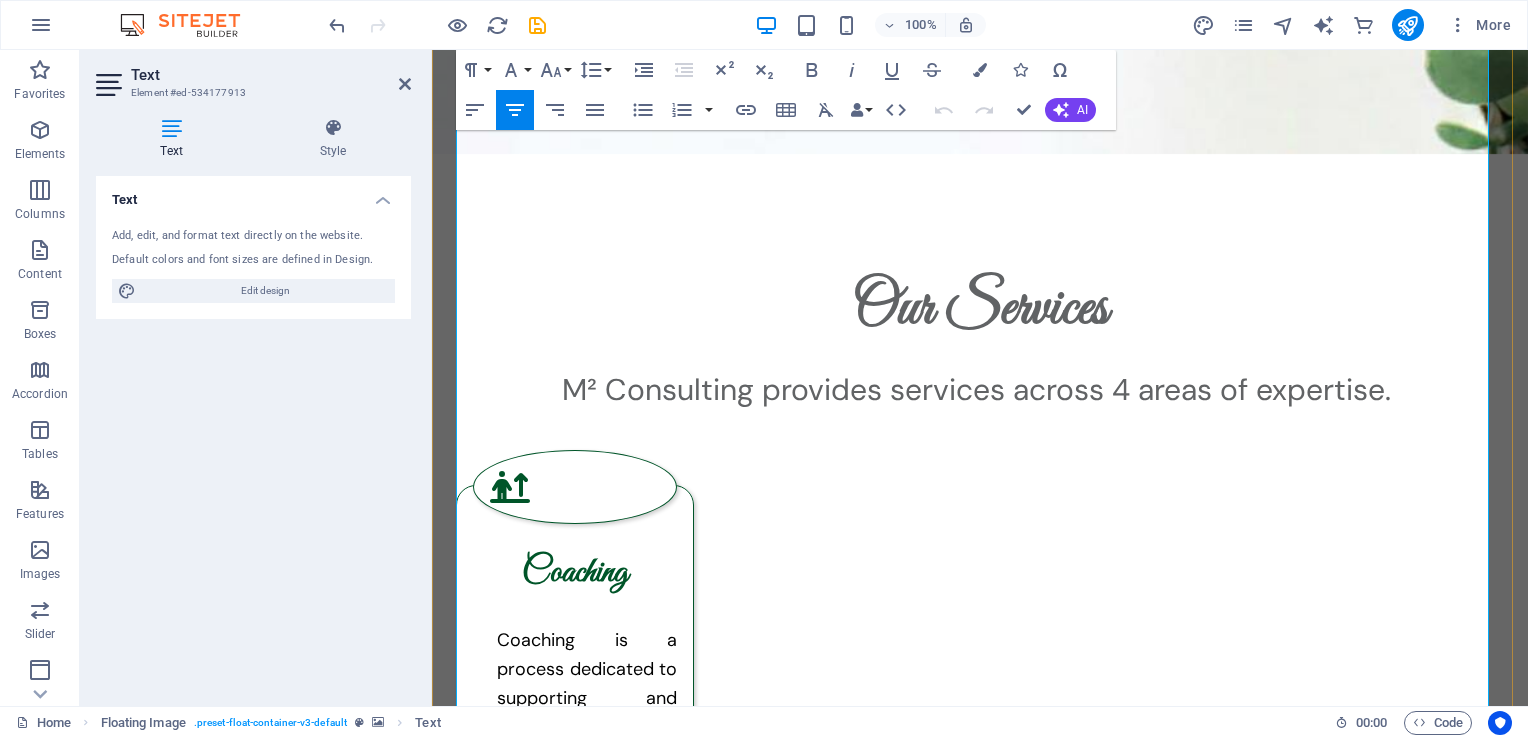 scroll, scrollTop: 4072, scrollLeft: 0, axis: vertical 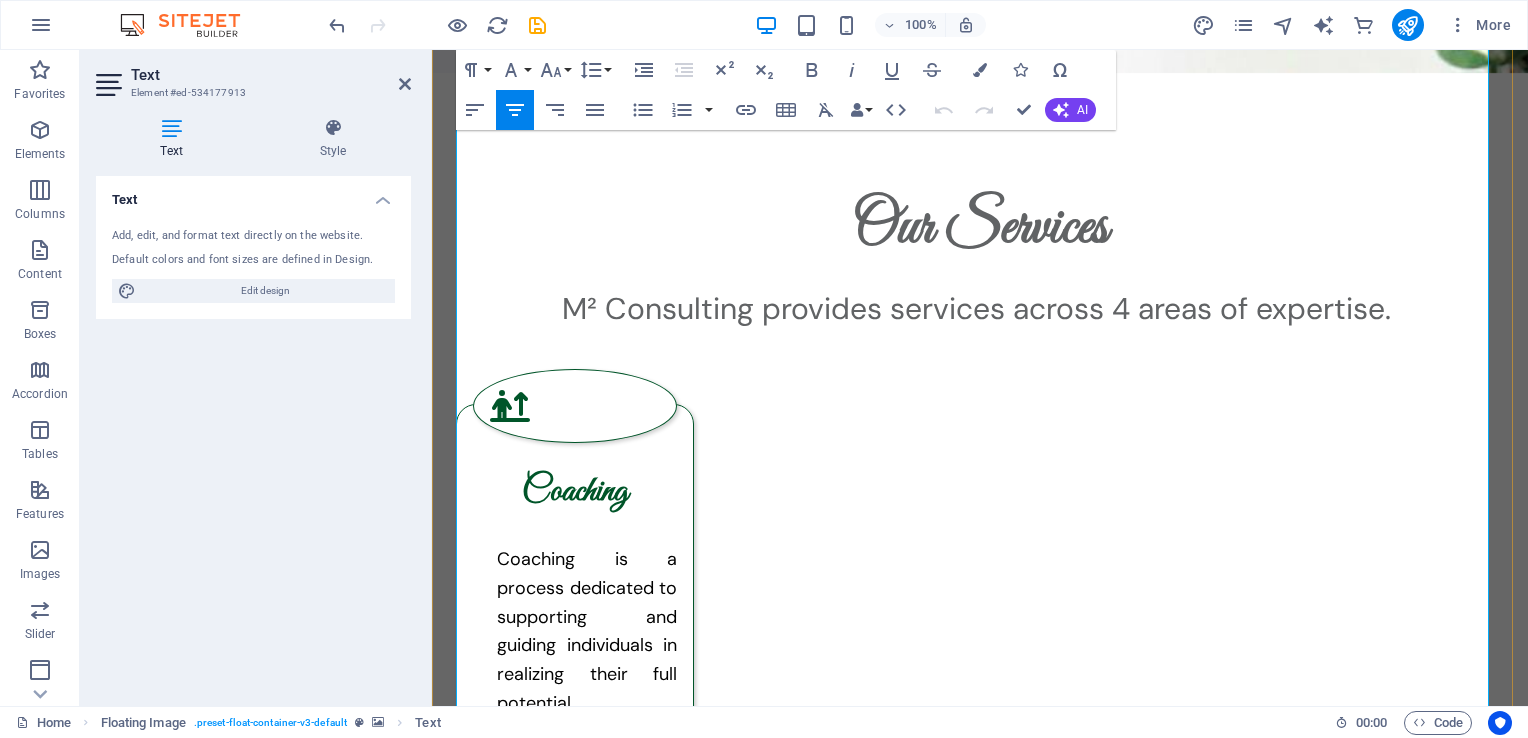 click at bounding box center (980, 6537) 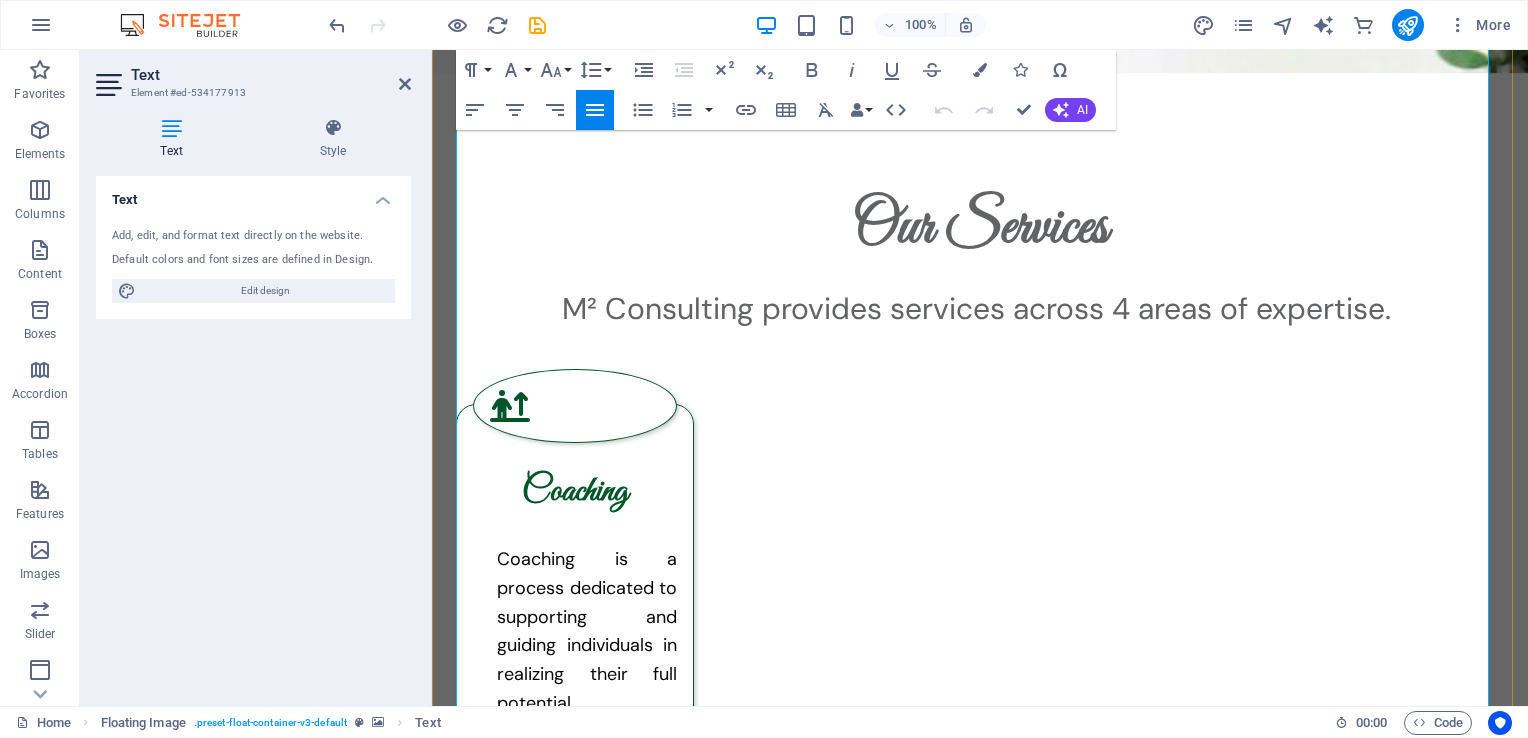 click at bounding box center (980, 6564) 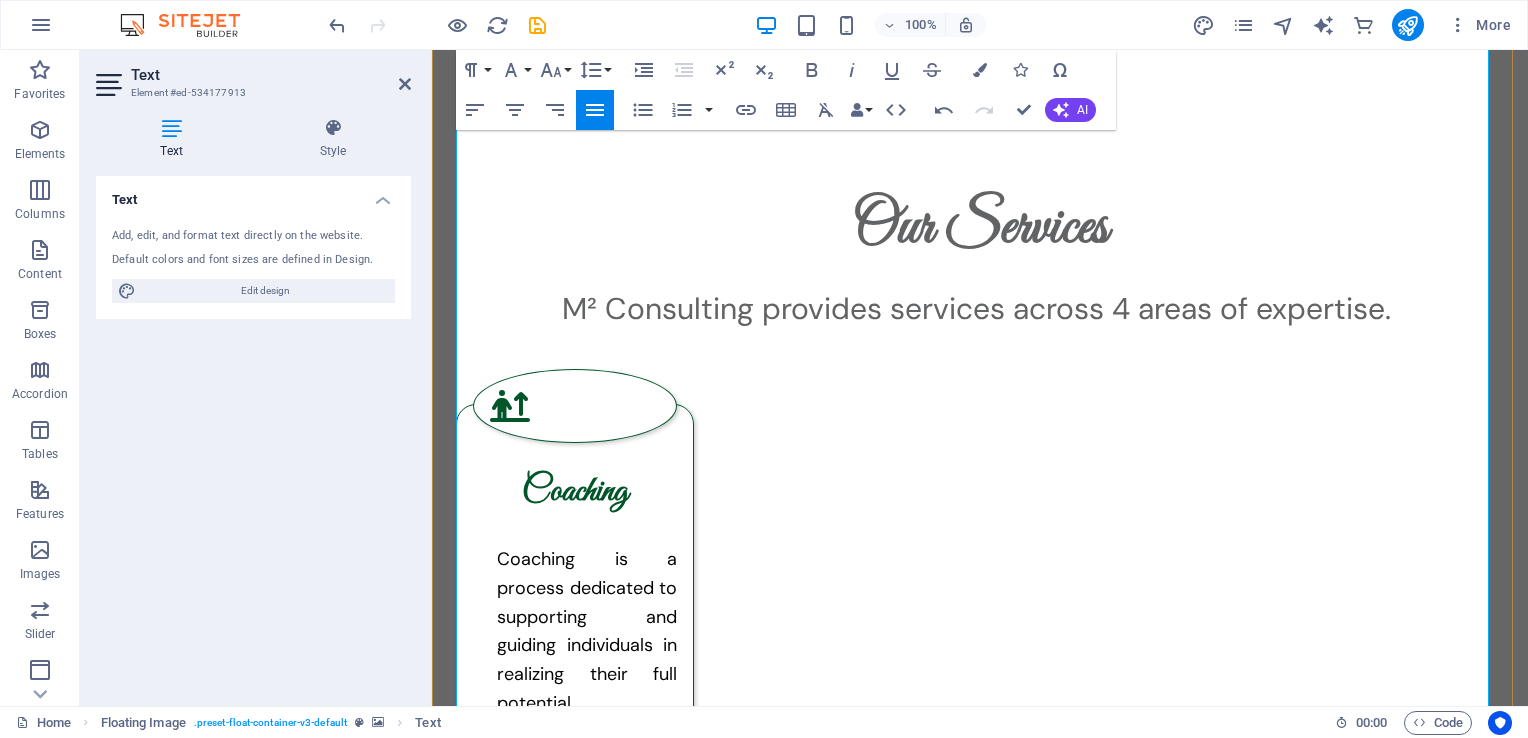 click on "Marlene is  r egistered with COMENSA  and is a  Certified Coach  and  NLP Practitioner .  She is passionate about our people, our beautiful country and our planet and believes we are all capable of making a positive difference." at bounding box center [980, 6740] 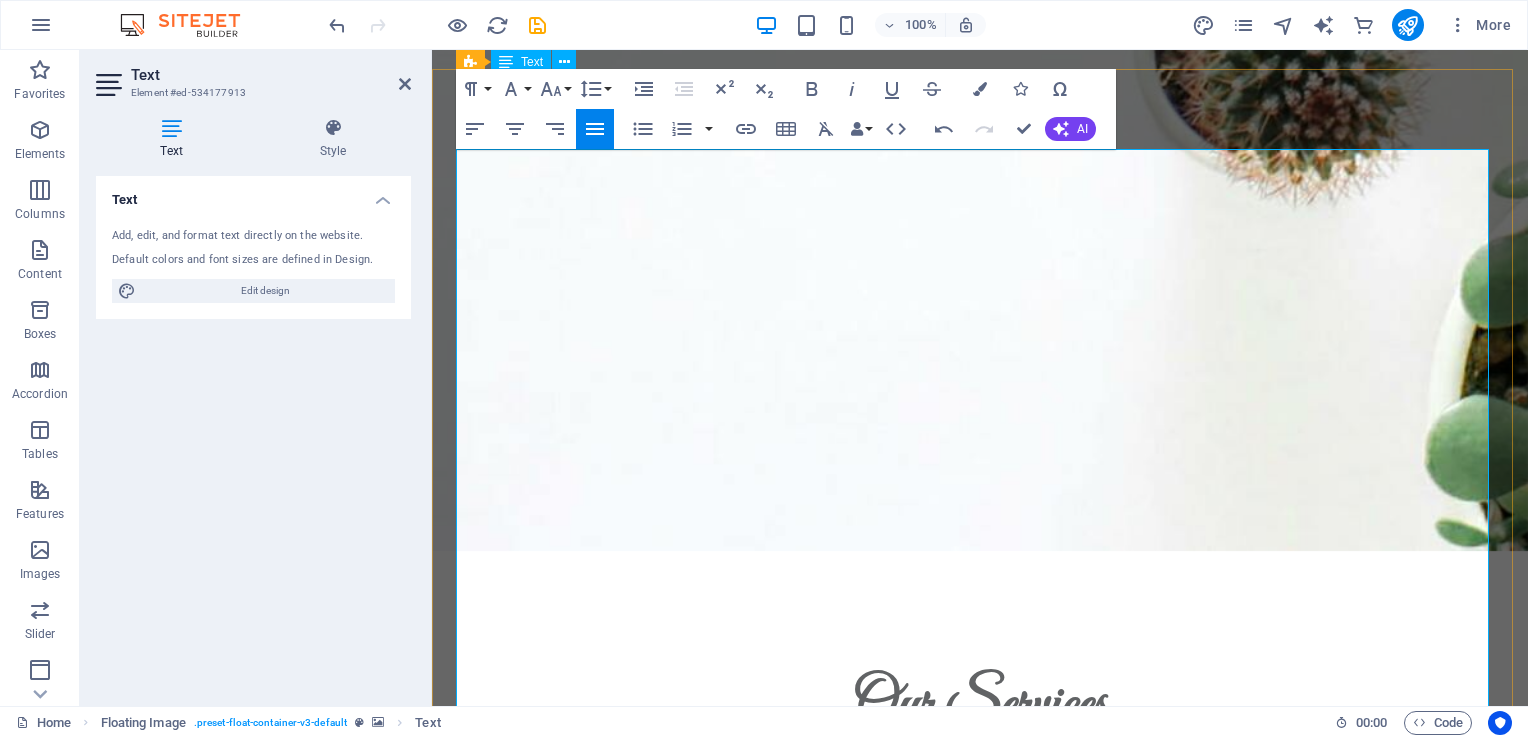 scroll, scrollTop: 3572, scrollLeft: 0, axis: vertical 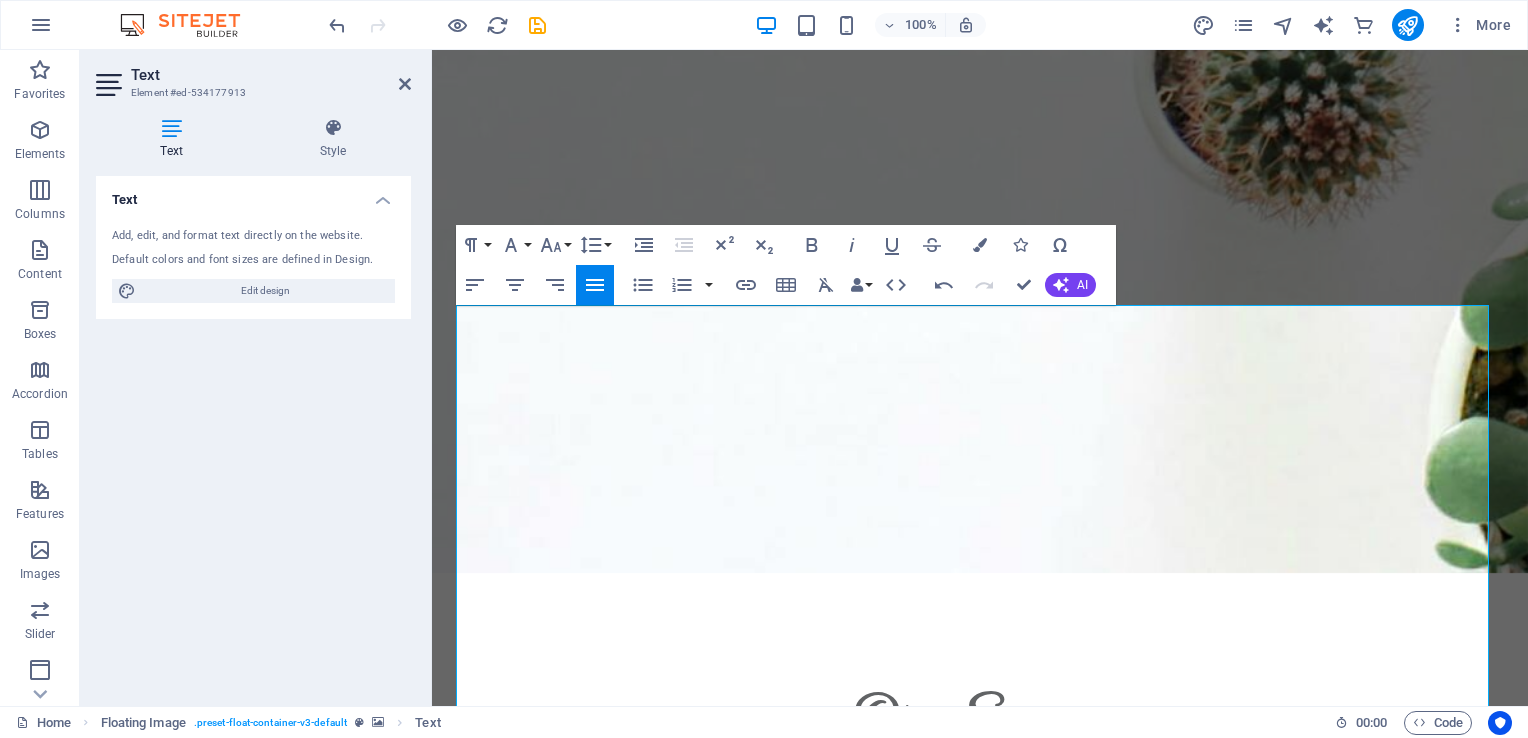 click at bounding box center [980, 5947] 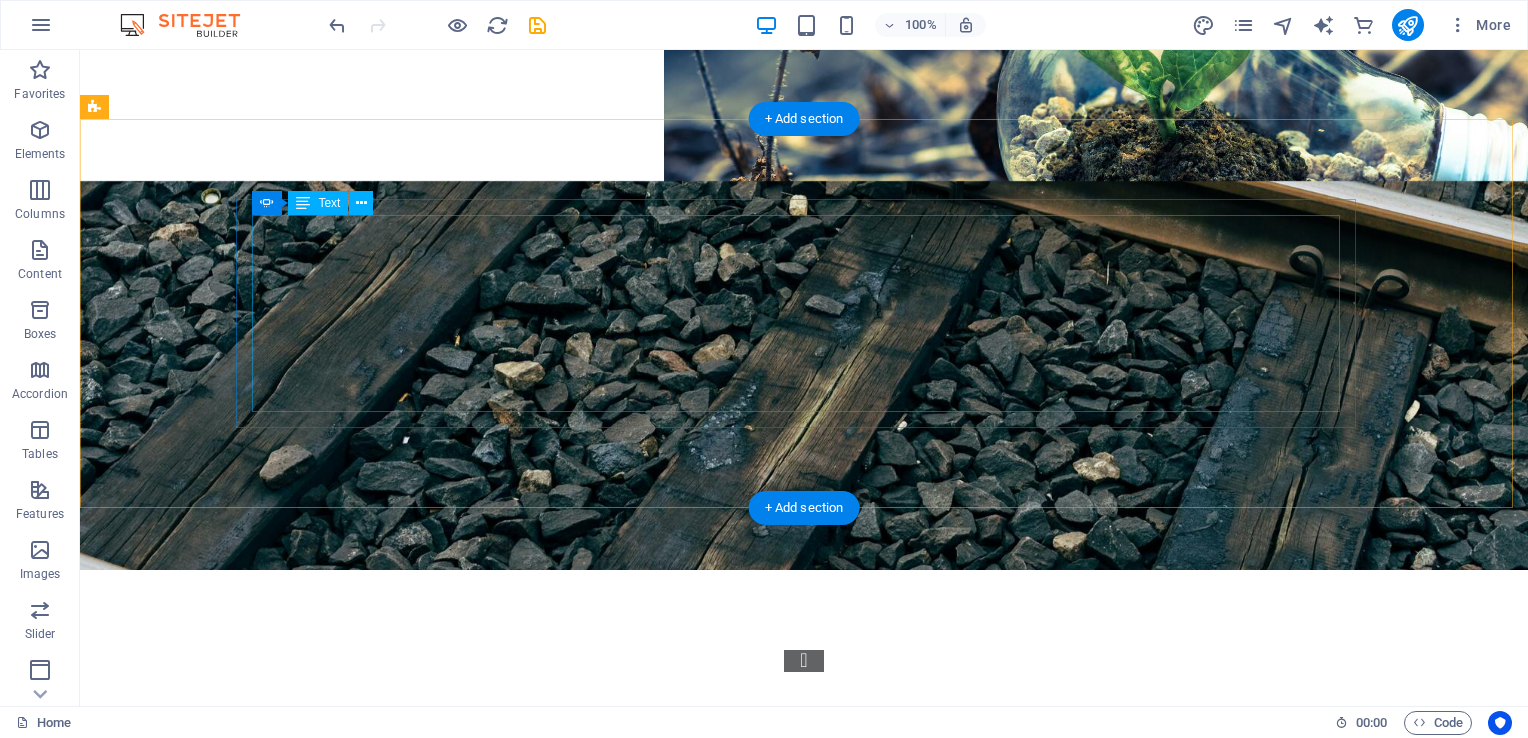 scroll, scrollTop: 1172, scrollLeft: 0, axis: vertical 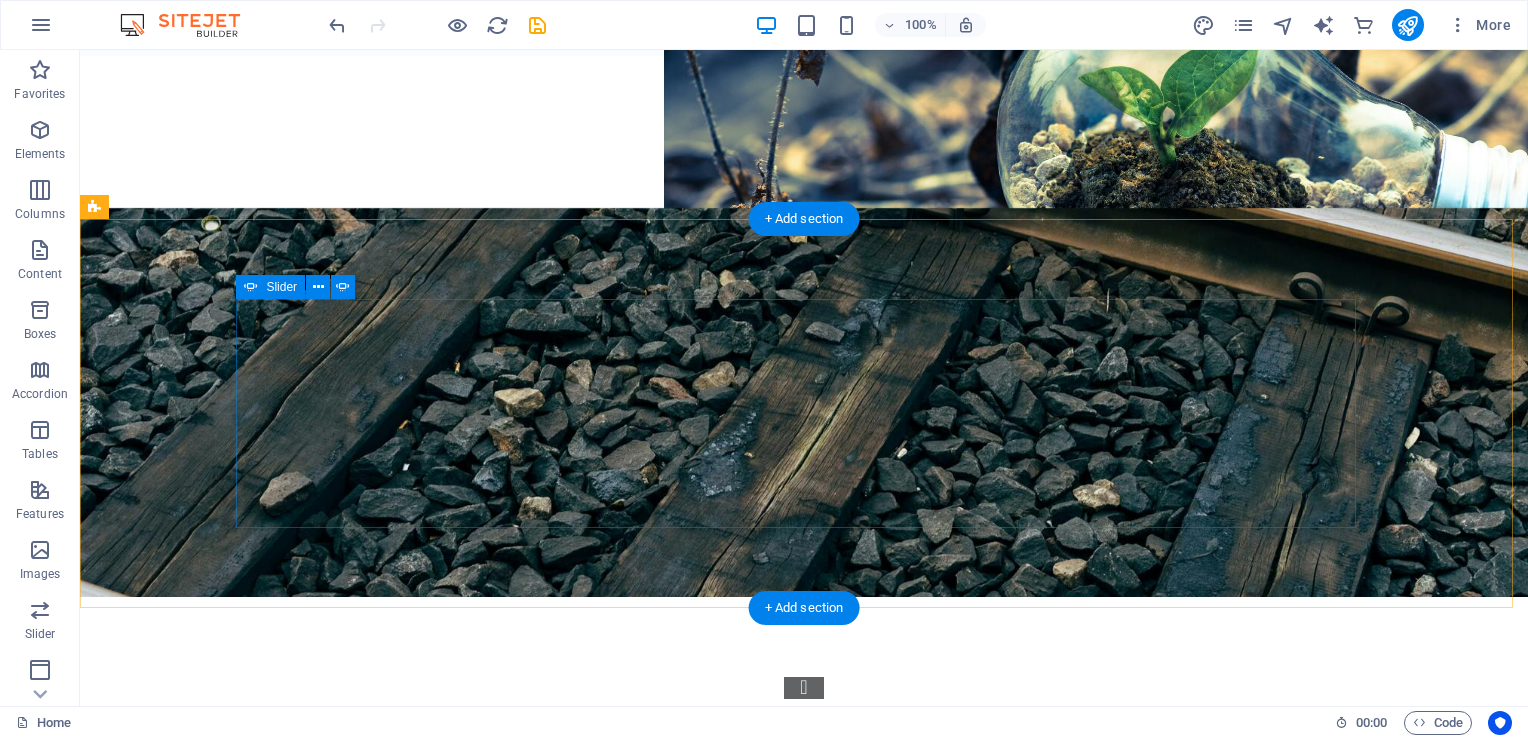 click at bounding box center (804, 938) 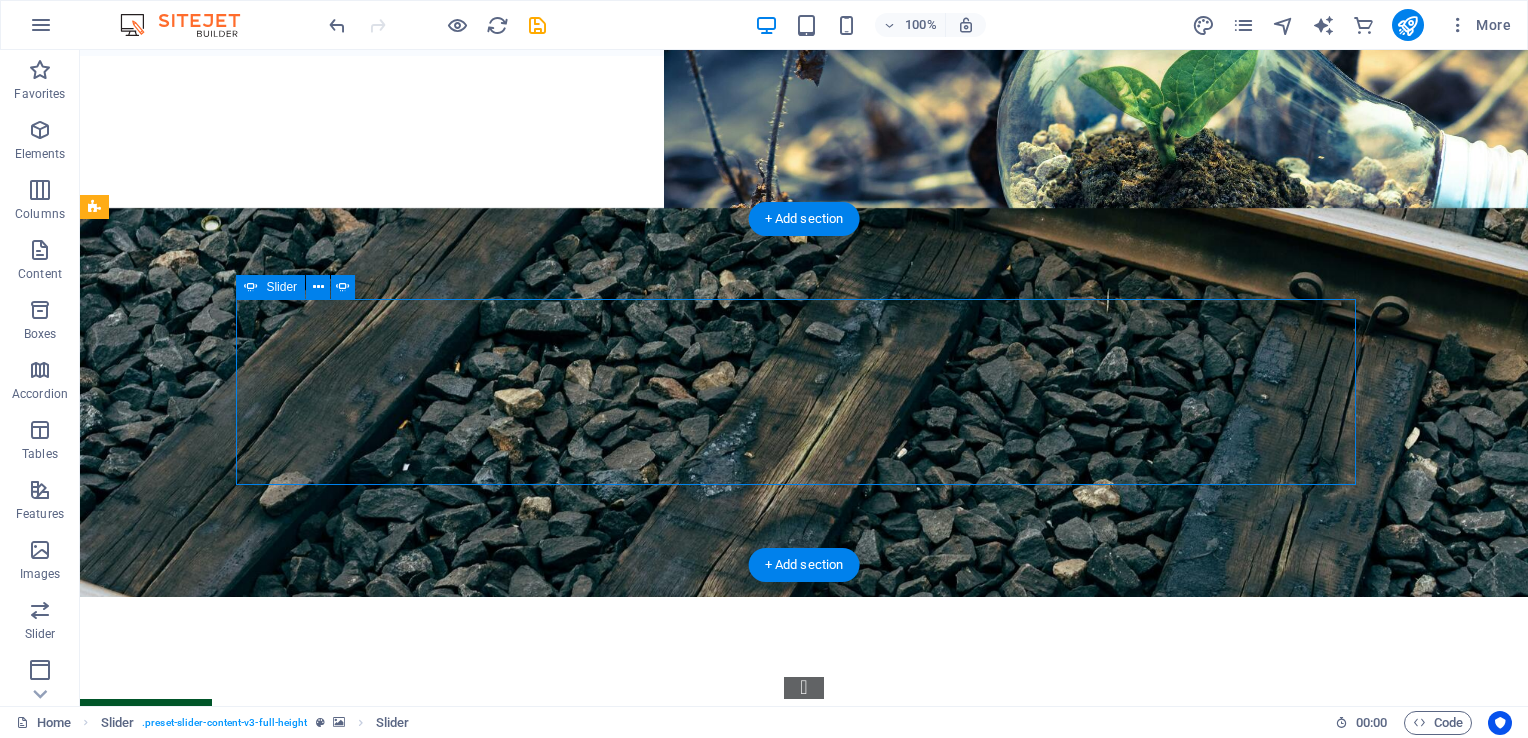 click at bounding box center [804, 895] 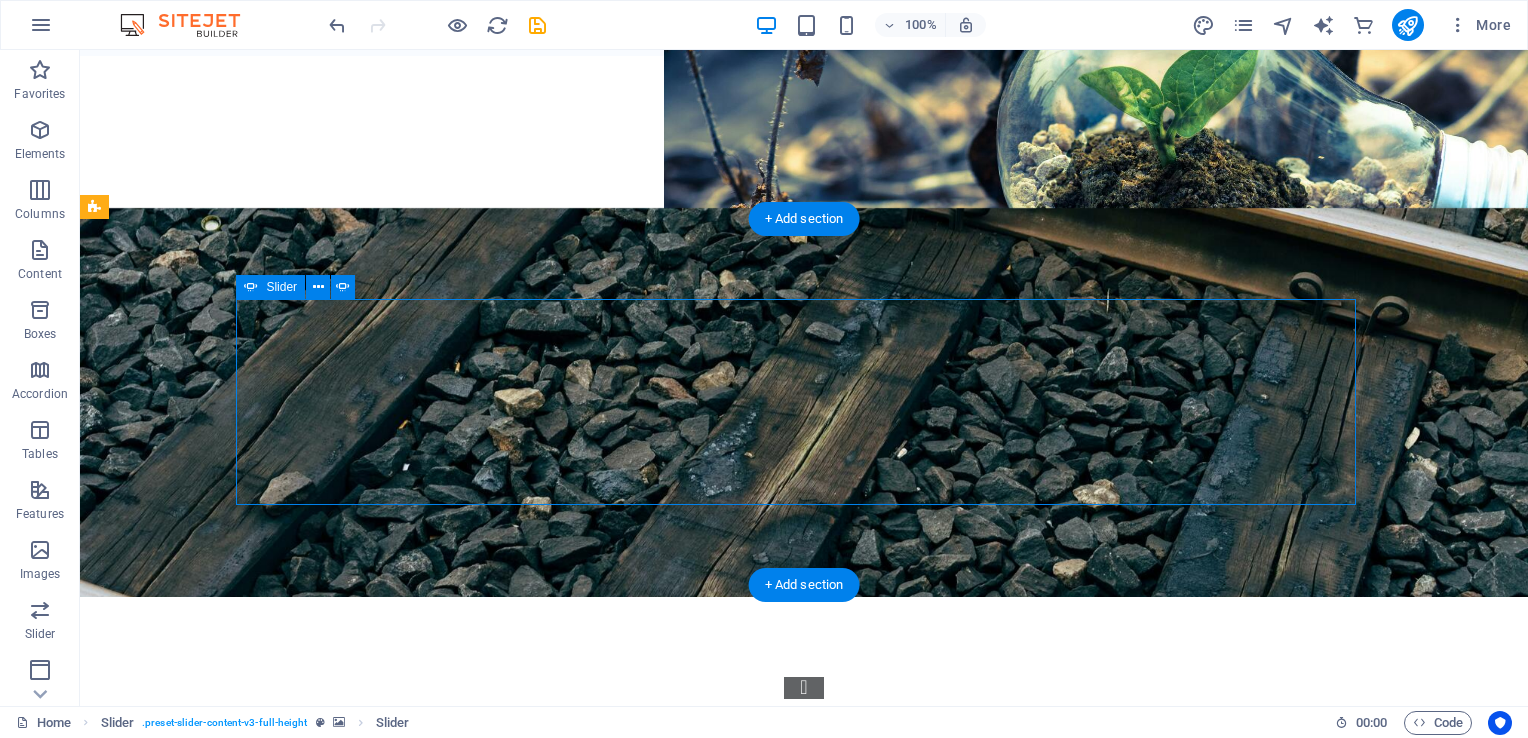 click at bounding box center (804, 915) 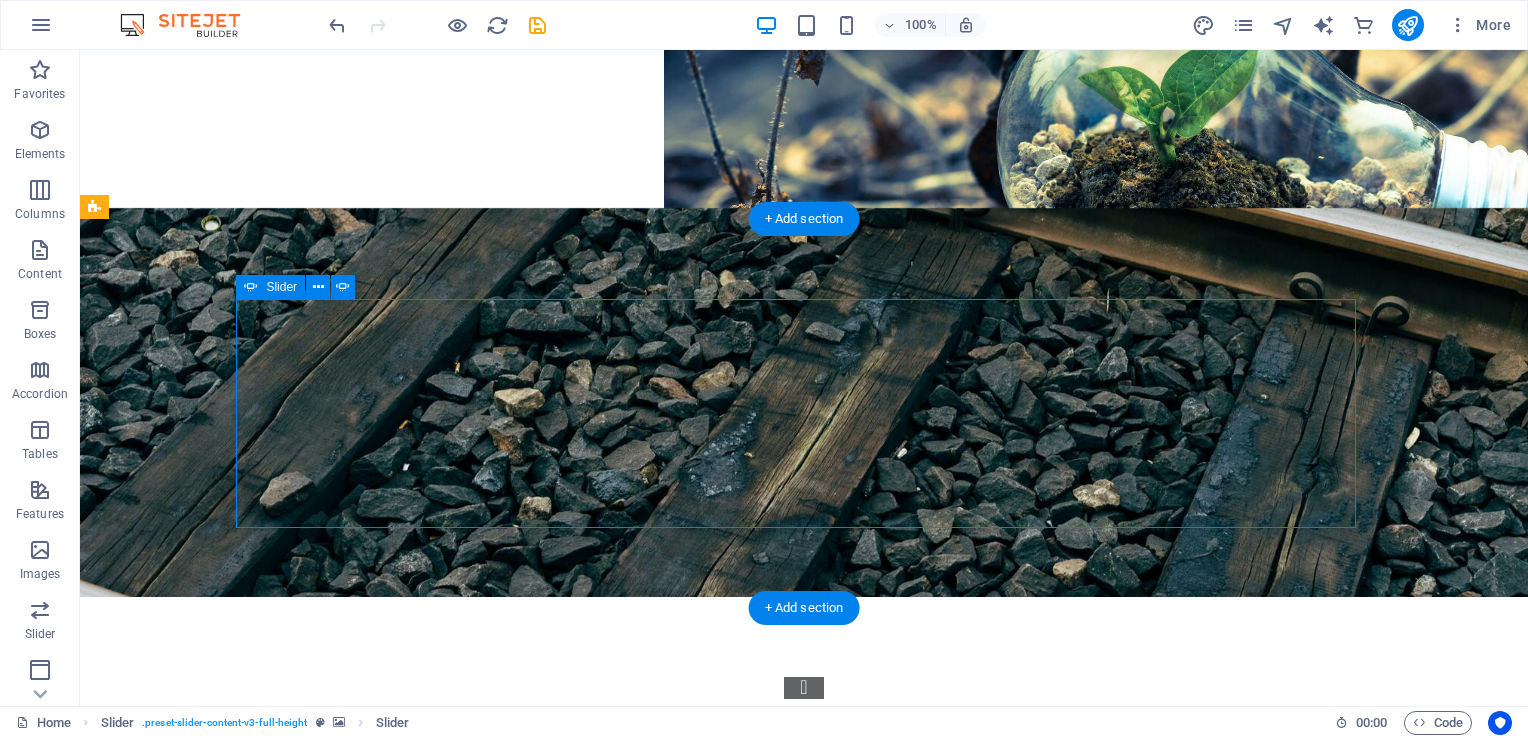 click at bounding box center [804, 938] 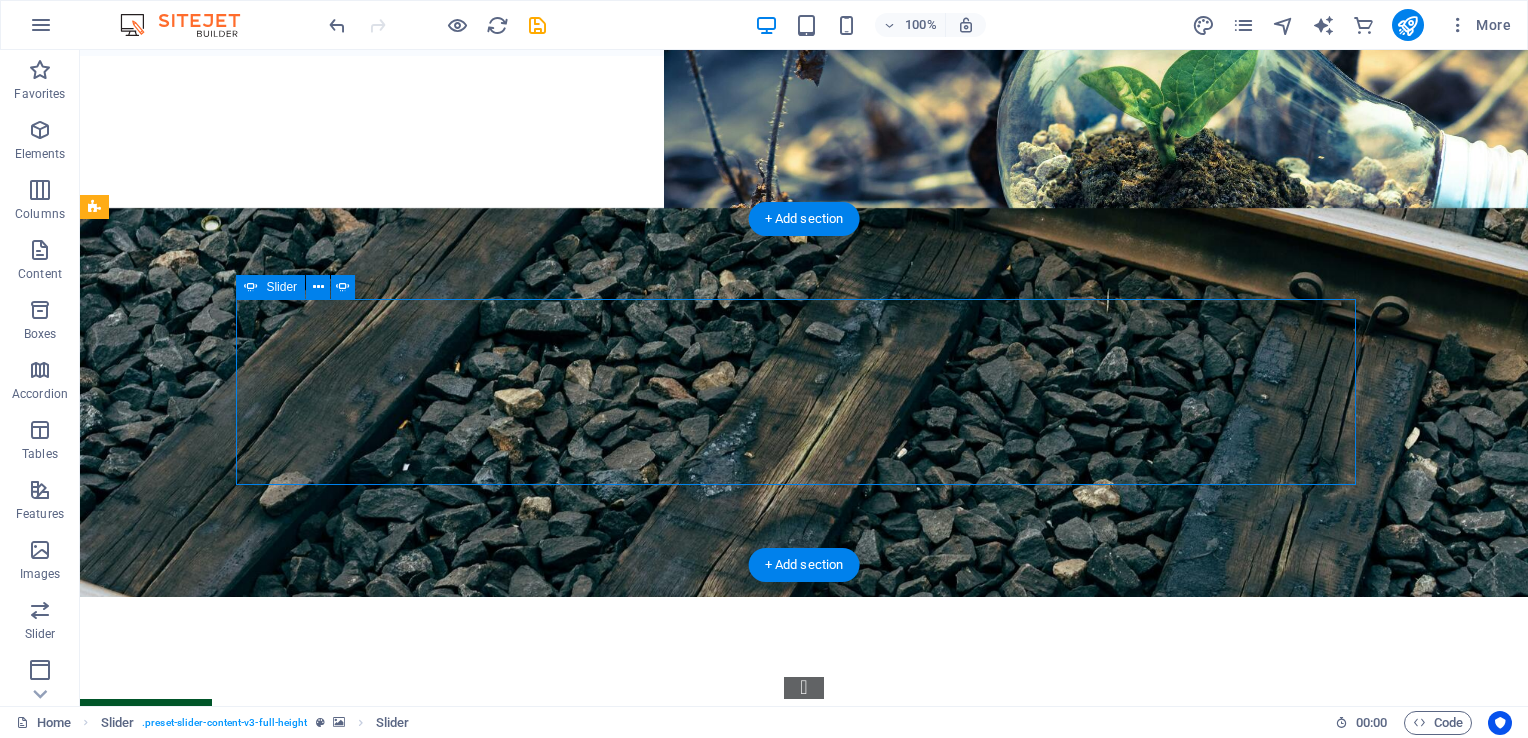 click at bounding box center [804, 895] 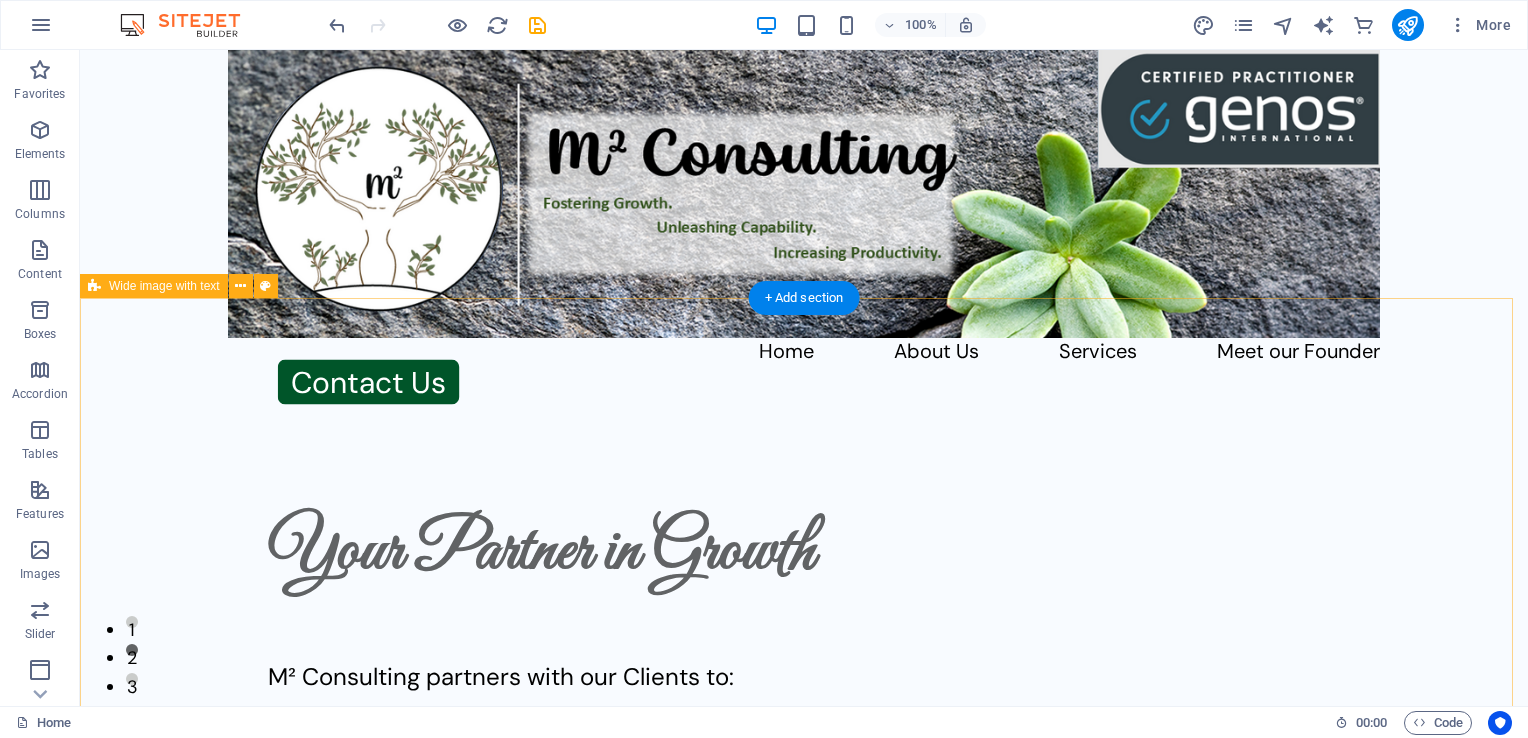 scroll, scrollTop: 0, scrollLeft: 0, axis: both 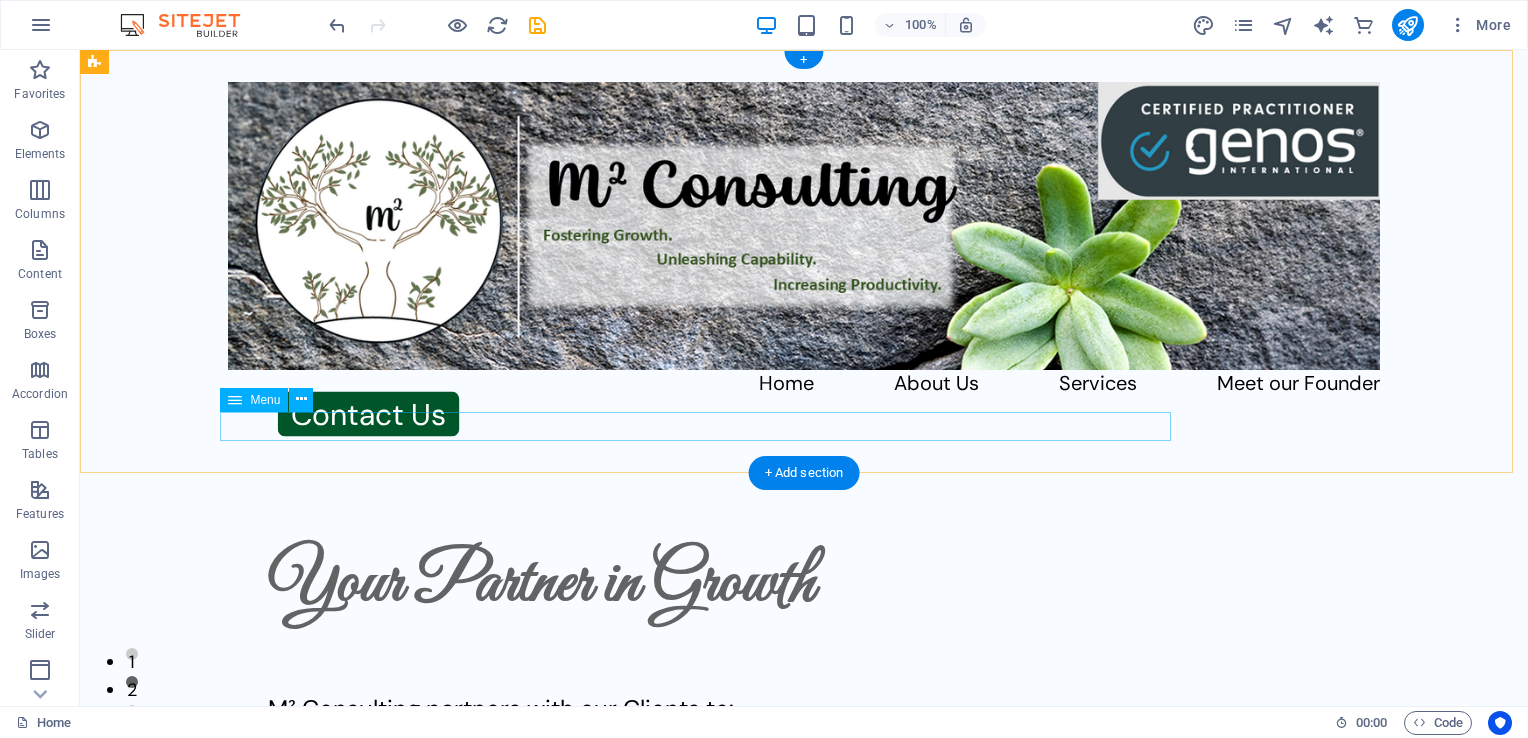 click on "Home About Us Services Meet our Founder" at bounding box center [804, 384] 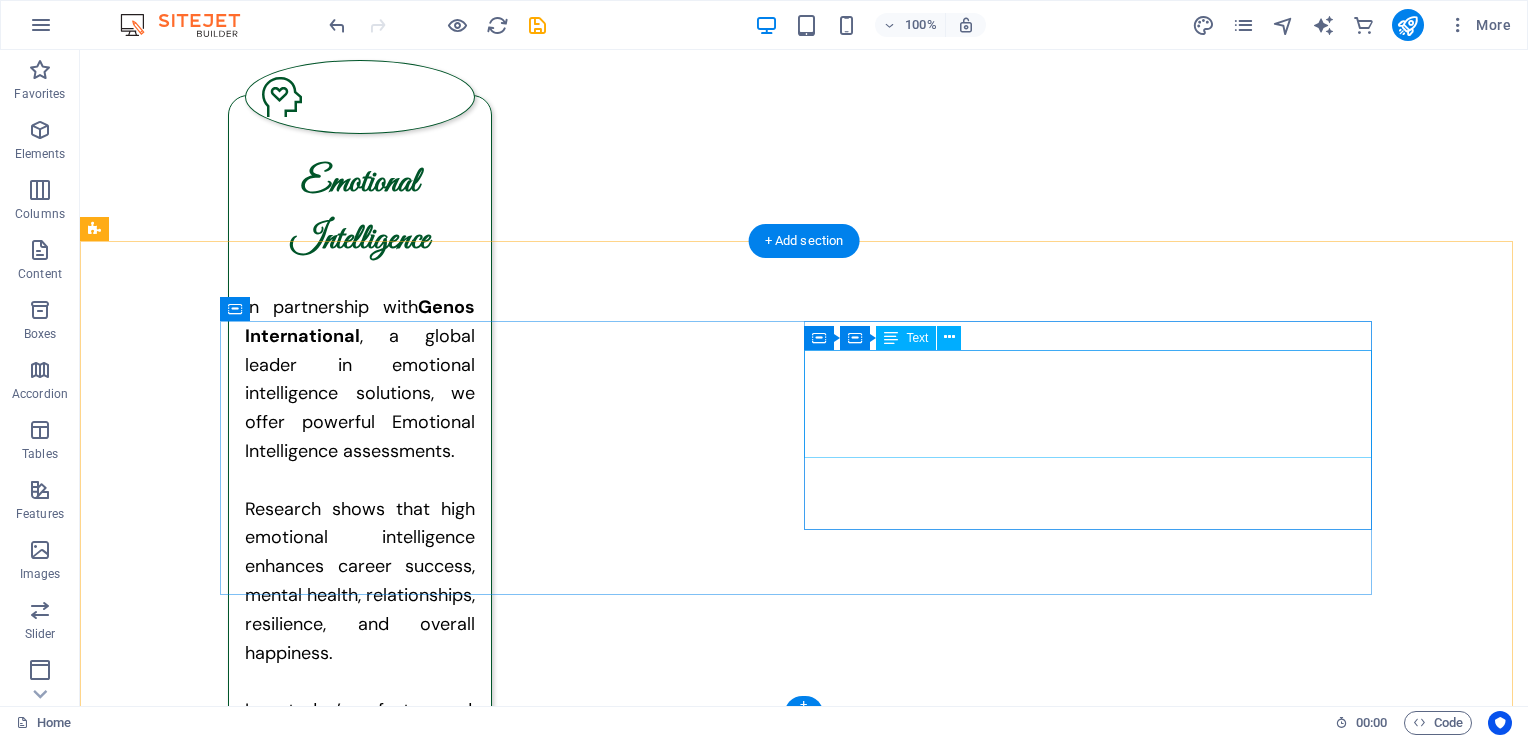 scroll, scrollTop: 5311, scrollLeft: 0, axis: vertical 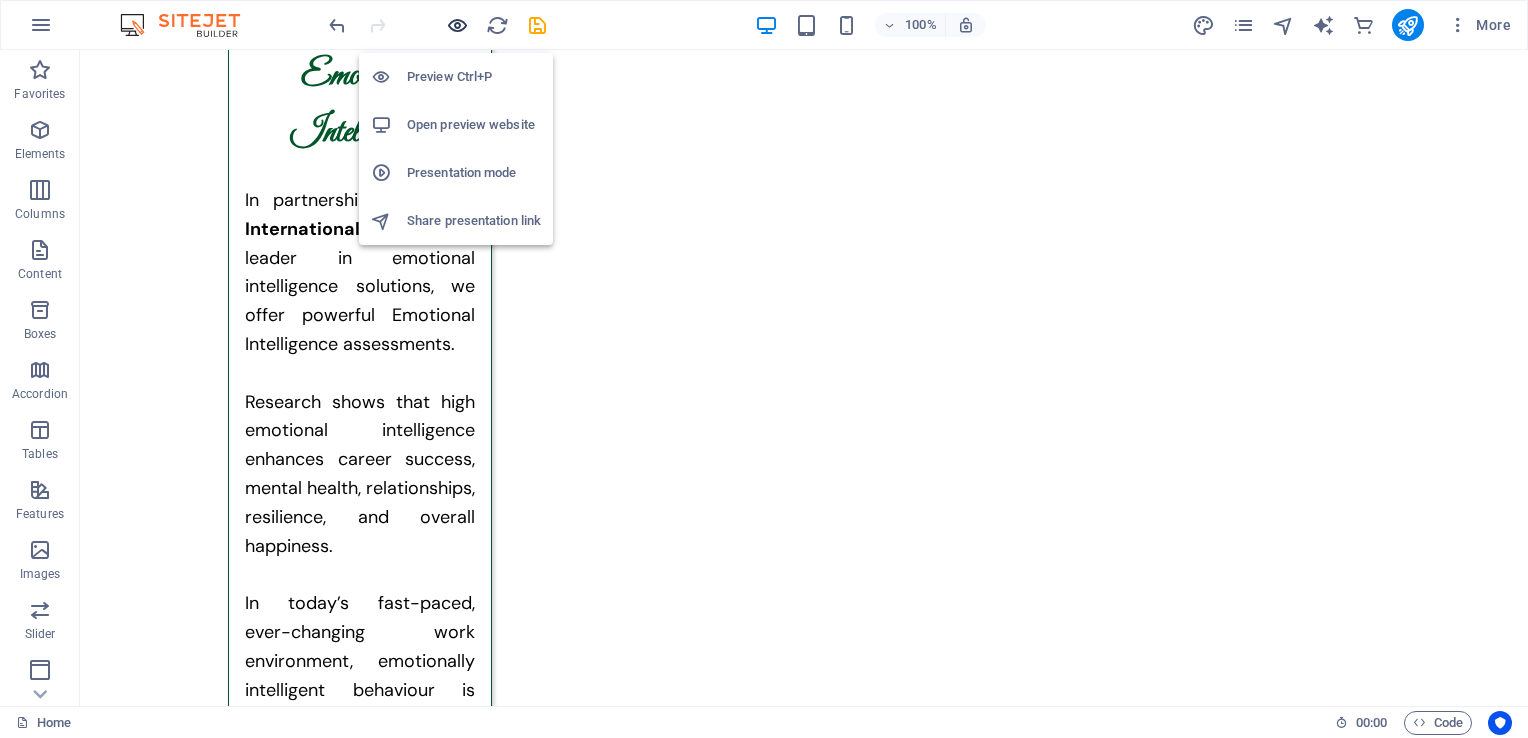 click at bounding box center (457, 25) 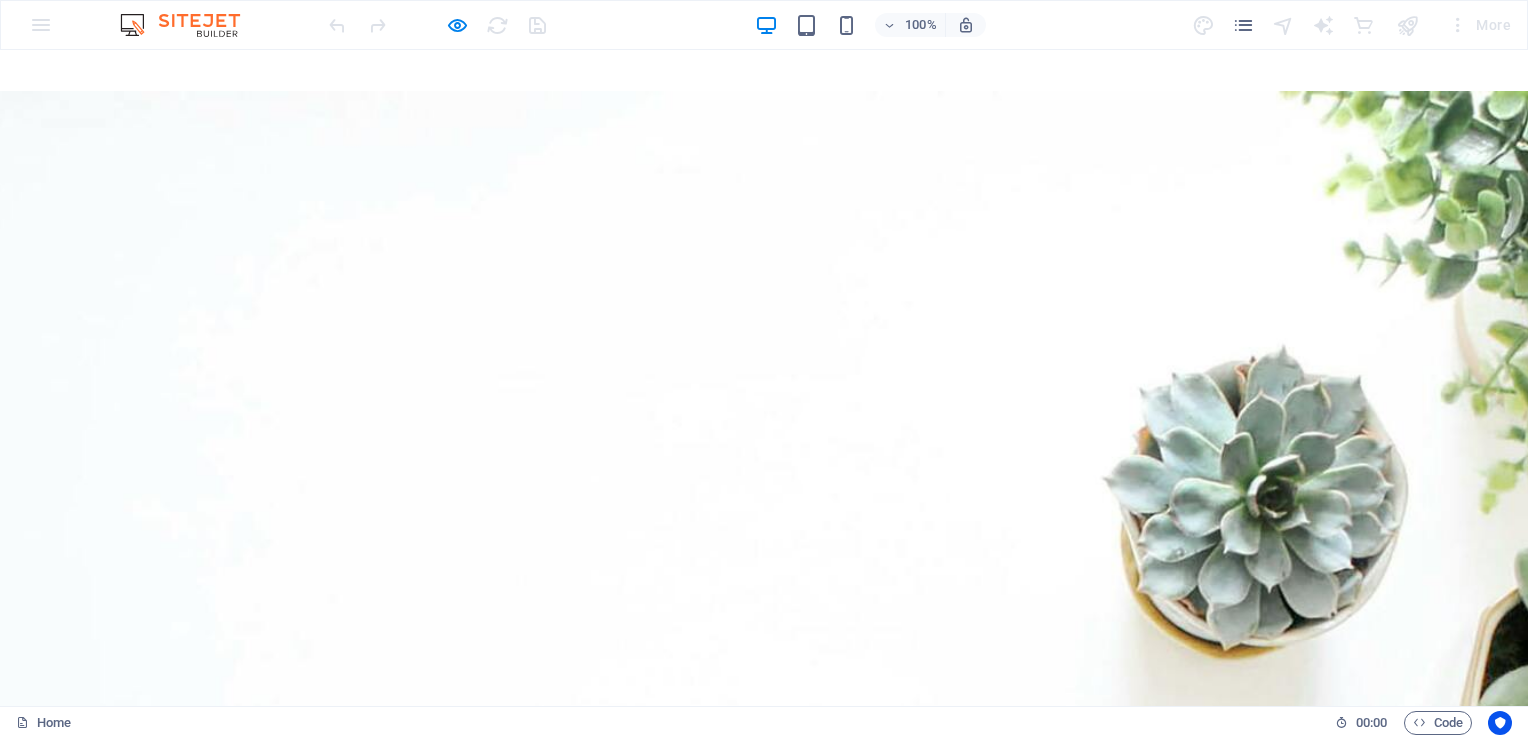 scroll, scrollTop: 2100, scrollLeft: 0, axis: vertical 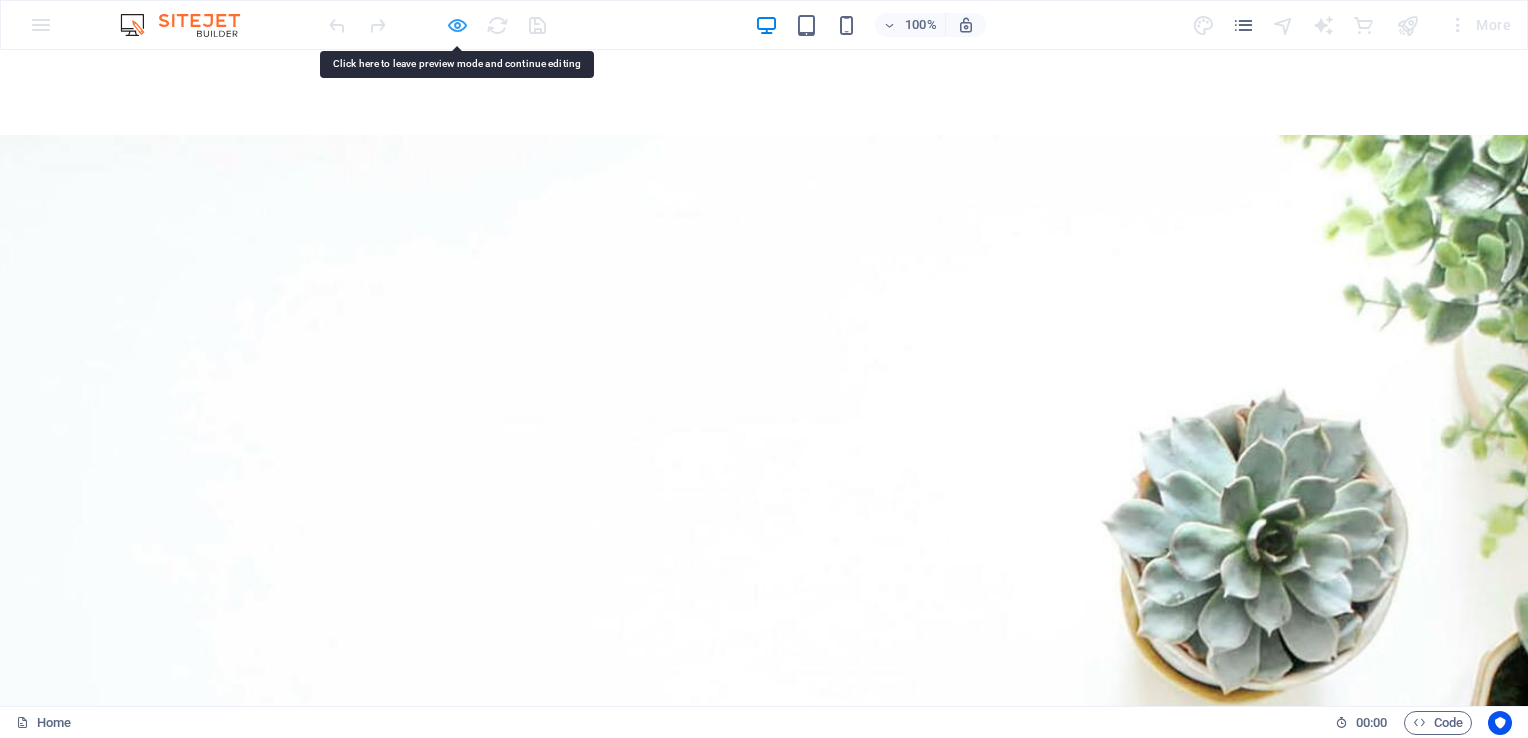 drag, startPoint x: 688, startPoint y: 269, endPoint x: 452, endPoint y: 25, distance: 339.4584 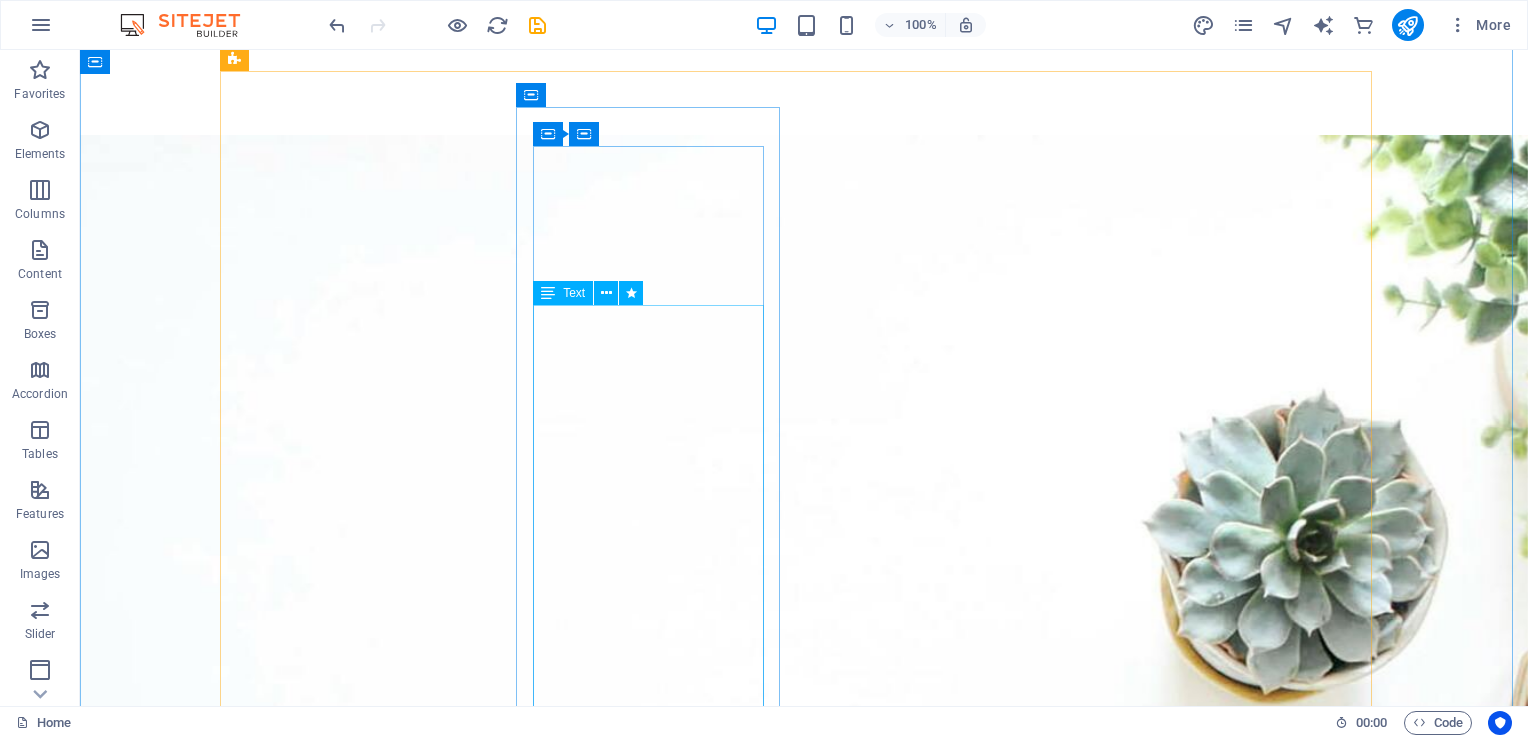 click on "In partnership with  Genos International , a global leader in emotional intelligence solutions, we offer powerful Emotional Intelligence assessments. Research shows that high emotional intelligence enhances career success, mental health, relationships, resilience, and overall happiness.  In today’s fast-paced, ever-changing work environment, emotionally intelligent behaviour is essential for thriving under pressure and leading with impact. We specialize in: Strengthening leadership and workplace culture Driving transformational change Boosting collaboration and team effectiveness Enhancing sales and customer engagement Creating mentally healthy workplaces" at bounding box center (360, 3872) 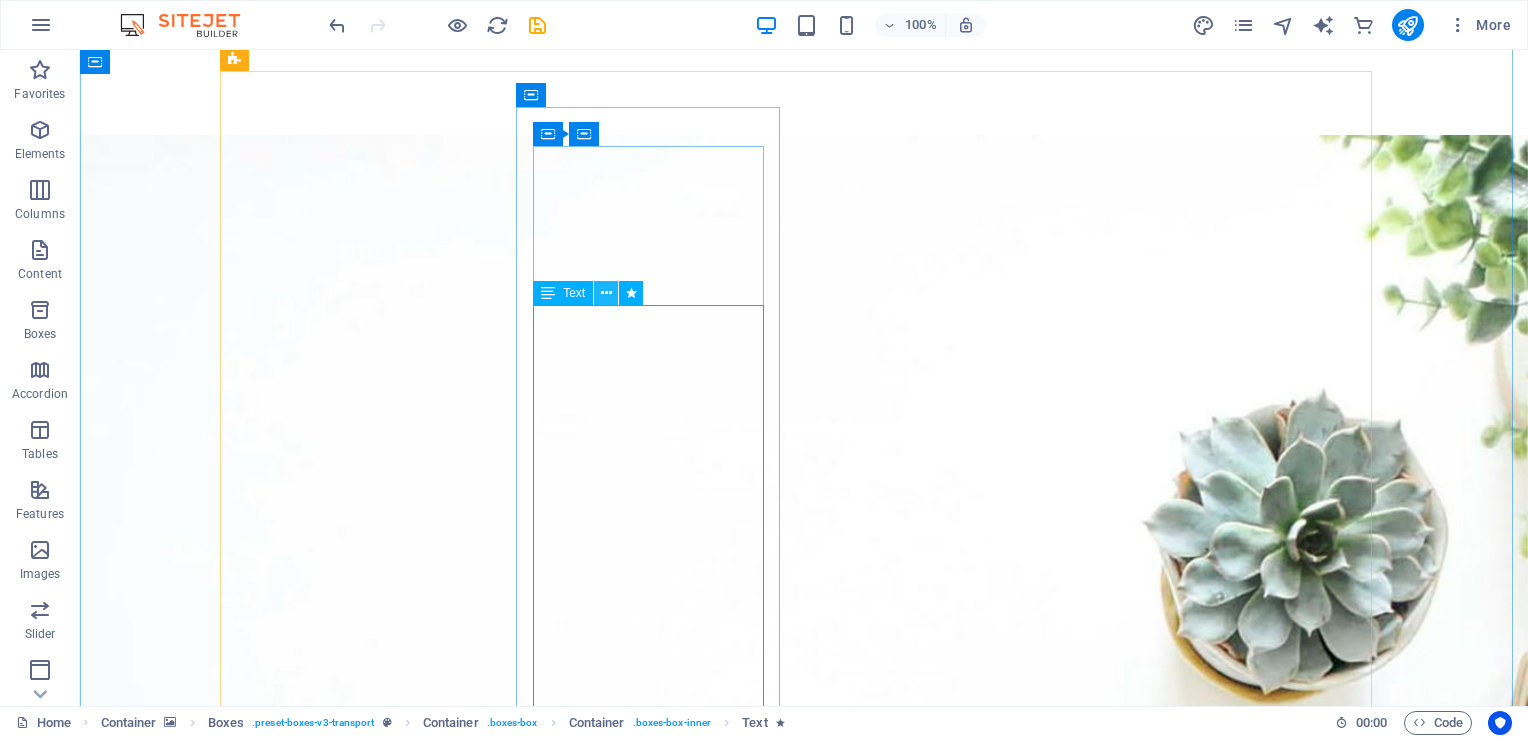 click at bounding box center (606, 293) 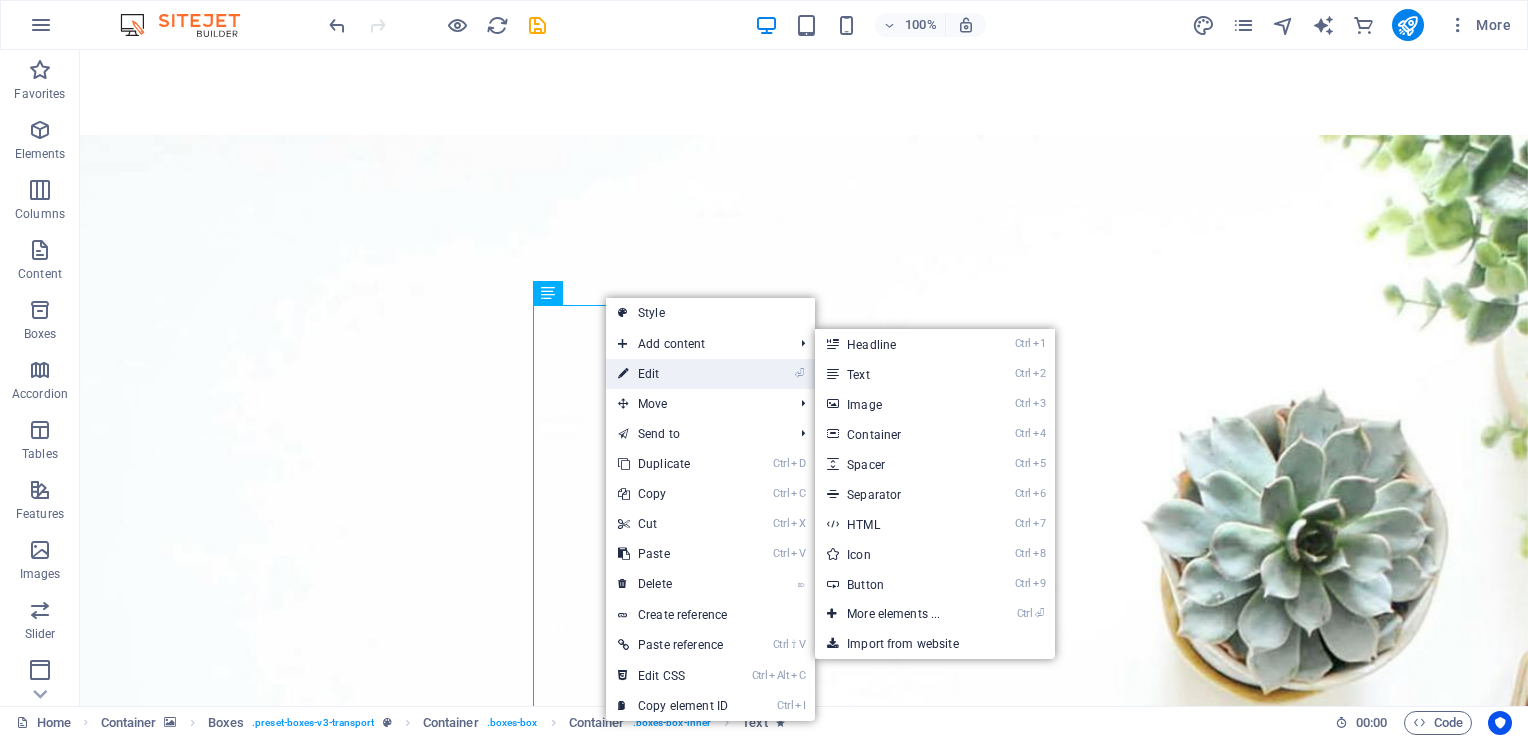 click on "⏎  Edit" at bounding box center [673, 374] 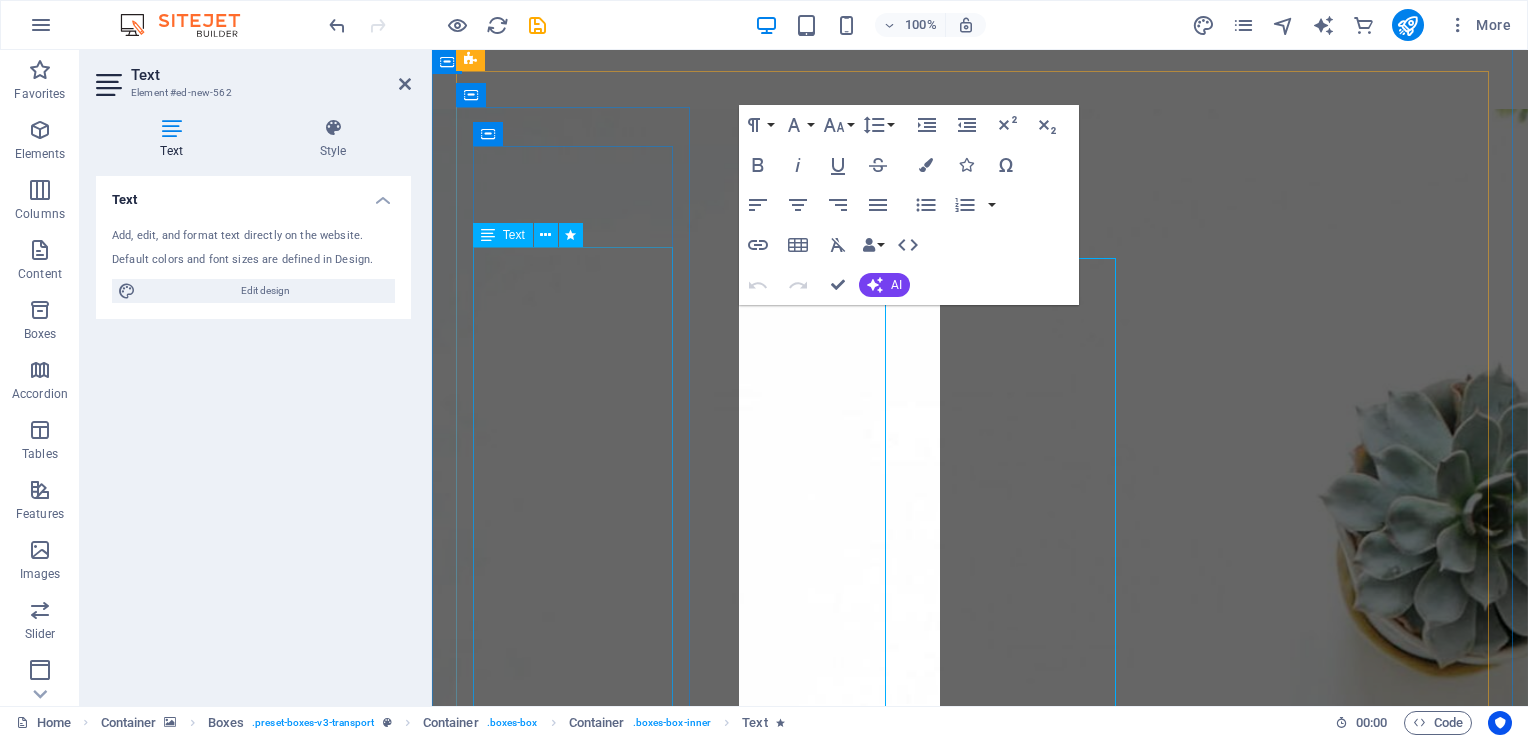 scroll, scrollTop: 2193, scrollLeft: 0, axis: vertical 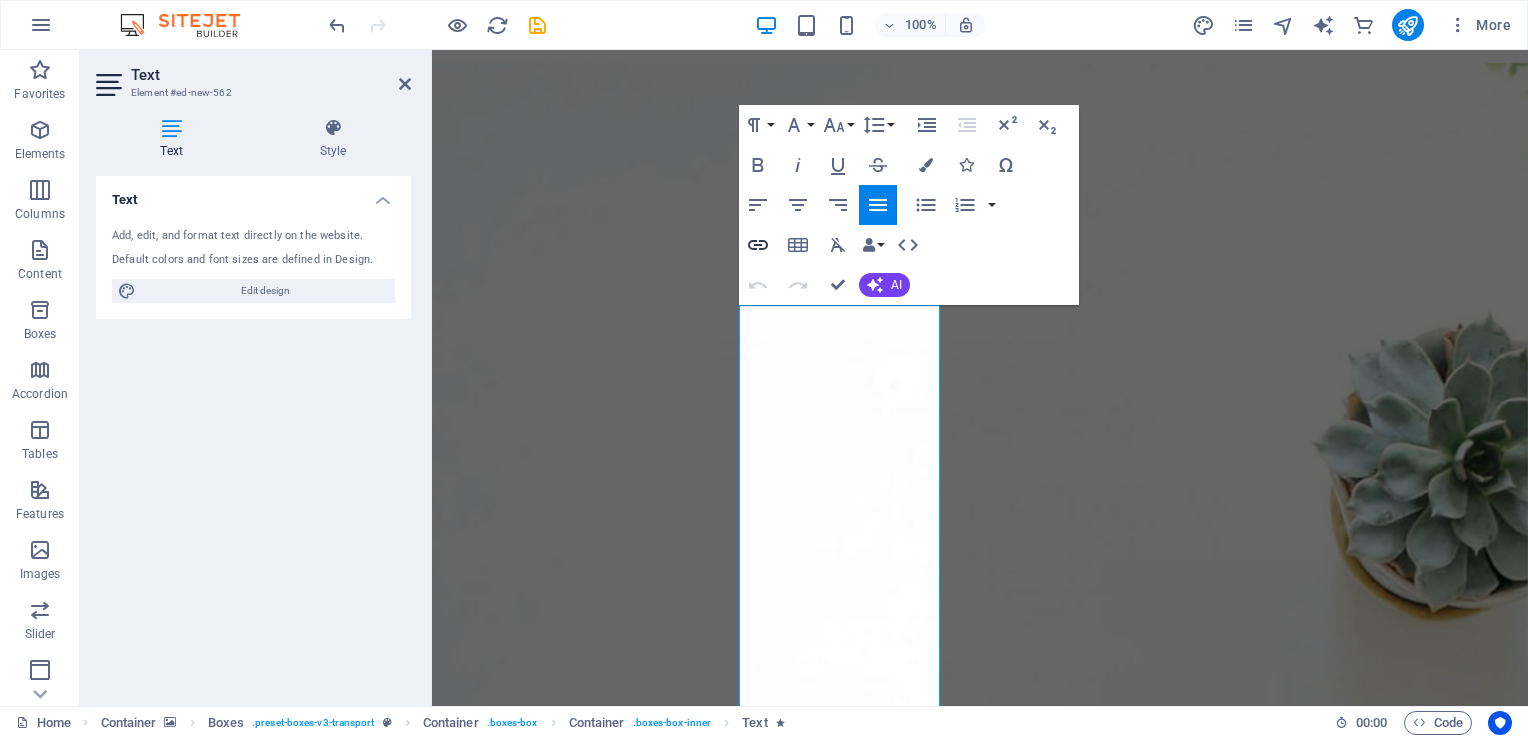 click 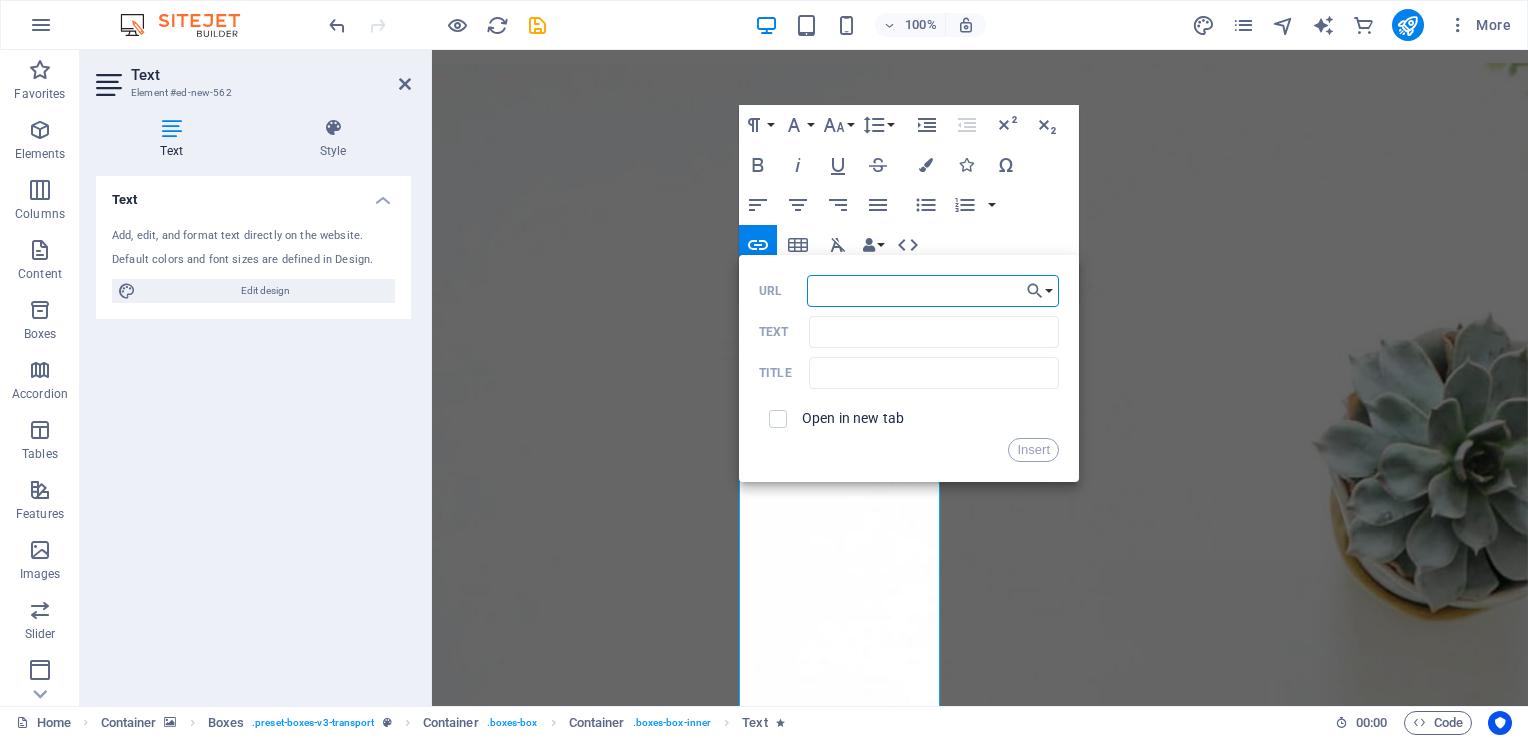 click on "URL" at bounding box center (933, 291) 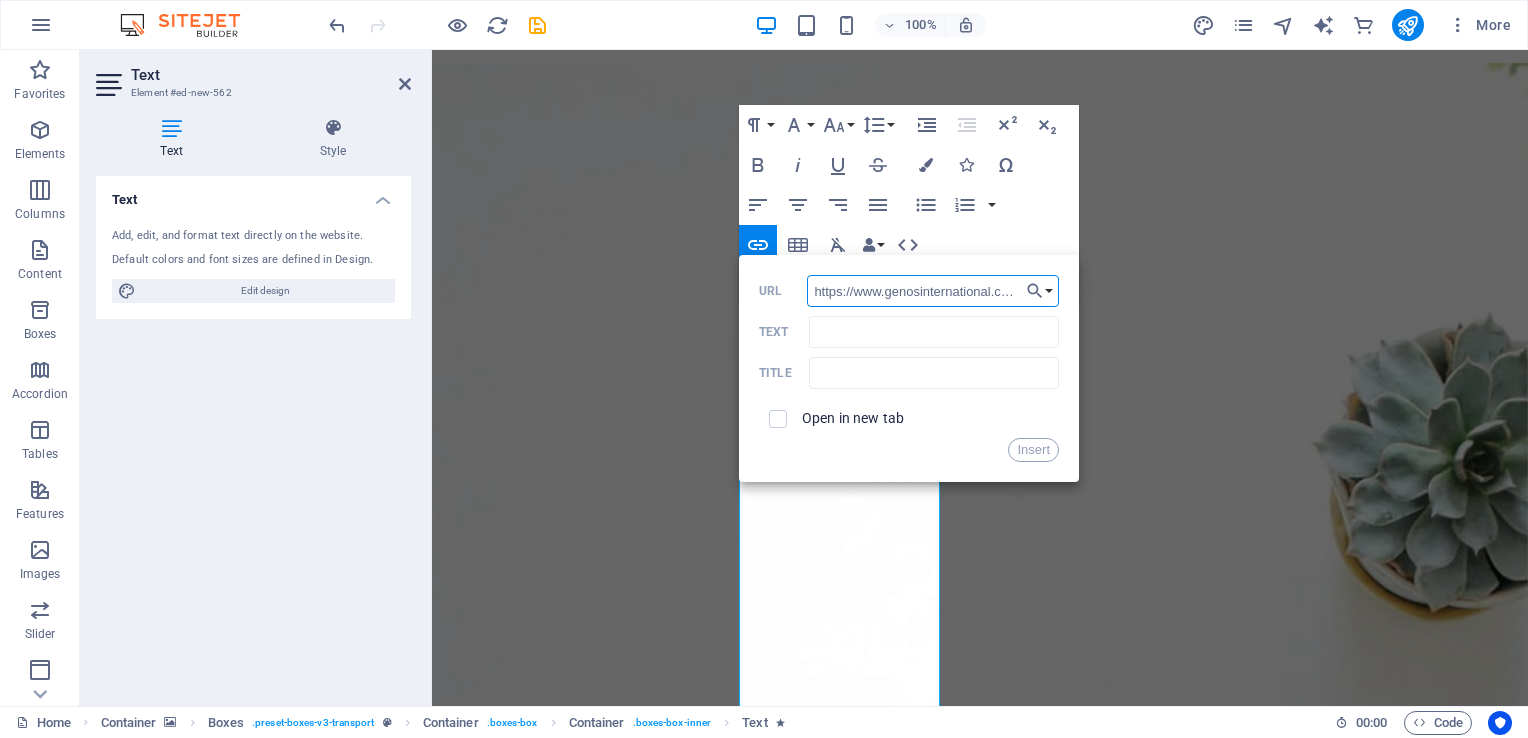 scroll, scrollTop: 0, scrollLeft: 5, axis: horizontal 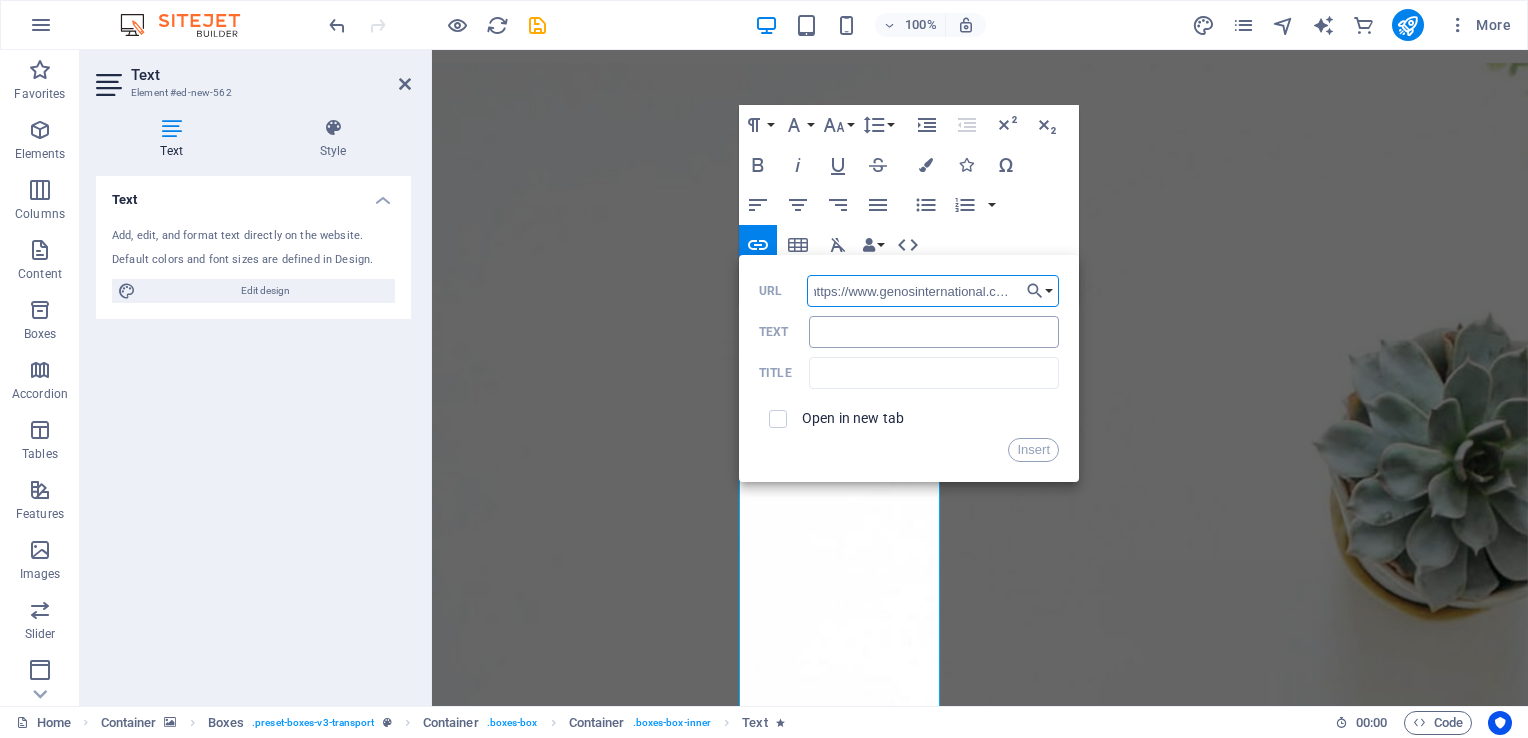 type on "https://www.genosinternational.com/" 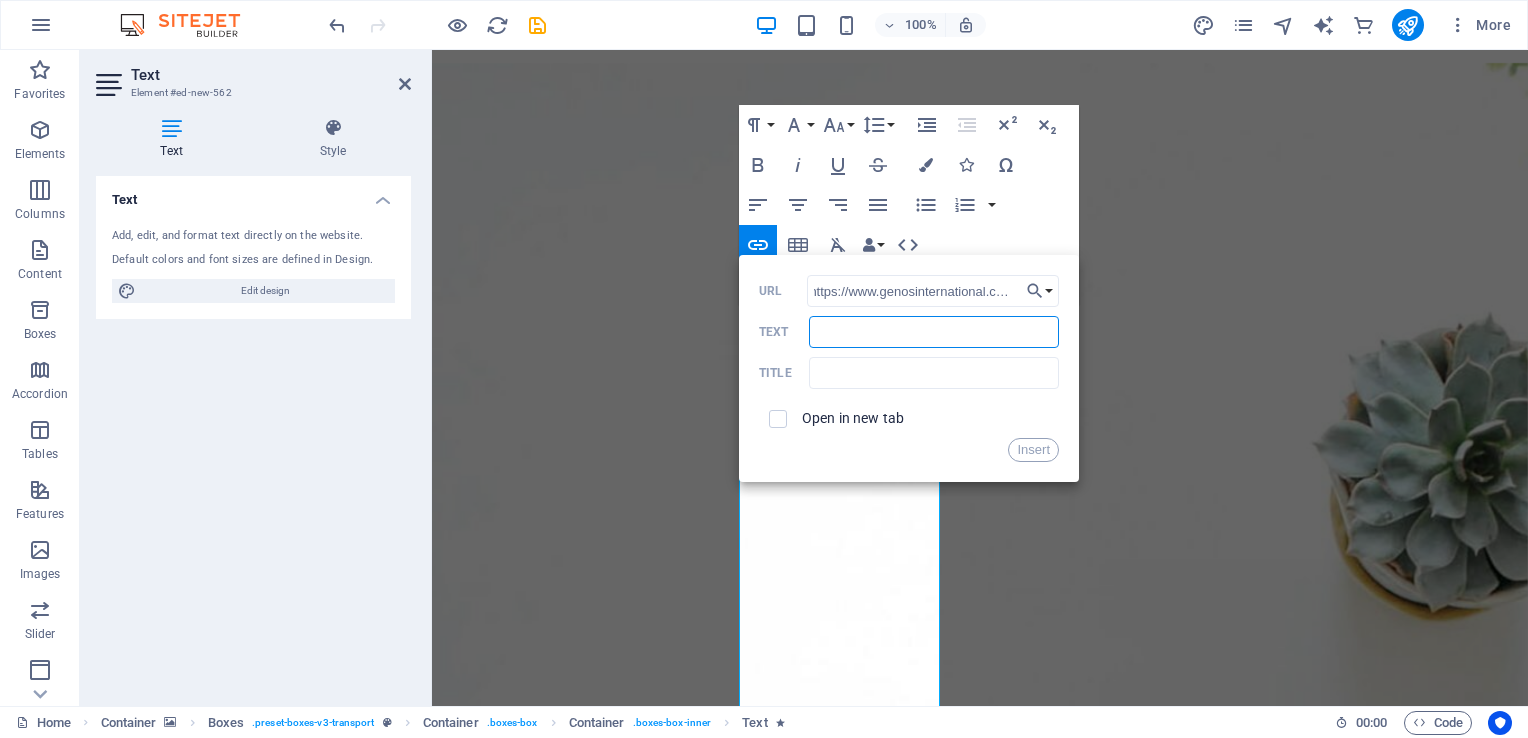 click on "Text" at bounding box center (934, 332) 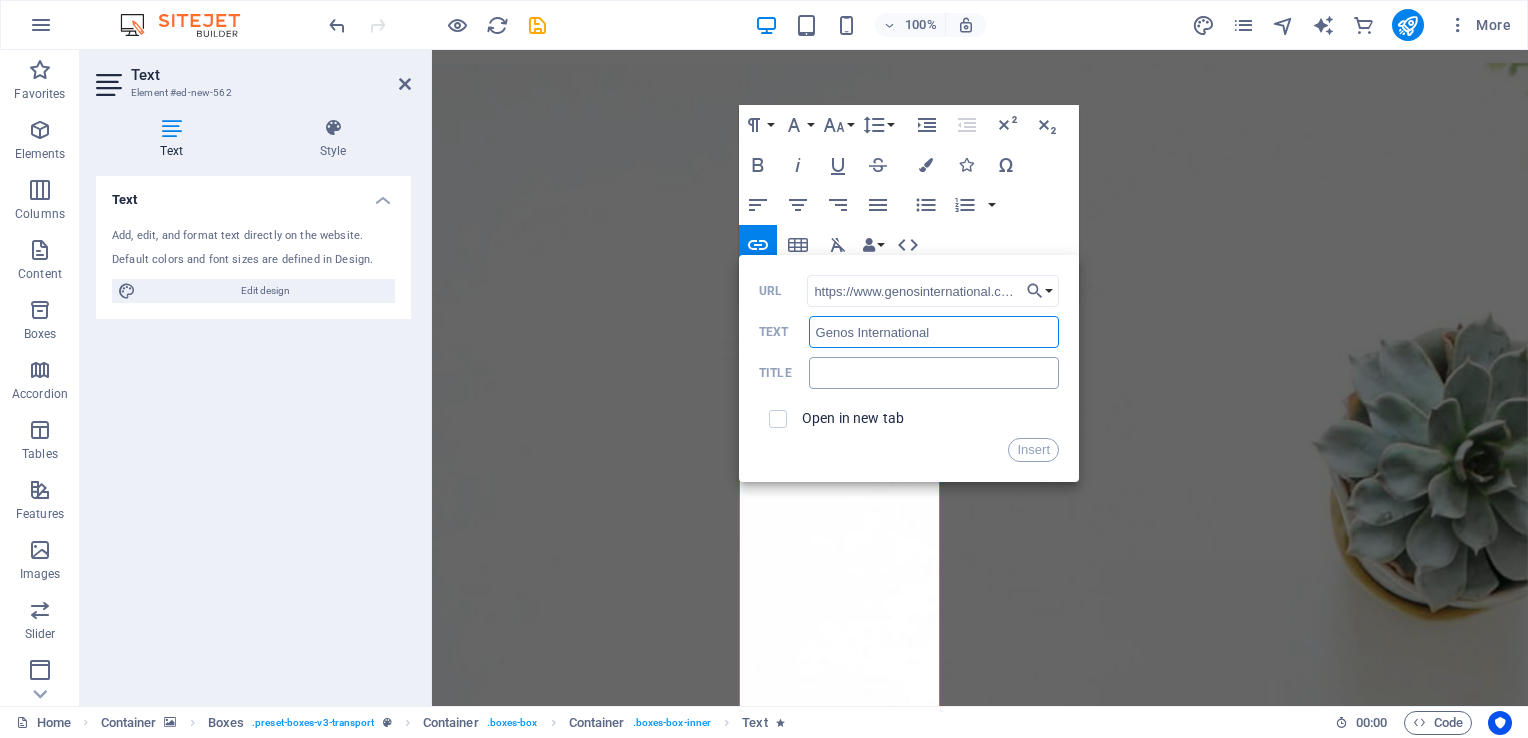 type on "Genos International" 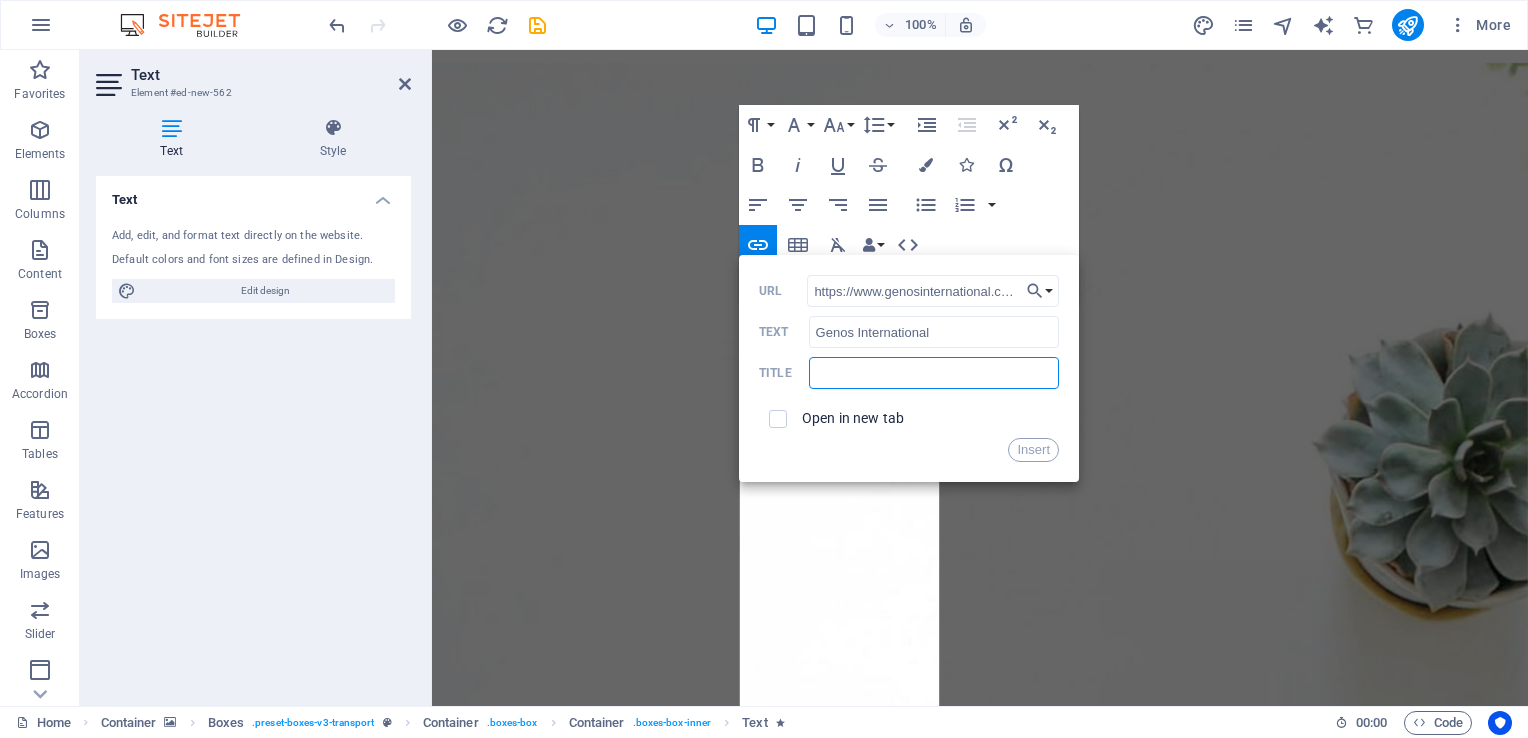 click at bounding box center [934, 373] 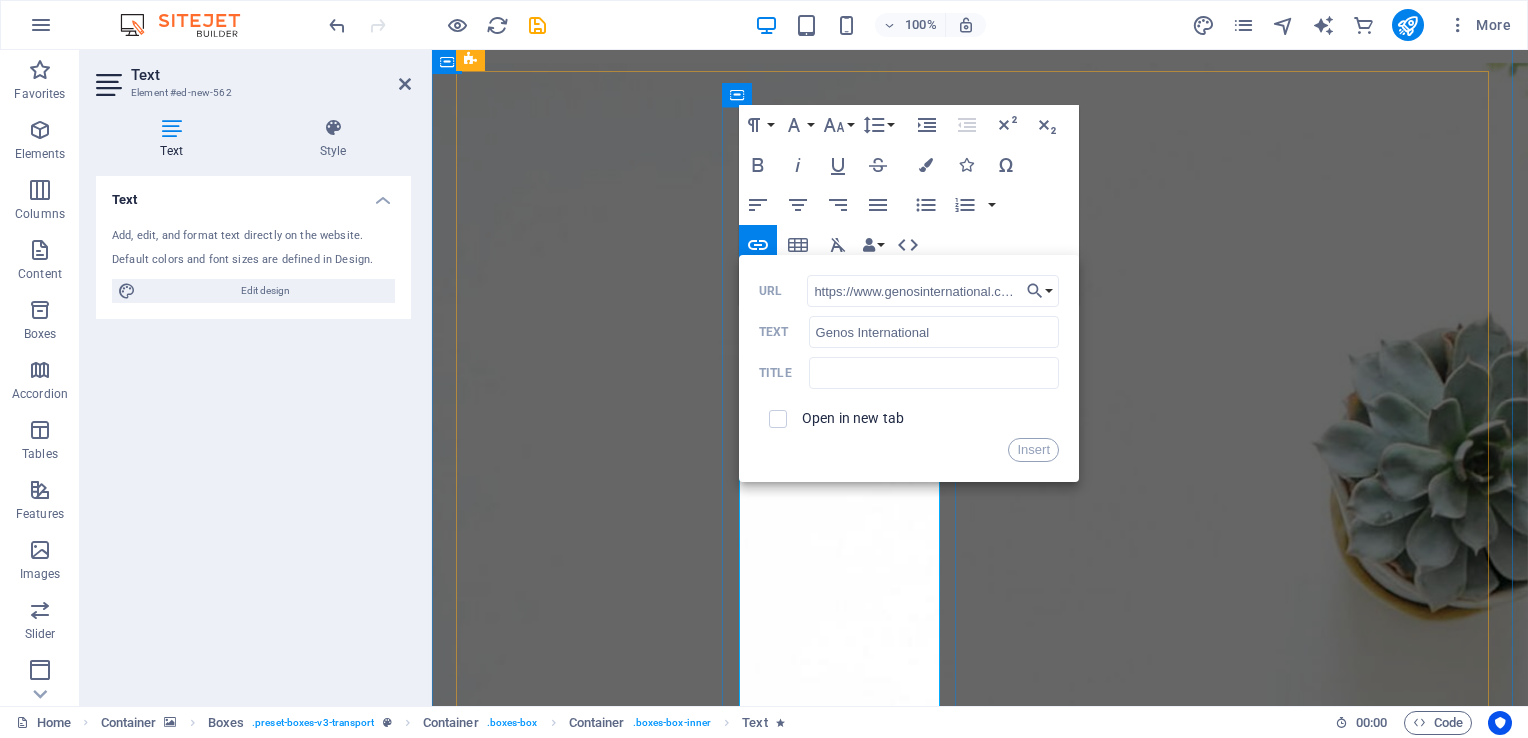 click on "Research shows that high emotional intelligence enhances career success, mental health, relationships, resilience, and overall happiness." at bounding box center [575, 3812] 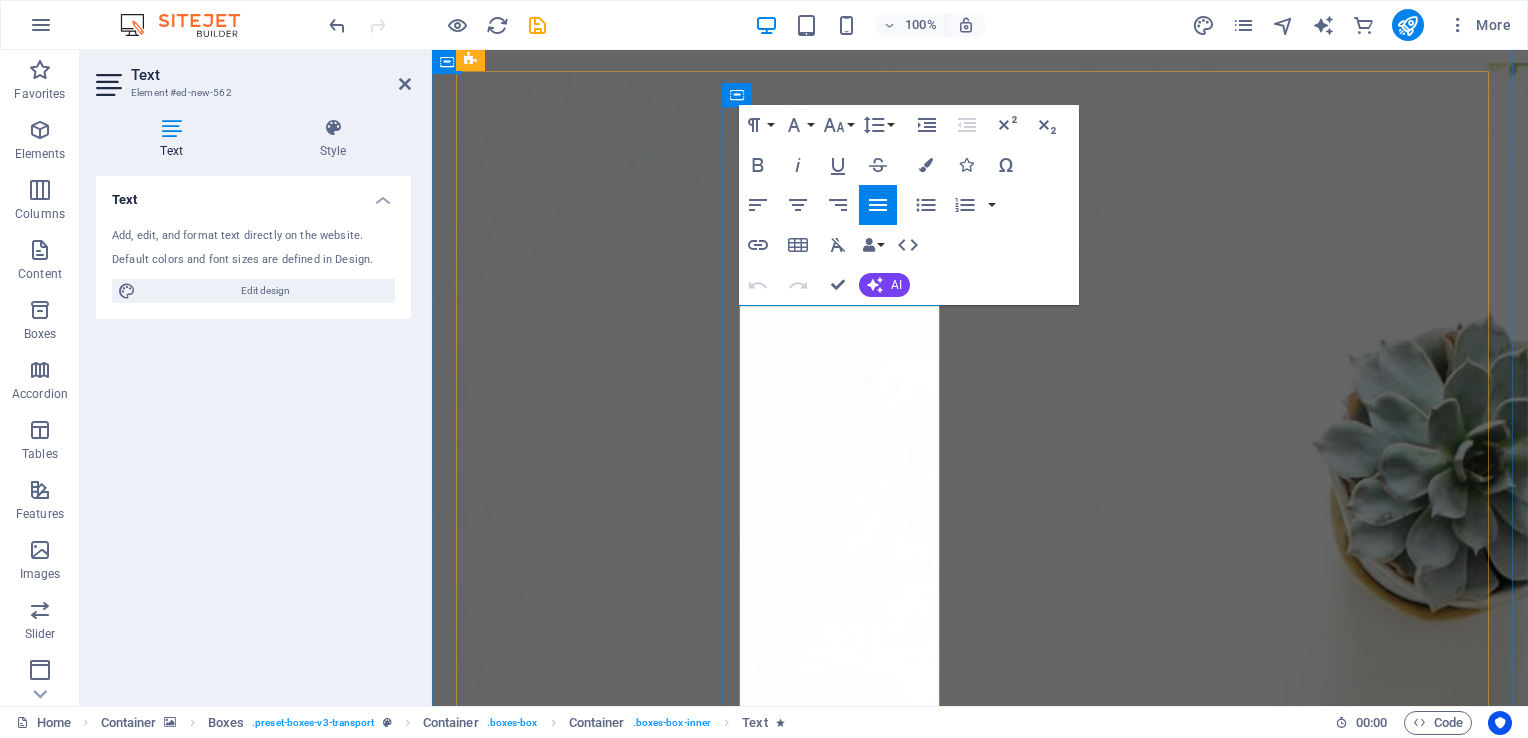 drag, startPoint x: 740, startPoint y: 345, endPoint x: 916, endPoint y: 346, distance: 176.00284 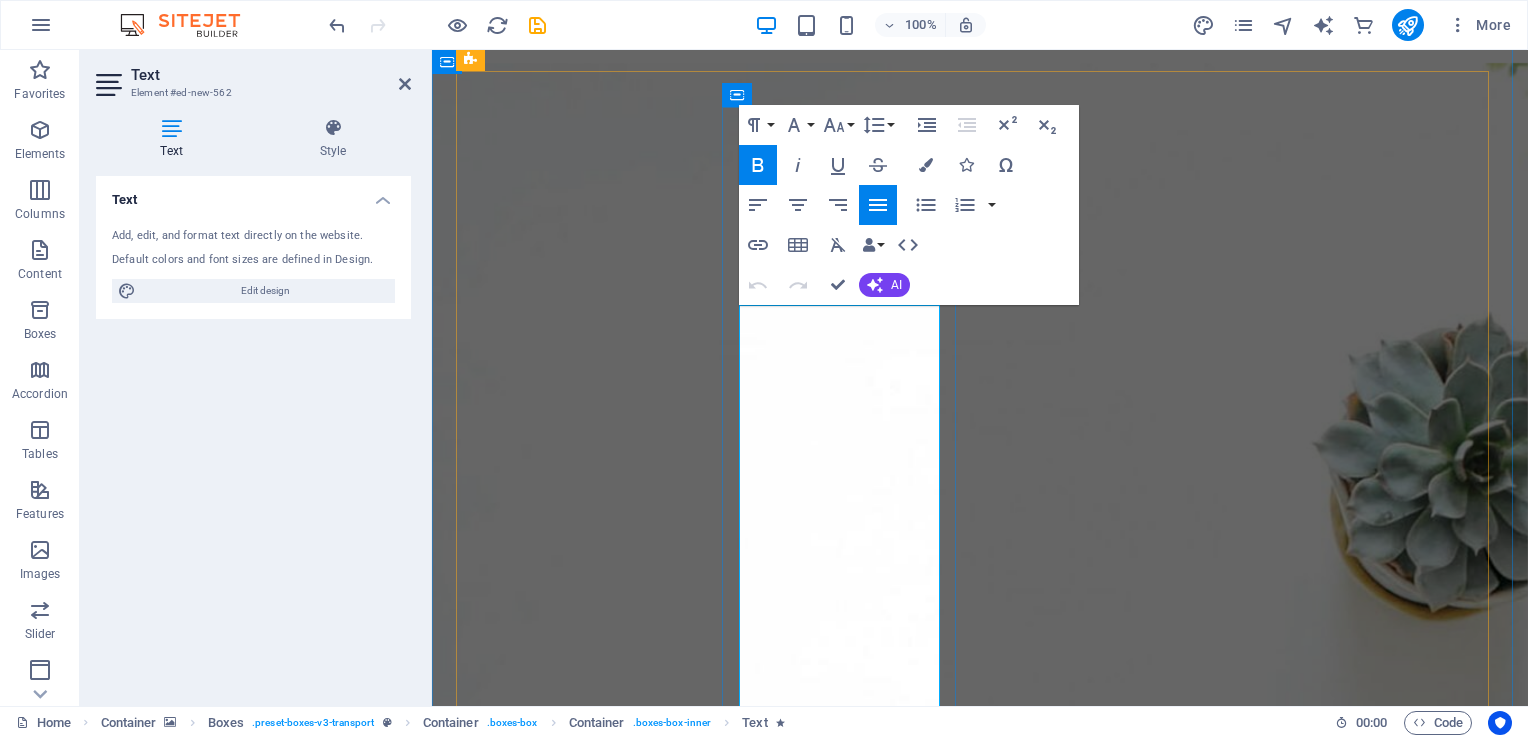 drag, startPoint x: 871, startPoint y: 354, endPoint x: 797, endPoint y: 398, distance: 86.09297 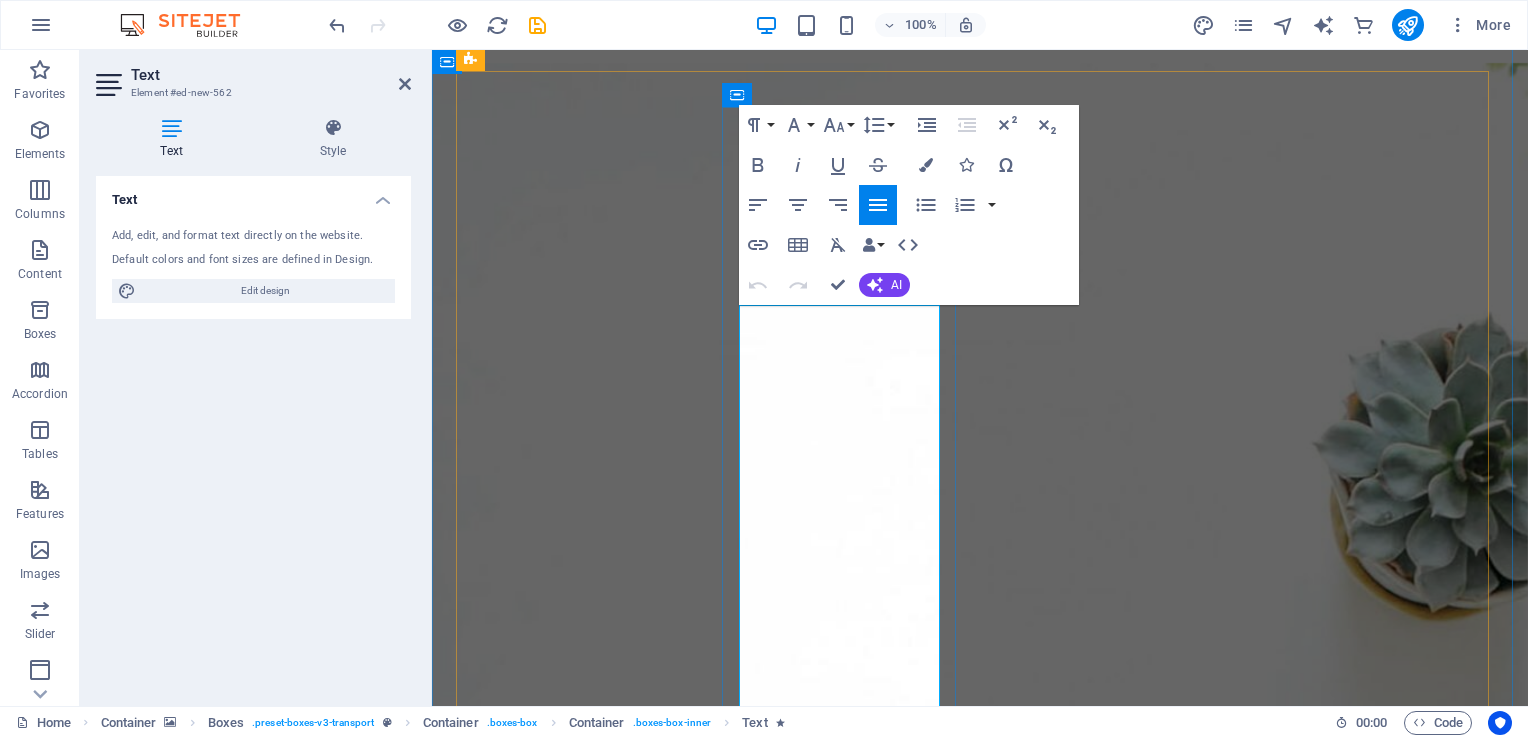 click on "In partnership with  Genos International , a global leader in emotional intelligence solutions, we offer powerful Emotional Intelligence assessments." at bounding box center (575, 3581) 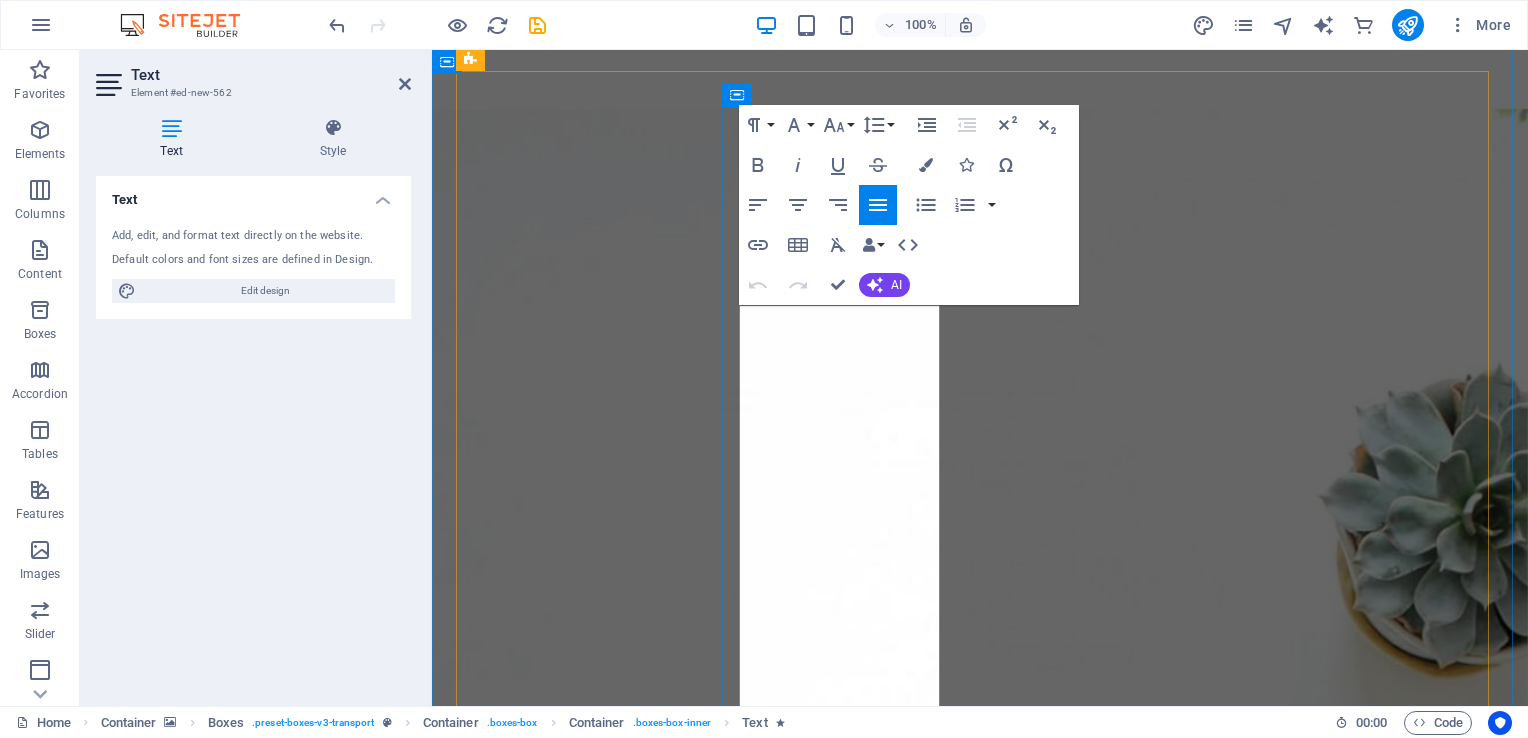 scroll, scrollTop: 2146, scrollLeft: 0, axis: vertical 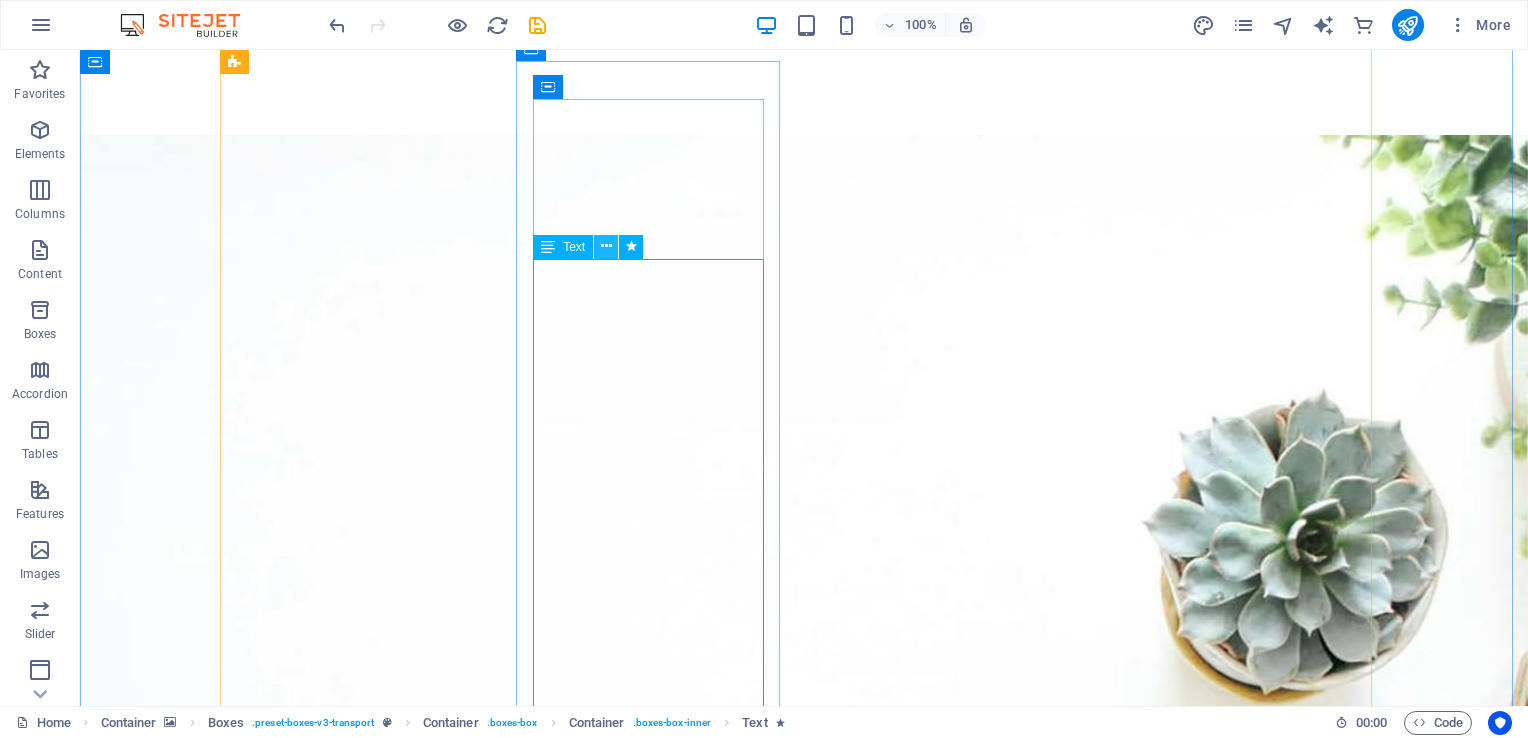 click at bounding box center (606, 246) 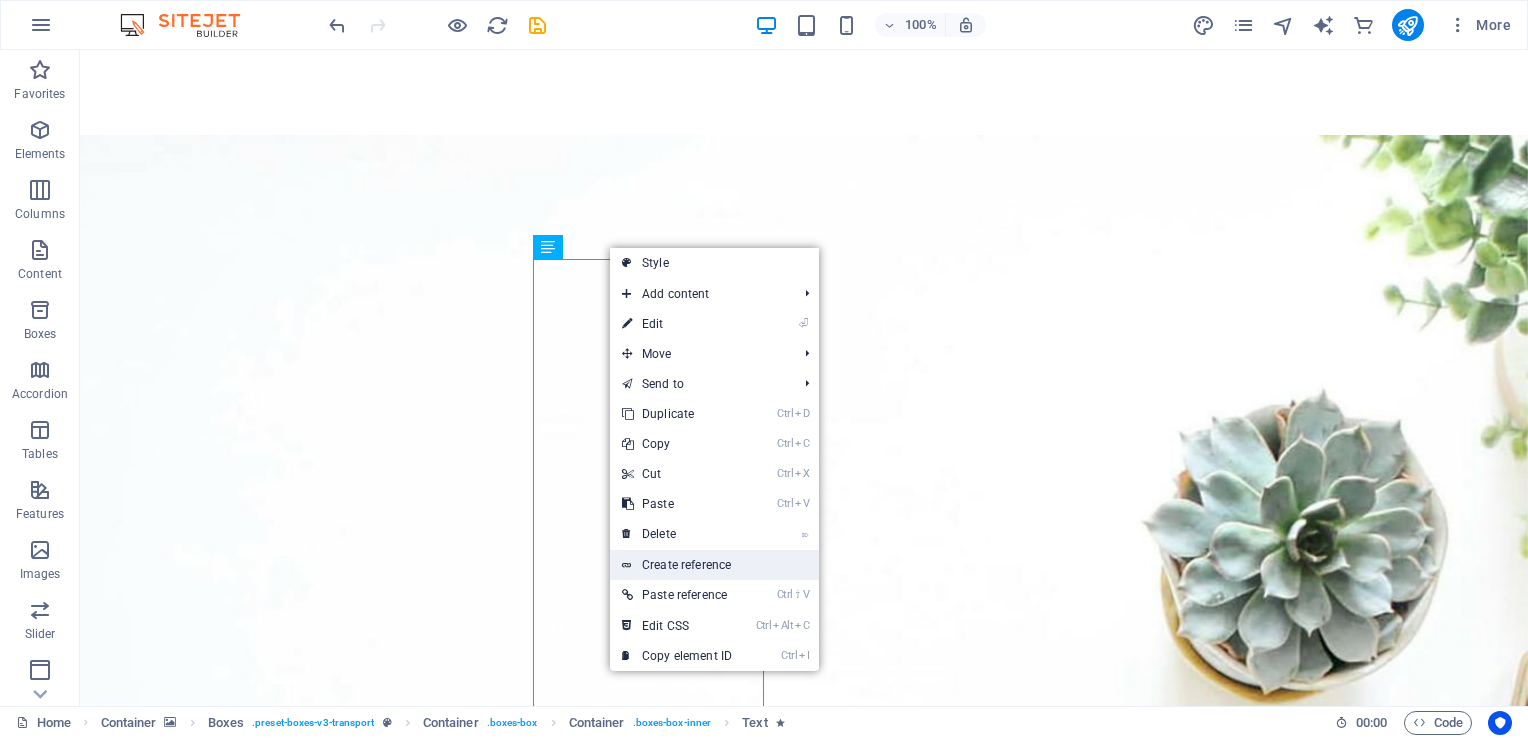 click on "Create reference" at bounding box center (714, 565) 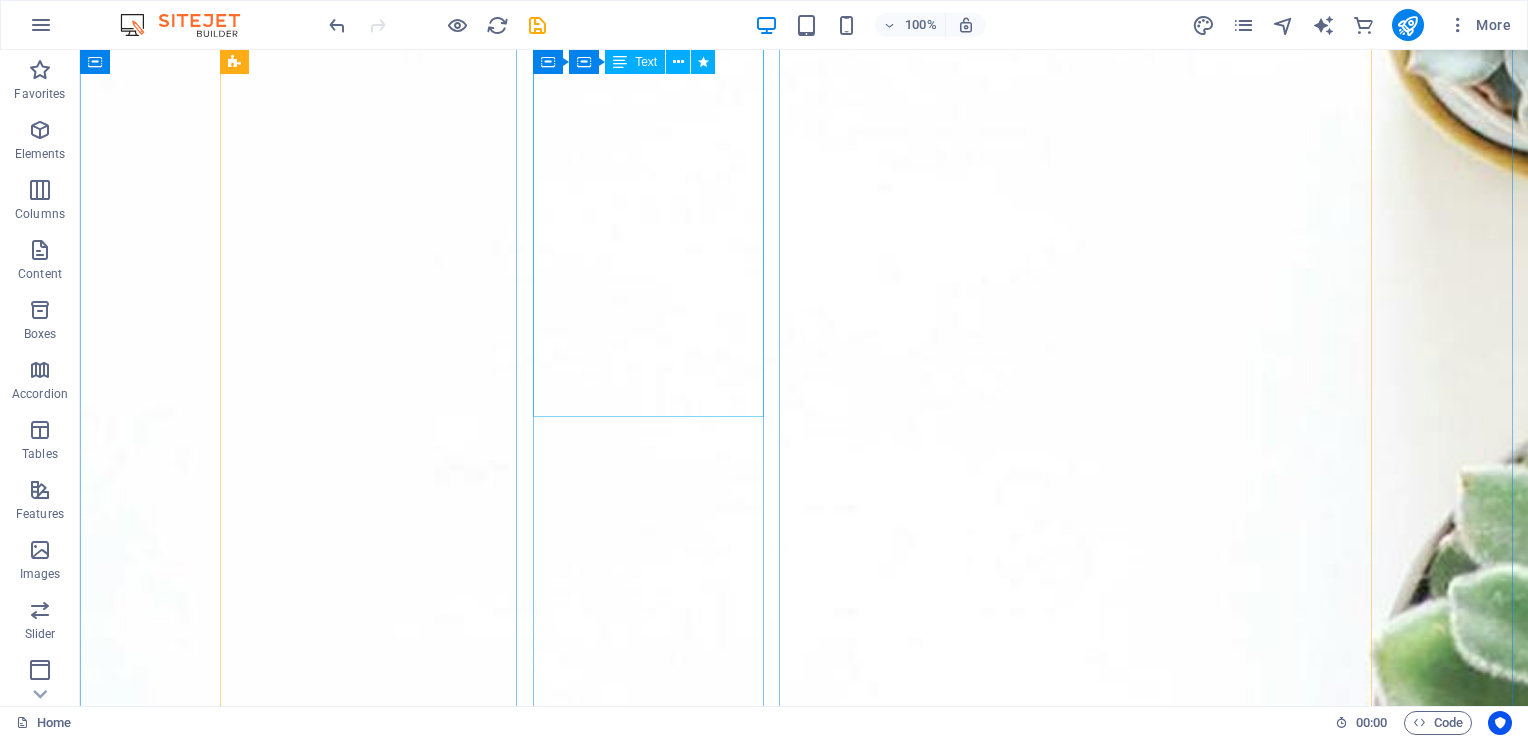 scroll, scrollTop: 3071, scrollLeft: 0, axis: vertical 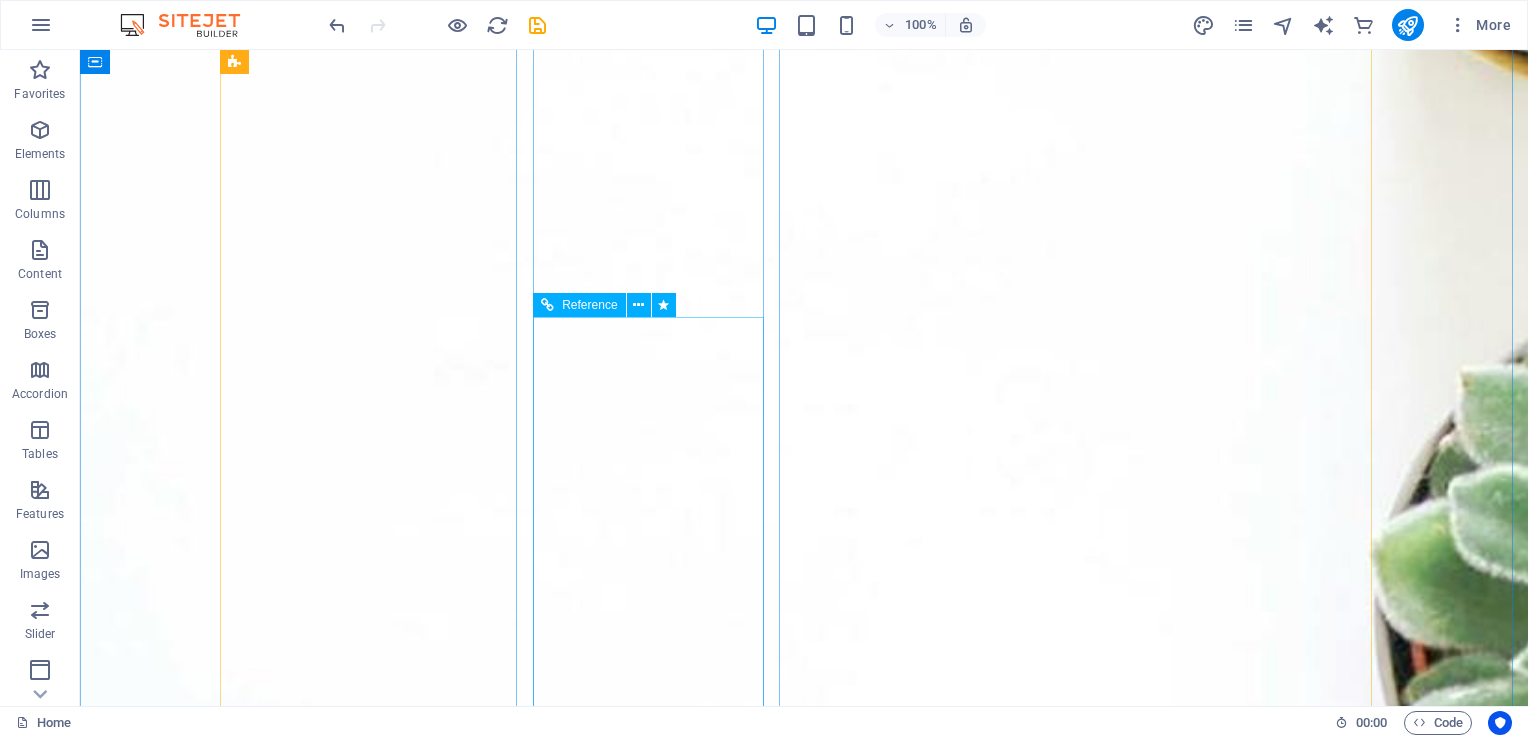 click on "In partnership with  Genos International , a global leader in emotional intelligence solutions, we offer powerful Emotional Intelligence assessments. Research shows that high emotional intelligence enhances career success, mental health, relationships, resilience, and overall happiness.  In today’s fast-paced, ever-changing work environment, emotionally intelligent behaviour is essential for thriving under pressure and leading with impact. We specialize in: Strengthening leadership and workplace culture Driving transformational change Boosting collaboration and team effectiveness Enhancing sales and customer engagement Creating mentally healthy workplaces" at bounding box center (360, 4931) 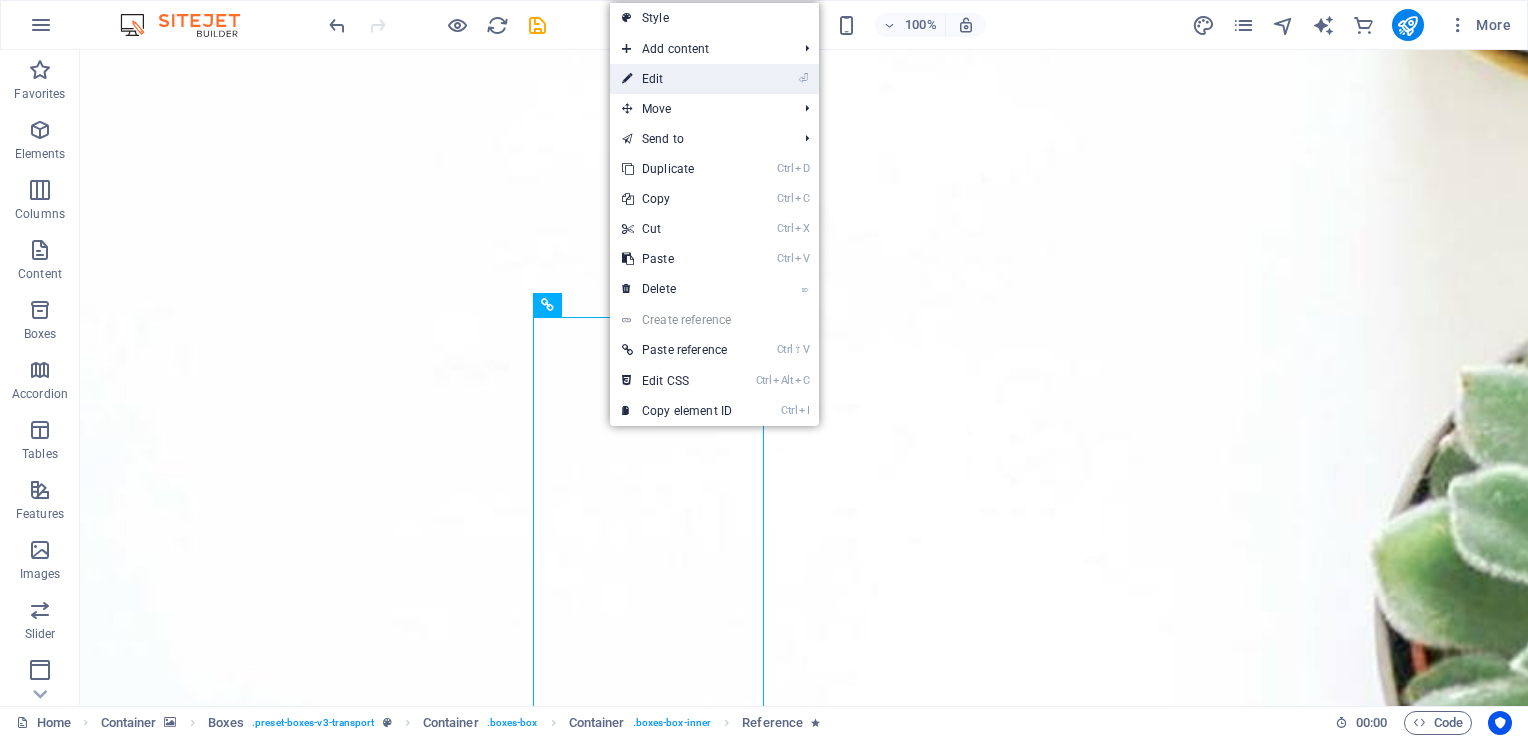click on "⏎  Edit" at bounding box center [677, 79] 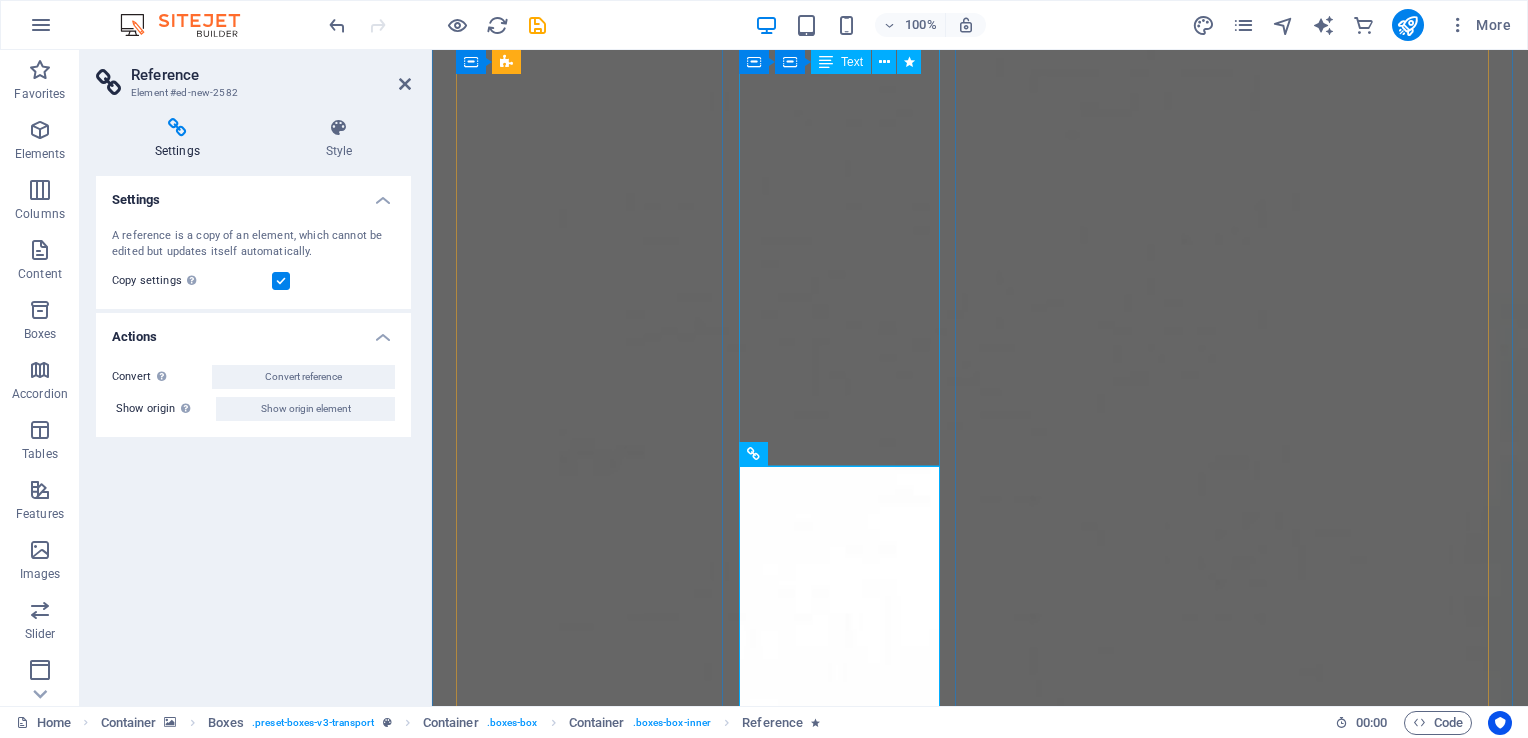 scroll, scrollTop: 3417, scrollLeft: 0, axis: vertical 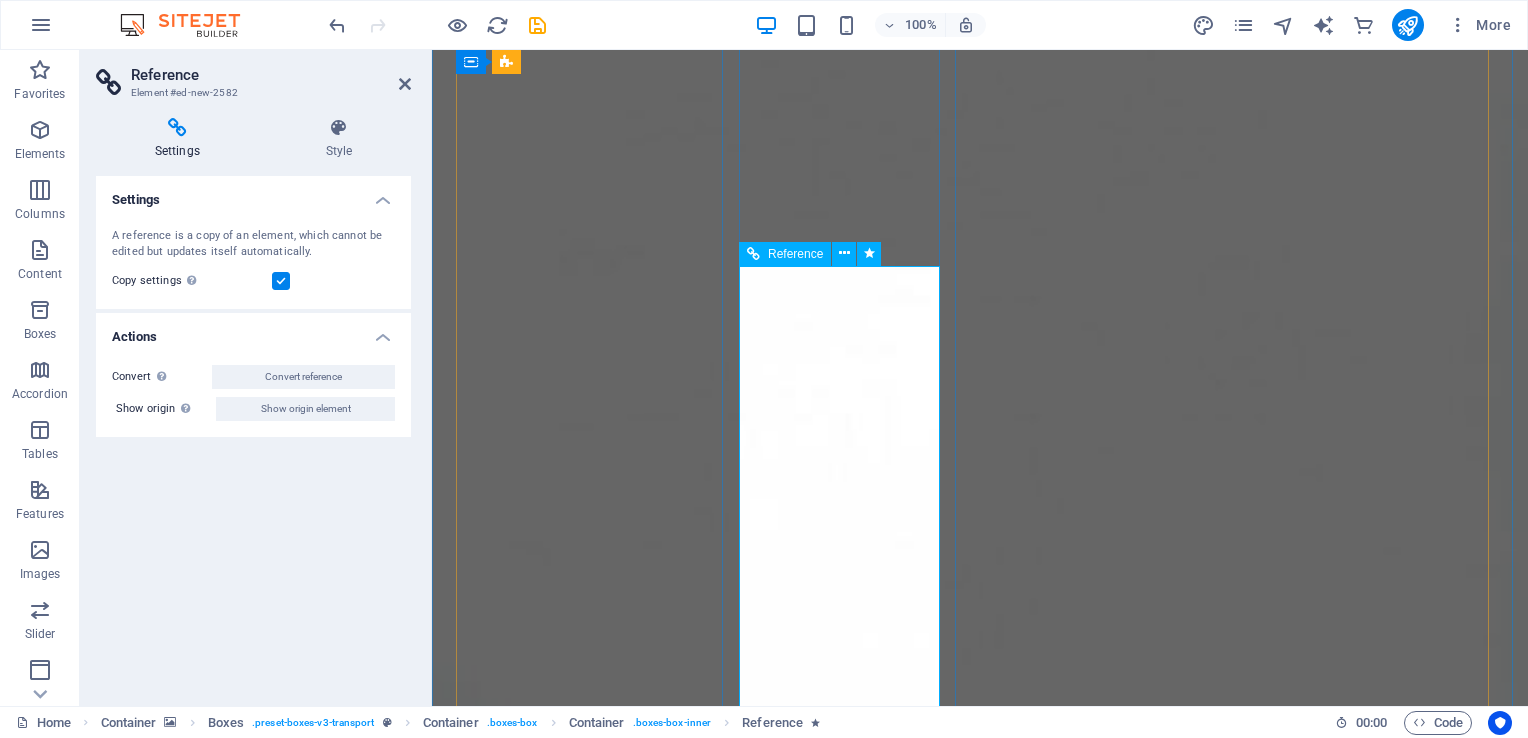 click on "In partnership with  Genos International , a global leader in emotional intelligence solutions, we offer powerful Emotional Intelligence assessments. Research shows that high emotional intelligence enhances career success, mental health, relationships, resilience, and overall happiness.  In today’s fast-paced, ever-changing work environment, emotionally intelligent behaviour is essential for thriving under pressure and leading with impact. We specialize in: Strengthening leadership and workplace culture Driving transformational change Boosting collaboration and team effectiveness Enhancing sales and customer engagement Creating mentally healthy workplaces" at bounding box center (575, 5501) 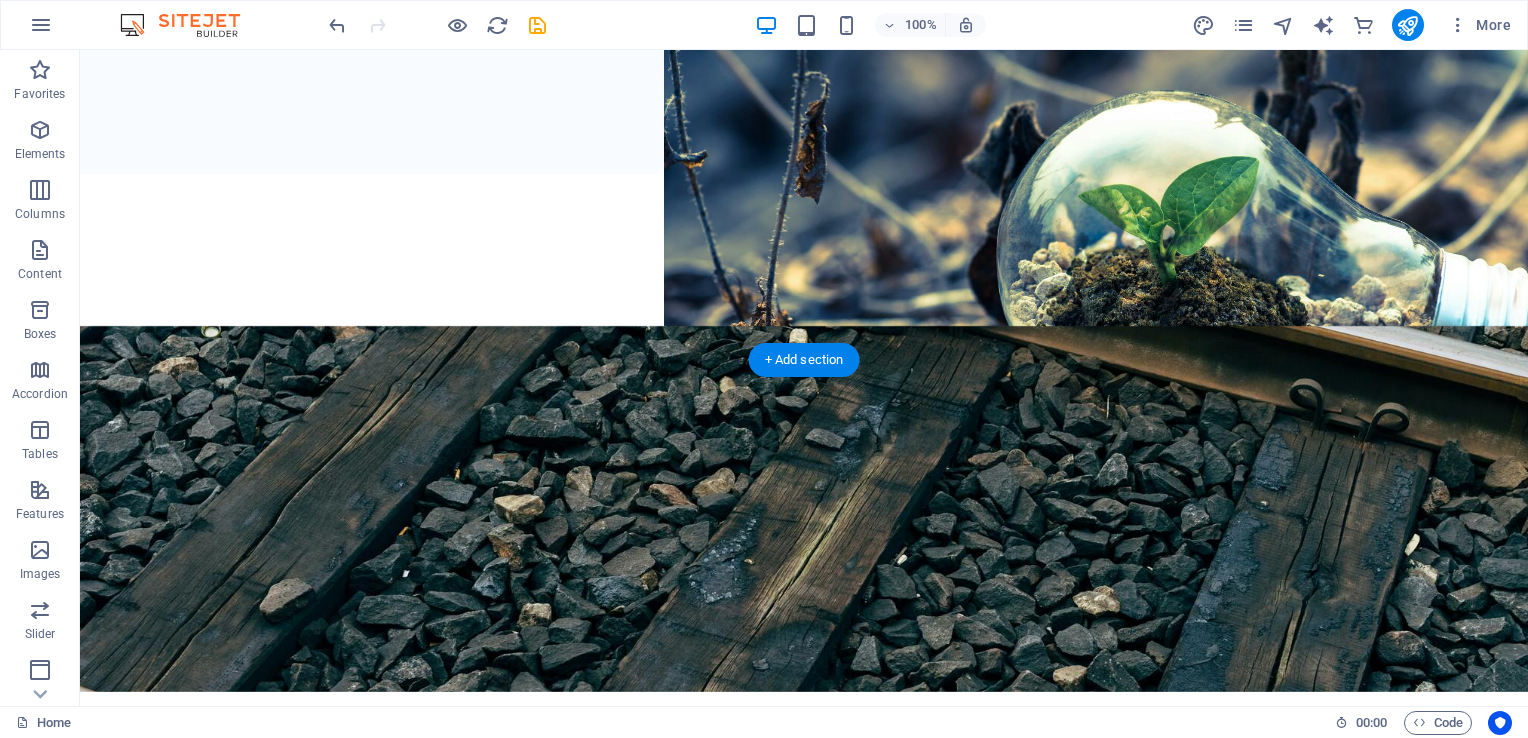 scroll, scrollTop: 1017, scrollLeft: 0, axis: vertical 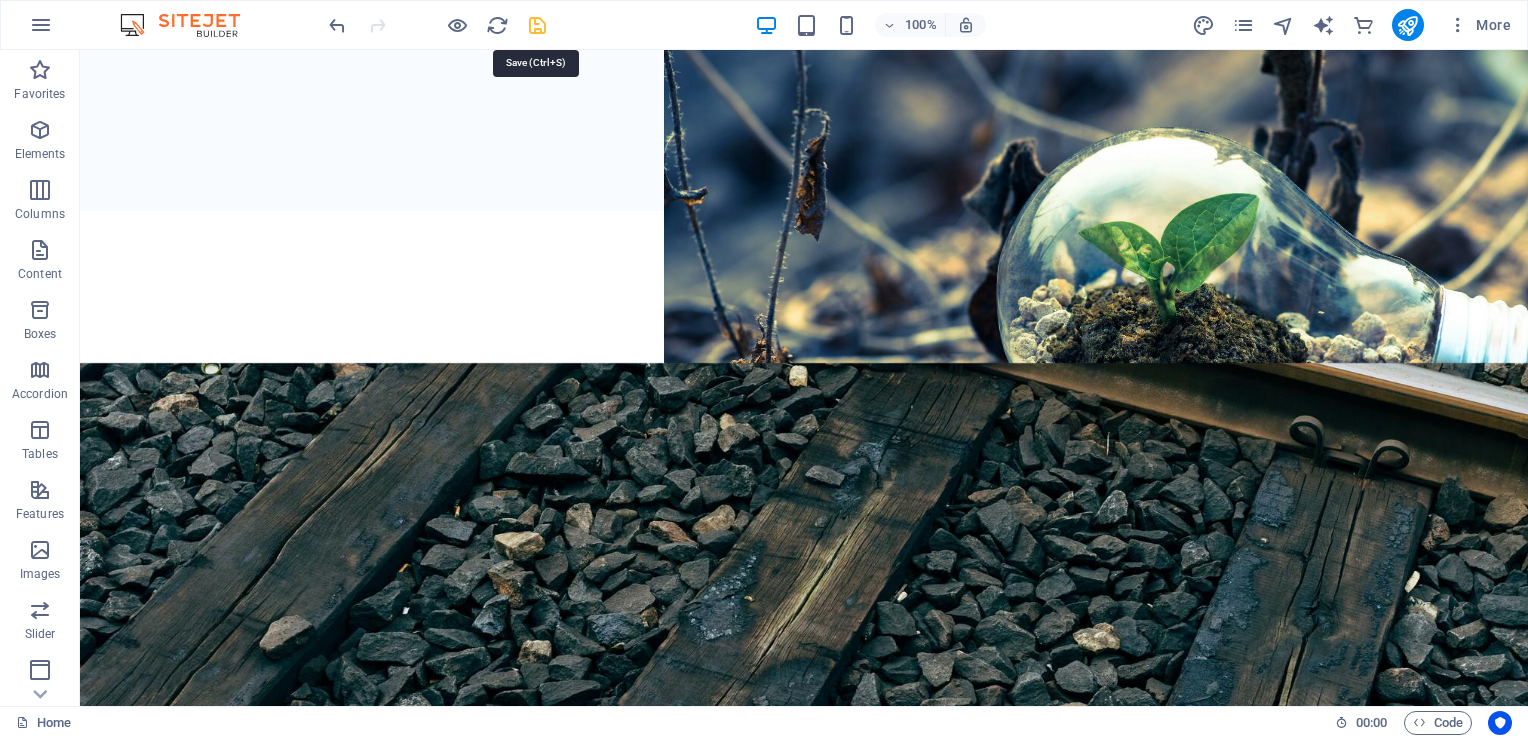 click at bounding box center [537, 25] 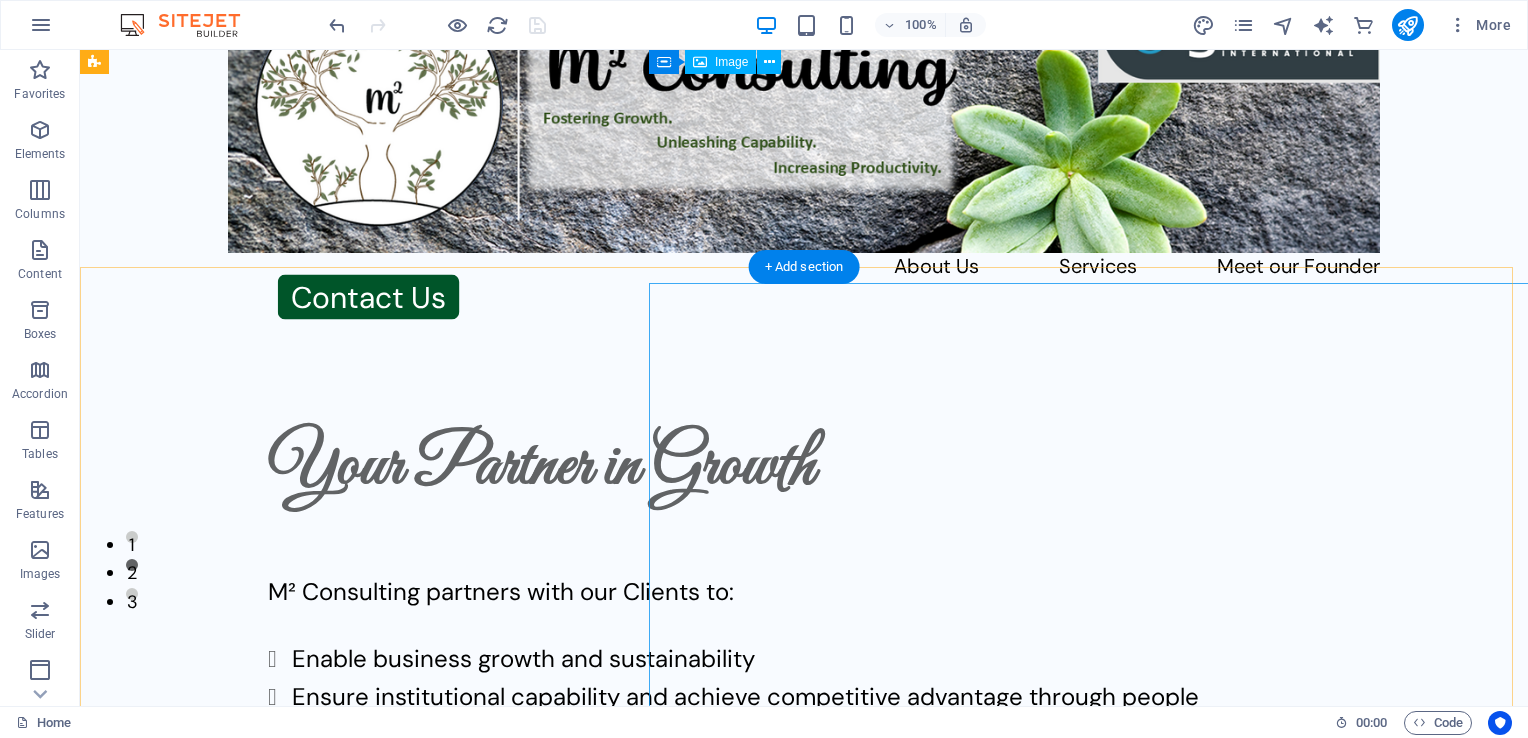 scroll, scrollTop: 0, scrollLeft: 0, axis: both 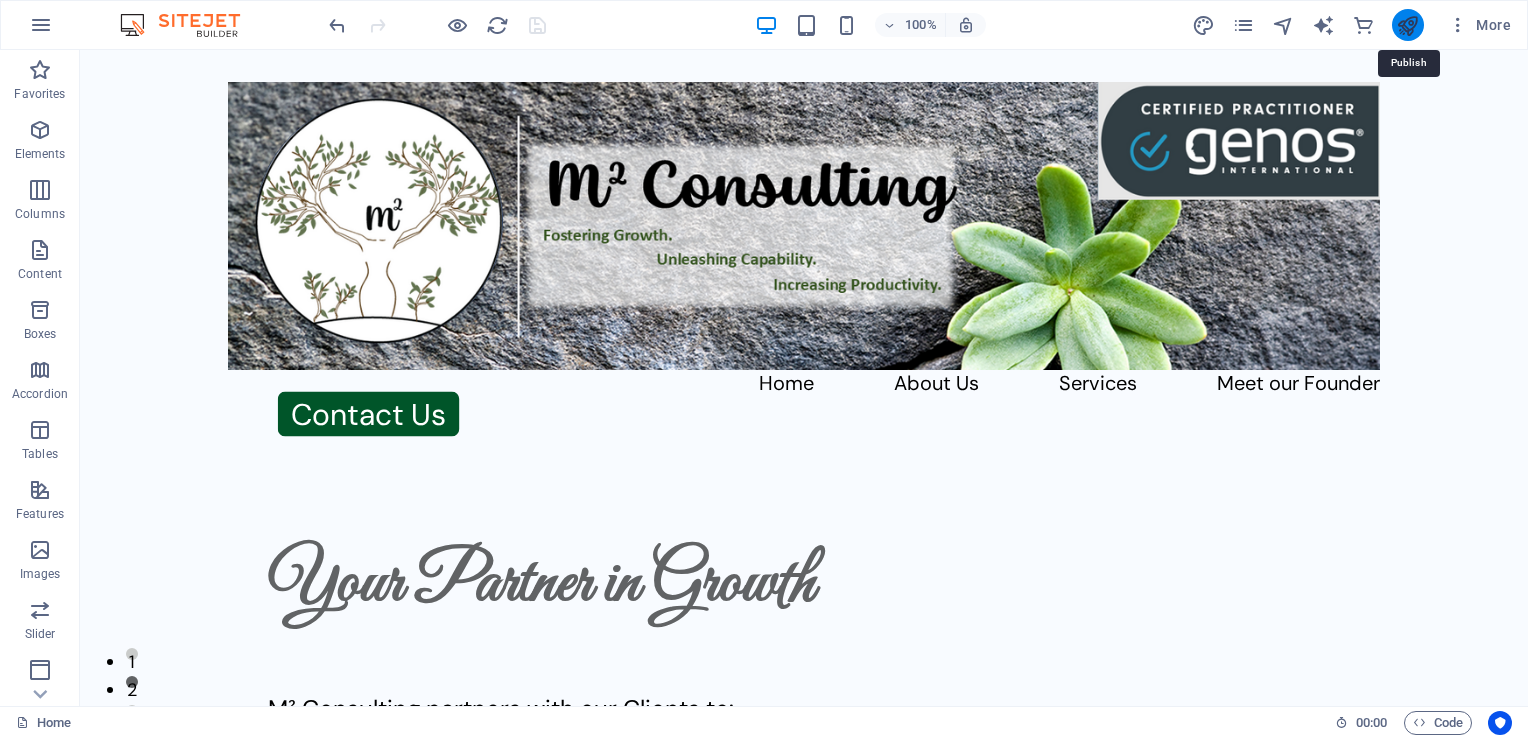 click at bounding box center [1407, 25] 